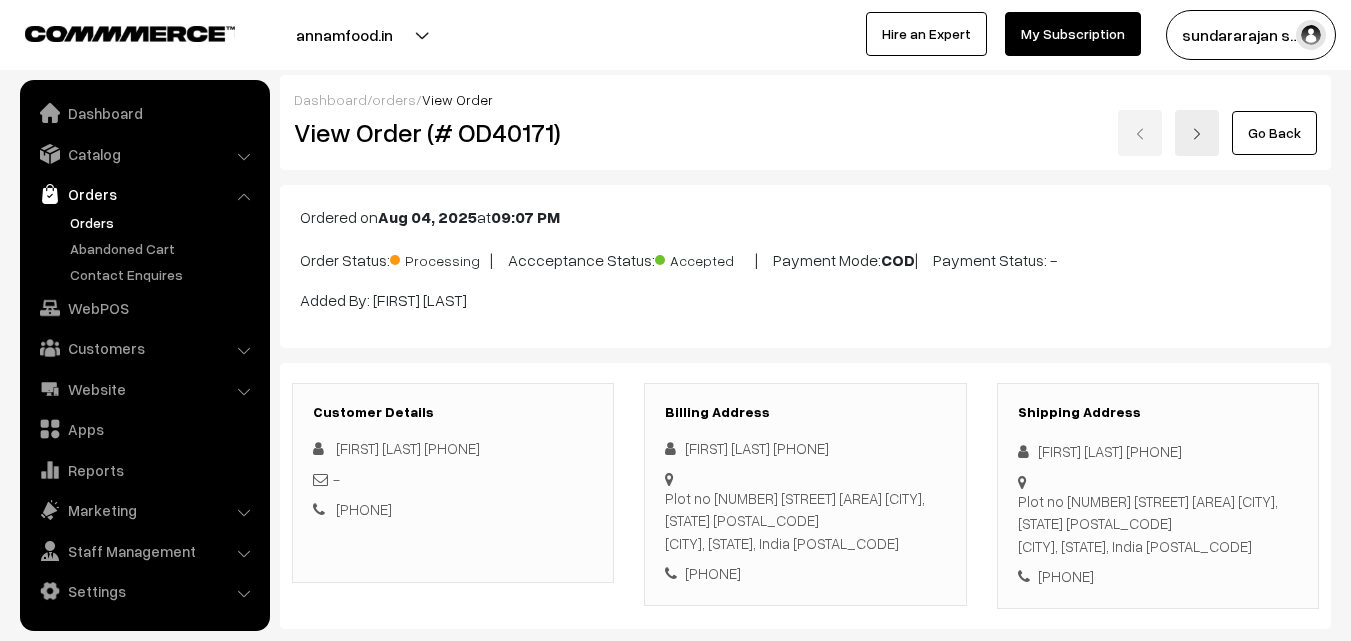 scroll, scrollTop: 1008, scrollLeft: 0, axis: vertical 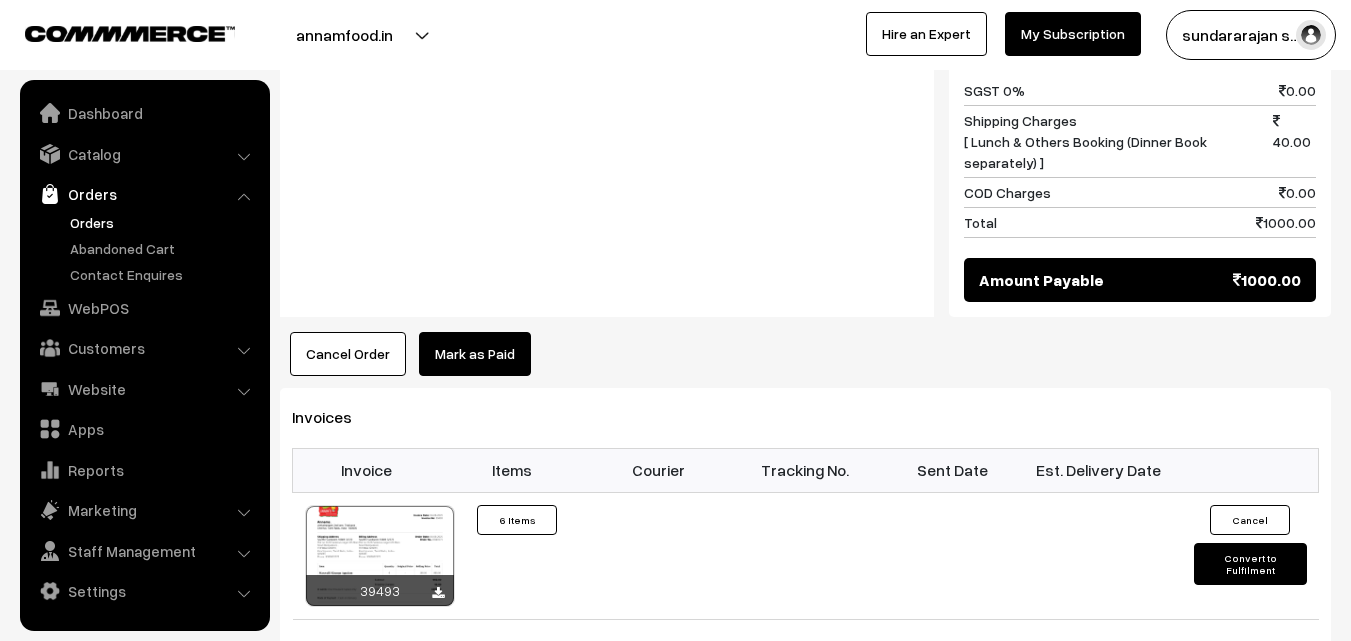 click on "Orders" at bounding box center (164, 222) 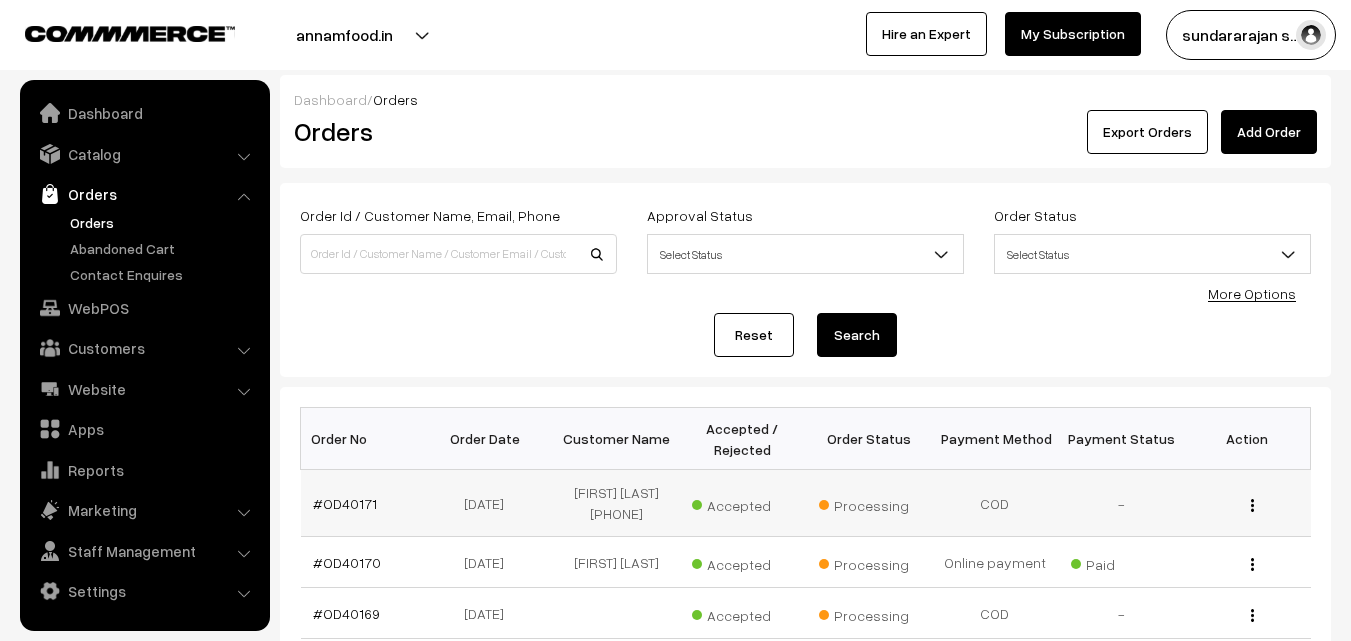 scroll, scrollTop: 200, scrollLeft: 0, axis: vertical 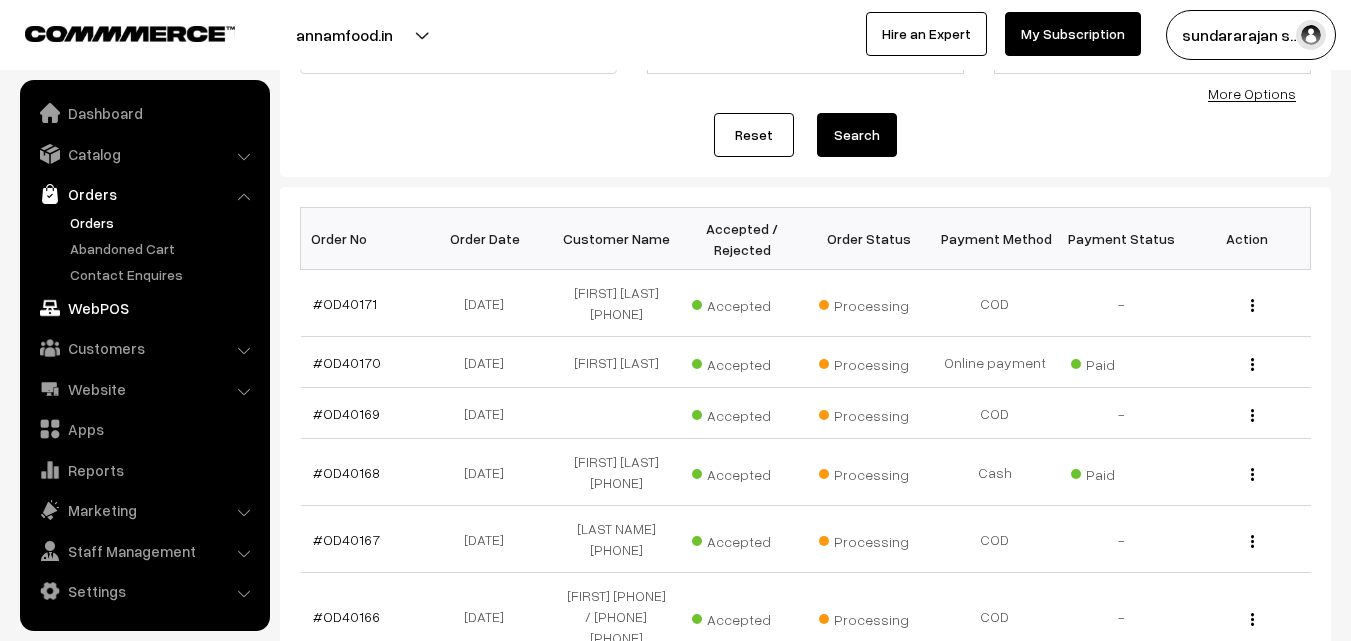 click on "WebPOS" at bounding box center (144, 308) 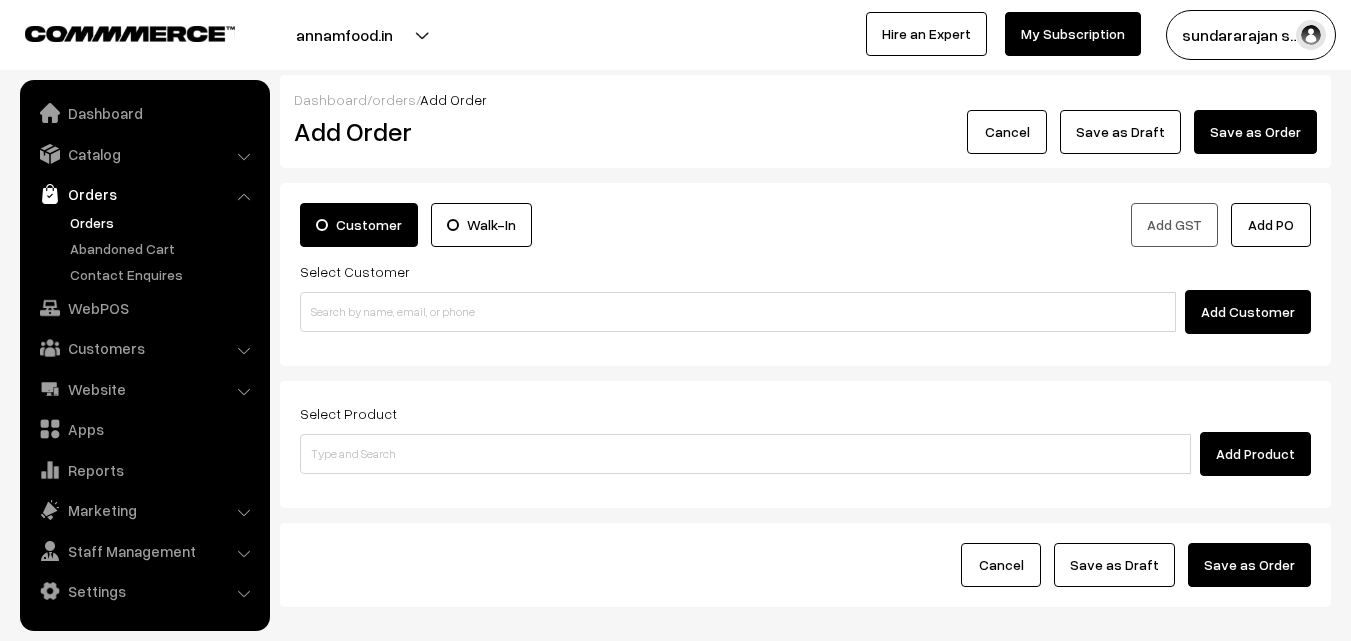 scroll, scrollTop: 0, scrollLeft: 0, axis: both 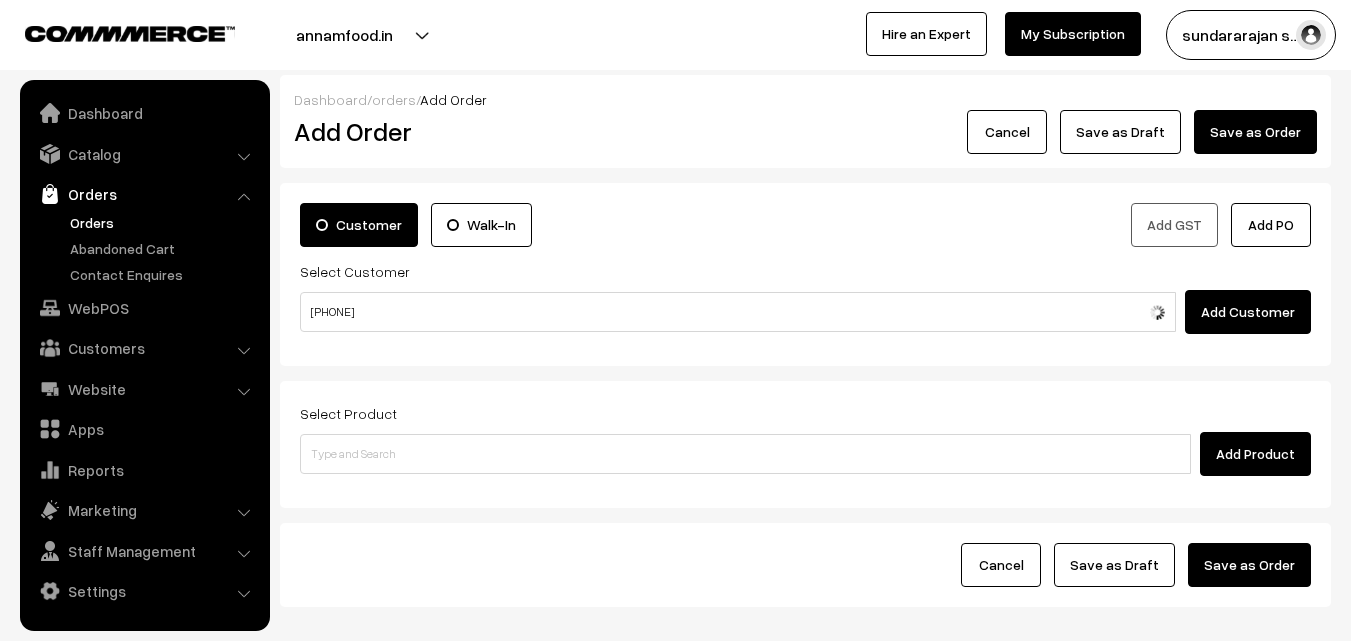 click on "94355 91368" at bounding box center (738, 312) 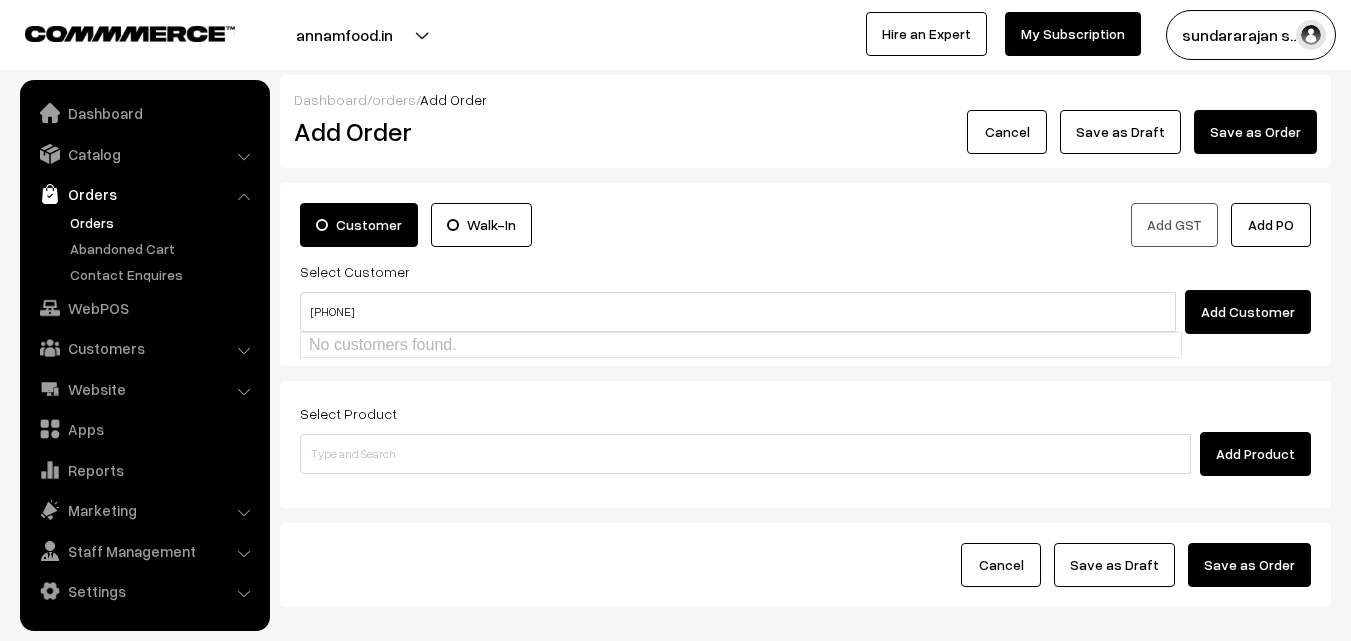 click on "No customers found." at bounding box center (741, 345) 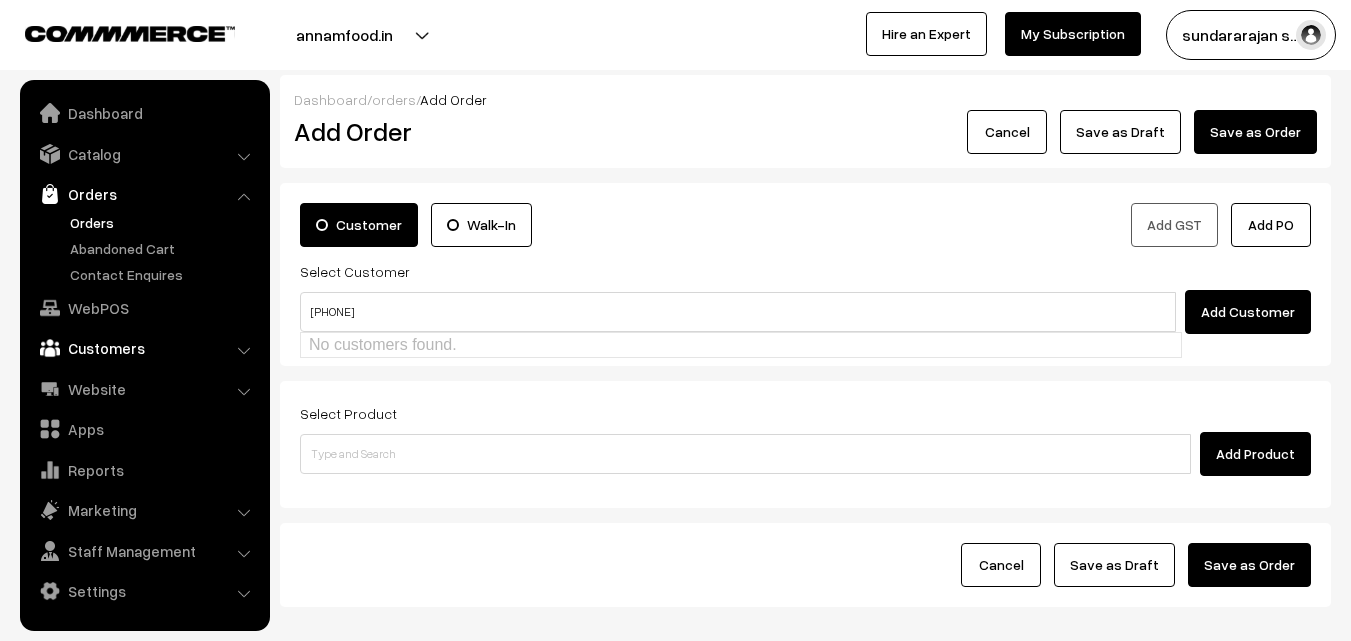 type on "9435591368" 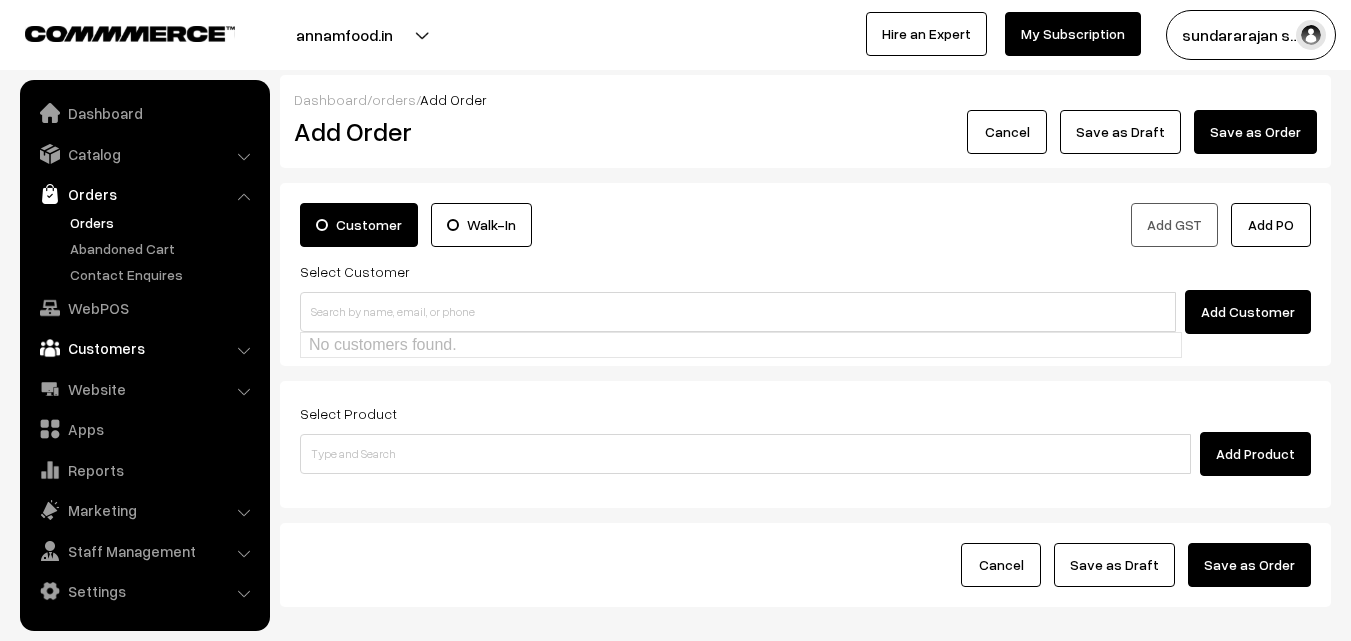 click on "Customers" at bounding box center [144, 348] 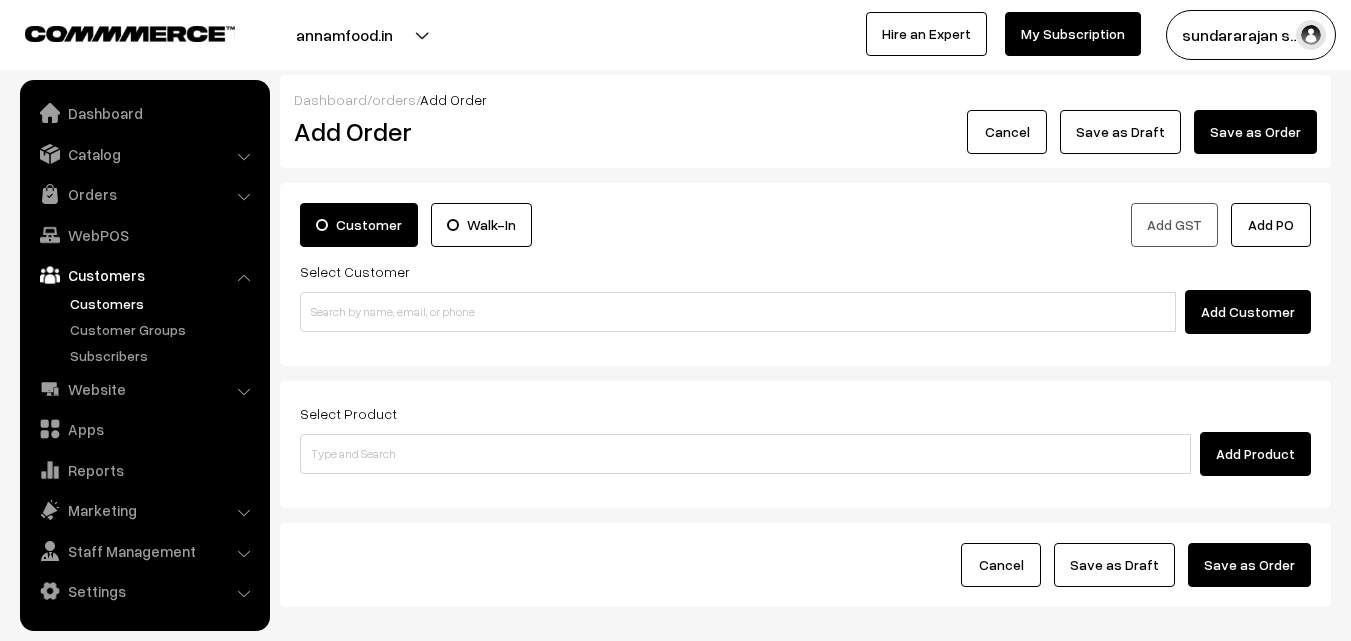click on "Customers" at bounding box center (164, 303) 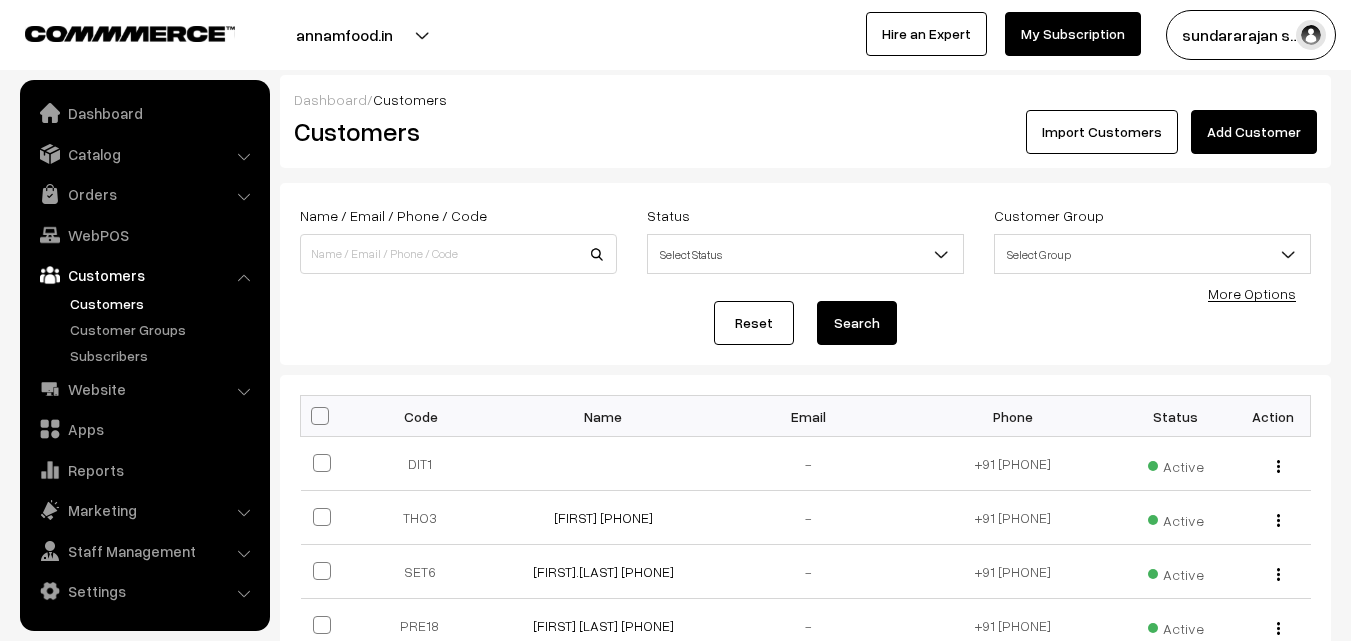 scroll, scrollTop: 0, scrollLeft: 0, axis: both 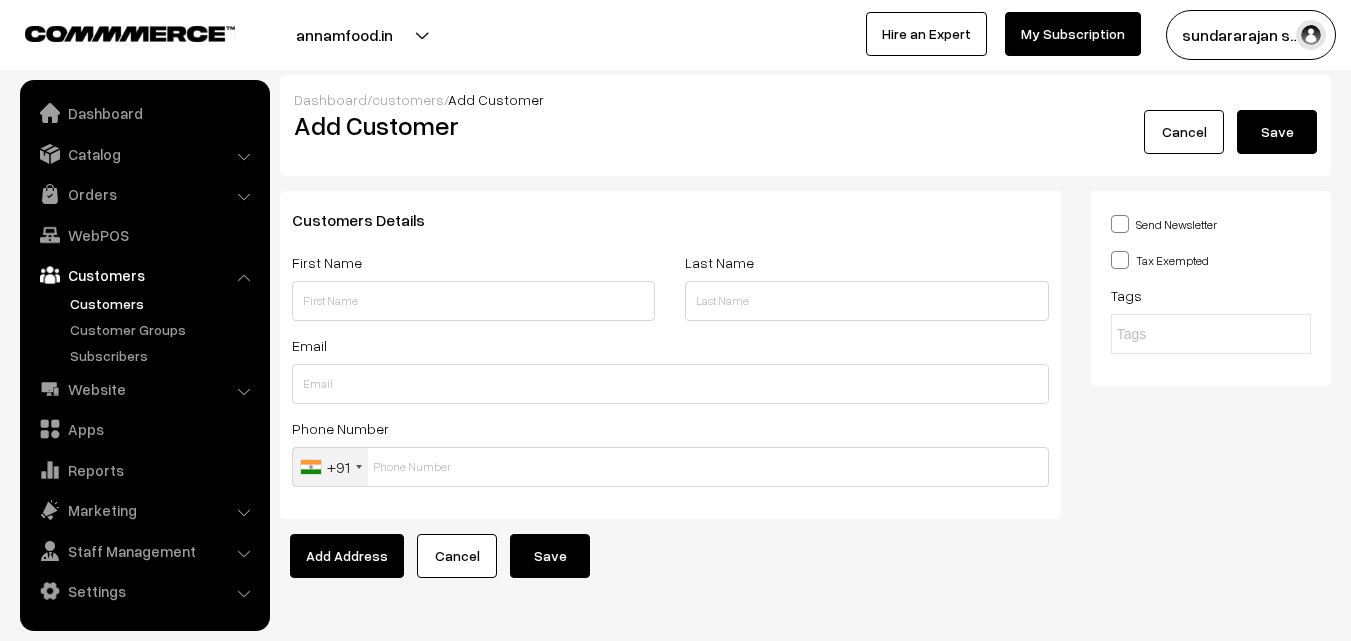 drag, startPoint x: 385, startPoint y: 286, endPoint x: 362, endPoint y: 296, distance: 25.079872 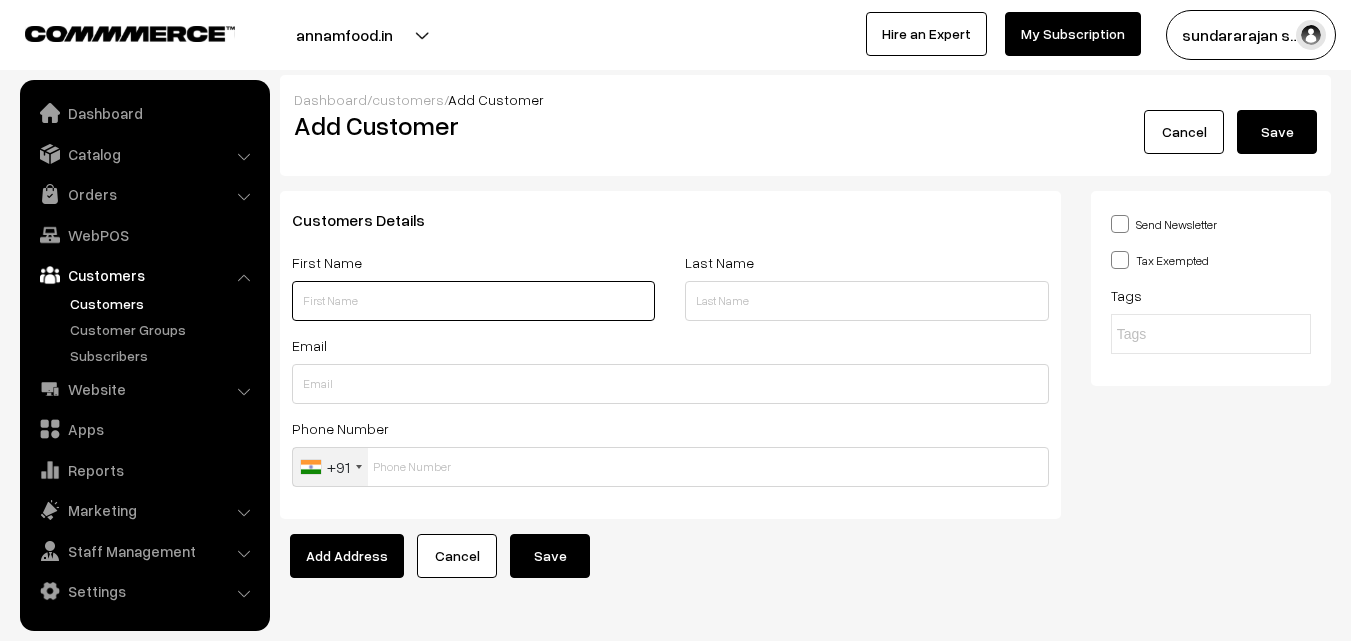paste on "~[NAME] [ORG]" 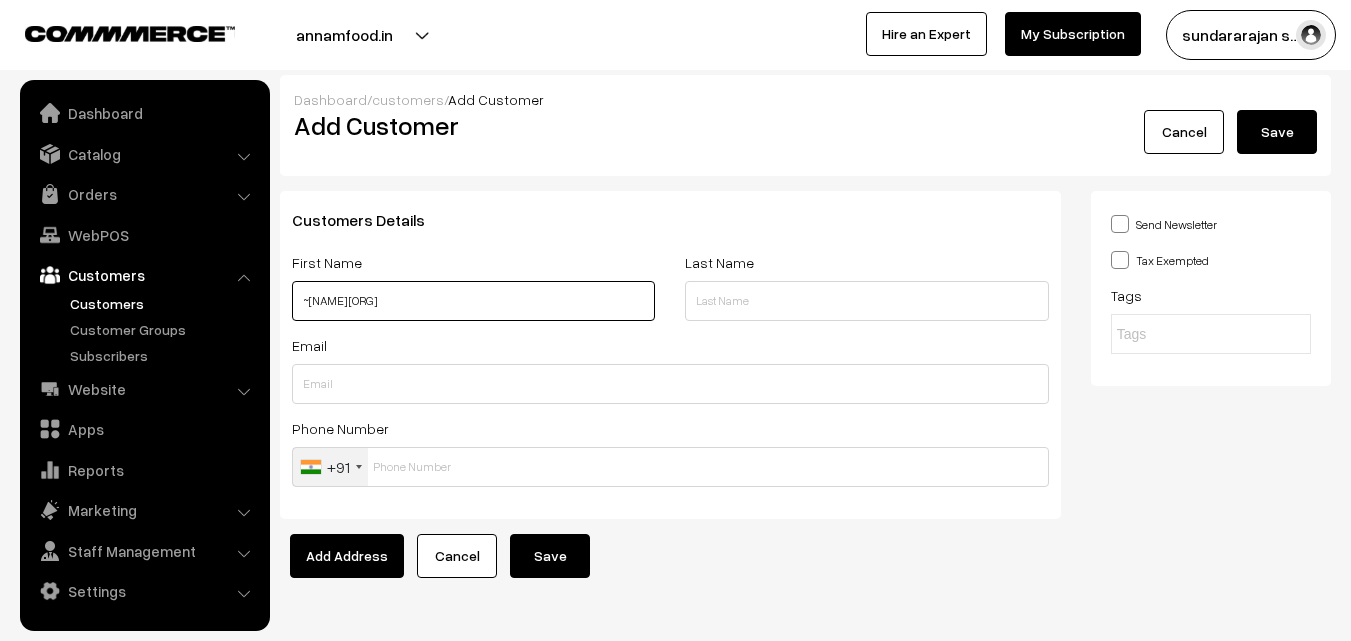 paste on "Ganesh" 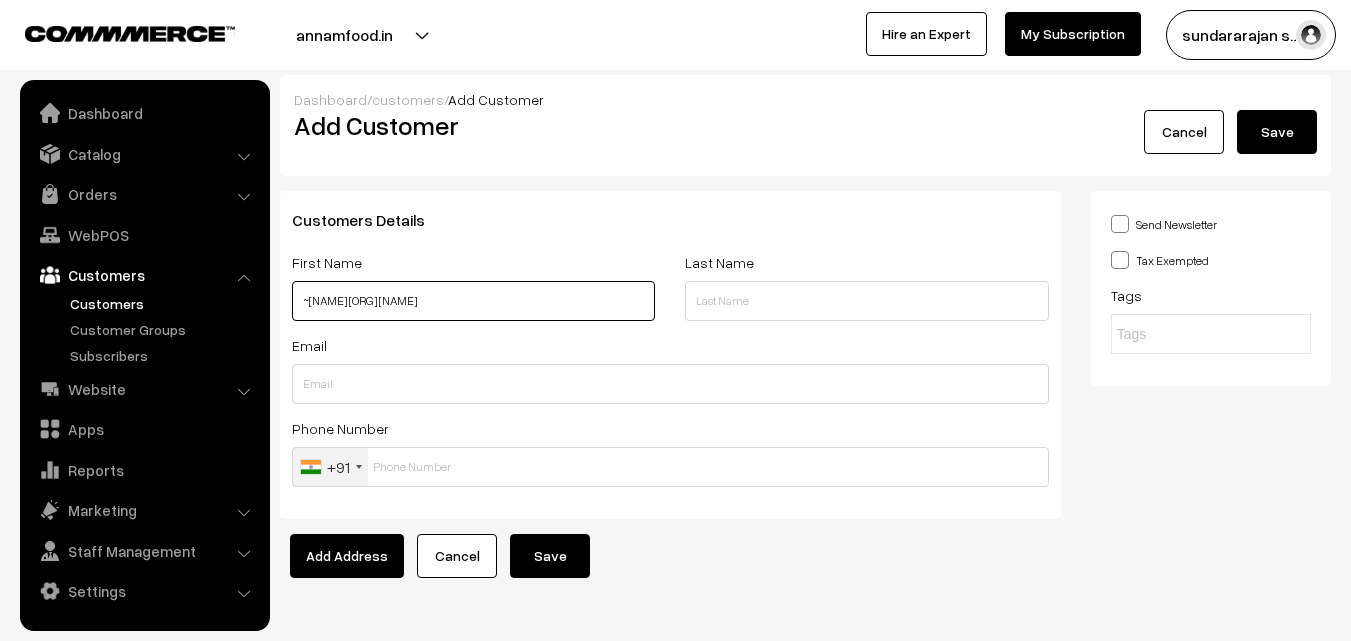 click on "~Ganesh Bsnl Ganesh" at bounding box center (473, 301) 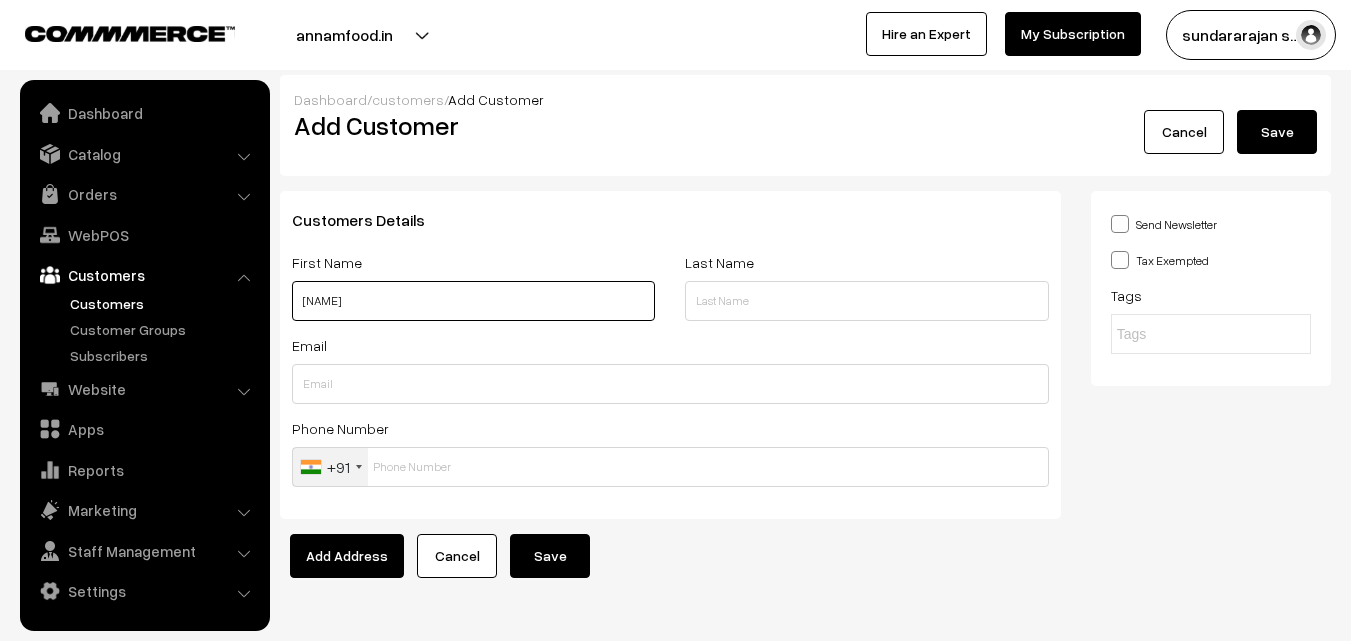 click on "[FIRST]" at bounding box center [473, 301] 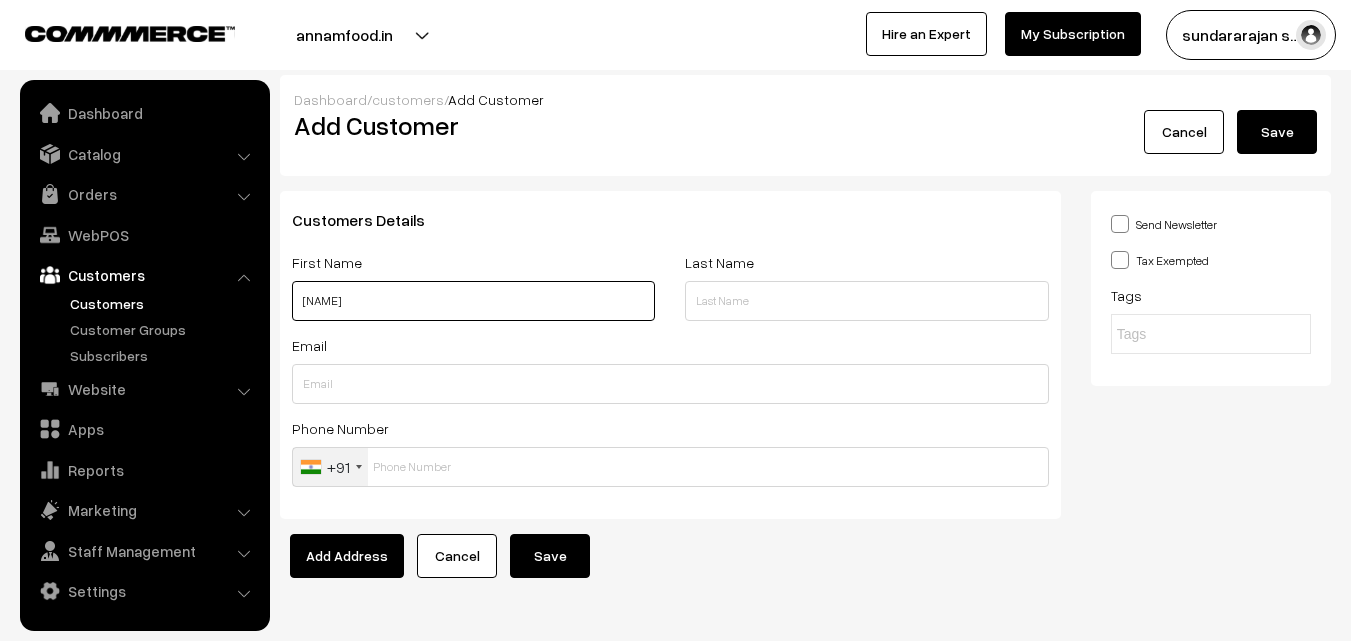 paste on "[PHONE]" 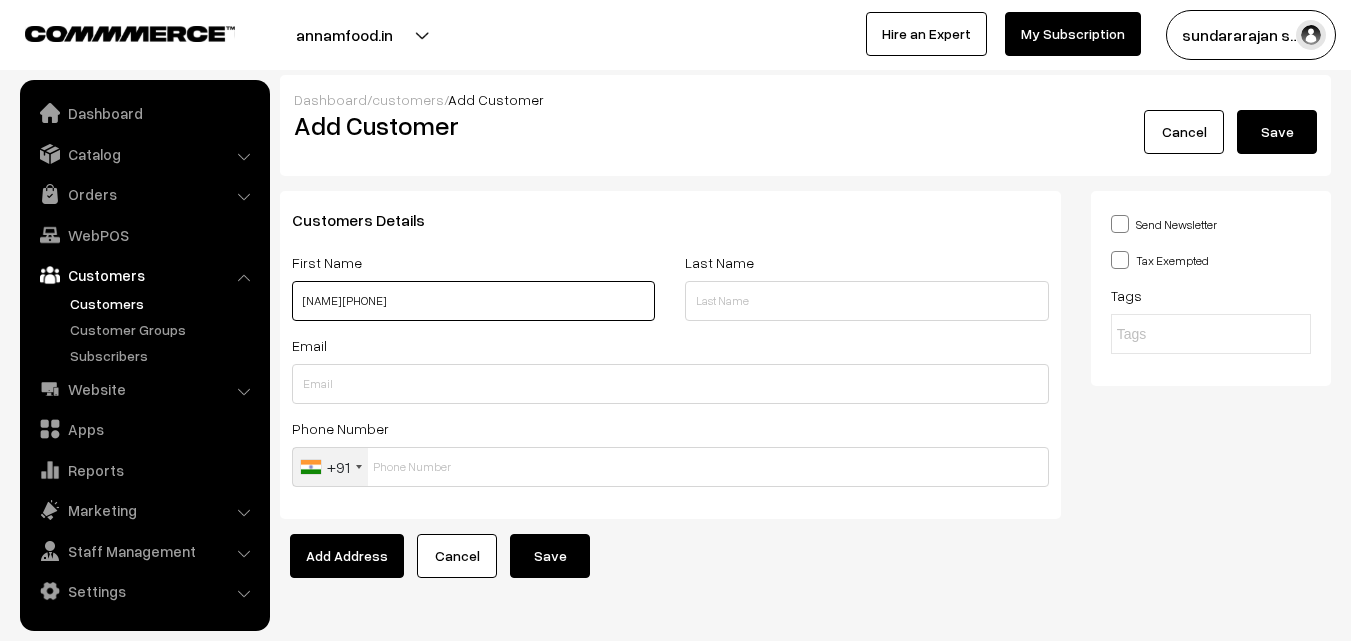 type on "Ganesh 94355 91368" 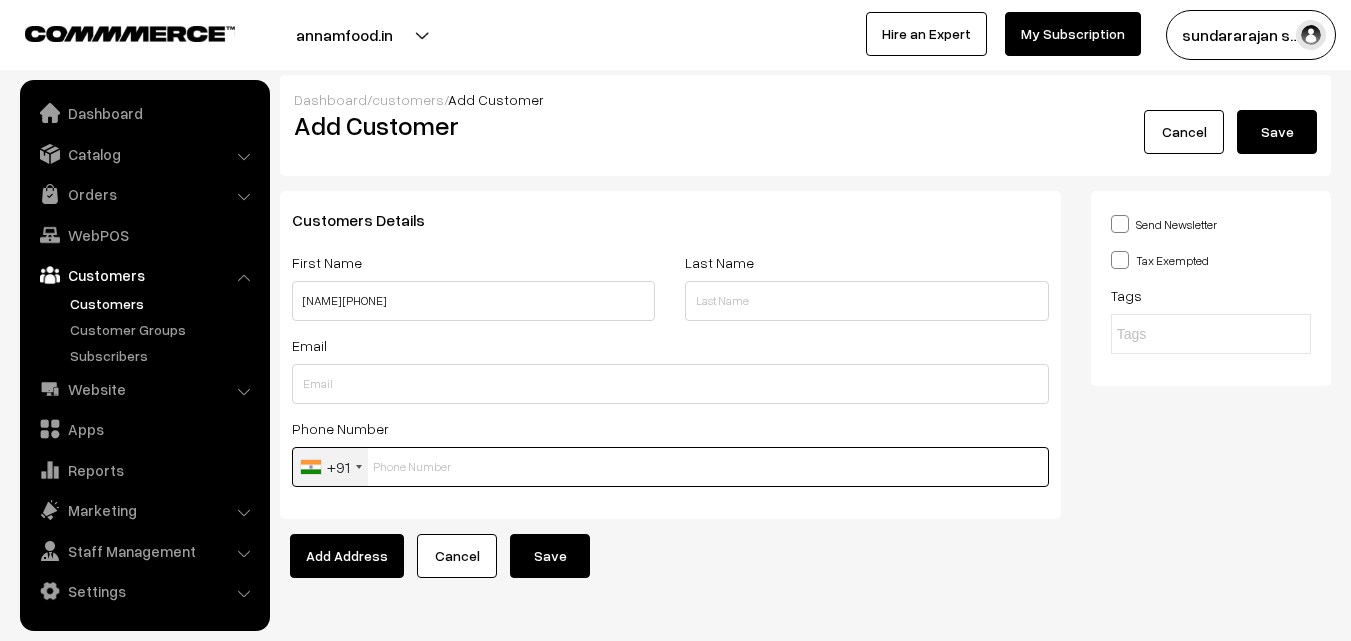 click at bounding box center [670, 467] 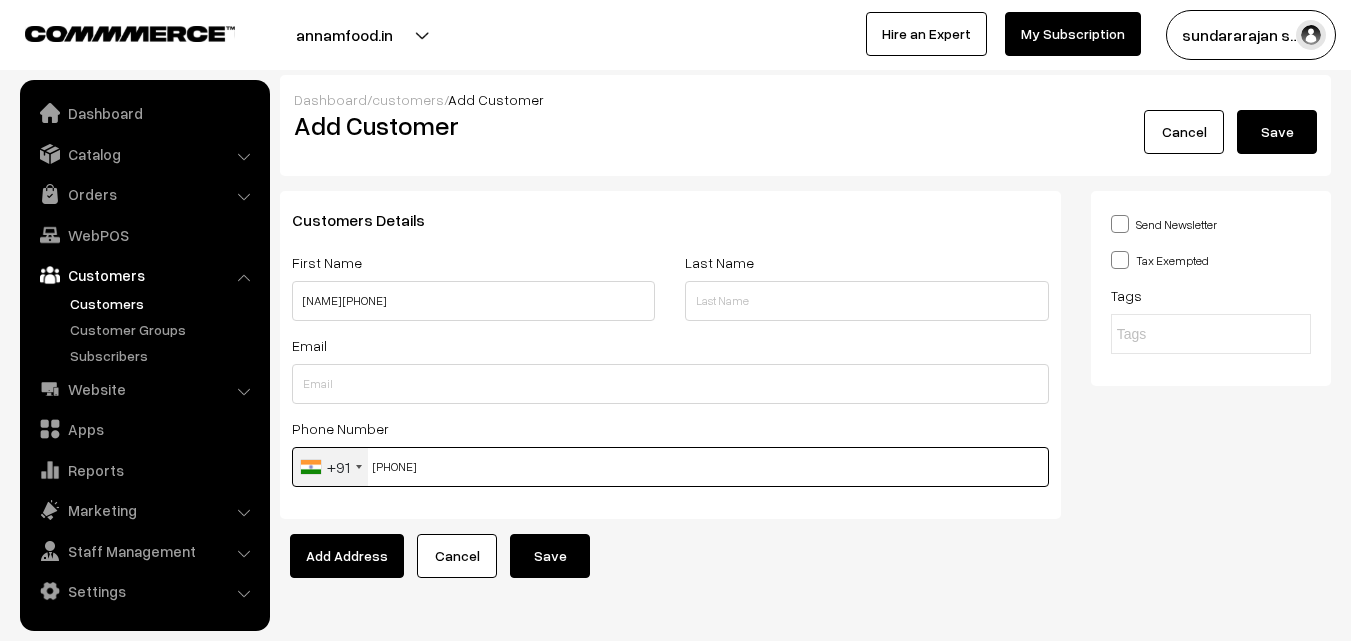 drag, startPoint x: 424, startPoint y: 465, endPoint x: 464, endPoint y: 429, distance: 53.814495 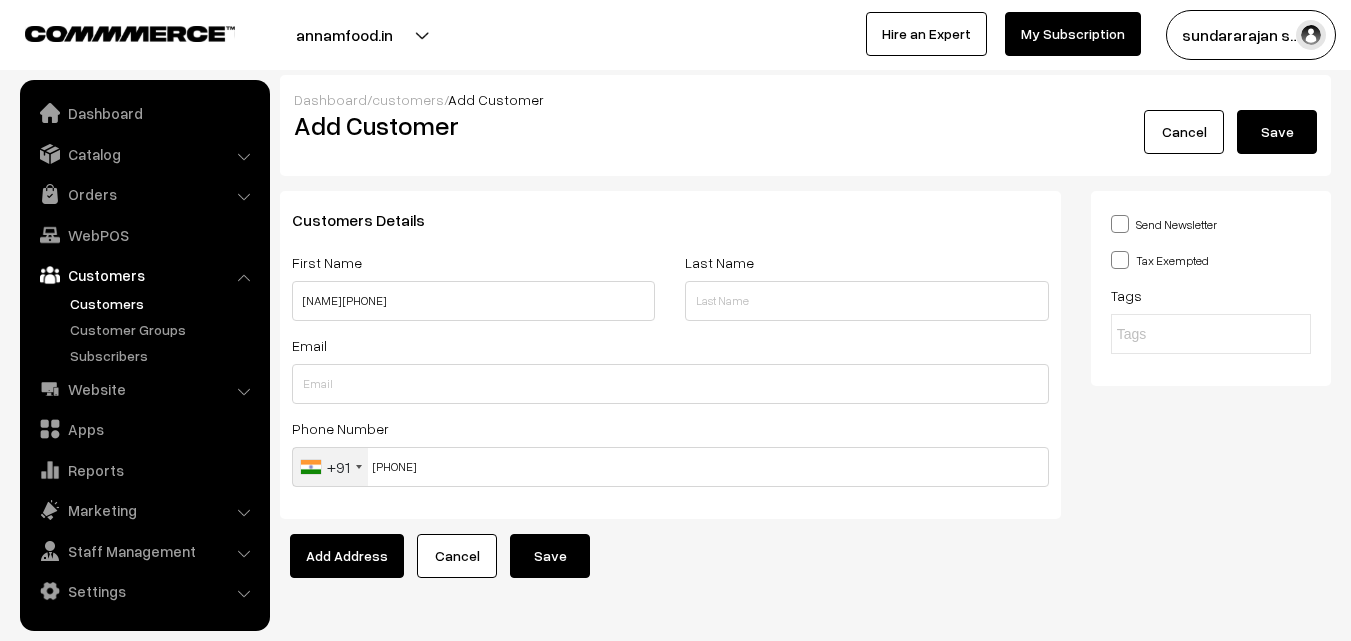 click on "Save" at bounding box center (550, 556) 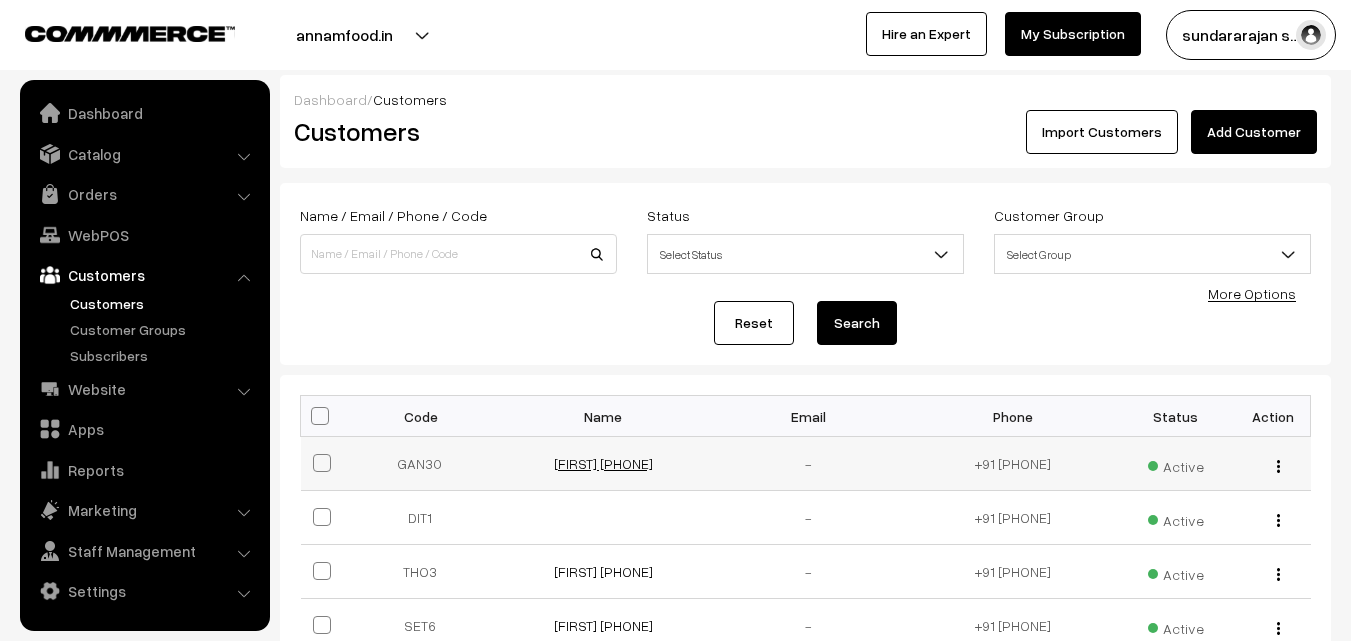 scroll, scrollTop: 0, scrollLeft: 0, axis: both 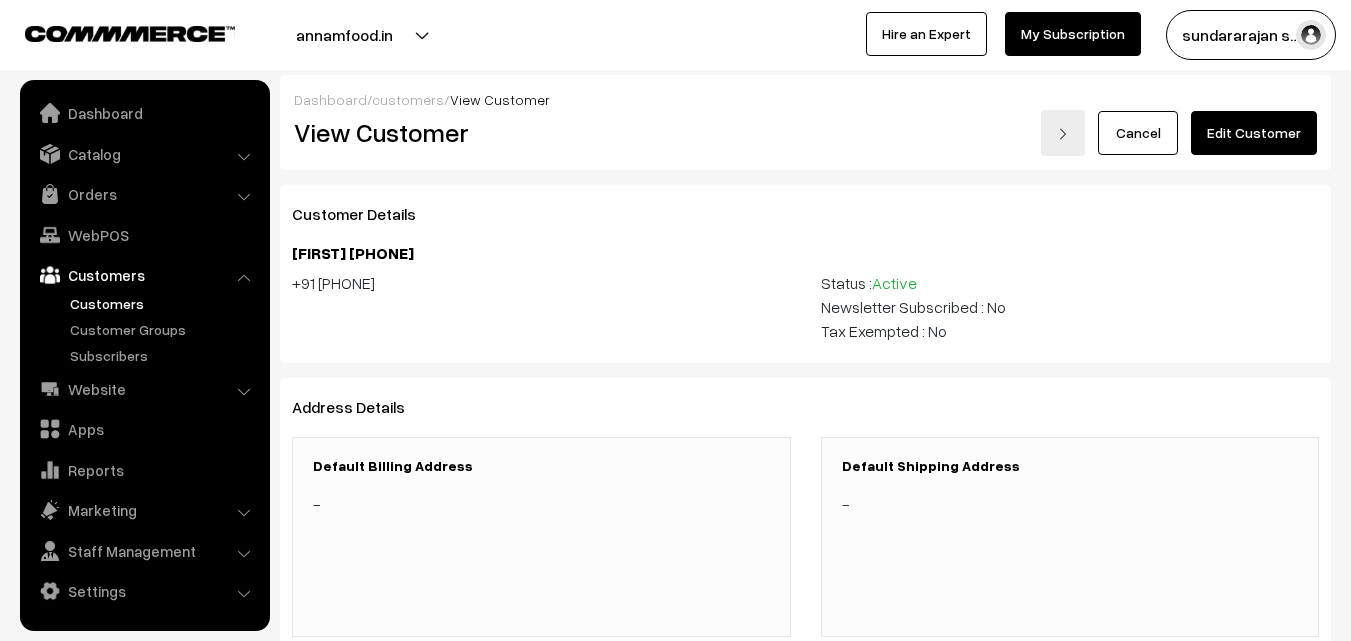 click on "Edit Customer" at bounding box center [1254, 133] 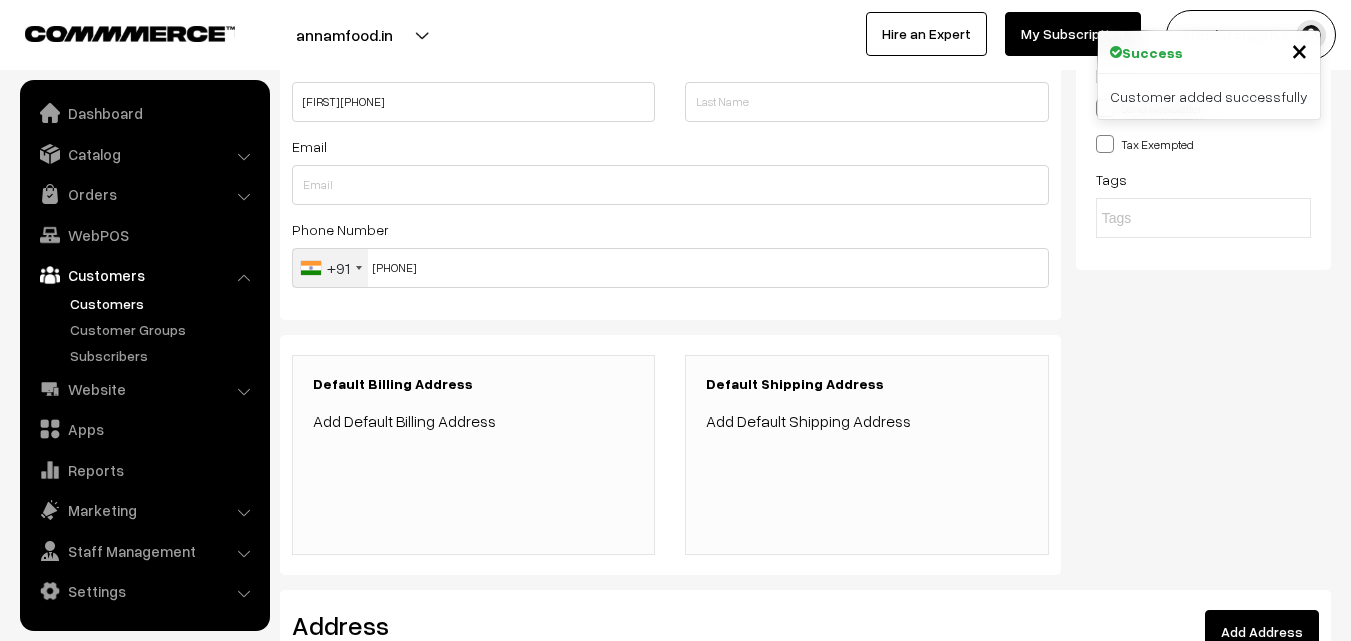 scroll, scrollTop: 300, scrollLeft: 0, axis: vertical 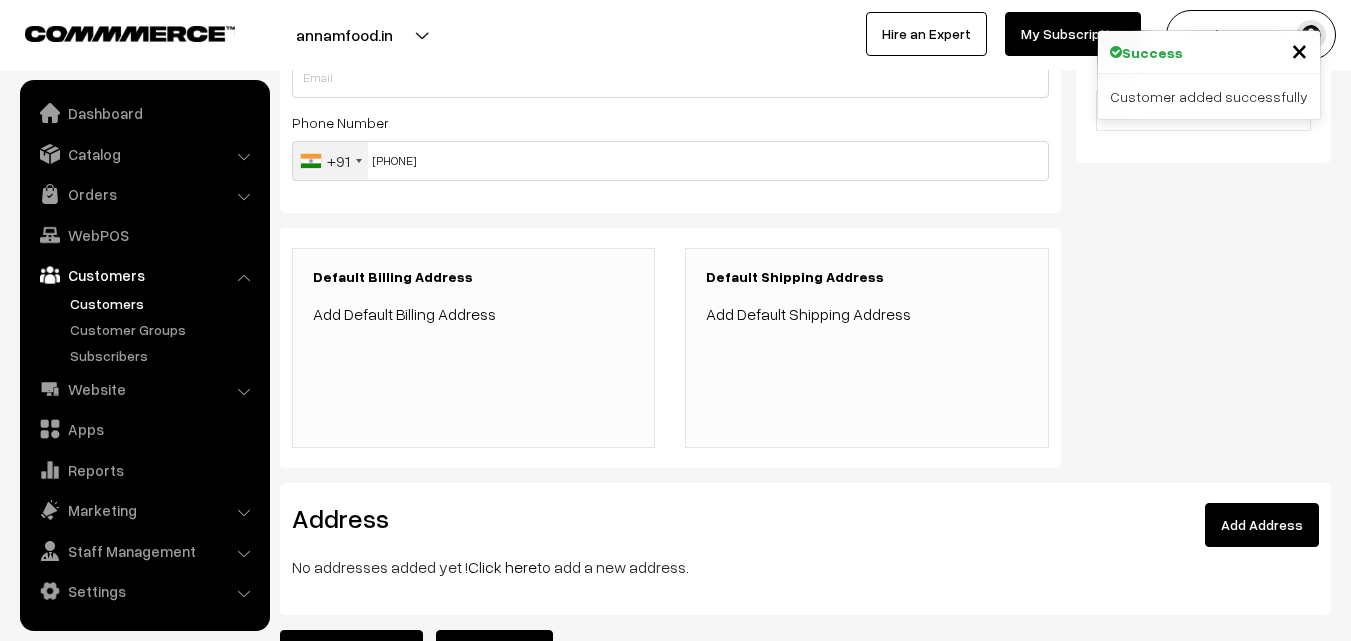 click on "Click here" at bounding box center (502, 567) 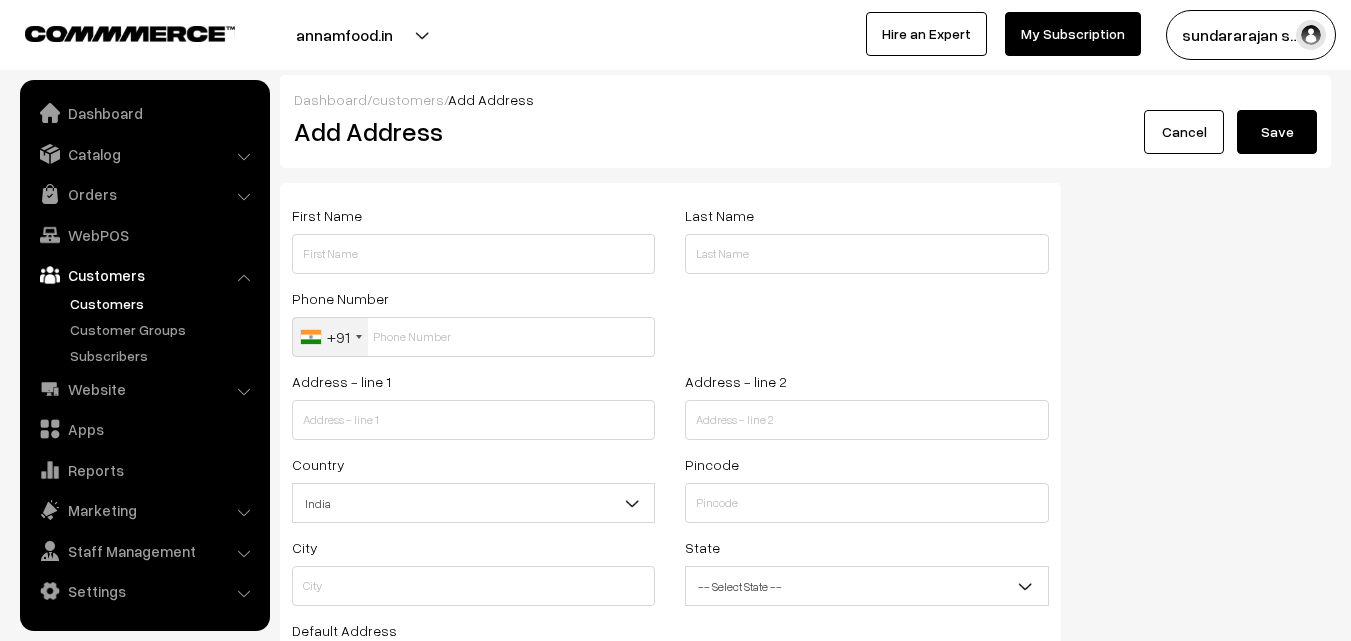 scroll, scrollTop: 0, scrollLeft: 0, axis: both 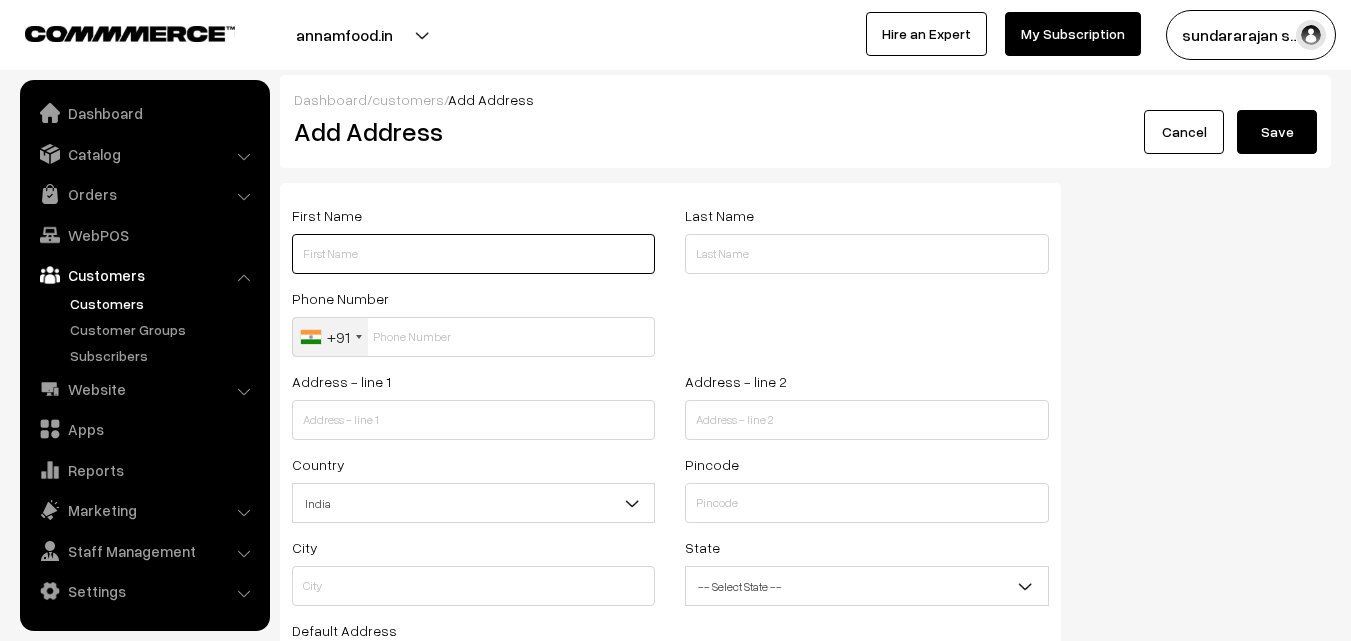 click at bounding box center [473, 254] 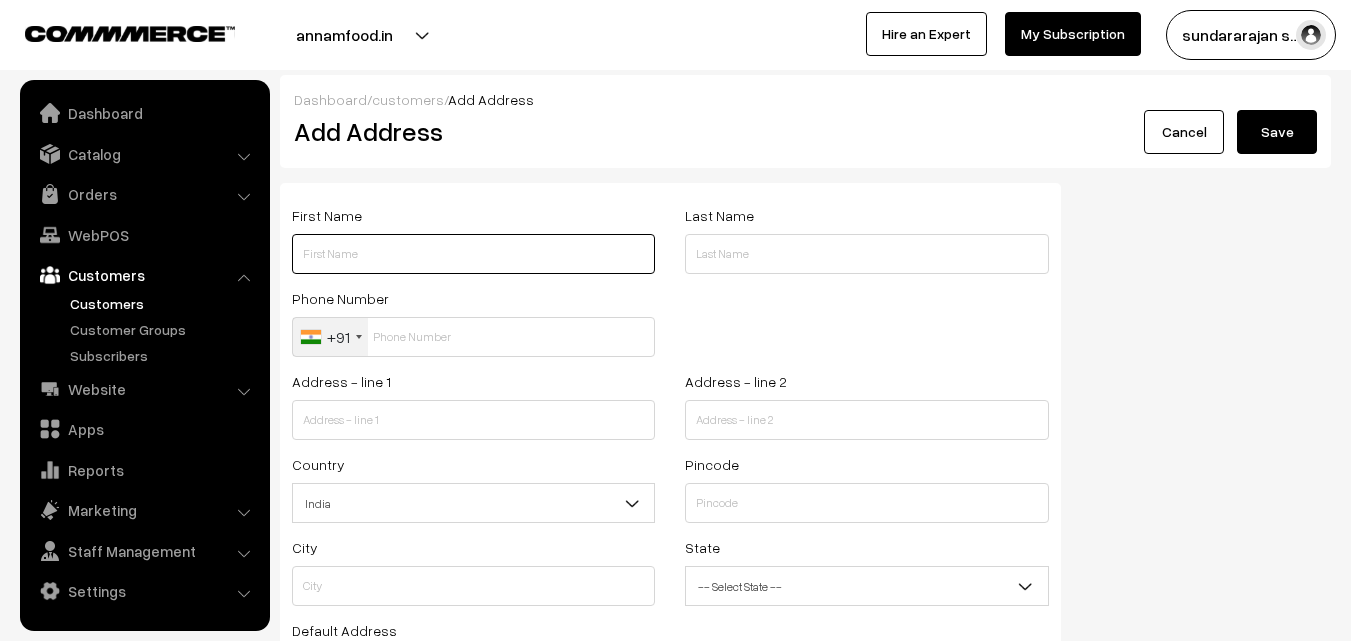 paste on "[FIRST]" 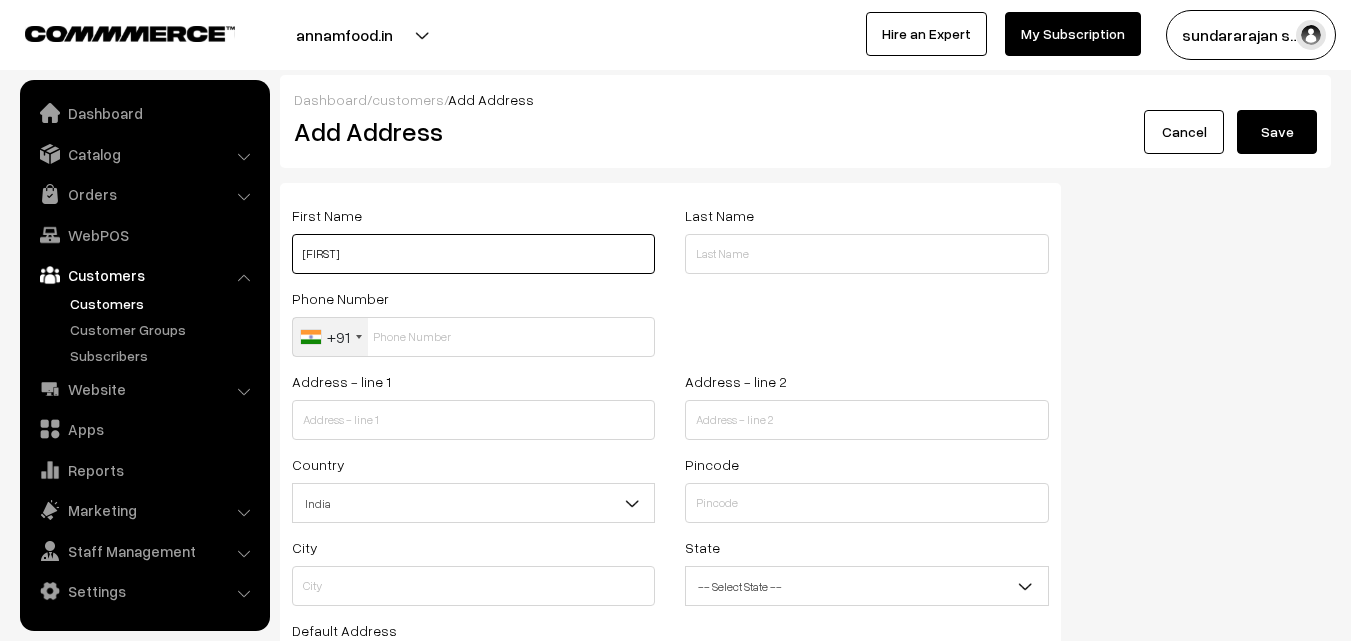 paste on "[PHONE]" 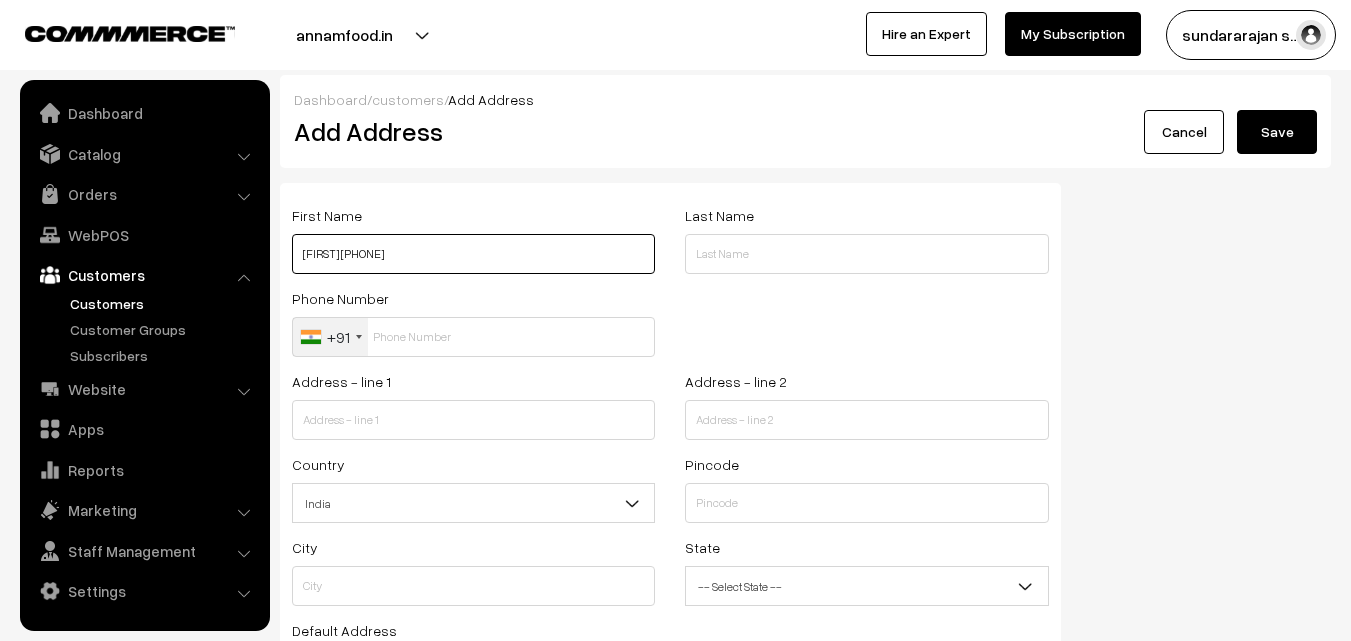 type on "[FIRST] [PHONE]" 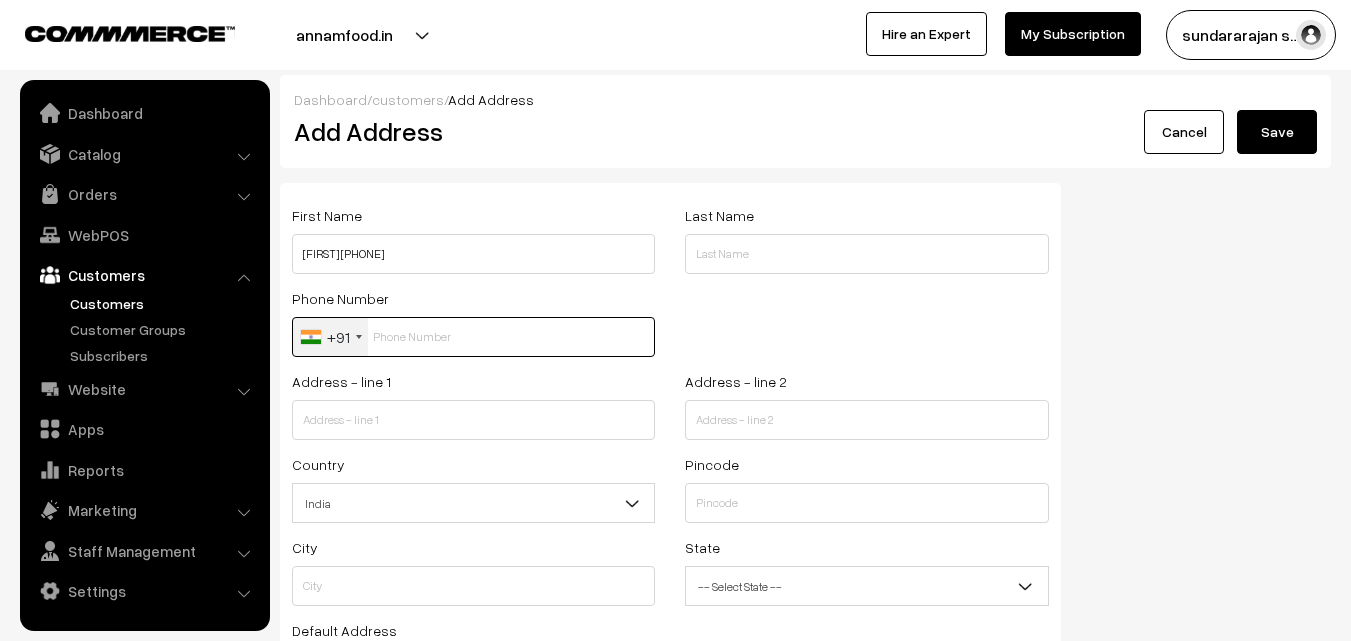 click at bounding box center [473, 337] 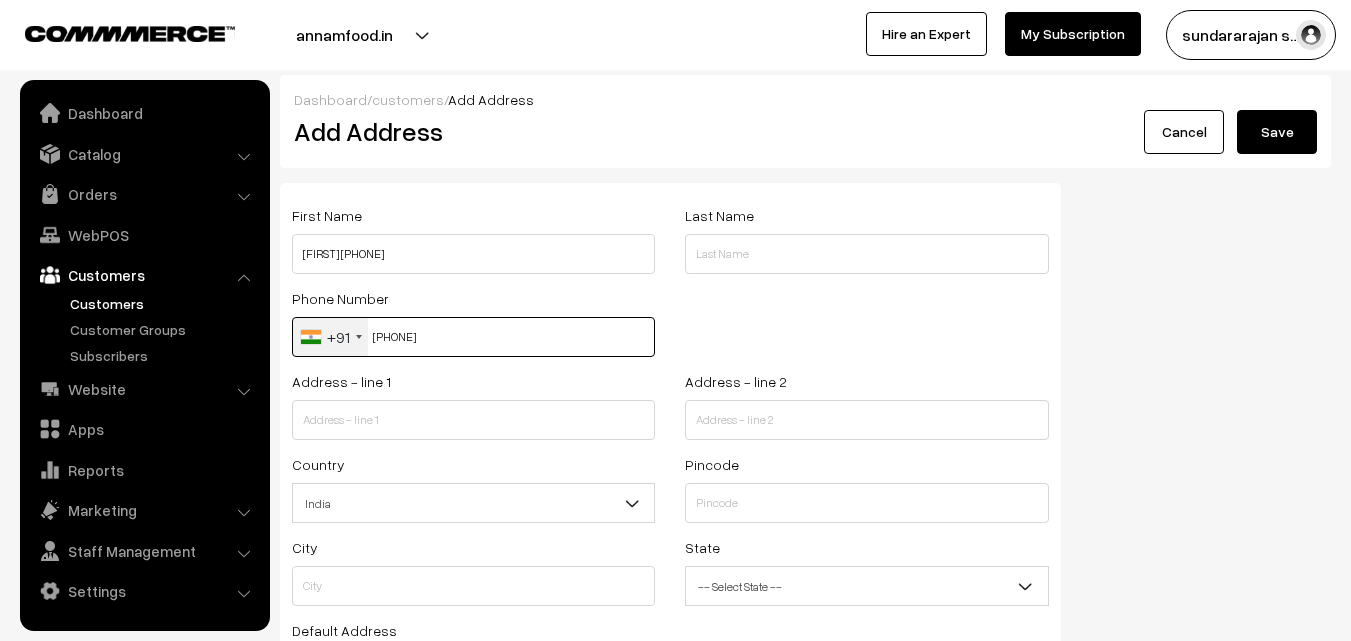 click on "[PHONE]" at bounding box center (473, 337) 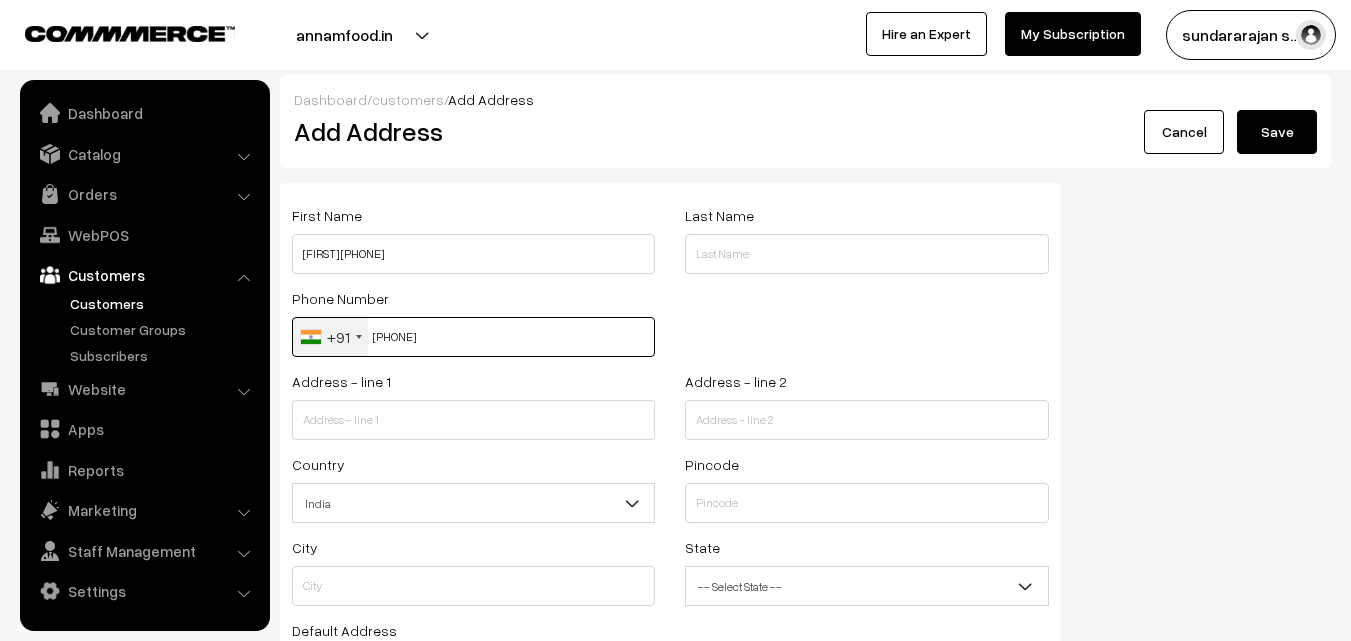 type on "9435591368" 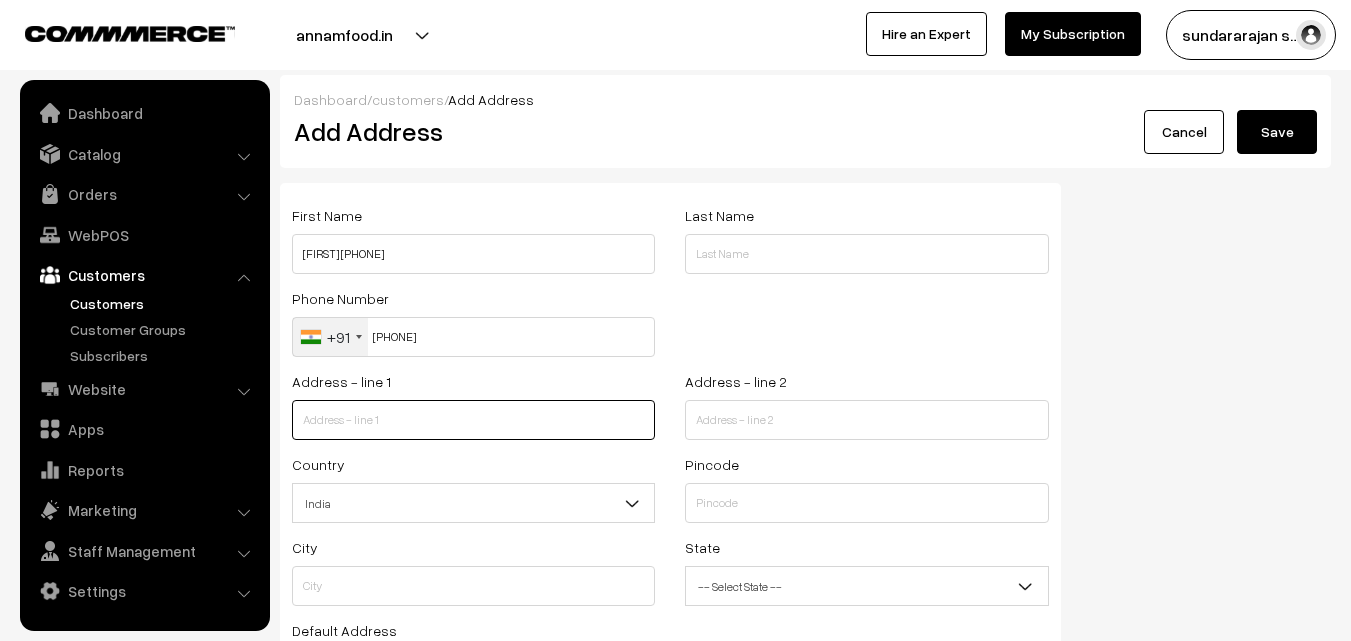 click at bounding box center (473, 420) 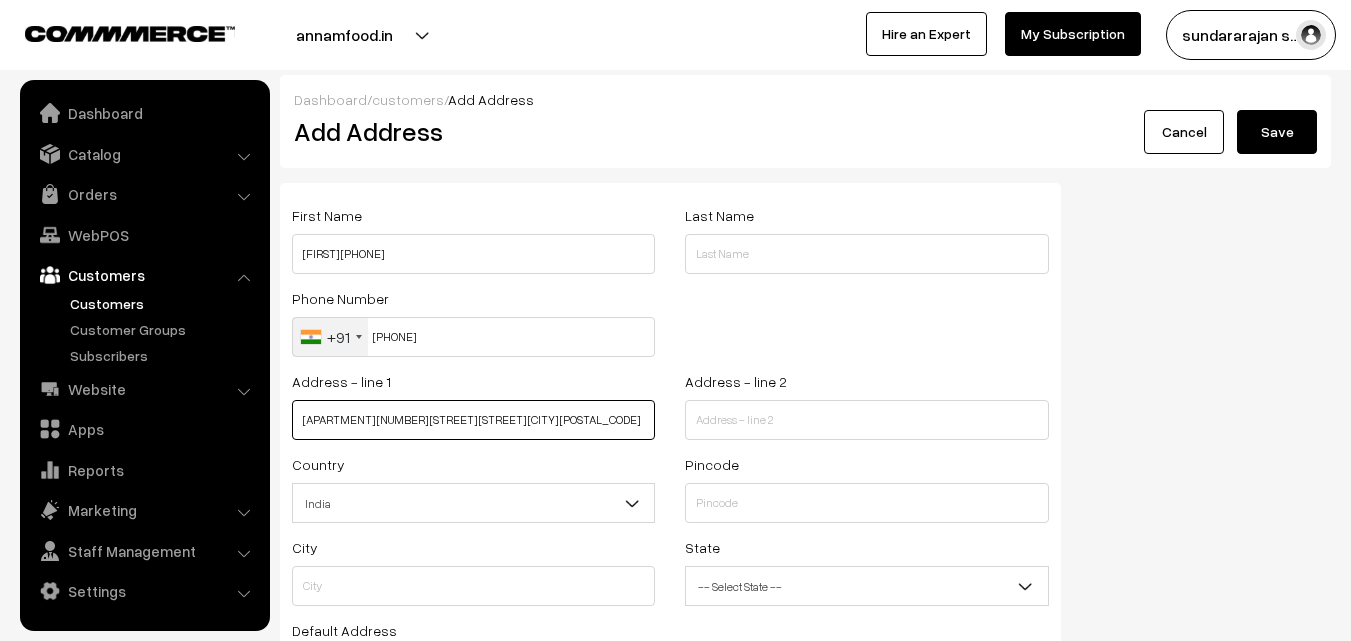 scroll, scrollTop: 0, scrollLeft: 128, axis: horizontal 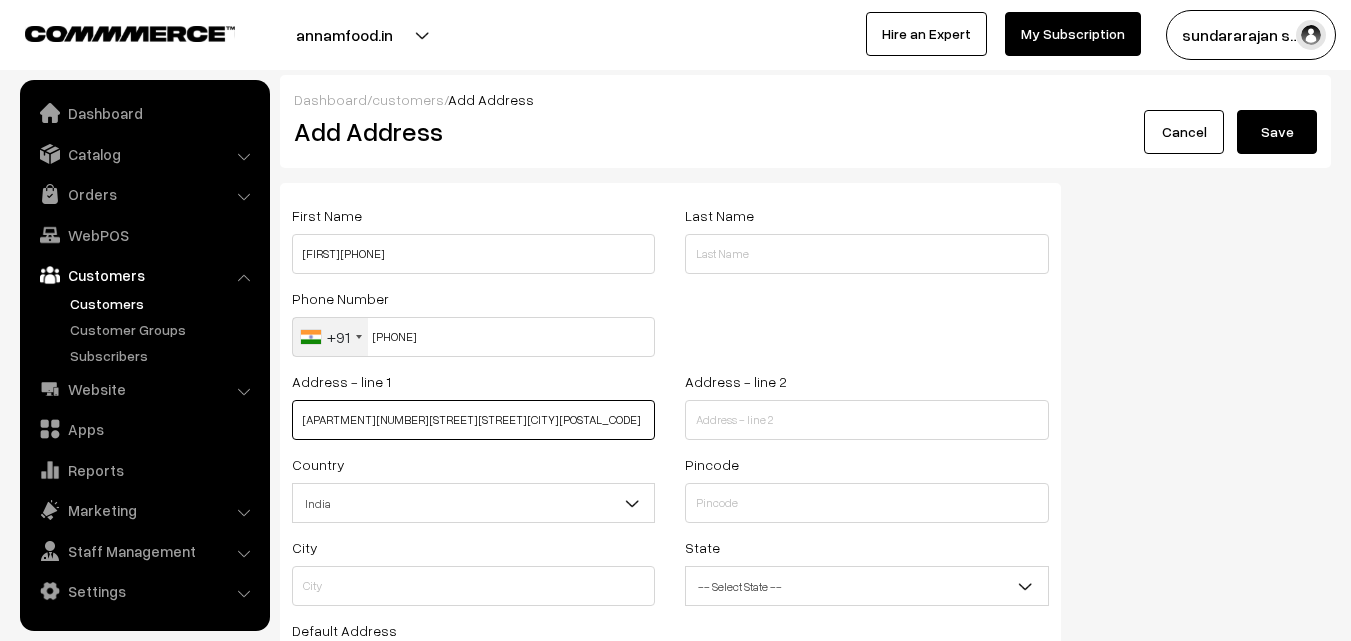 drag, startPoint x: 417, startPoint y: 420, endPoint x: 686, endPoint y: 453, distance: 271.0166 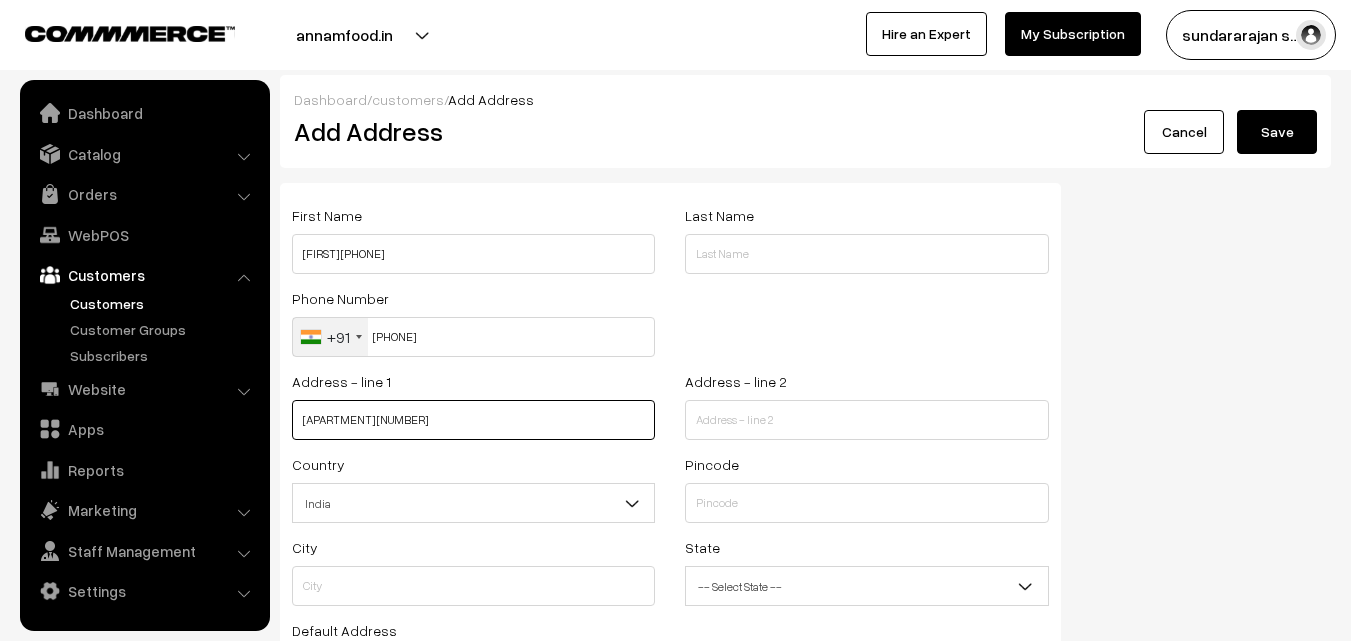 scroll, scrollTop: 0, scrollLeft: 0, axis: both 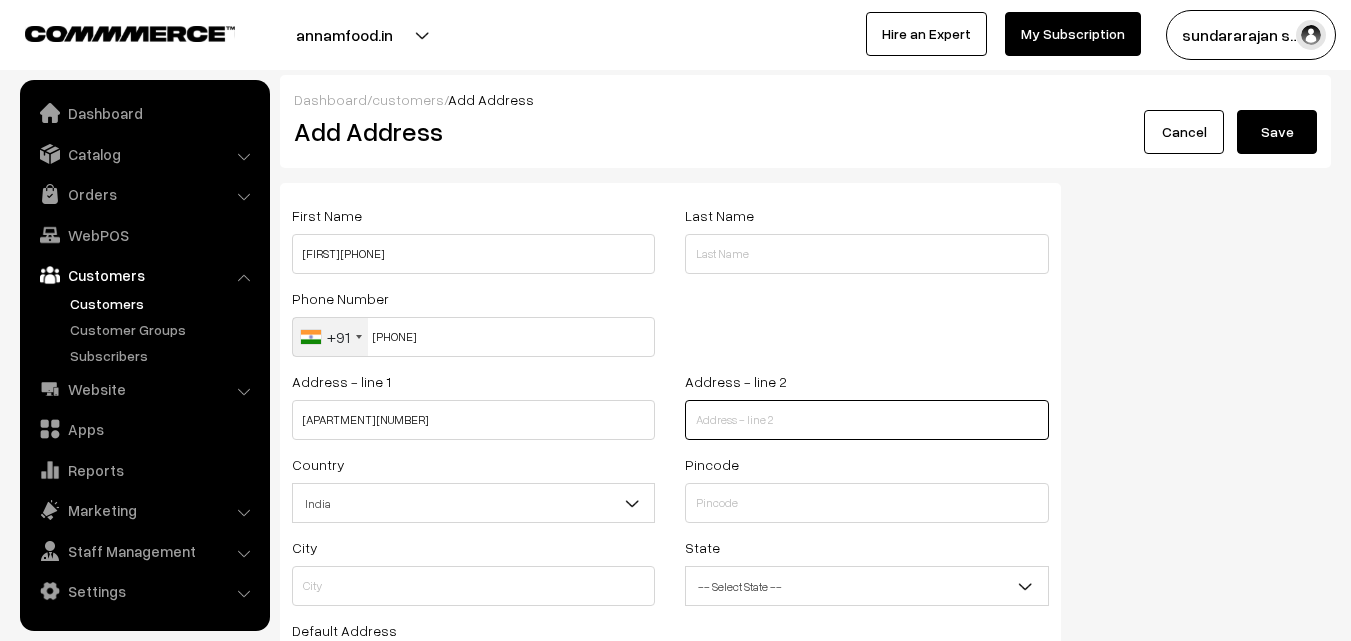 paste on "vidyodaya first cross street  T Nagar Chennai 600017" 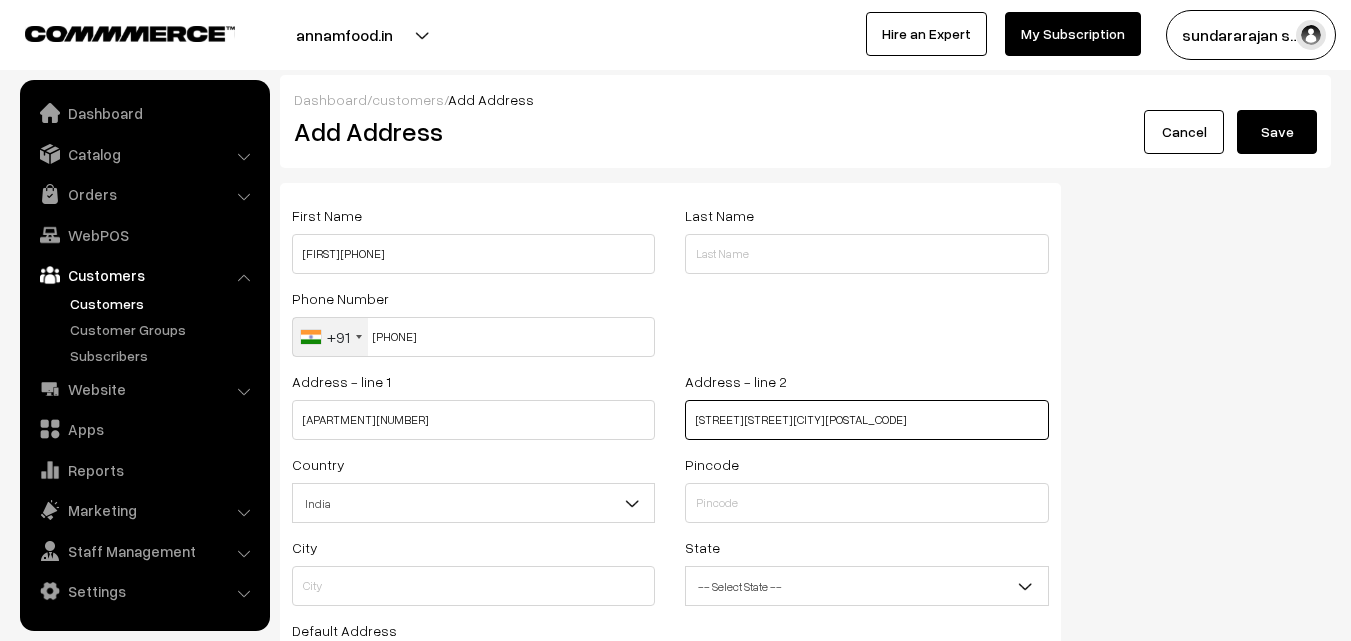 click on "vidyodaya first cross street  T Nagar Chennai 600017" at bounding box center [866, 420] 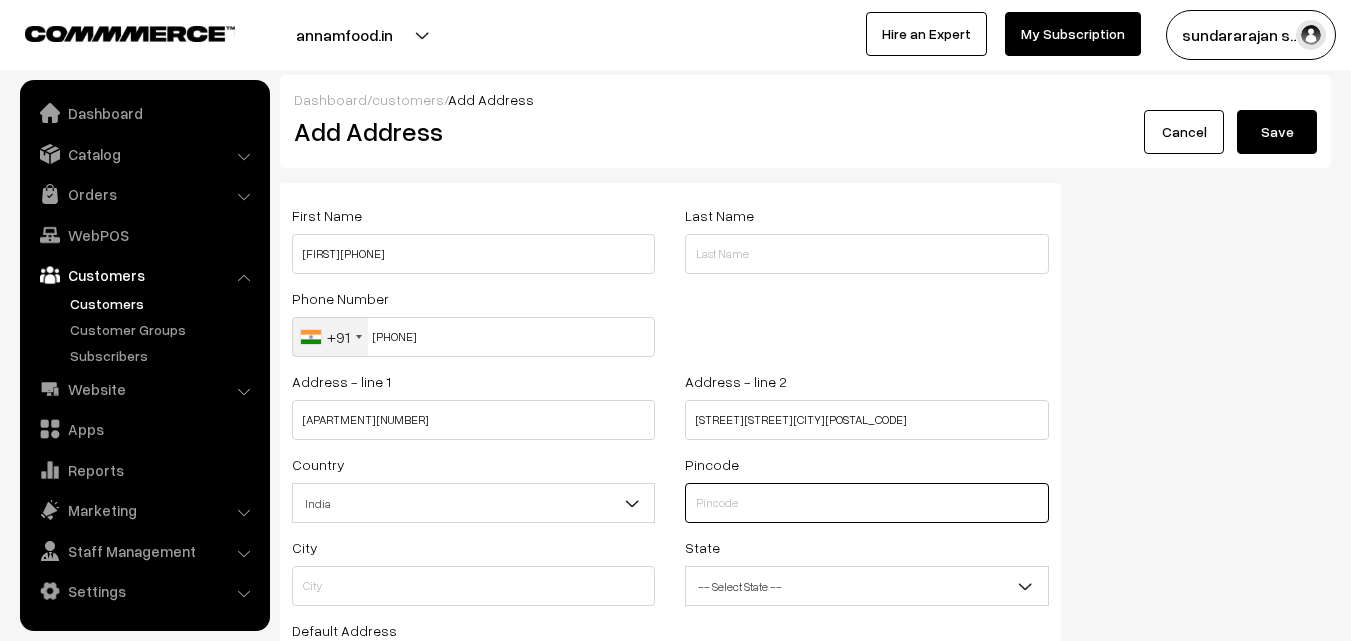 click at bounding box center (866, 503) 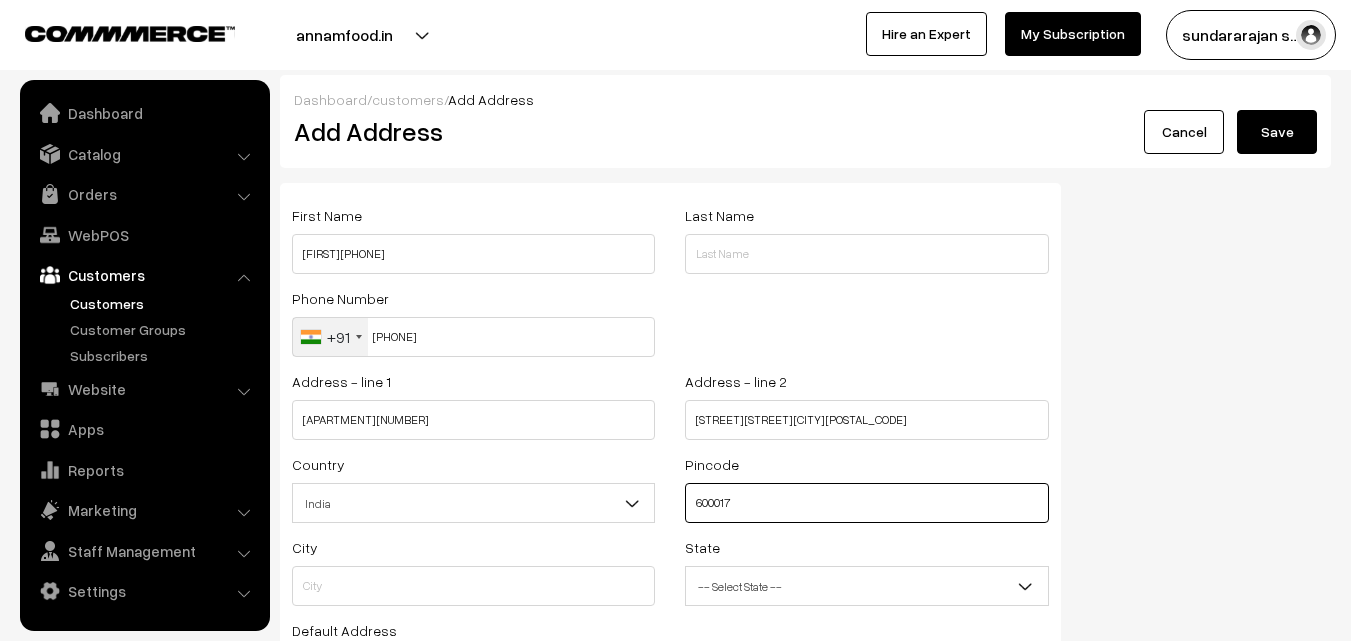type on "600017" 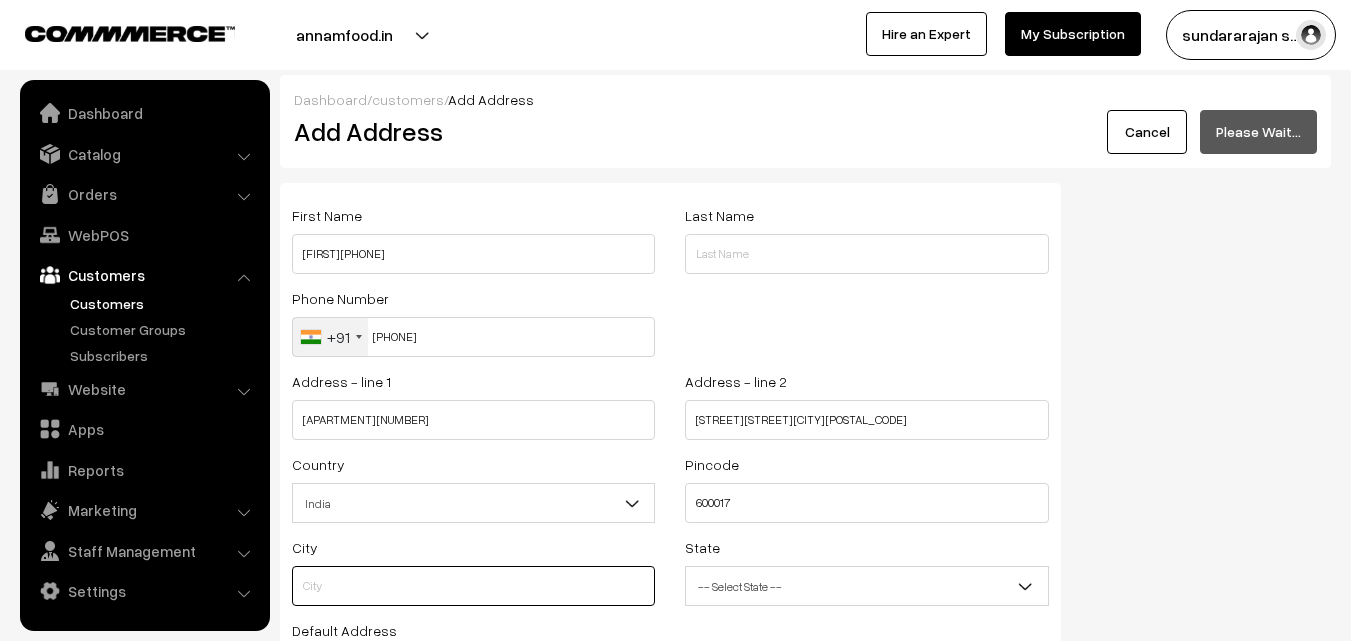 type on "Chennai" 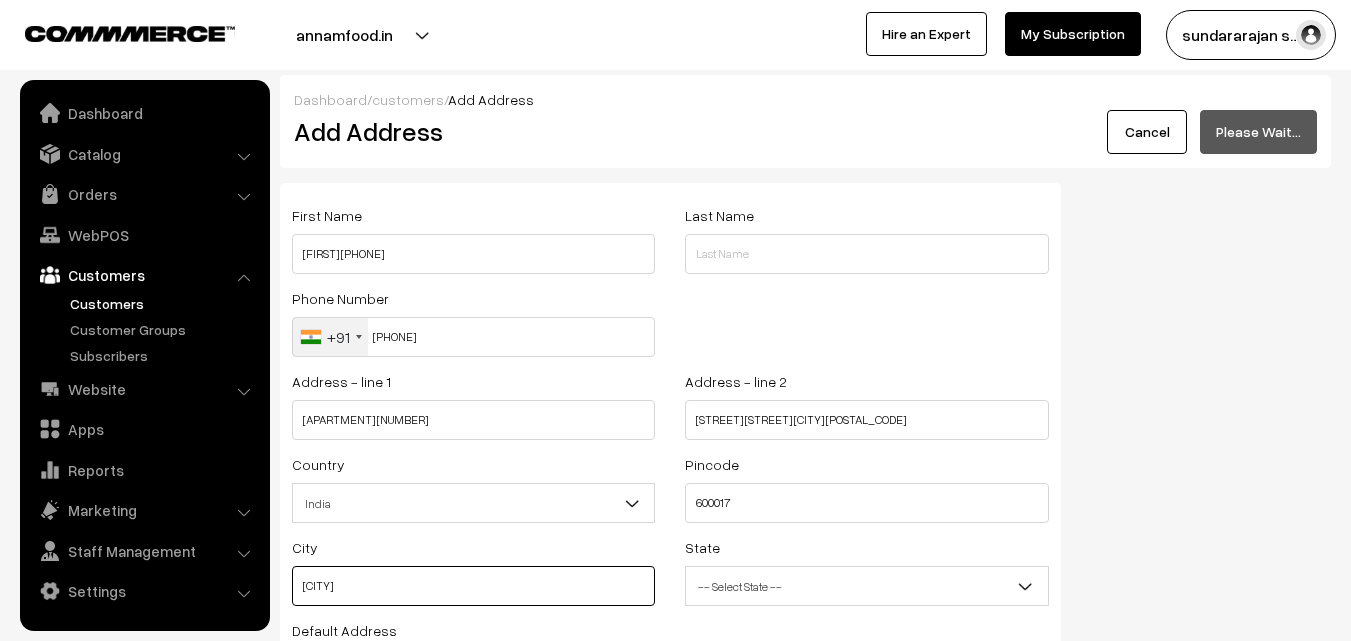 select on "Tamil Nadu" 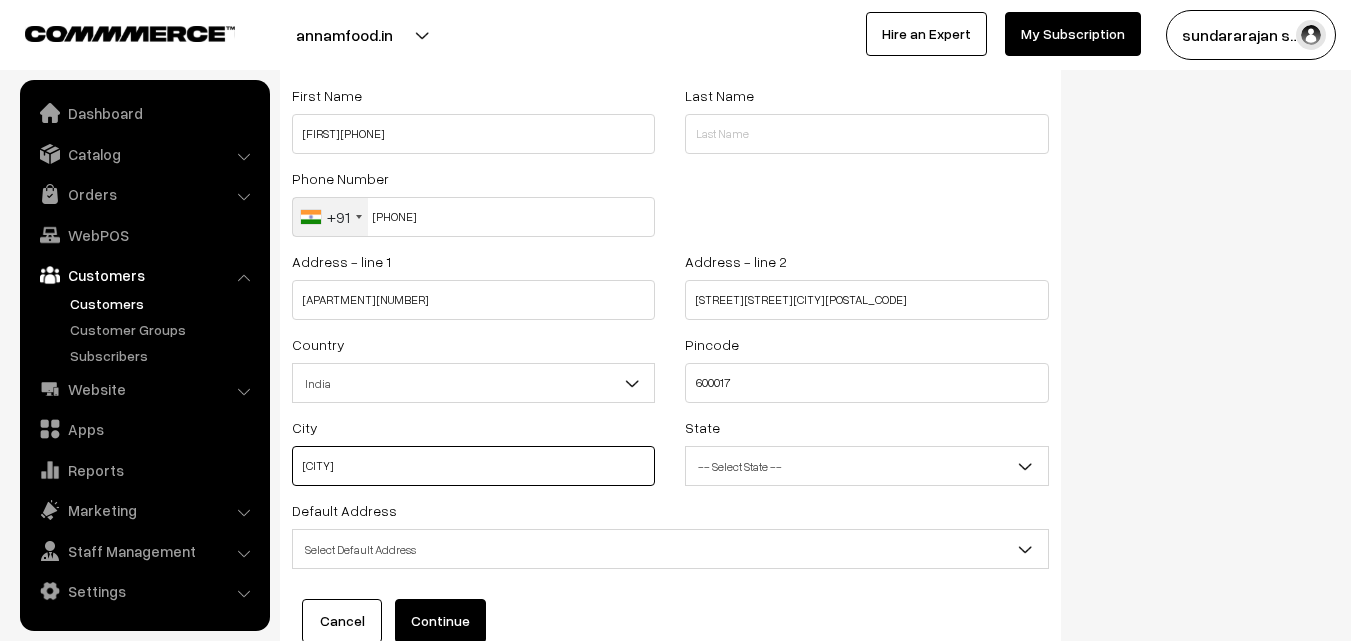 scroll, scrollTop: 272, scrollLeft: 0, axis: vertical 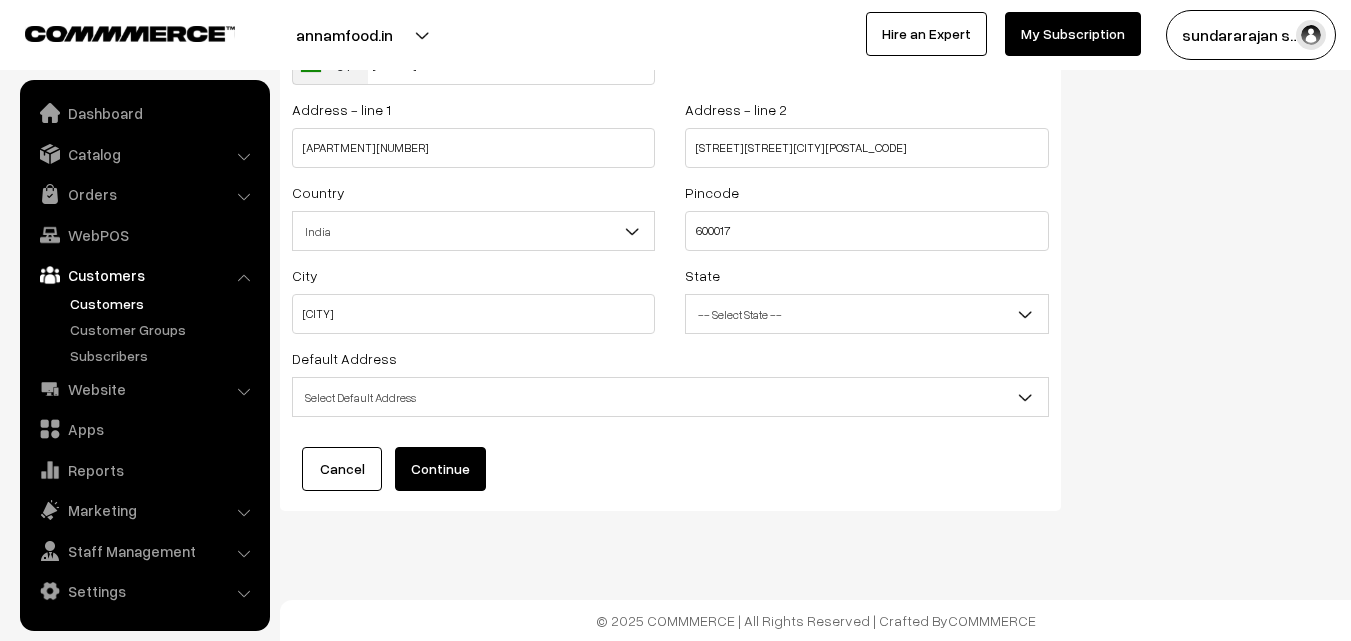 click on "Select Default Address" at bounding box center (670, 397) 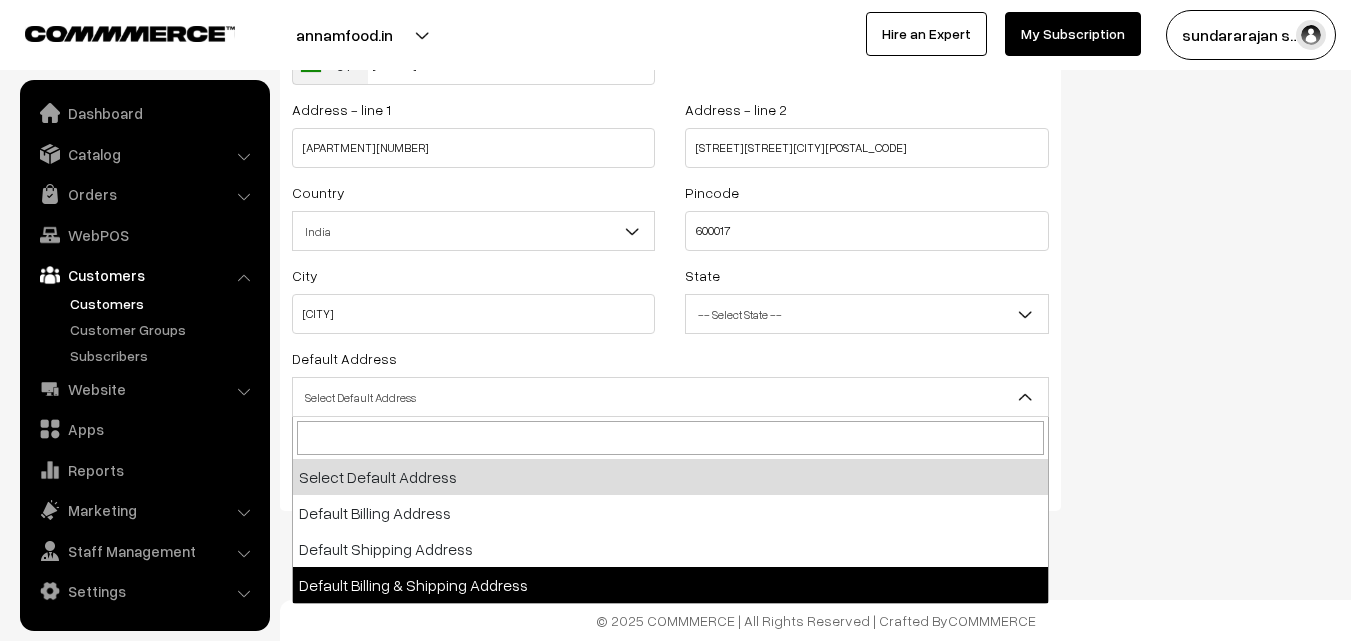 select on "3" 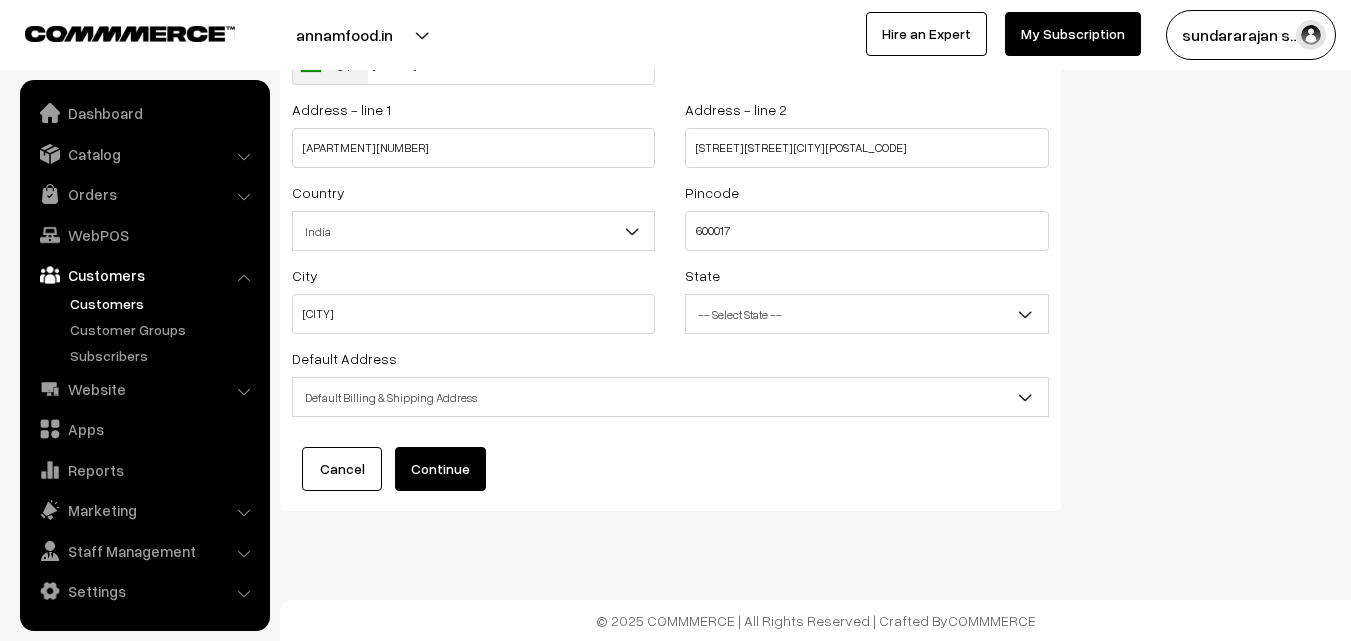 click on "Continue" at bounding box center [440, 469] 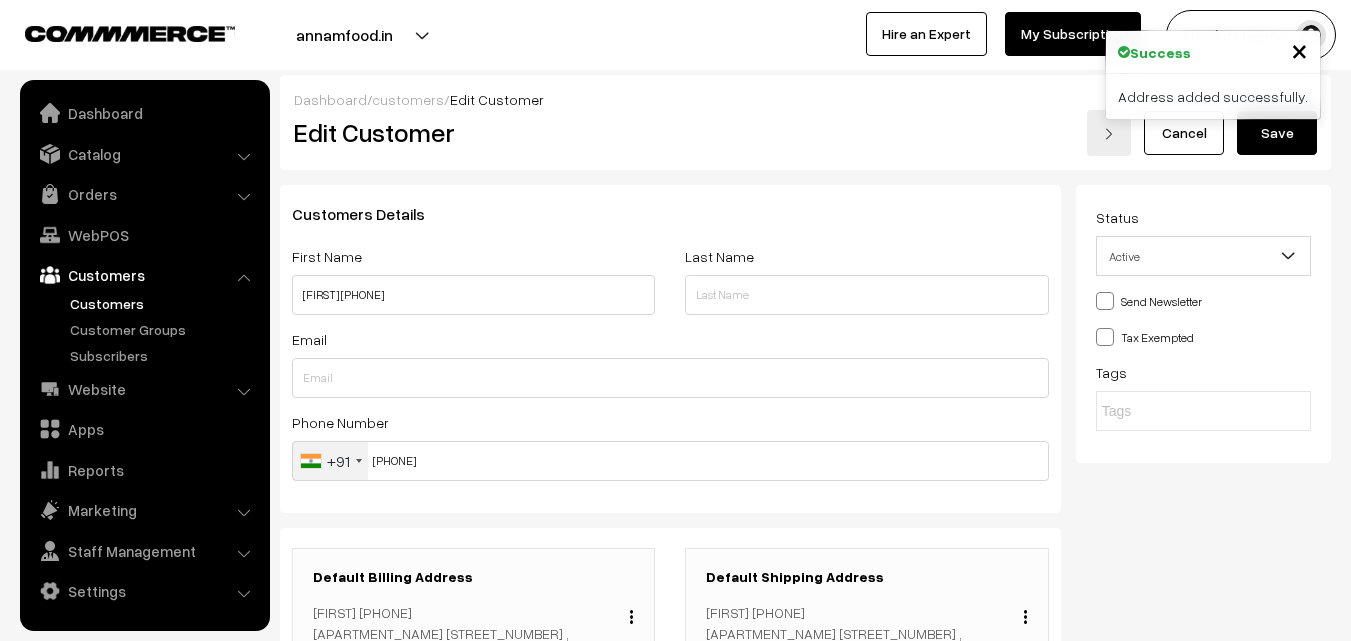 scroll, scrollTop: 0, scrollLeft: 0, axis: both 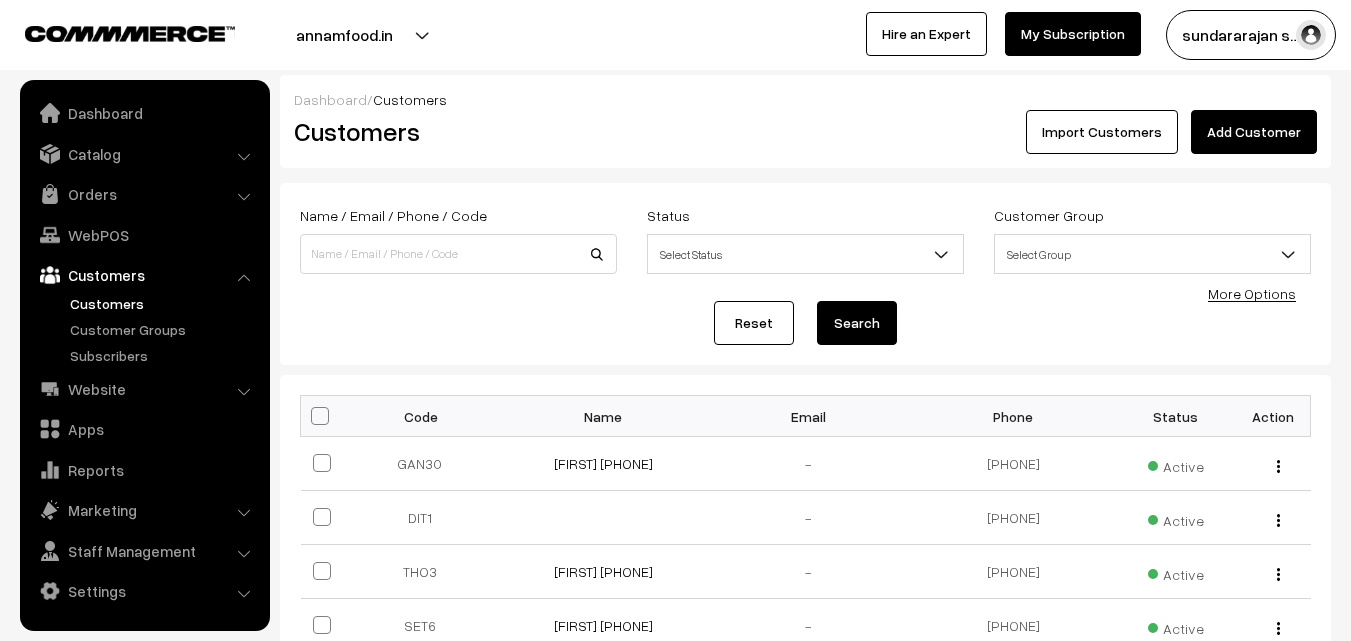 click on "WebPOS" at bounding box center (144, 235) 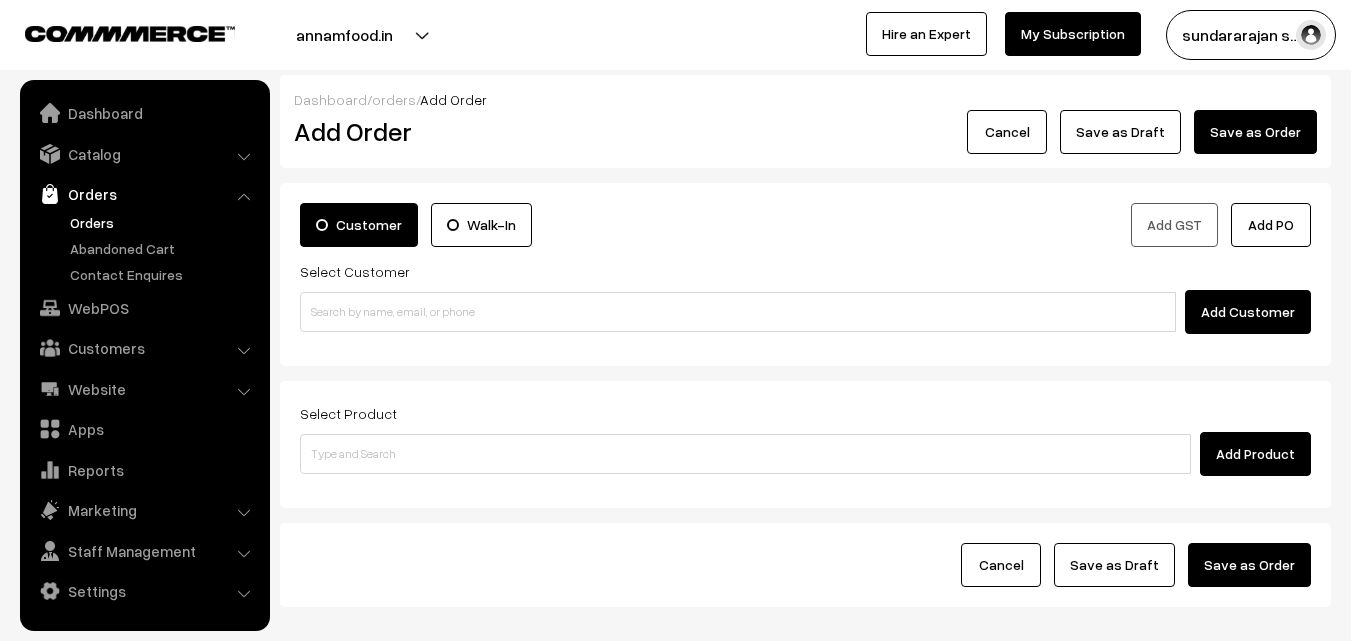 scroll, scrollTop: 0, scrollLeft: 0, axis: both 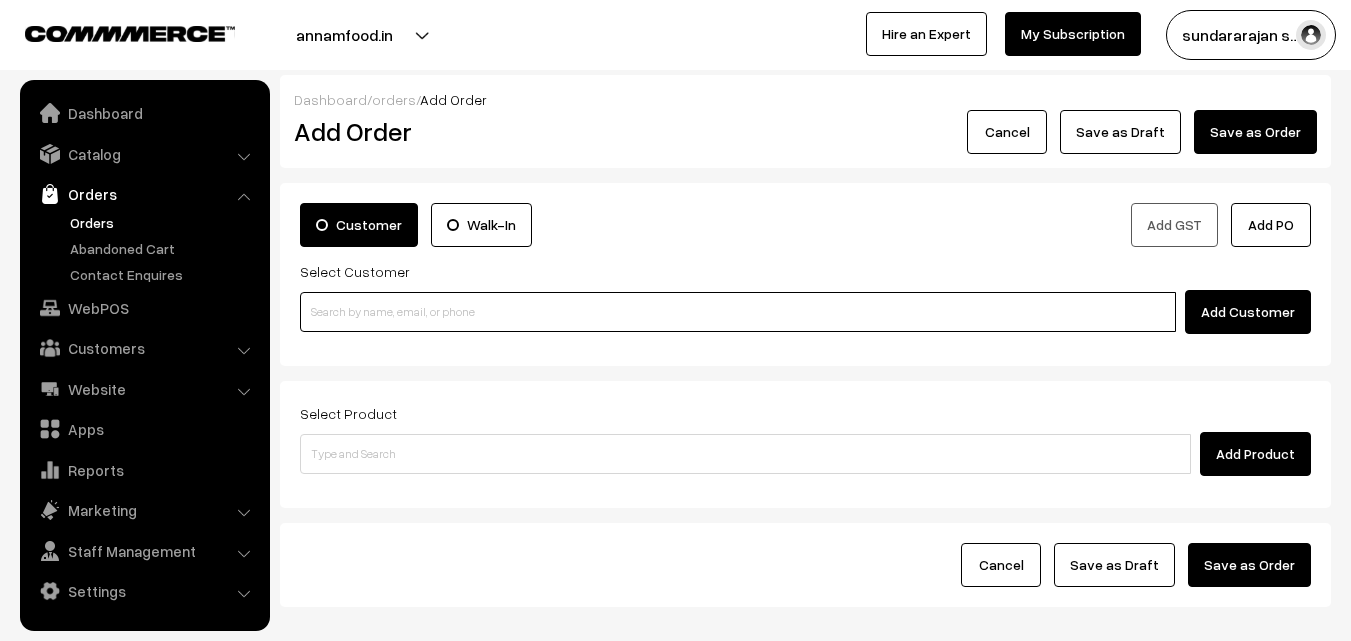 paste on "[PHONE]" 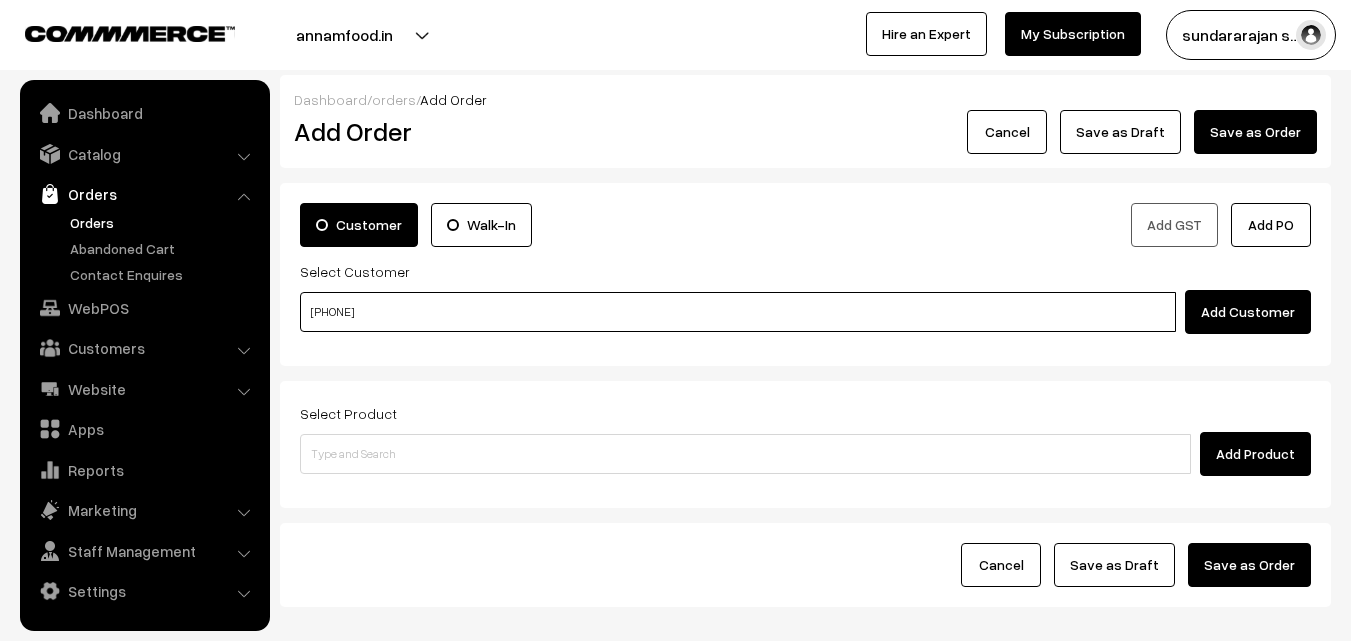 type on "[PHONE]" 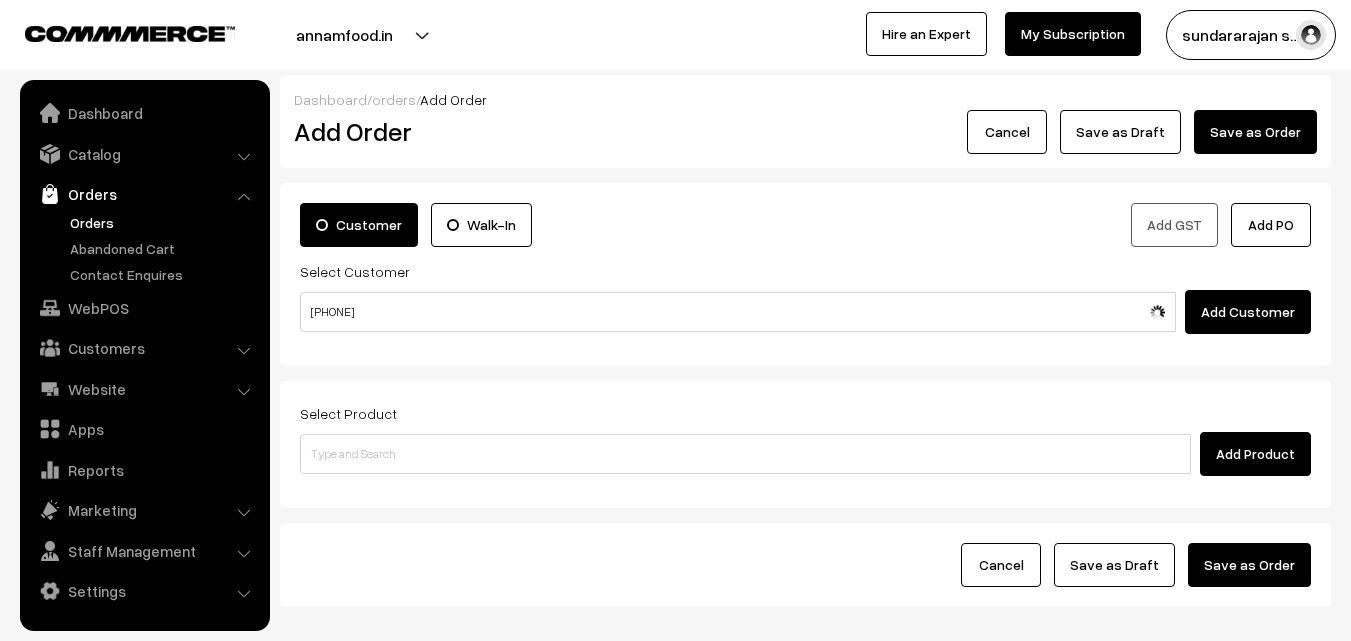 type 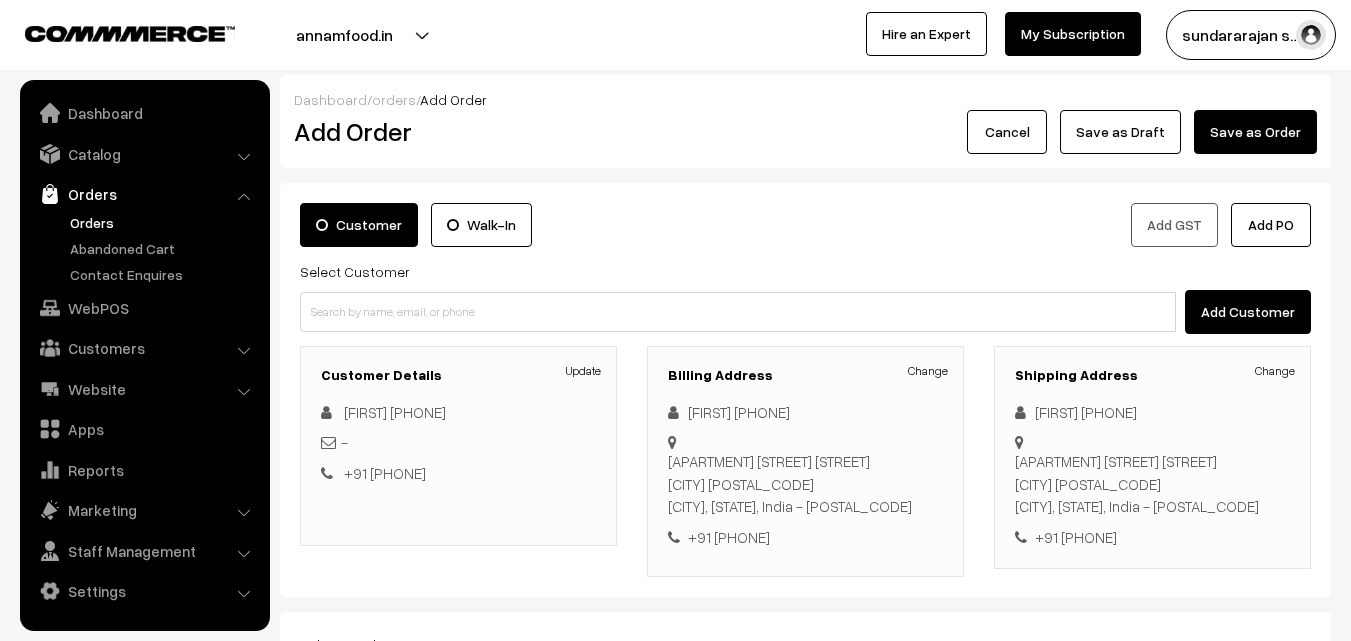 scroll, scrollTop: 265, scrollLeft: 0, axis: vertical 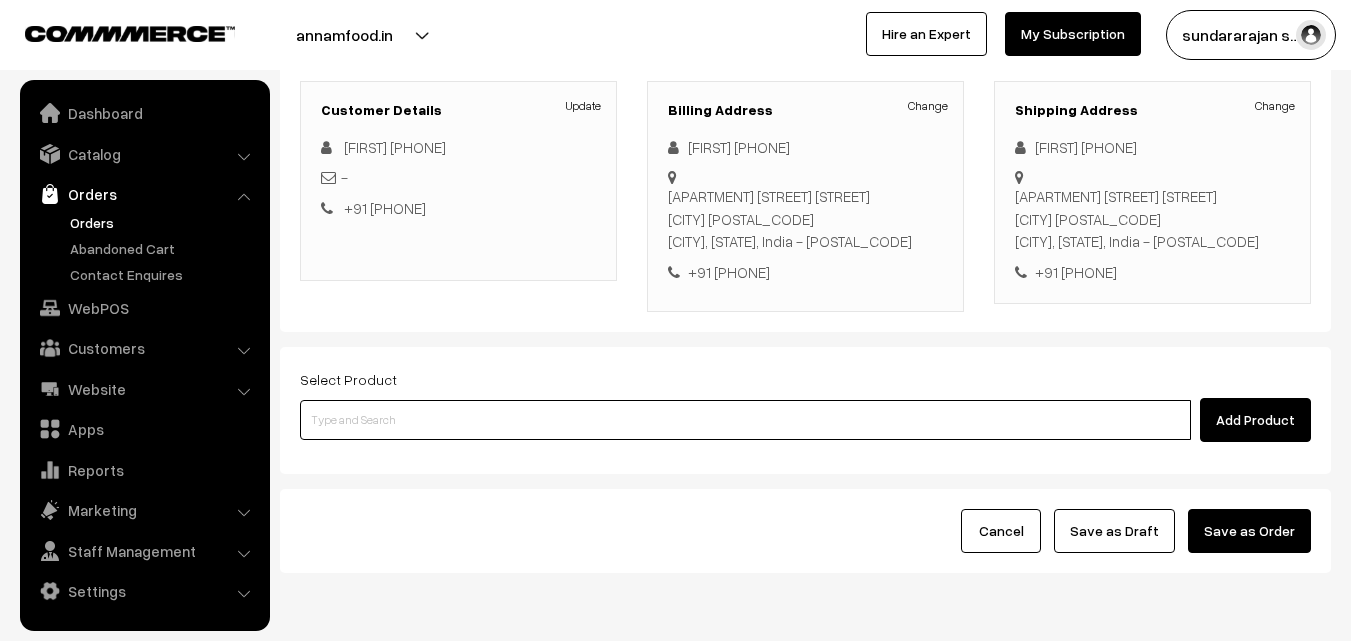 click at bounding box center [745, 420] 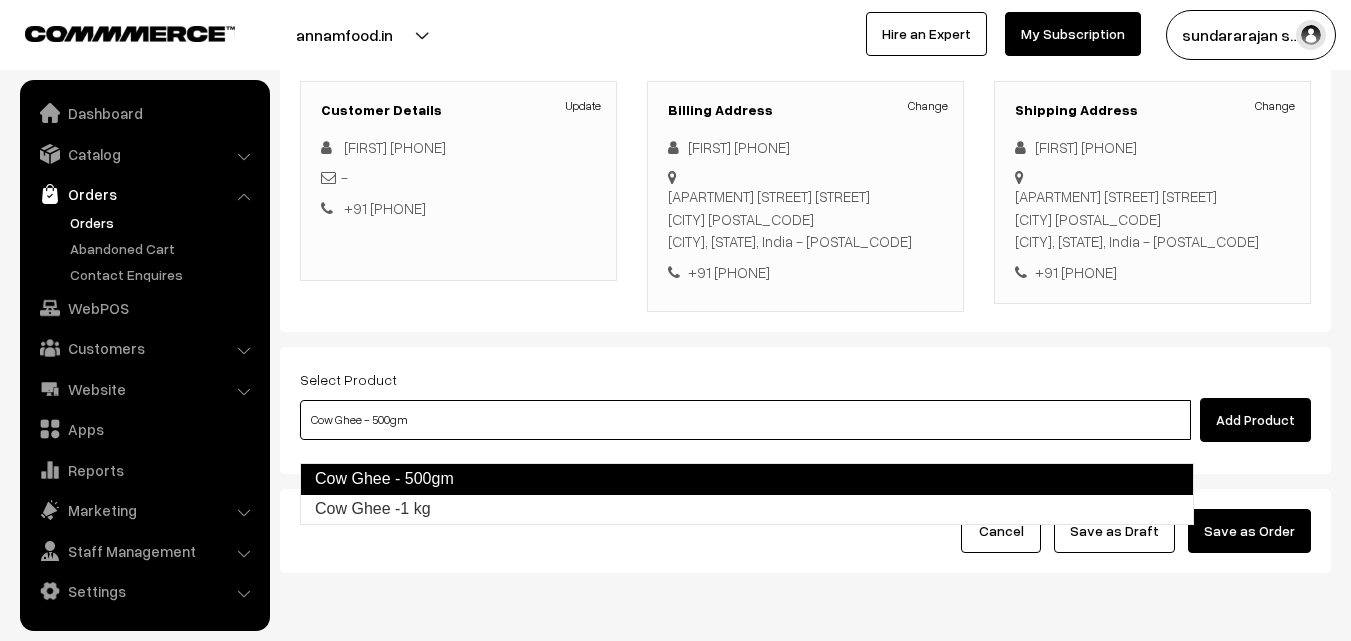 type on "Cow Ghee -1 kg" 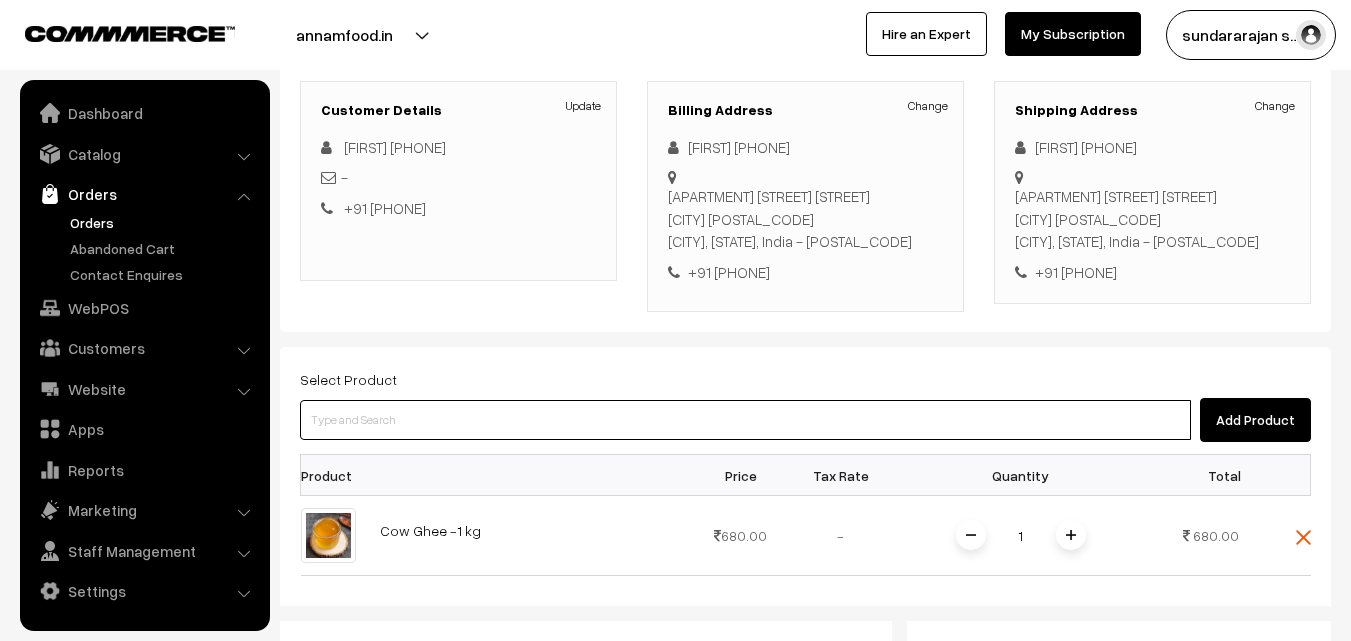 click at bounding box center [745, 420] 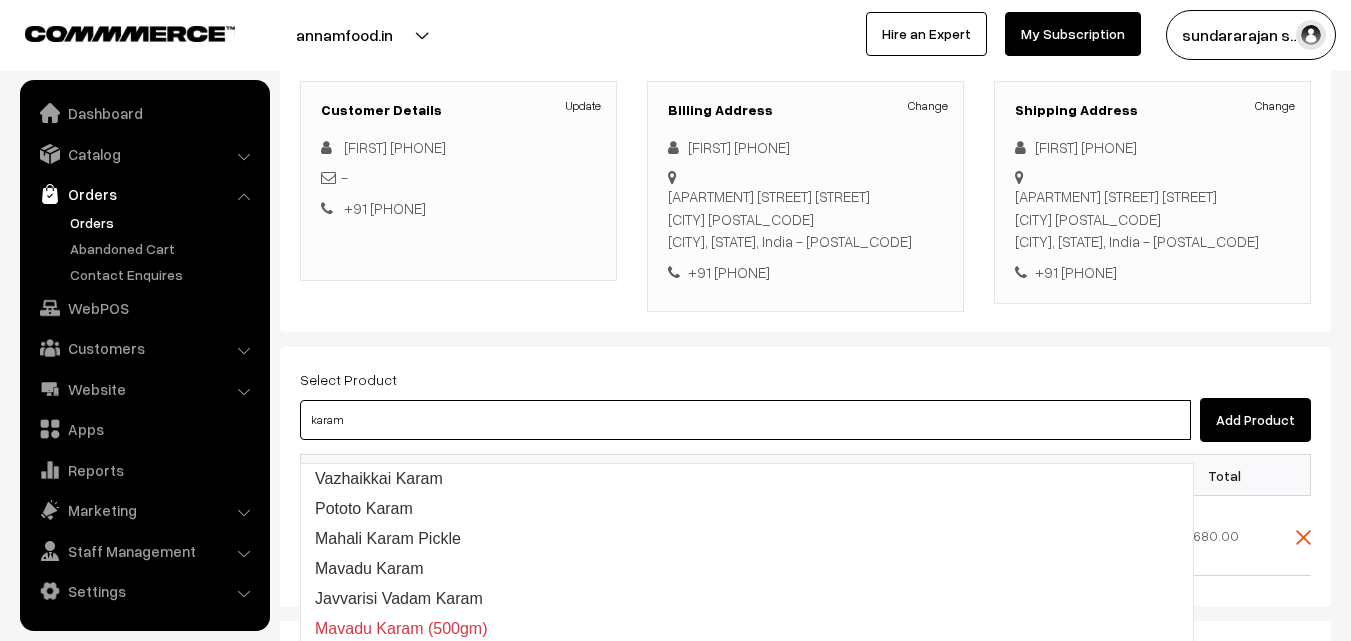 type on "Vazhaikkai Karam" 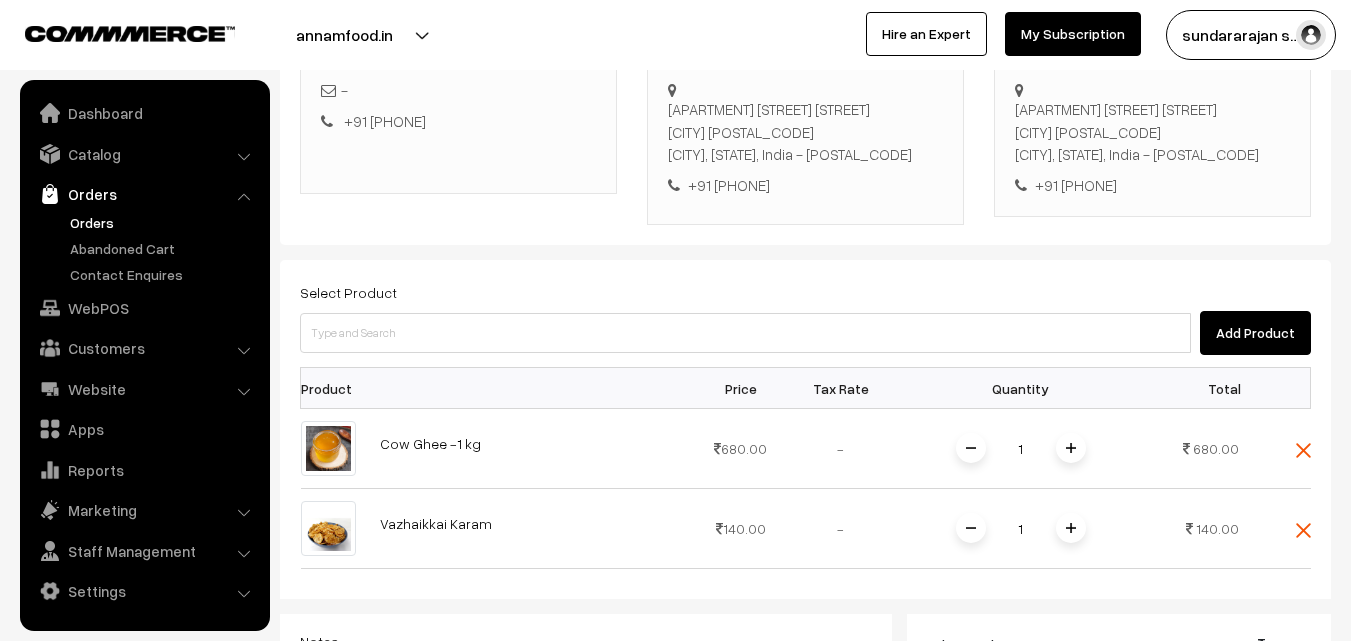 scroll, scrollTop: 465, scrollLeft: 0, axis: vertical 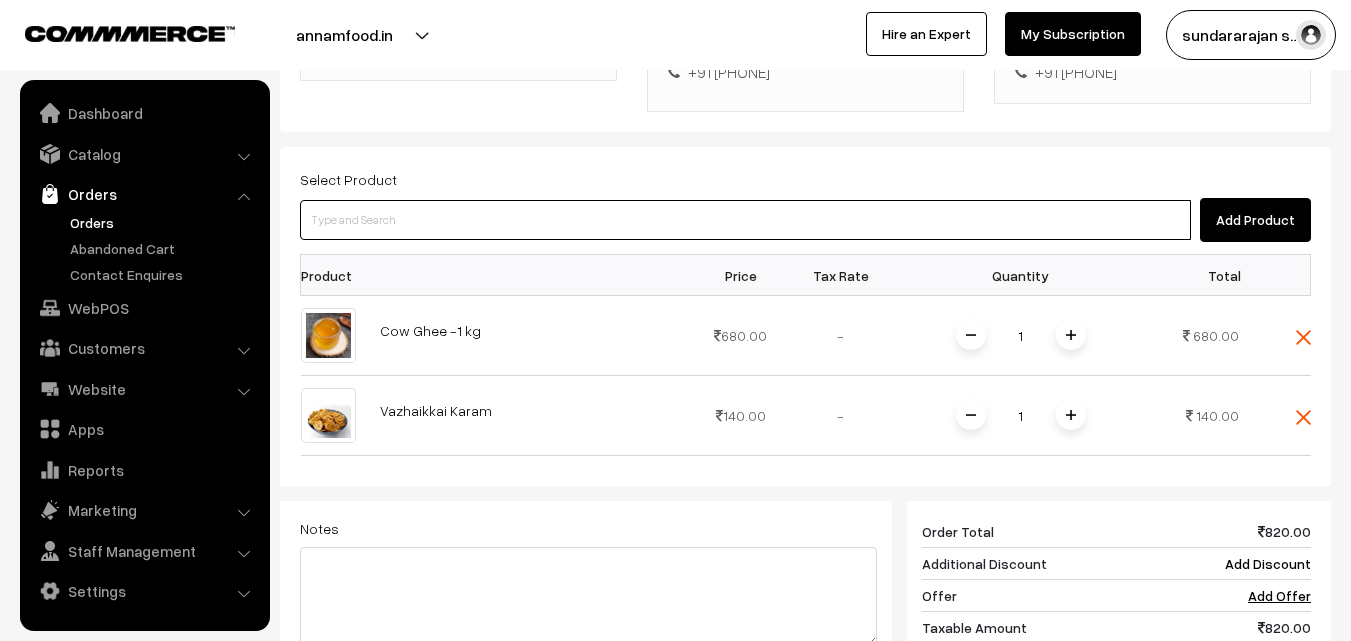 click at bounding box center (745, 220) 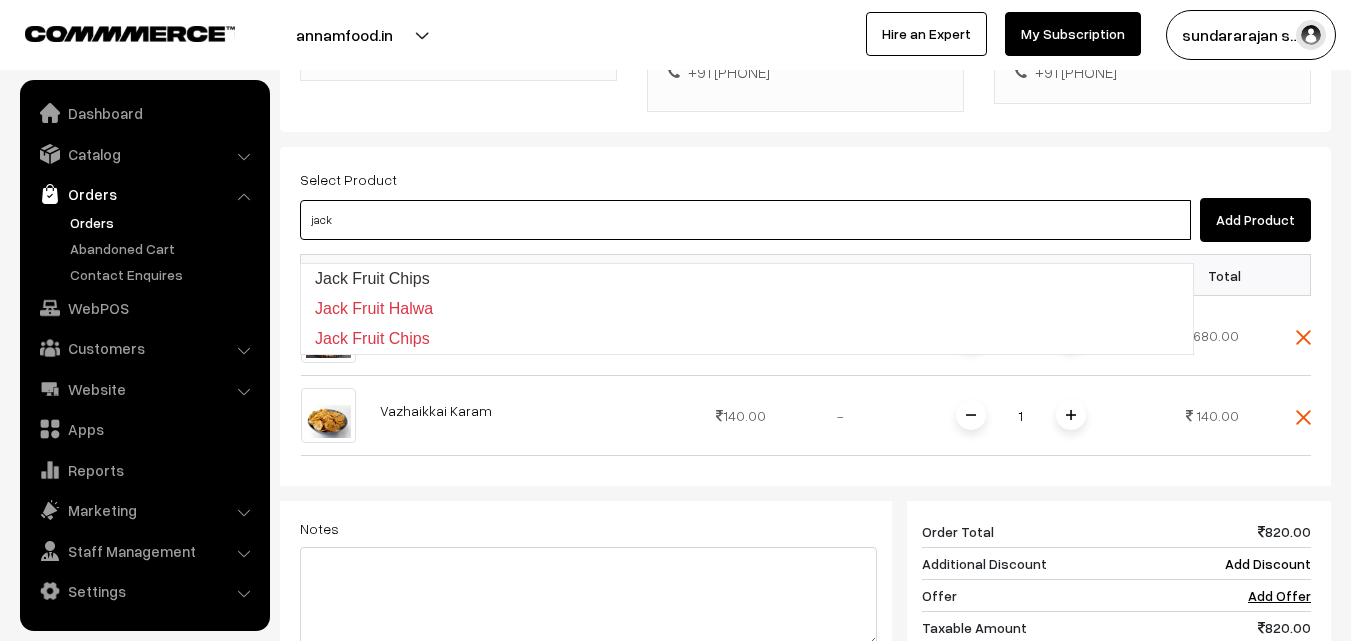 type on "Jack Fruit Chips" 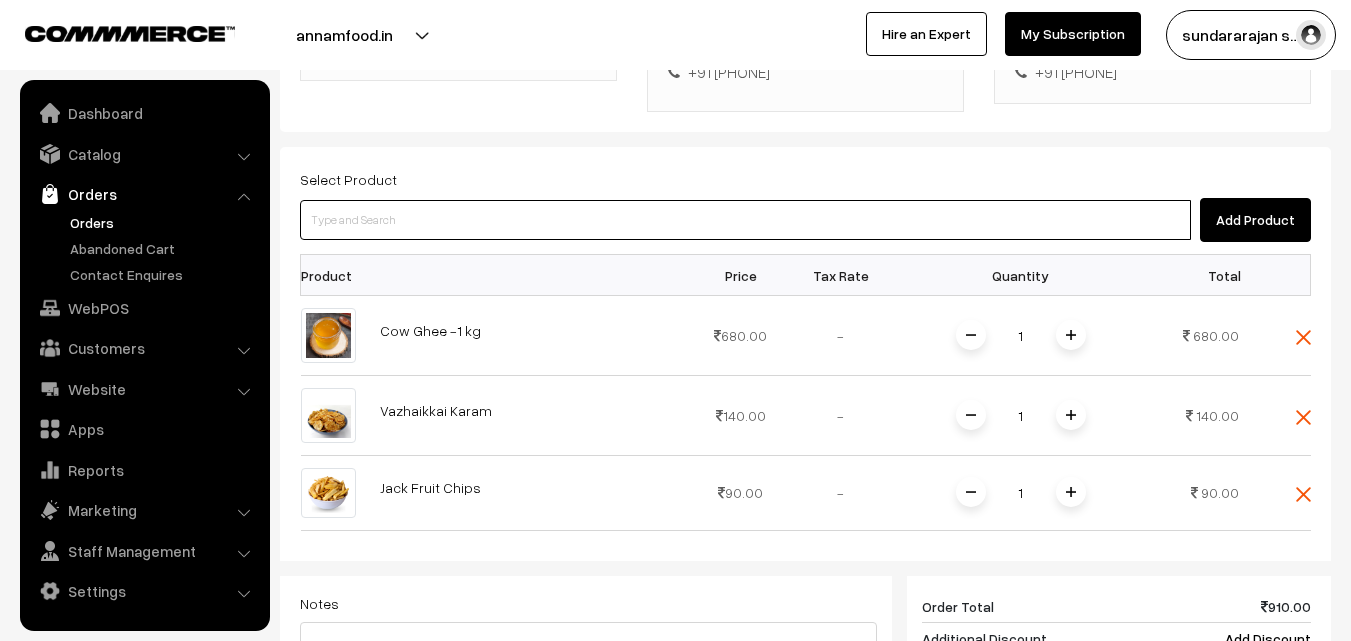 click at bounding box center (745, 220) 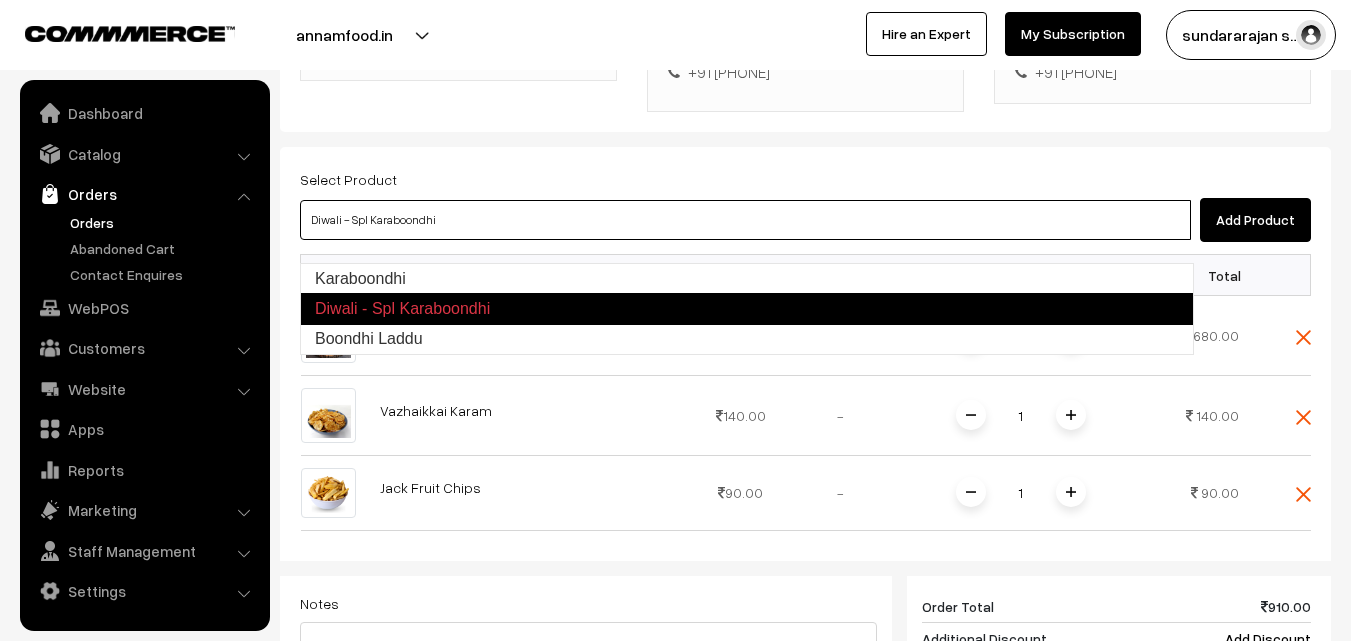 type on "Boondhi Laddu" 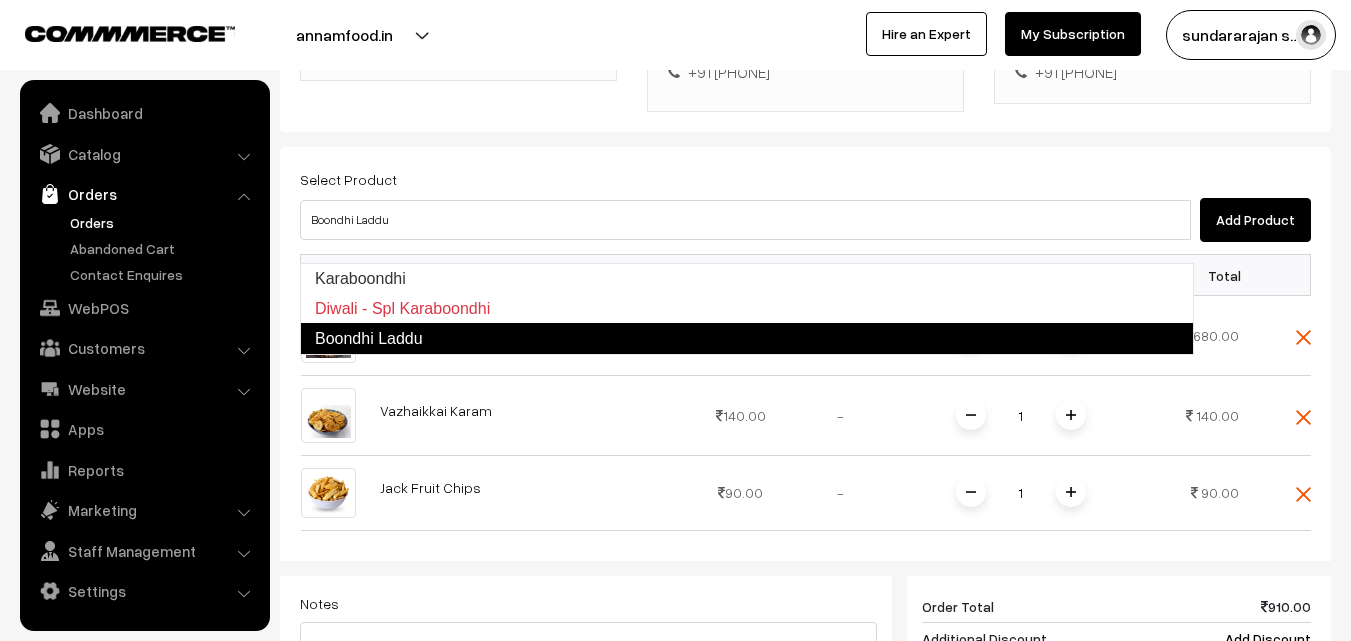 type 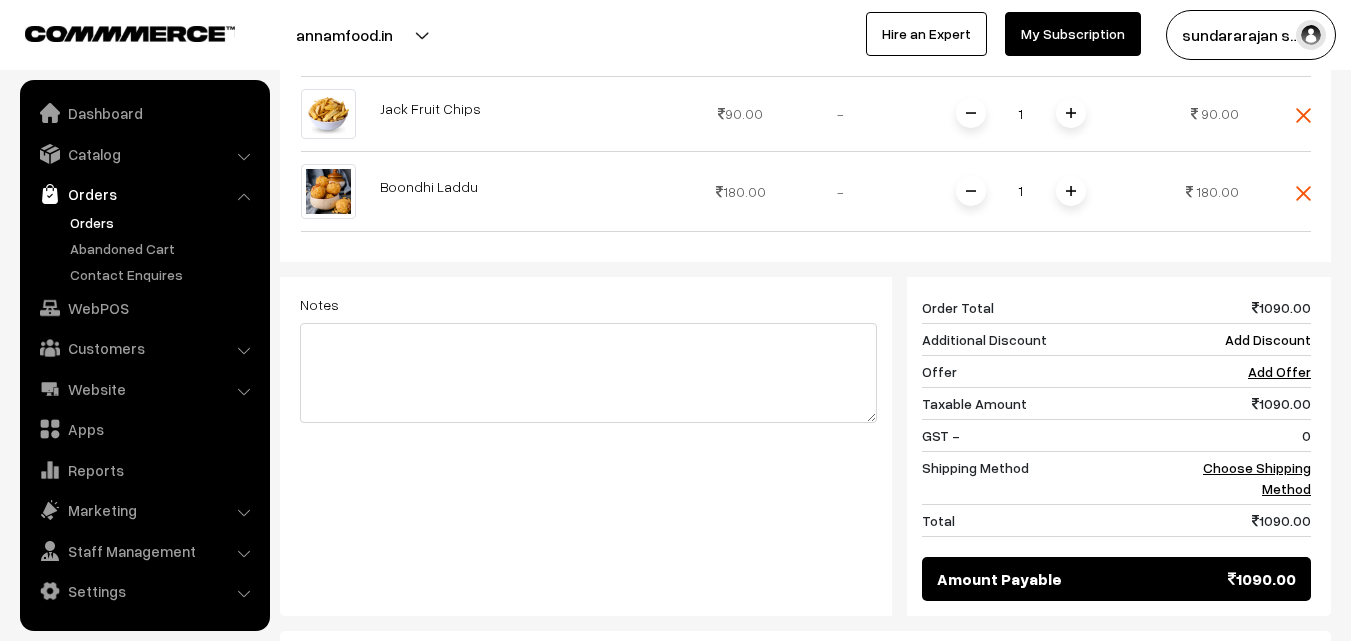 scroll, scrollTop: 1065, scrollLeft: 0, axis: vertical 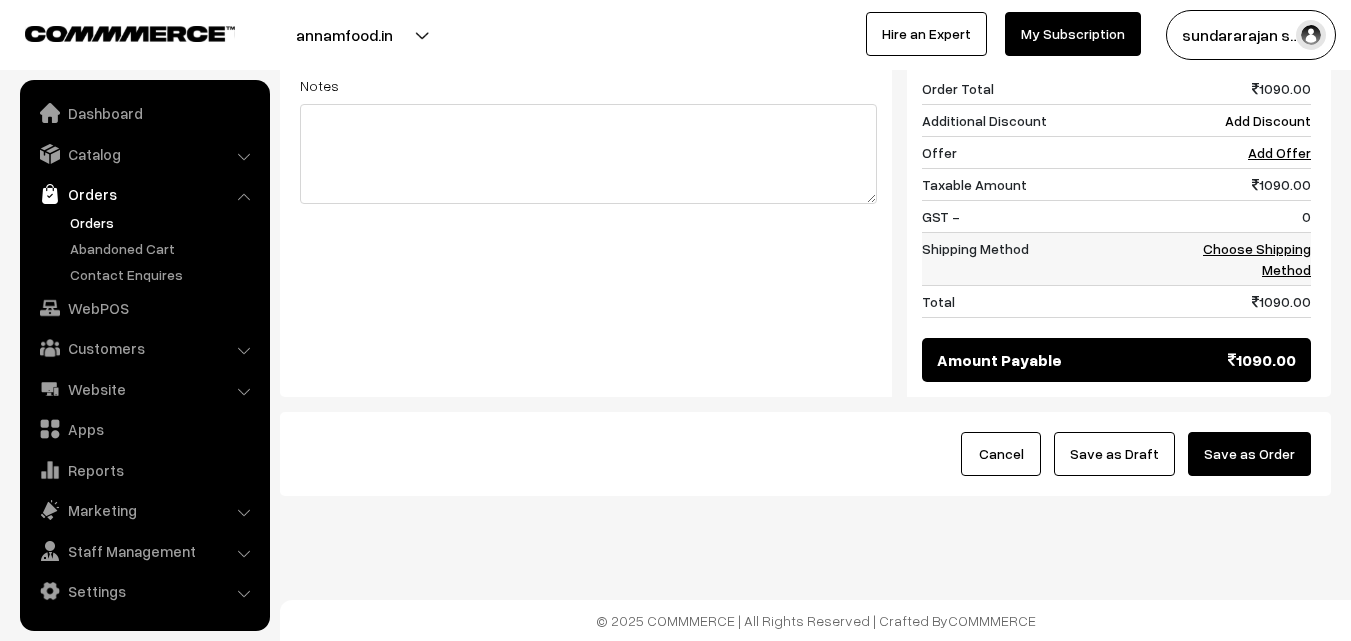 drag, startPoint x: 1287, startPoint y: 278, endPoint x: 1270, endPoint y: 278, distance: 17 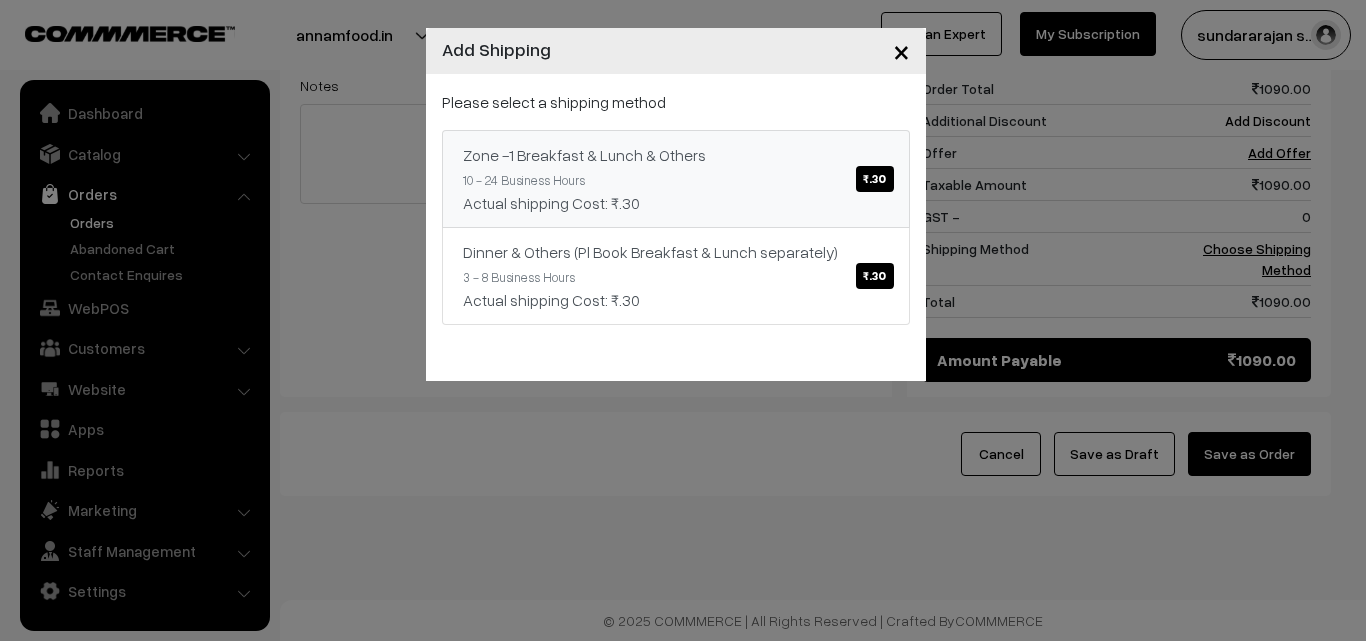 click on "Zone -1  Breakfast & Lunch & Others
₹.30" at bounding box center [676, 155] 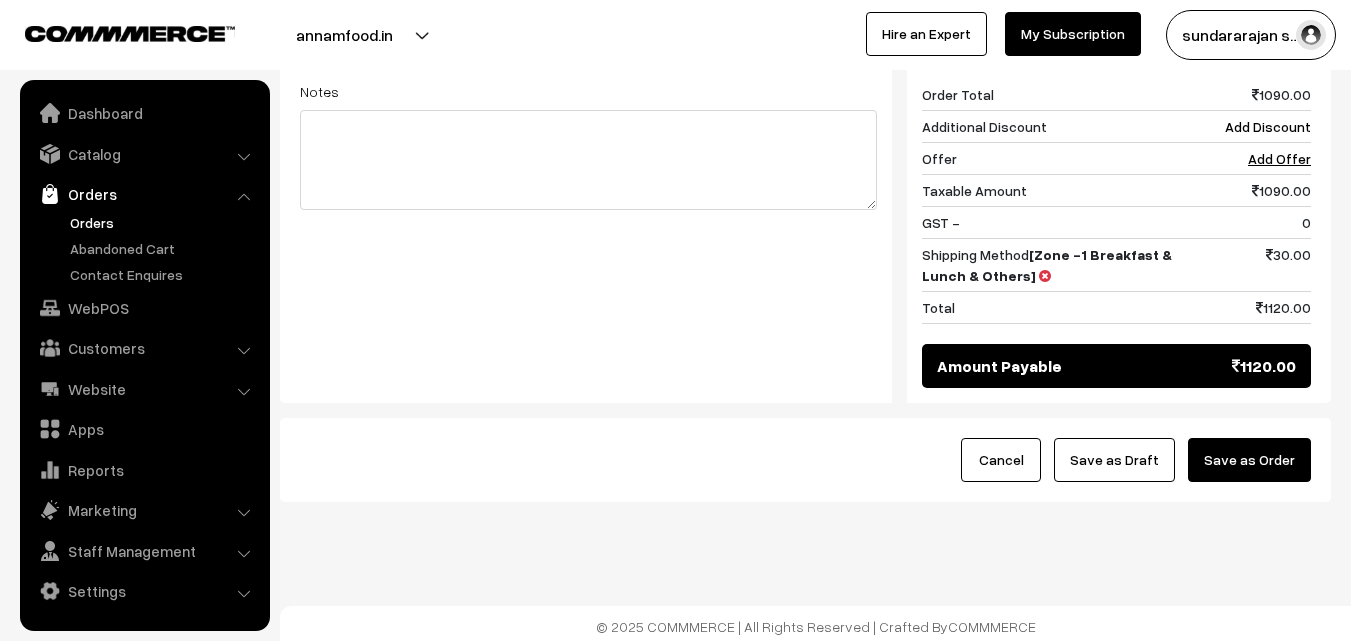 scroll, scrollTop: 1085, scrollLeft: 0, axis: vertical 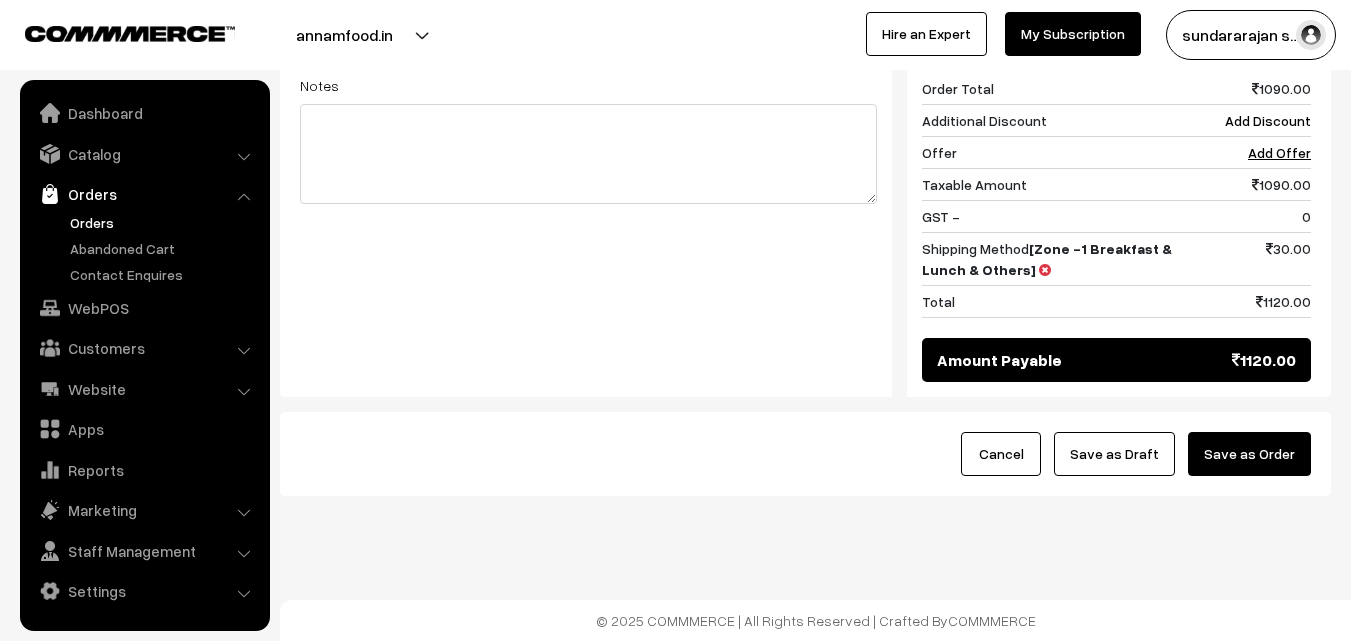 click on "Save as Draft" at bounding box center (1114, 454) 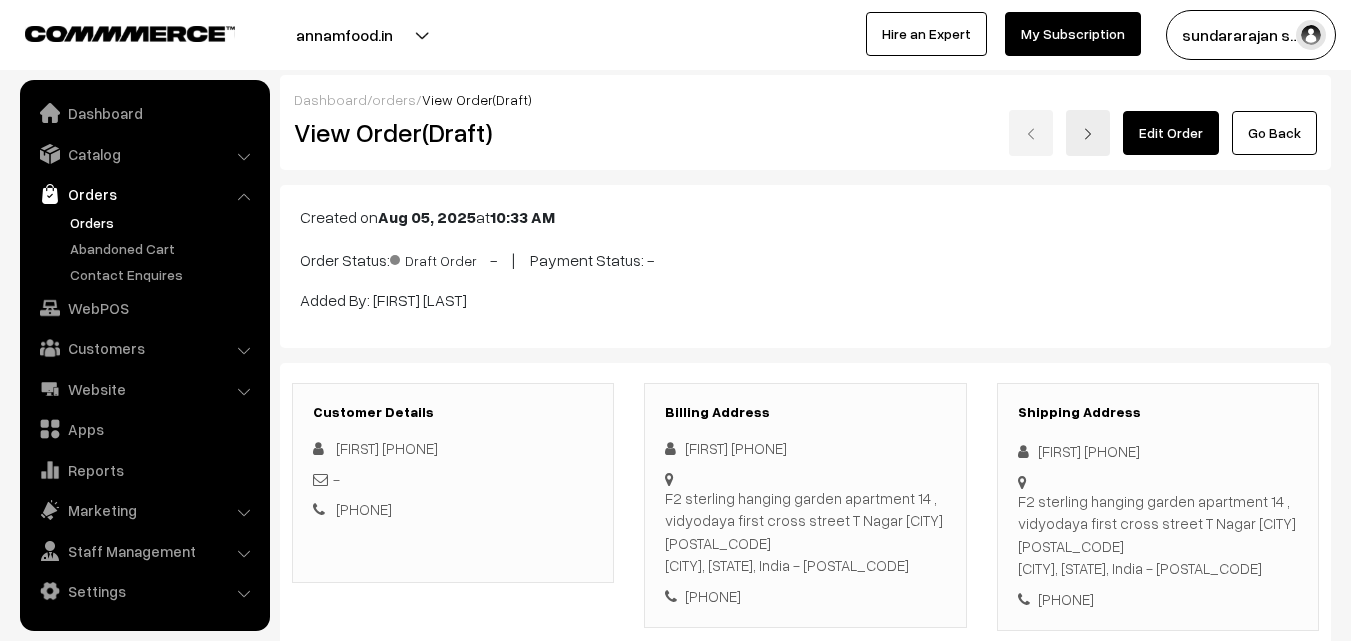 scroll, scrollTop: 0, scrollLeft: 0, axis: both 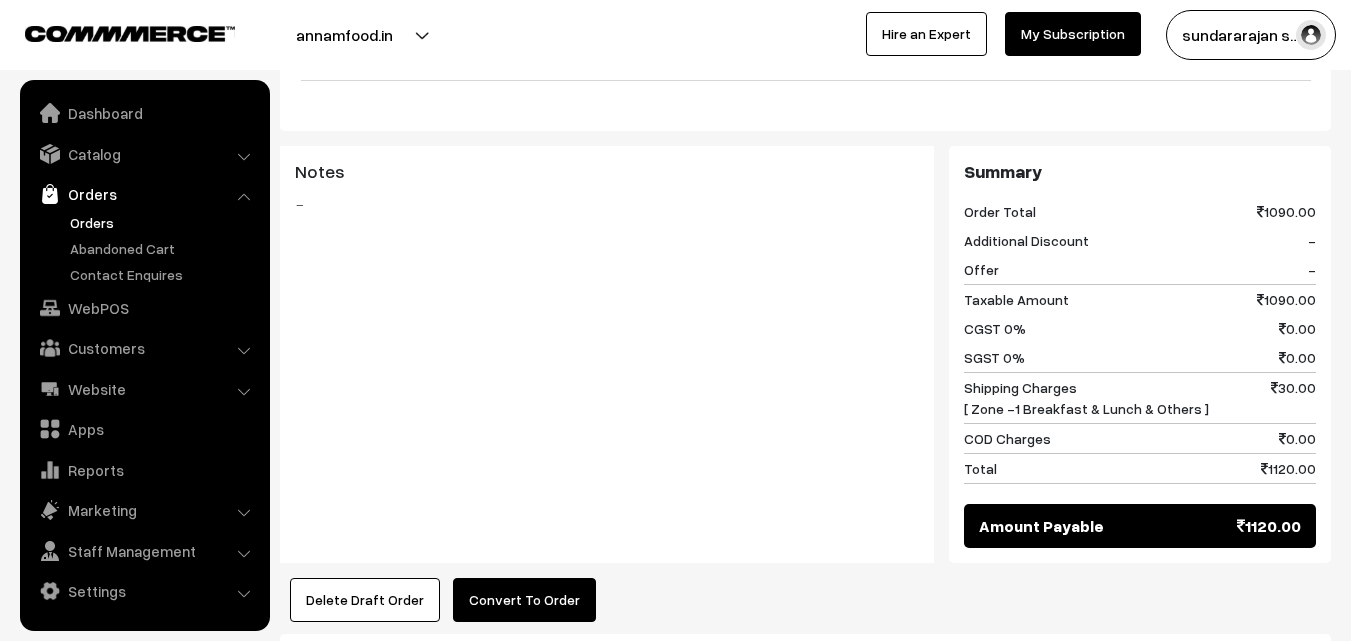 click on "Convert To Order" at bounding box center [524, 600] 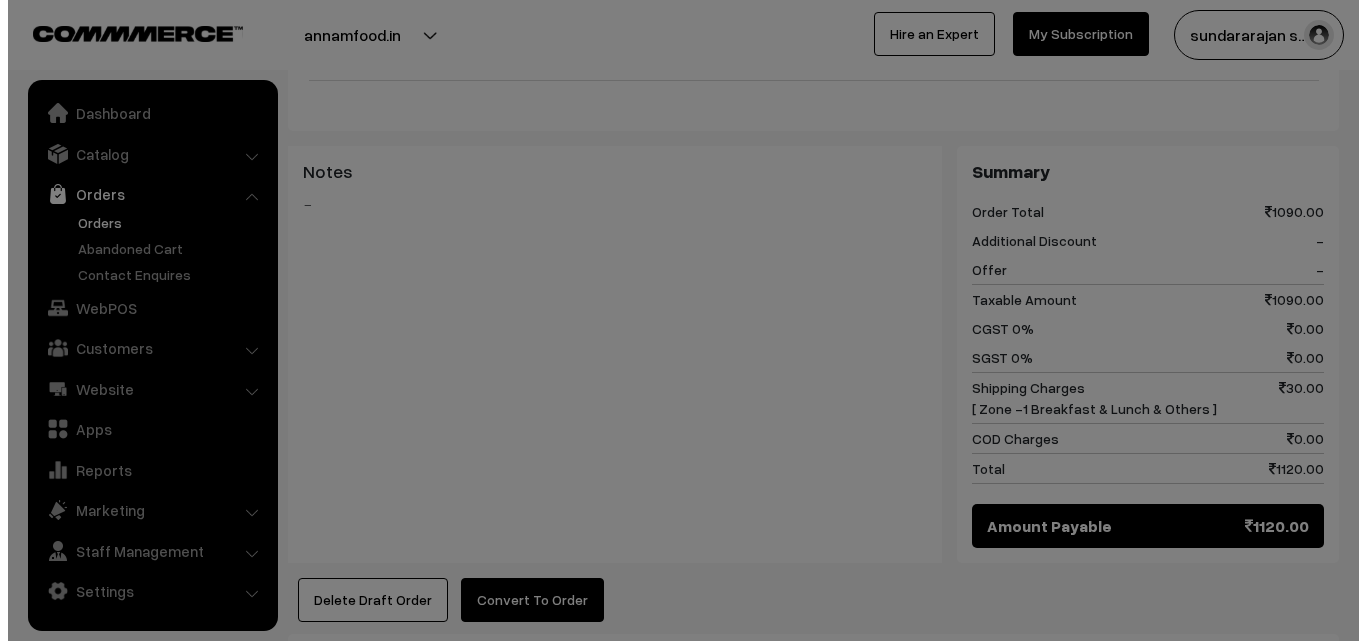 scroll, scrollTop: 1105, scrollLeft: 0, axis: vertical 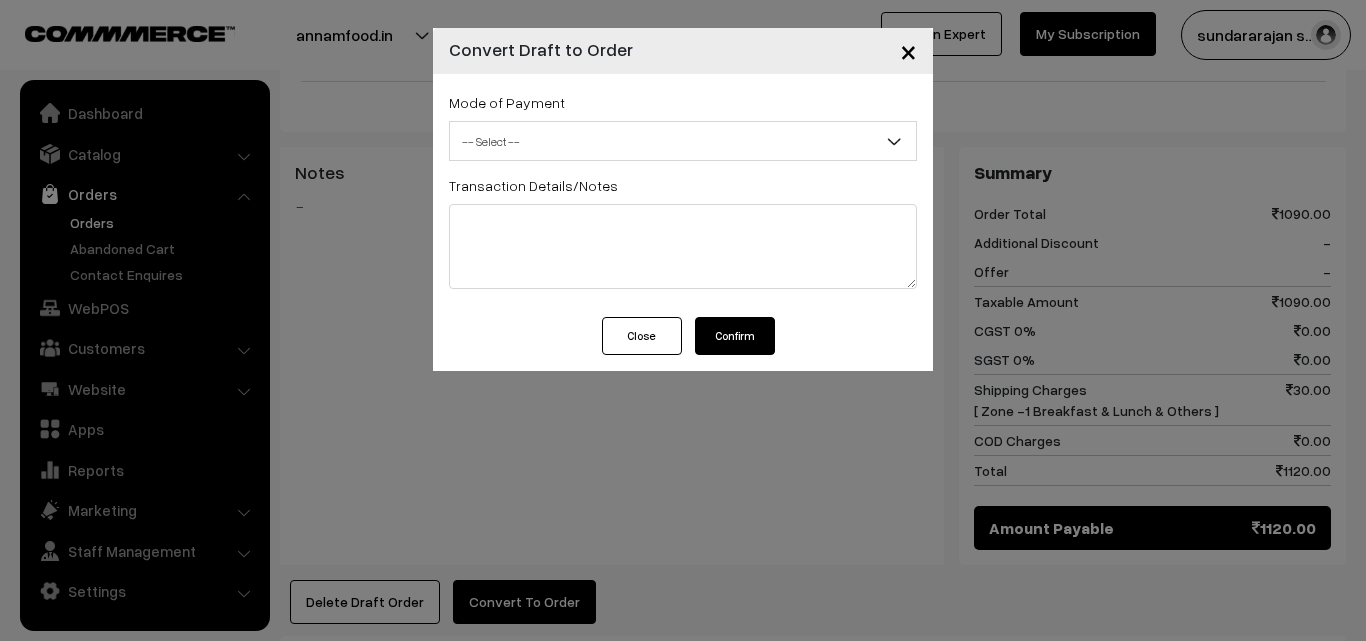 click on "-- Select --" at bounding box center [683, 141] 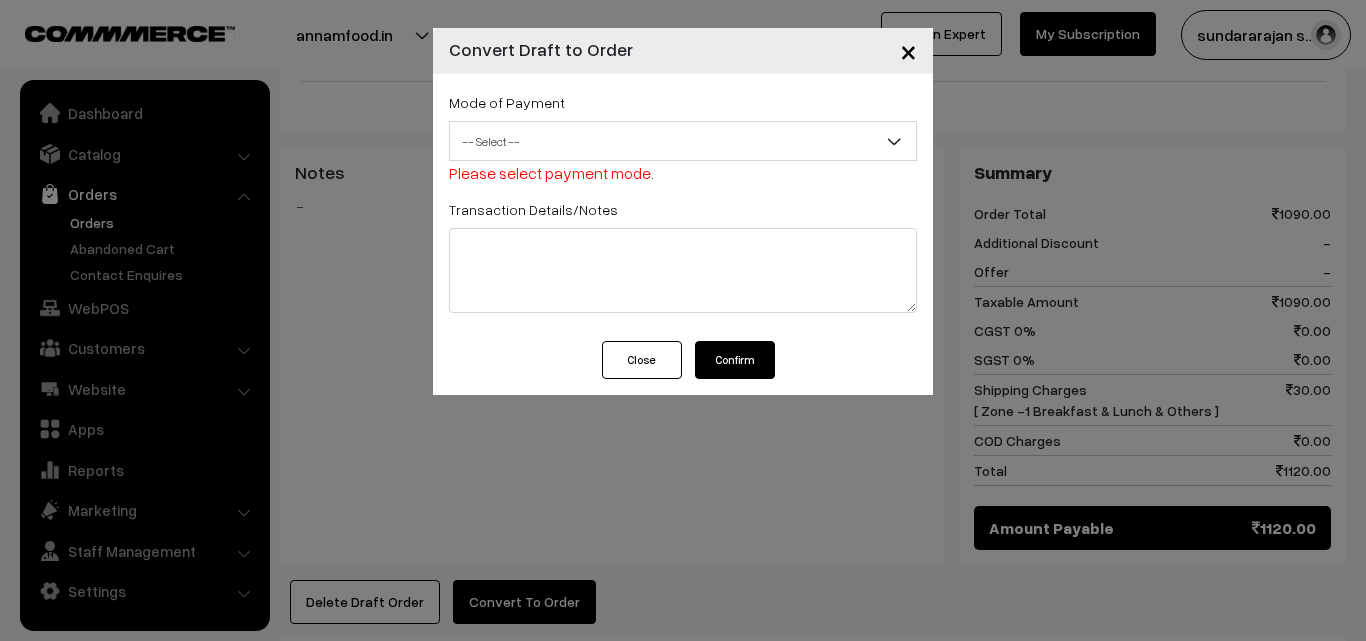 click on "-- Select --" at bounding box center [683, 141] 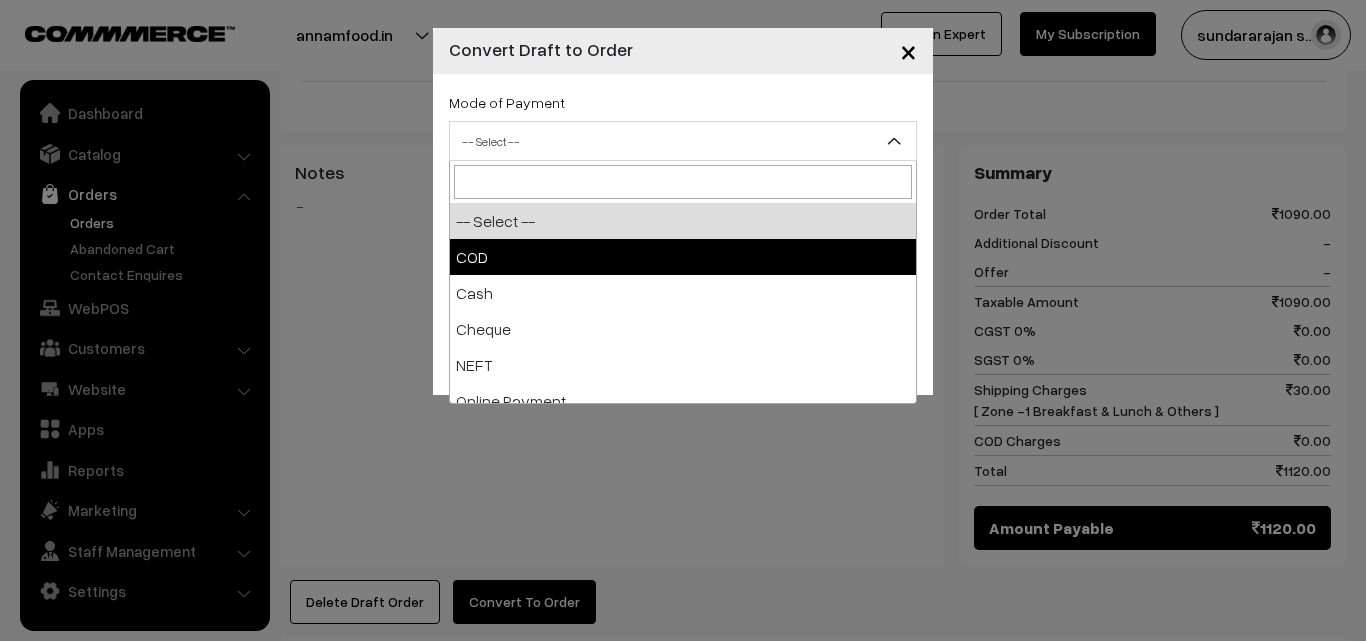 select on "1" 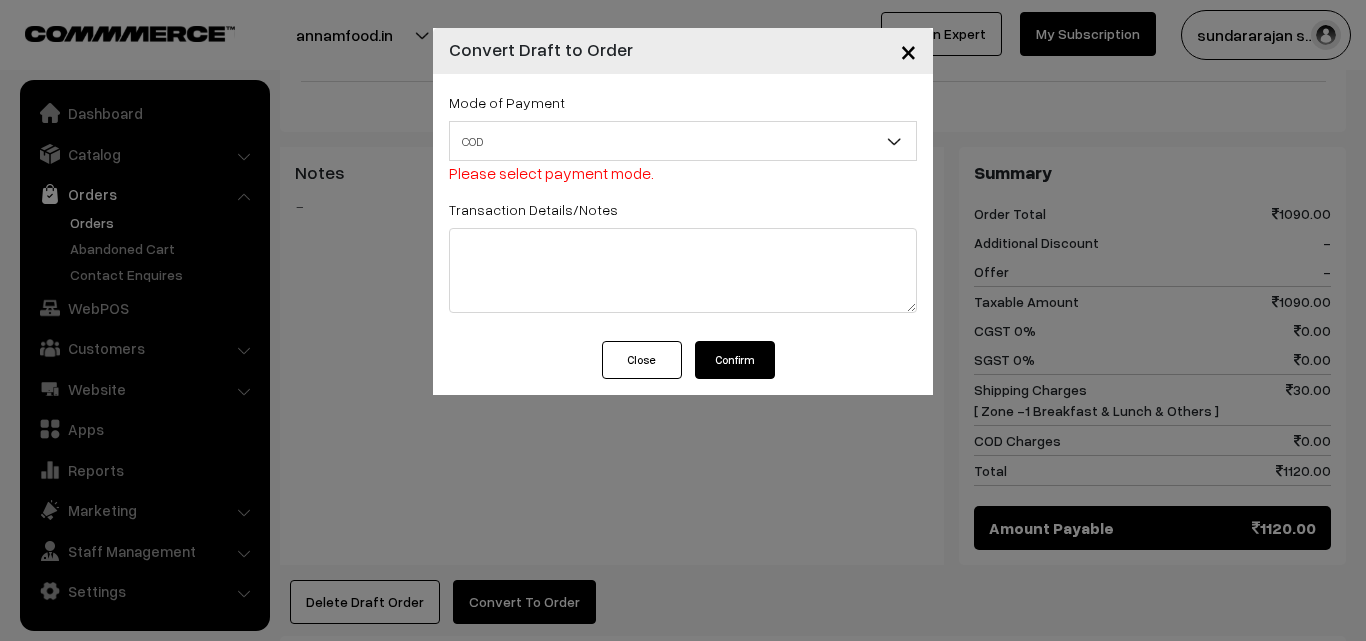 click on "Confirm" at bounding box center [735, 360] 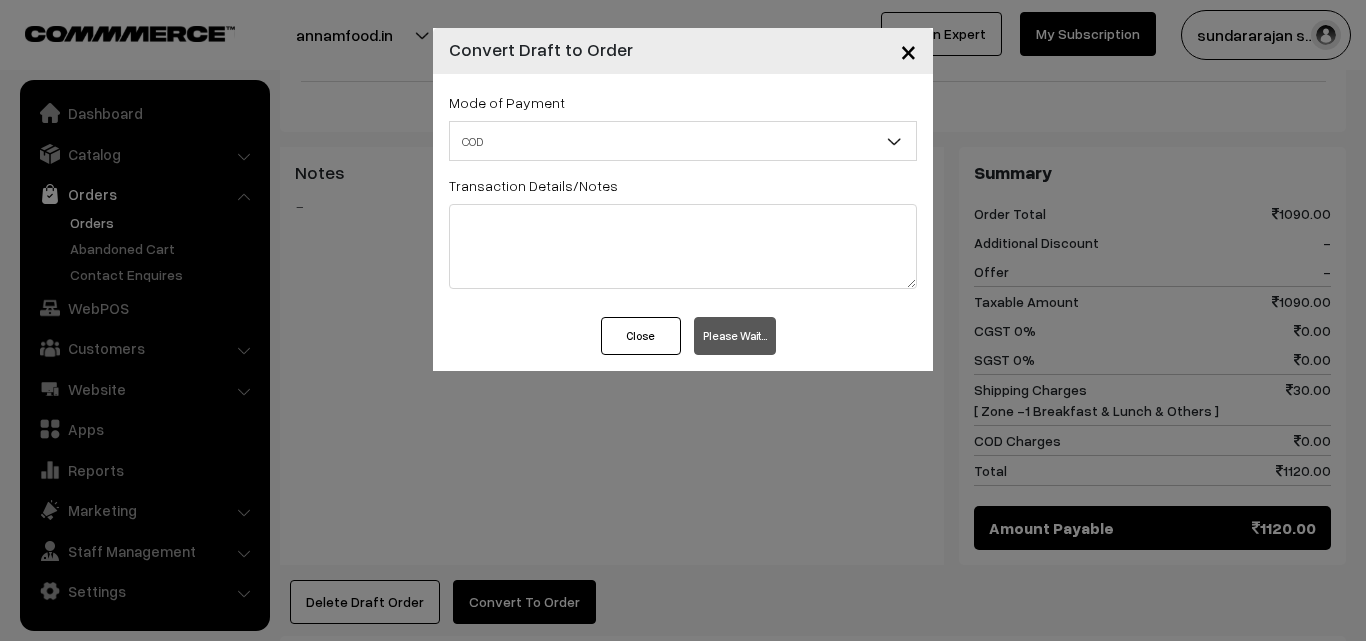 click on "Close" at bounding box center [641, 336] 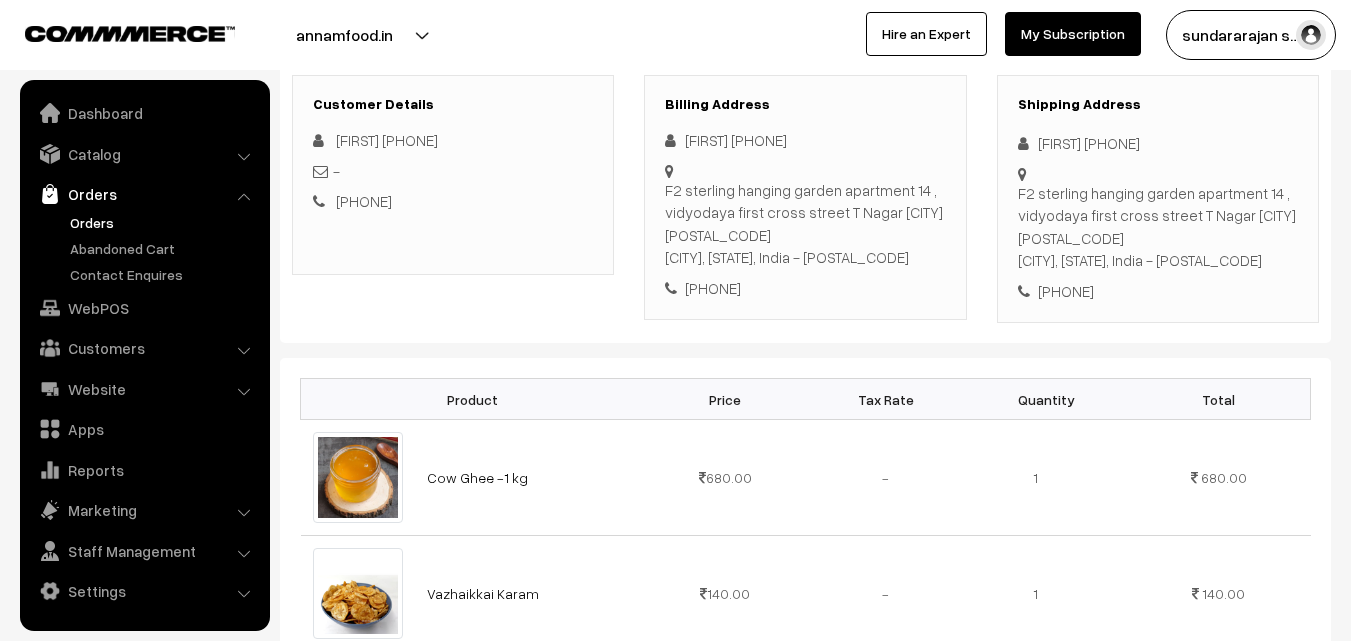 scroll, scrollTop: 300, scrollLeft: 0, axis: vertical 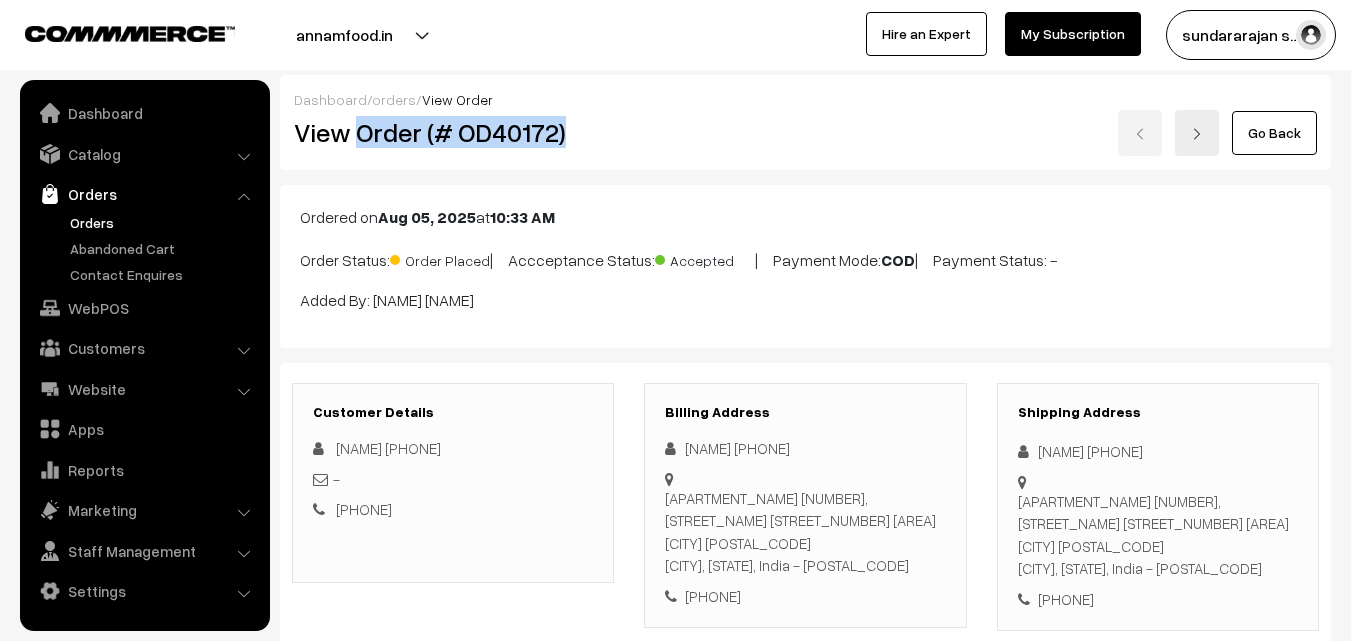 drag, startPoint x: 354, startPoint y: 129, endPoint x: 689, endPoint y: 228, distance: 349.3222 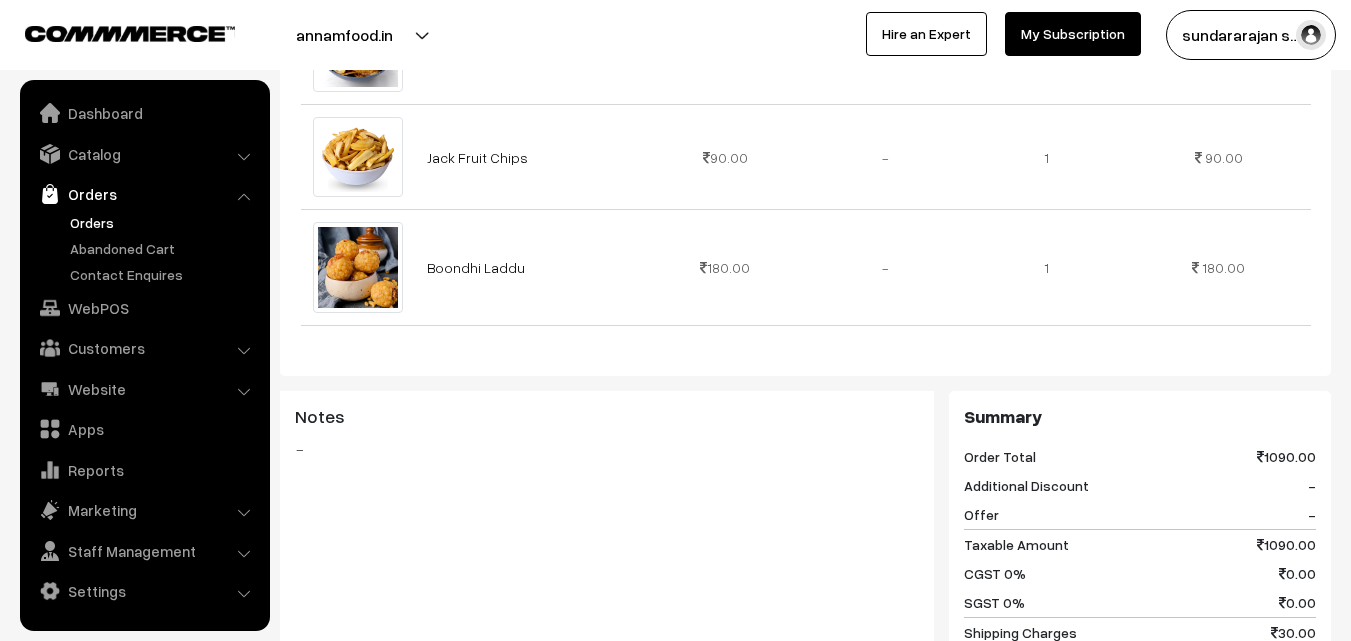 scroll, scrollTop: 900, scrollLeft: 0, axis: vertical 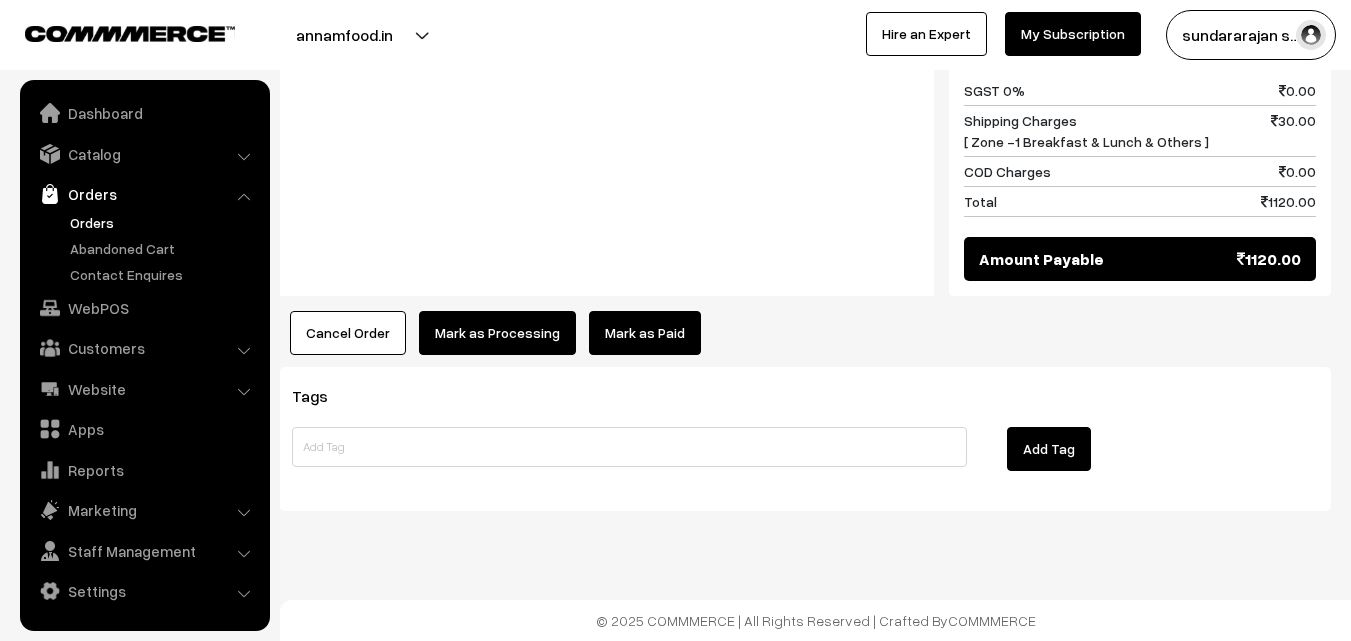 click on "Mark as Processing" at bounding box center (497, 333) 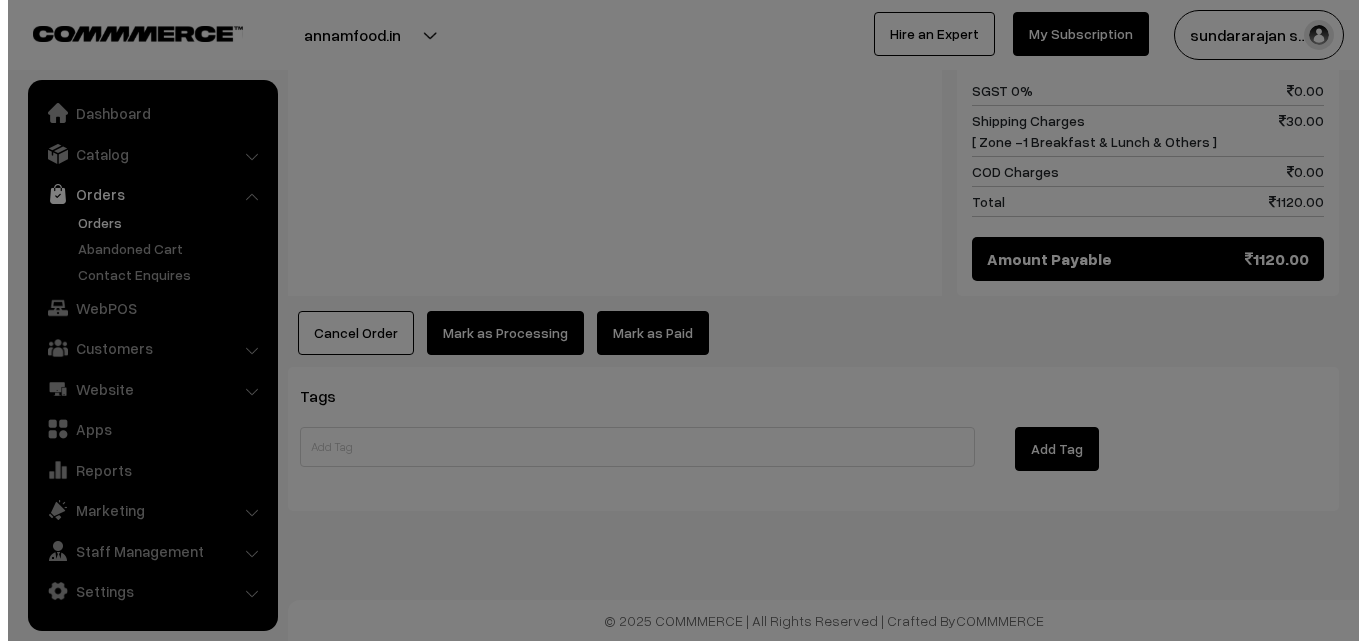 scroll, scrollTop: 1373, scrollLeft: 0, axis: vertical 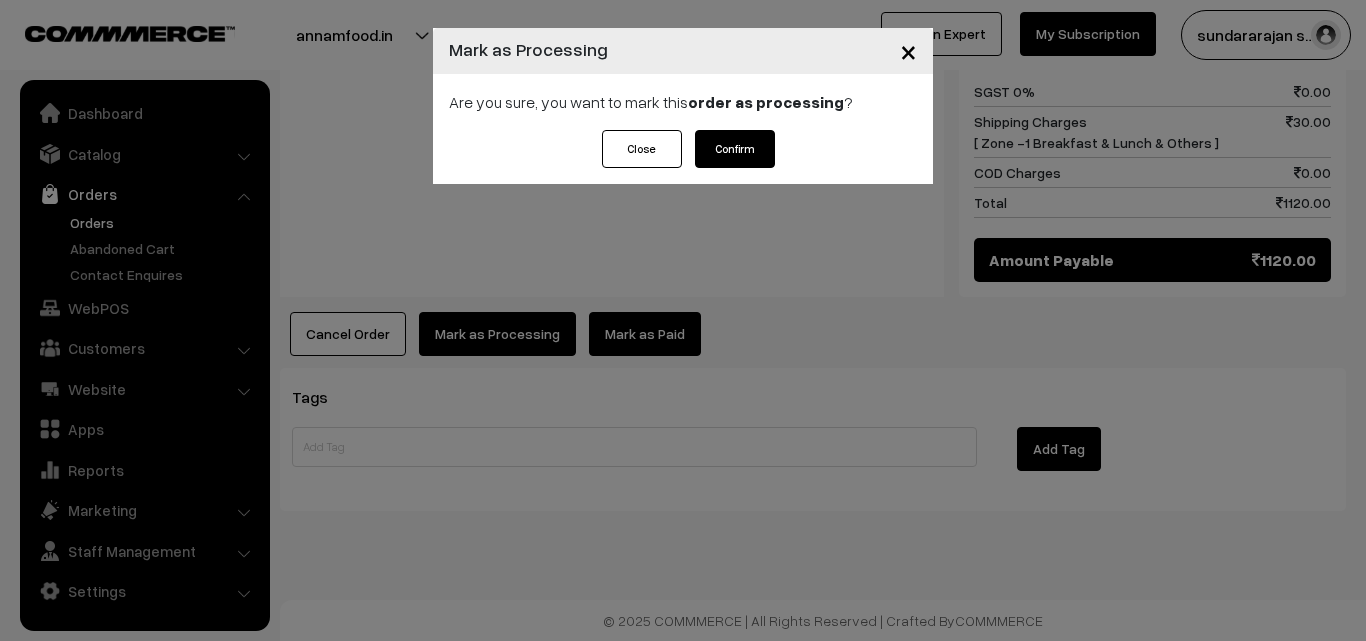click on "Confirm" at bounding box center (735, 149) 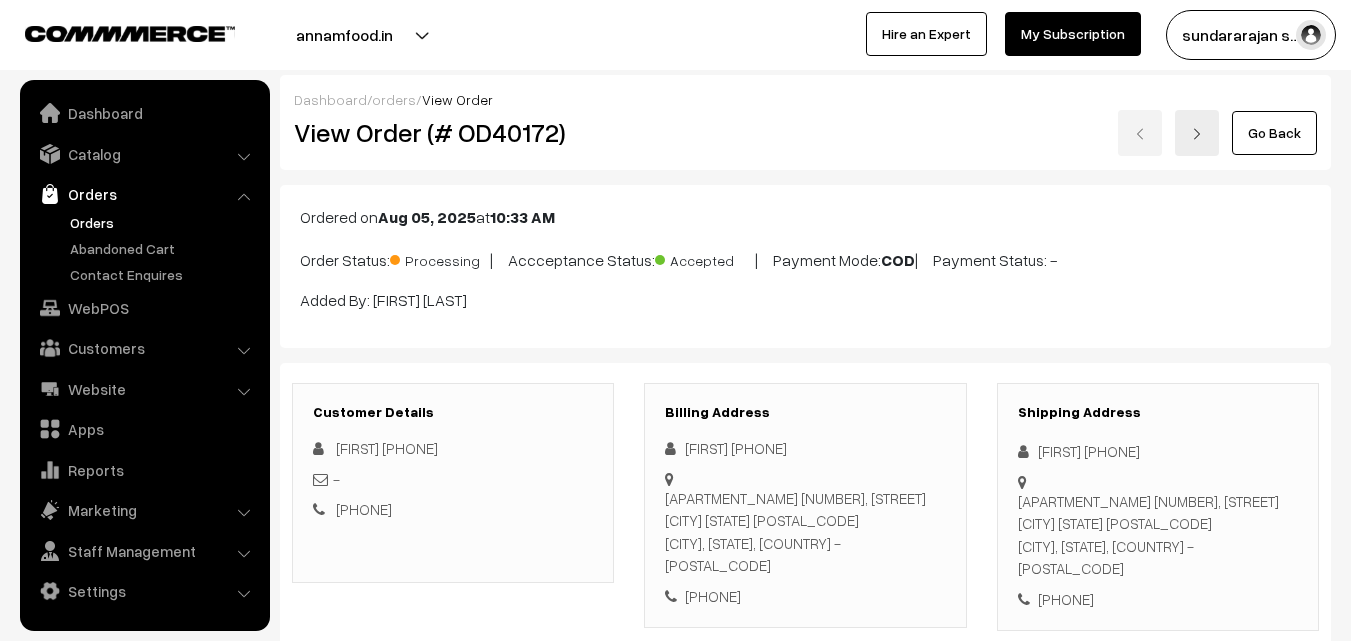 scroll, scrollTop: 0, scrollLeft: 0, axis: both 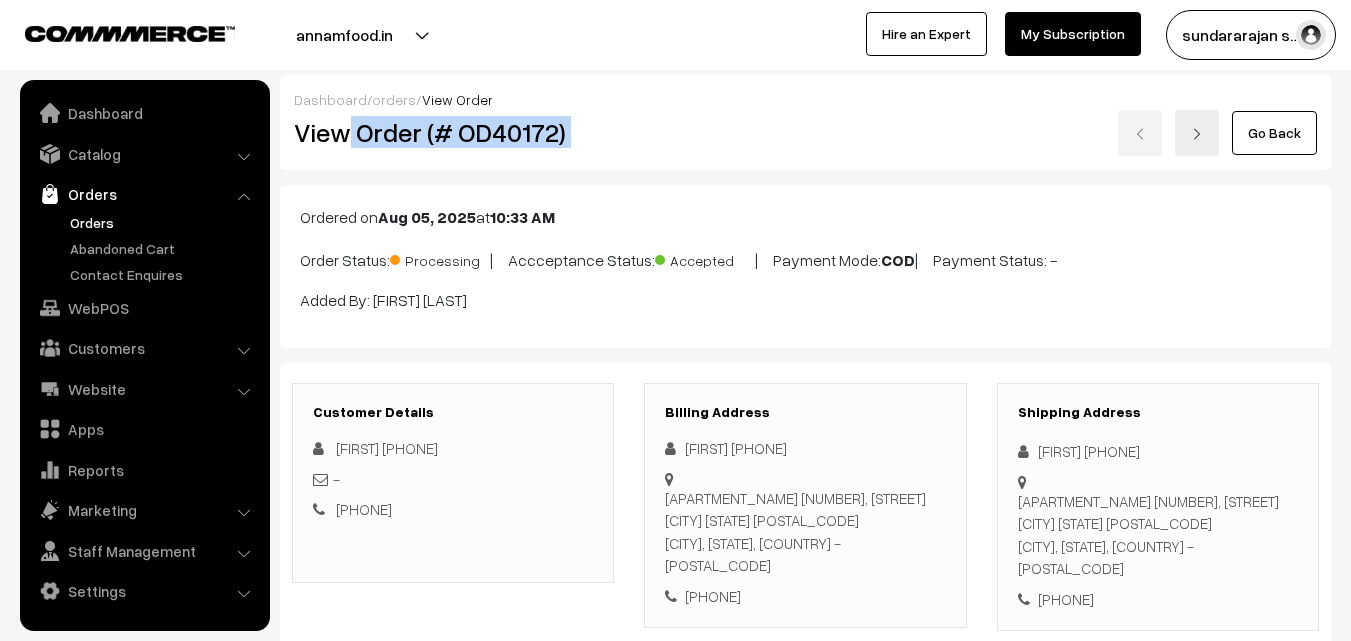 click on "View Order (# OD40172)
Go Back" at bounding box center [805, 133] 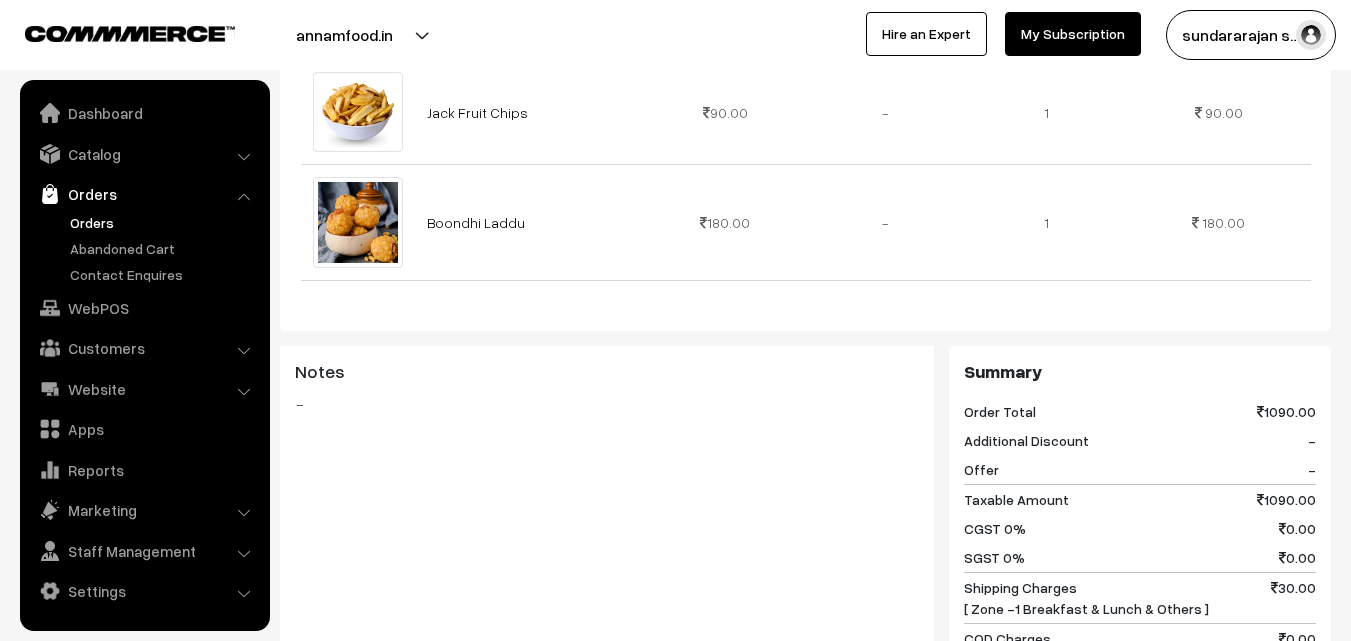 scroll, scrollTop: 1300, scrollLeft: 0, axis: vertical 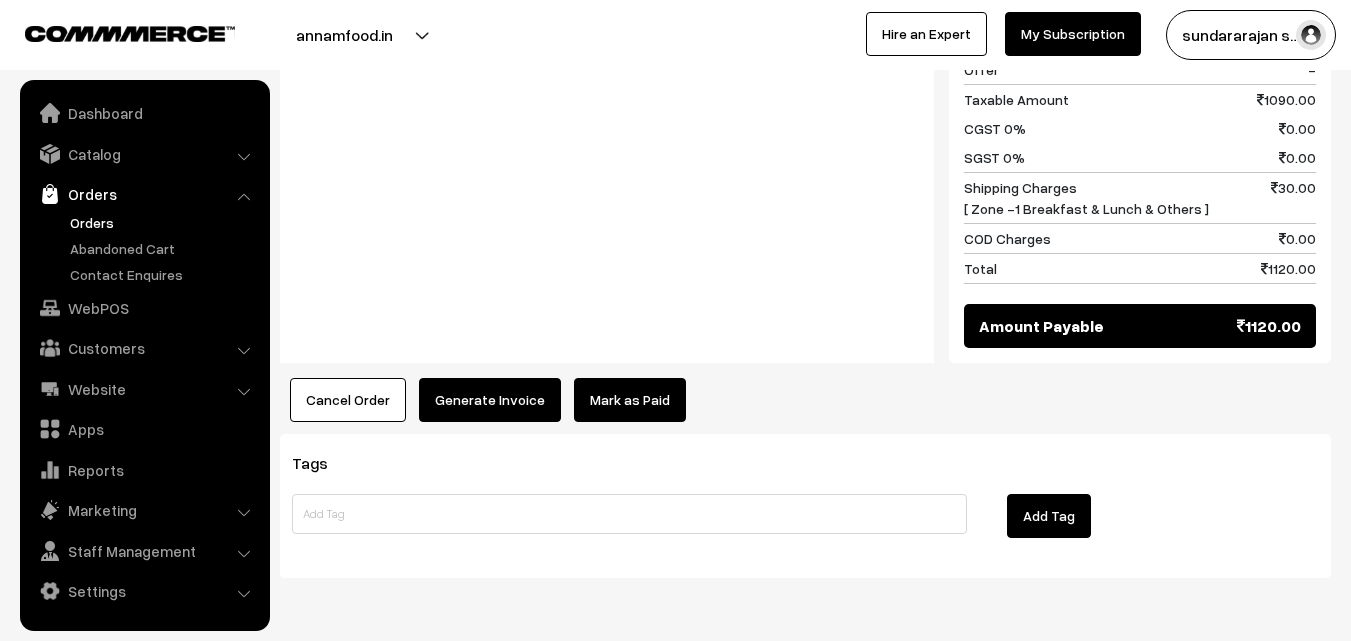 click on "Generate Invoice" at bounding box center [490, 400] 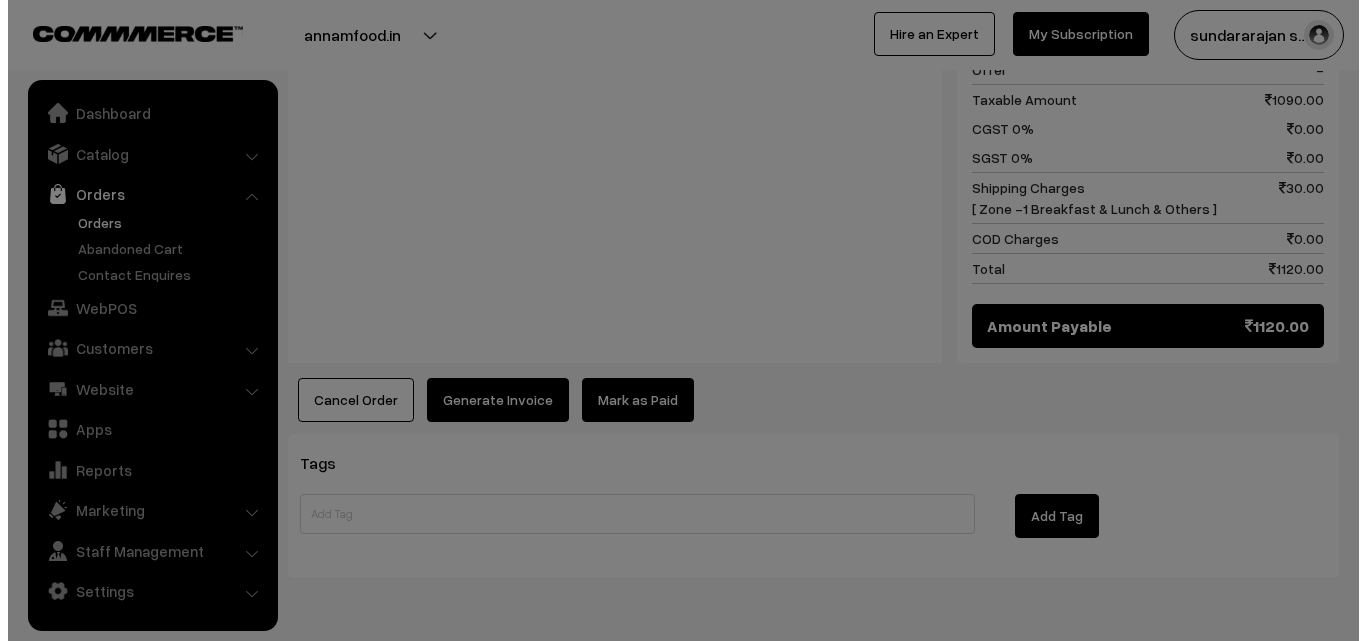 scroll, scrollTop: 1307, scrollLeft: 0, axis: vertical 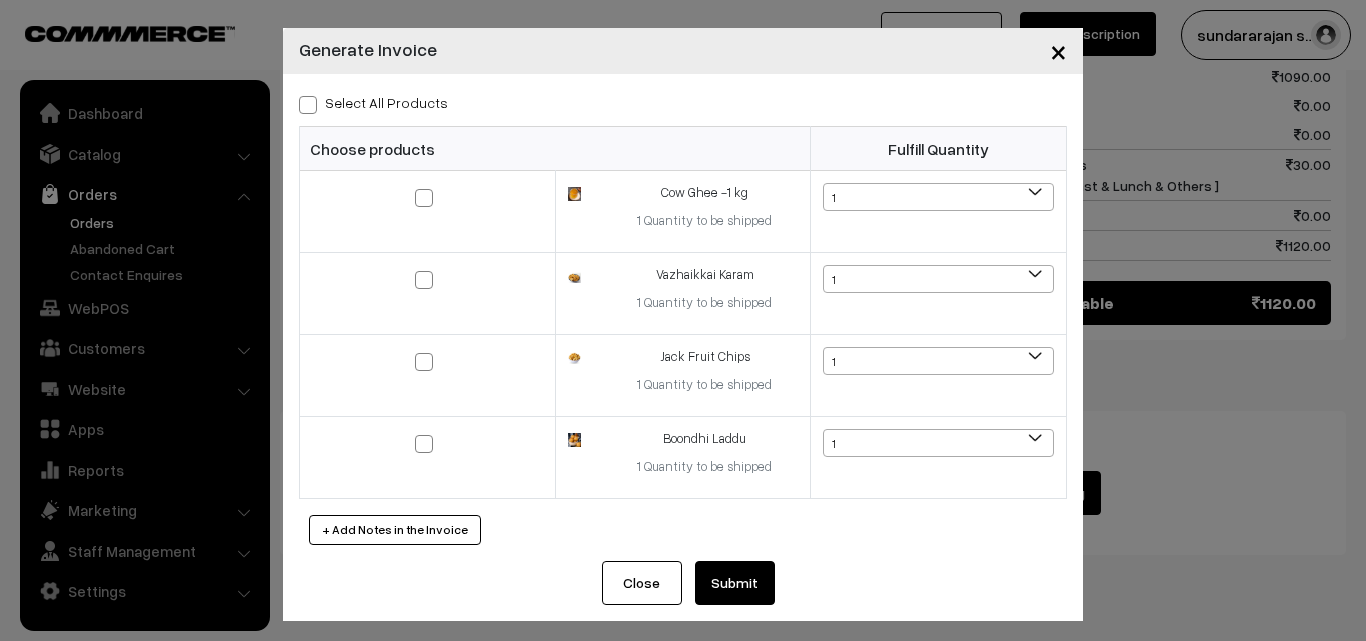 click on "Select All Products" at bounding box center (373, 102) 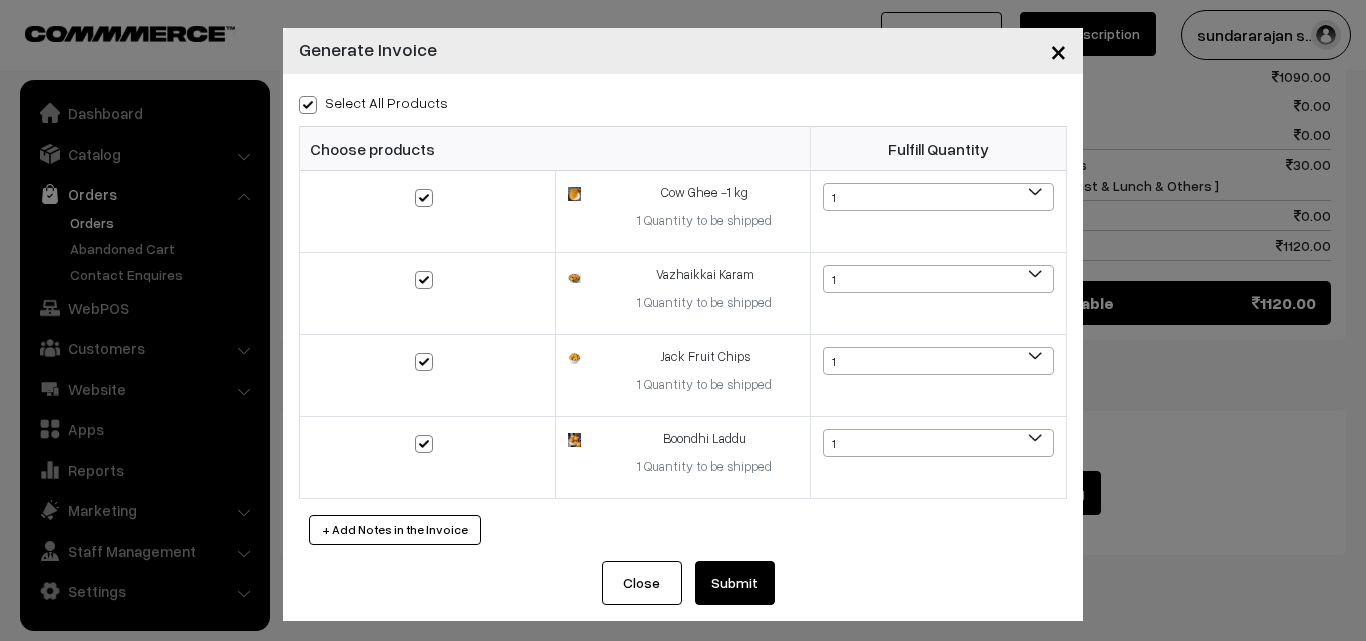 checkbox on "true" 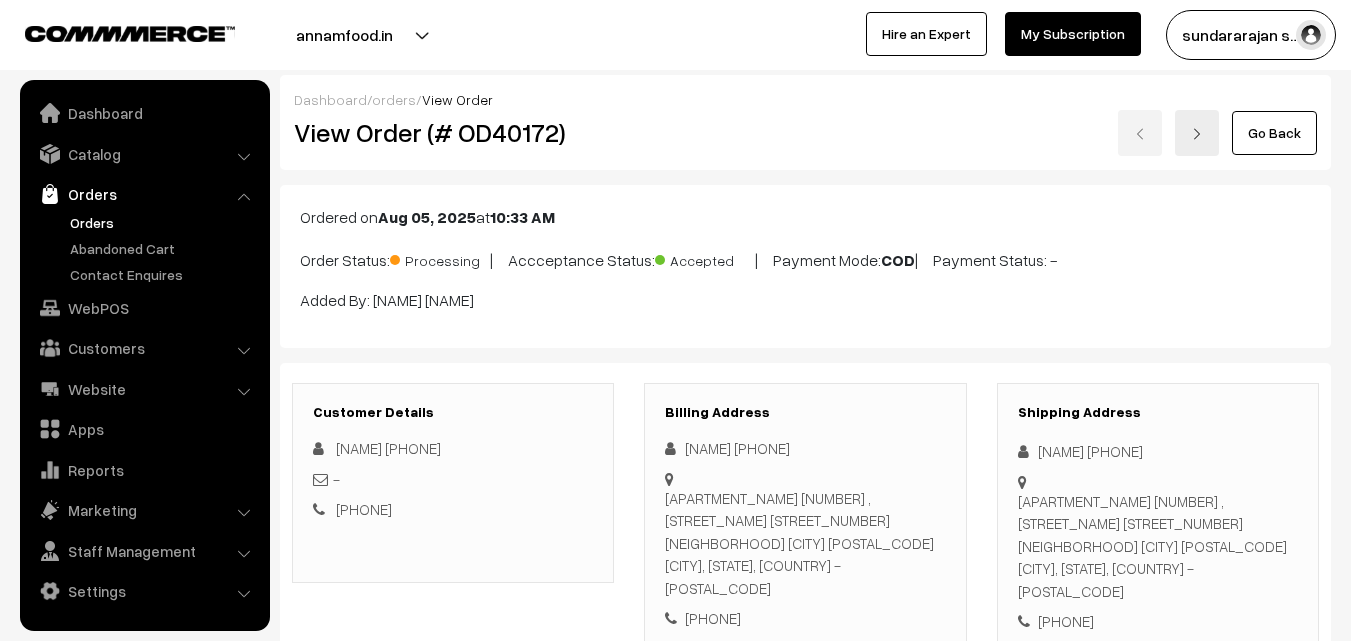 scroll, scrollTop: 1298, scrollLeft: 0, axis: vertical 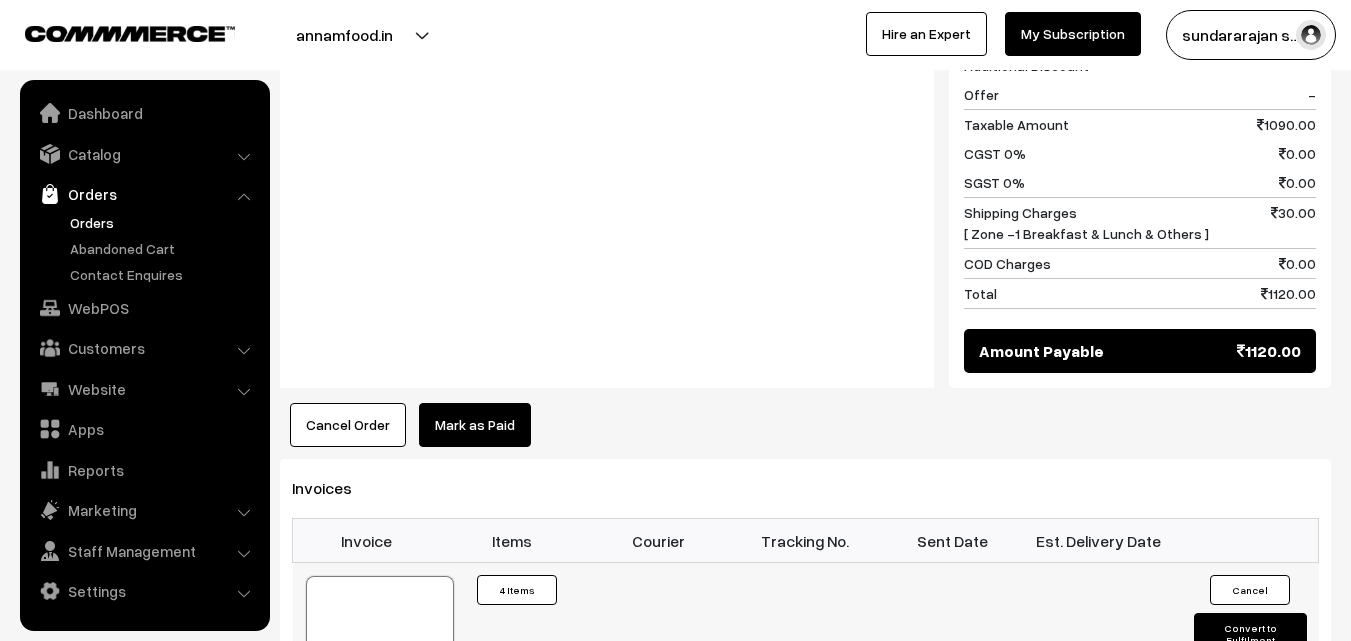 click at bounding box center (380, 626) 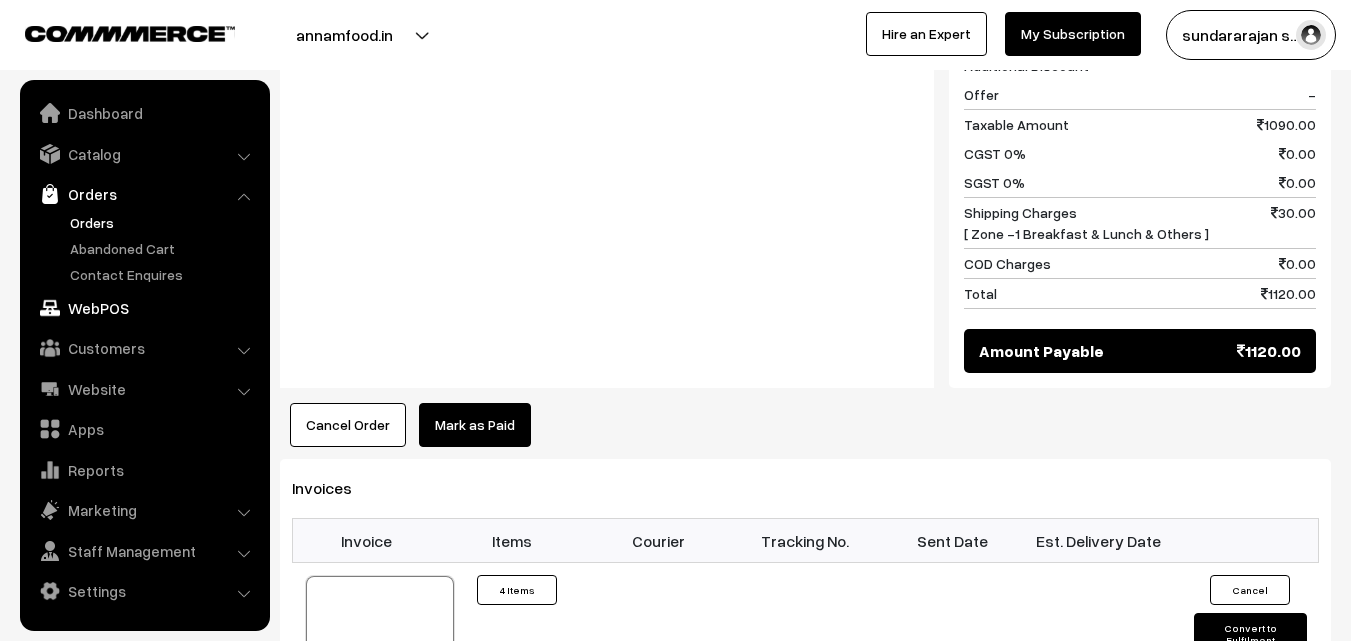 click on "WebPOS" at bounding box center [144, 308] 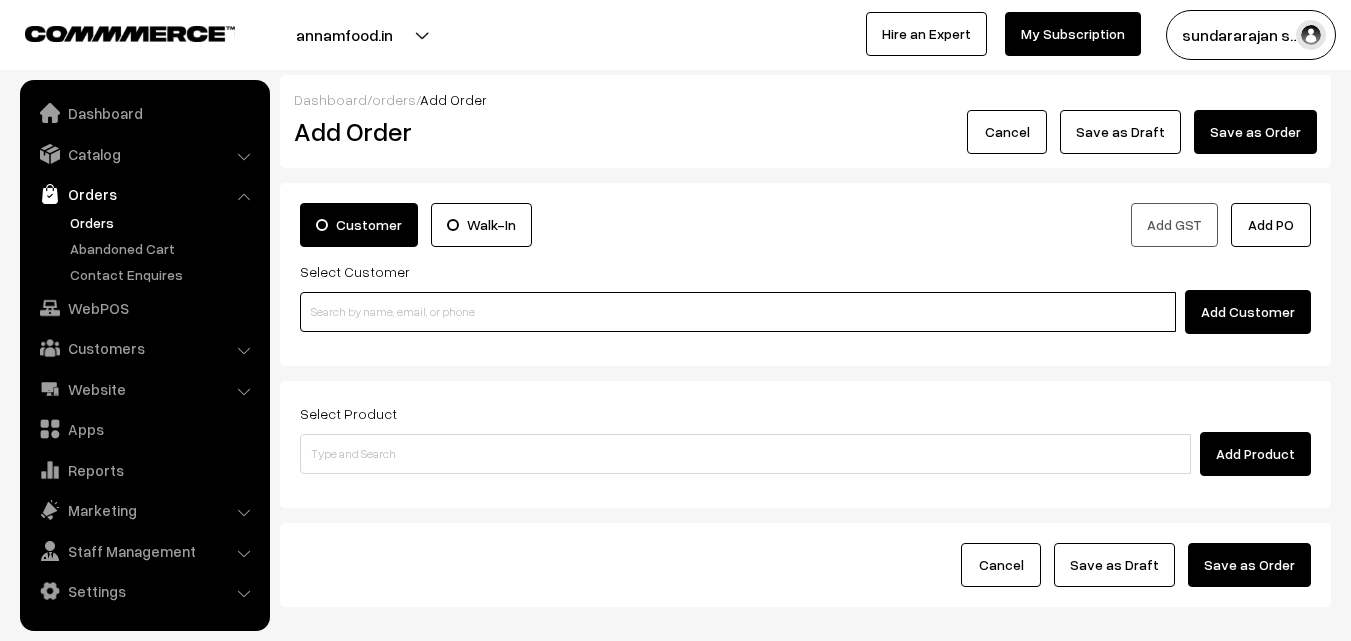 scroll, scrollTop: 0, scrollLeft: 0, axis: both 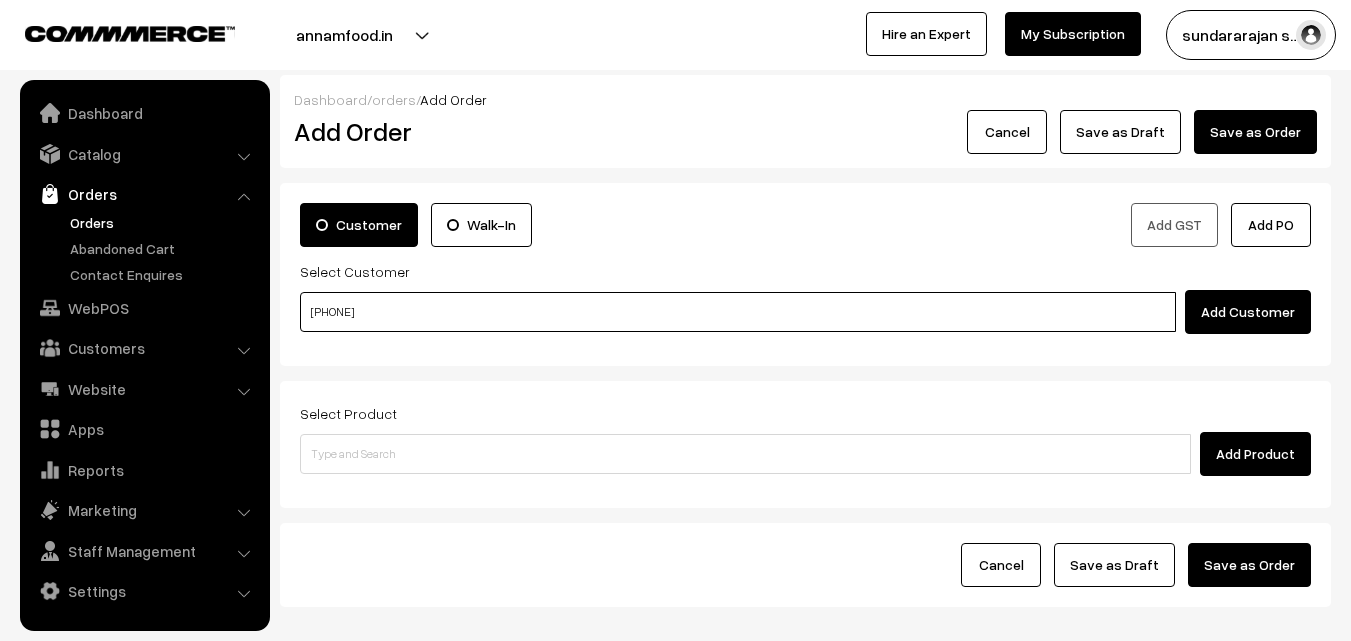 click on "98844 29658" at bounding box center (738, 312) 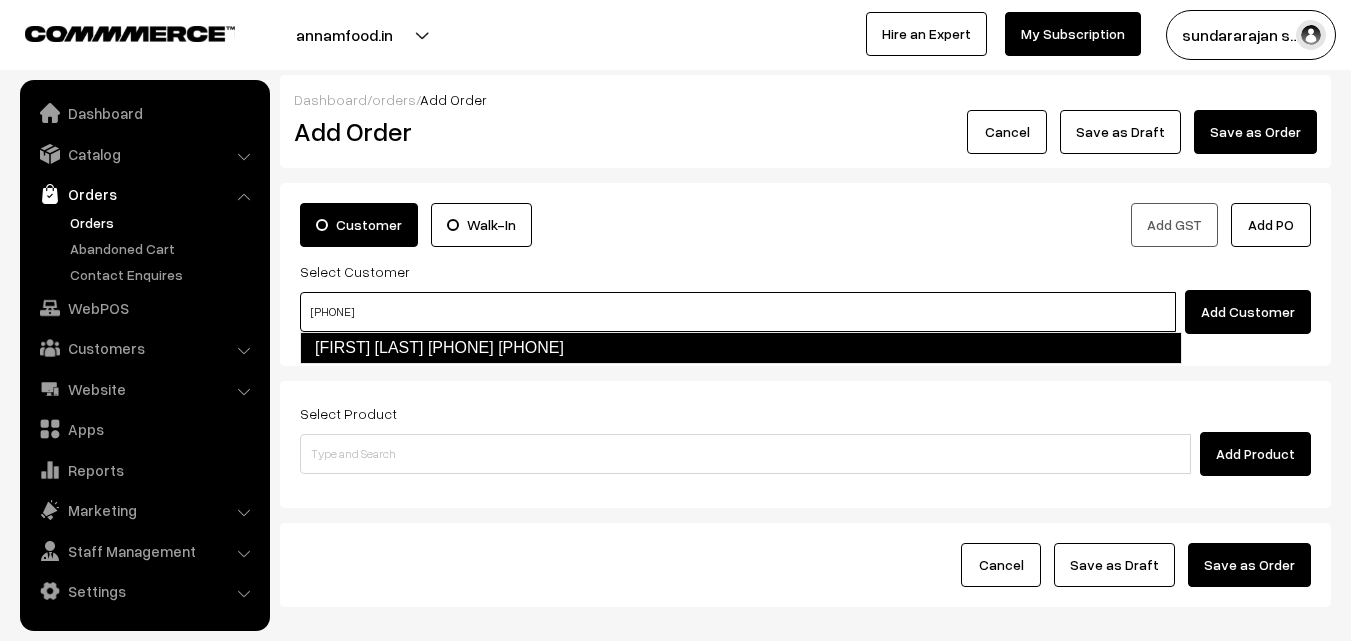 click on "Yamuna Ramamoorthy  98844 29658  [9884429658]" at bounding box center (741, 348) 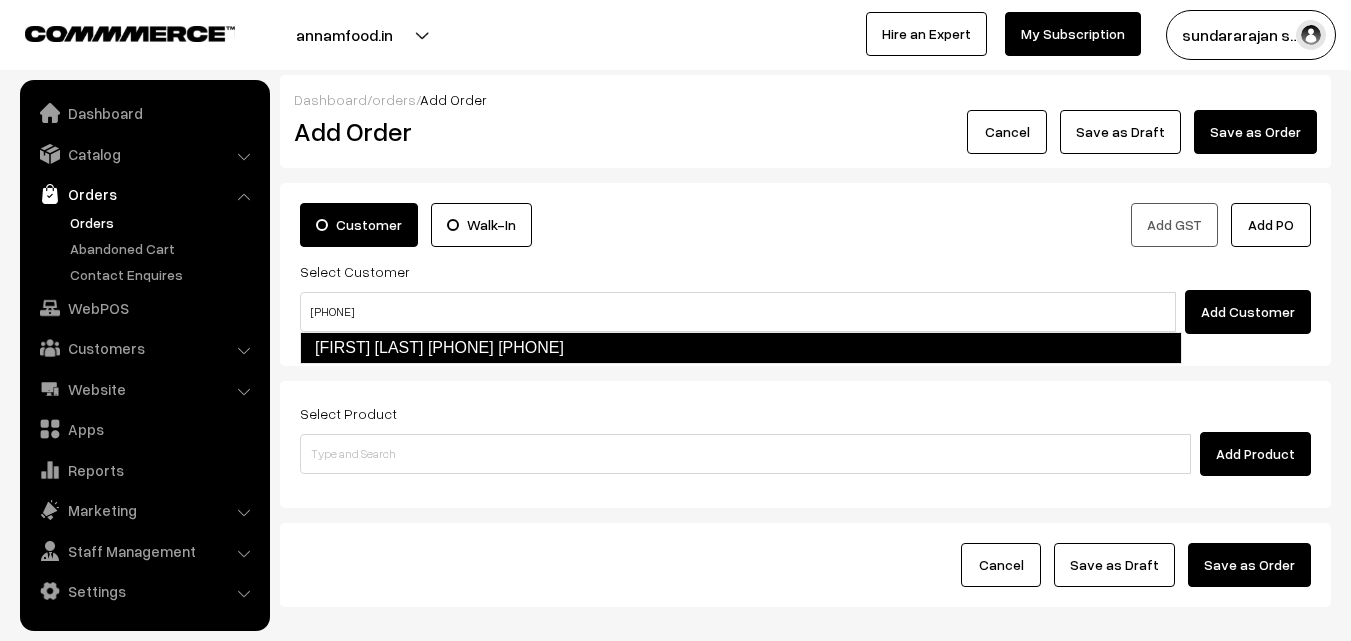 type 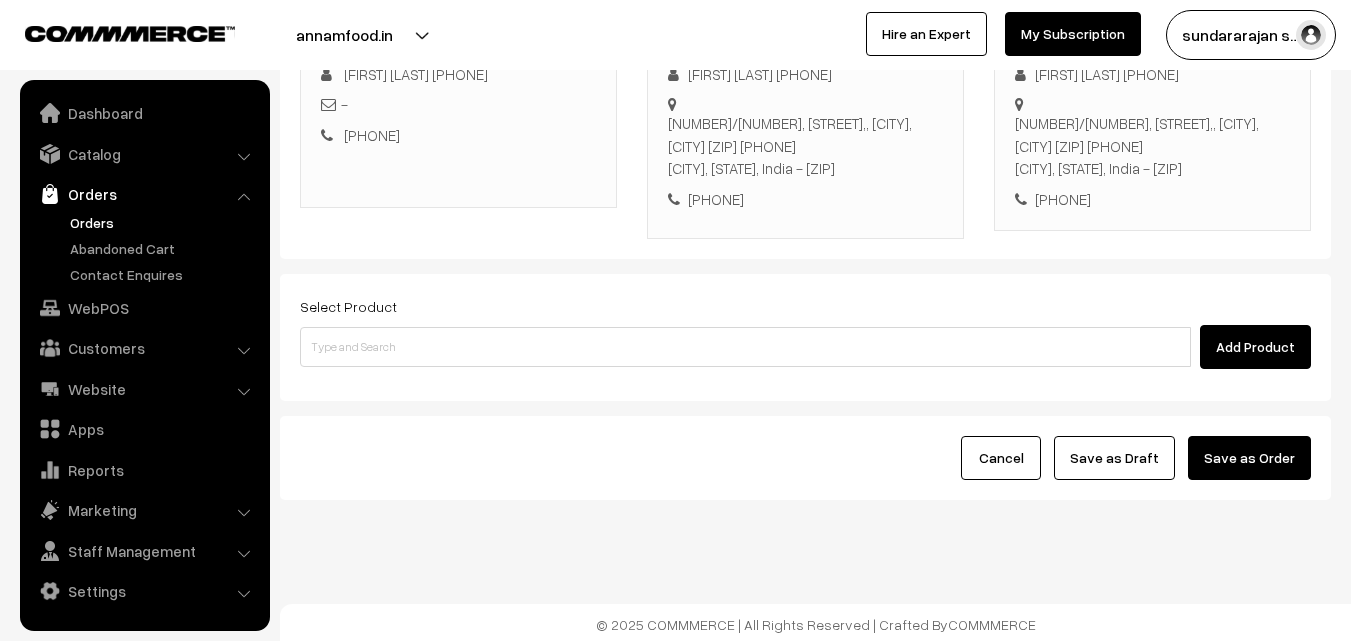 scroll, scrollTop: 342, scrollLeft: 0, axis: vertical 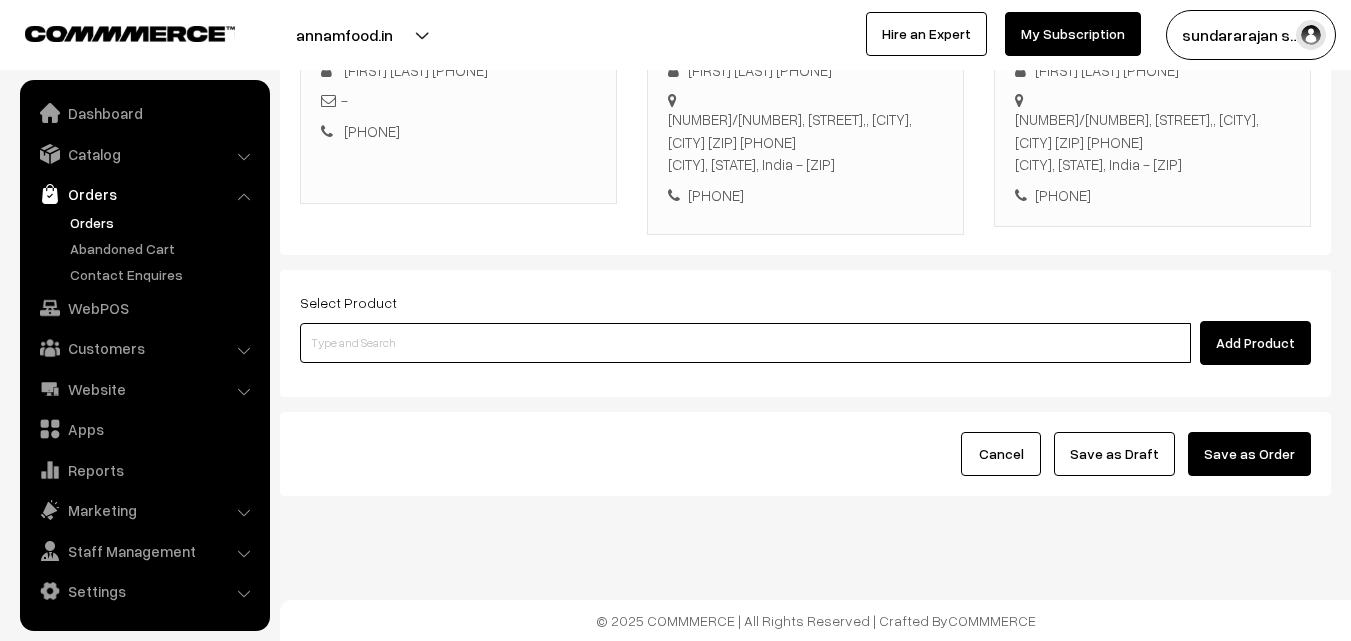 click at bounding box center (745, 343) 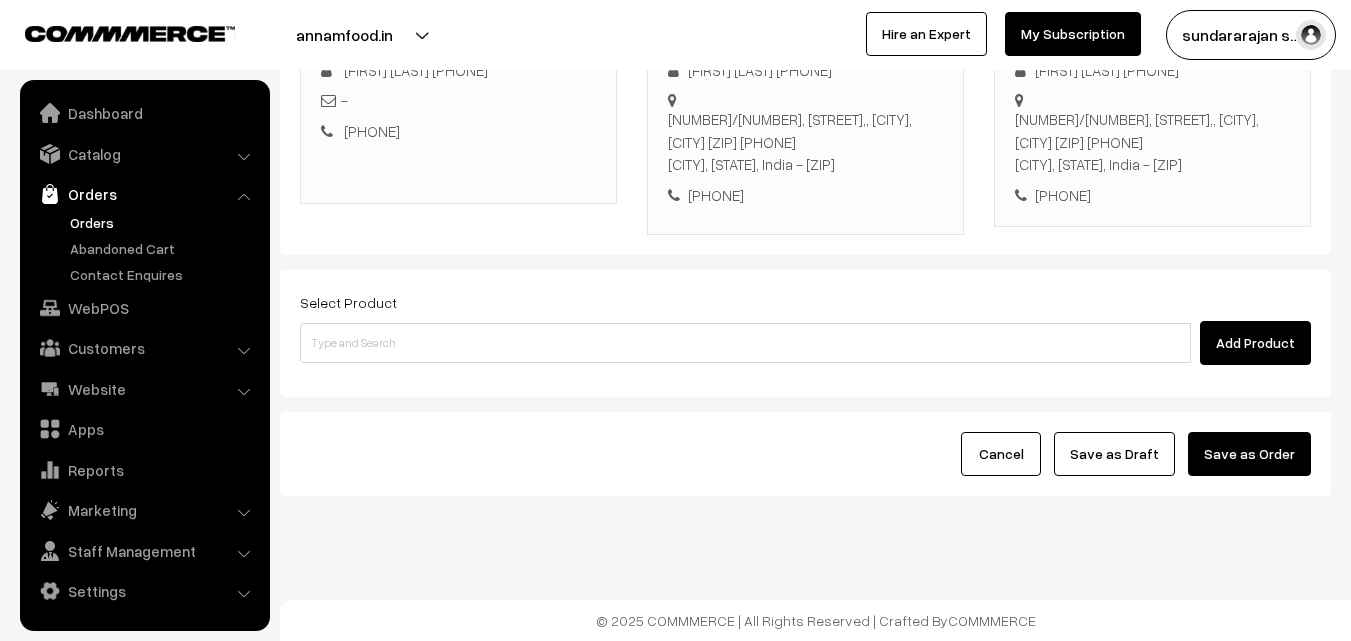 click on "Select Product
Add Product" at bounding box center (805, 327) 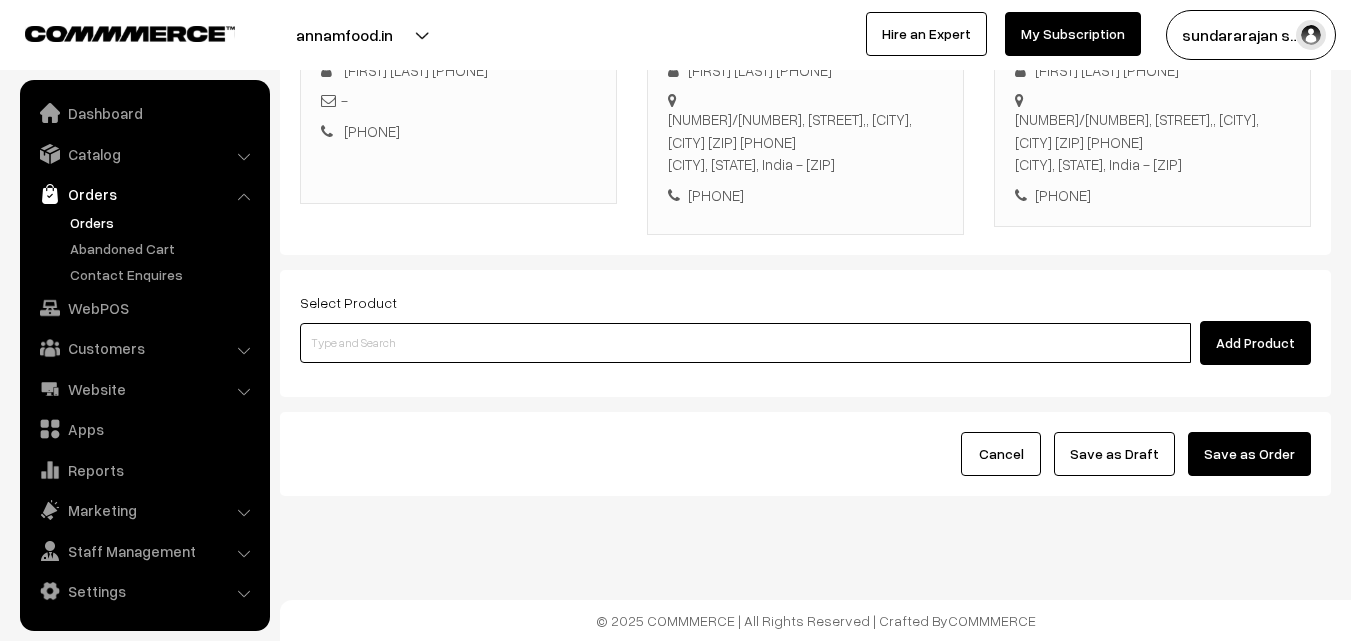 click at bounding box center (745, 343) 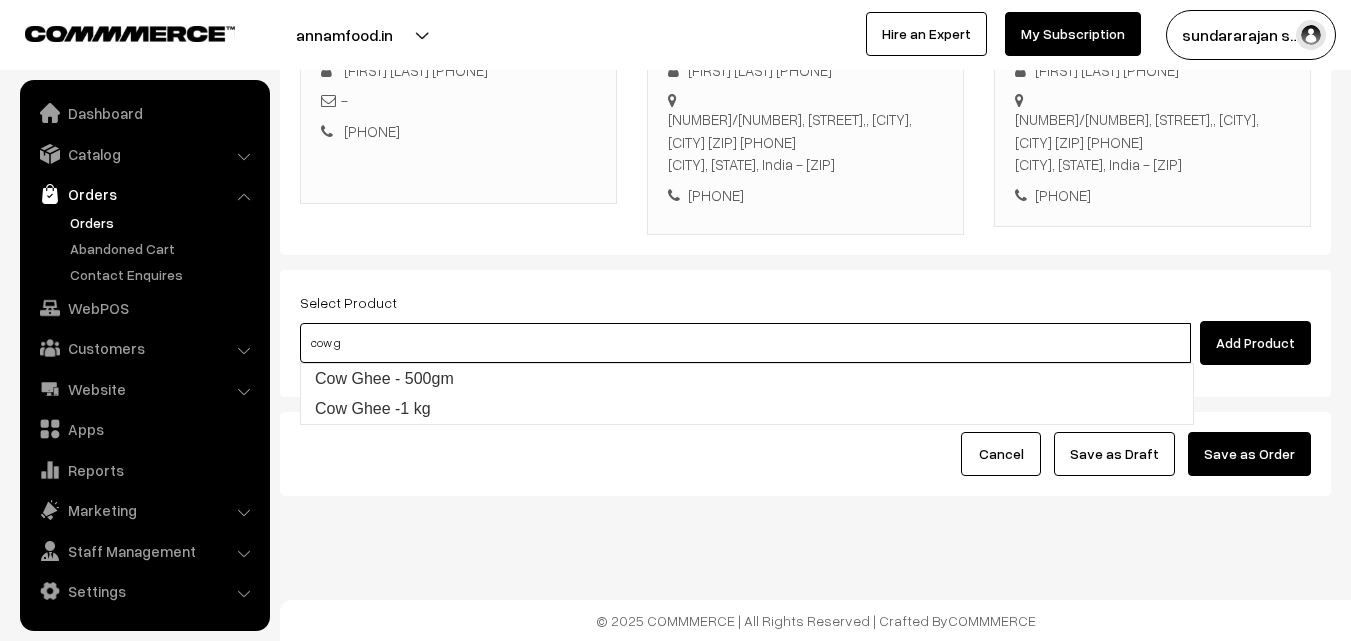 type on "Cow Ghee -1 kg" 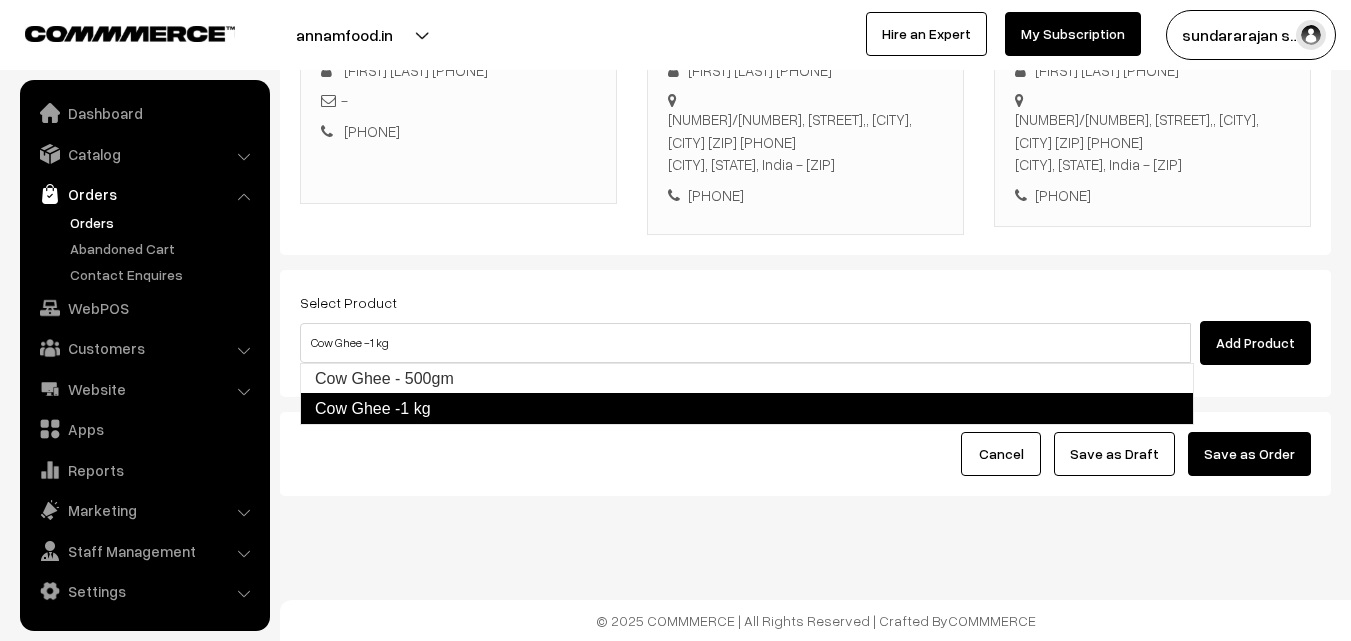 type 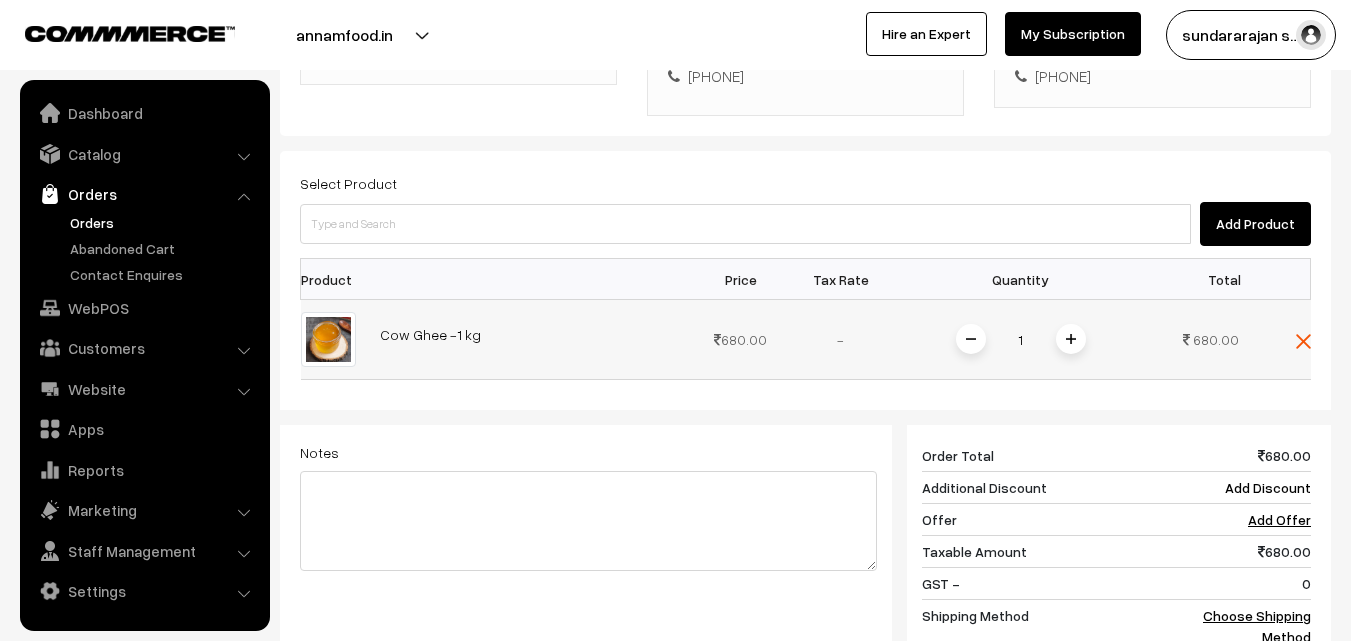 scroll, scrollTop: 742, scrollLeft: 0, axis: vertical 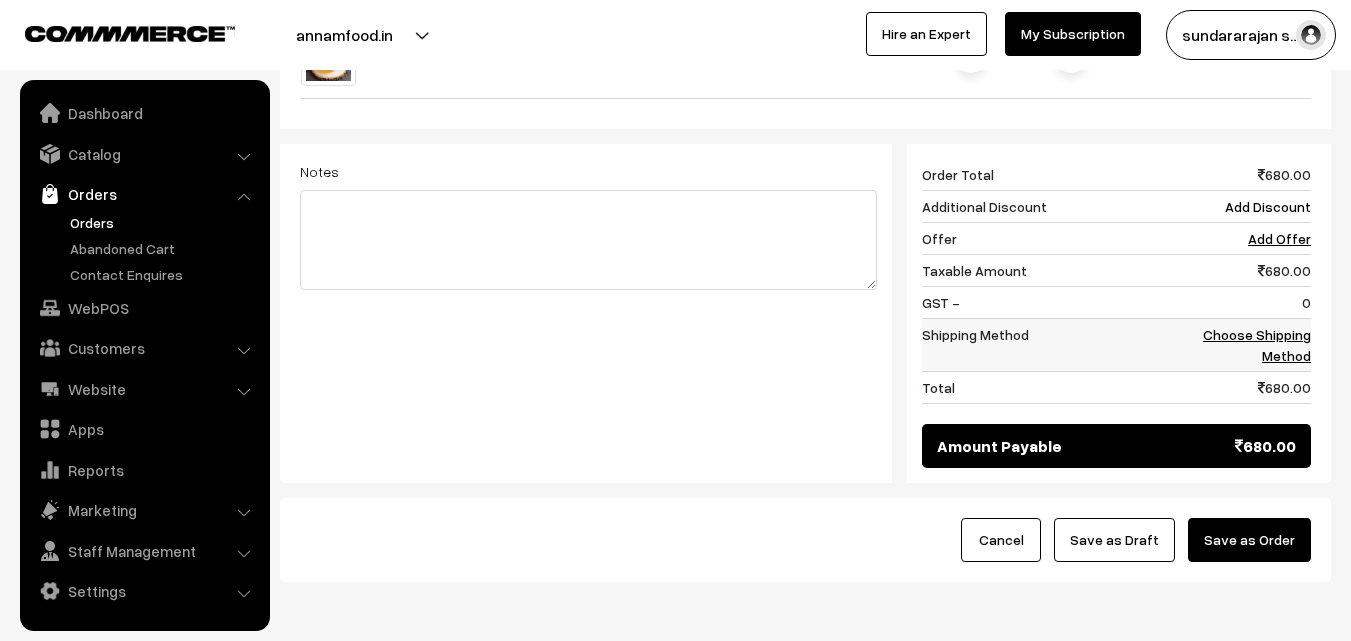click on "Choose Shipping Method" at bounding box center (1249, 345) 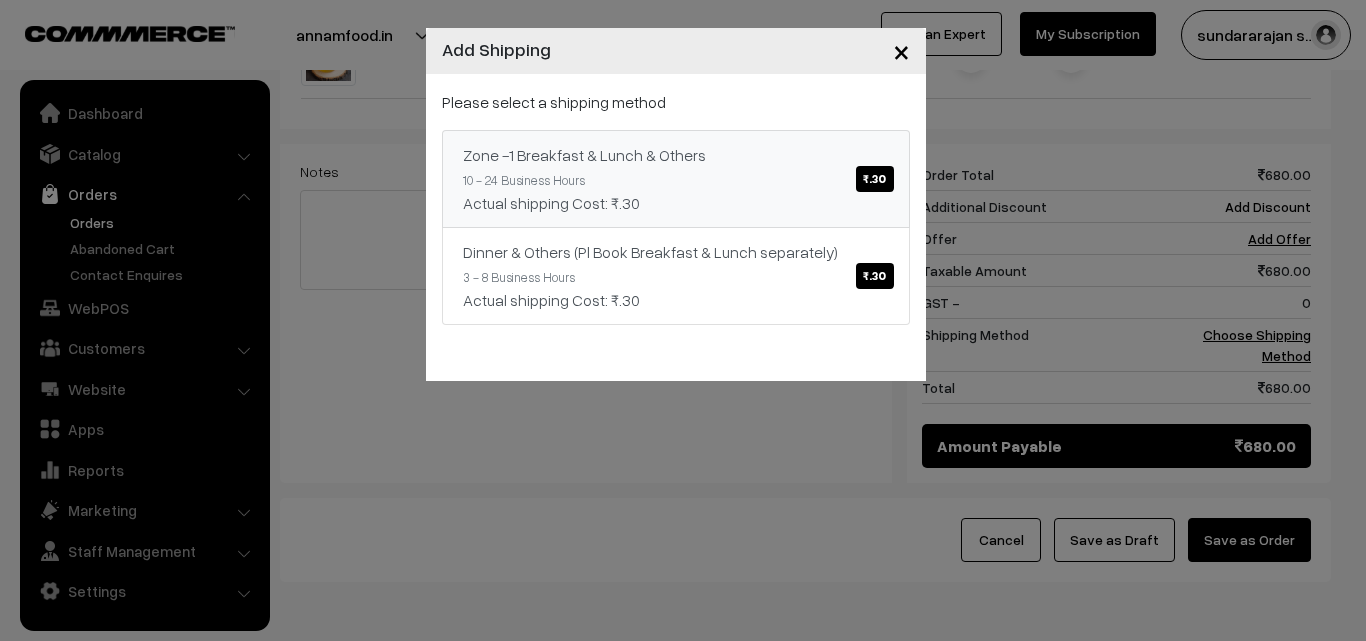 click on "Zone -1  Breakfast & Lunch & Others
₹.30
10 - 24 Business Hours Actual shipping Cost: ₹.30" at bounding box center (676, 179) 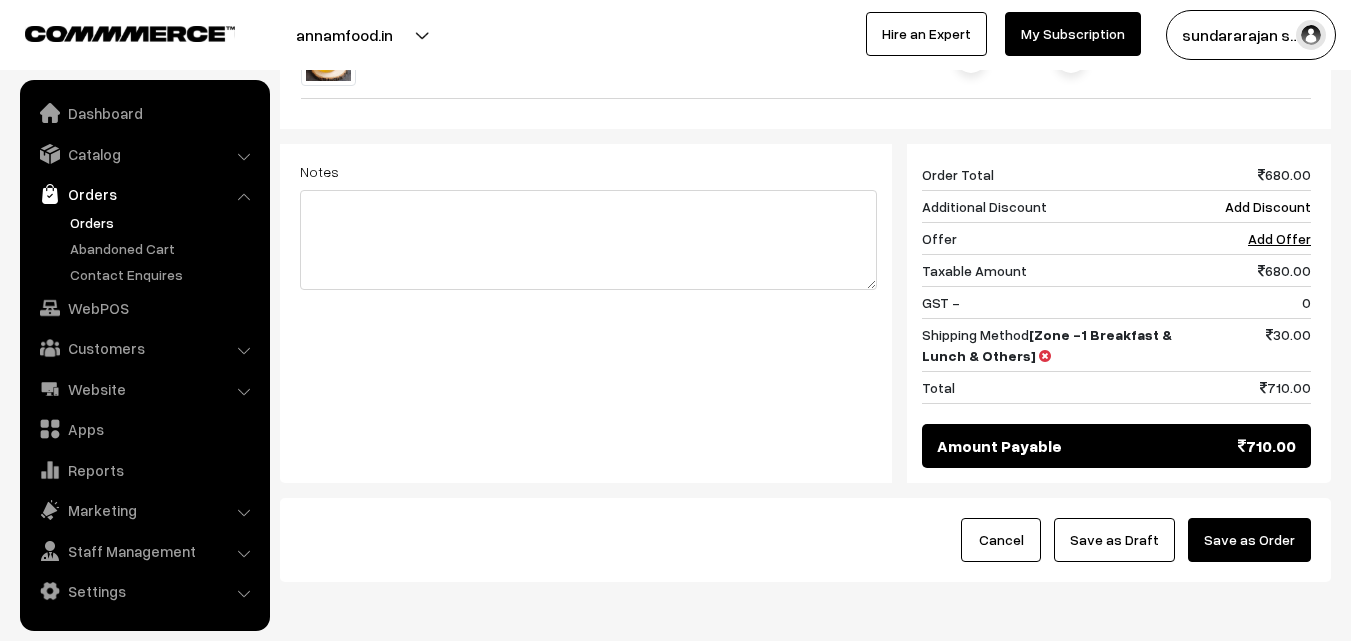 click on "Save as Draft" at bounding box center [1114, 540] 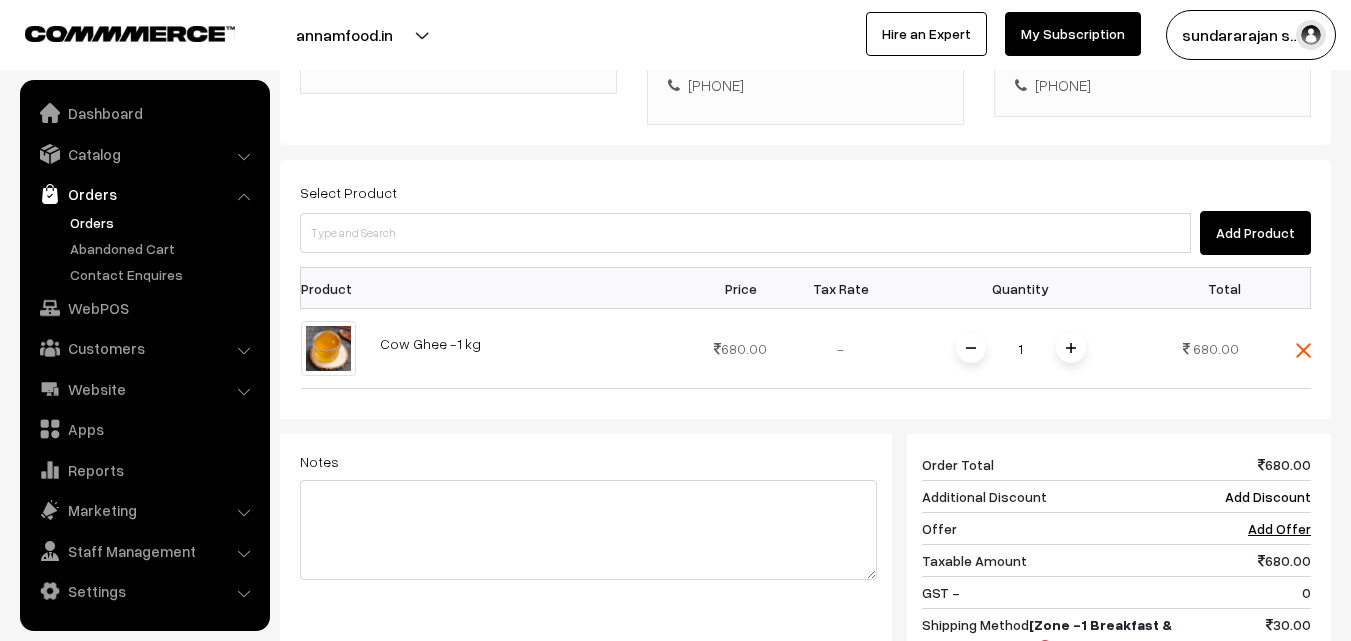 scroll, scrollTop: 442, scrollLeft: 0, axis: vertical 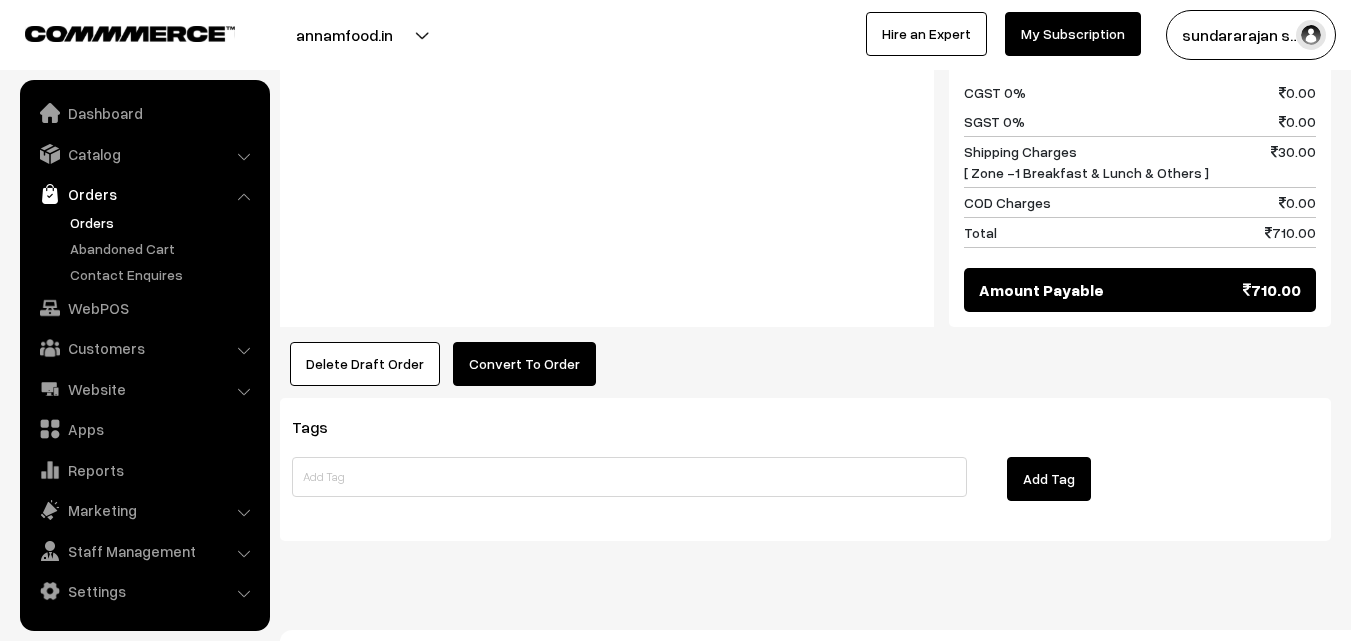 click on "Convert To Order" at bounding box center (524, 364) 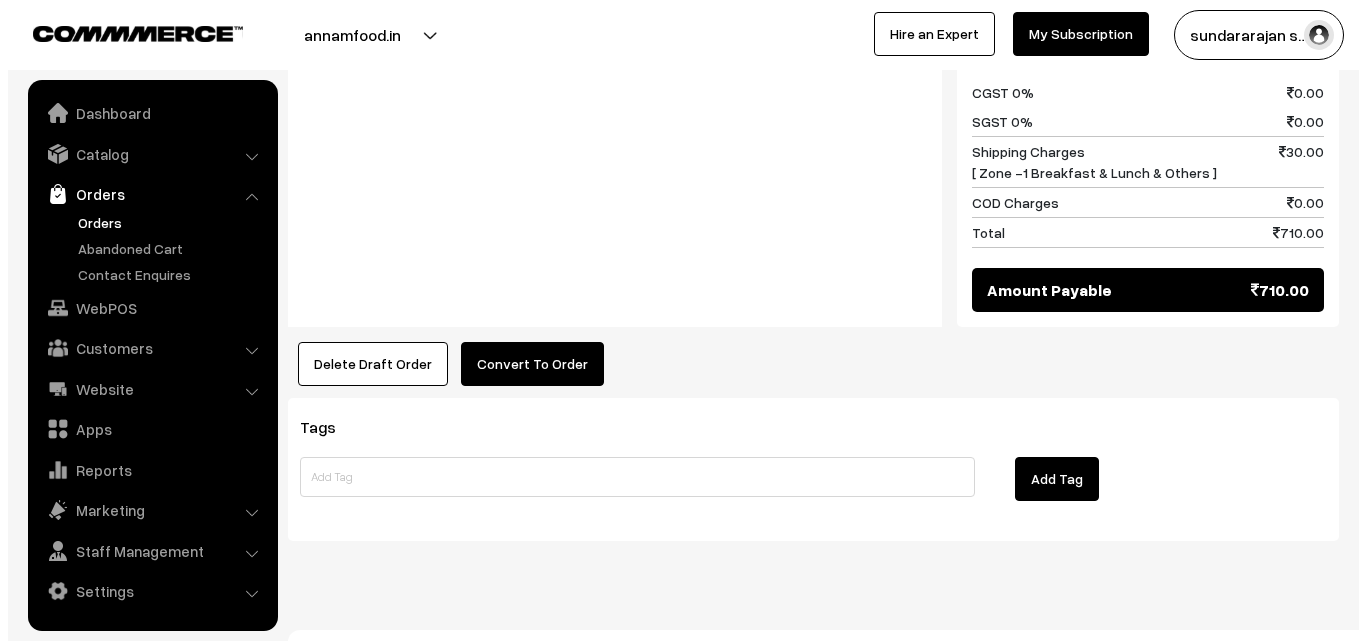 scroll, scrollTop: 1001, scrollLeft: 0, axis: vertical 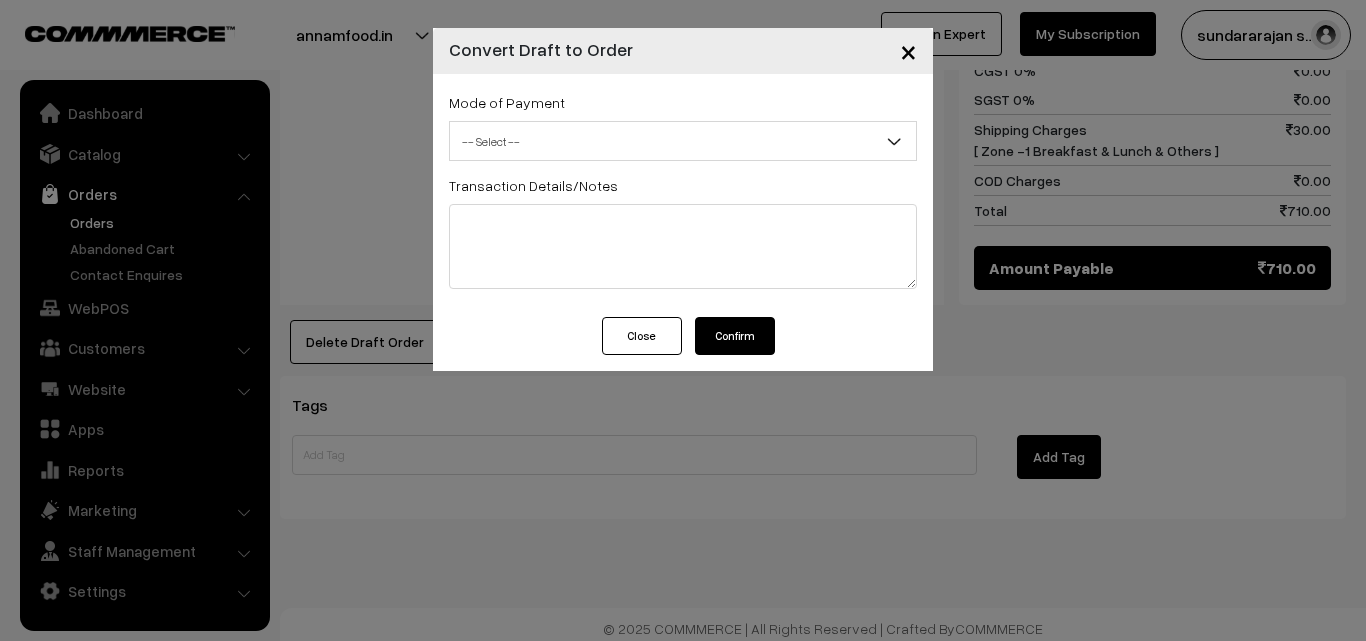 click on "-- Select --" at bounding box center [683, 141] 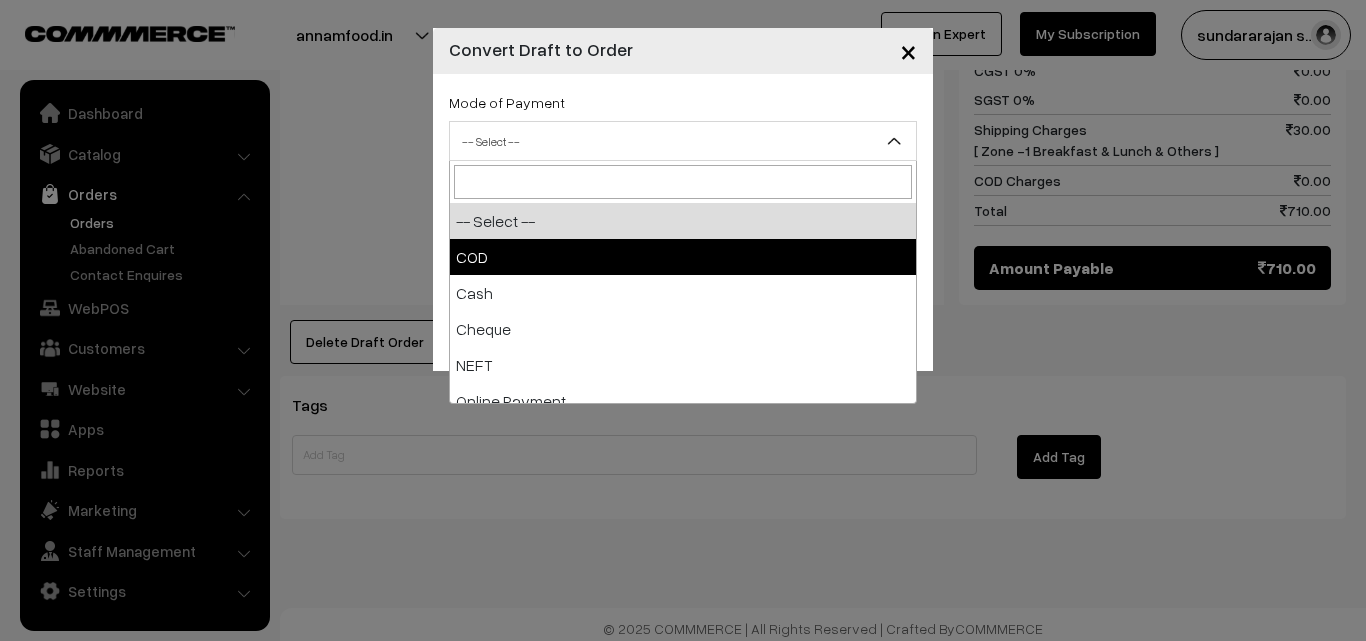 select on "2" 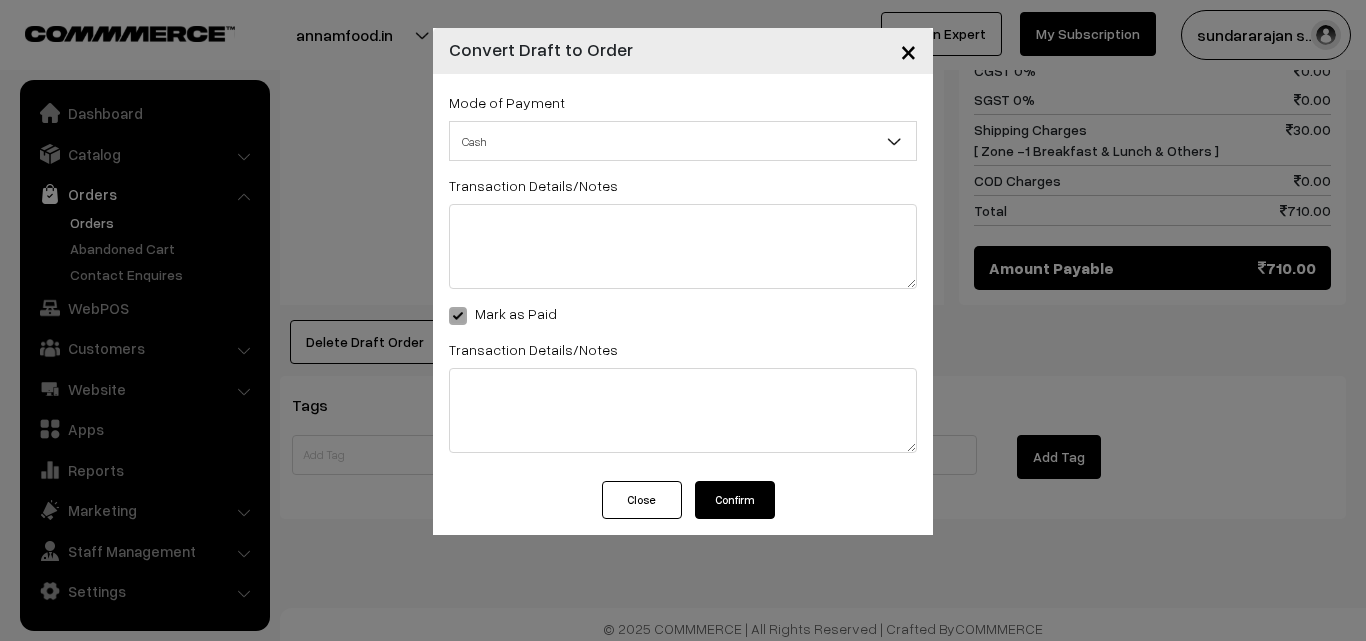 click on "Confirm" at bounding box center [735, 500] 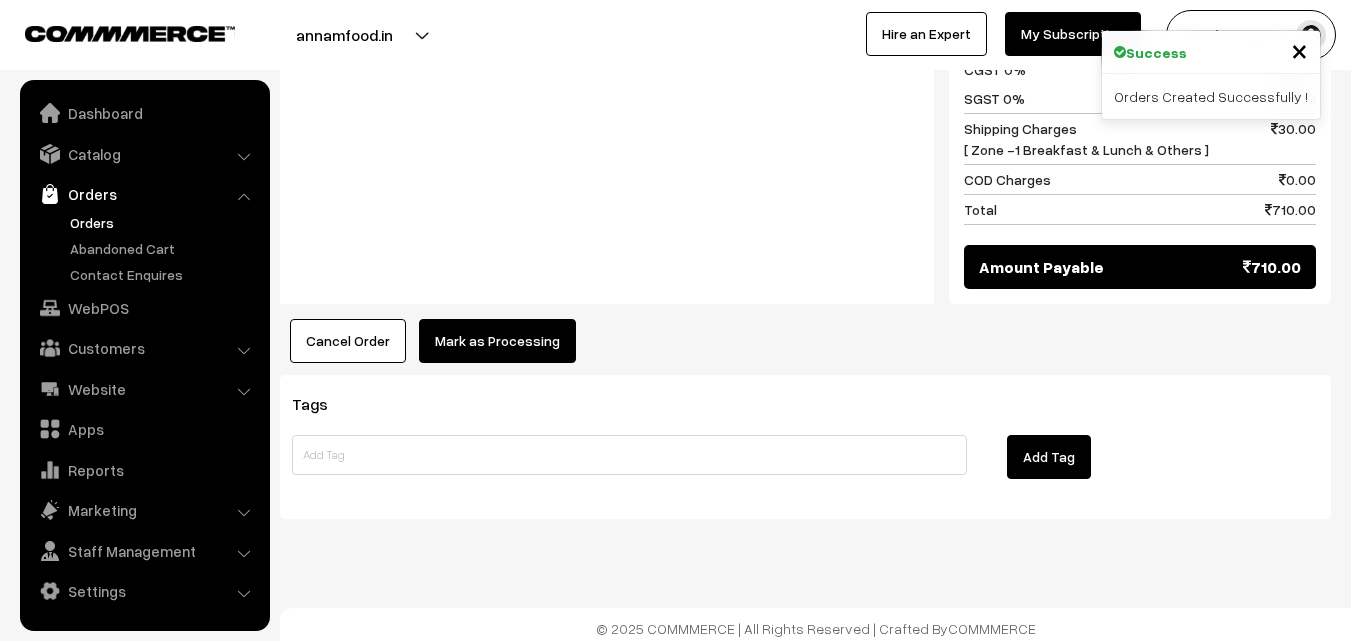 click on "Mark as Processing" at bounding box center (497, 341) 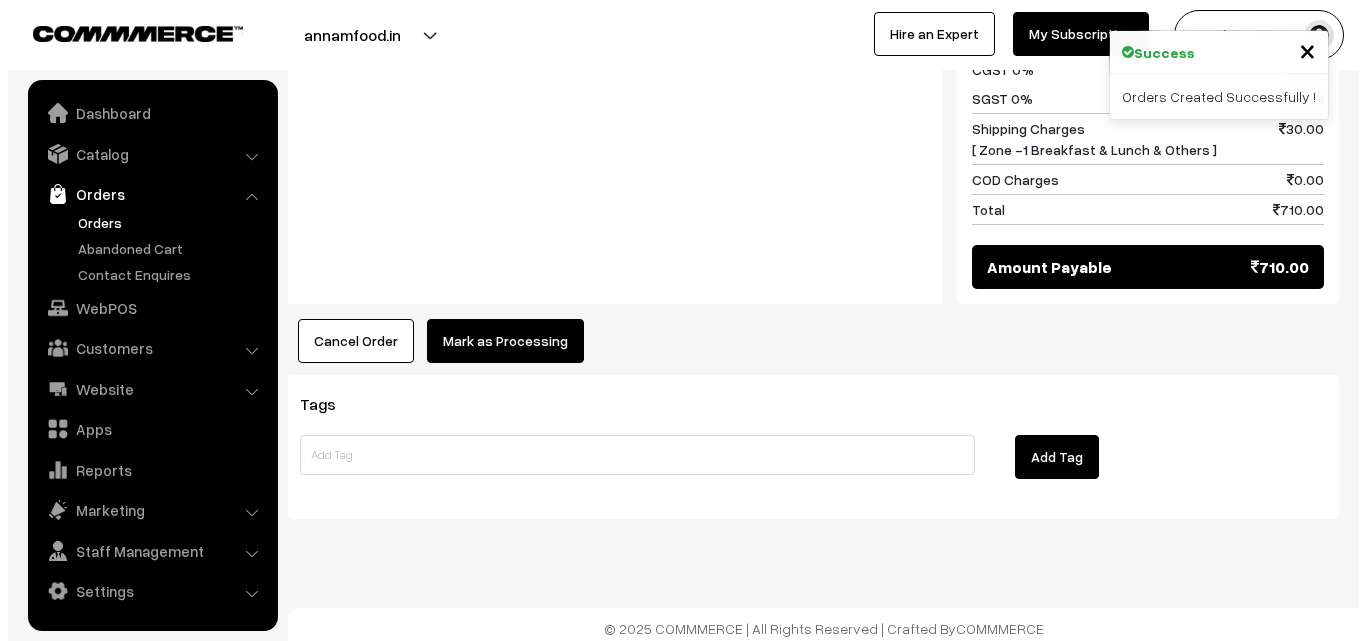 scroll, scrollTop: 1001, scrollLeft: 0, axis: vertical 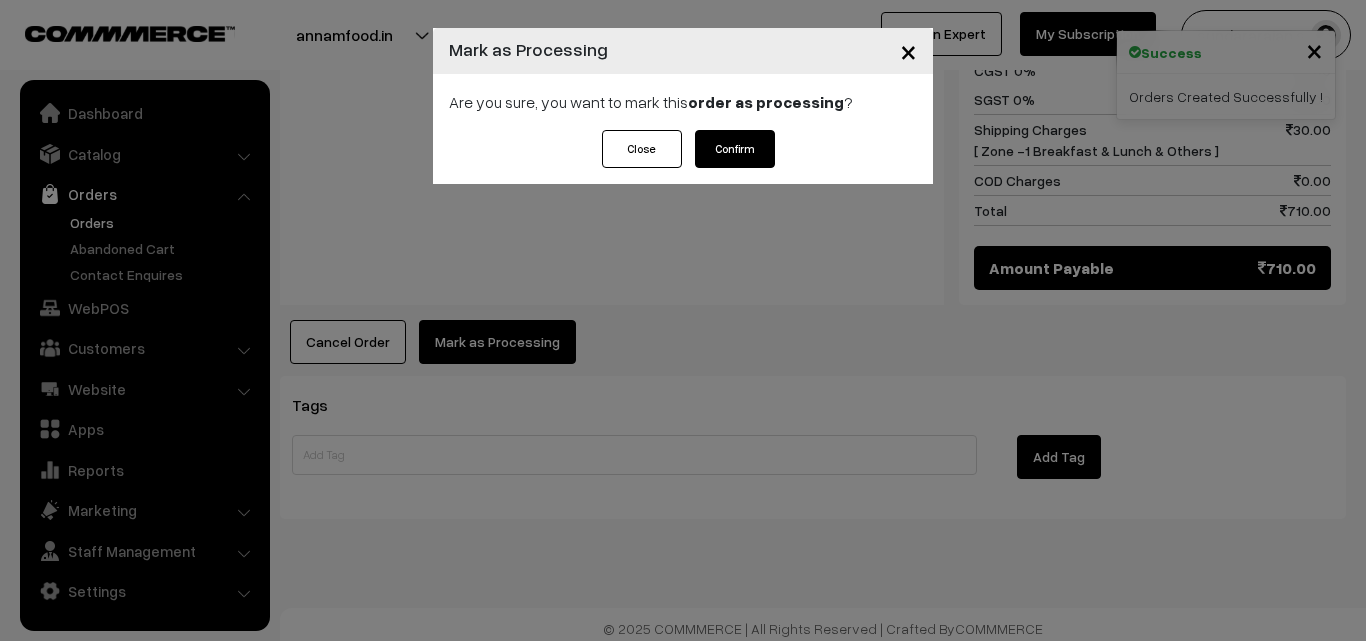 click on "Confirm" at bounding box center [735, 149] 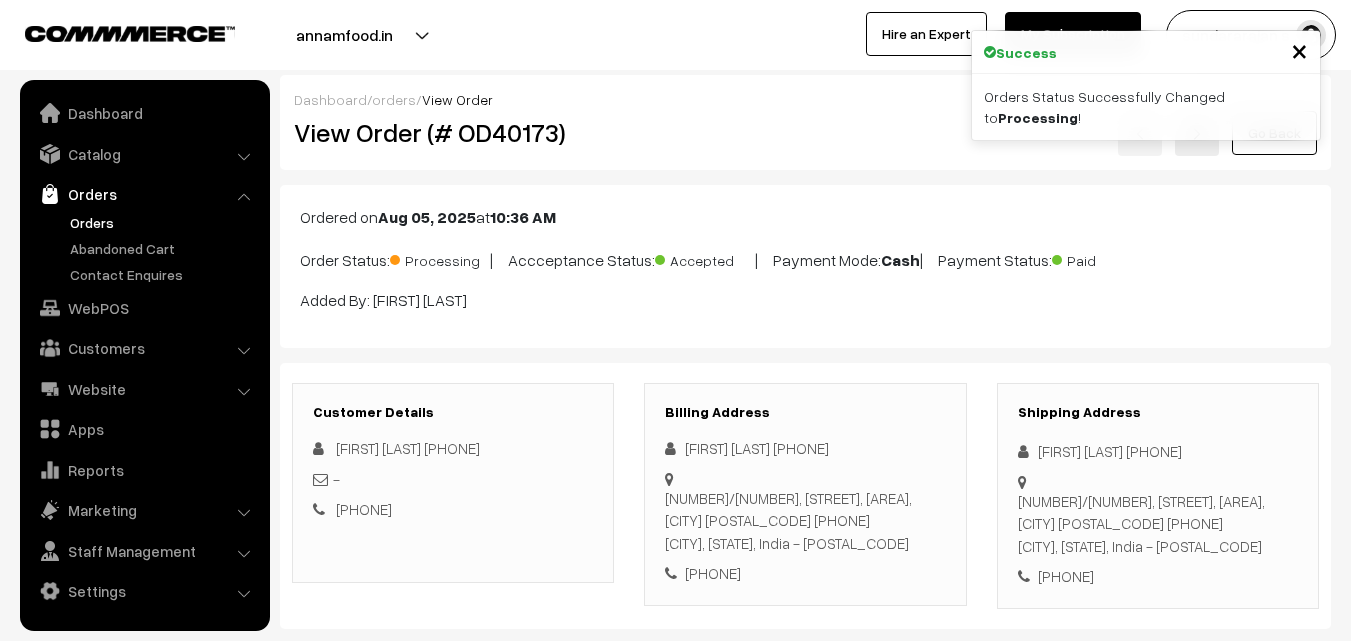 scroll, scrollTop: 0, scrollLeft: 0, axis: both 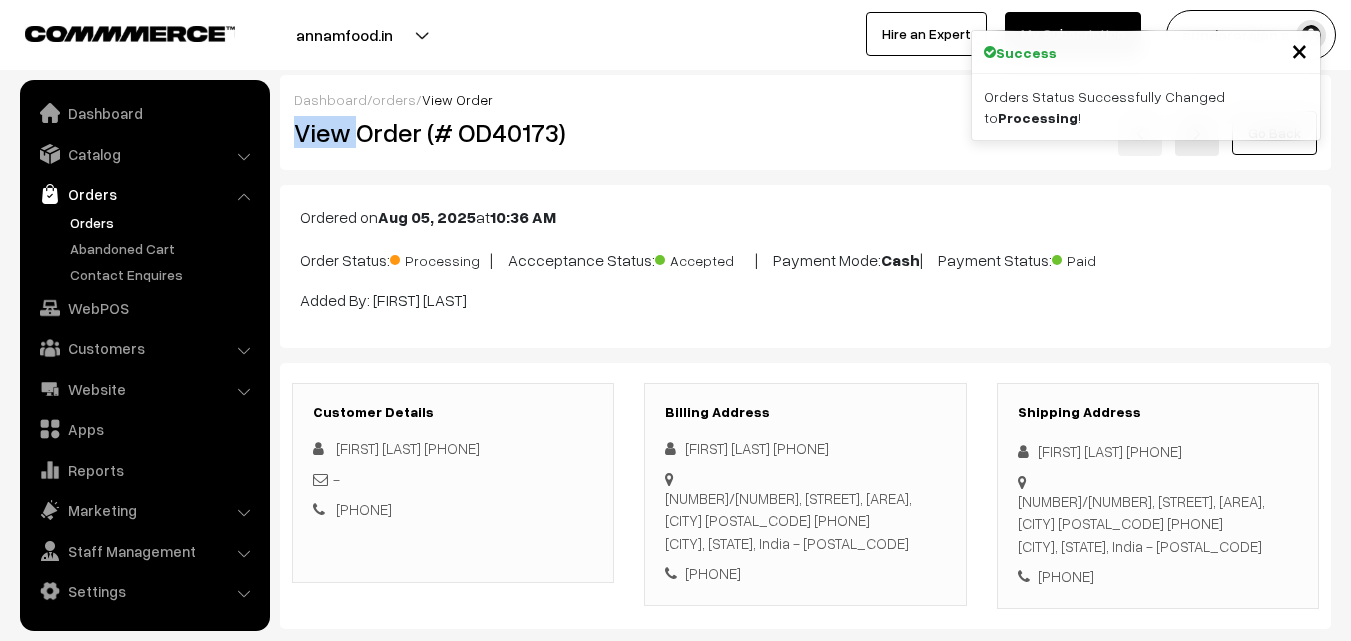 drag, startPoint x: 487, startPoint y: 118, endPoint x: 724, endPoint y: 116, distance: 237.00844 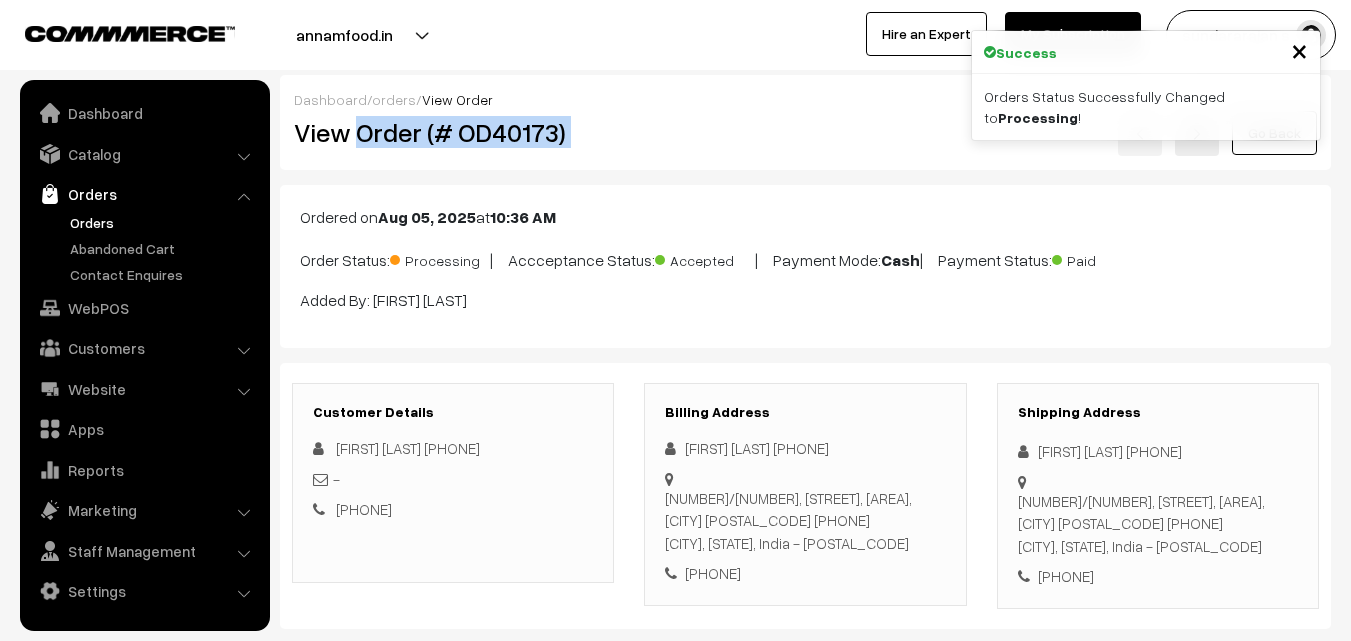 click on "Go Back" at bounding box center (981, 133) 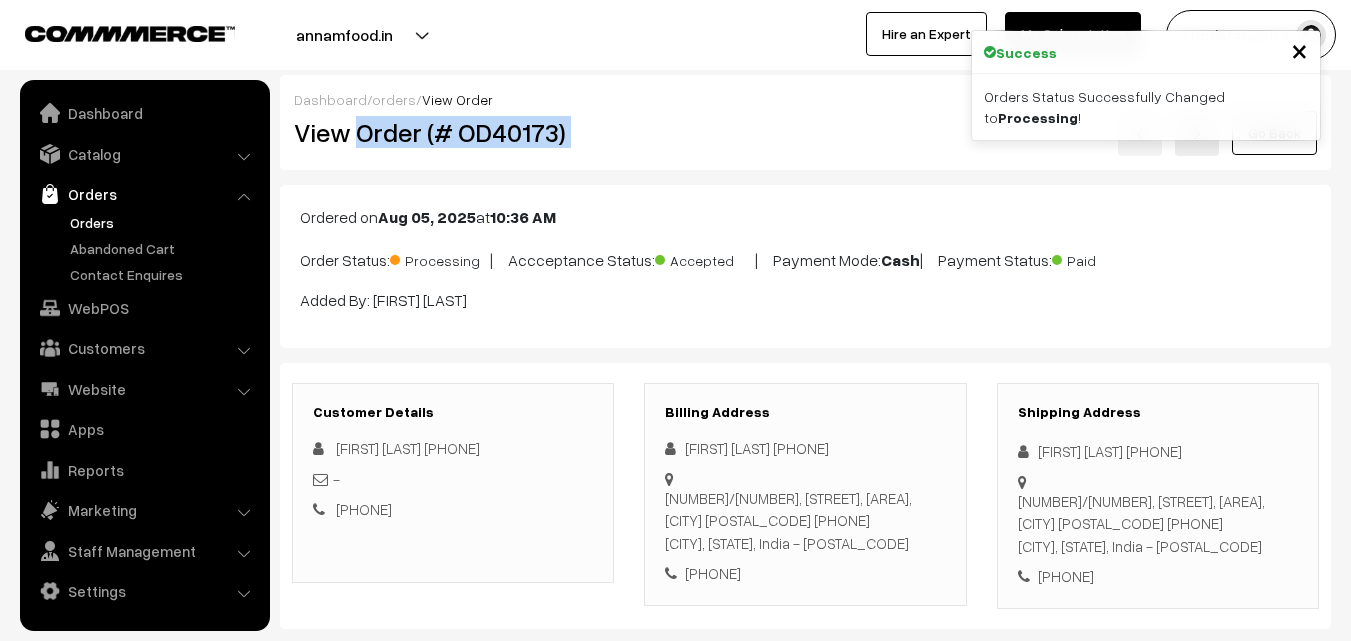 copy on "Order (# OD40173)" 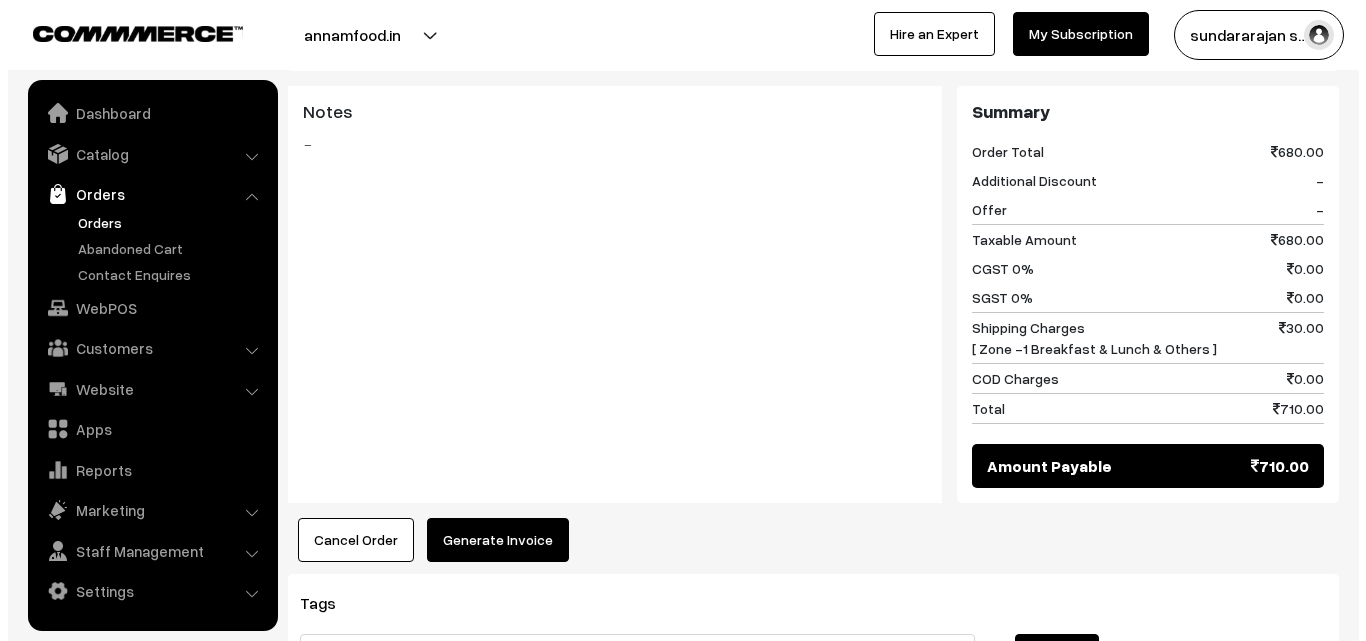 scroll, scrollTop: 800, scrollLeft: 0, axis: vertical 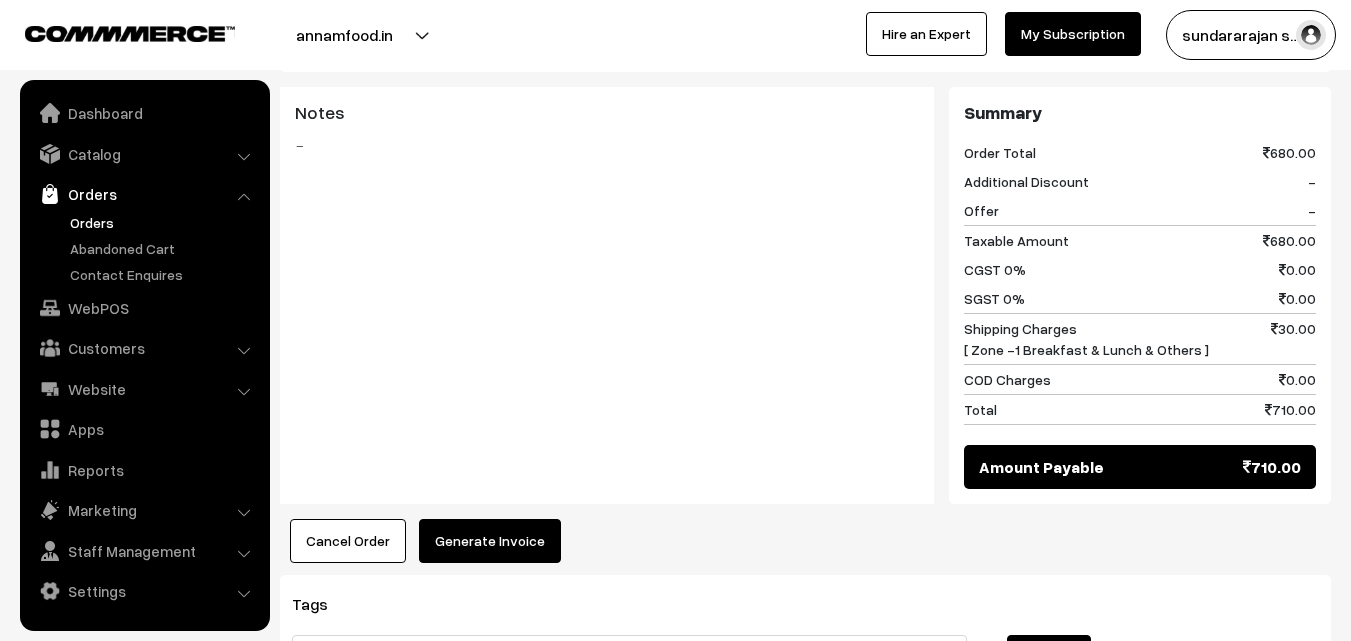 click on "Generate Invoice" at bounding box center (490, 541) 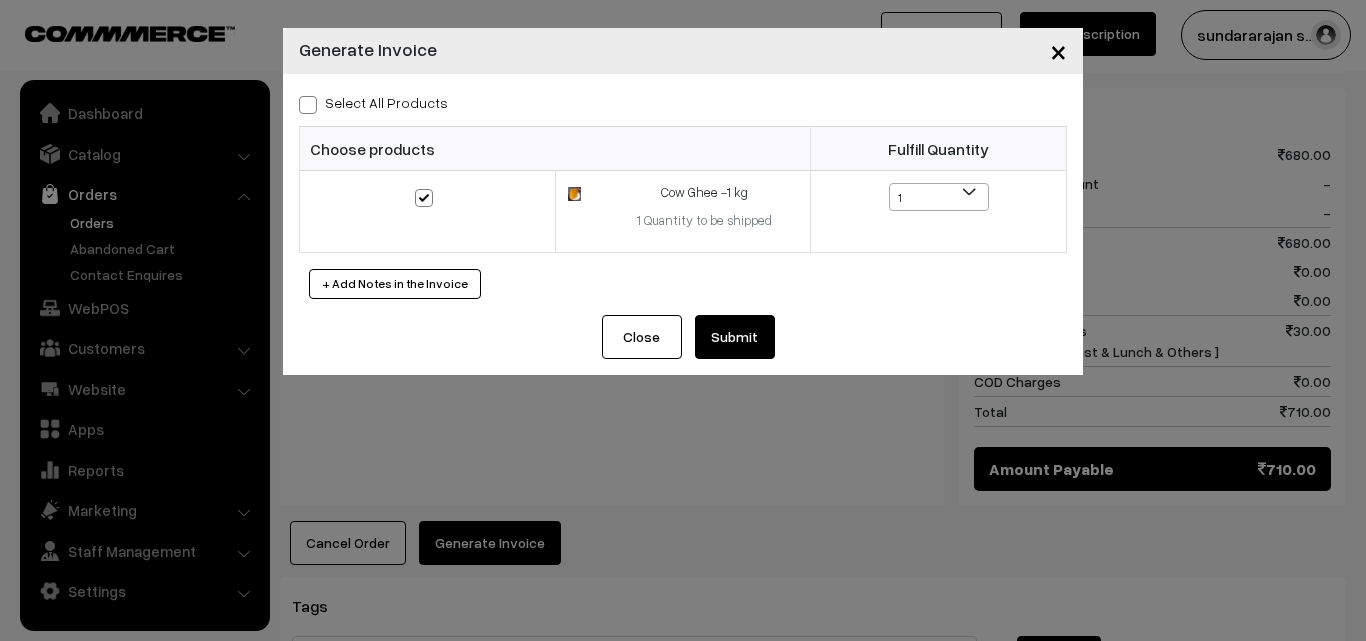 click on "Select All Products" at bounding box center [373, 102] 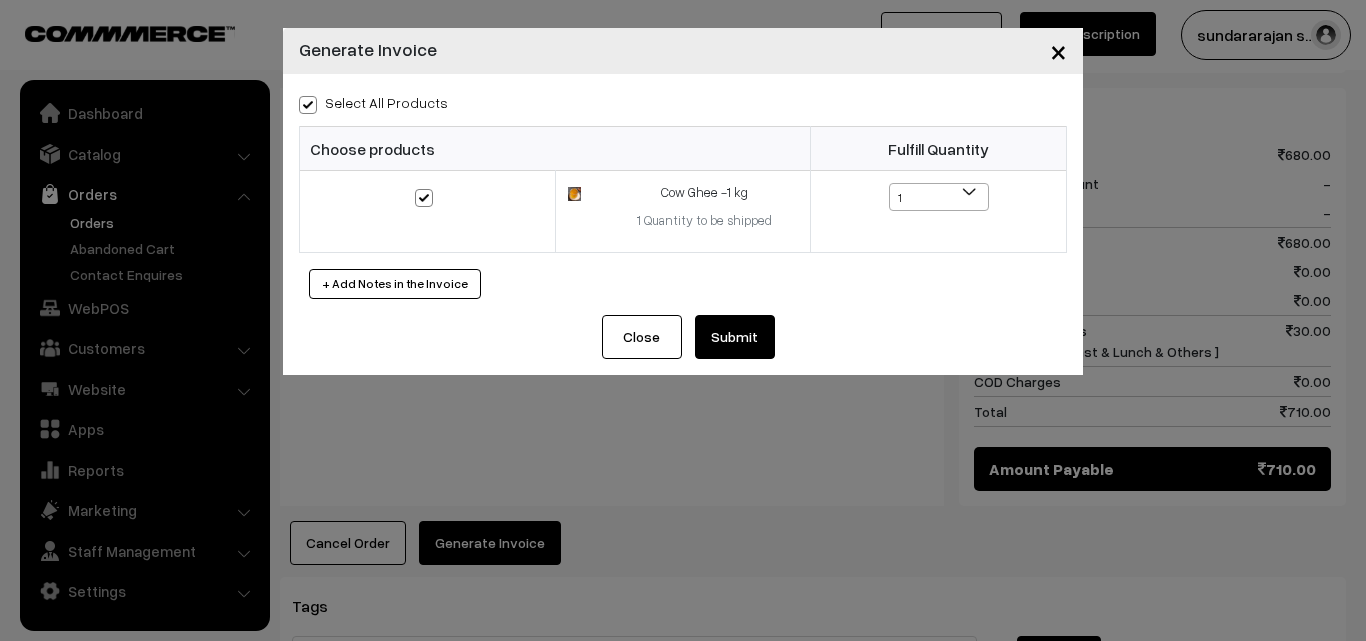 click on "Submit" at bounding box center (735, 337) 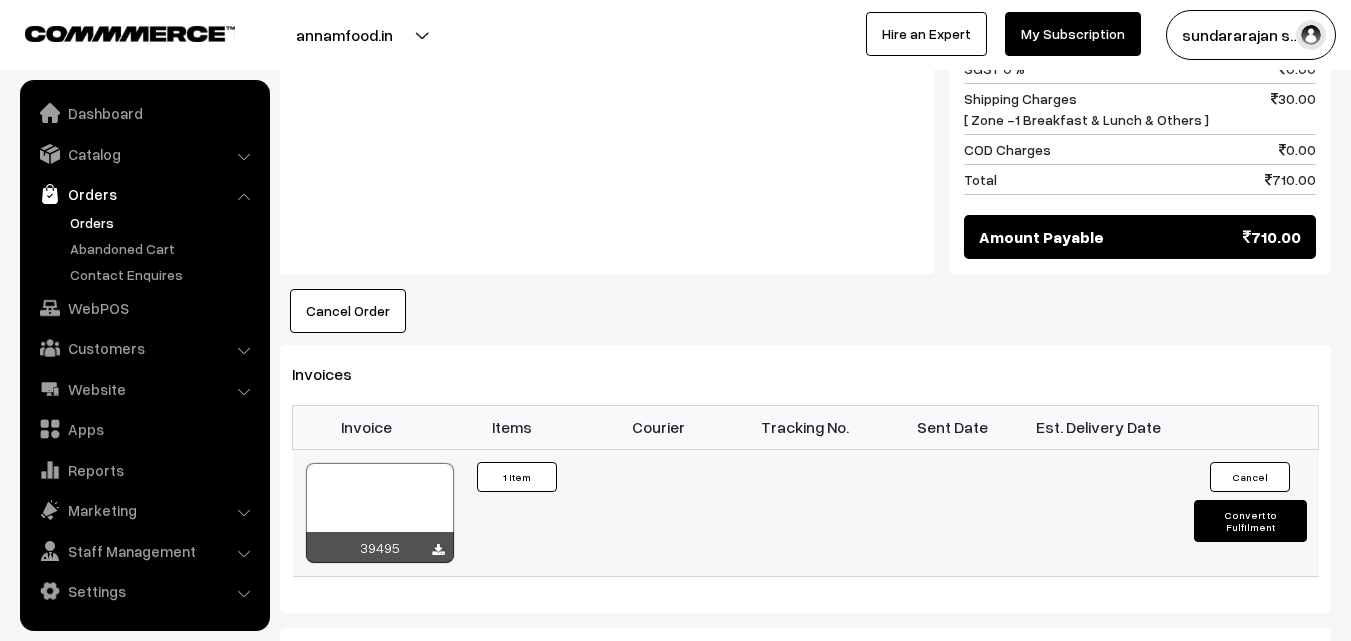scroll, scrollTop: 1100, scrollLeft: 0, axis: vertical 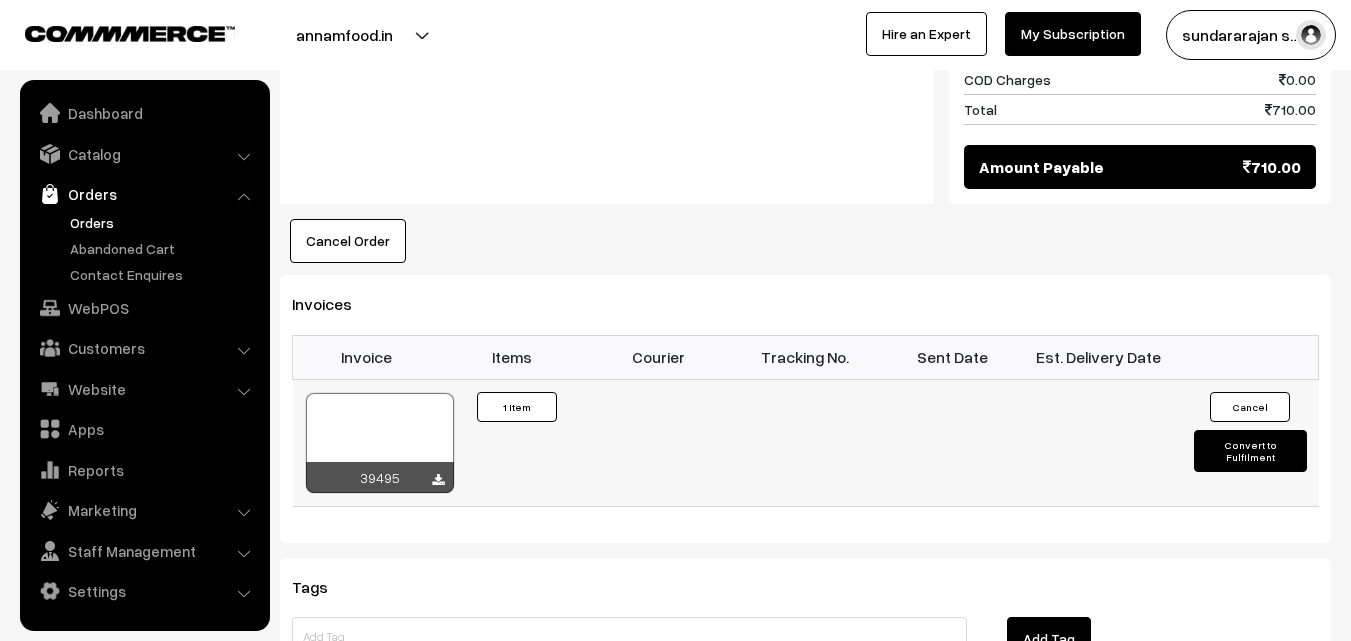 click at bounding box center [380, 443] 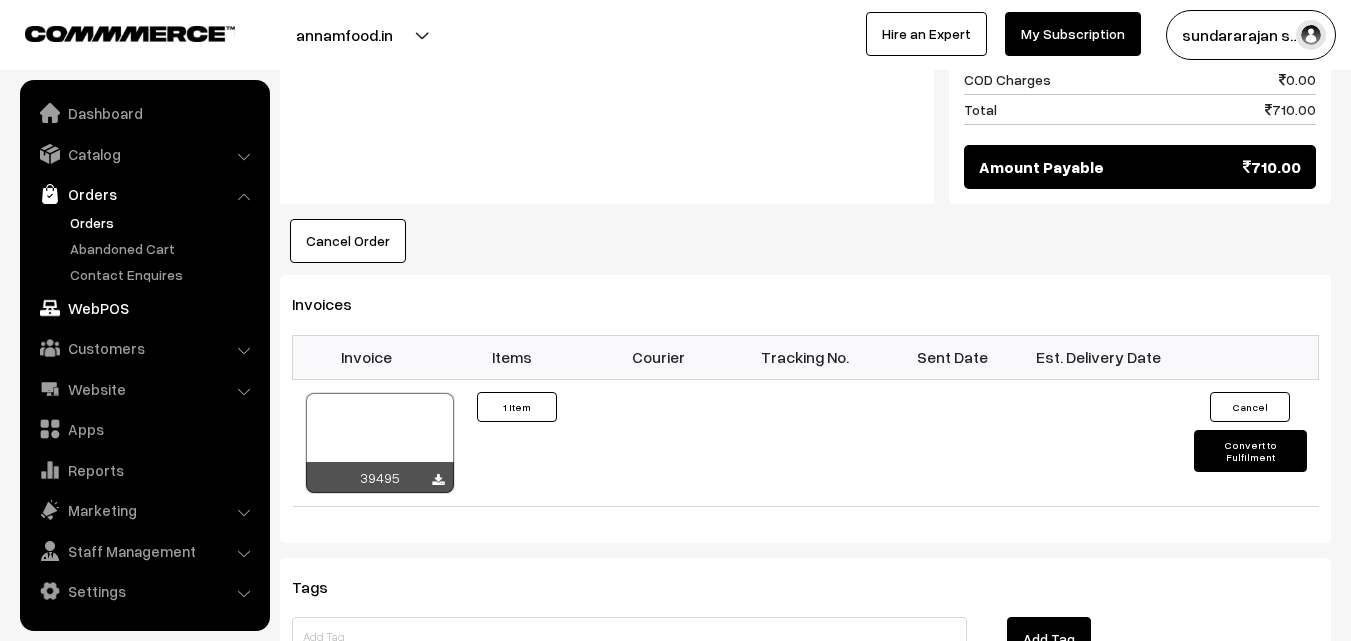 click on "WebPOS" at bounding box center (144, 308) 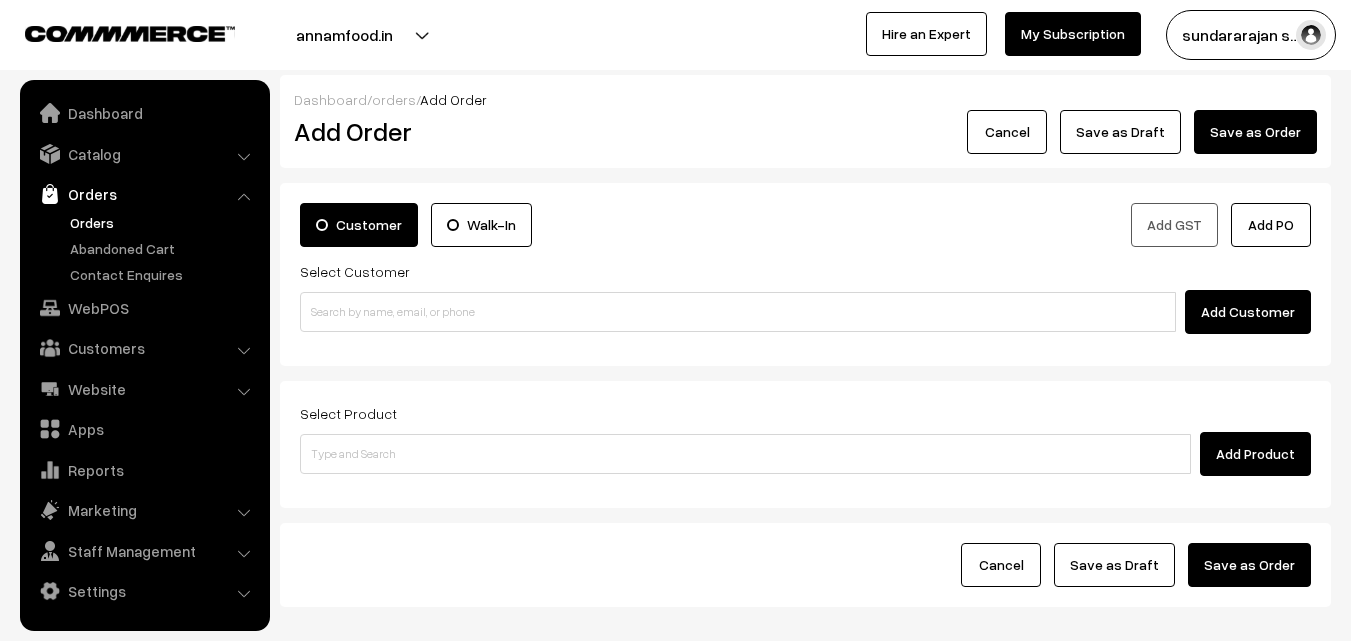 scroll, scrollTop: 0, scrollLeft: 0, axis: both 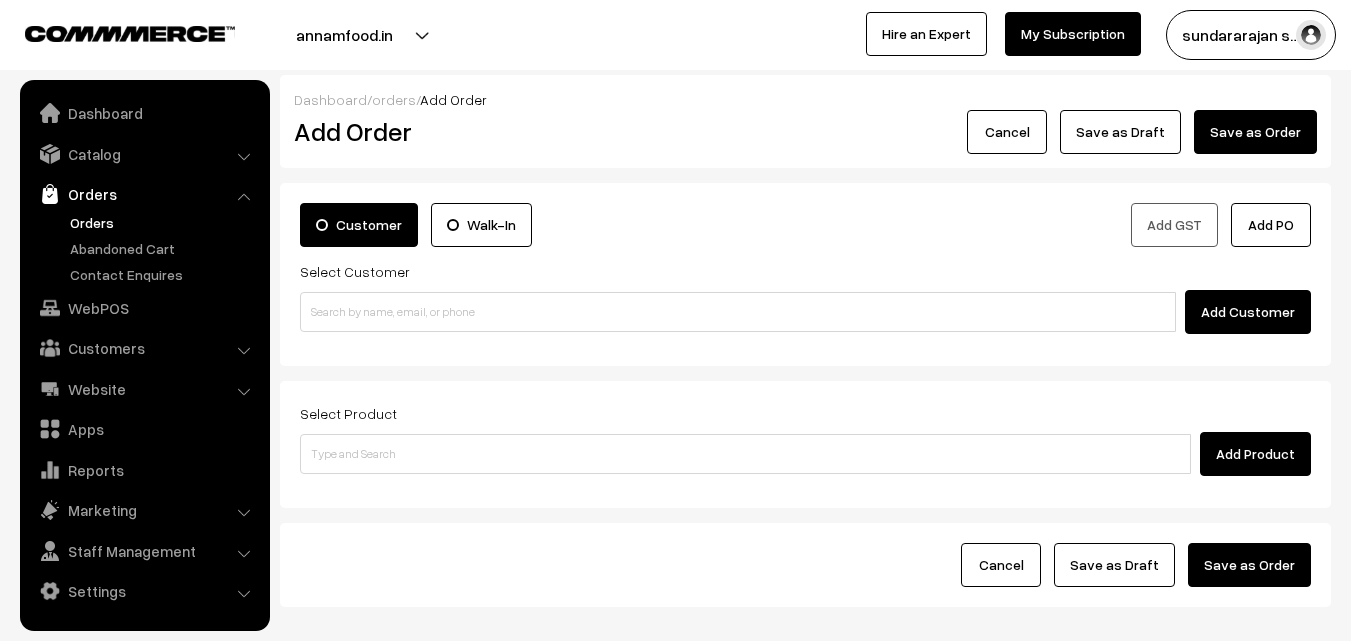 drag, startPoint x: 492, startPoint y: 271, endPoint x: 488, endPoint y: 290, distance: 19.416489 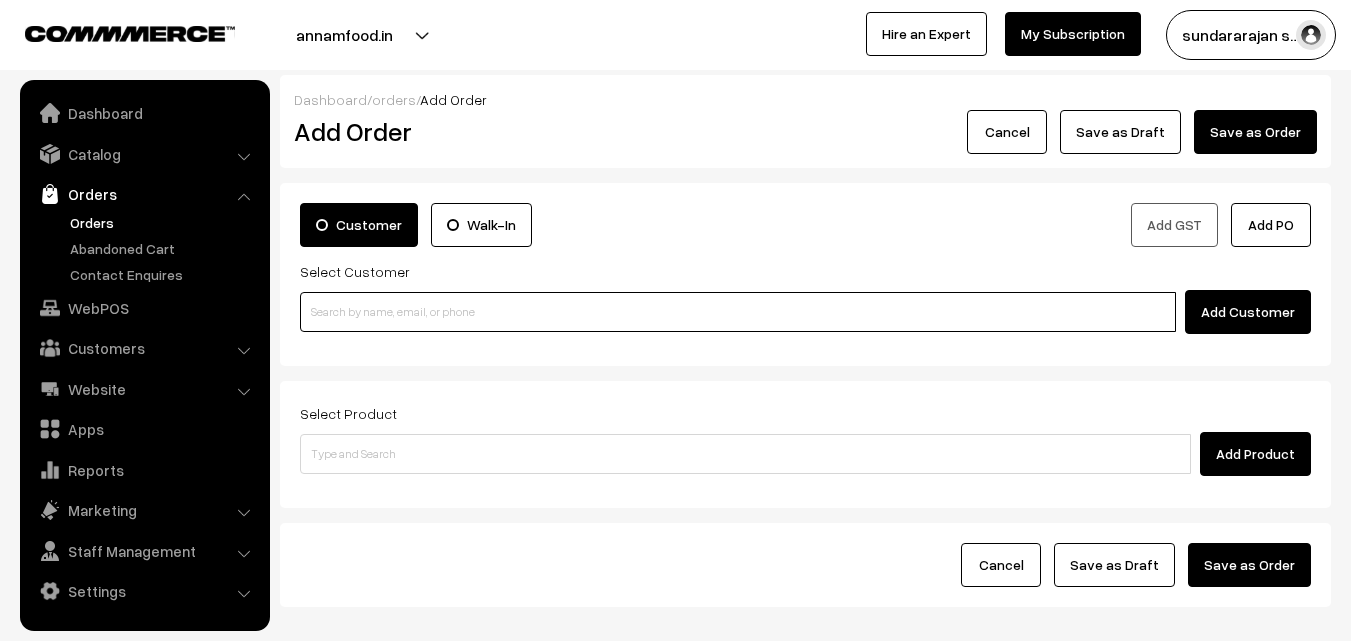 paste on "6380 242 635" 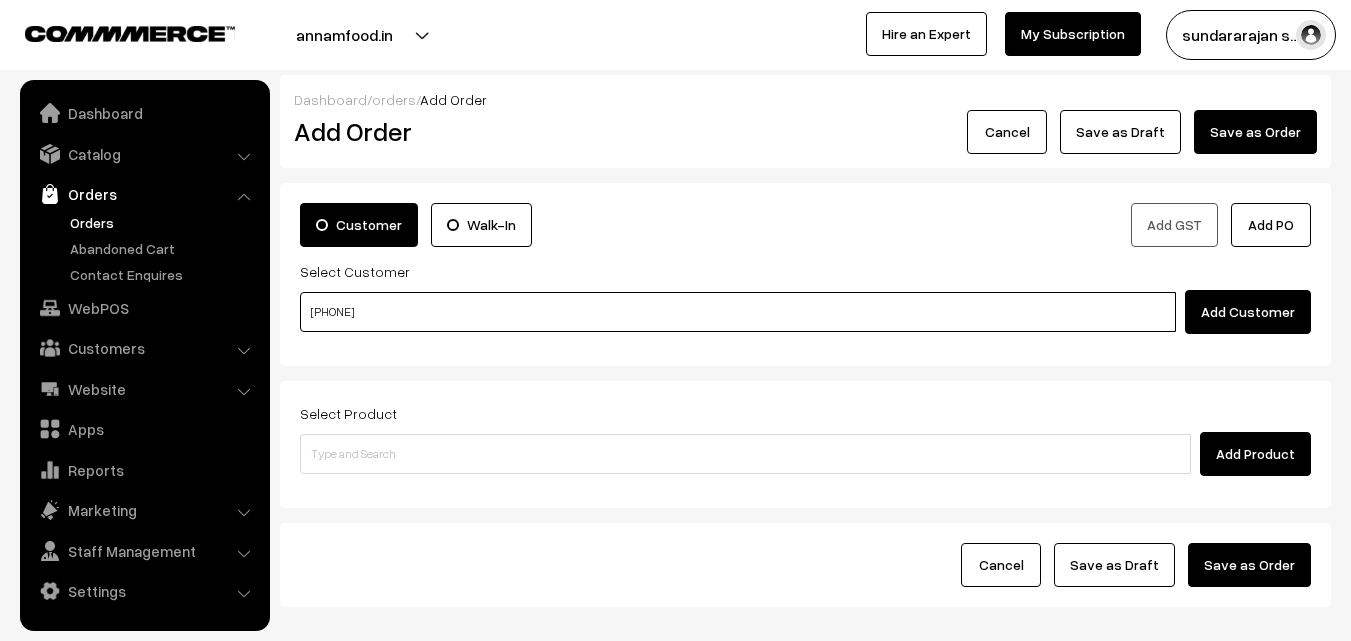 click on "6380 242 635" at bounding box center (738, 312) 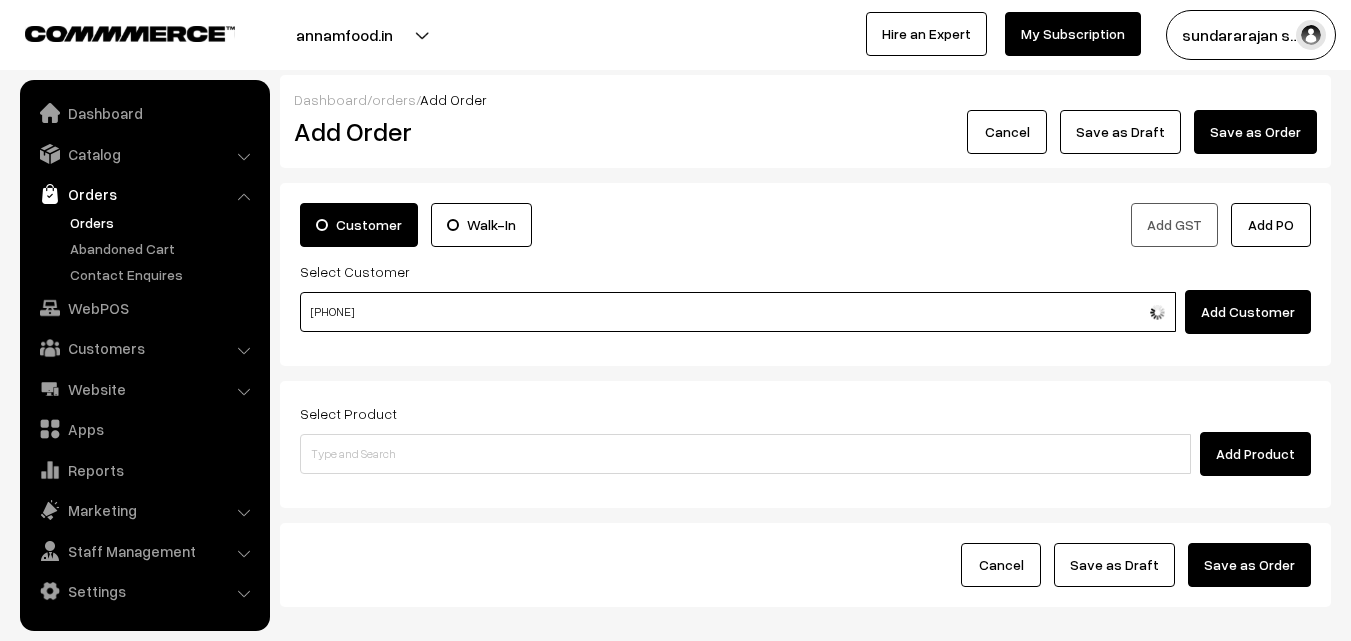 click on "6380 242 635" at bounding box center [738, 312] 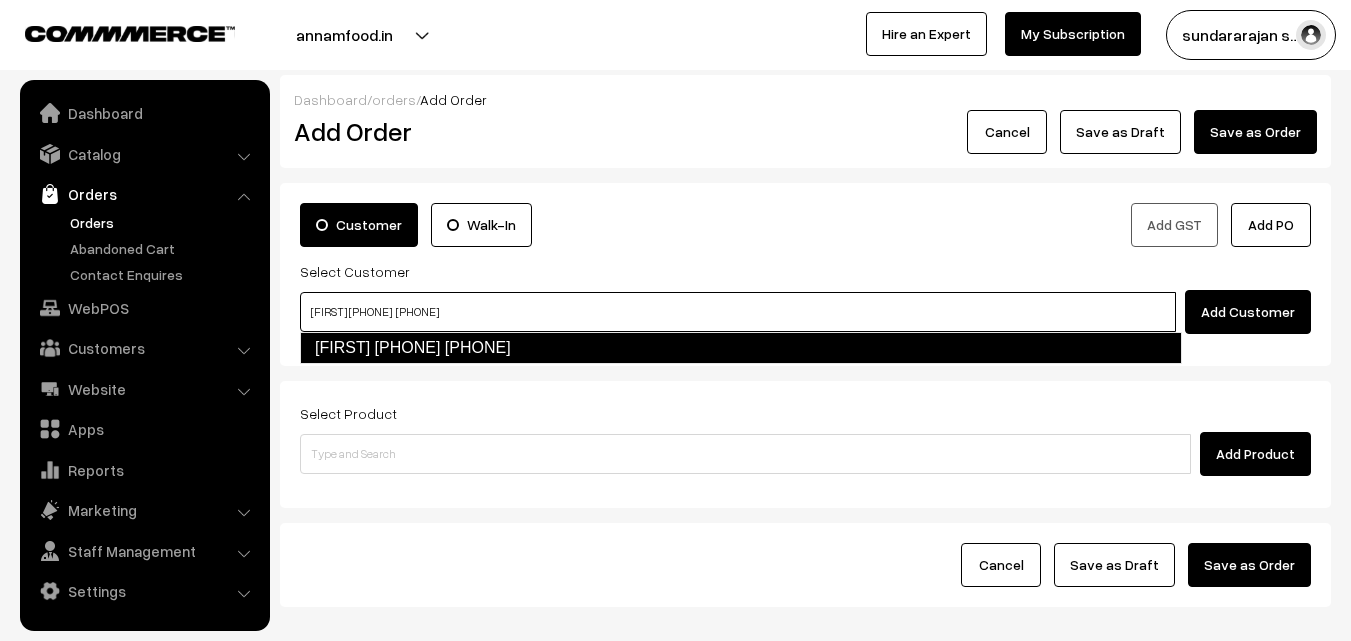 type on "Shanthi 63802 42635  [6380242635]" 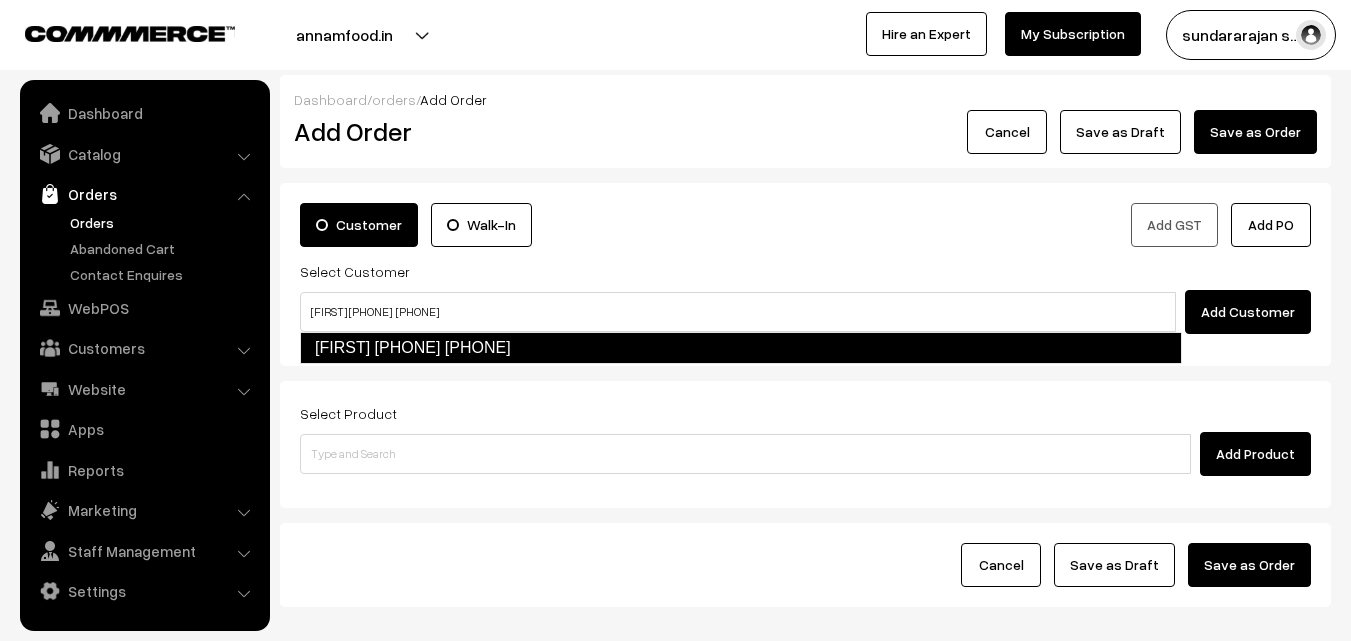 type 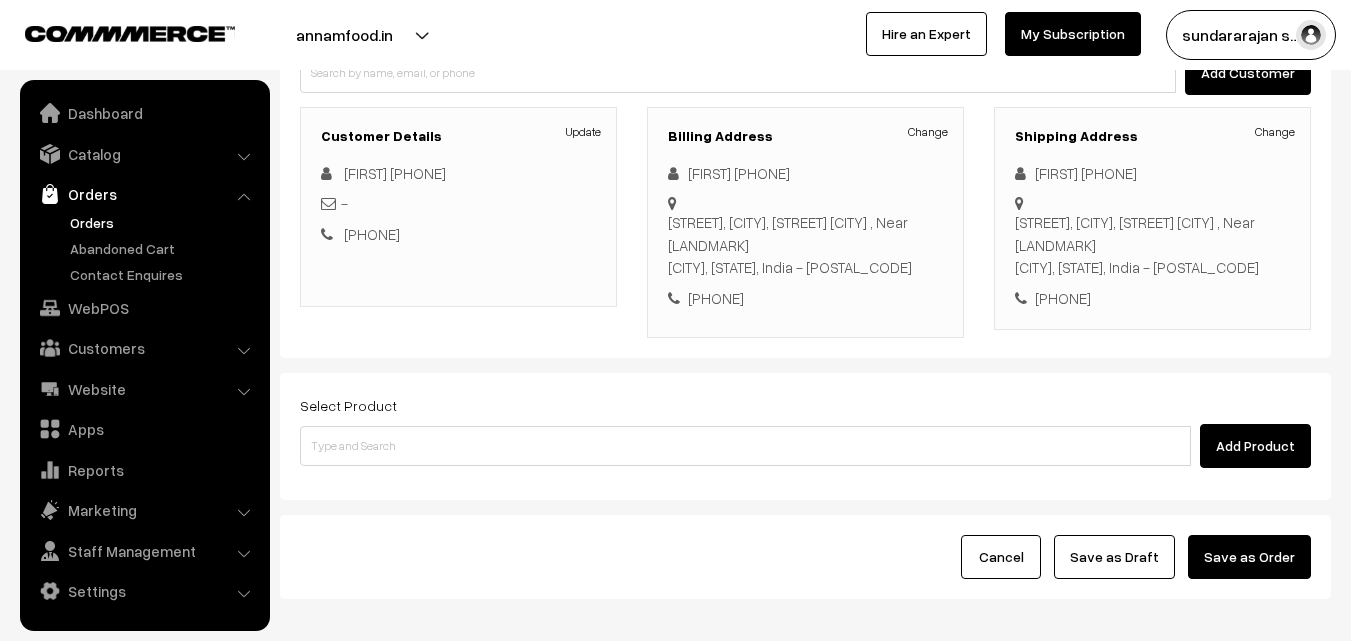 scroll, scrollTop: 365, scrollLeft: 0, axis: vertical 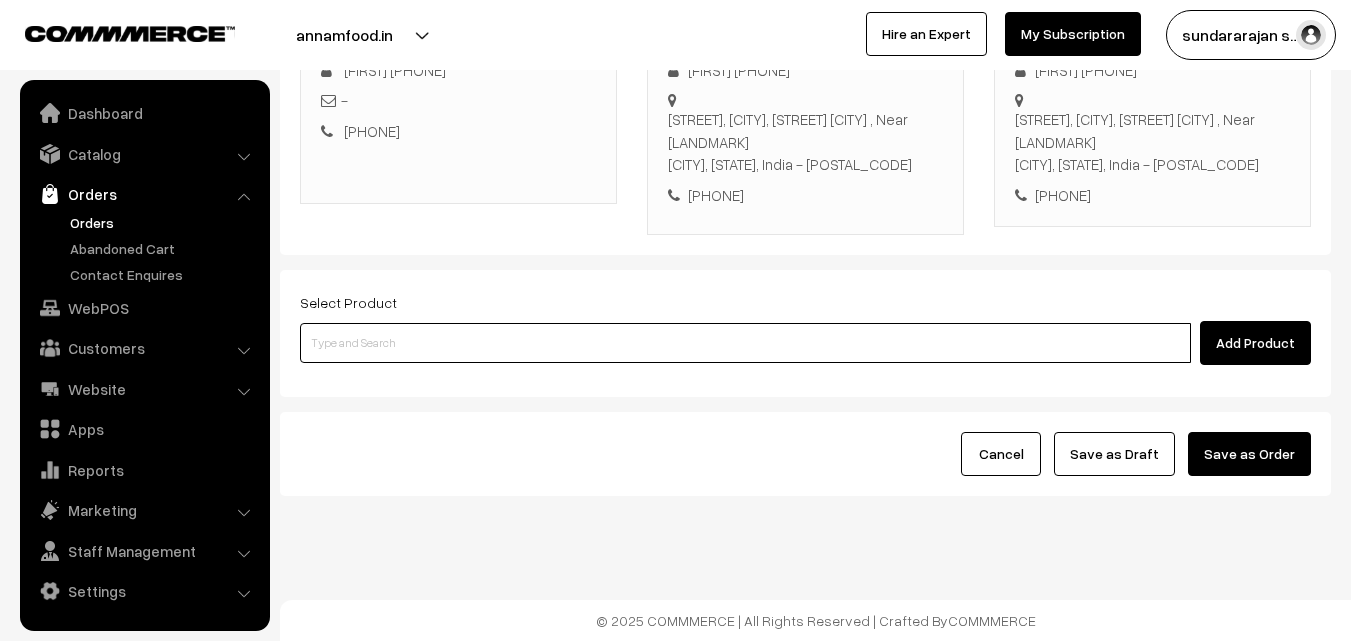 click at bounding box center (745, 343) 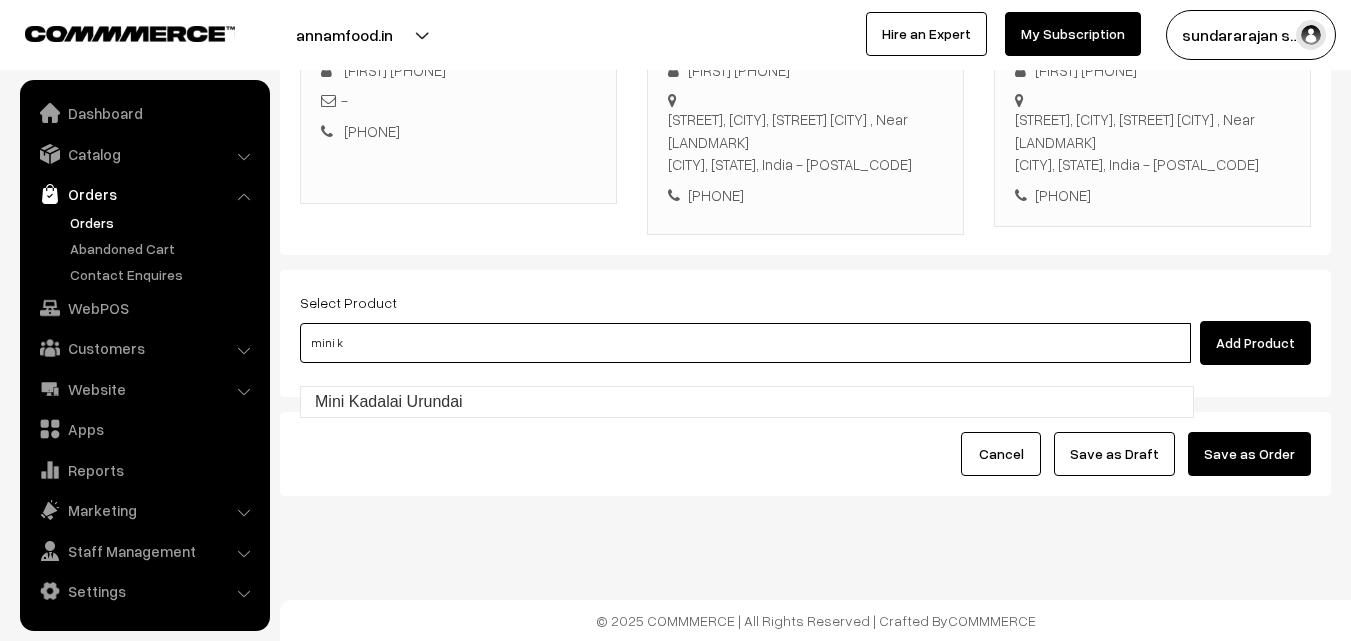 type on "Mini Kadalai Urundai" 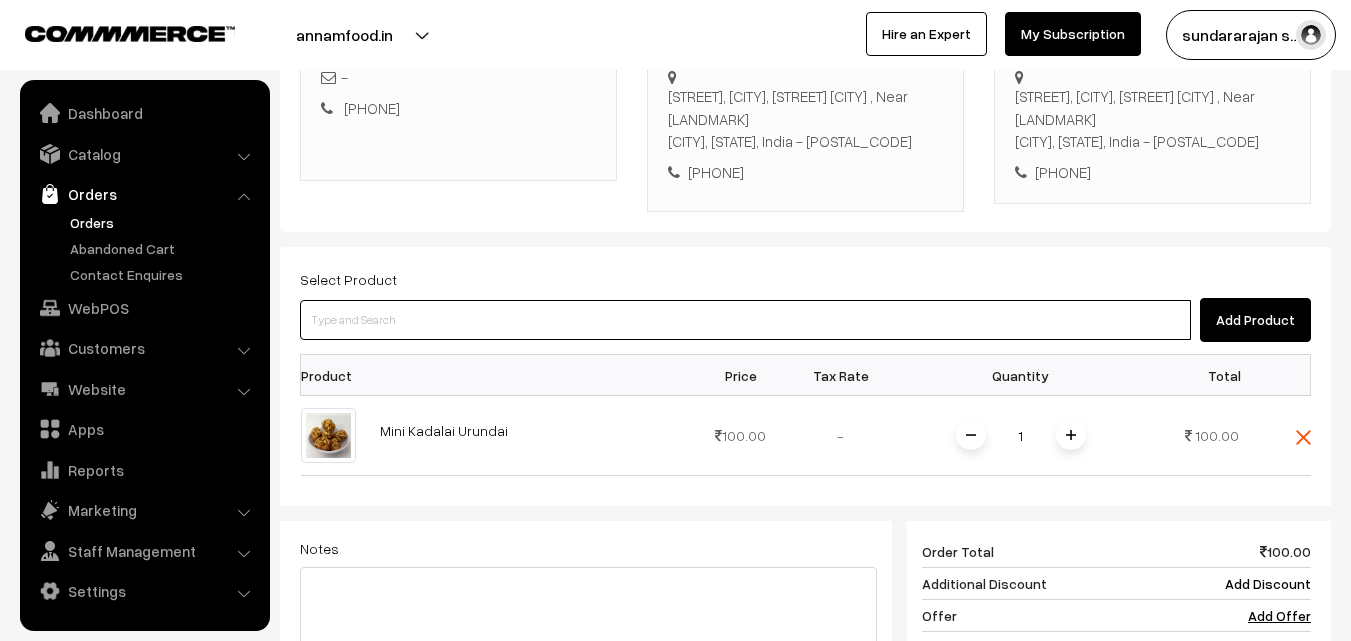 click at bounding box center (745, 320) 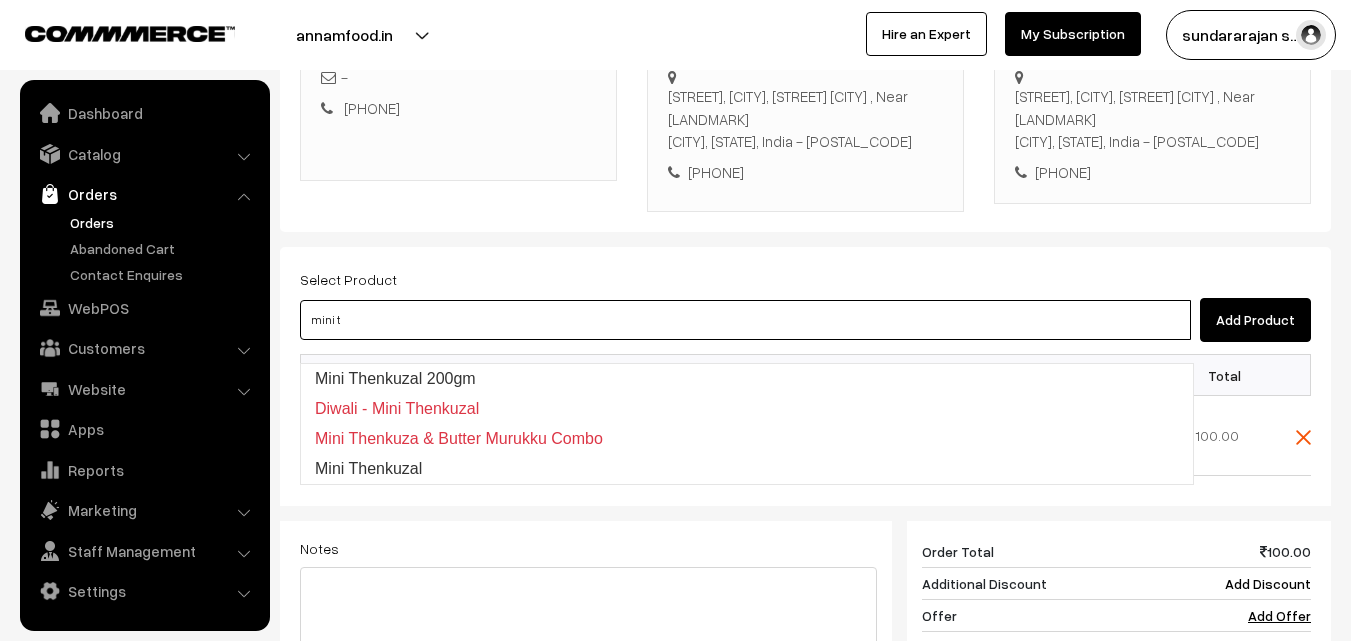 type on "Mini Thenkuzal 200gm" 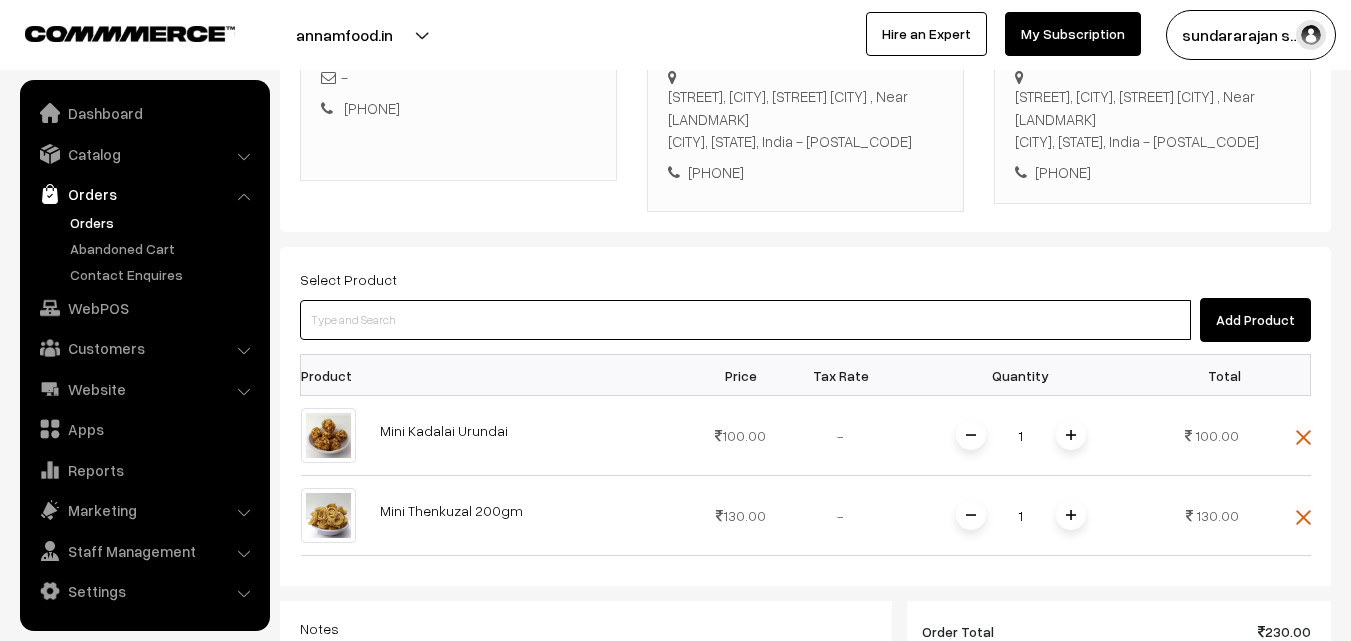 click at bounding box center (745, 320) 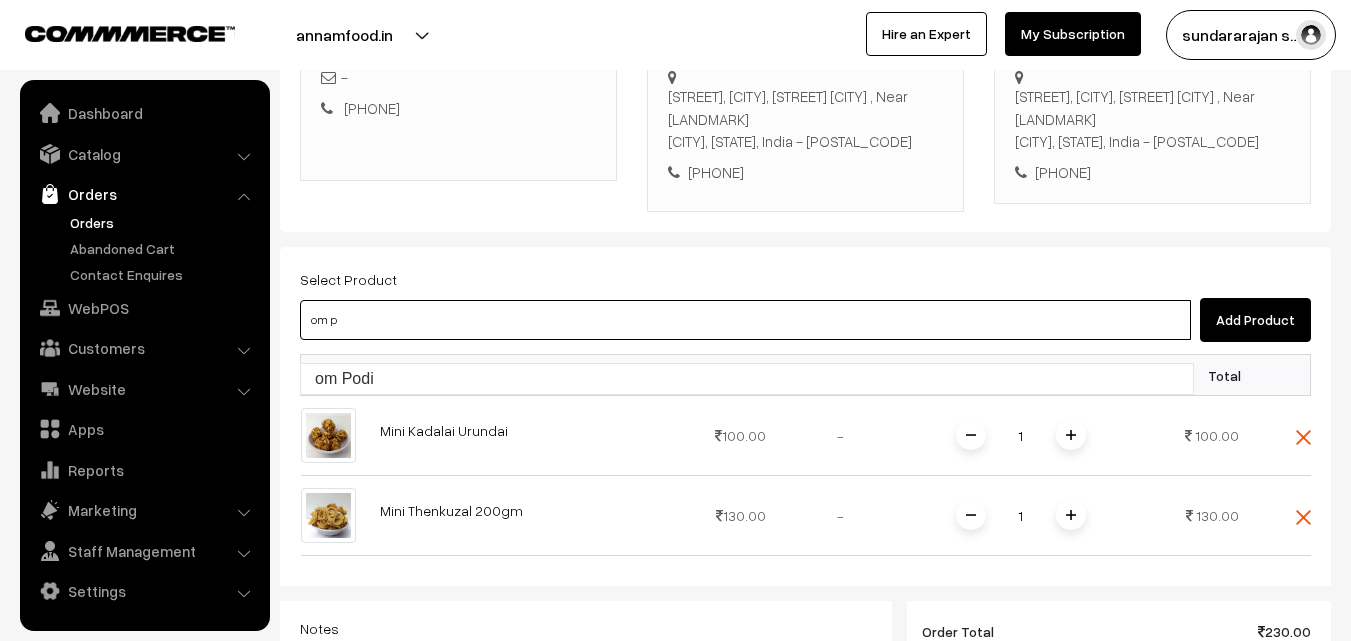type on "om Podi" 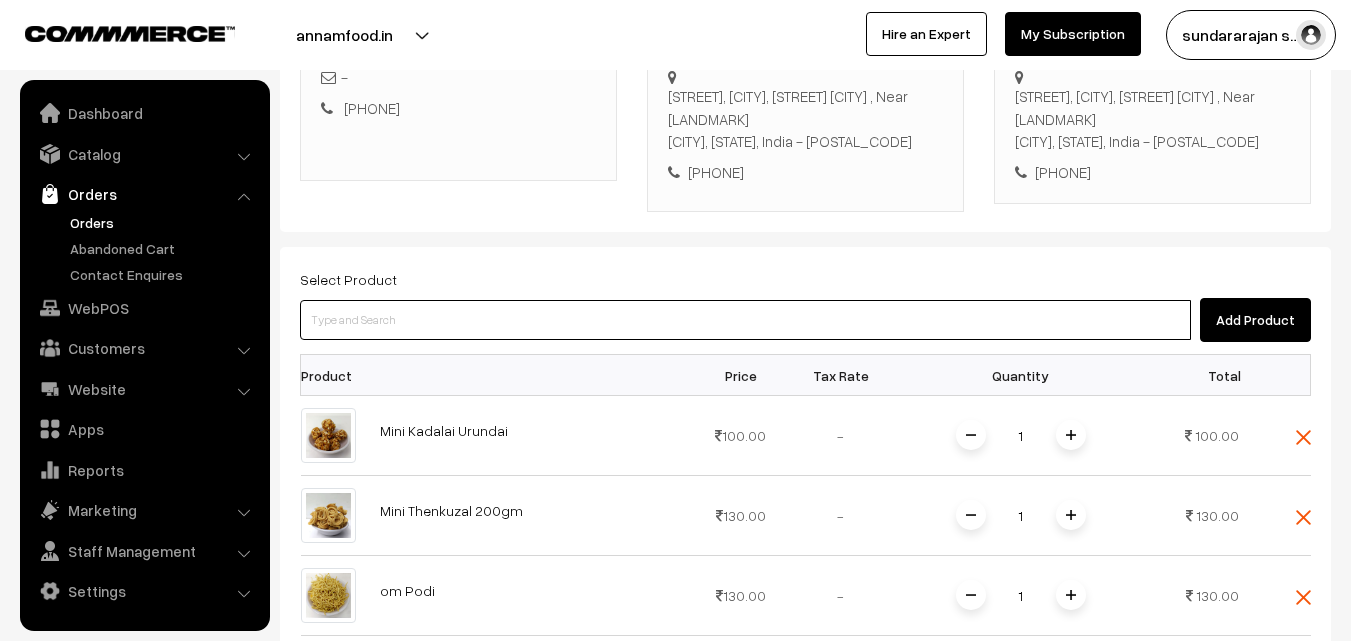 drag, startPoint x: 664, startPoint y: 333, endPoint x: 712, endPoint y: 332, distance: 48.010414 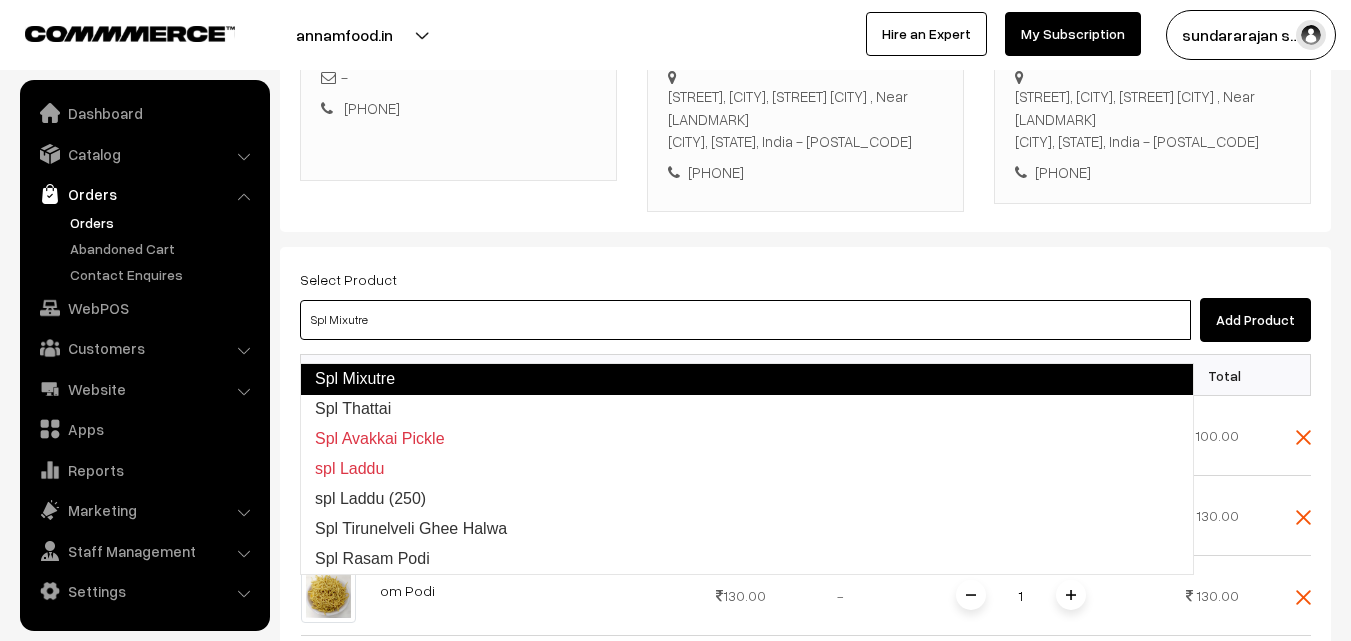 type on "Spl Thattai" 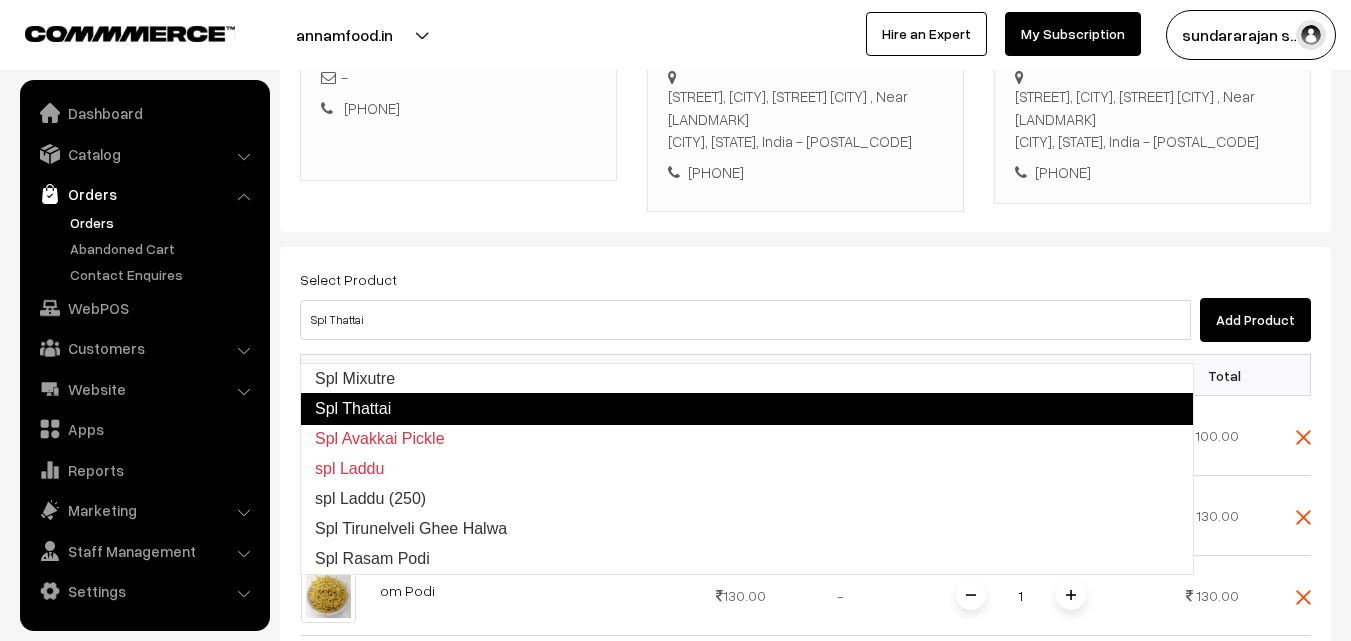 type 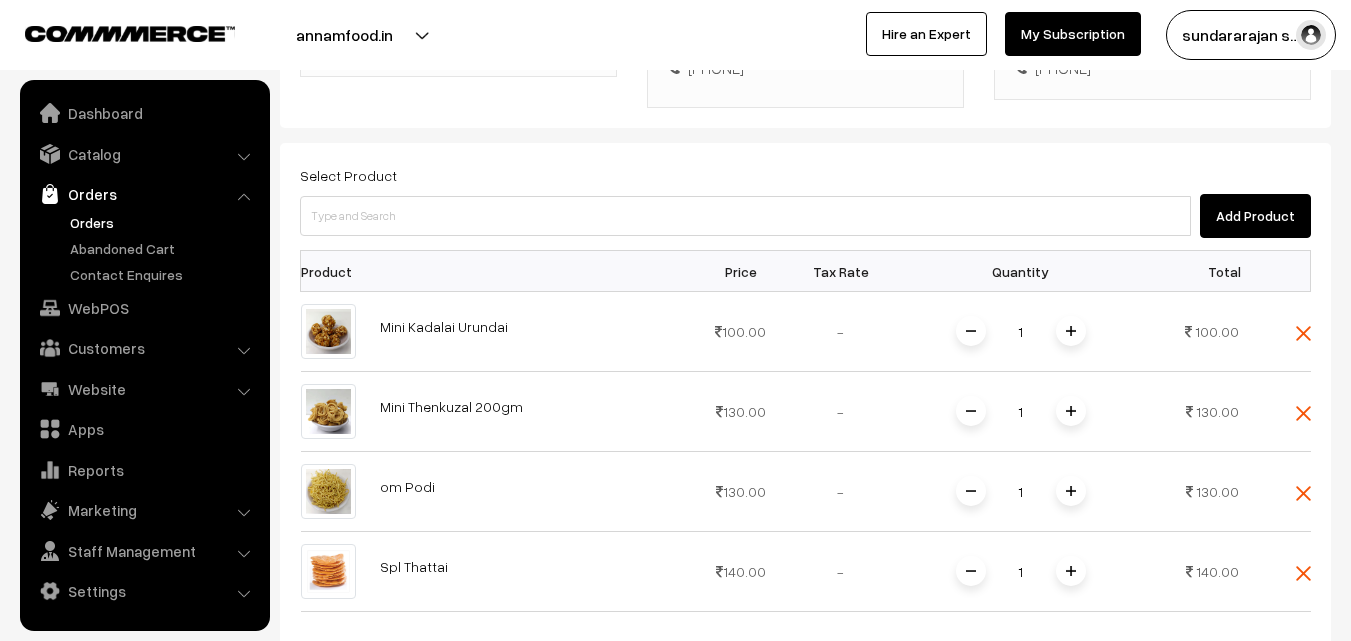 scroll, scrollTop: 865, scrollLeft: 0, axis: vertical 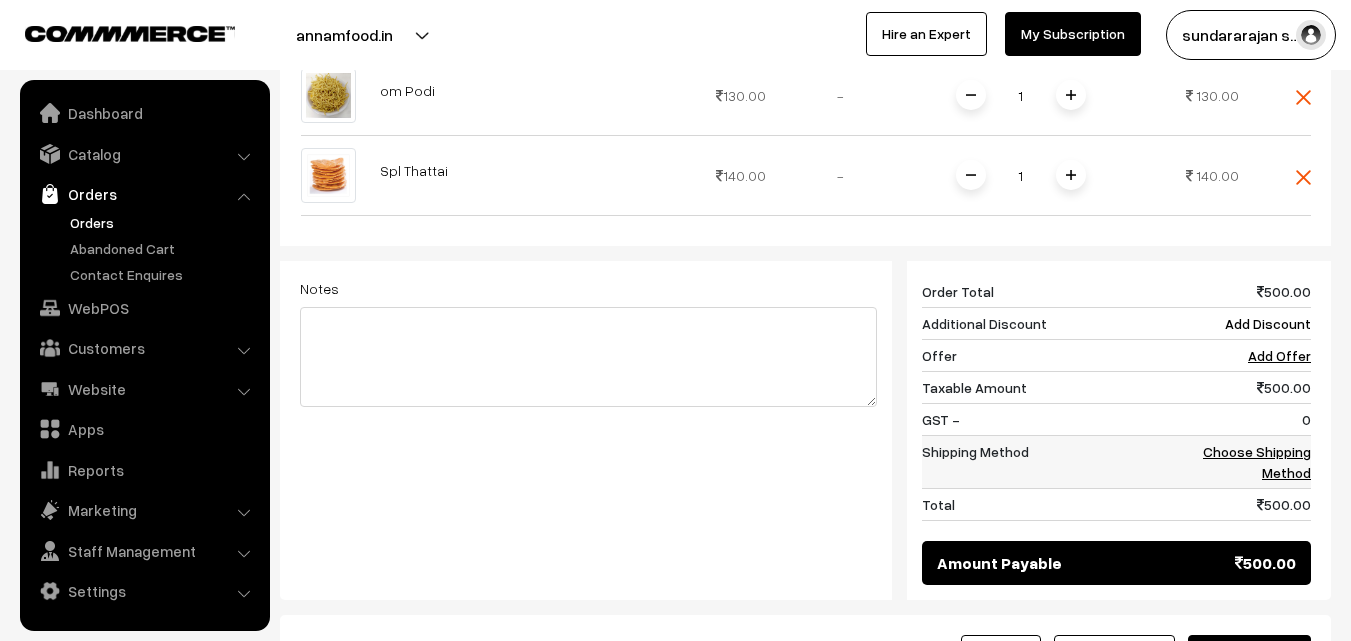 click on "Choose Shipping Method" at bounding box center [1257, 462] 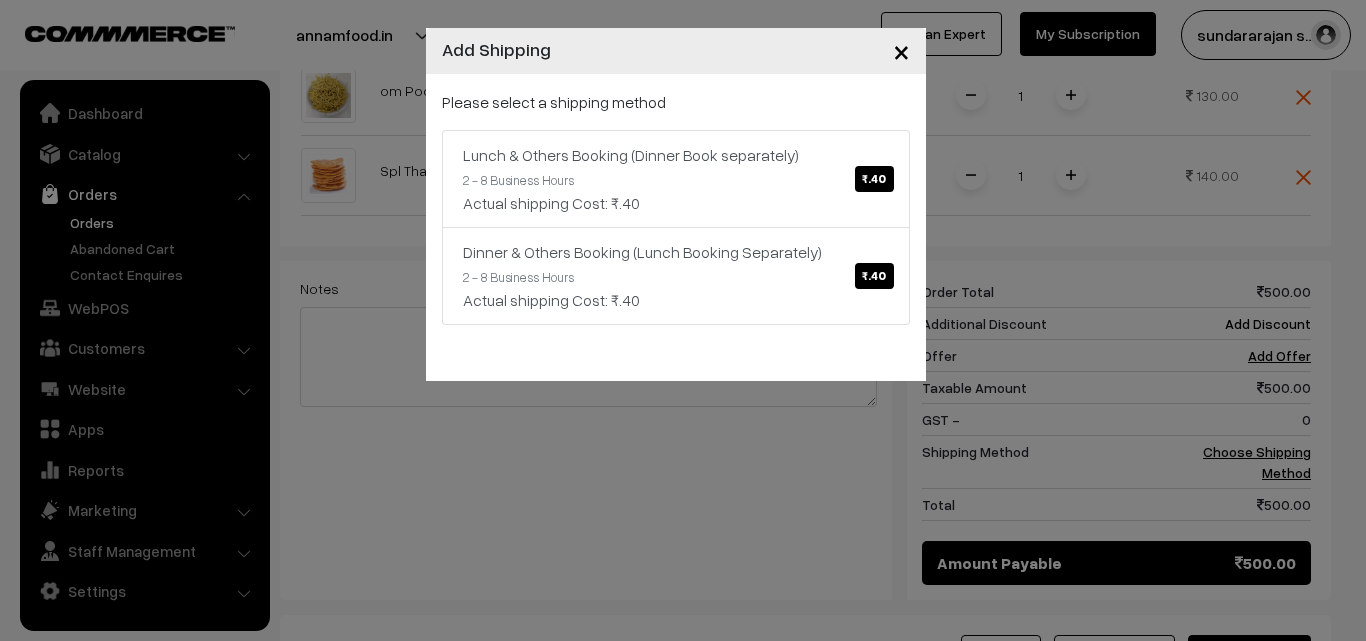 click on "×
Add Shipping
Please select a shipping method
Lunch & Others Booking (Dinner Book separately)
₹.40
2 - 8 Business Hours Actual shipping Cost: ₹.40
Dinner & Others Booking (Lunch Booking Separately)
₹.40
2 - 8 Business Hours Actual shipping Cost: ₹.40" at bounding box center (683, 320) 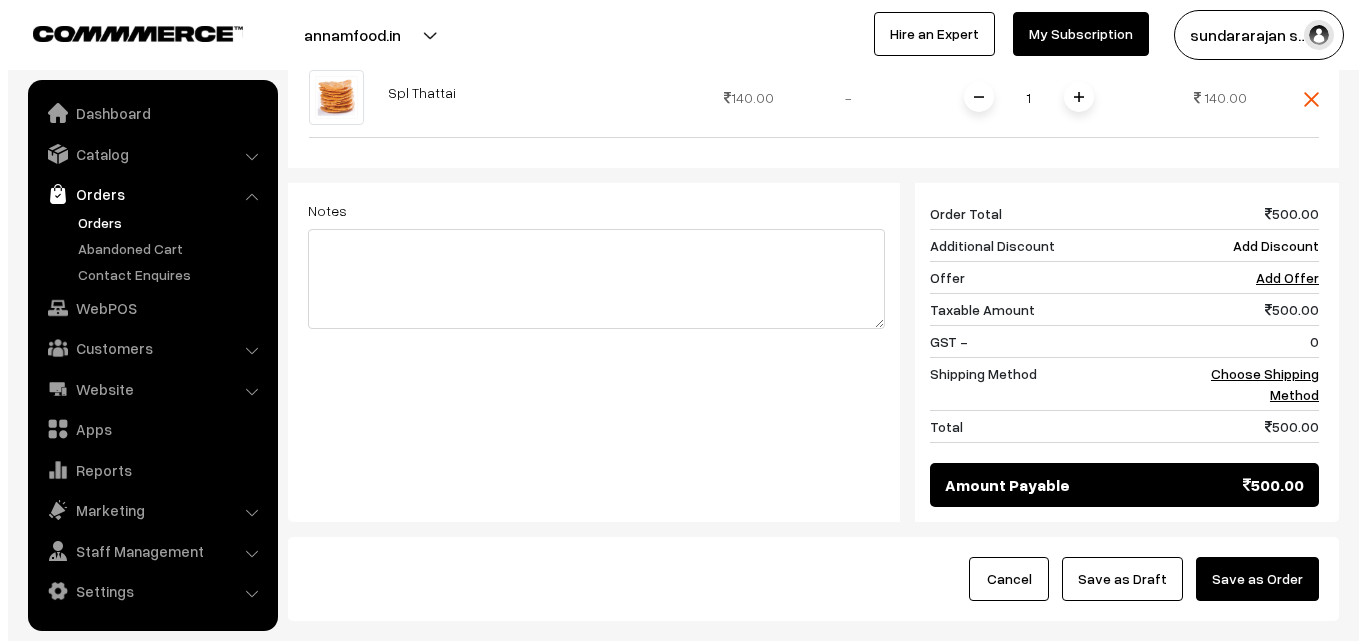 scroll, scrollTop: 965, scrollLeft: 0, axis: vertical 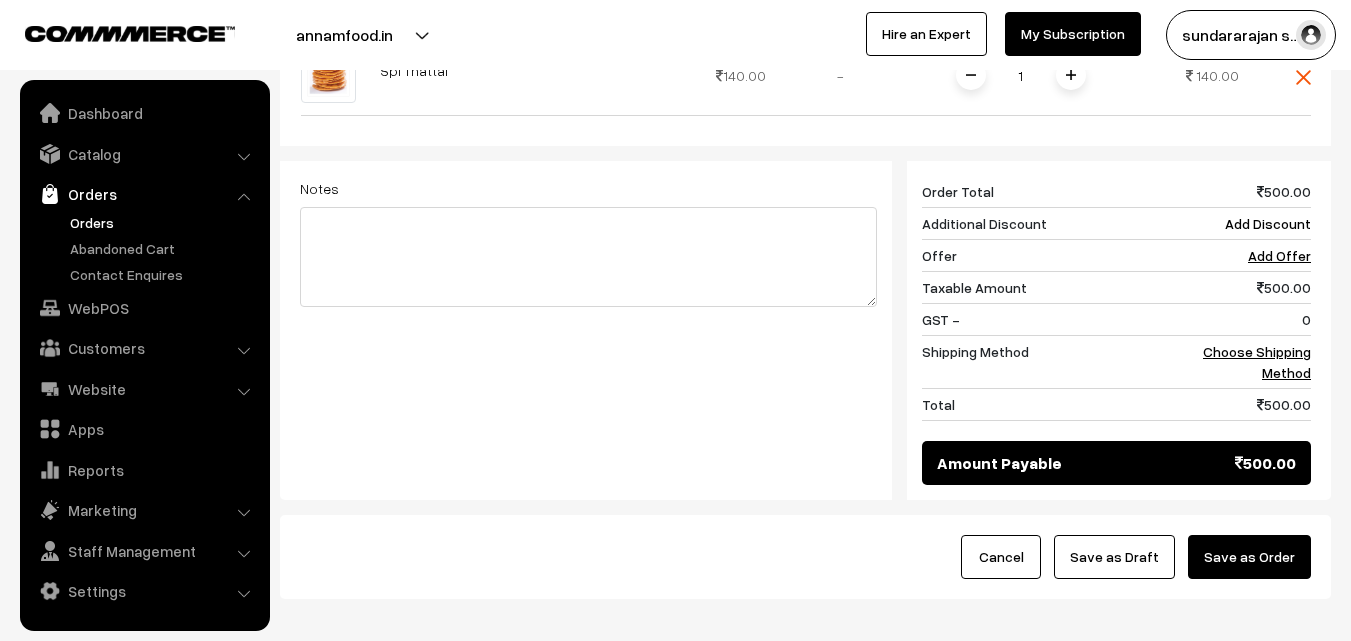 click on "Save as Order" at bounding box center (1249, 557) 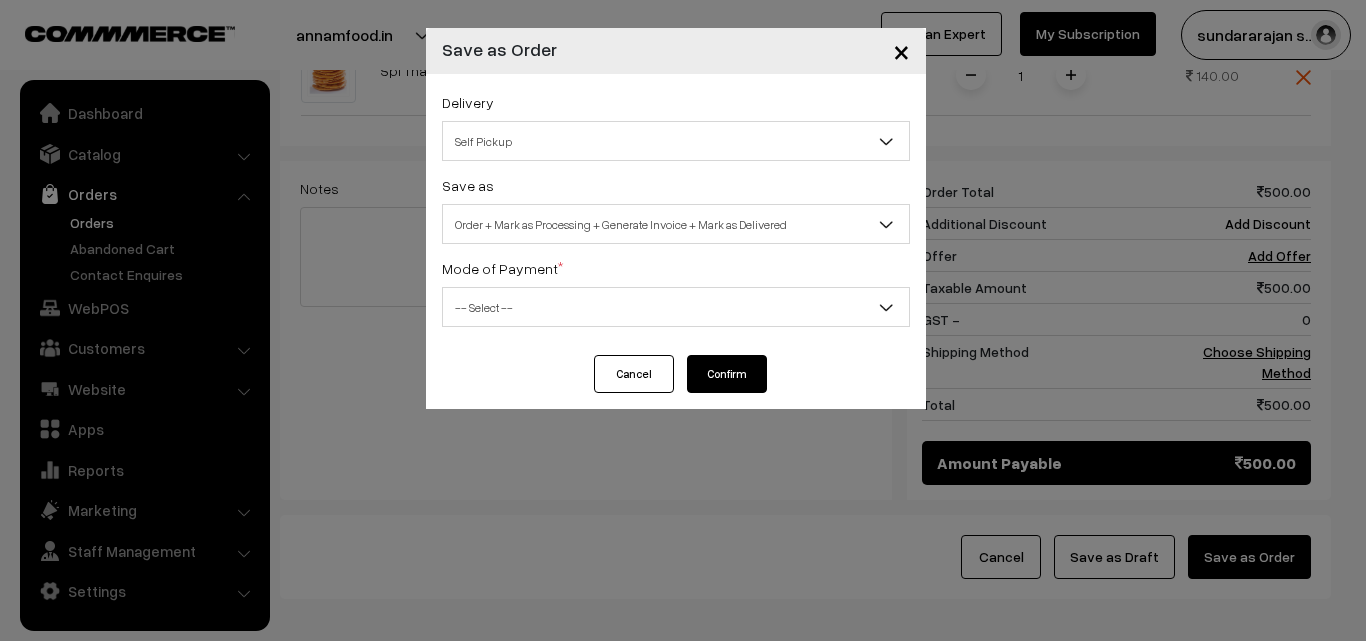 click on "Order + Mark as Processing + Generate Invoice + Mark as Delivered" at bounding box center (676, 224) 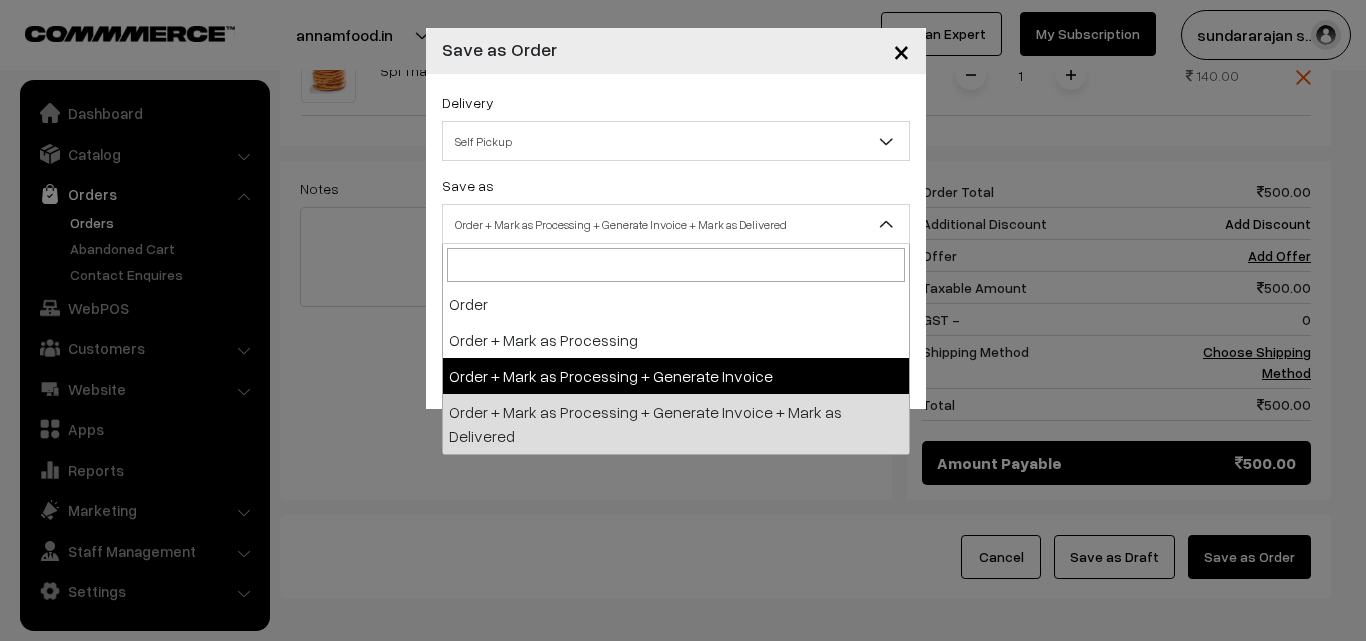 select on "3" 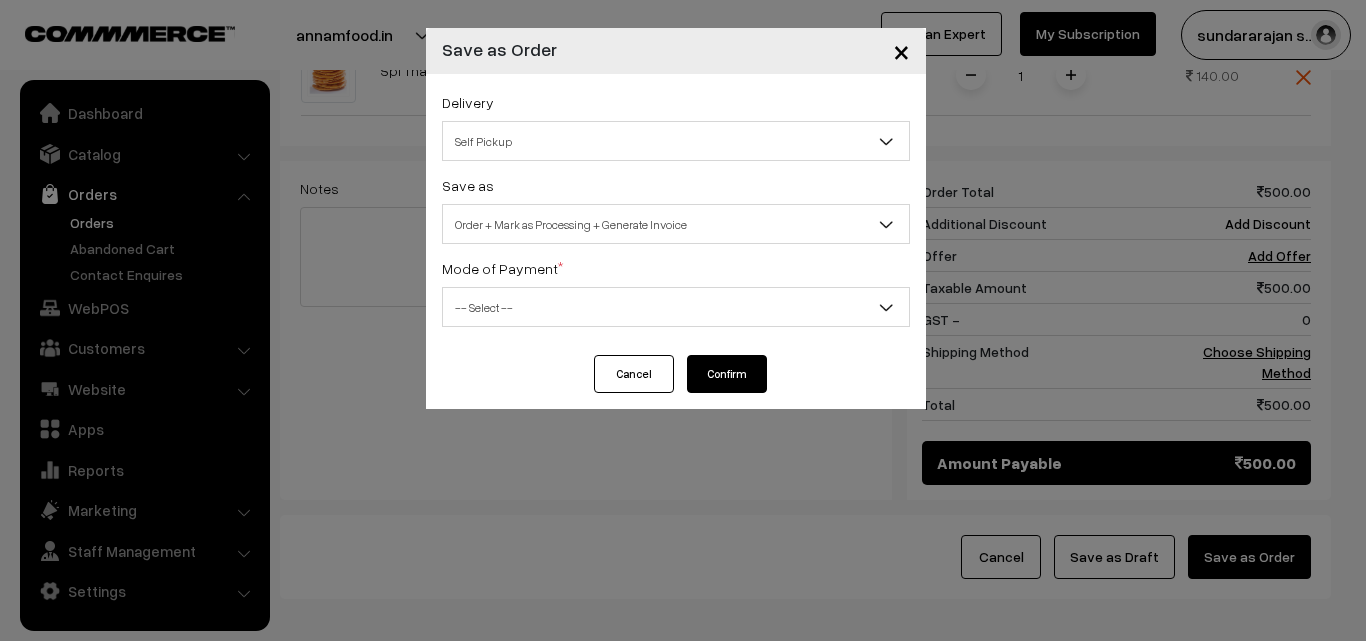 click on "-- Select --" at bounding box center [676, 307] 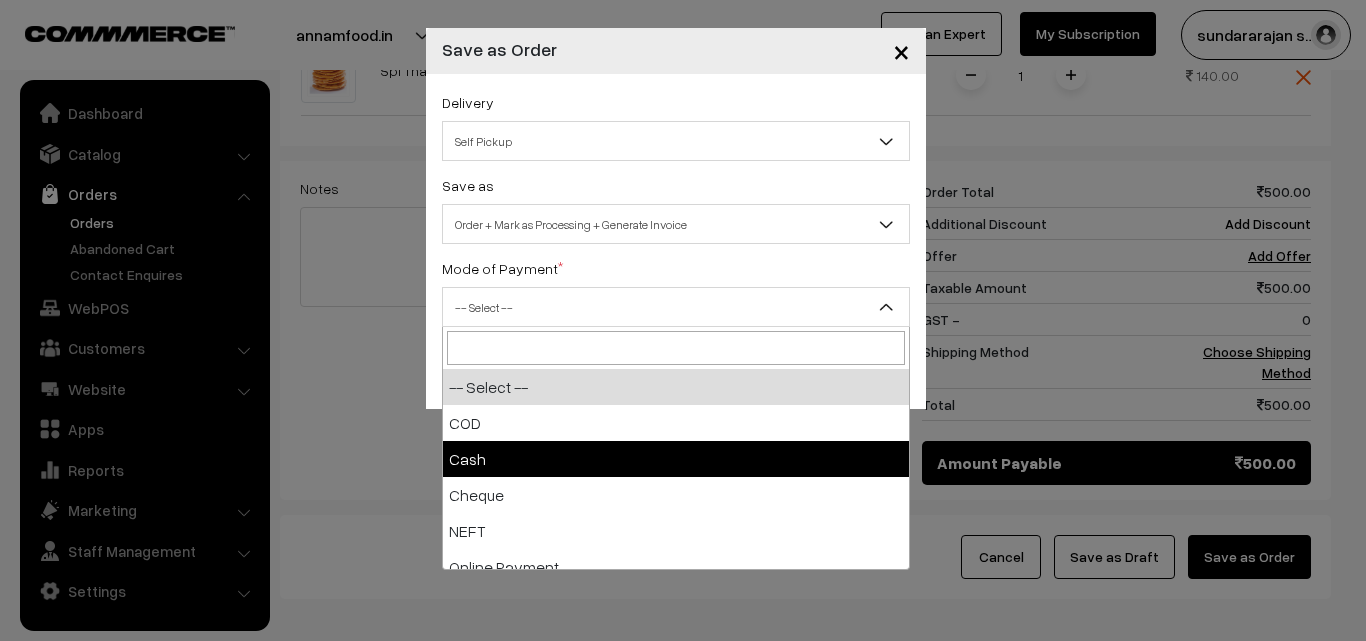 drag, startPoint x: 506, startPoint y: 445, endPoint x: 568, endPoint y: 469, distance: 66.48308 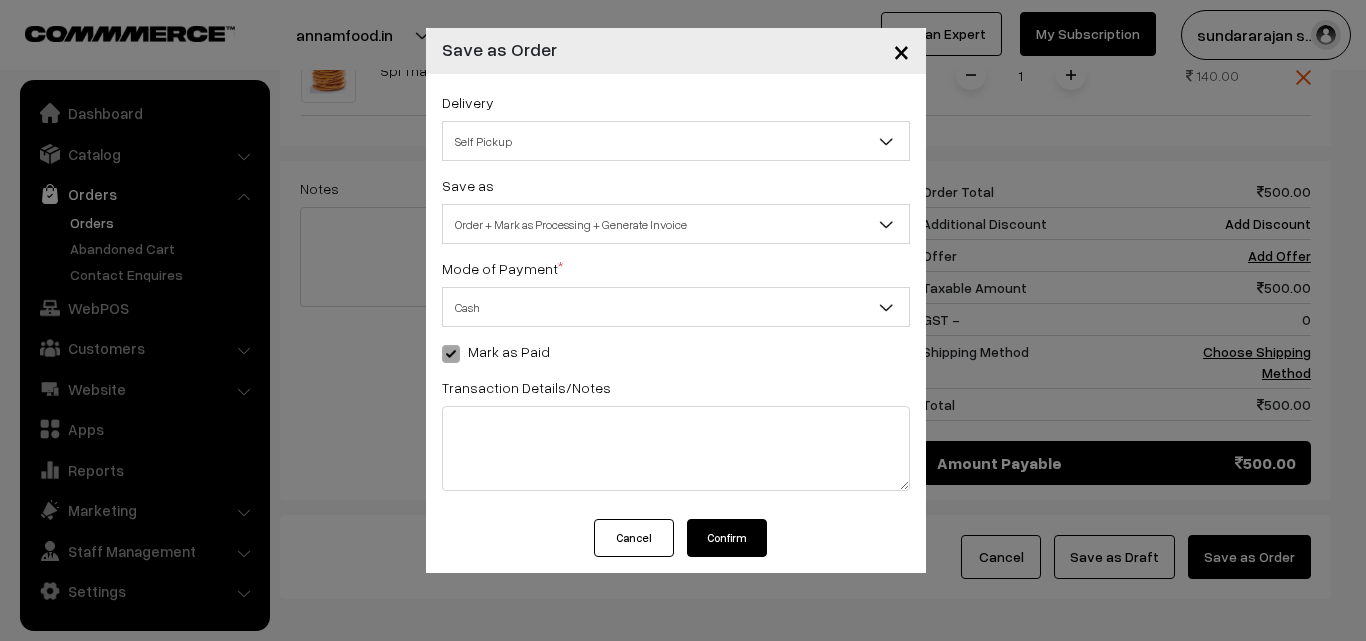 click on "Confirm" at bounding box center (727, 538) 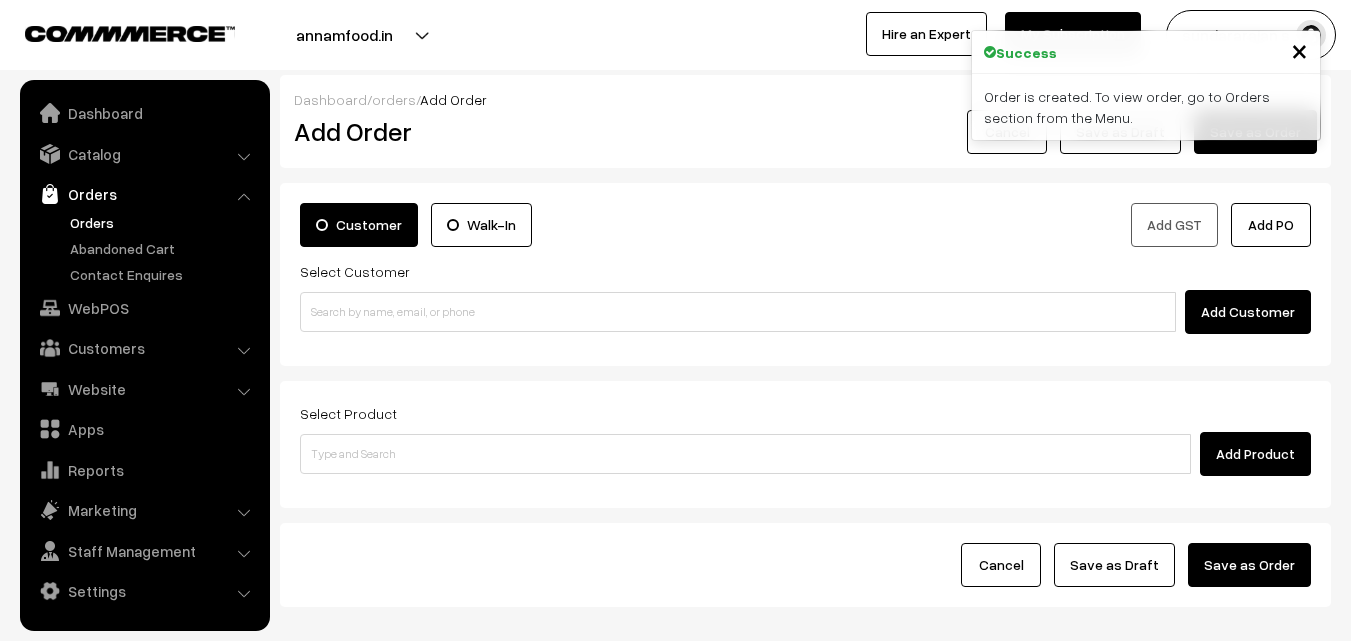 scroll, scrollTop: 0, scrollLeft: 0, axis: both 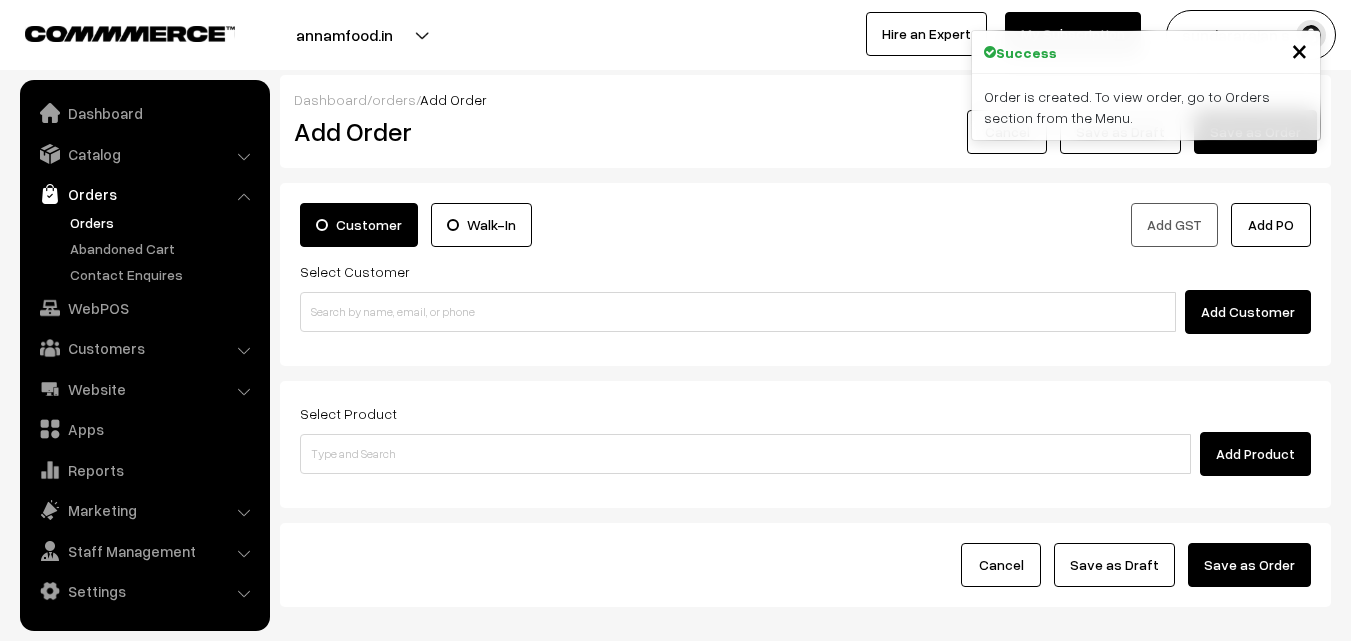 click on "Orders" at bounding box center [164, 222] 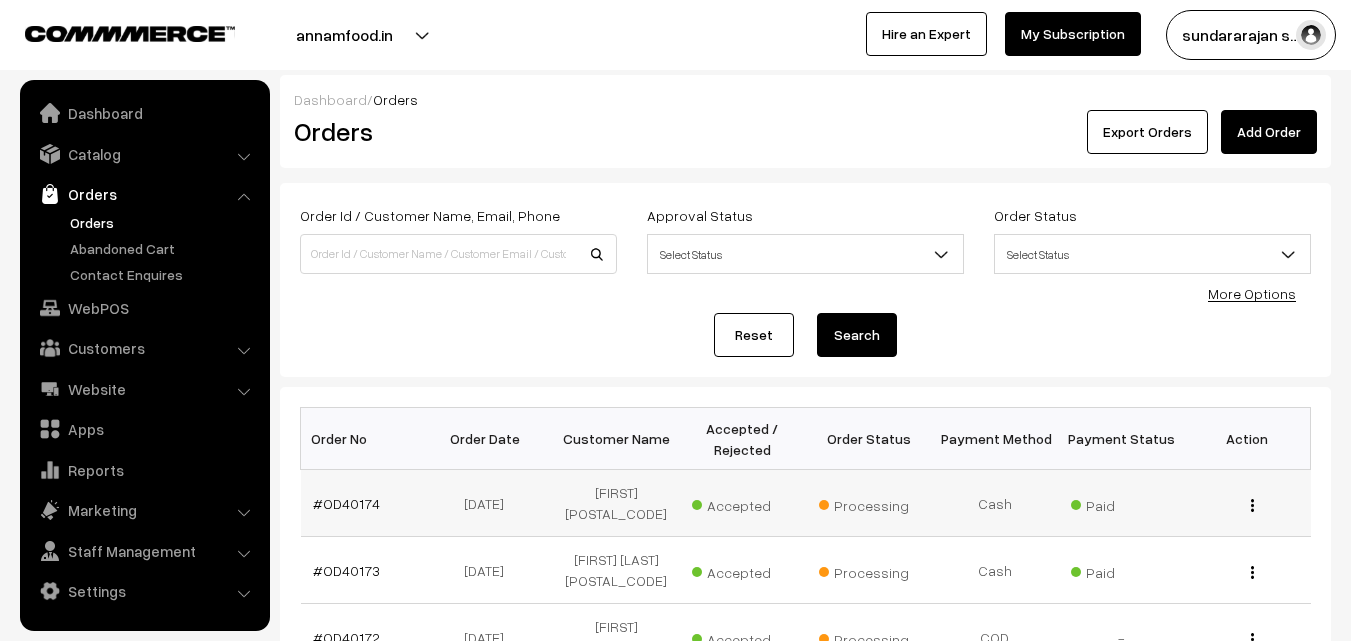 scroll, scrollTop: 0, scrollLeft: 0, axis: both 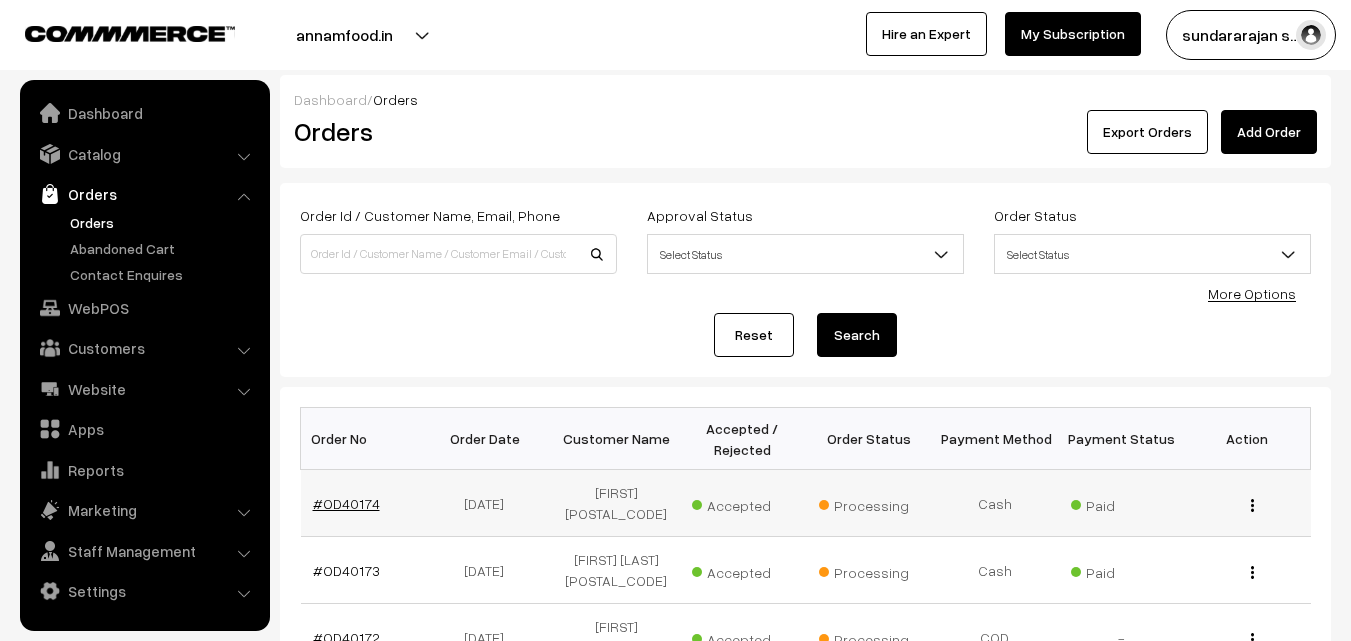 click on "#OD40174" at bounding box center [364, 503] 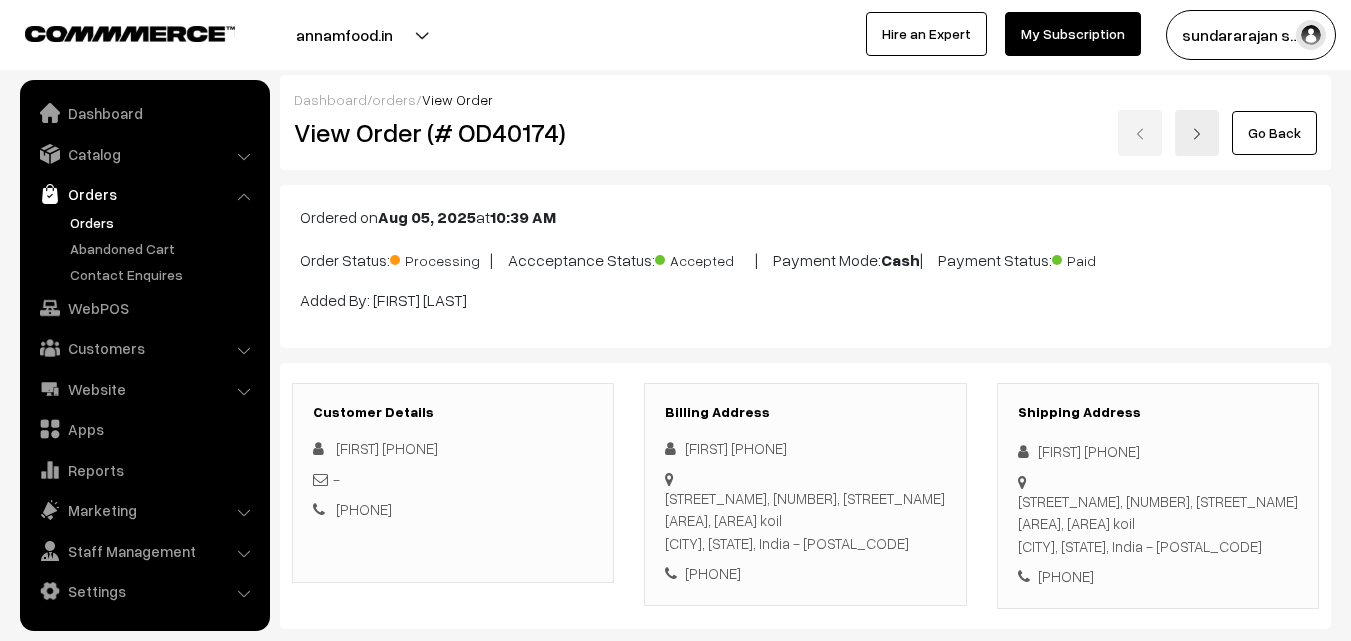 scroll, scrollTop: 0, scrollLeft: 0, axis: both 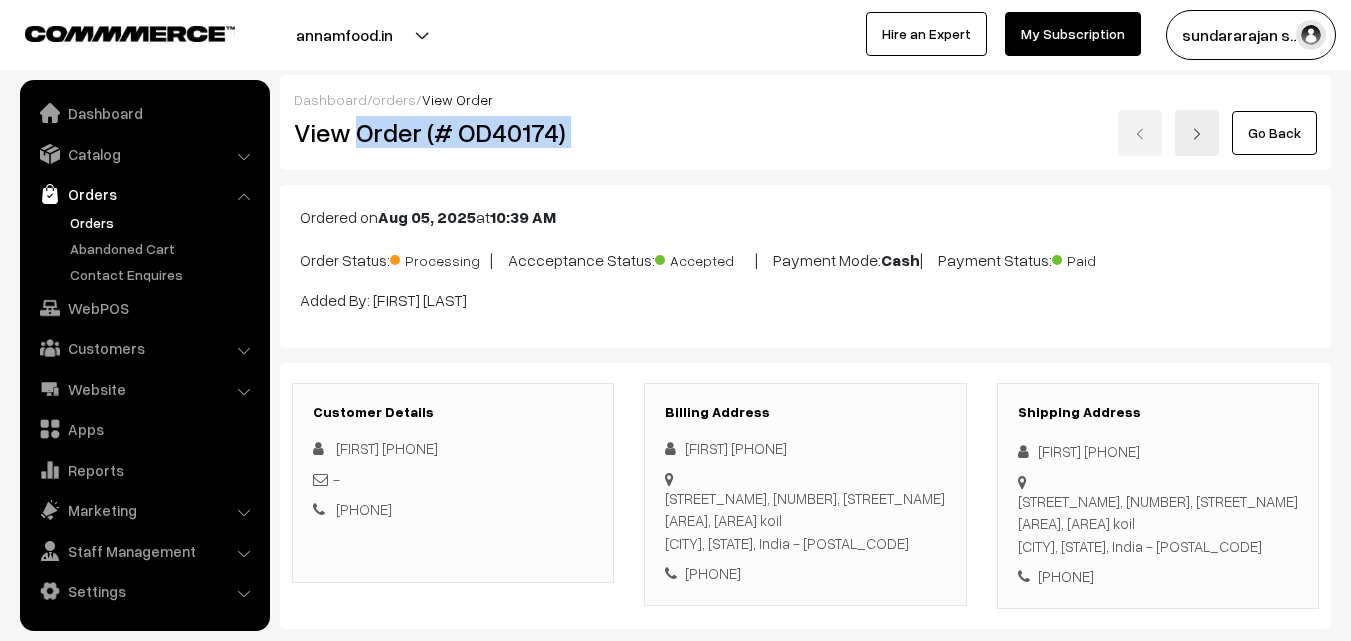 drag, startPoint x: 364, startPoint y: 134, endPoint x: 682, endPoint y: 146, distance: 318.22635 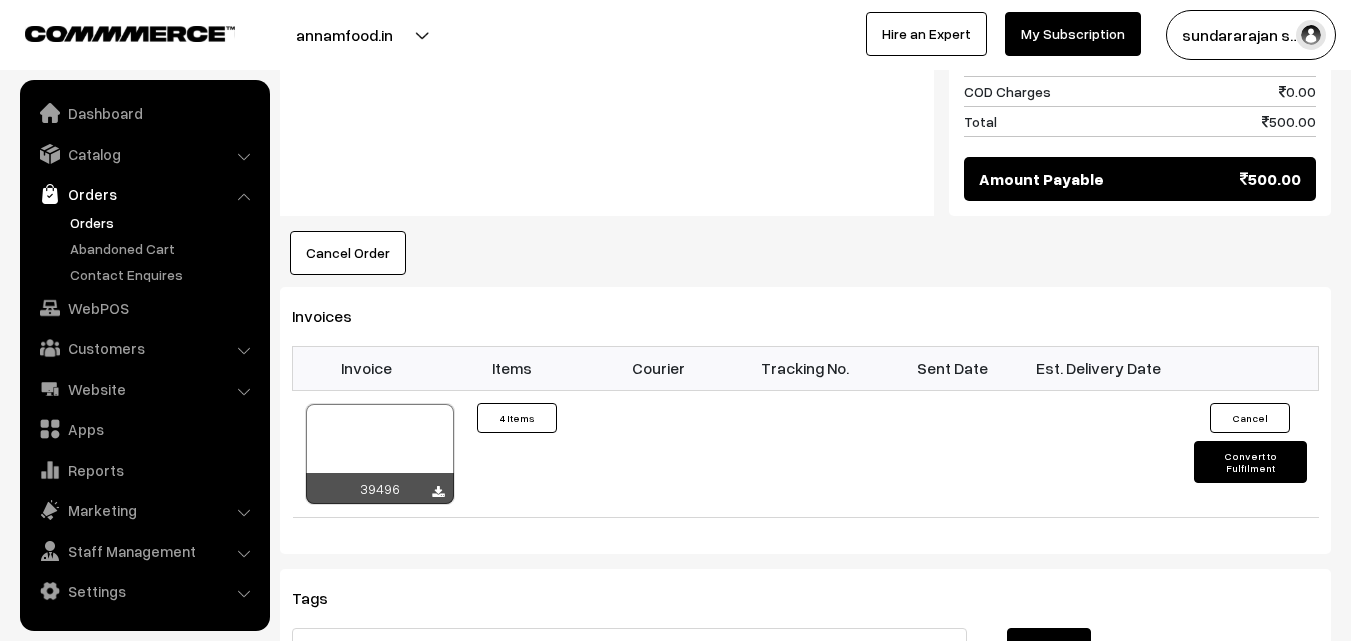 scroll, scrollTop: 1400, scrollLeft: 0, axis: vertical 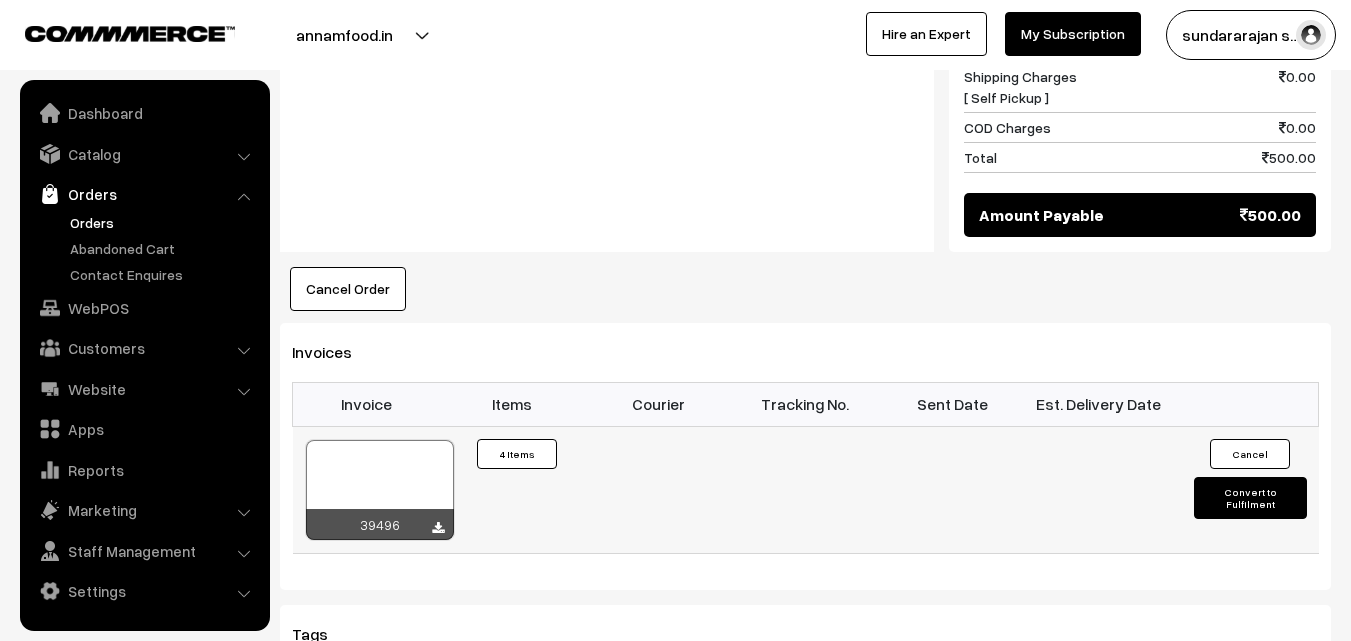 click at bounding box center [380, 490] 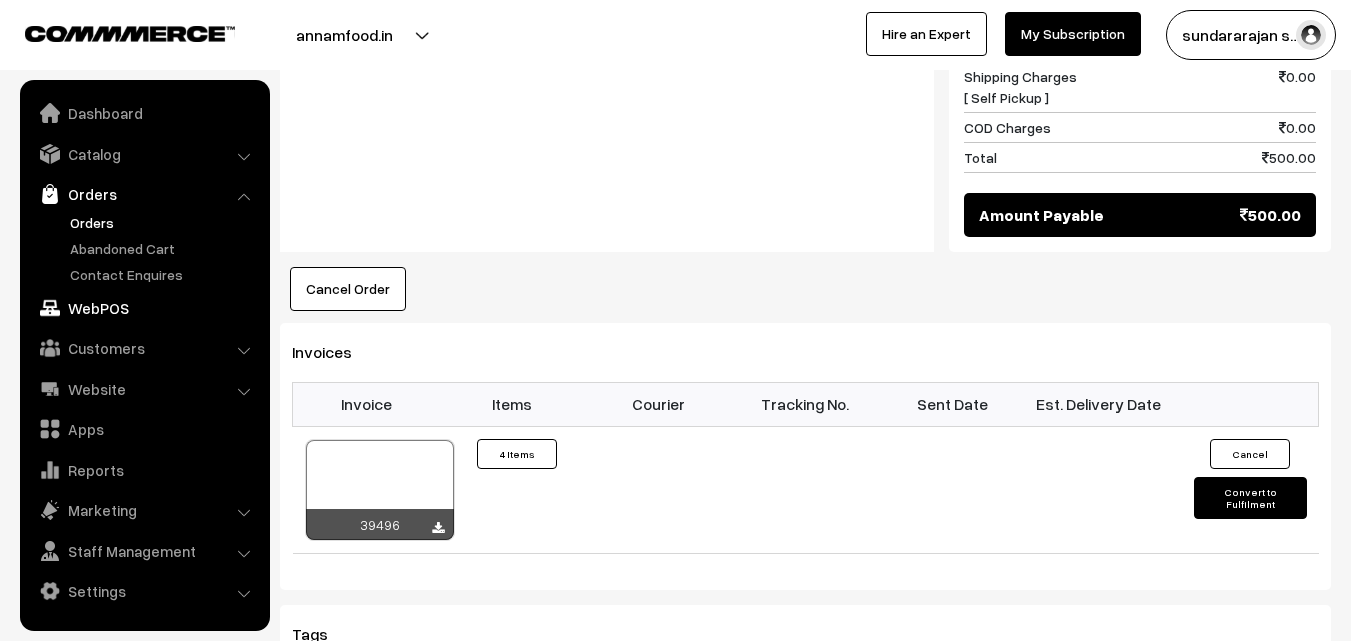 click on "WebPOS" at bounding box center (144, 308) 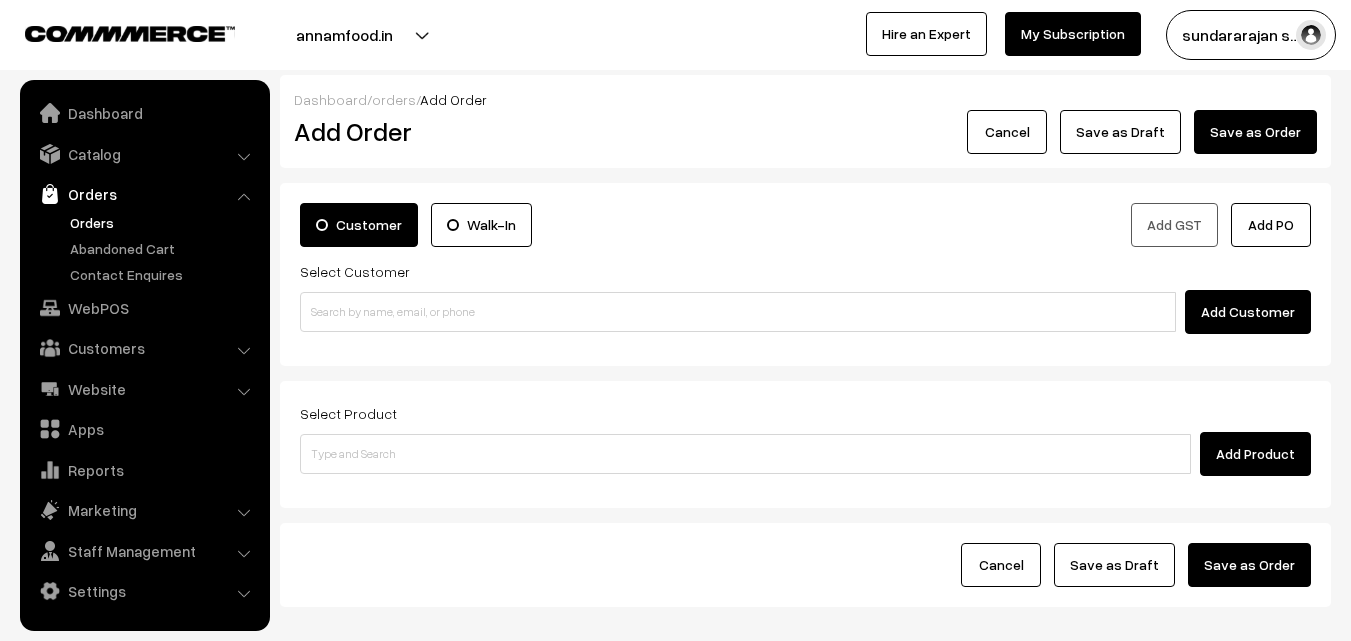 click at bounding box center (738, 312) 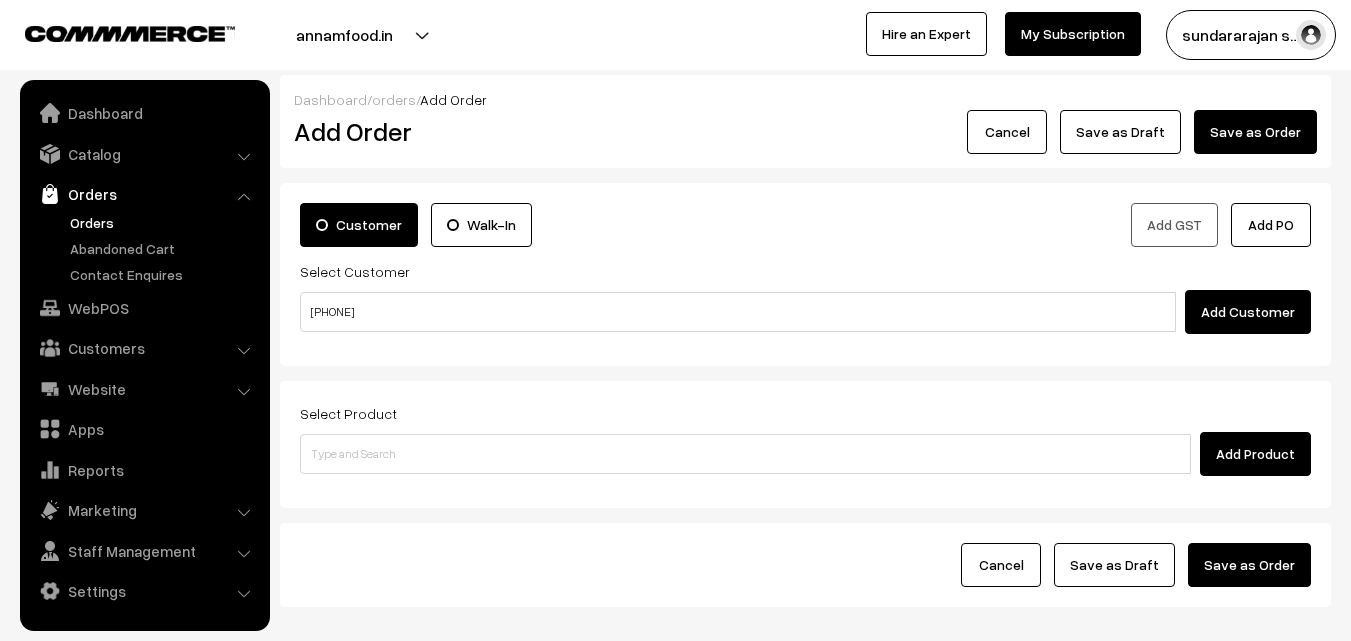 scroll, scrollTop: 0, scrollLeft: 0, axis: both 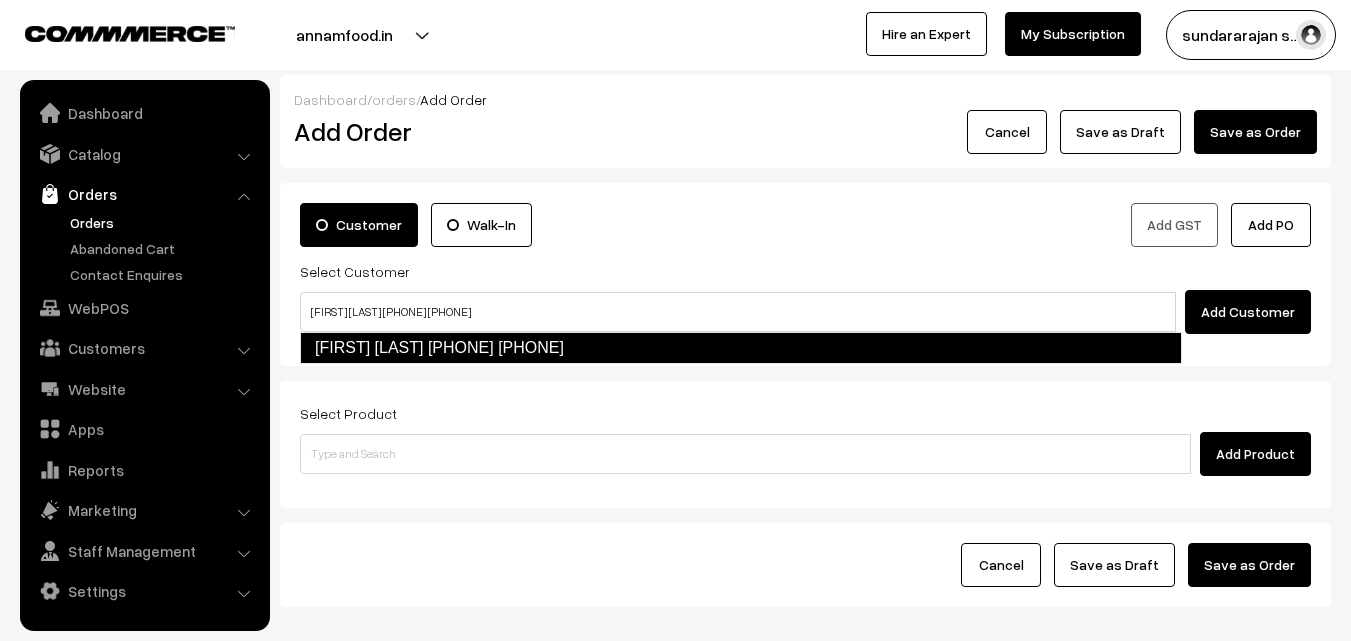 type on "Vijayaraghavan  98402 39891  [9840239891]" 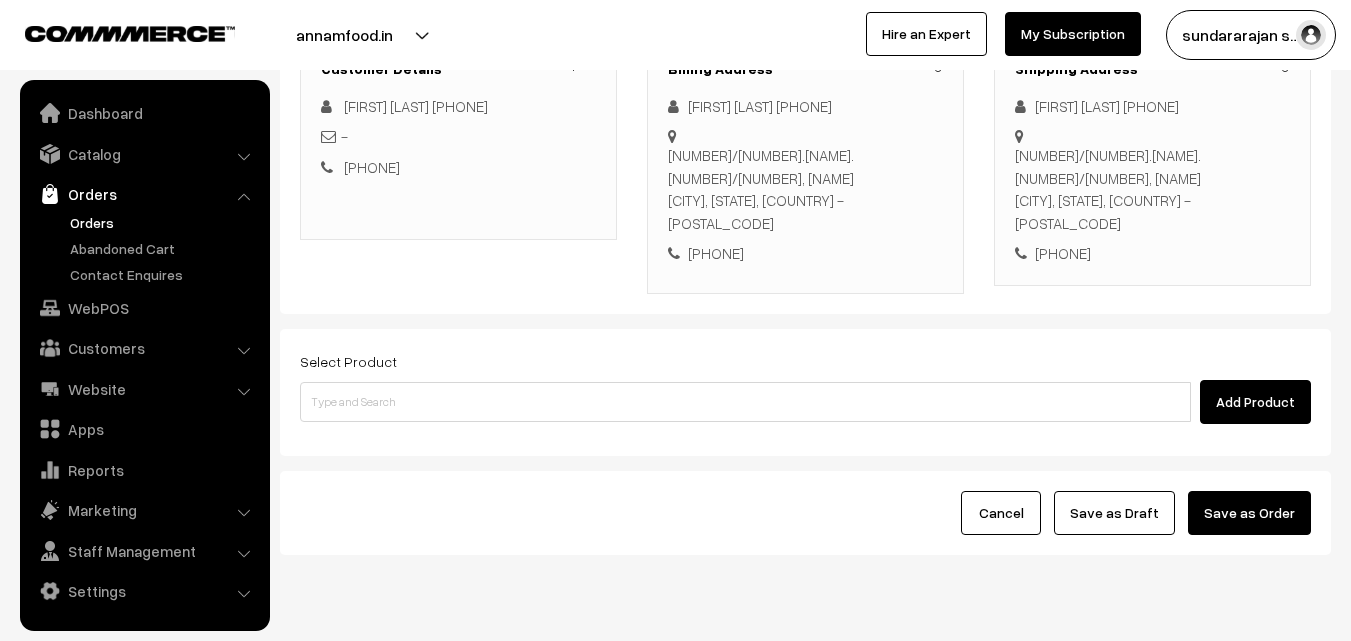 scroll, scrollTop: 342, scrollLeft: 0, axis: vertical 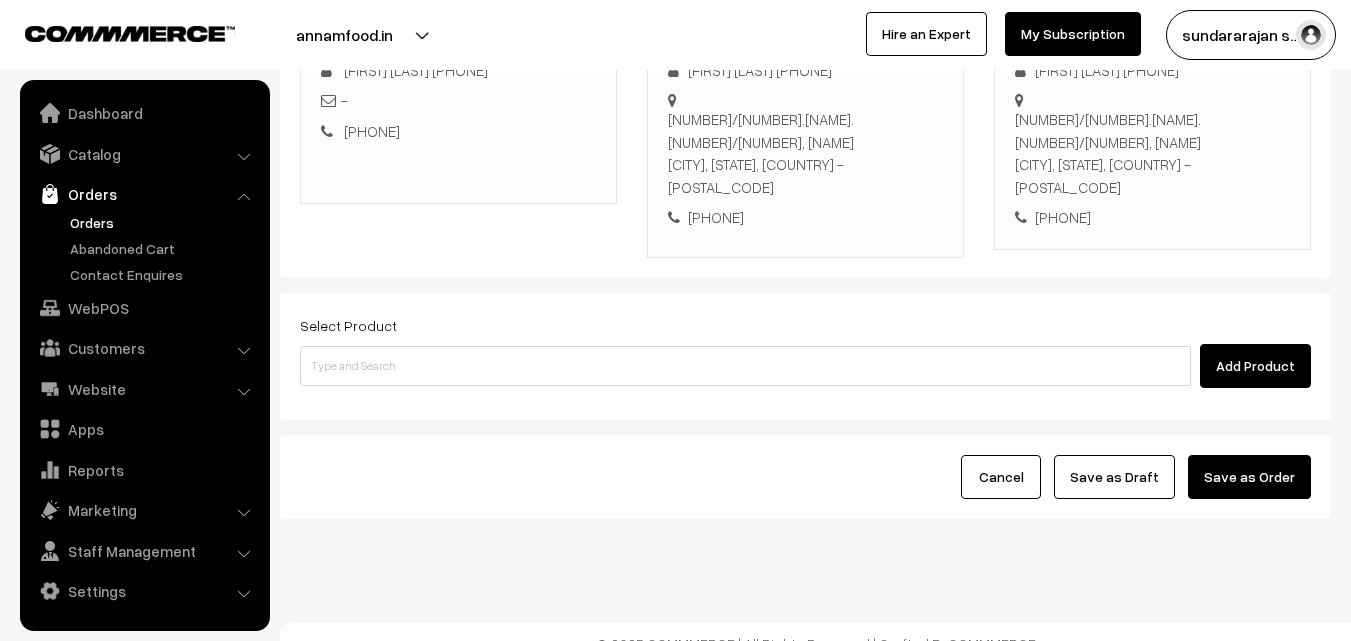 click on "Select Product
Add Product" at bounding box center [805, 356] 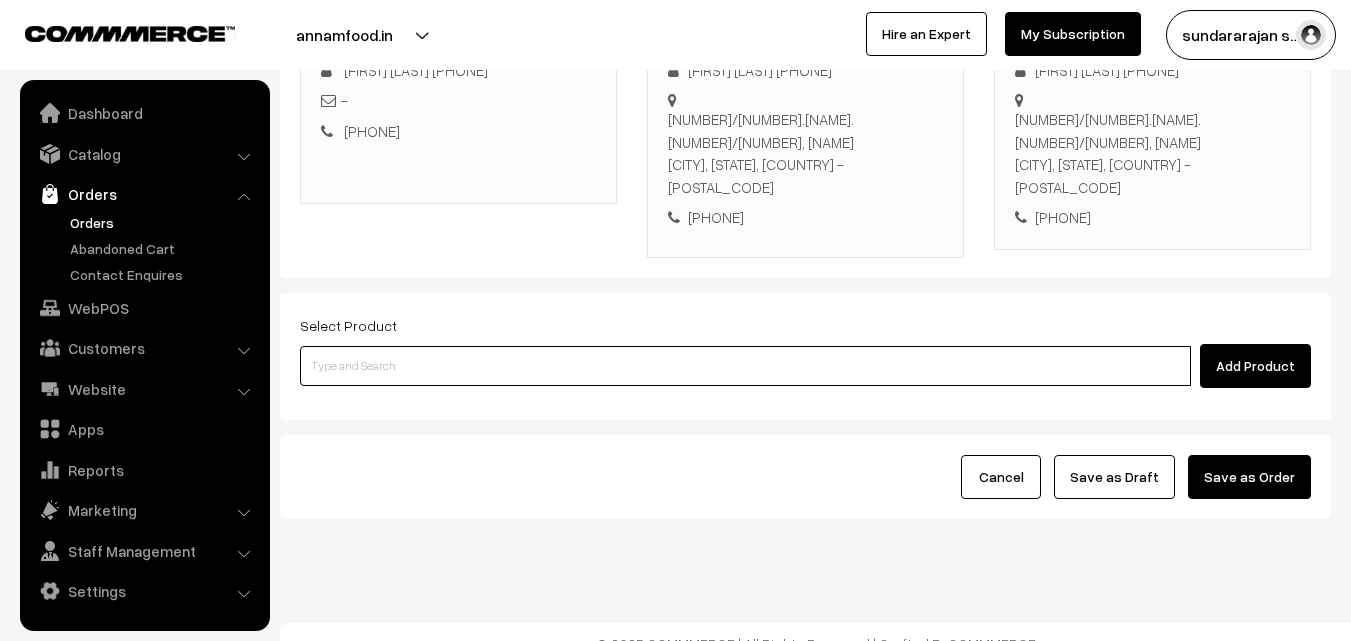 click at bounding box center [745, 366] 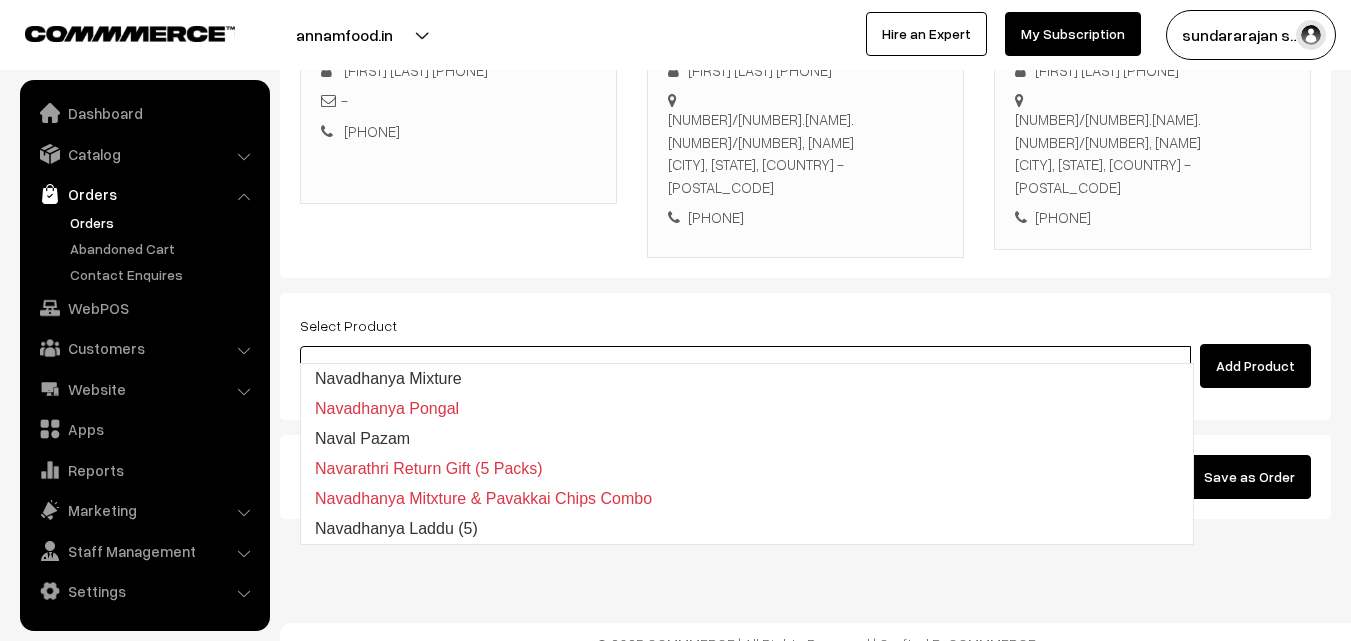 type on "Navadhanya Mixture" 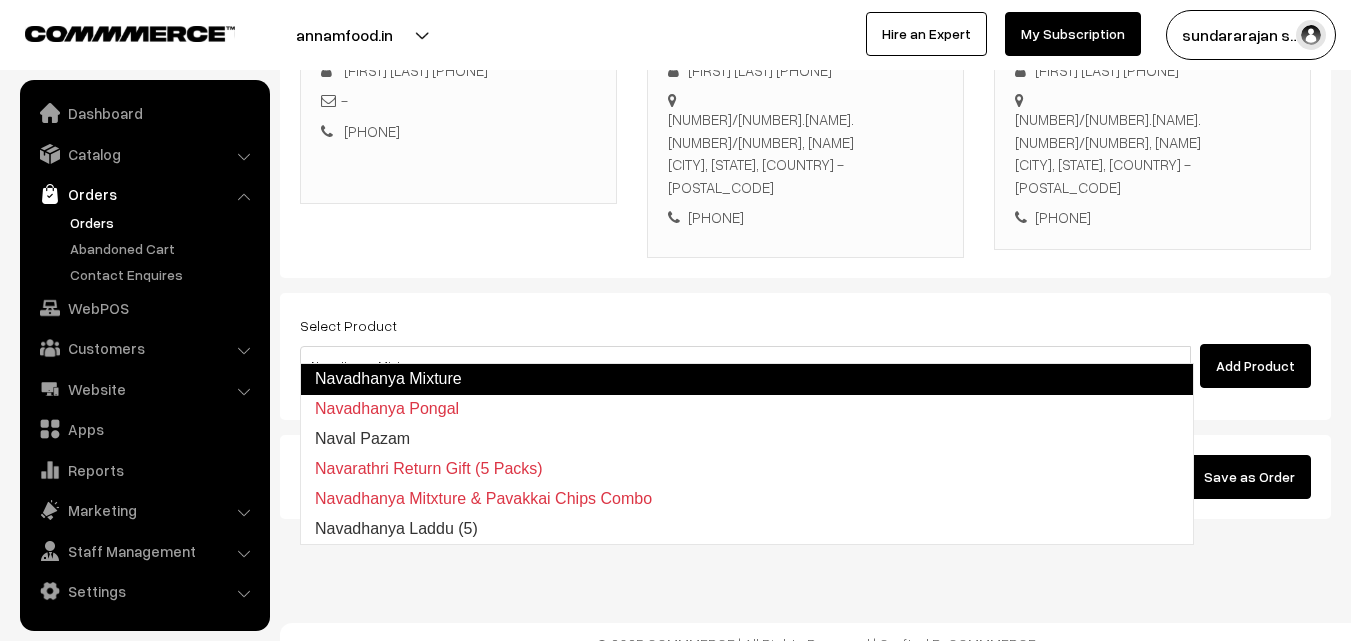 type 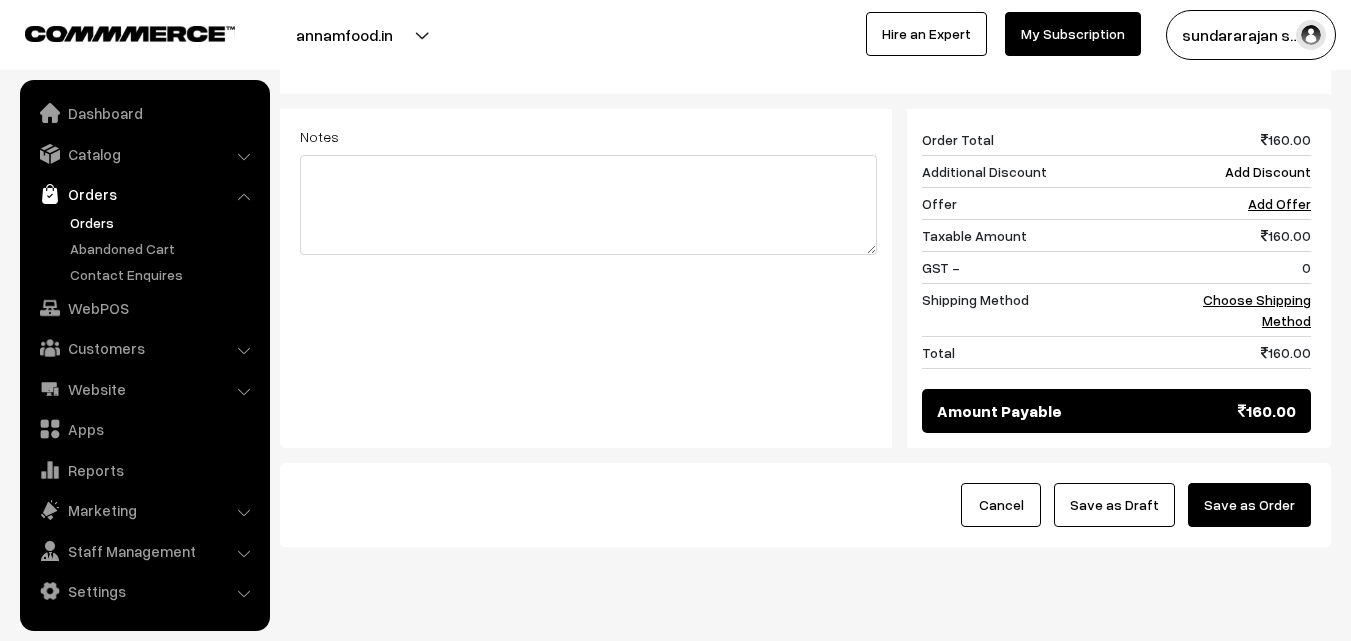scroll, scrollTop: 828, scrollLeft: 0, axis: vertical 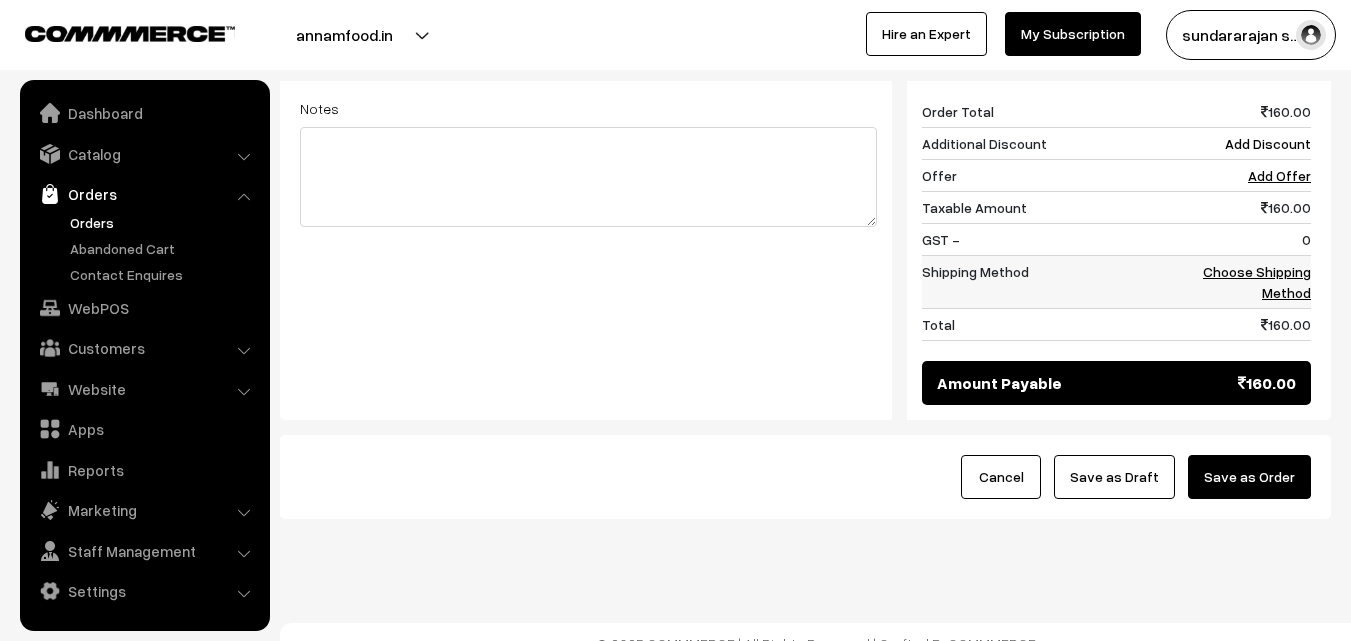 click on "Choose Shipping Method" at bounding box center (1257, 282) 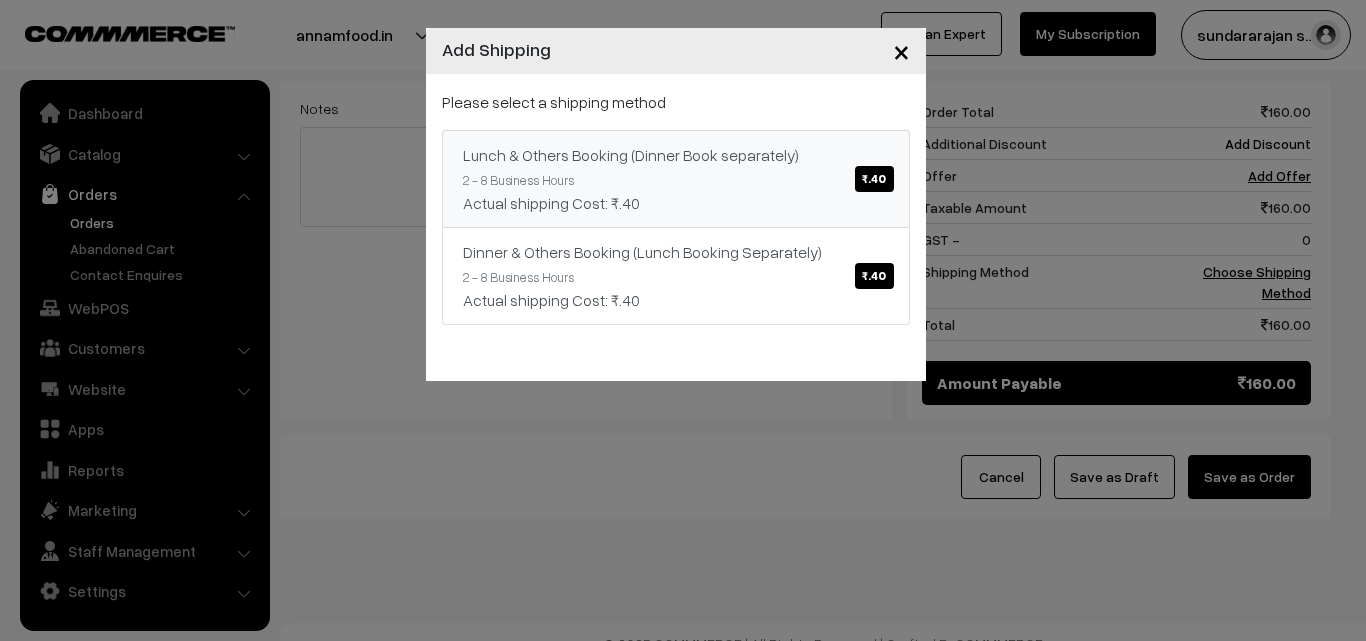 click on "Lunch & Others Booking (Dinner Book separately)
₹.40" at bounding box center (676, 155) 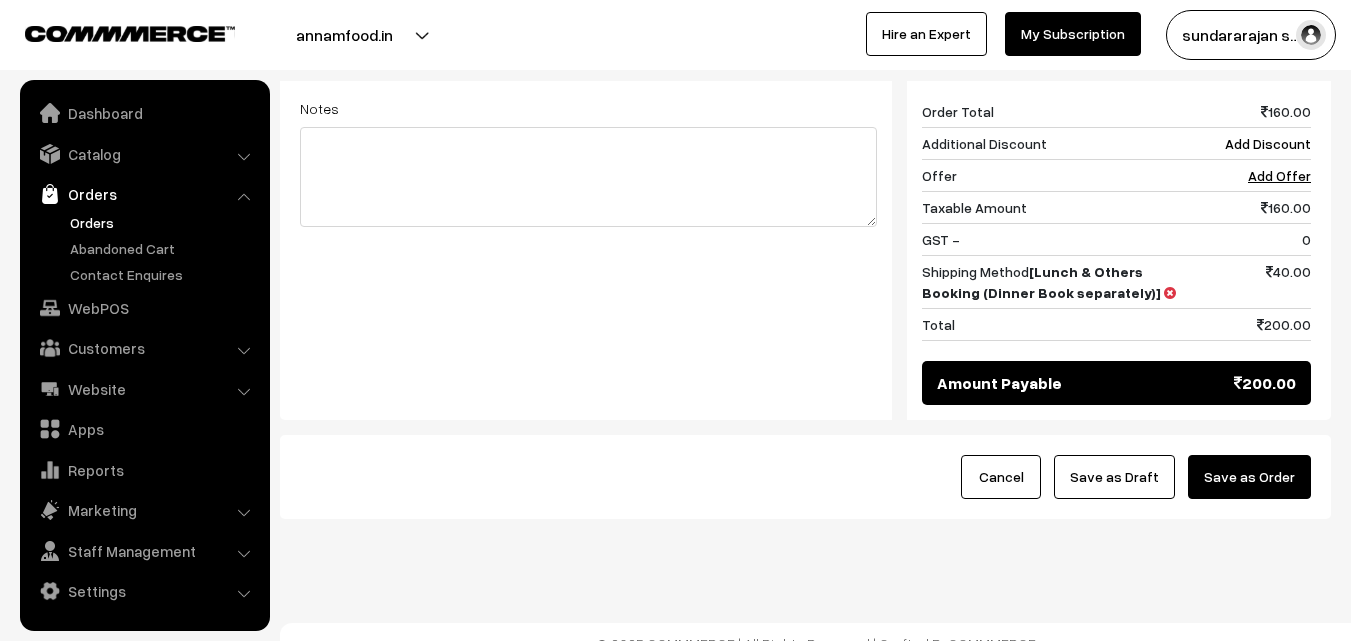 click on "Save as Draft" at bounding box center [1114, 477] 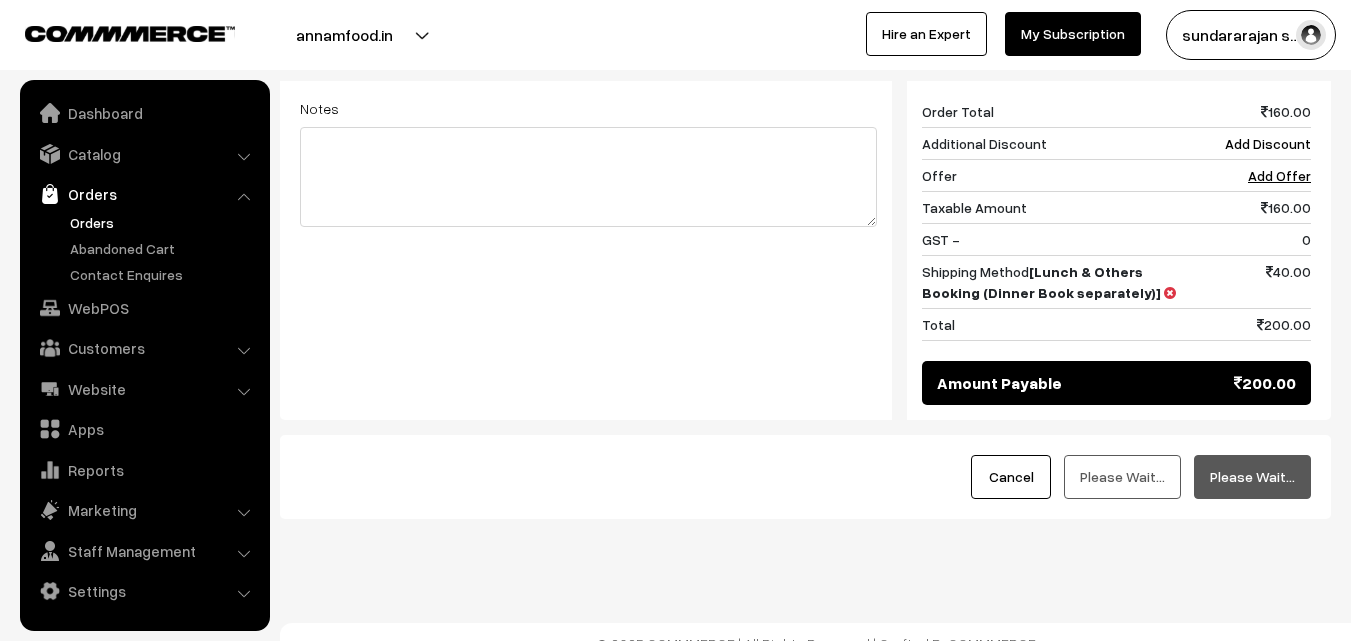 scroll, scrollTop: 342, scrollLeft: 0, axis: vertical 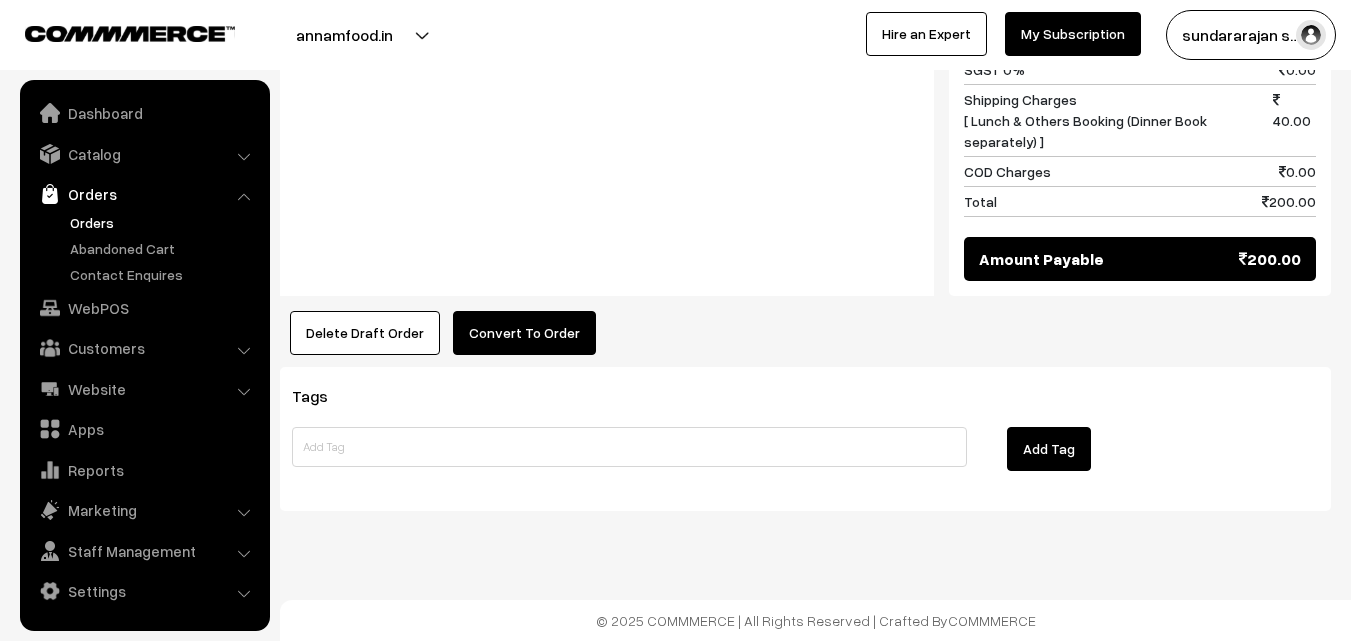 click on "Convert To Order" at bounding box center [524, 333] 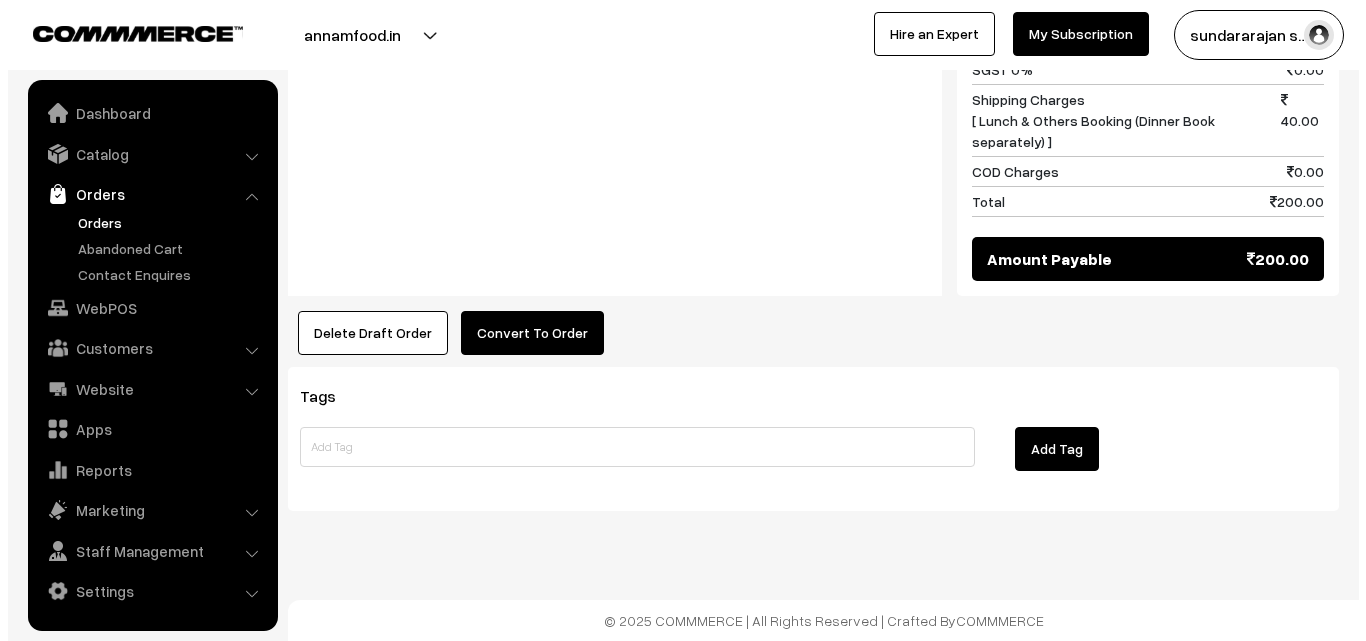 scroll, scrollTop: 1009, scrollLeft: 0, axis: vertical 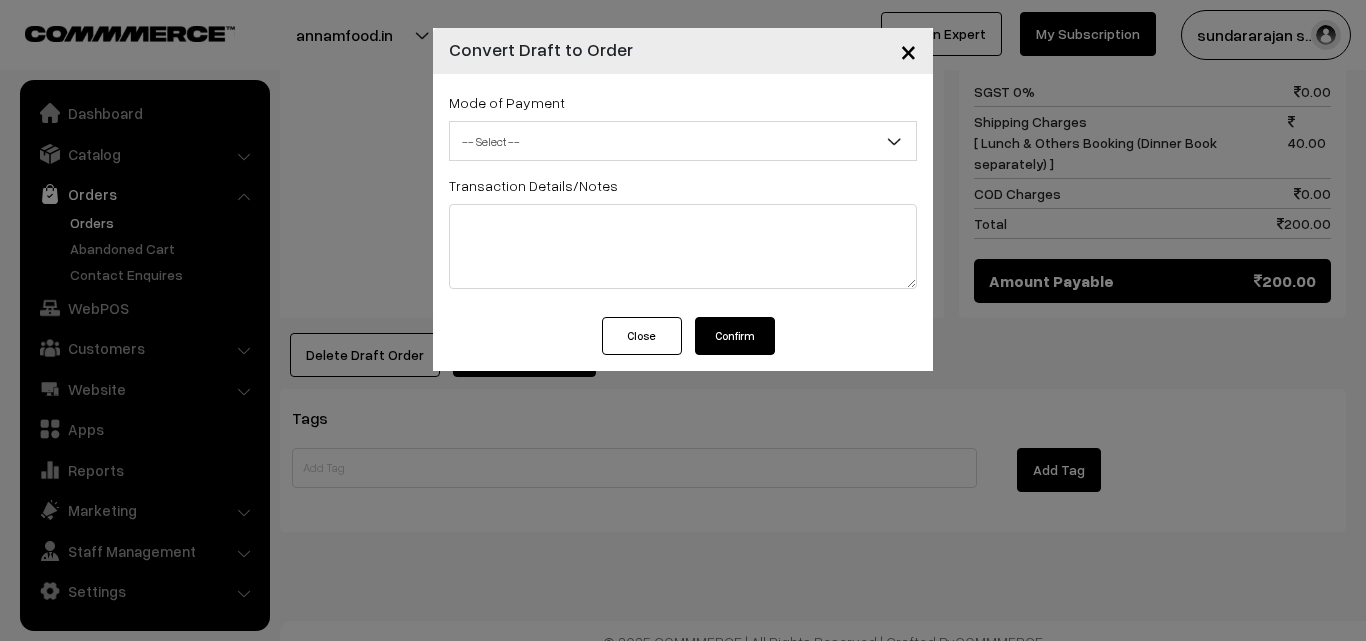 click on "Mode of Payment
-- Select --
COD
Cash
Cheque
-- Select --" at bounding box center [683, 125] 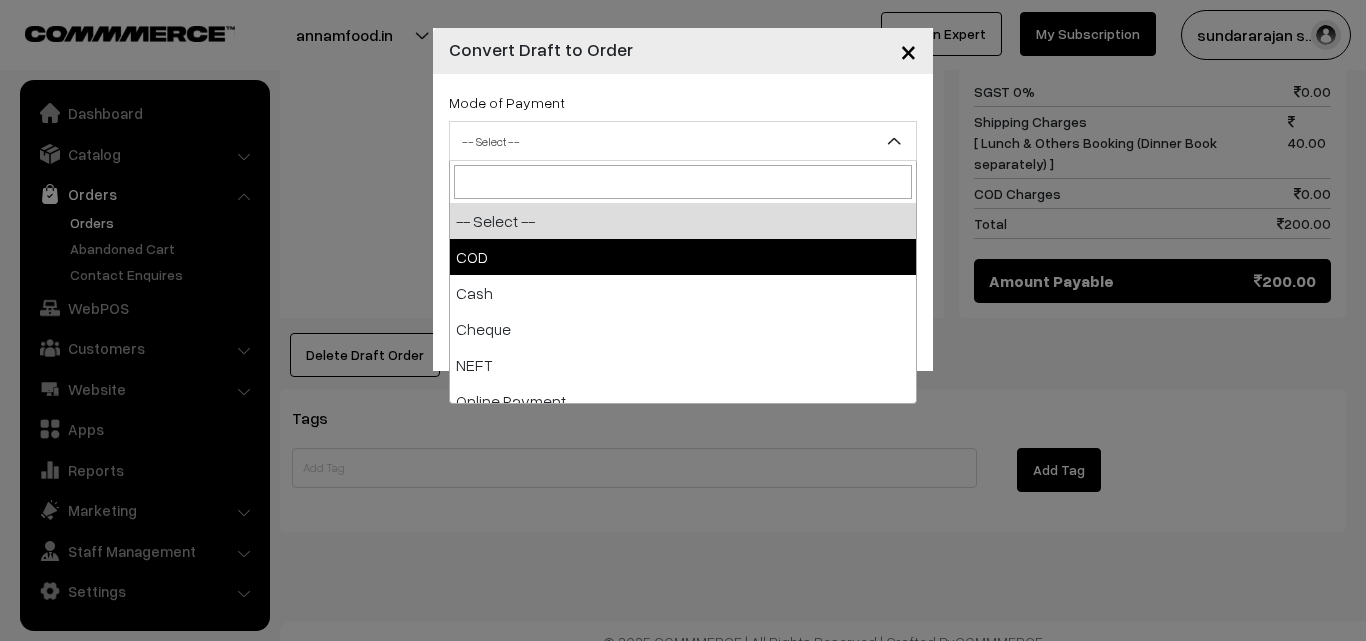 select on "1" 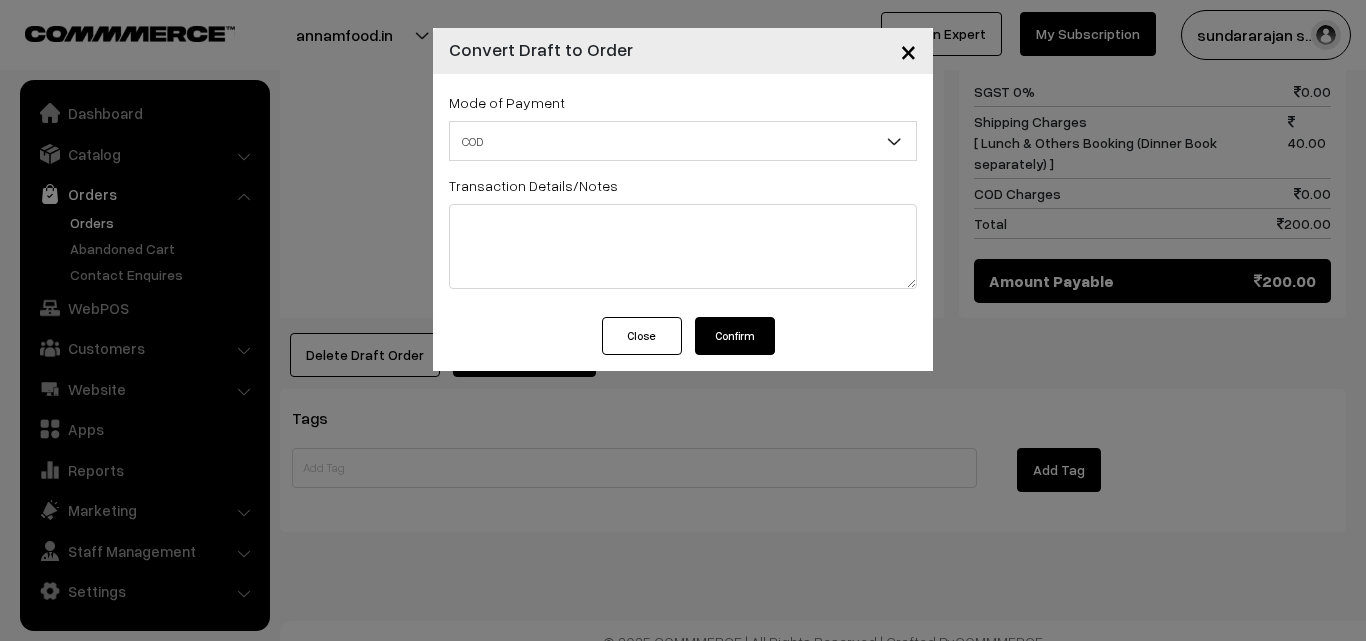 click on "Confirm" at bounding box center (735, 336) 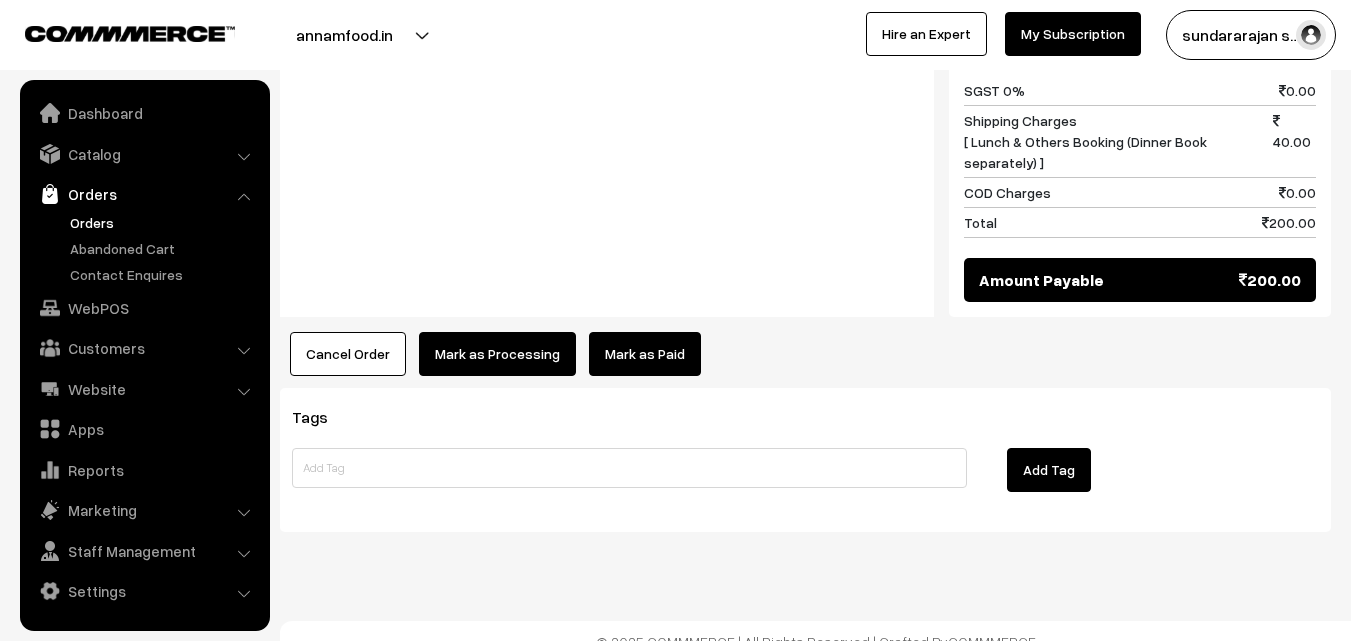 click on "Mark as Processing" at bounding box center [497, 354] 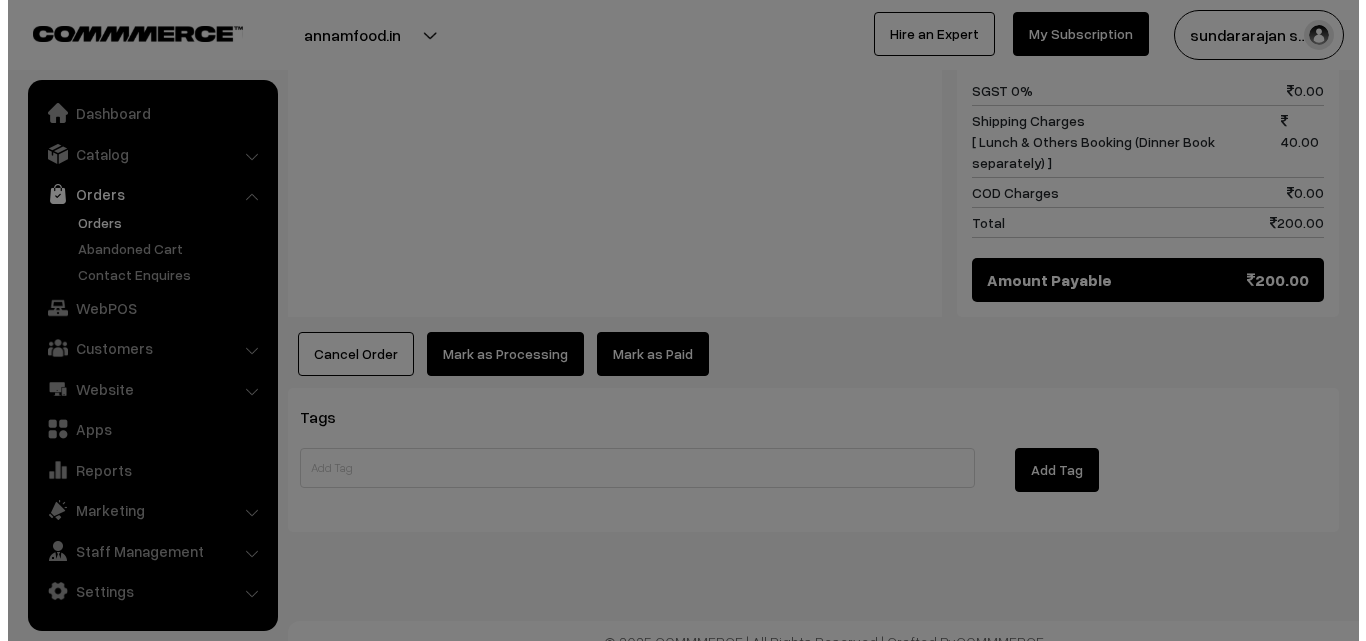 scroll, scrollTop: 1009, scrollLeft: 0, axis: vertical 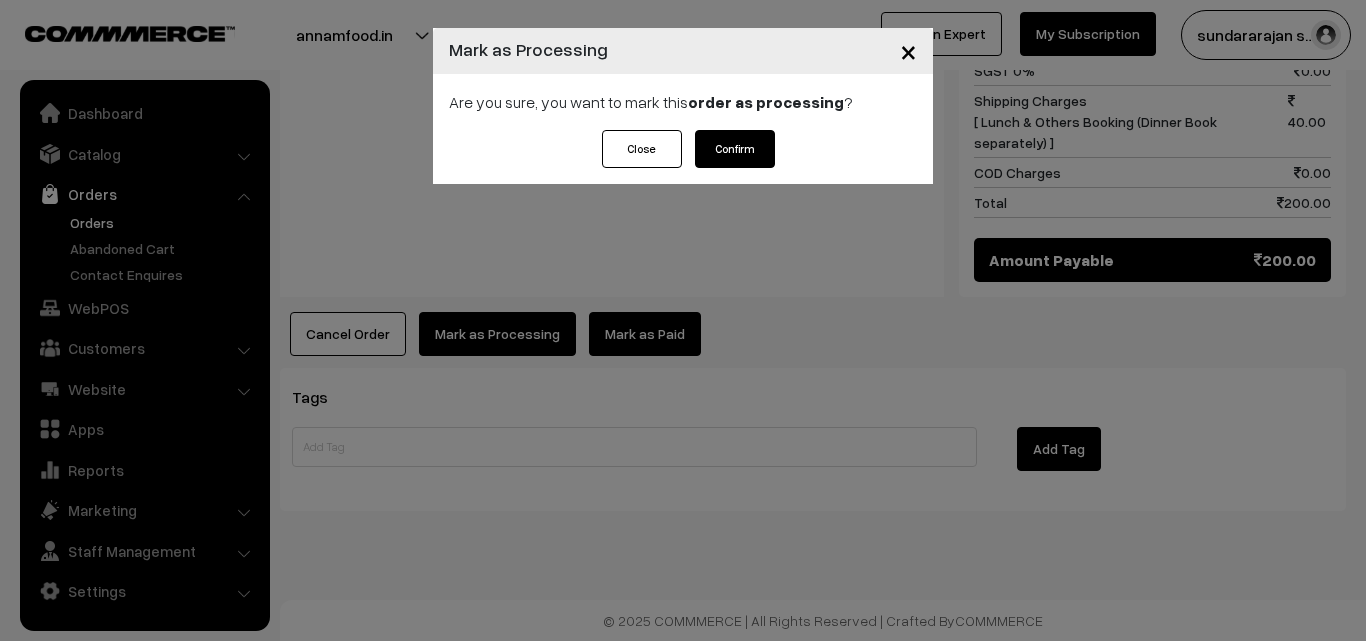 click on "Confirm" at bounding box center [735, 149] 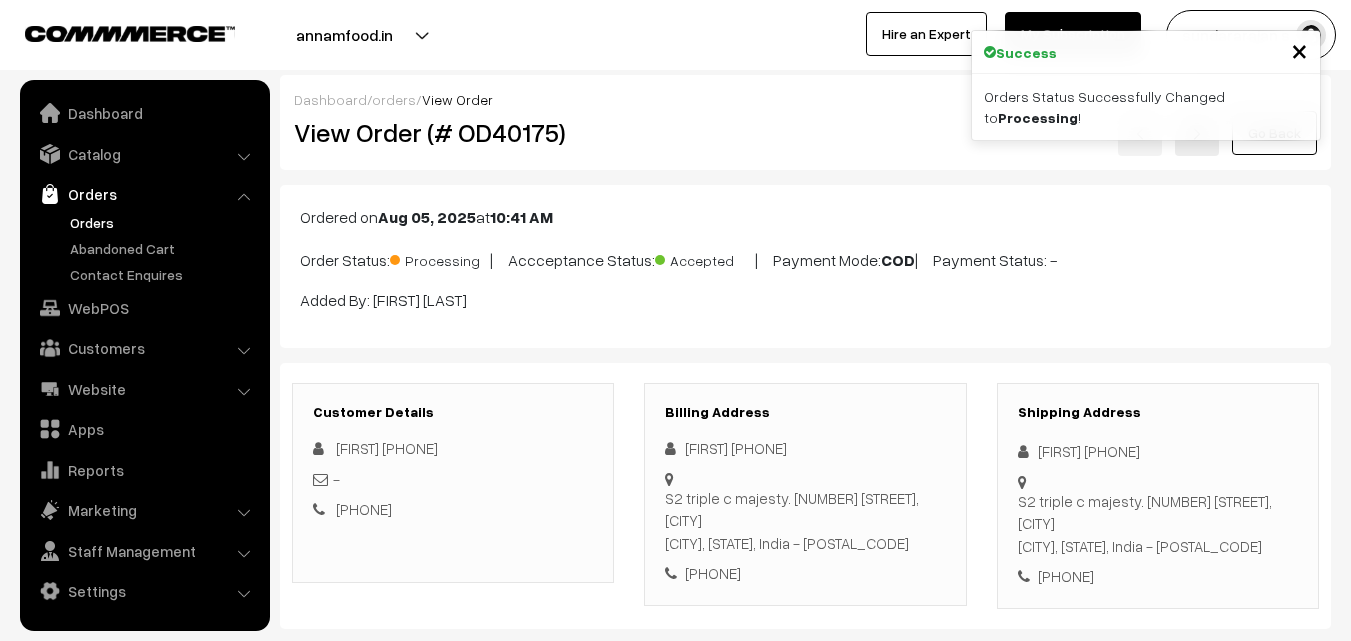 scroll, scrollTop: 0, scrollLeft: 0, axis: both 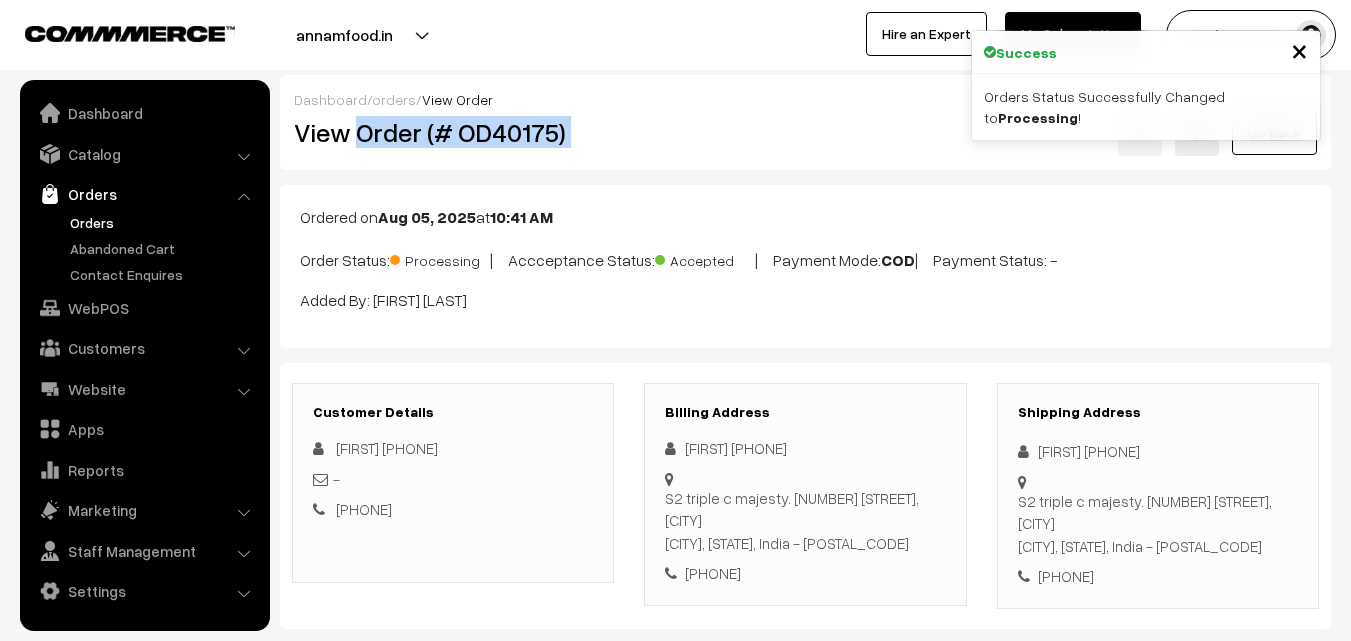 drag, startPoint x: 358, startPoint y: 147, endPoint x: 719, endPoint y: 175, distance: 362.08426 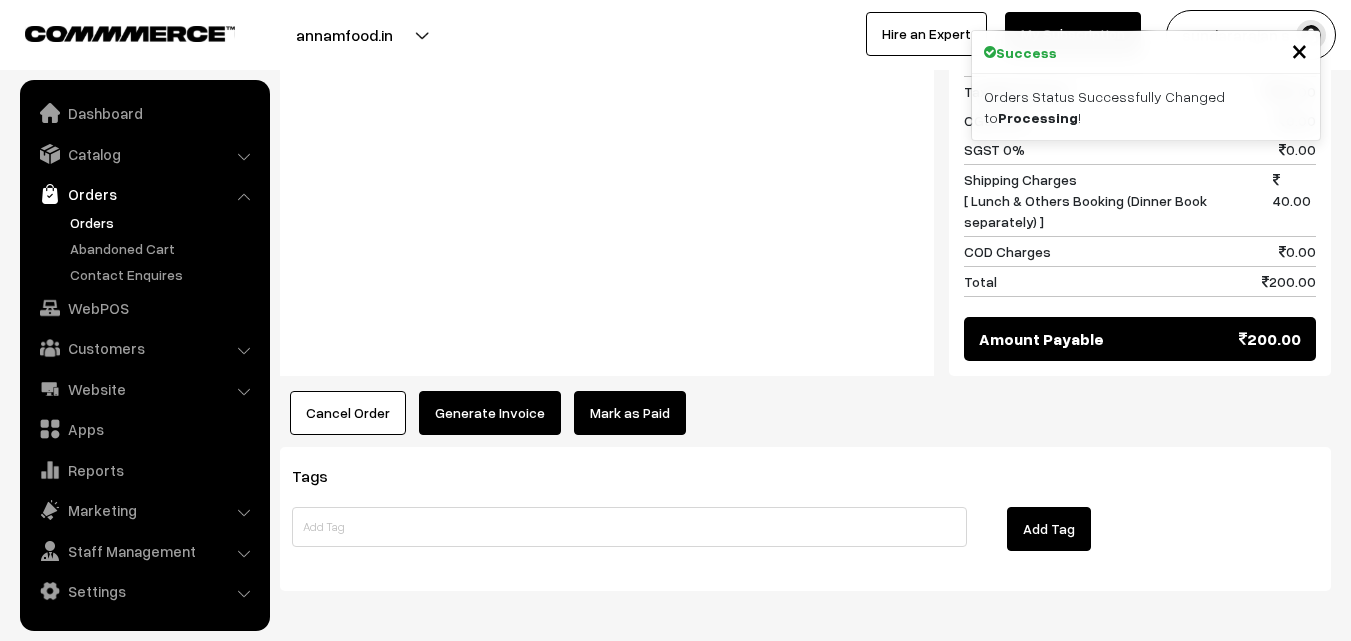 scroll, scrollTop: 1000, scrollLeft: 0, axis: vertical 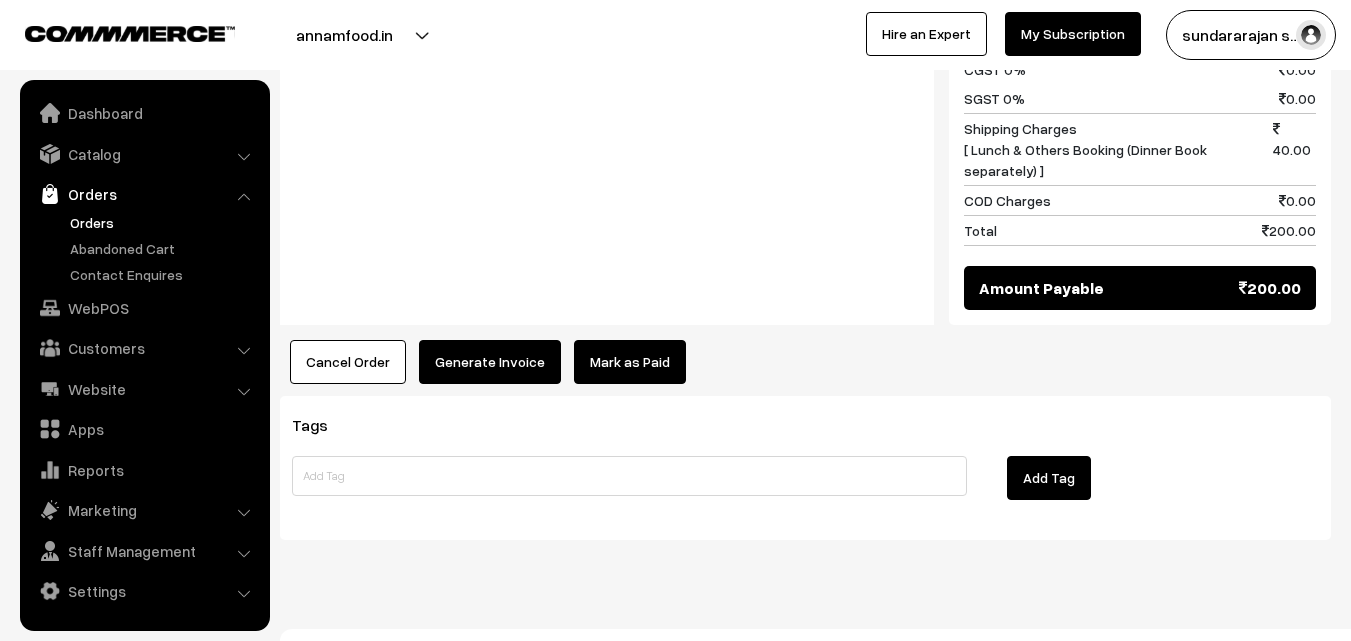 click on "Generate Invoice" at bounding box center (490, 362) 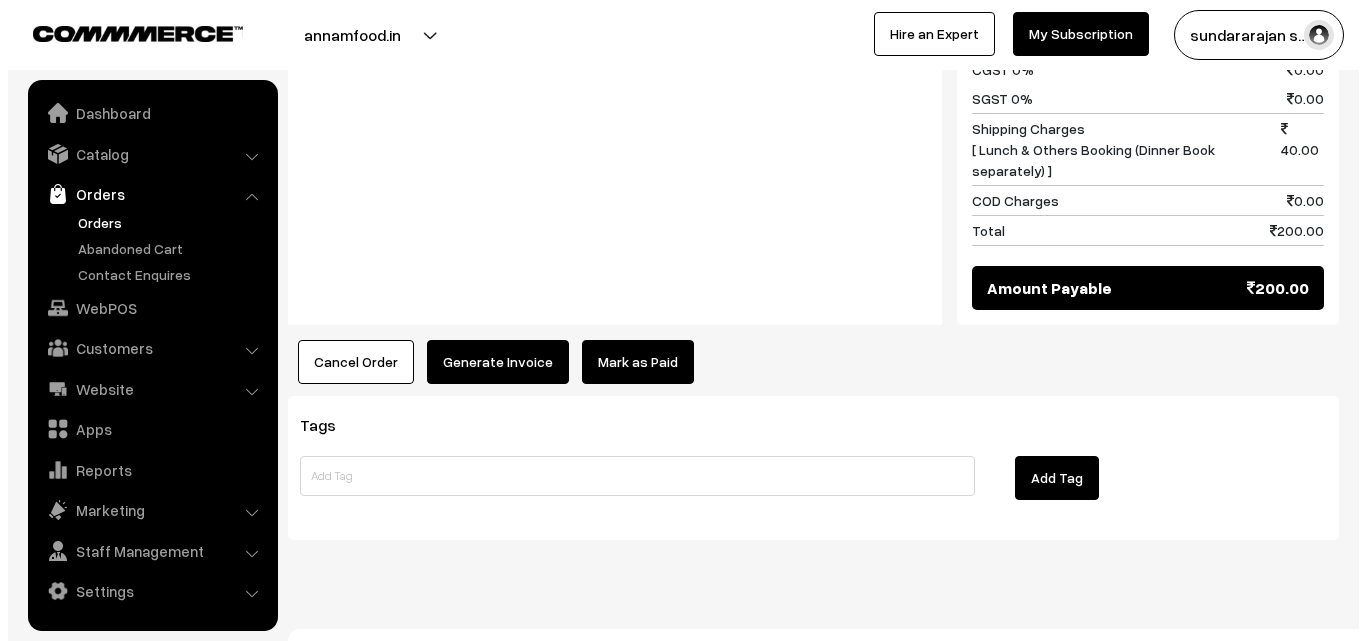 scroll, scrollTop: 1001, scrollLeft: 0, axis: vertical 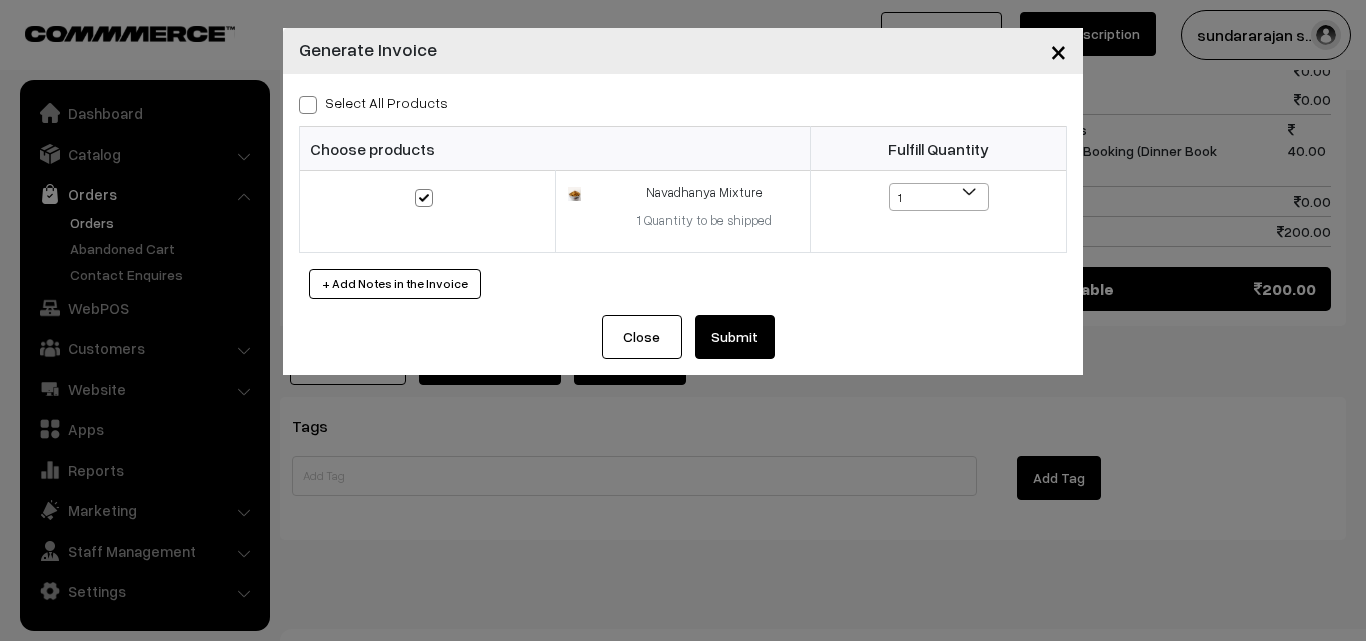click on "Select All Products
Choose products
Fulfill Quantity
1 1" at bounding box center (683, 194) 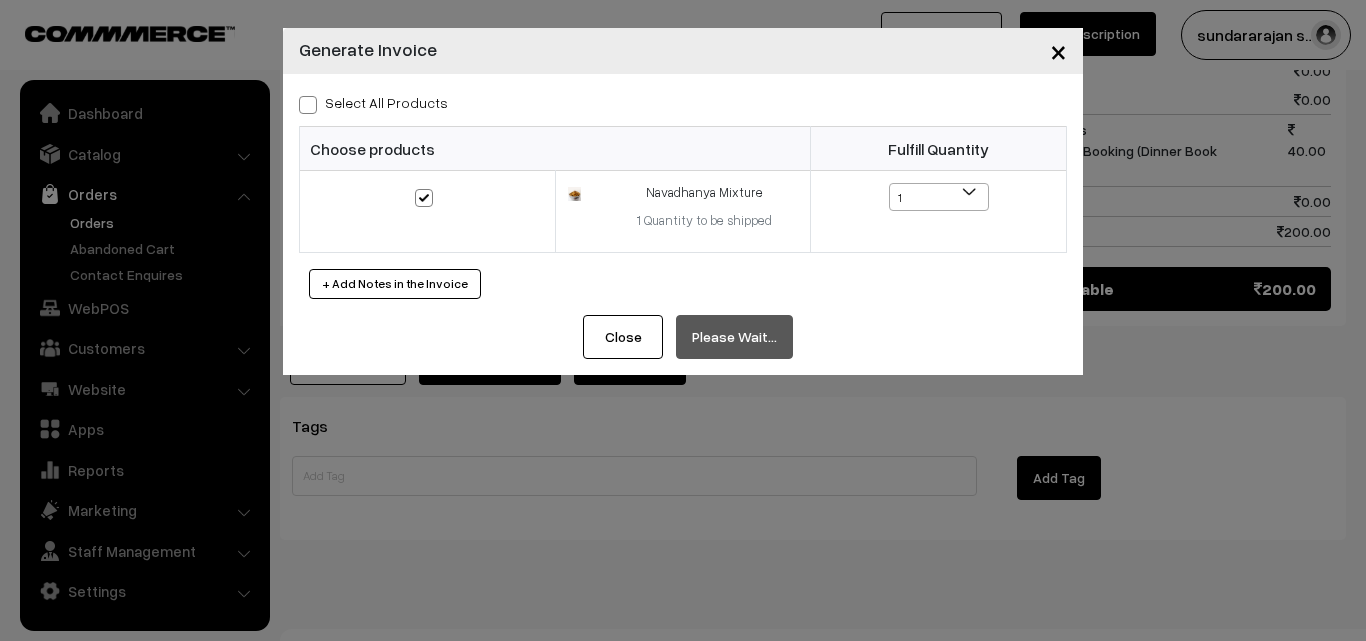 click on "×
Generate Invoice
Select All Products
Choose products
Fulfill Quantity
1 1" at bounding box center (683, 320) 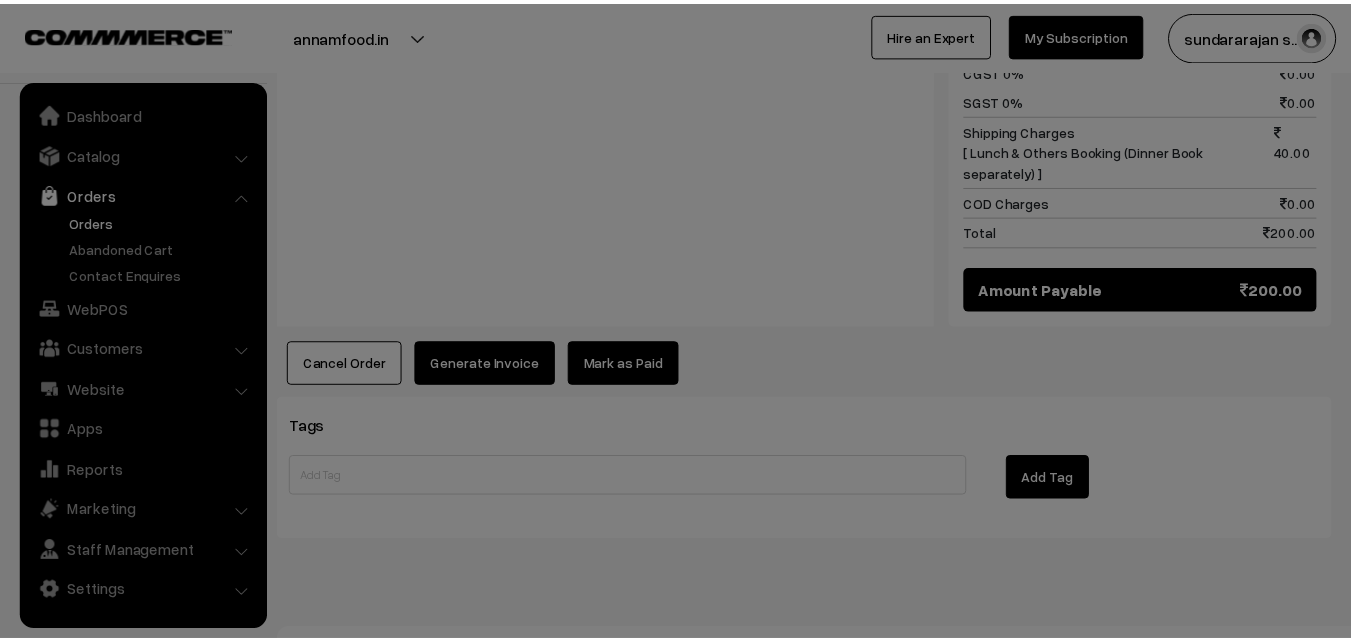 scroll, scrollTop: 1000, scrollLeft: 0, axis: vertical 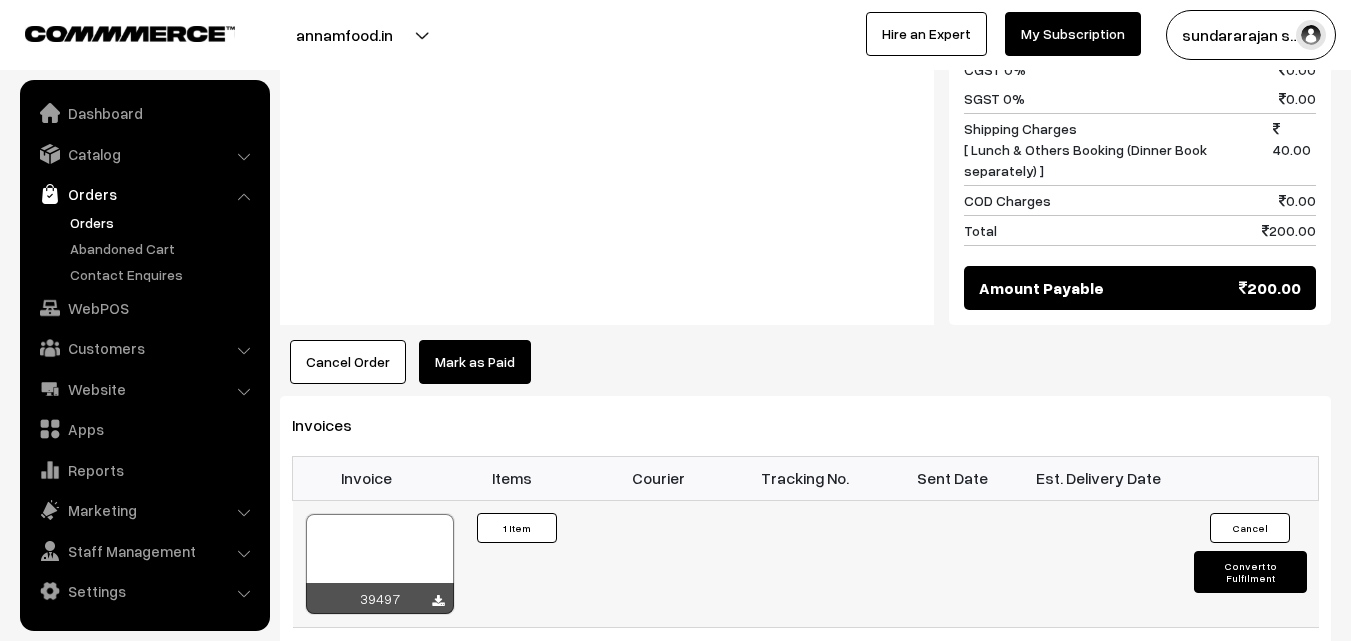 click at bounding box center [380, 564] 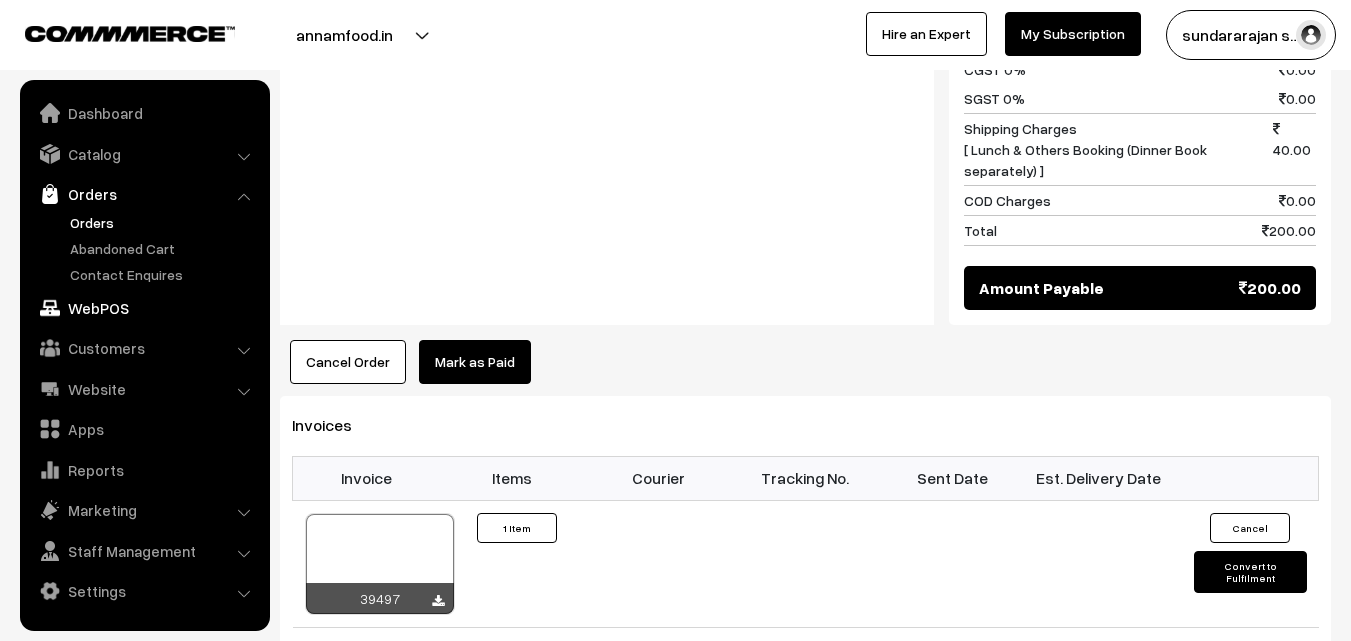 click on "WebPOS" at bounding box center [144, 308] 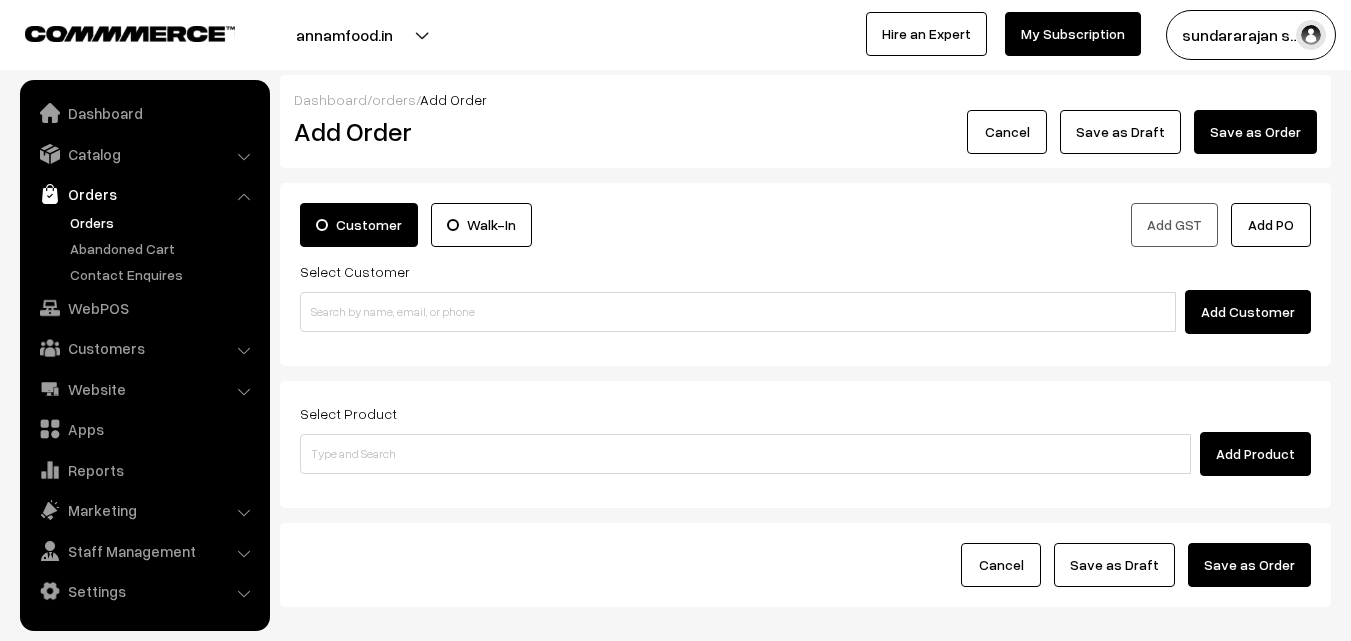 scroll, scrollTop: 0, scrollLeft: 0, axis: both 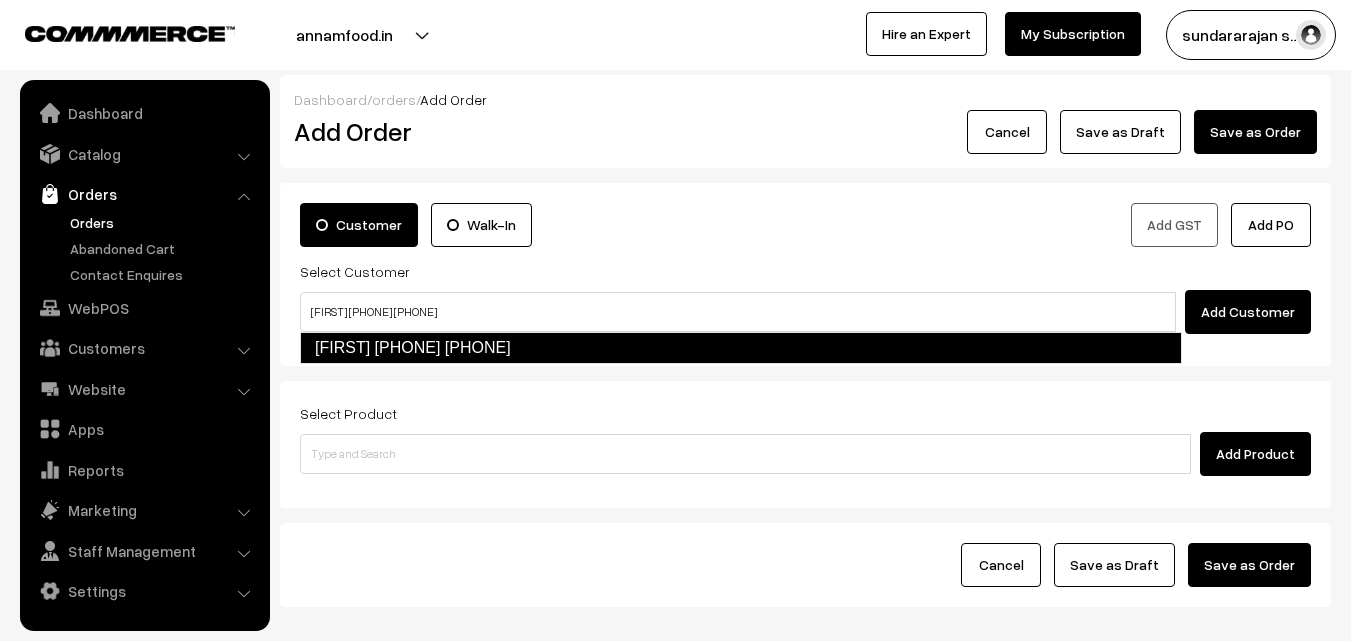 type on "[FIRST] [PHONE] [PHONE]" 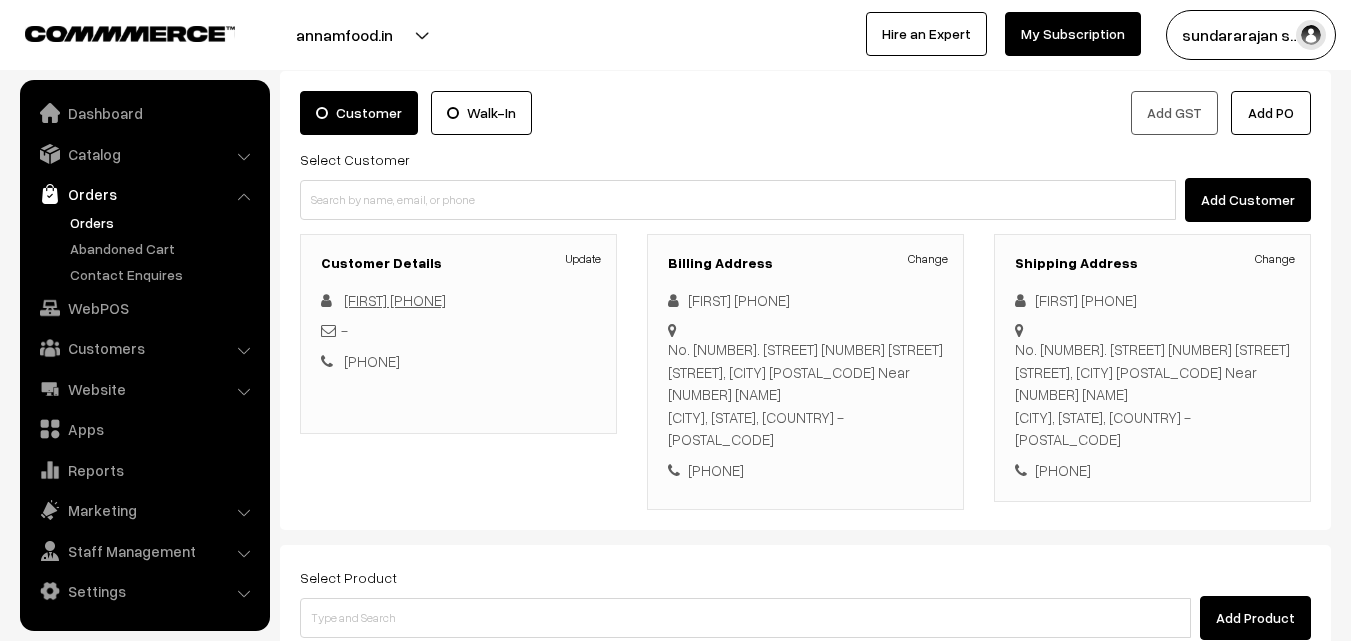 scroll, scrollTop: 200, scrollLeft: 0, axis: vertical 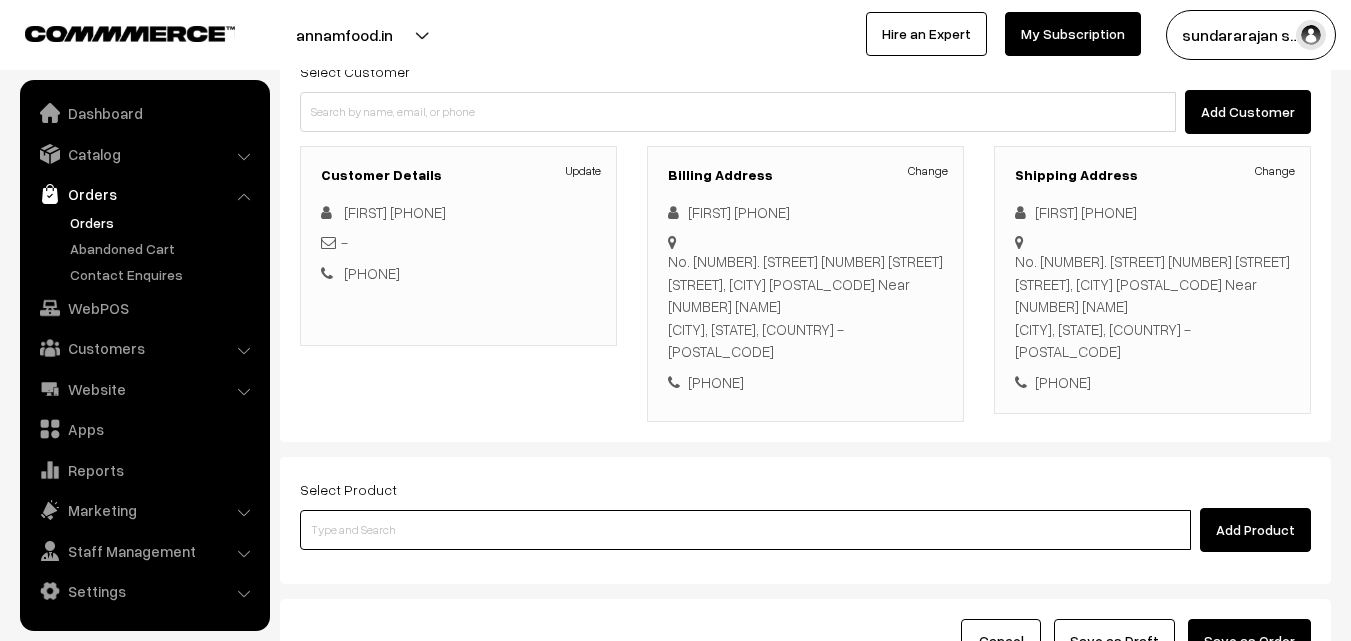 click at bounding box center [745, 530] 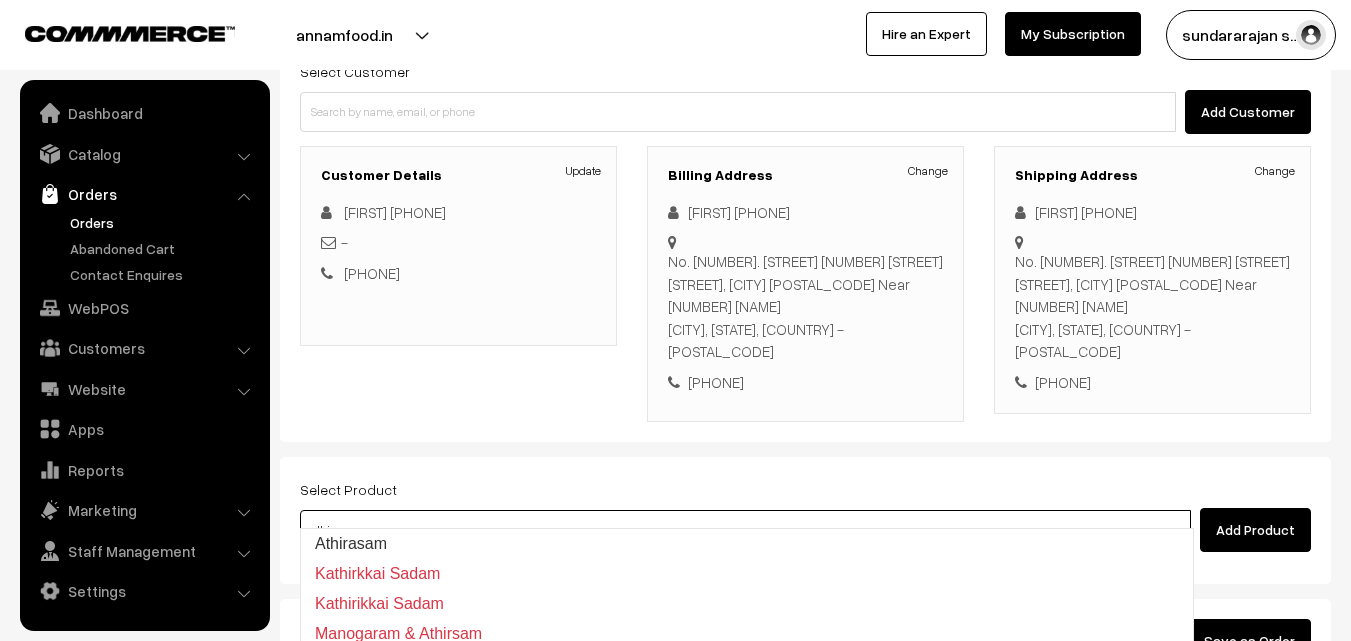 type on "Athirasam" 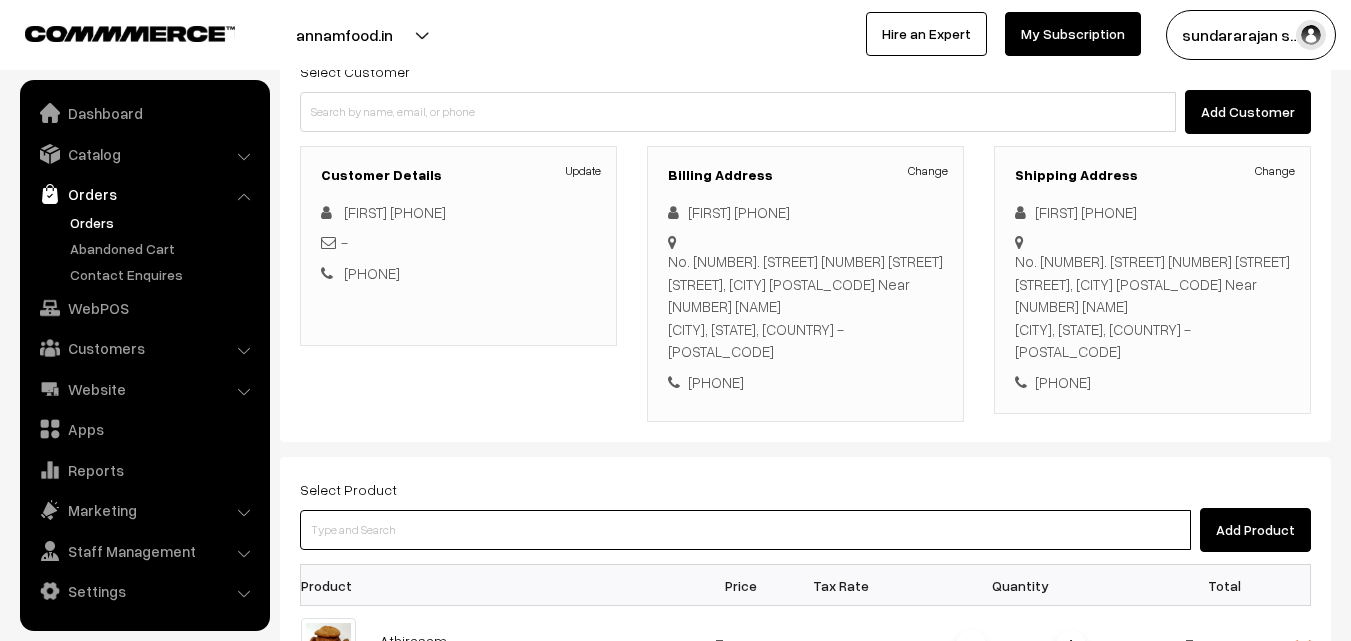 click at bounding box center [745, 530] 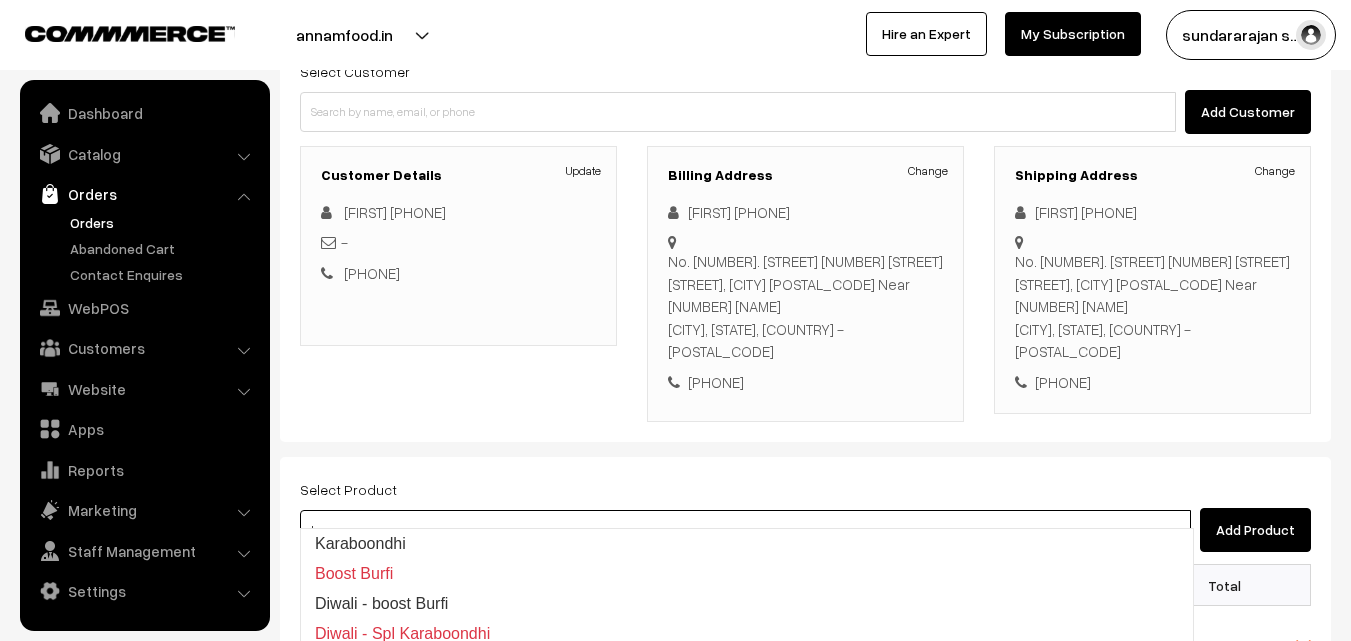 type on "Karaboondhi" 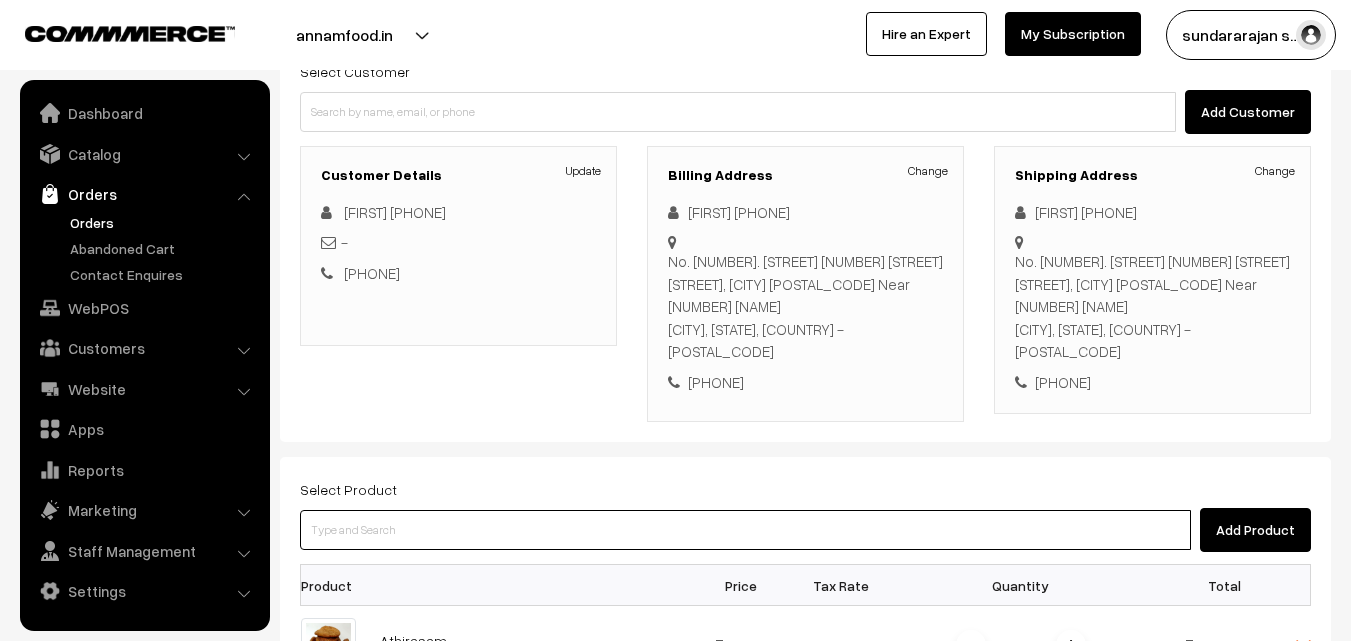 click at bounding box center (745, 530) 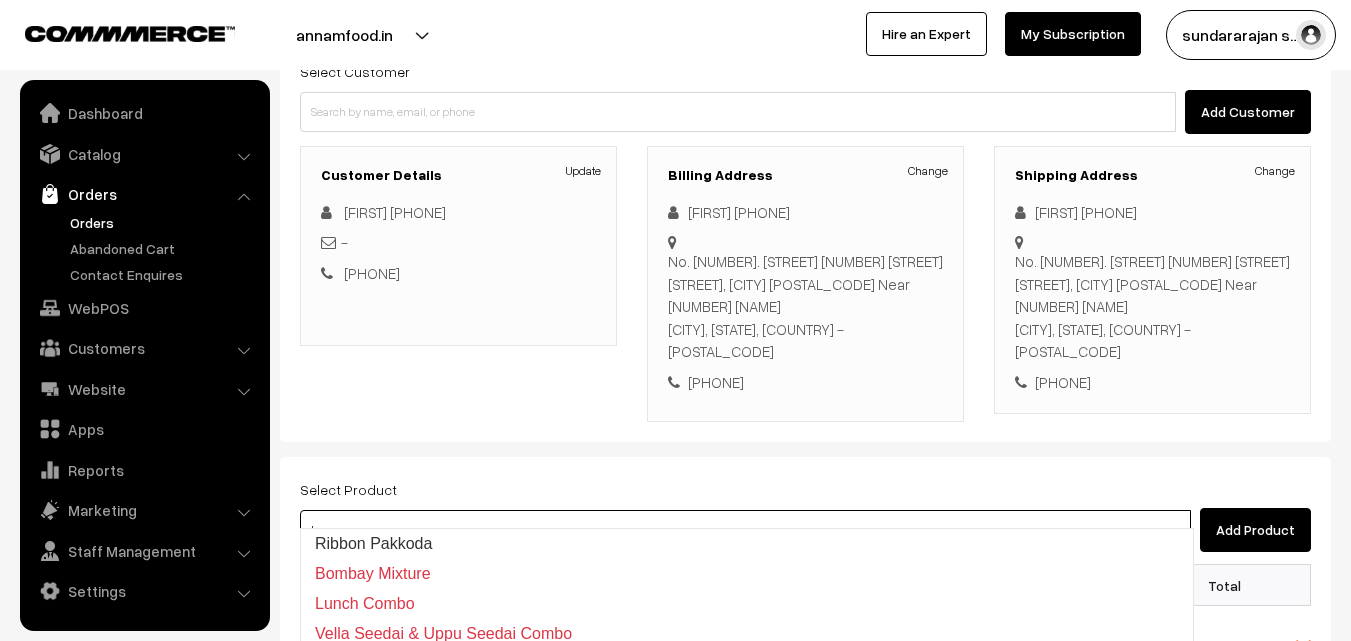 type on "bon" 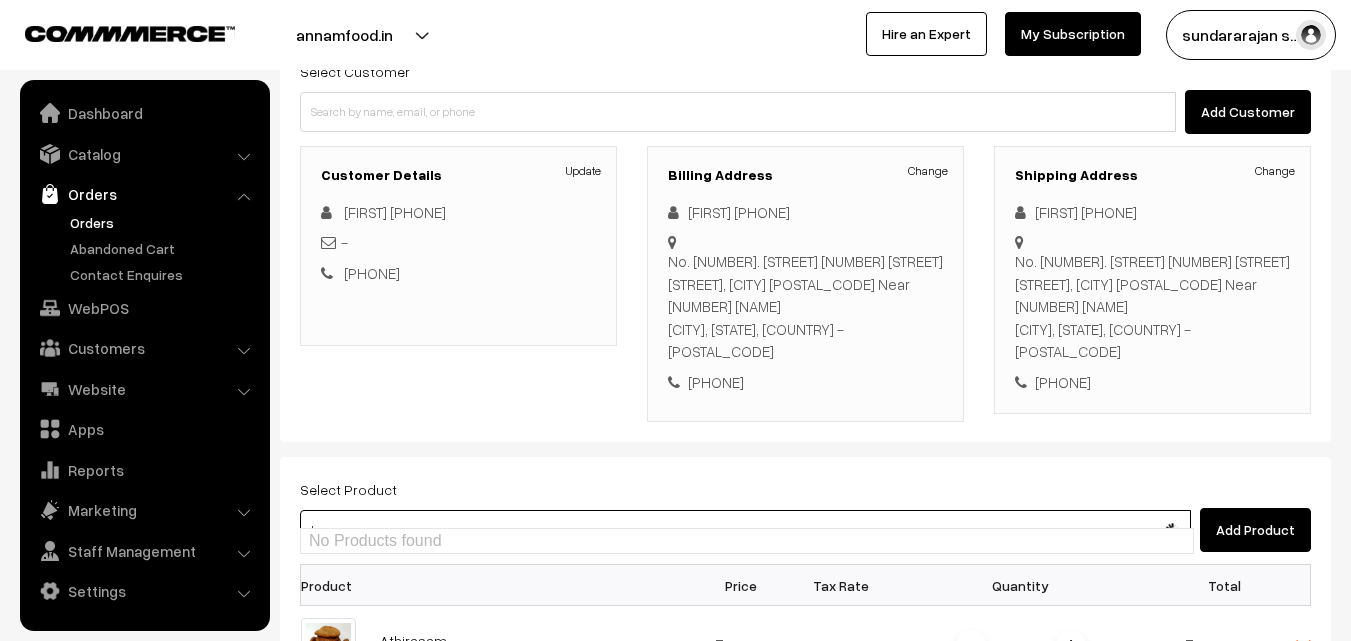 type on "Boondhi Laddu" 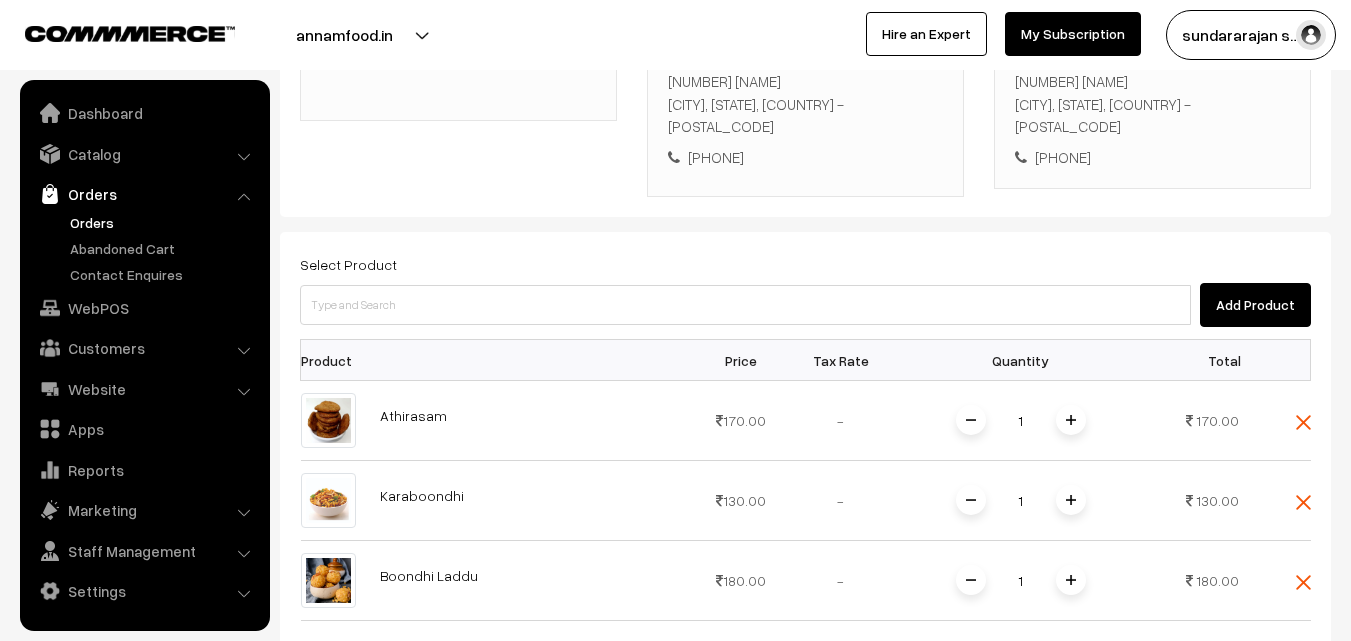 scroll, scrollTop: 600, scrollLeft: 0, axis: vertical 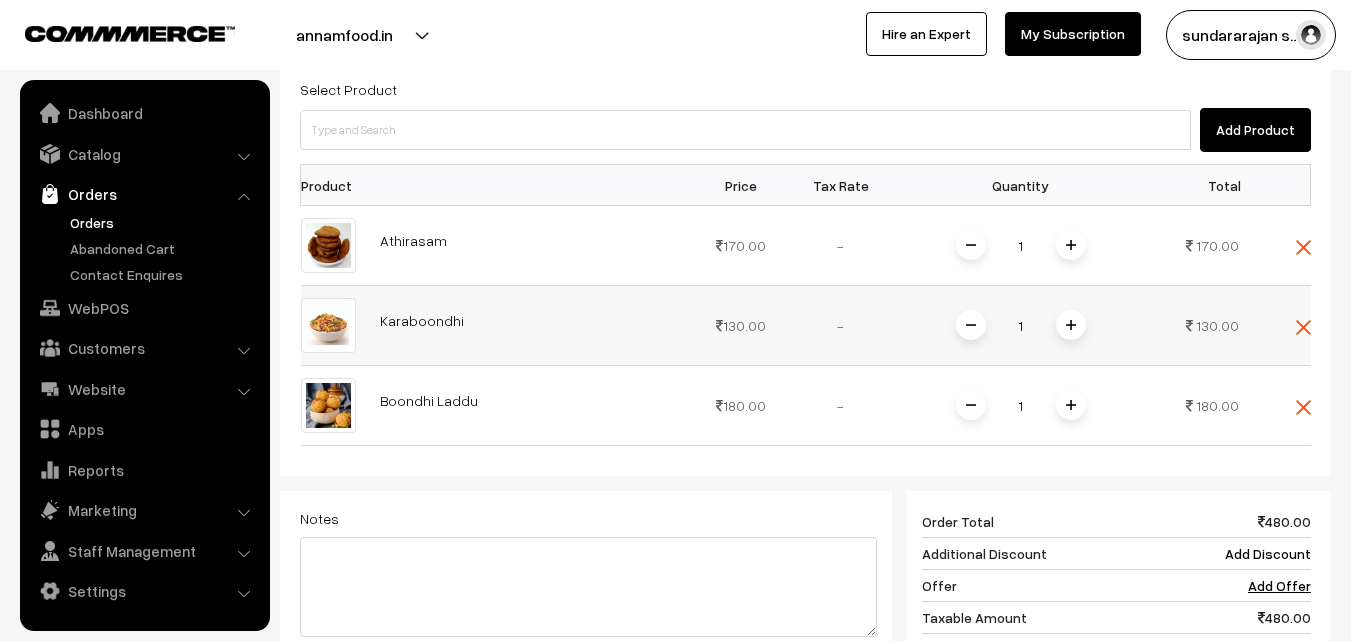 click at bounding box center [1303, 327] 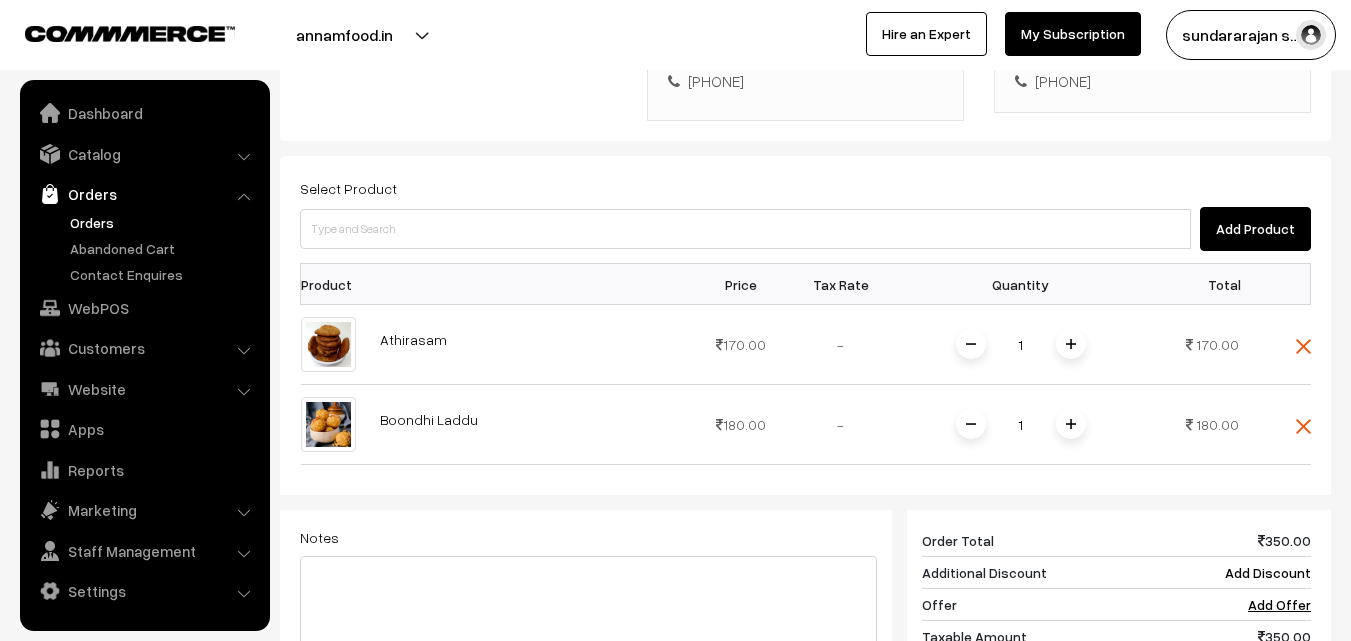 scroll, scrollTop: 400, scrollLeft: 0, axis: vertical 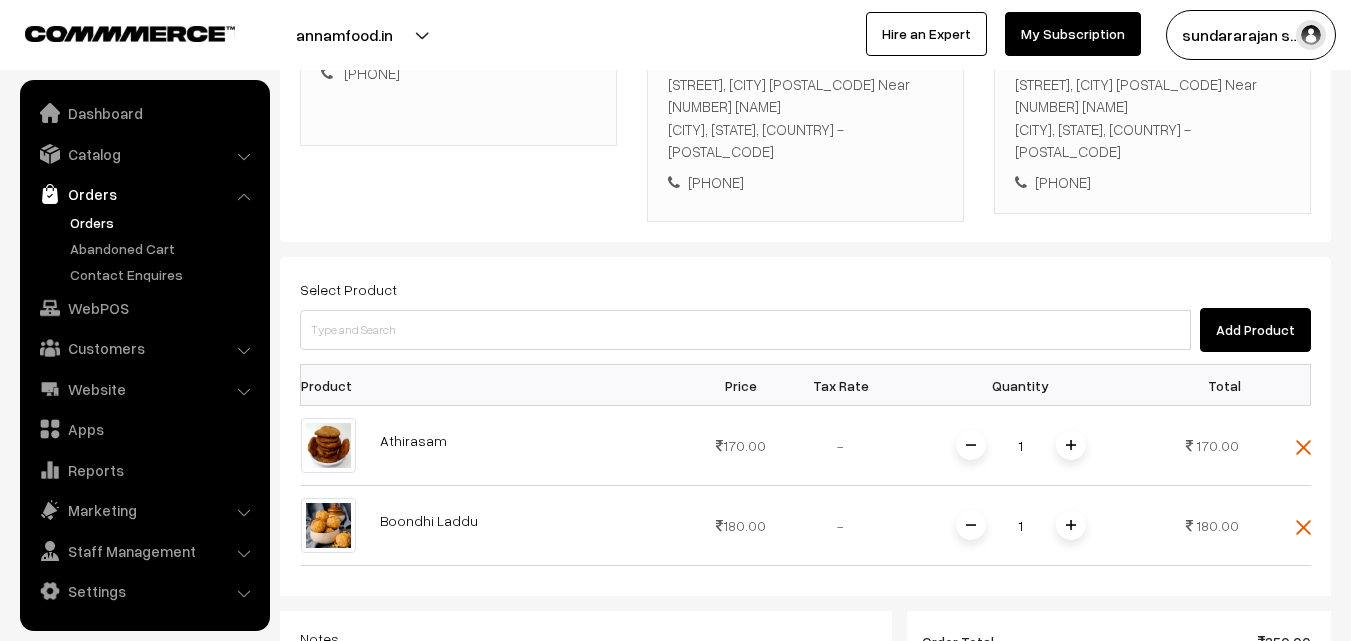 click on "Select Product
Add Product
Product
Price
Tax Rate
Quantity
Total
1" at bounding box center [805, 603] 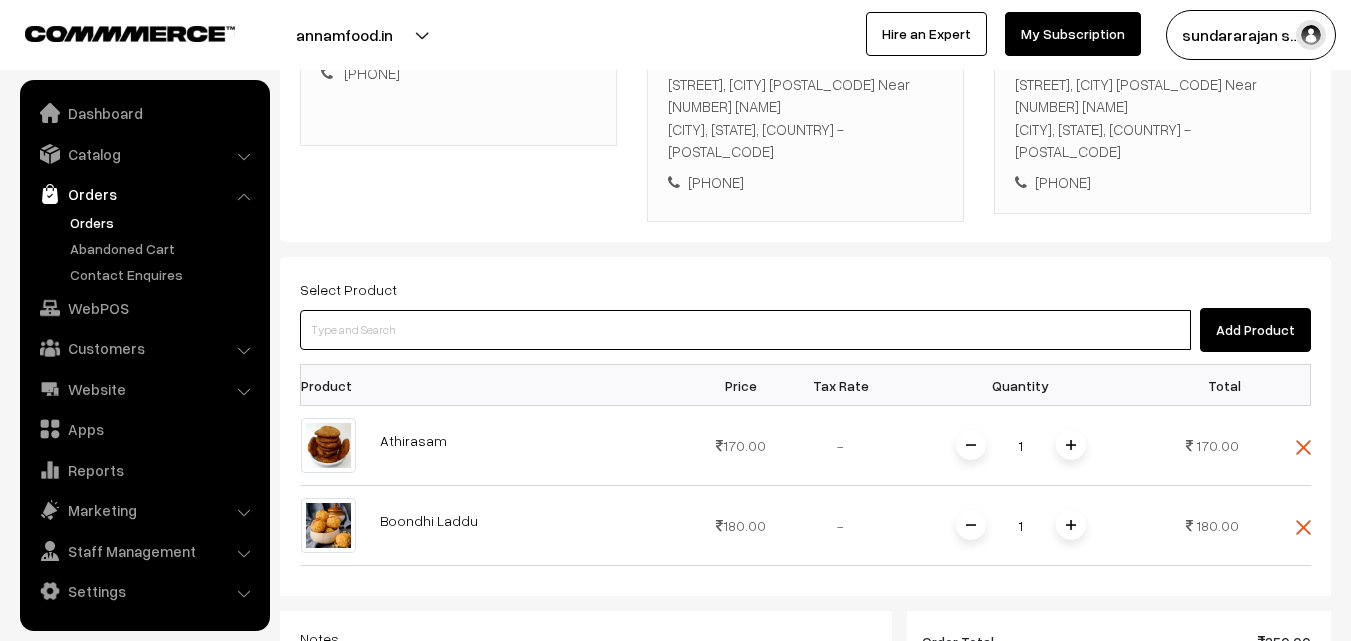 click at bounding box center [745, 330] 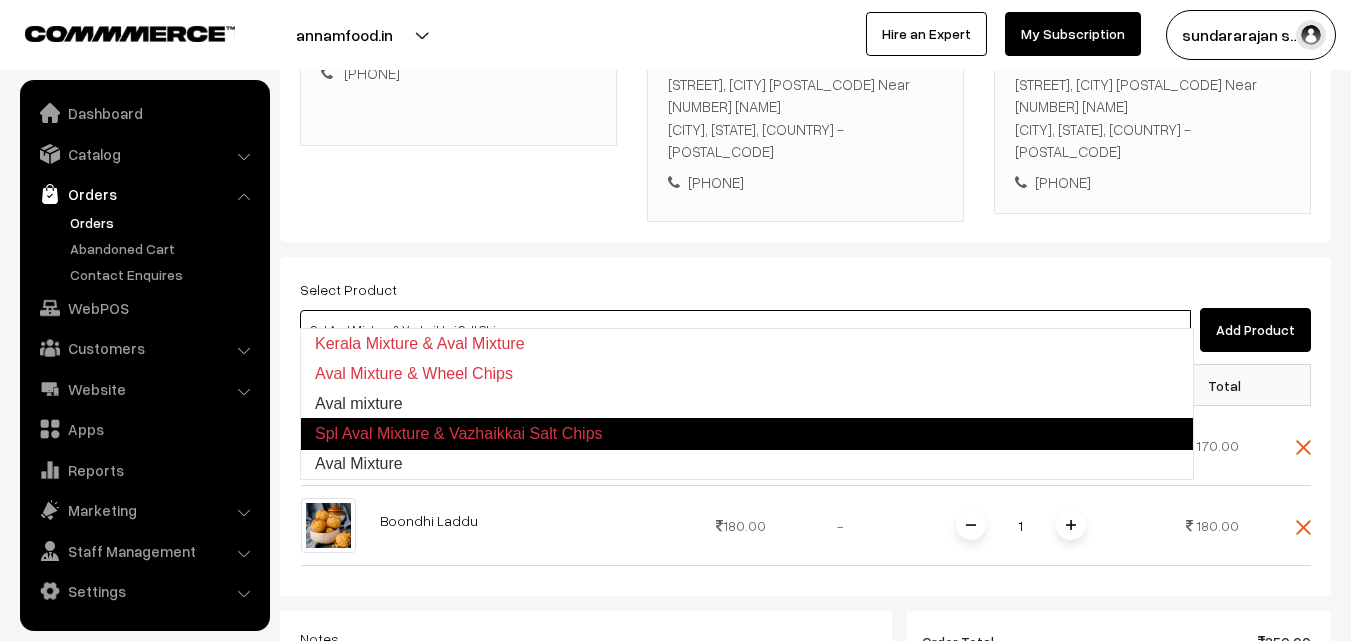 type on "Aval mixture" 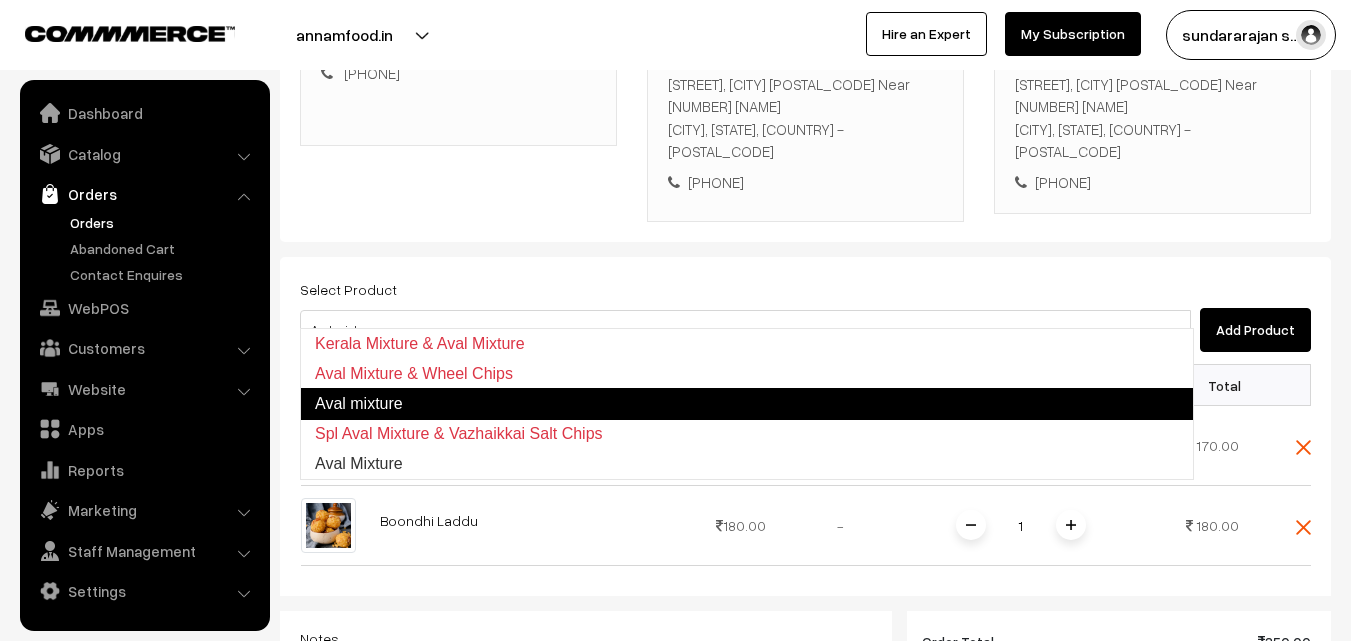 type 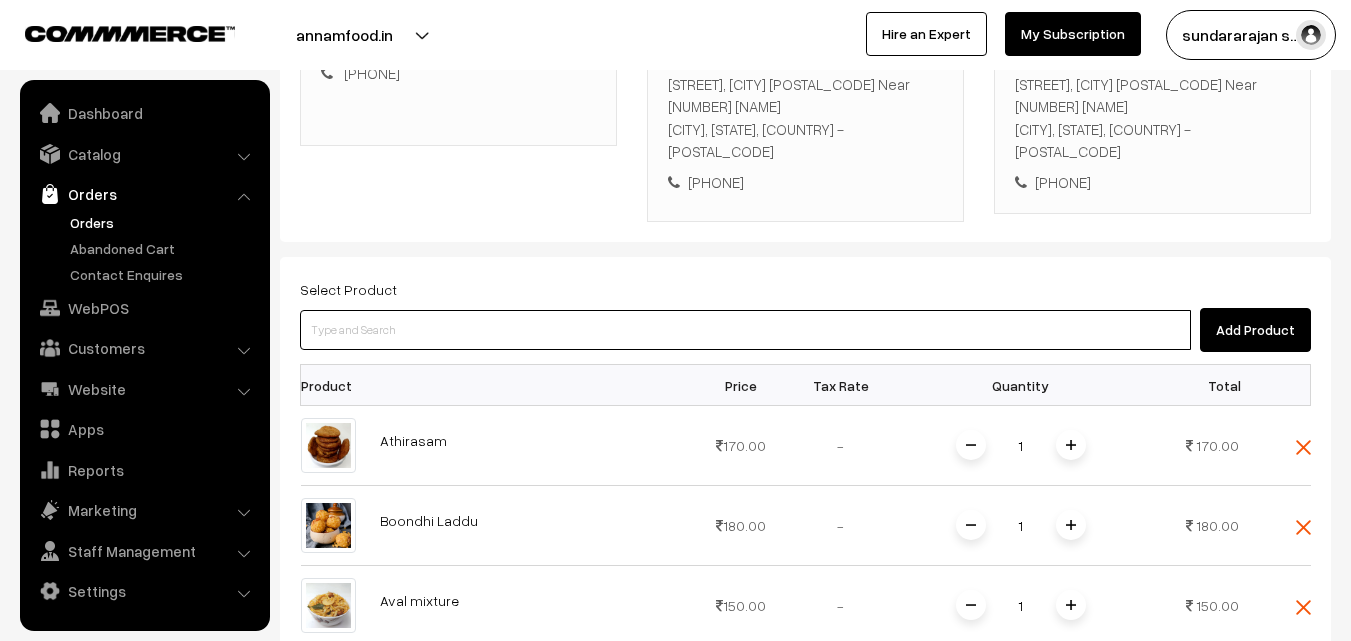 click at bounding box center (745, 330) 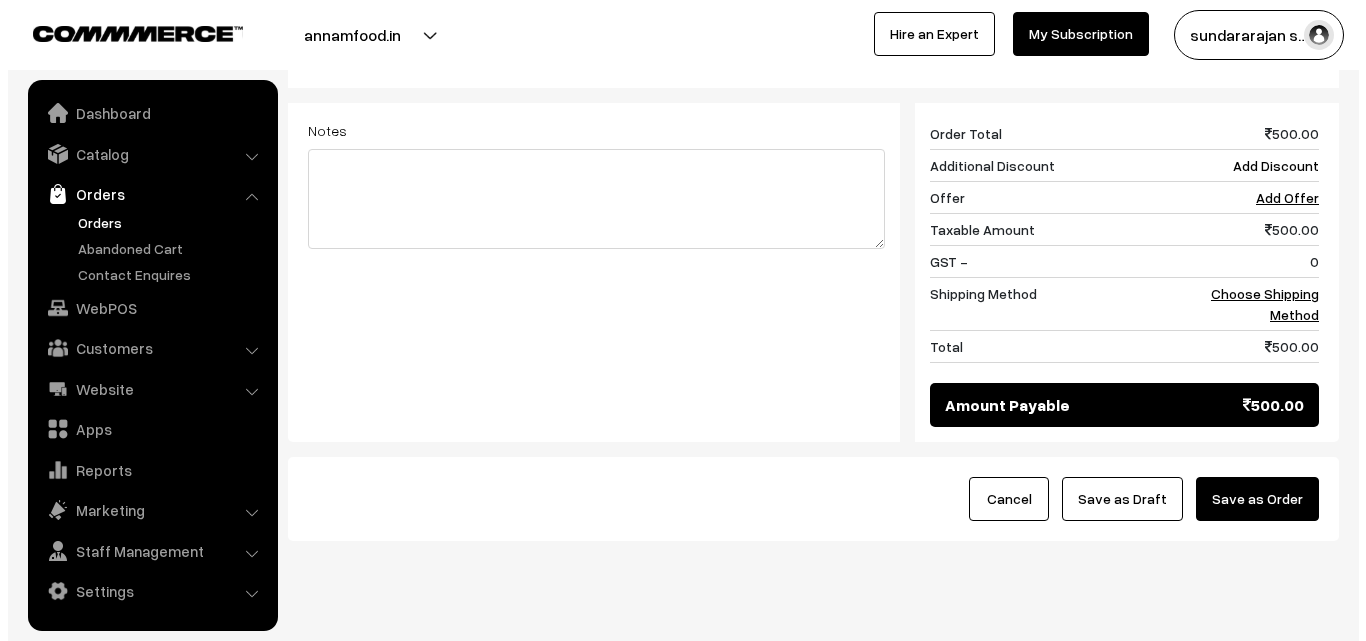 scroll, scrollTop: 1000, scrollLeft: 0, axis: vertical 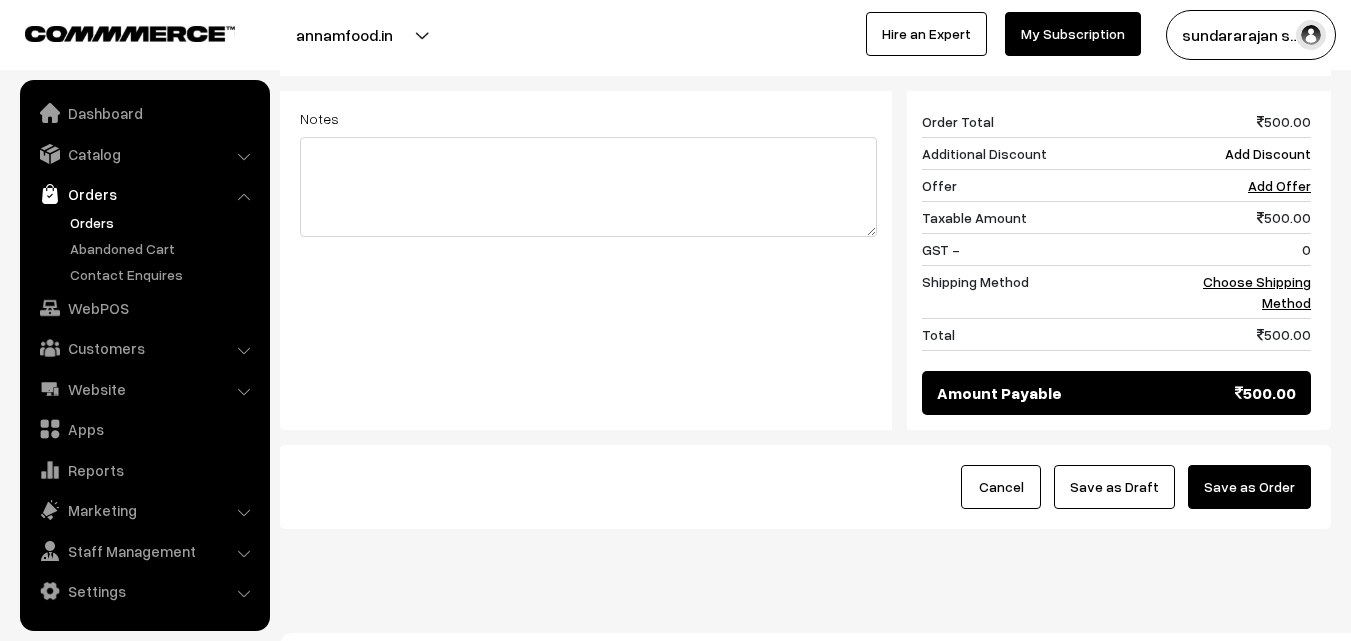 drag, startPoint x: 1271, startPoint y: 464, endPoint x: 1257, endPoint y: 489, distance: 28.653097 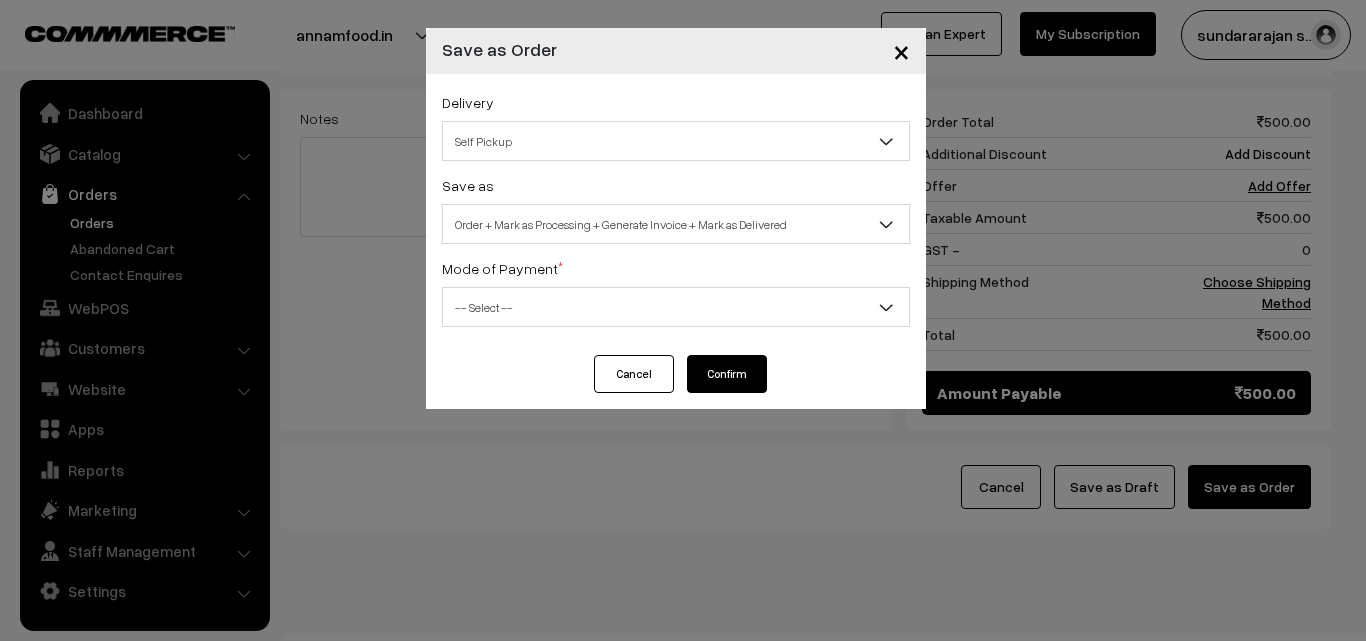 click on "Order + Mark as Processing + Generate Invoice + Mark as Delivered" at bounding box center [676, 224] 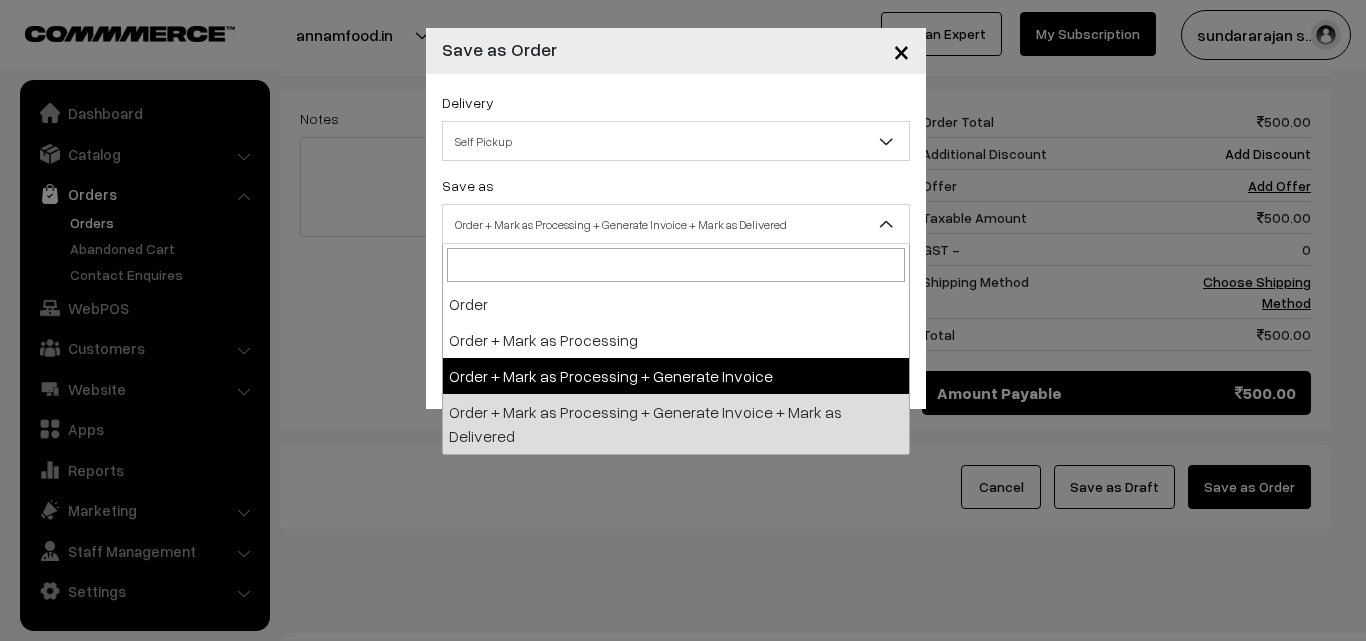 select on "3" 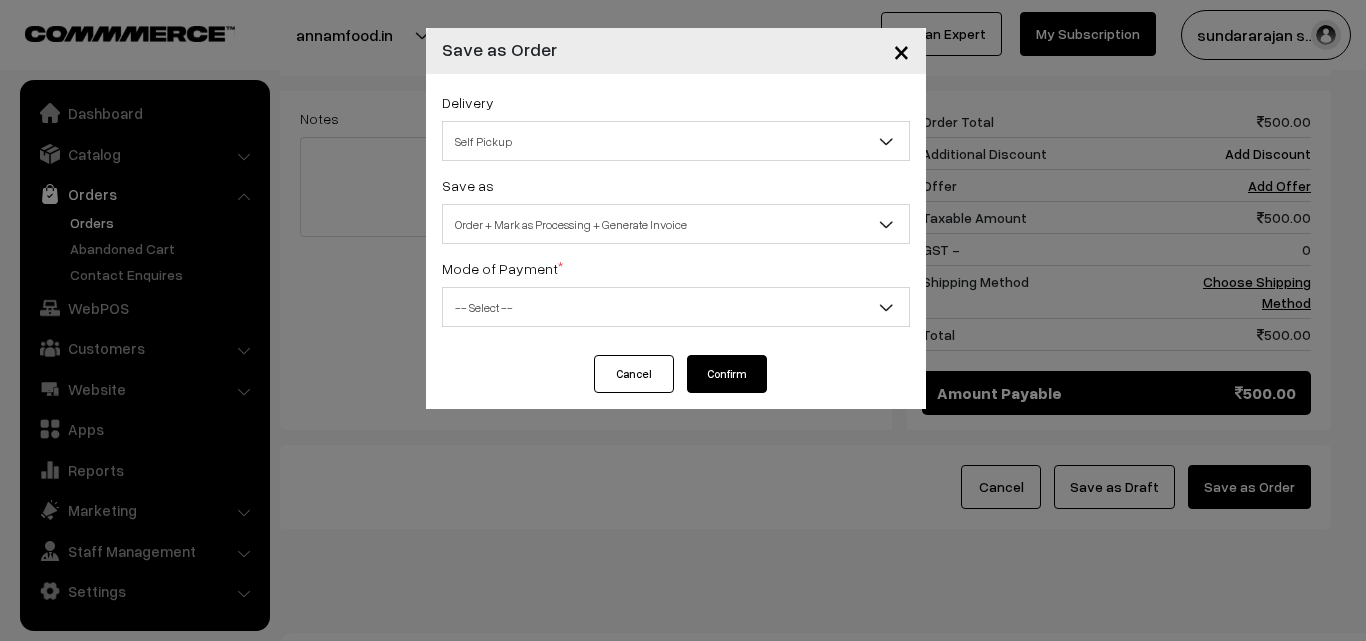 click on "Delivery
Self Pickup
Dinner & Others  (Pl Book Breakfast & Lunch separately)
(₹30) (3 - 8 Business Hours)
Zone -1 Lunch & Snacks - Delivery - Rs.30
(₹30) (3 - 8 Business Hours)
Zone -1  Breakfast & Lunch & Others
(₹30) (10 - 24 Business Hours)
Self Pickup
Save as
Order
Order + Mark as Processing
Order + Mark as Processing + Generate Invoice" at bounding box center (676, 214) 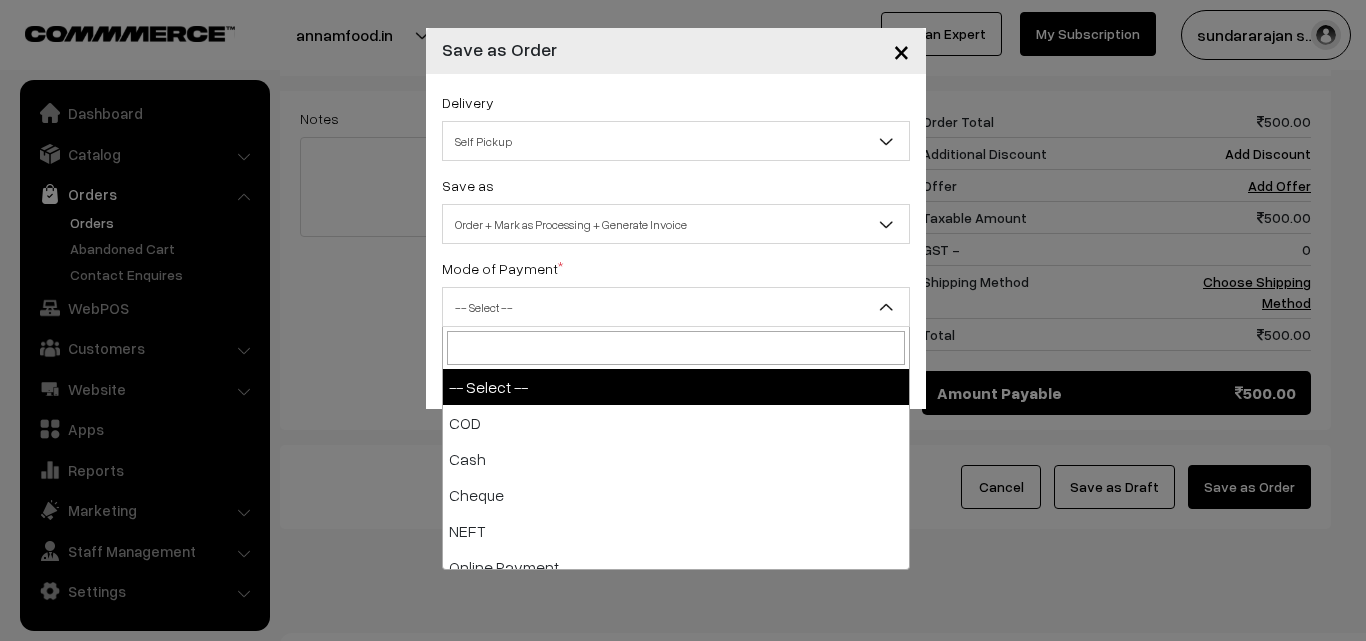 click on "-- Select --" at bounding box center (676, 307) 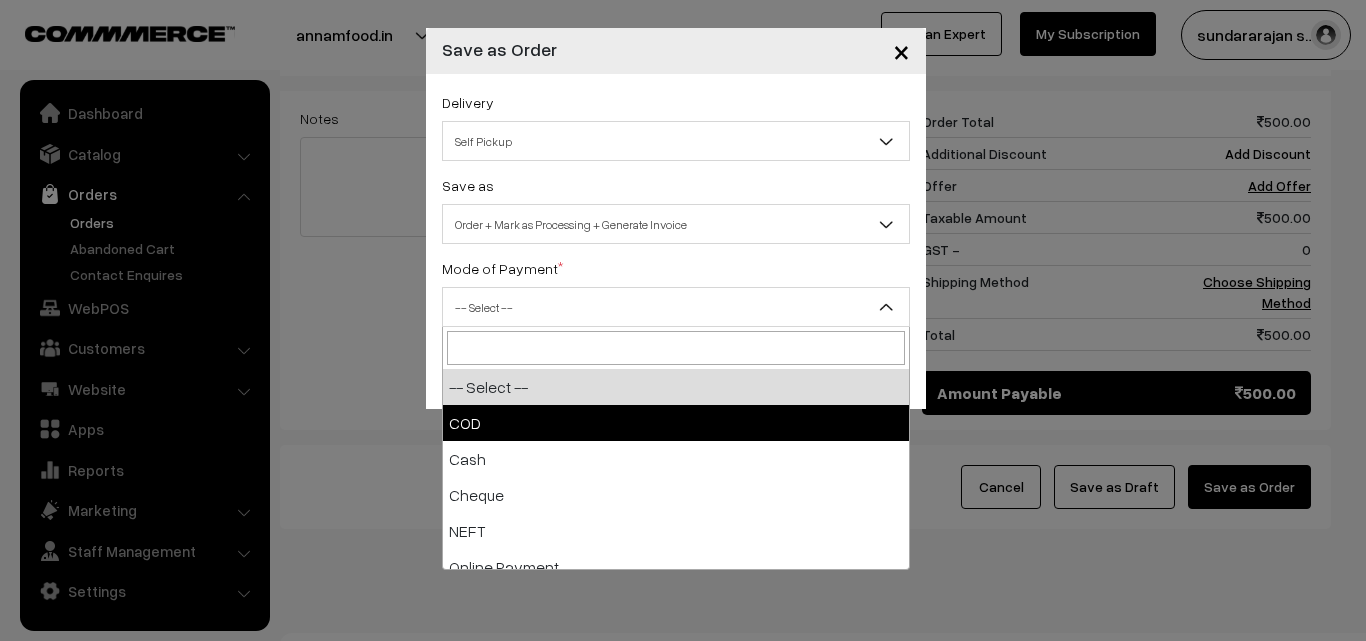 select on "1" 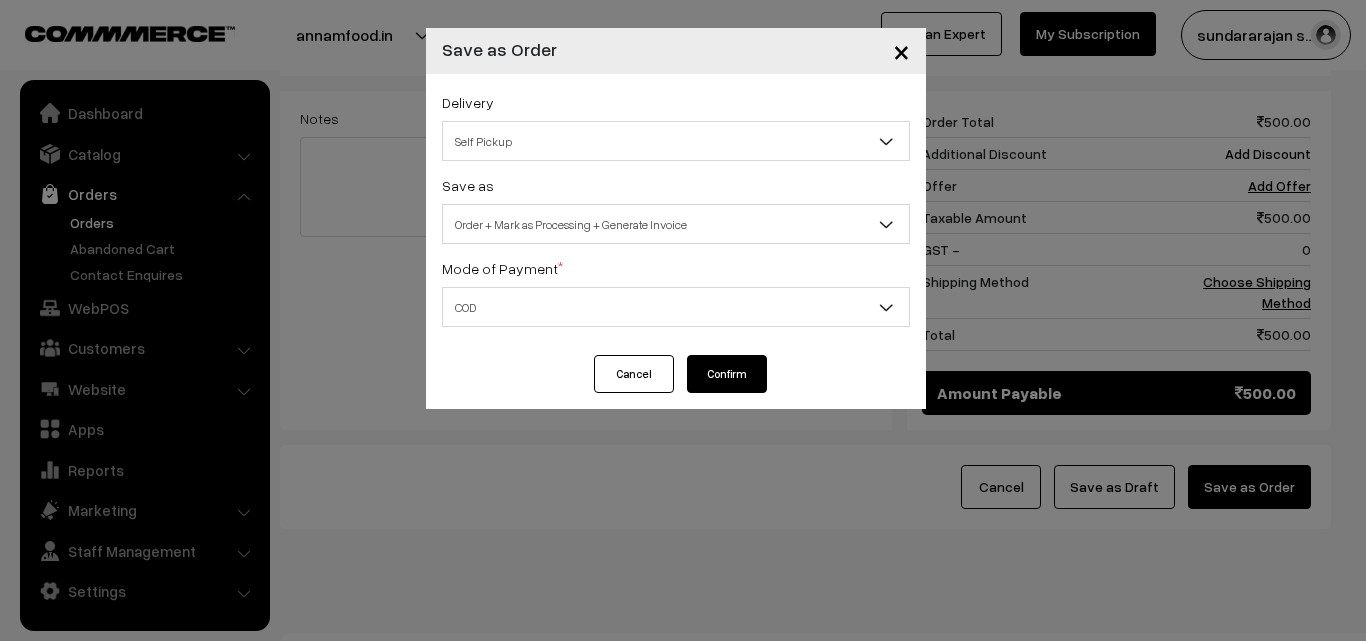 click on "Confirm" at bounding box center [727, 374] 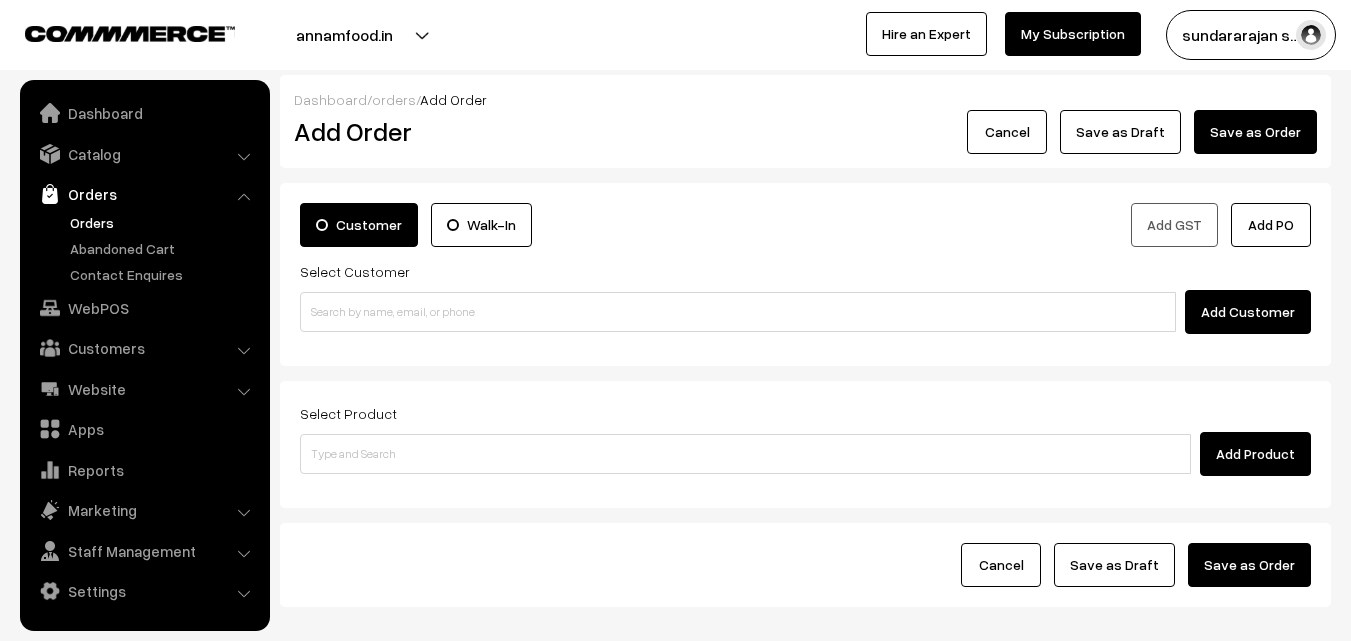 scroll, scrollTop: 0, scrollLeft: 0, axis: both 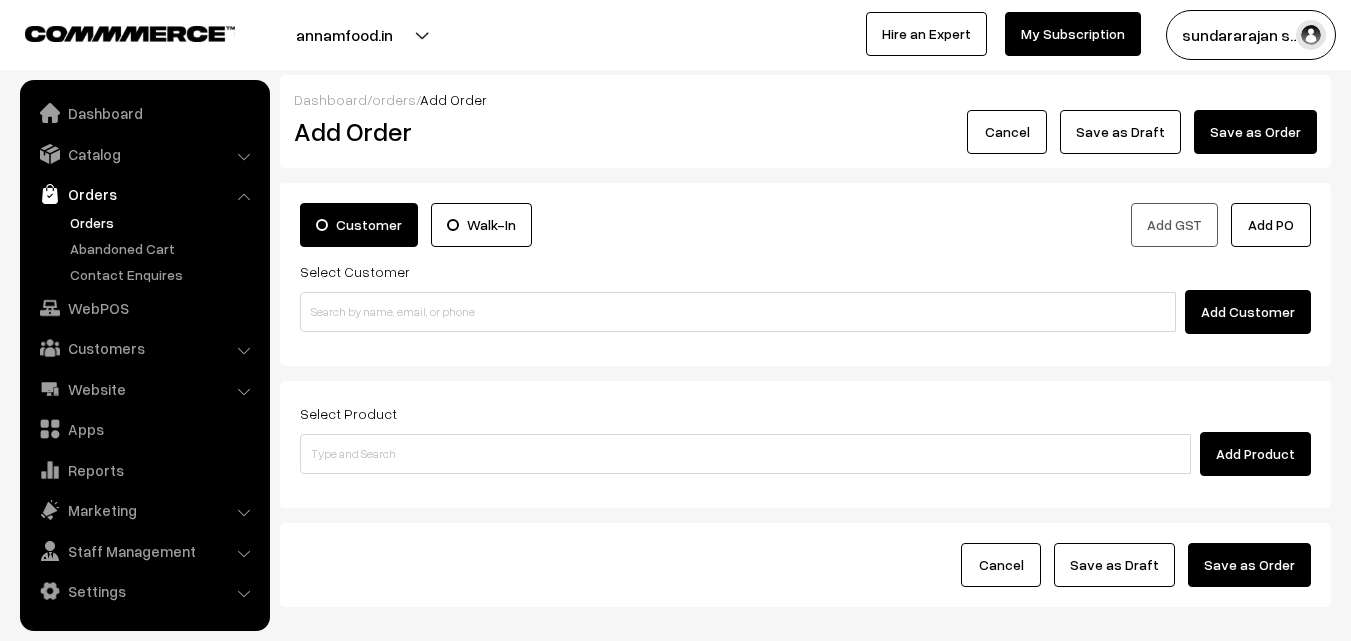 click on "Orders" at bounding box center [164, 222] 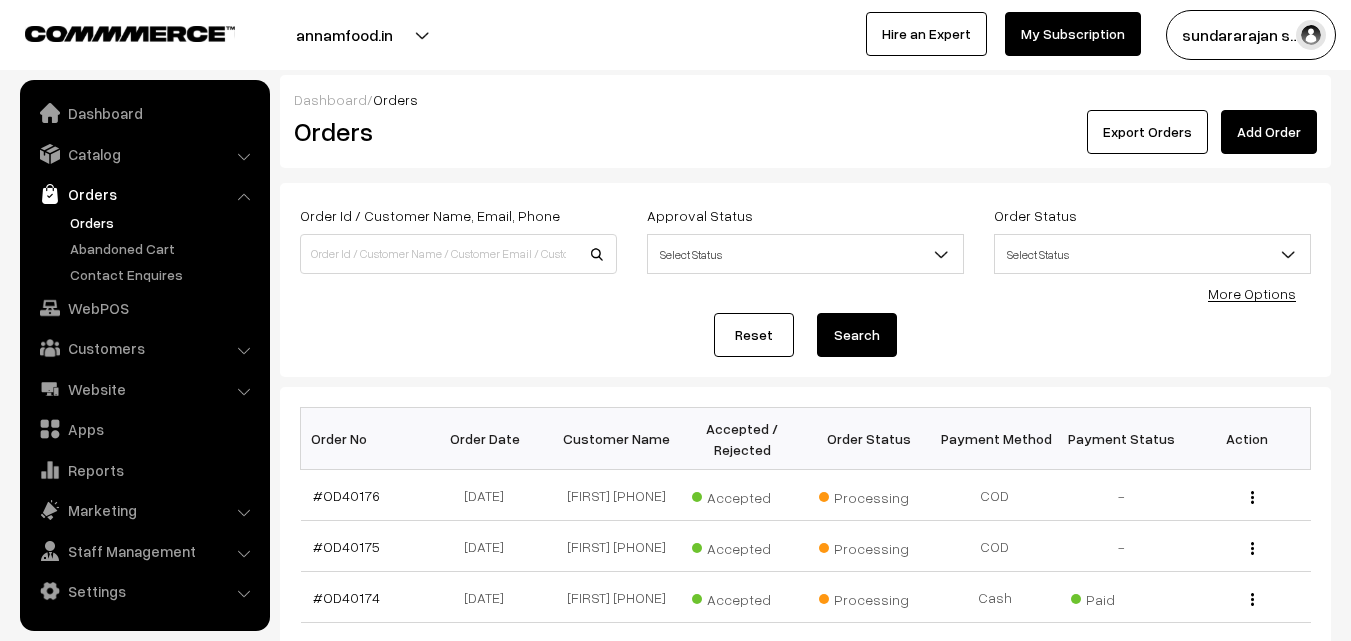 scroll, scrollTop: 0, scrollLeft: 0, axis: both 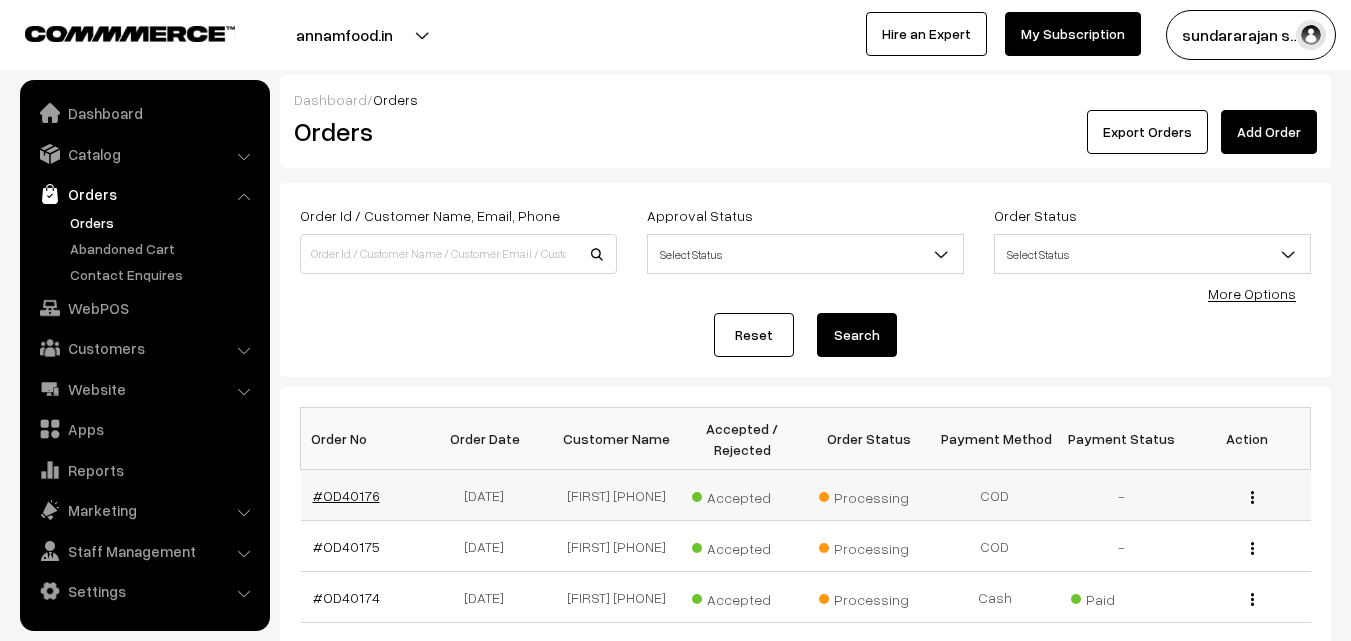 click on "#OD40176" at bounding box center [346, 495] 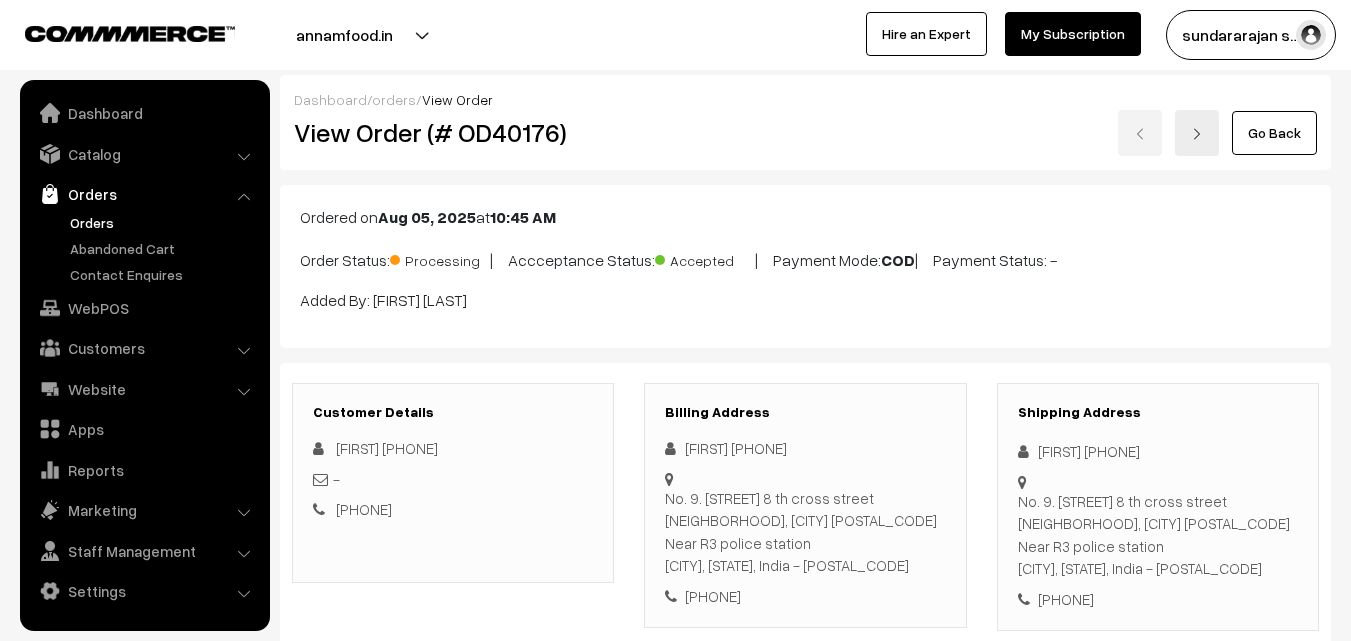 scroll, scrollTop: 0, scrollLeft: 0, axis: both 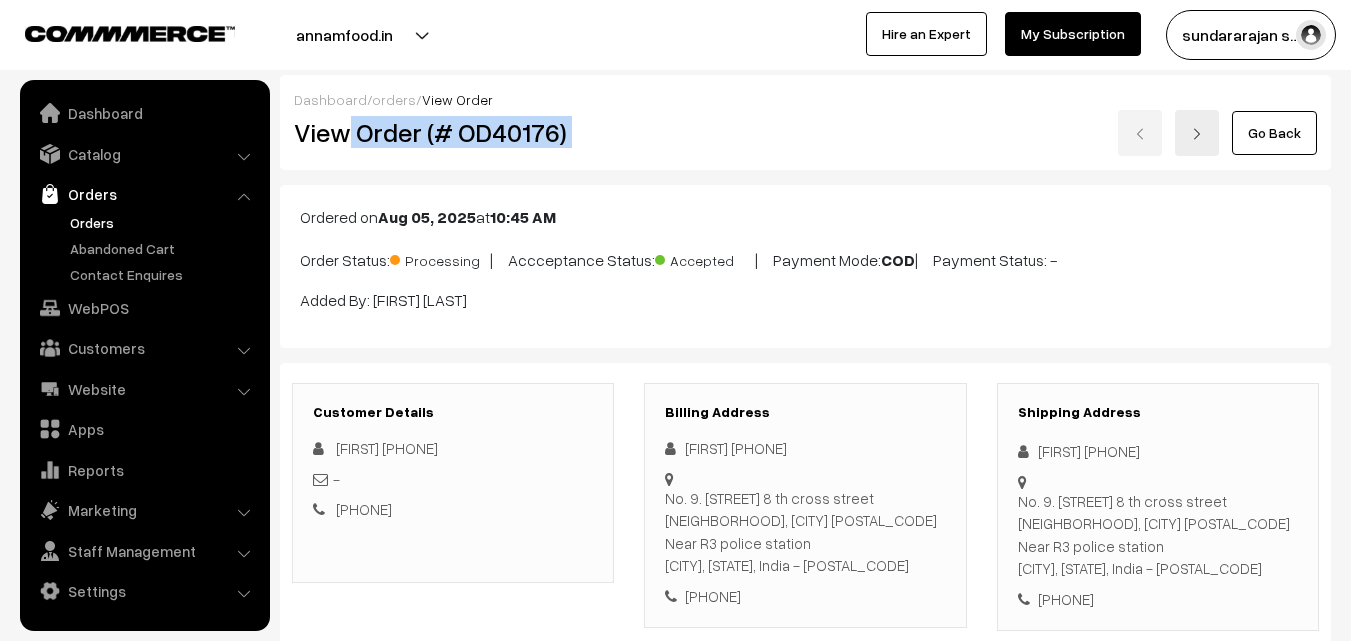 drag, startPoint x: 352, startPoint y: 140, endPoint x: 643, endPoint y: 140, distance: 291 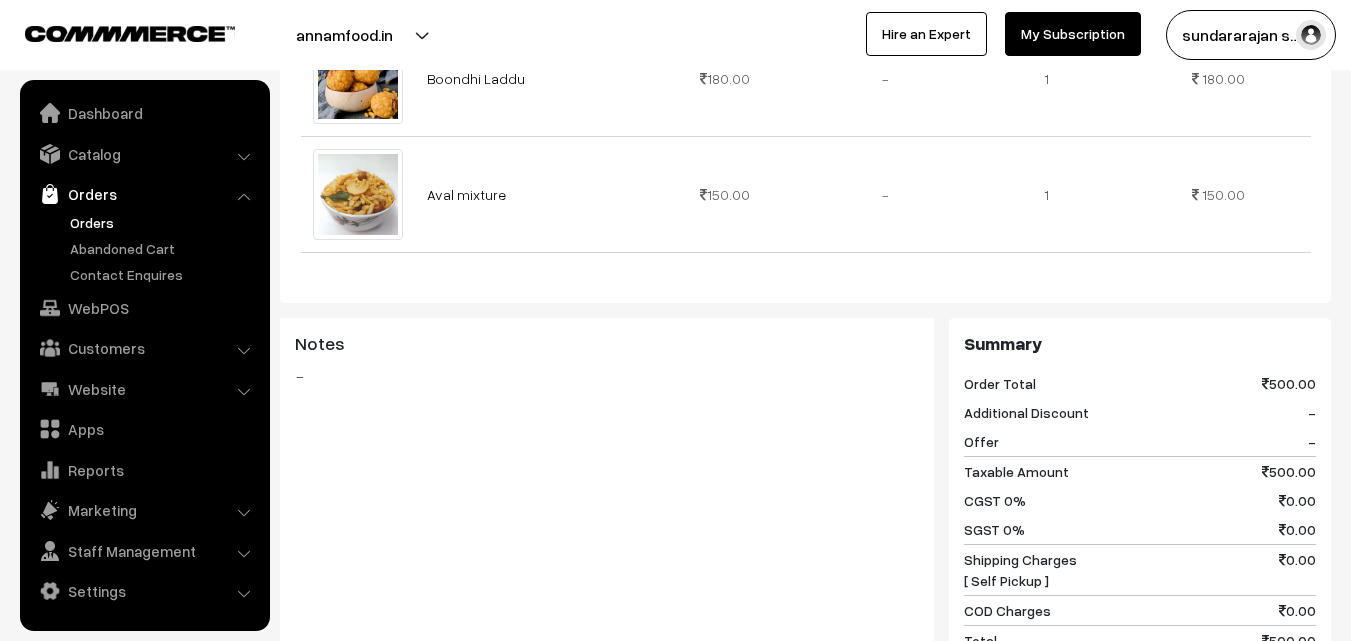 scroll, scrollTop: 1300, scrollLeft: 0, axis: vertical 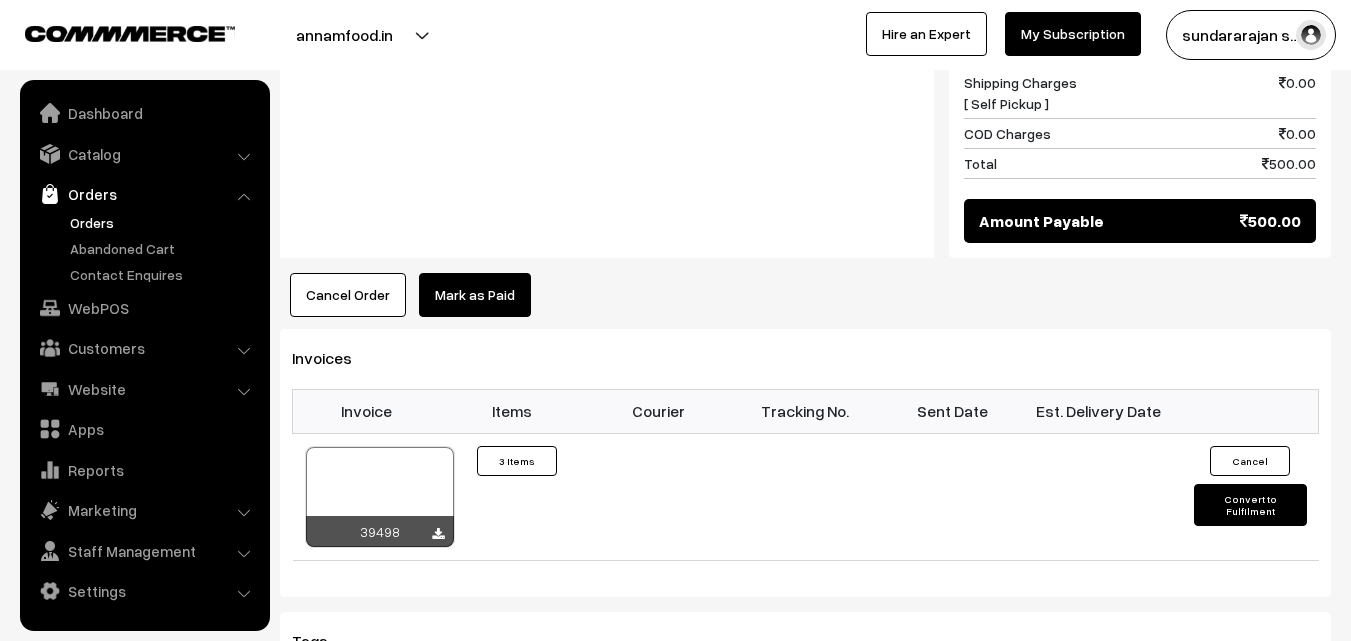 click on "Dashboard  /
orders  /
View Order
View Order (# OD40176)
Go Back
Ordered on  [DATE]  at  [TIME]
Order Status:
Processing
|
Accceptance Status:
Accepted
|
Payment Mode:
COD
|
Payment Status:
-" at bounding box center (675, -126) 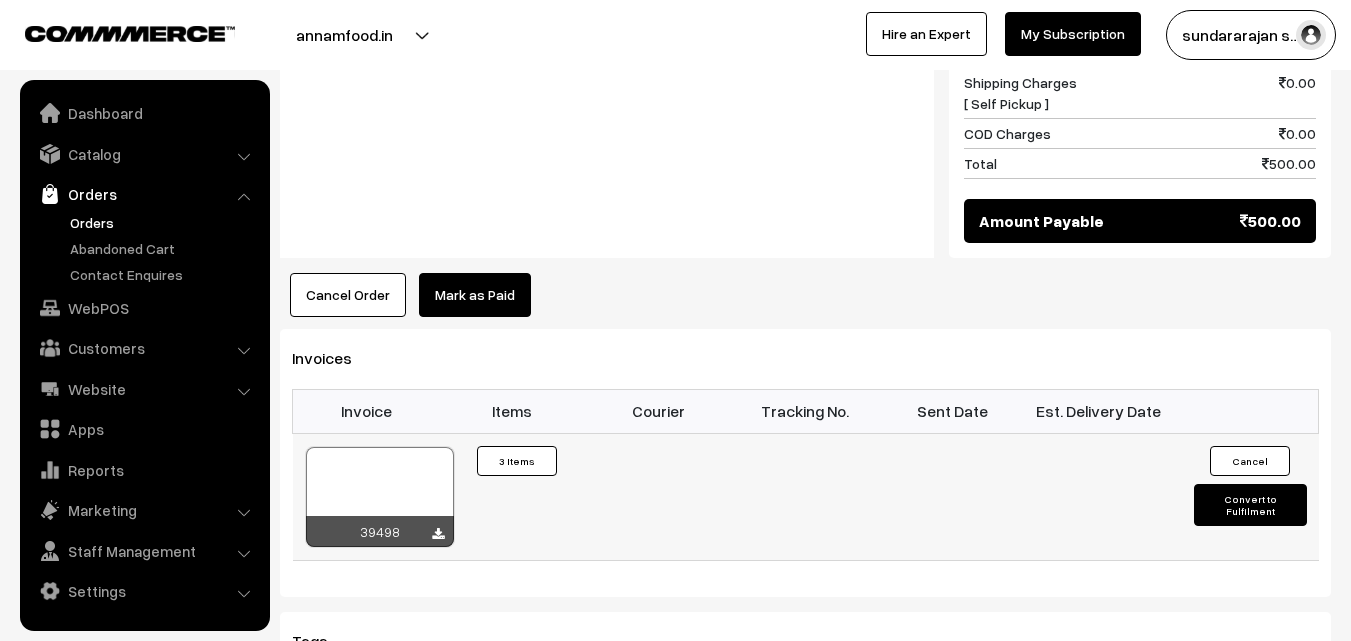 click at bounding box center [380, 497] 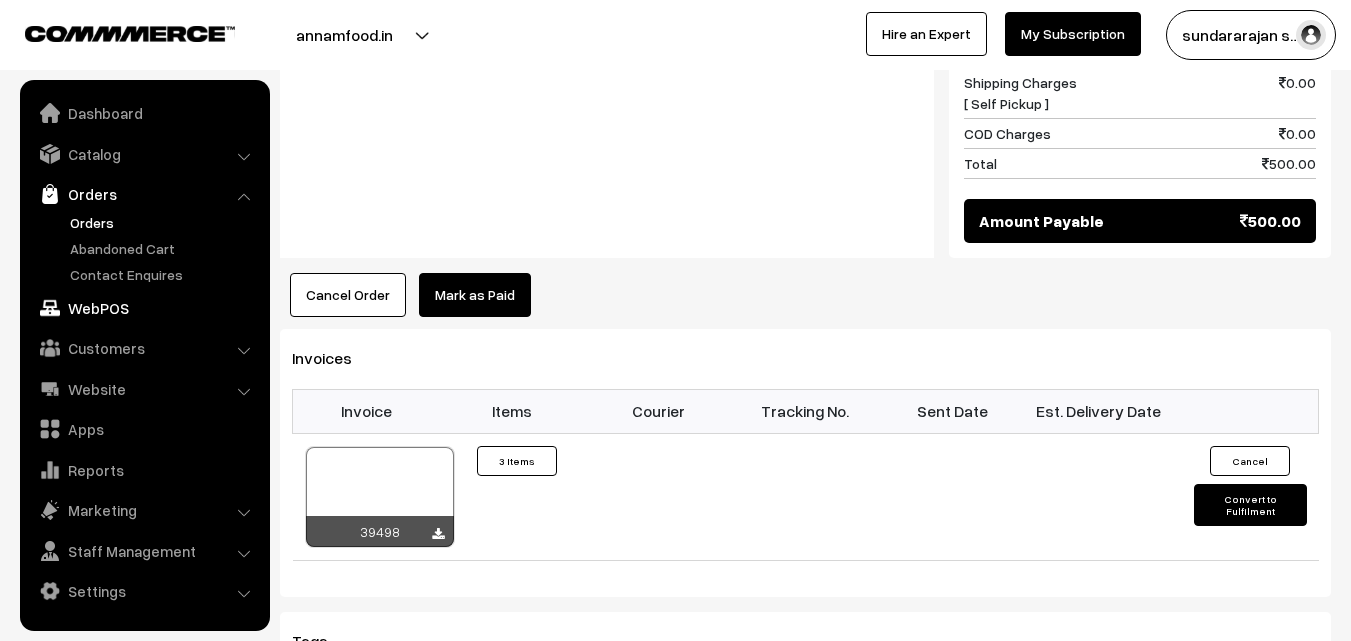 click on "WebPOS" at bounding box center (144, 308) 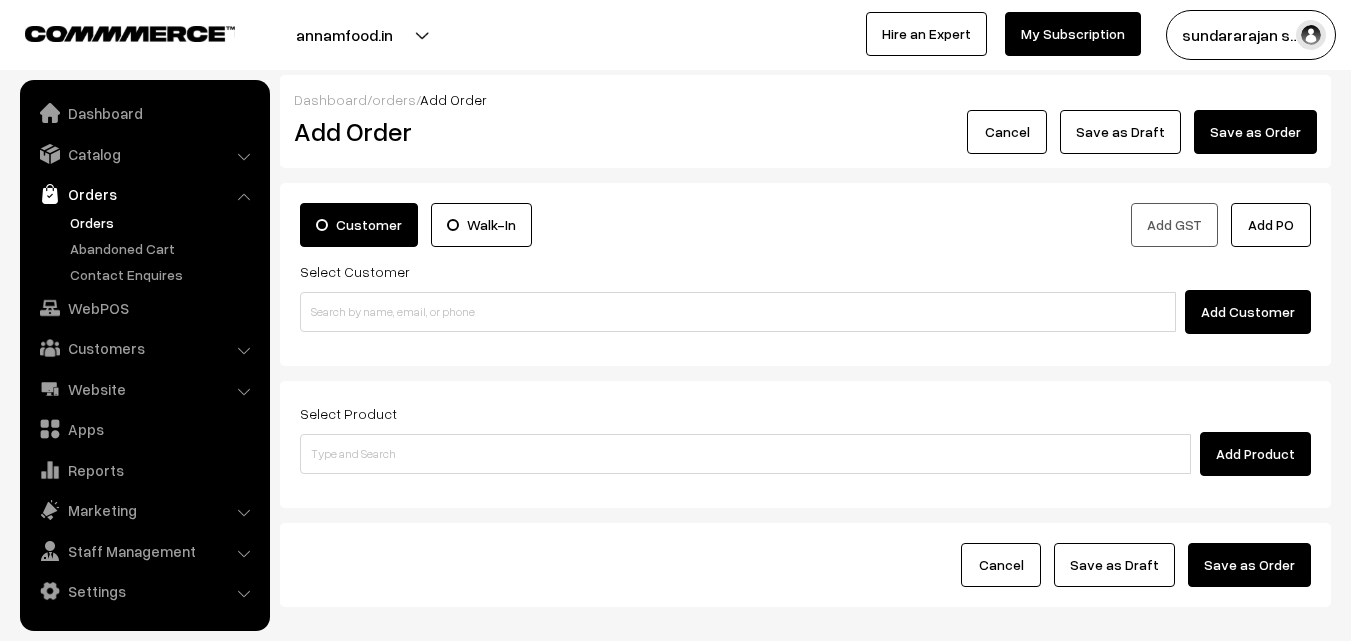 scroll, scrollTop: 0, scrollLeft: 0, axis: both 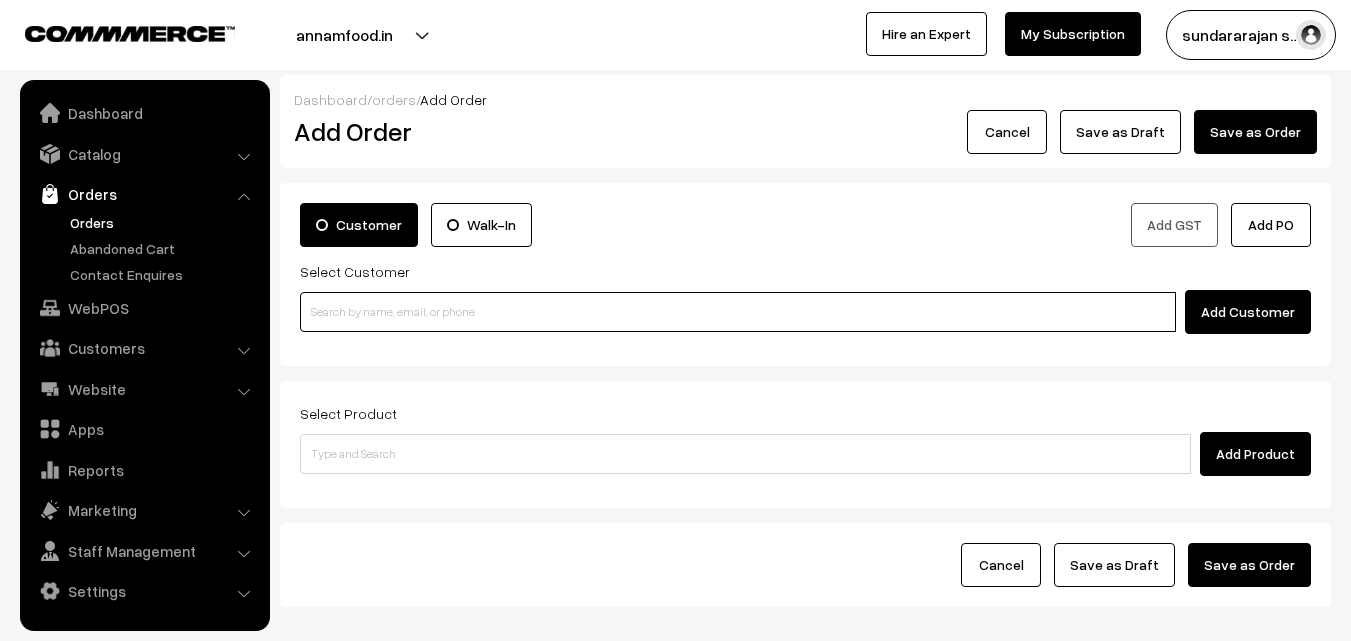click at bounding box center [738, 312] 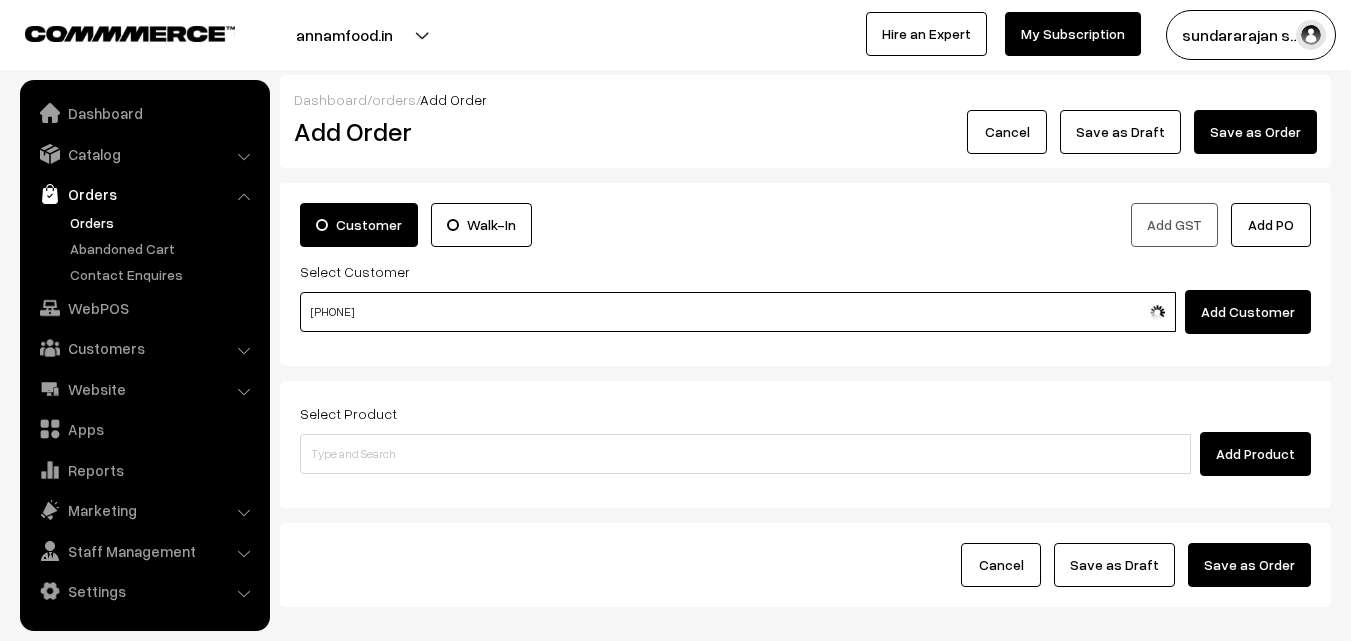 click on "[PHONE]" at bounding box center [738, 312] 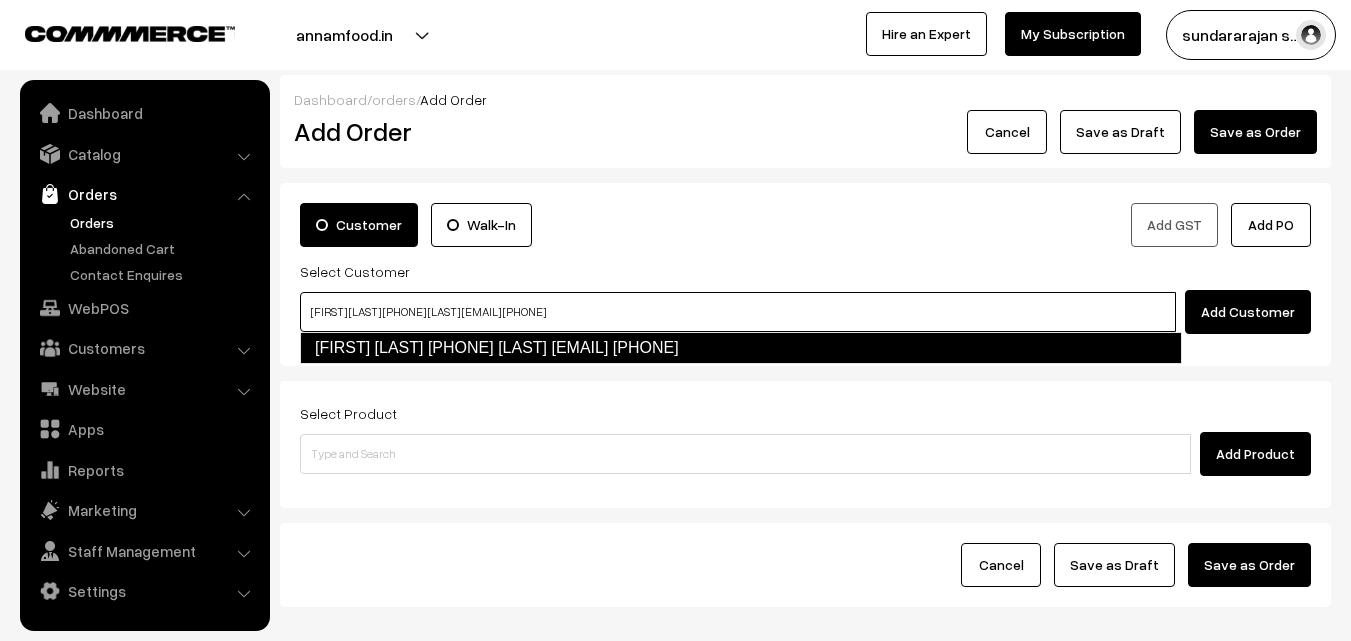 type on "[FIRST] [LAST] [PHONE] [LAST] [EMAIL] [PHONE]" 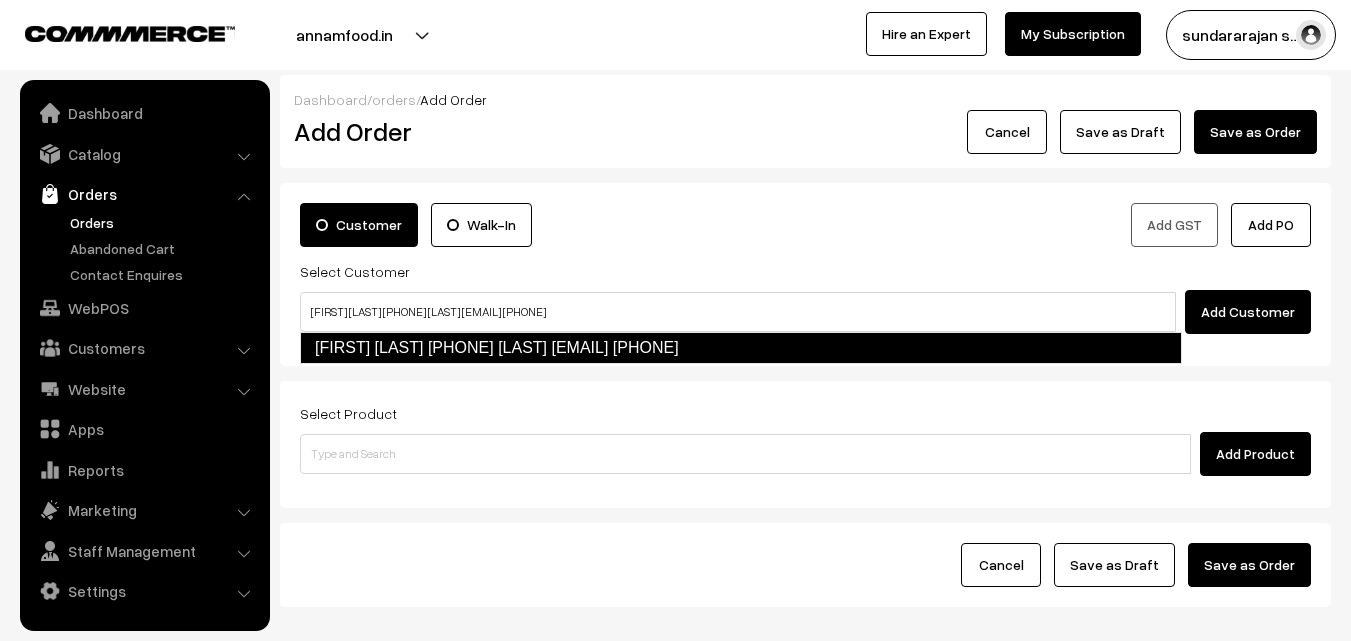 type 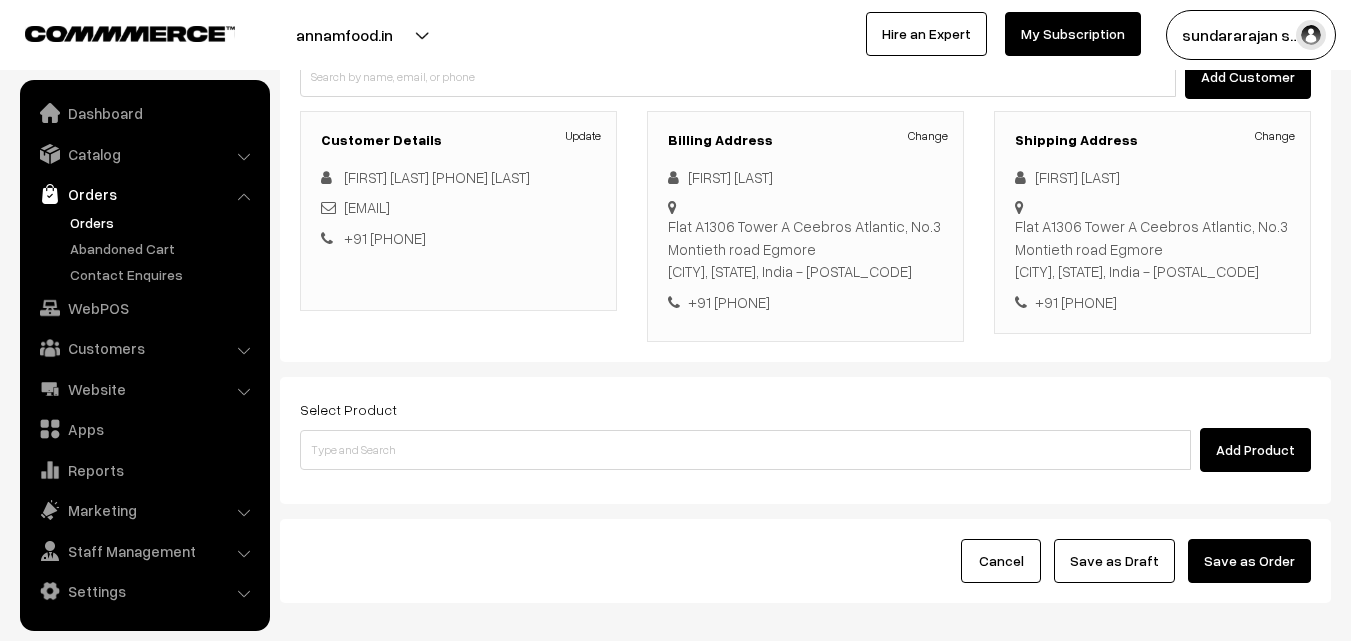 scroll, scrollTop: 342, scrollLeft: 0, axis: vertical 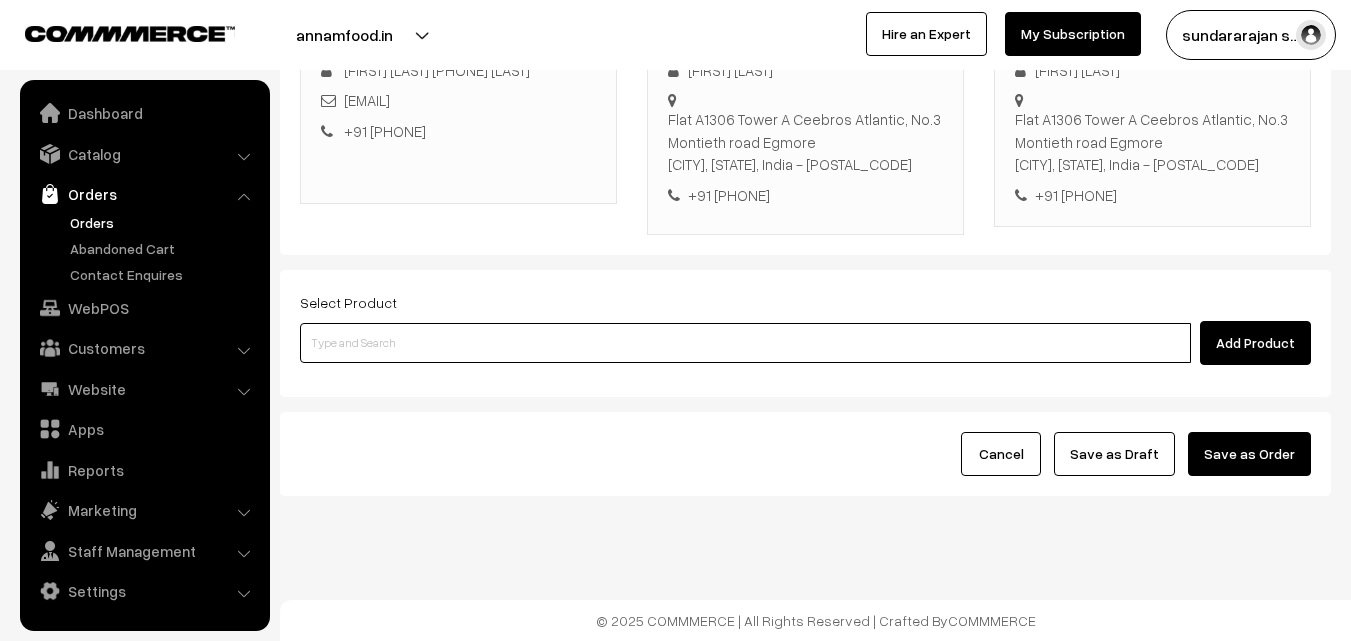 click at bounding box center (745, 343) 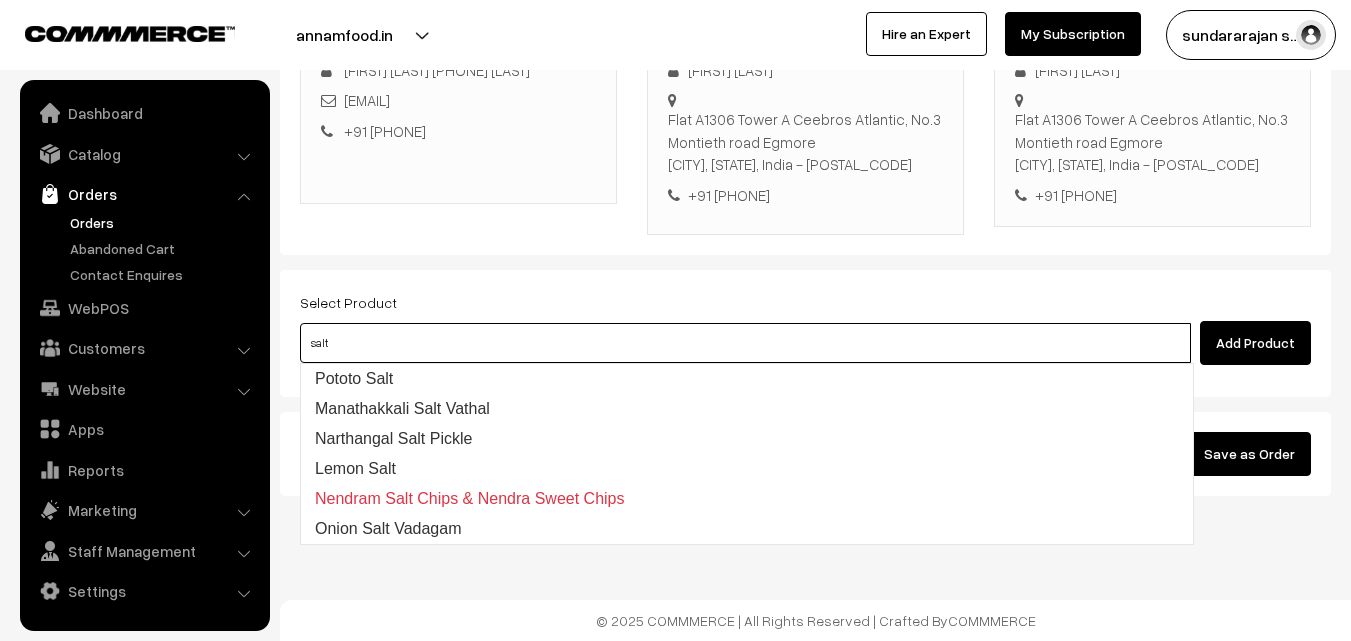type on "Pototo Salt" 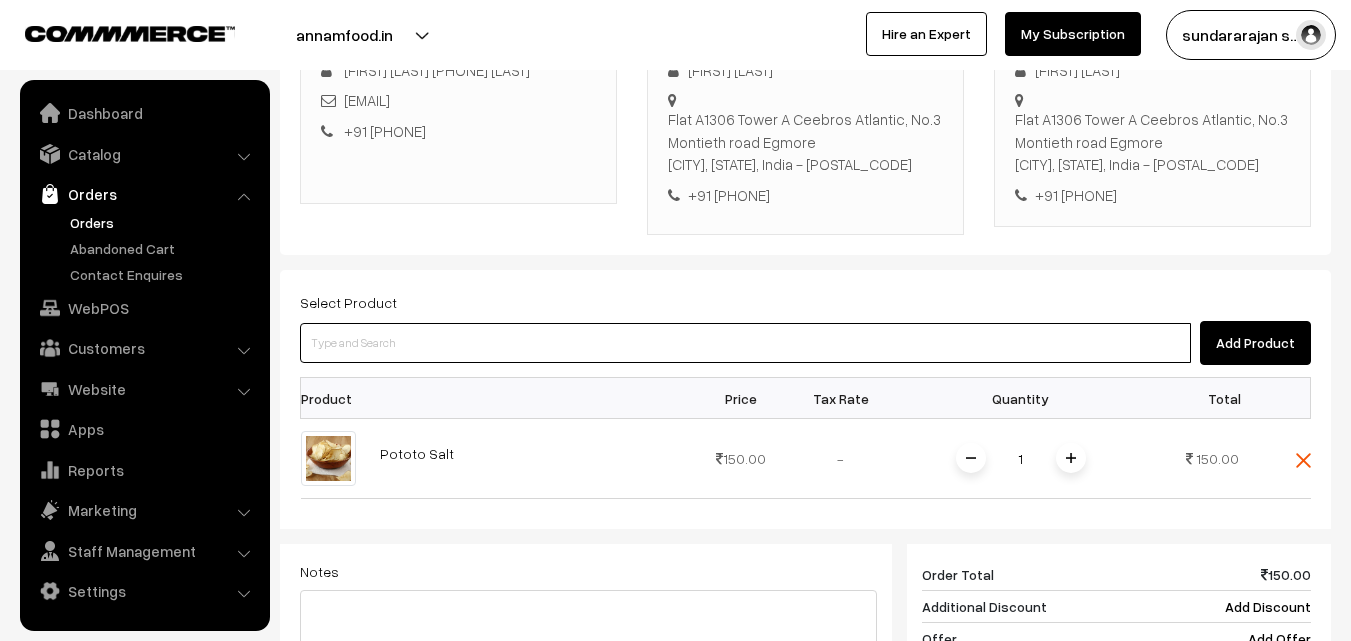 click at bounding box center [745, 343] 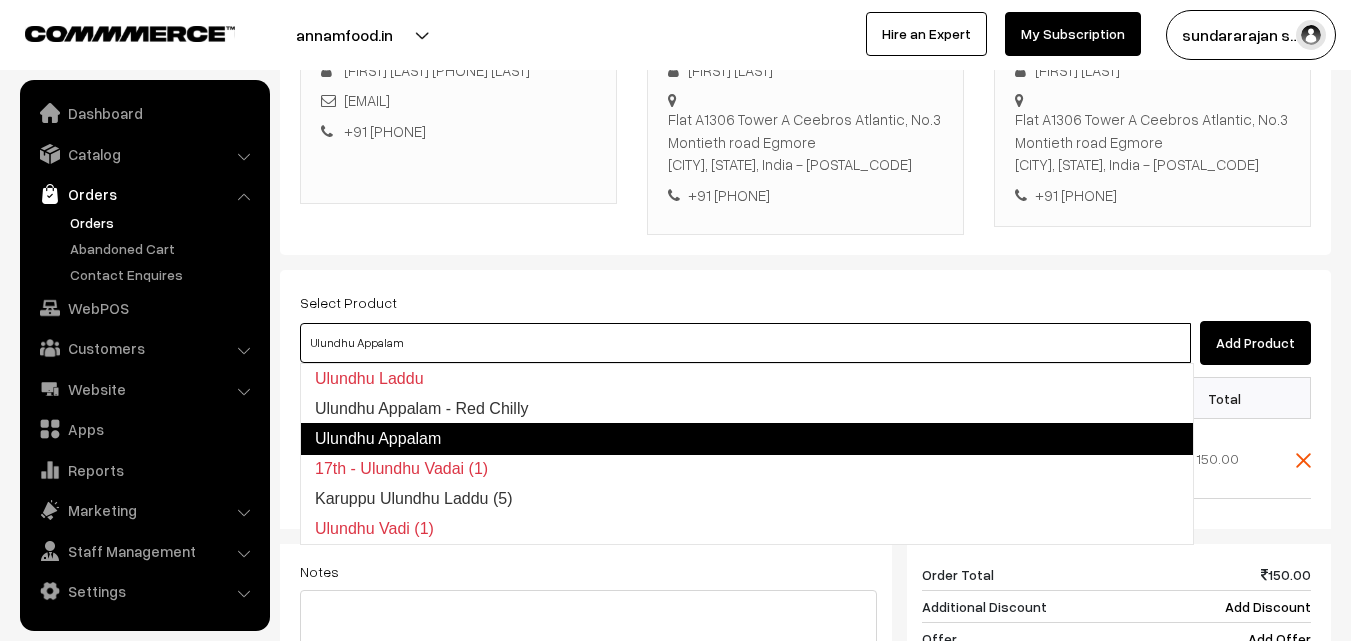 type on "Ulundhu Appalam -  Red Chilly" 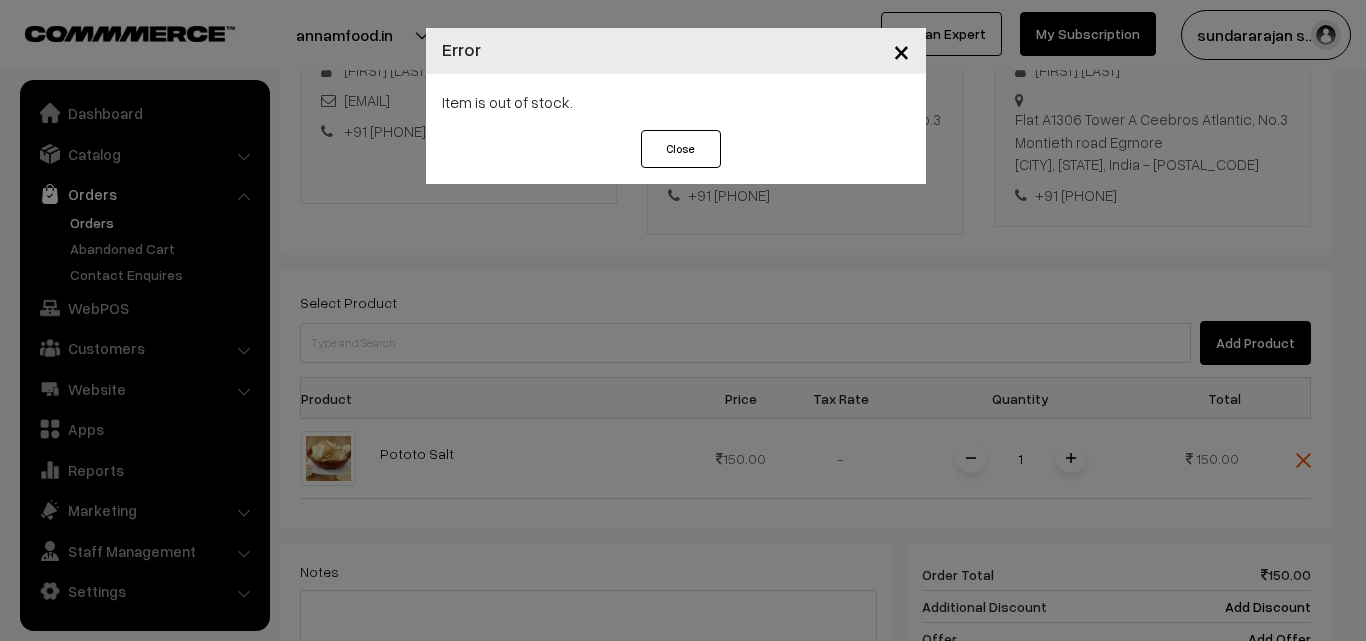 drag, startPoint x: 618, startPoint y: 155, endPoint x: 680, endPoint y: 134, distance: 65.459915 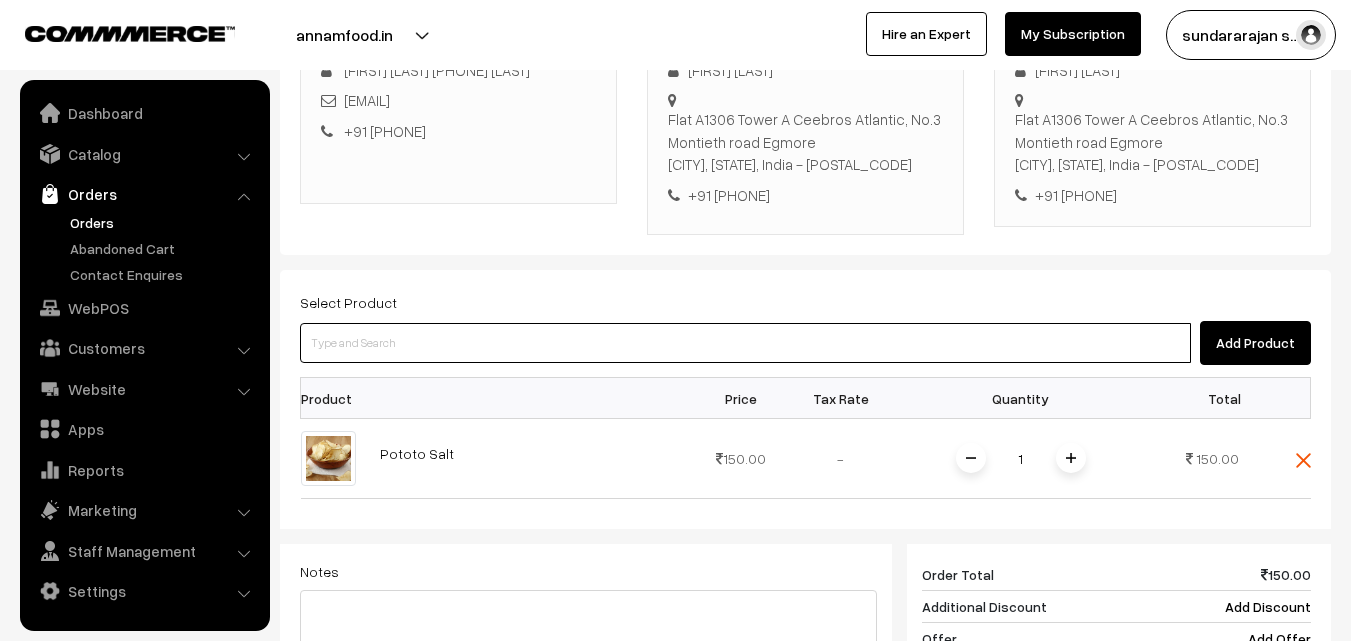 click at bounding box center (745, 343) 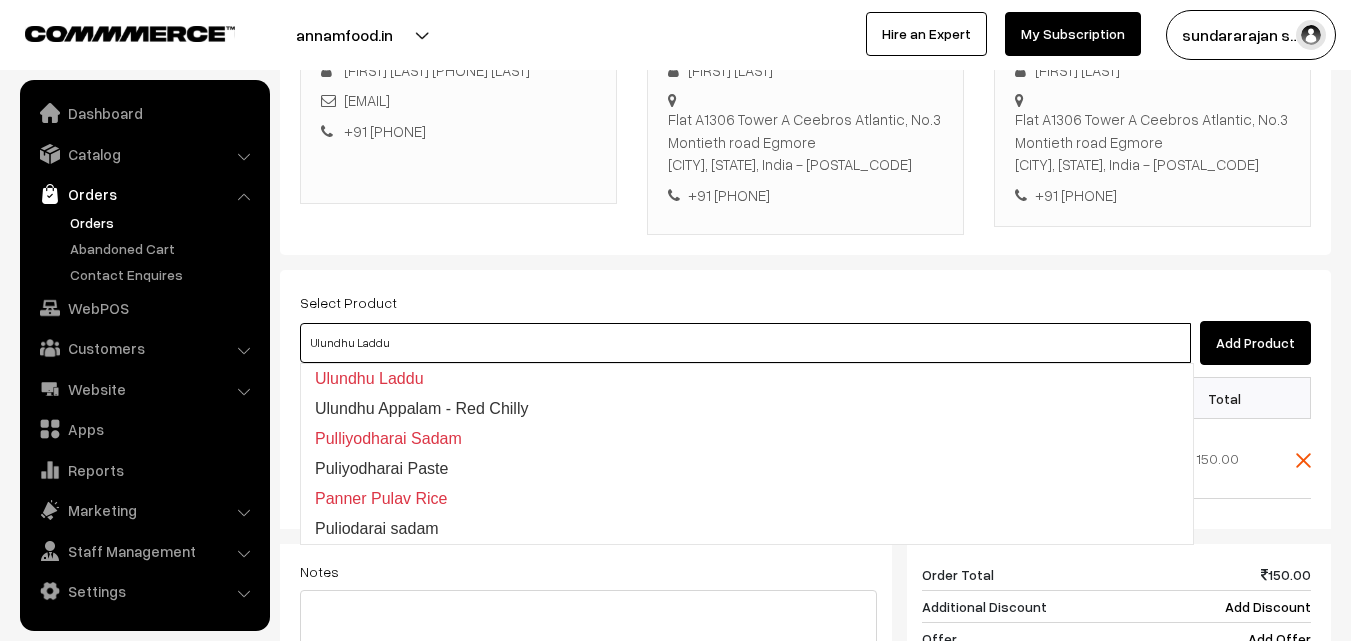 type on "Ulundhu Appalam -  Red Chilly" 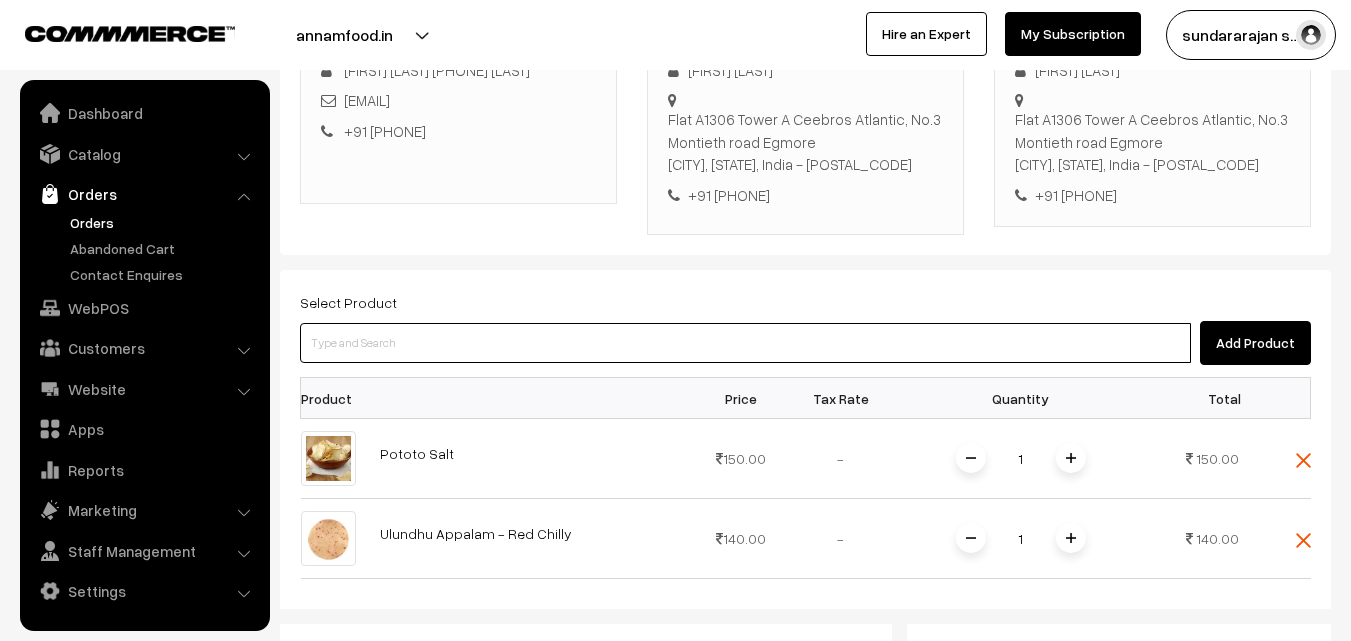 click at bounding box center [745, 343] 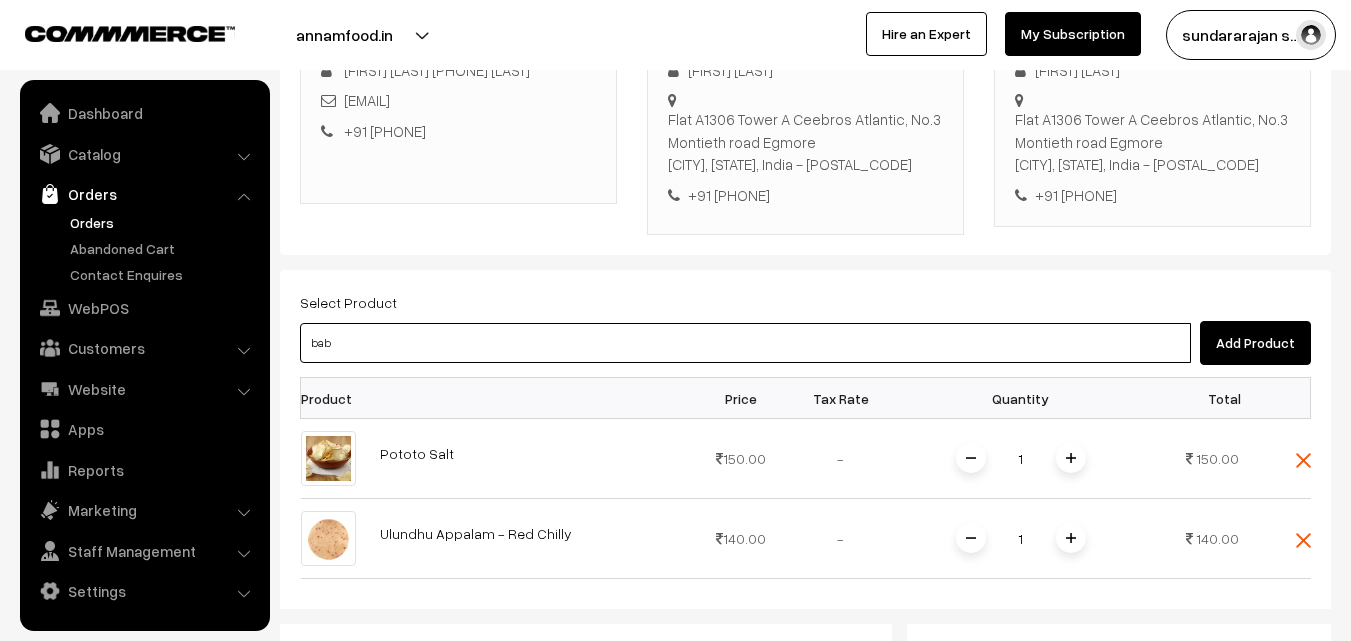 type on "baby" 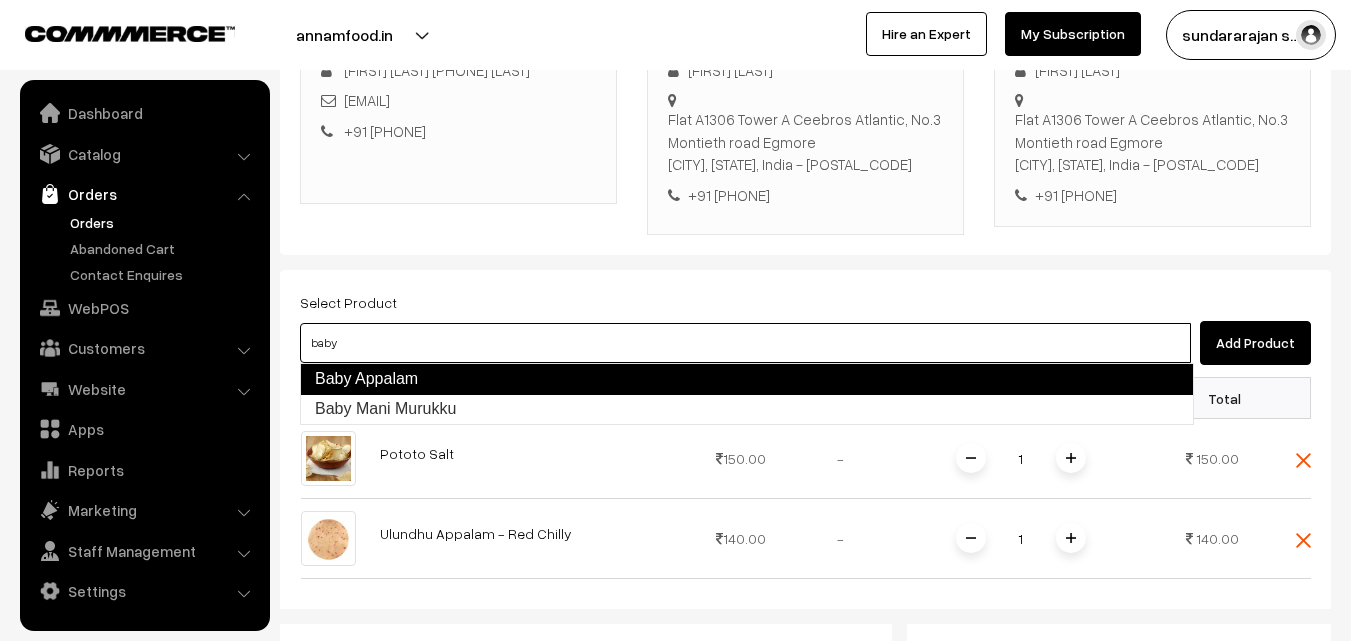 click on "Baby Appalam" at bounding box center [747, 379] 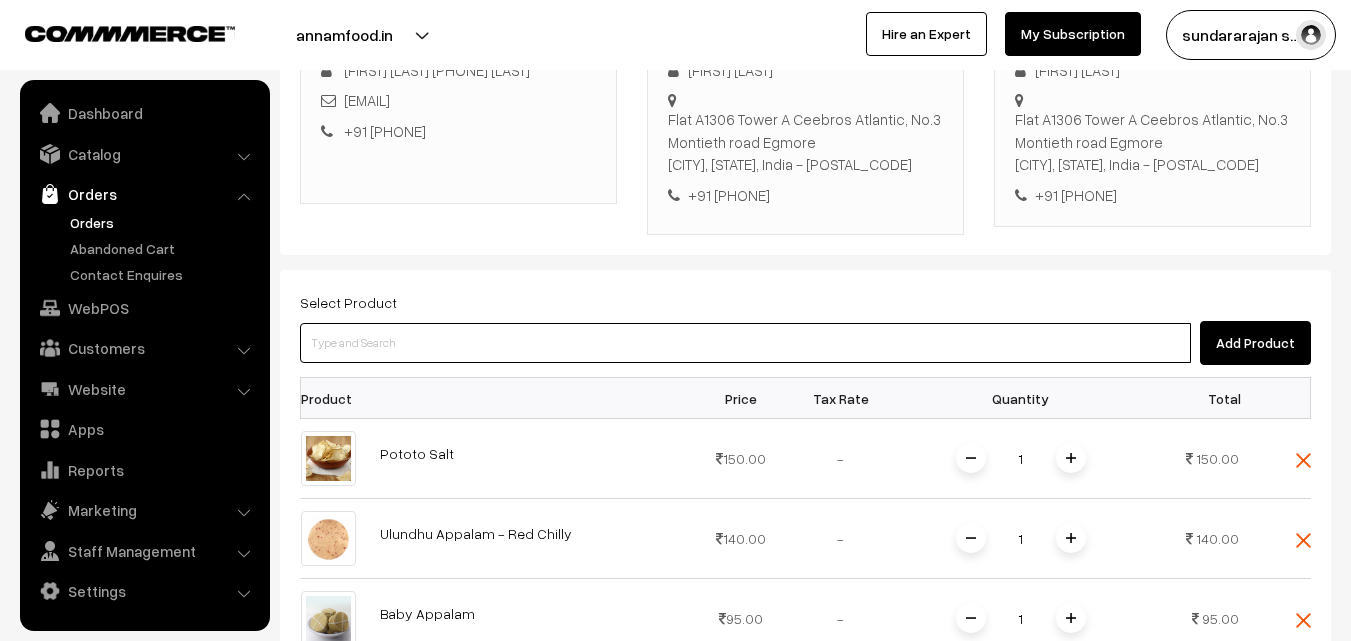 click at bounding box center (745, 343) 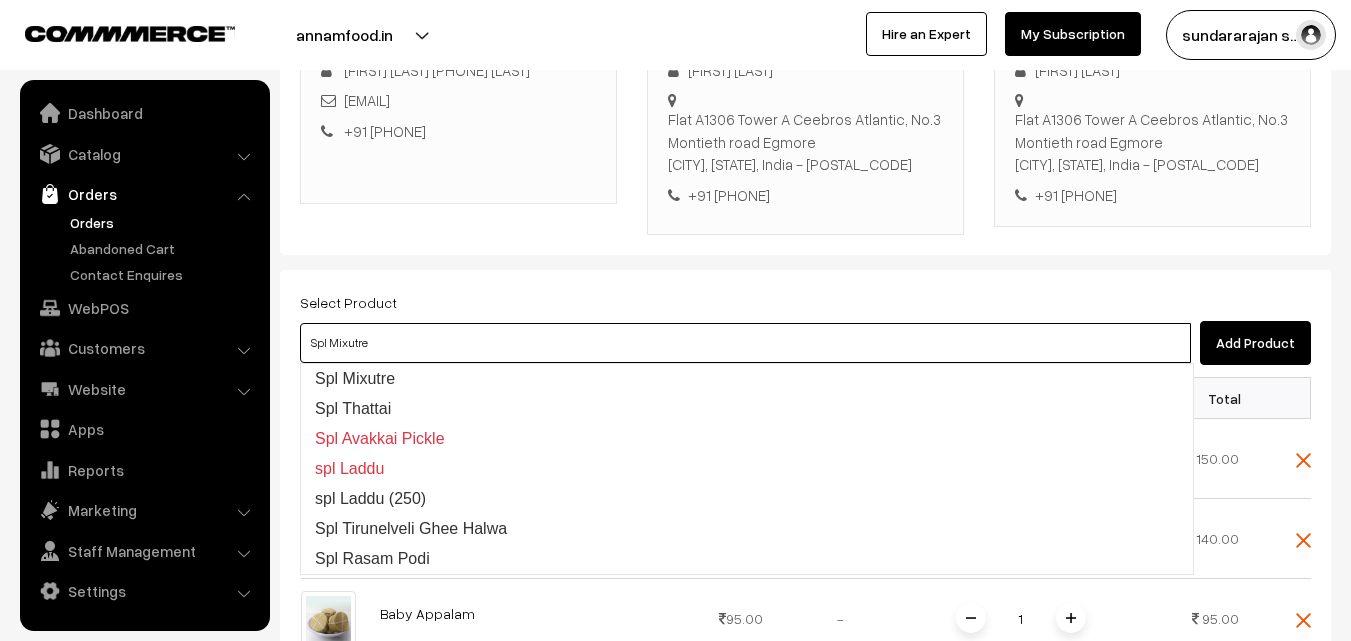 type on "Spl Thattai" 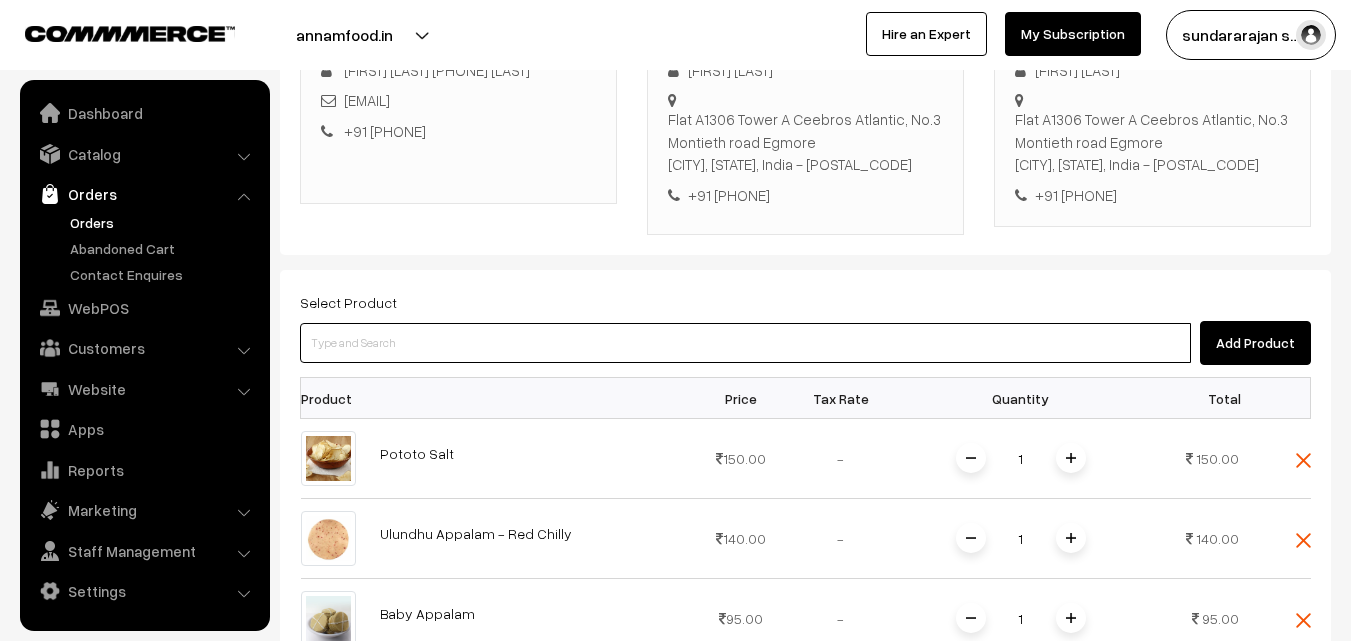 click at bounding box center (745, 343) 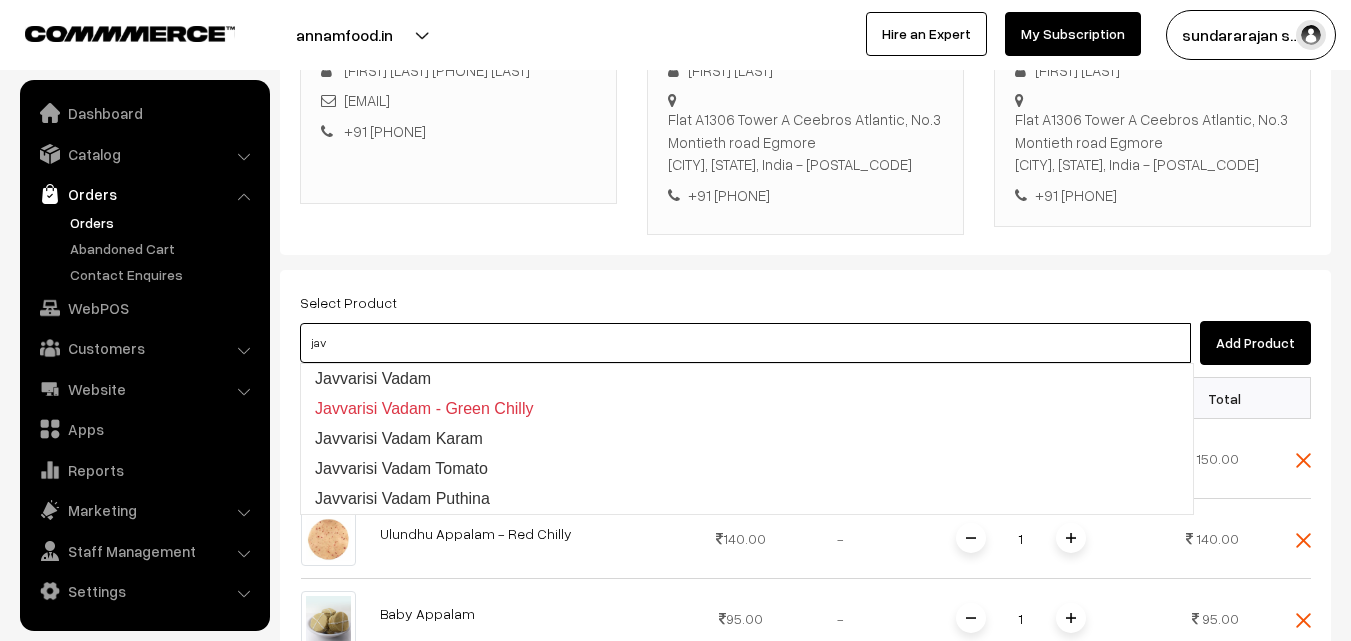 type on "Javvarisi Vadam" 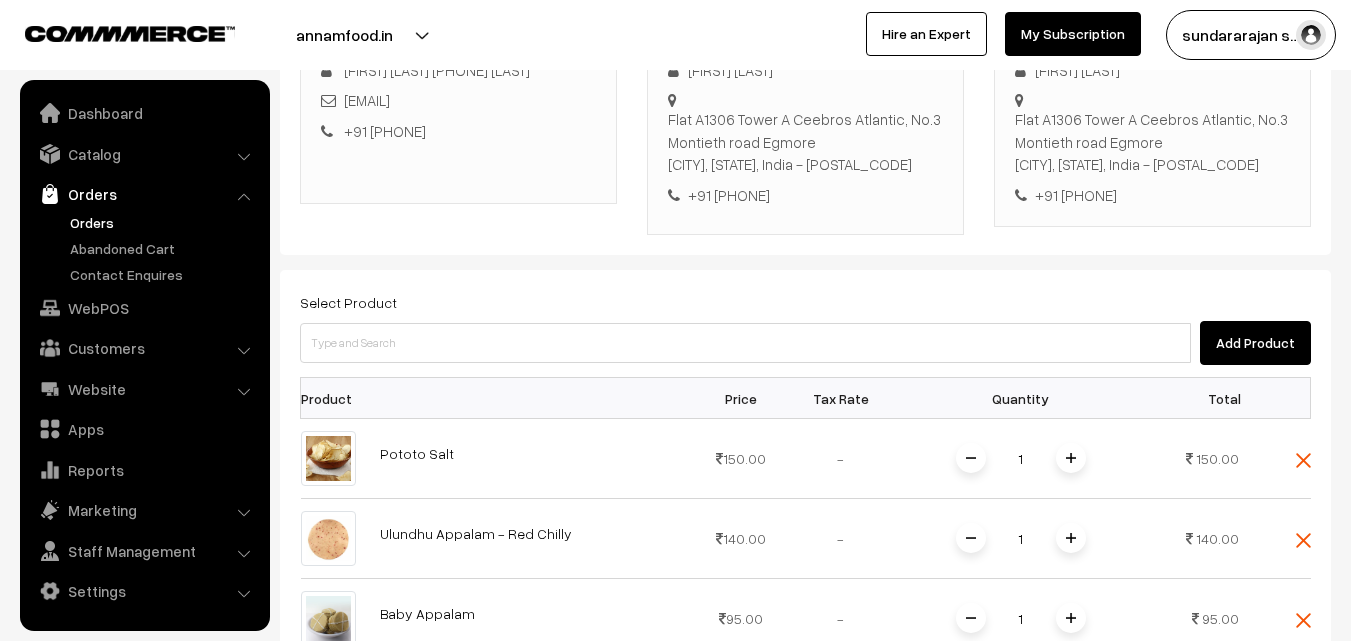 click on "Select Product
Add Product" at bounding box center [805, 327] 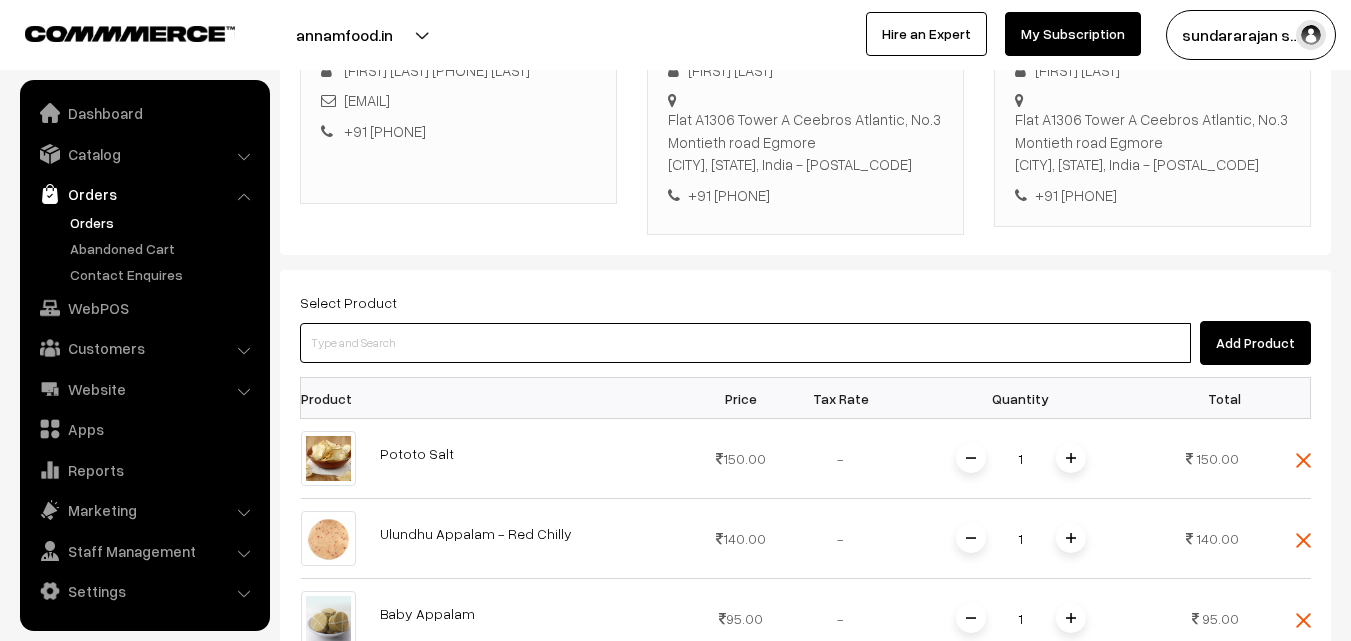click at bounding box center (745, 343) 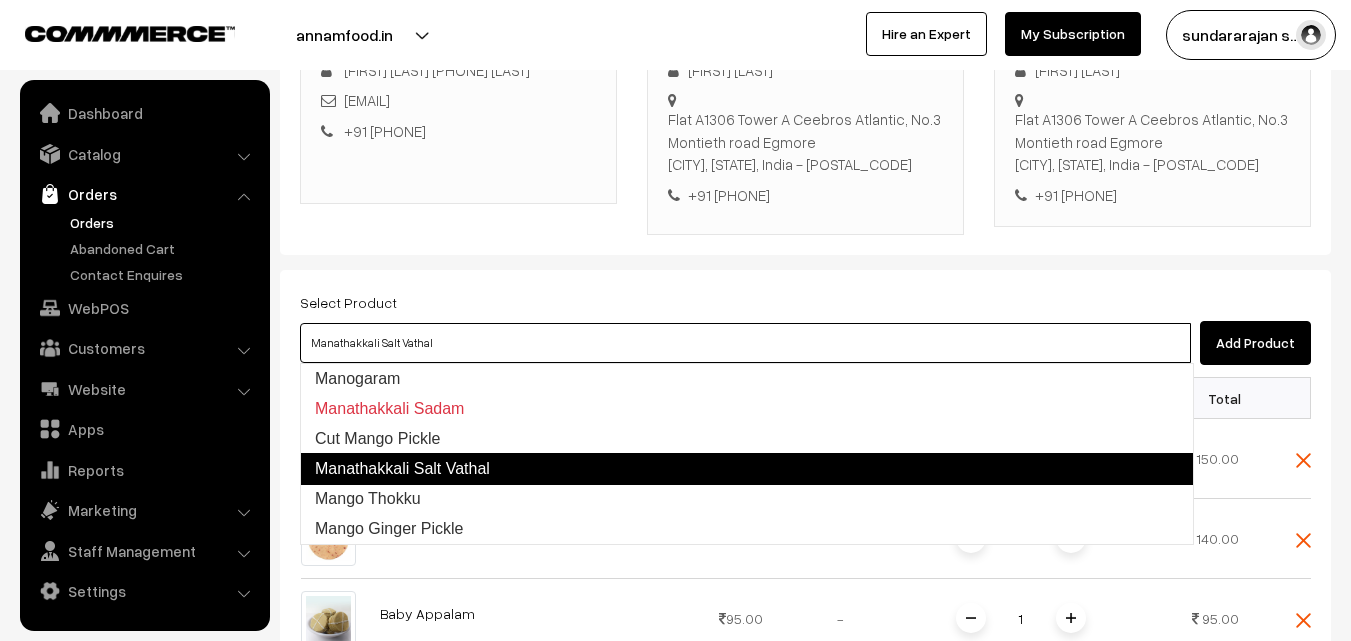 type on "Mango Thokku" 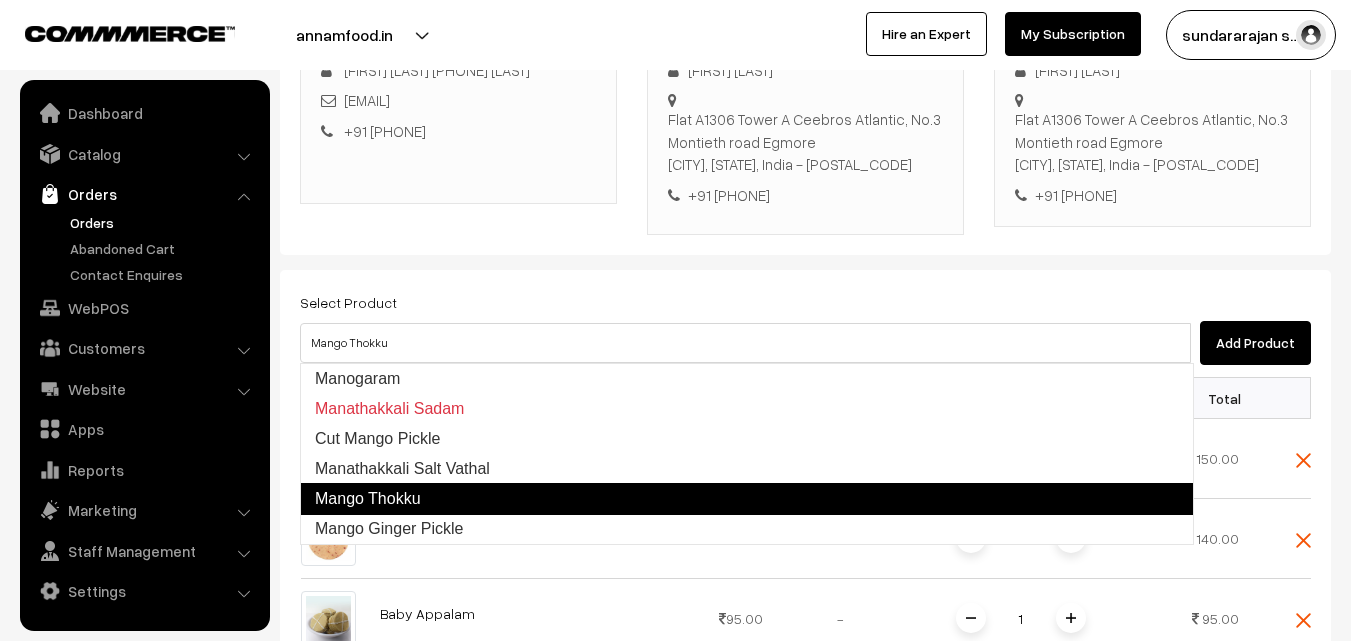 type 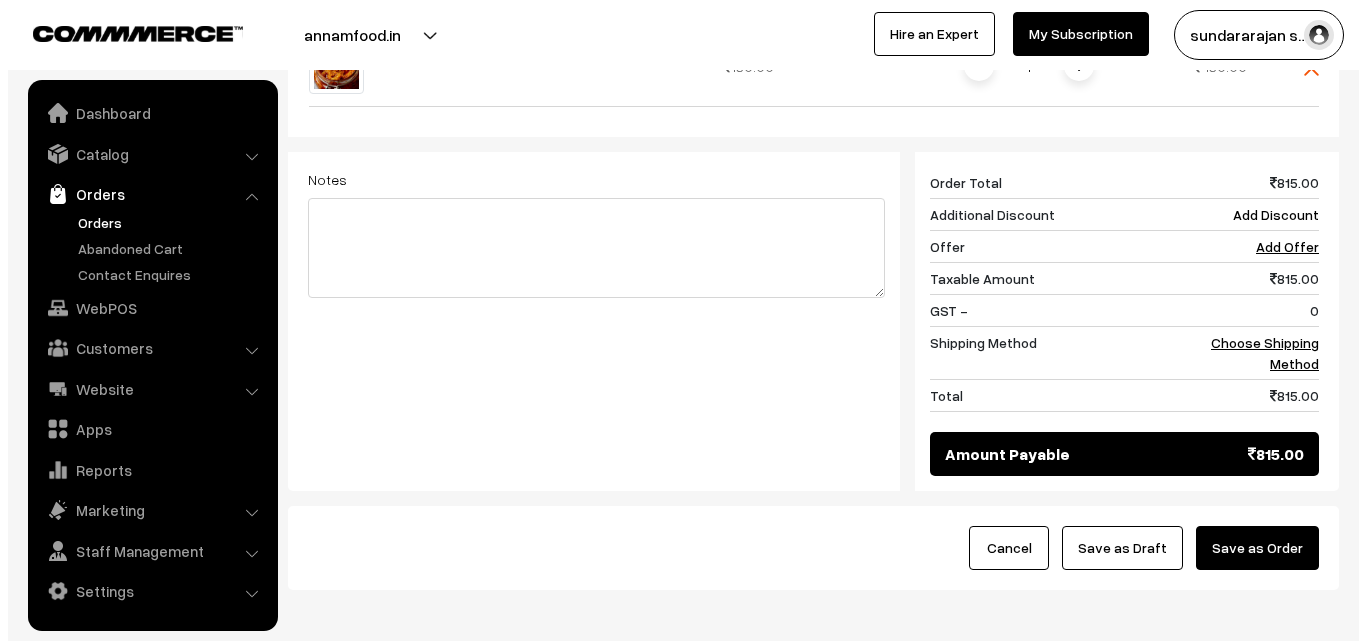scroll, scrollTop: 1142, scrollLeft: 0, axis: vertical 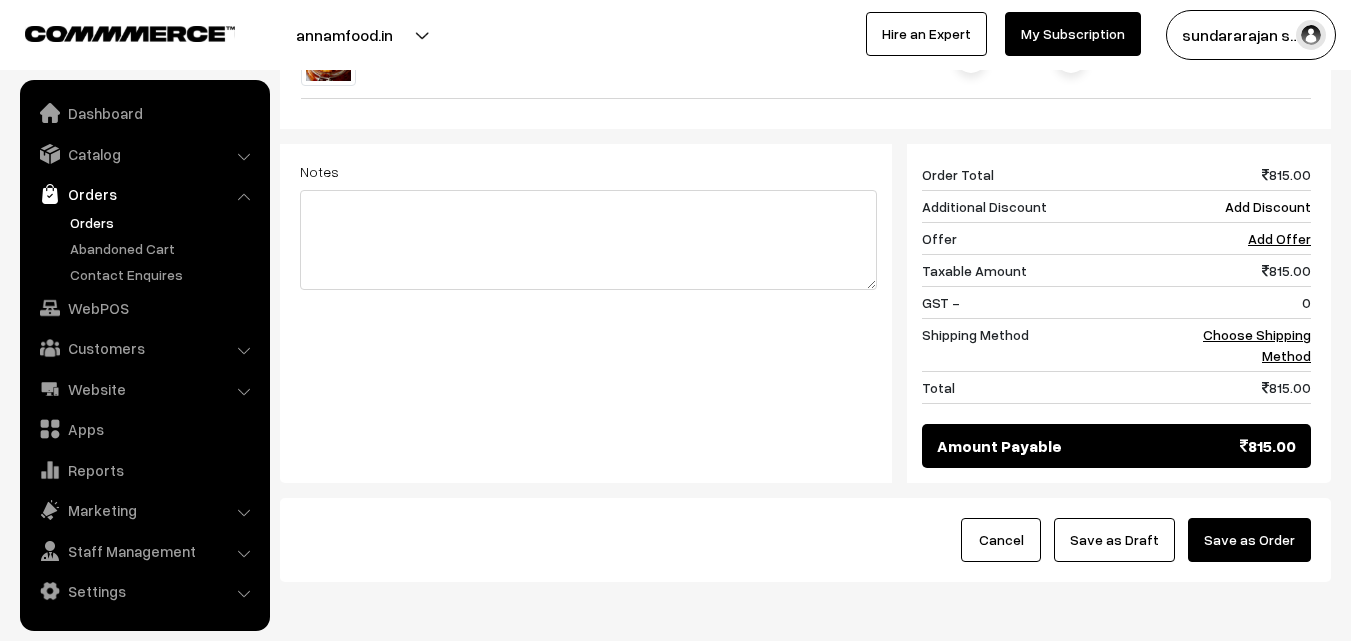 drag, startPoint x: 1268, startPoint y: 543, endPoint x: 966, endPoint y: 588, distance: 305.33423 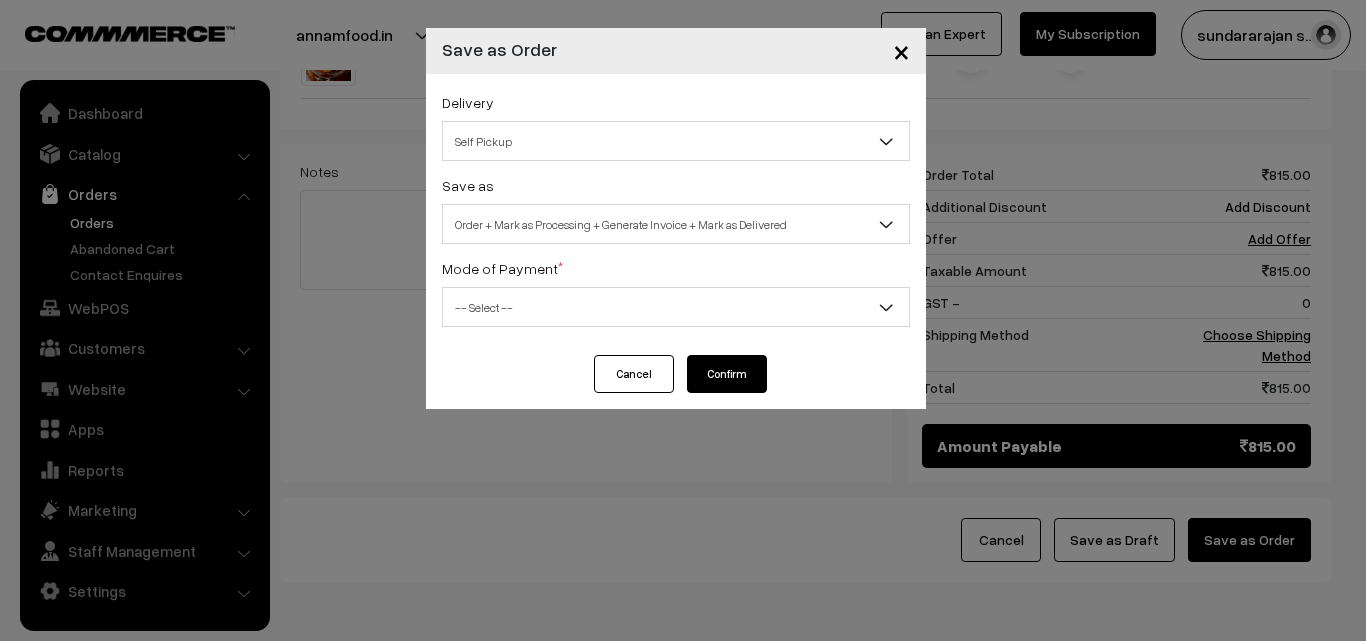 drag, startPoint x: 588, startPoint y: 256, endPoint x: 593, endPoint y: 223, distance: 33.37664 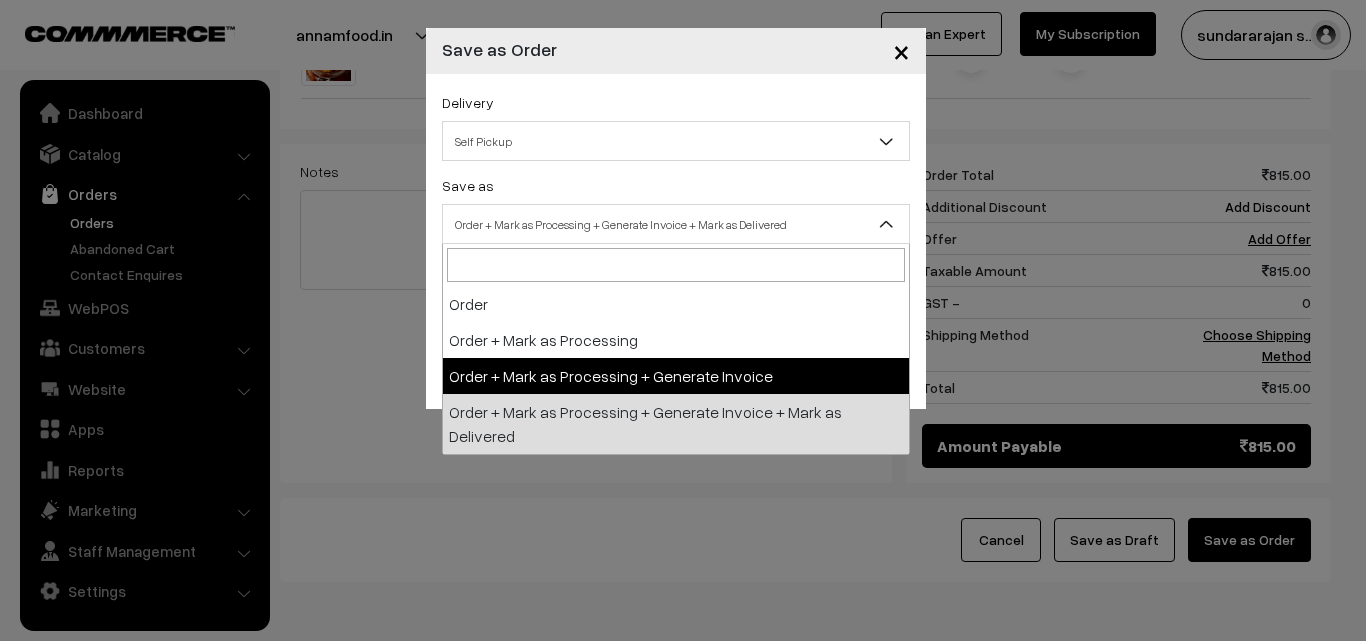 select on "3" 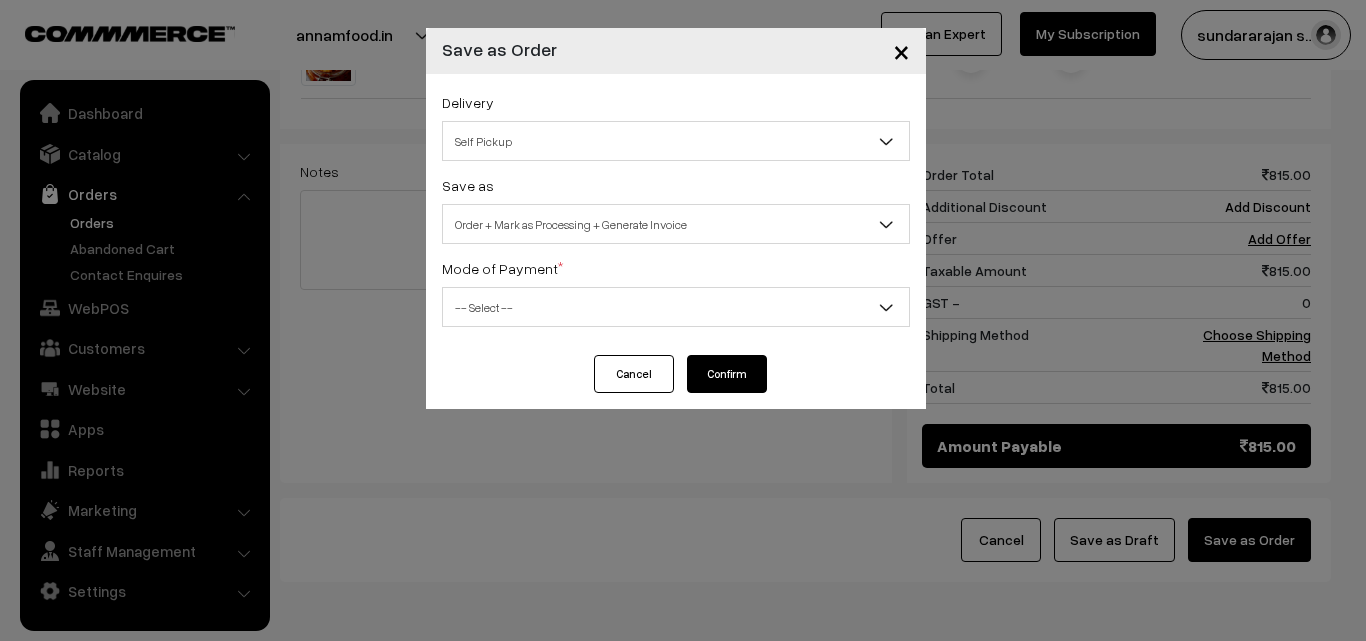 drag, startPoint x: 562, startPoint y: 329, endPoint x: 565, endPoint y: 296, distance: 33.13608 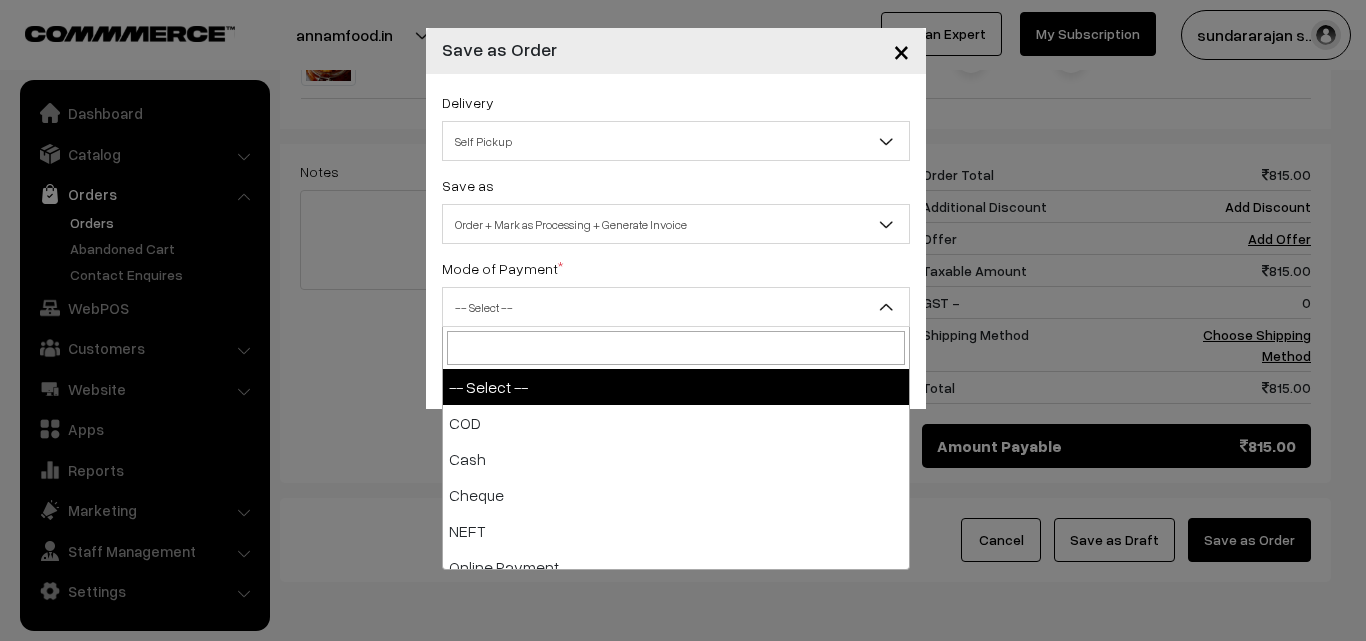 click on "-- Select --" at bounding box center [676, 307] 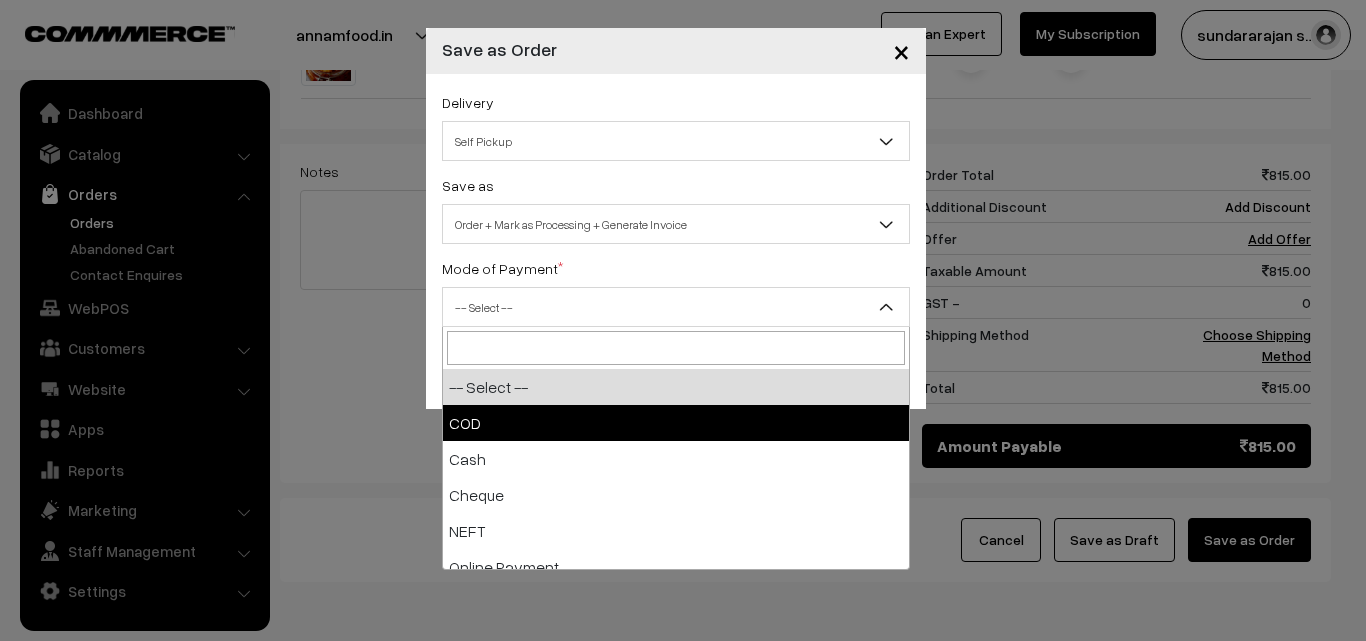 select on "1" 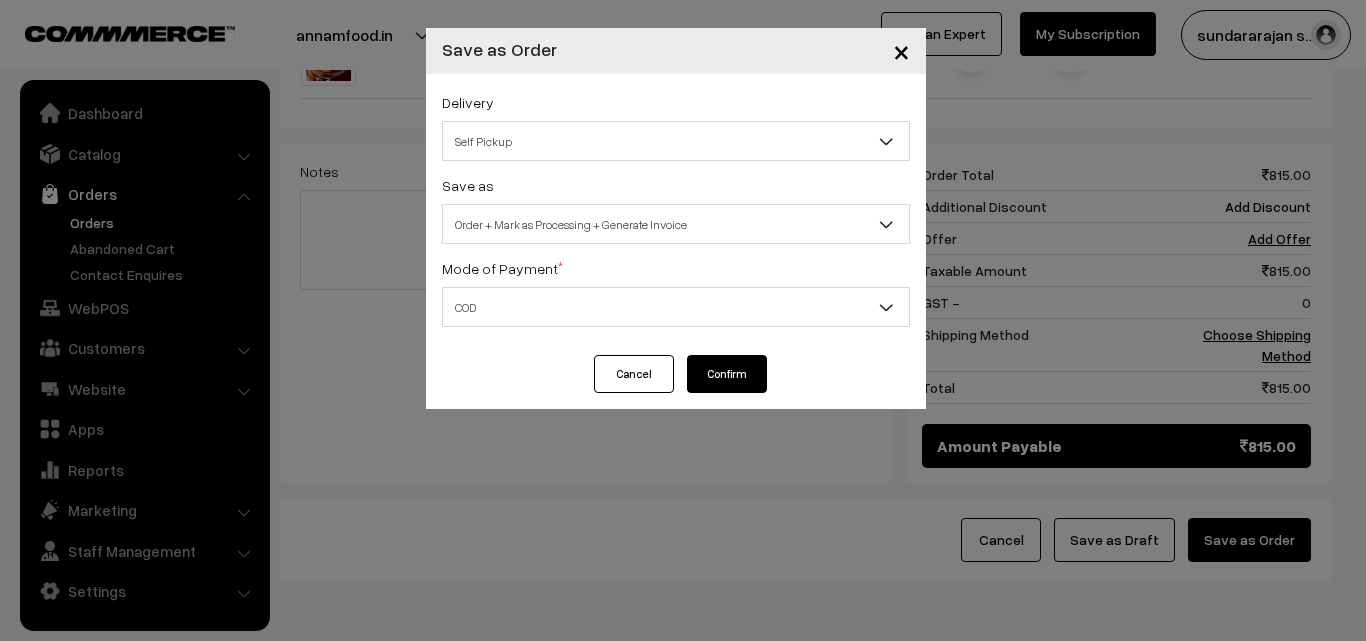 click on "Confirm" at bounding box center [727, 374] 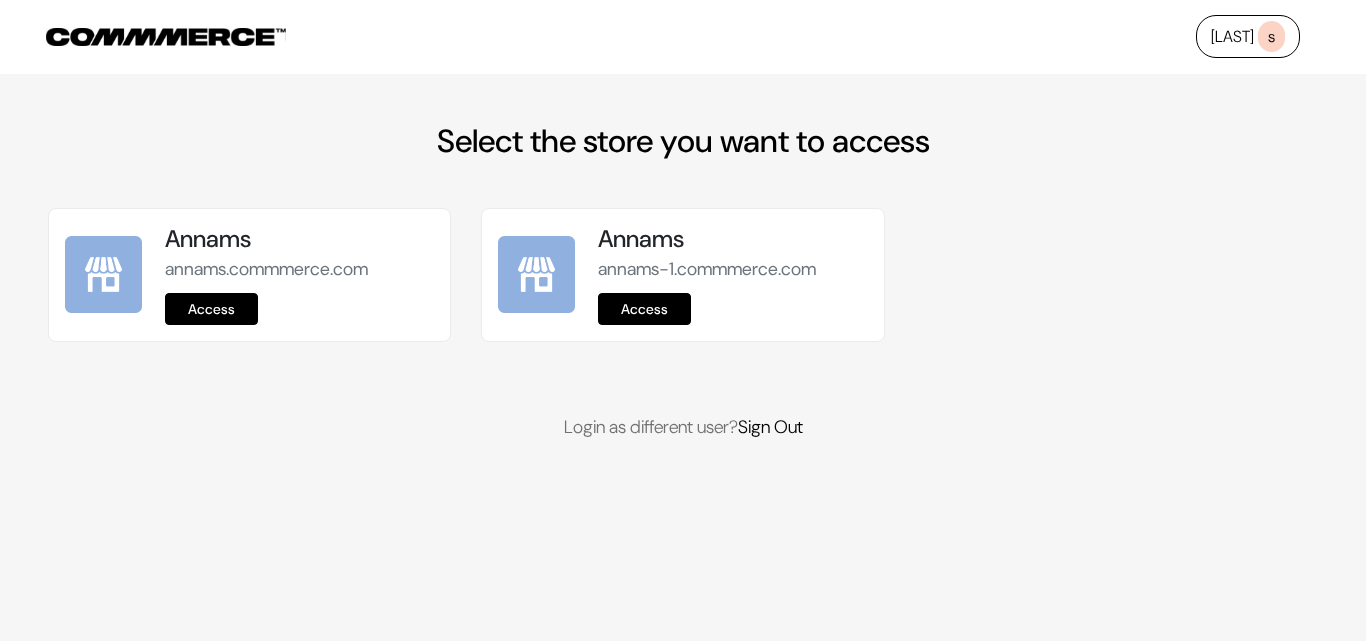 scroll, scrollTop: 0, scrollLeft: 0, axis: both 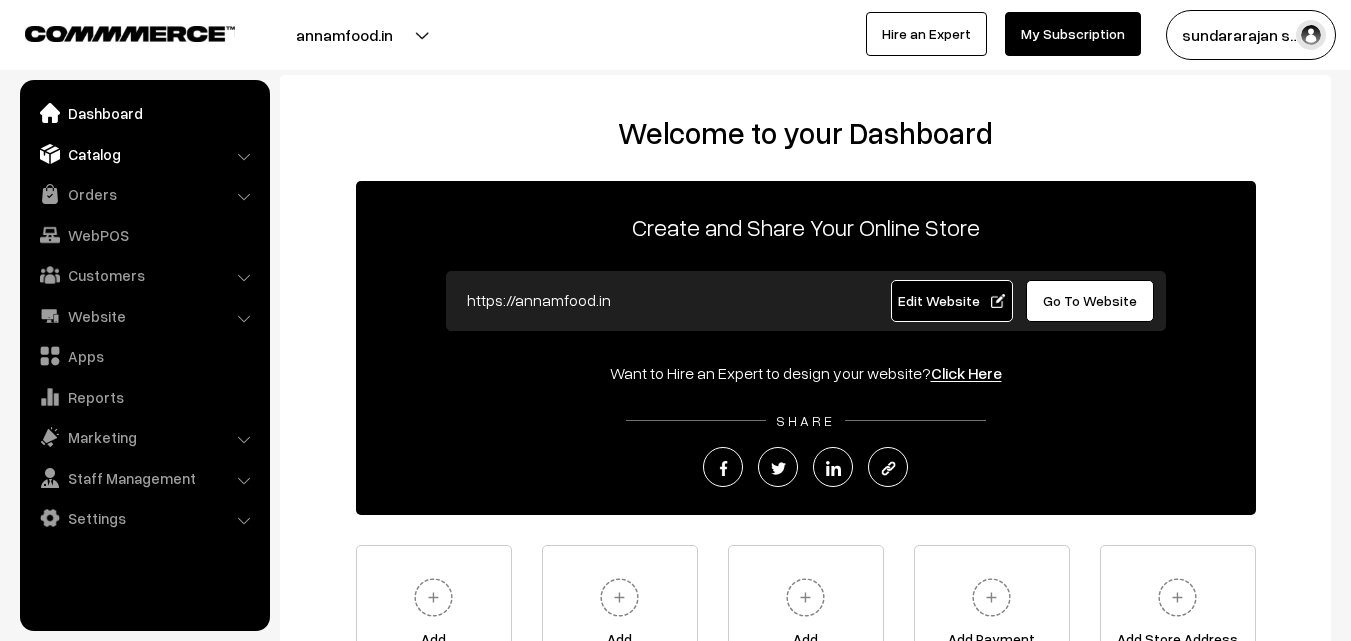 click on "Catalog" at bounding box center [144, 154] 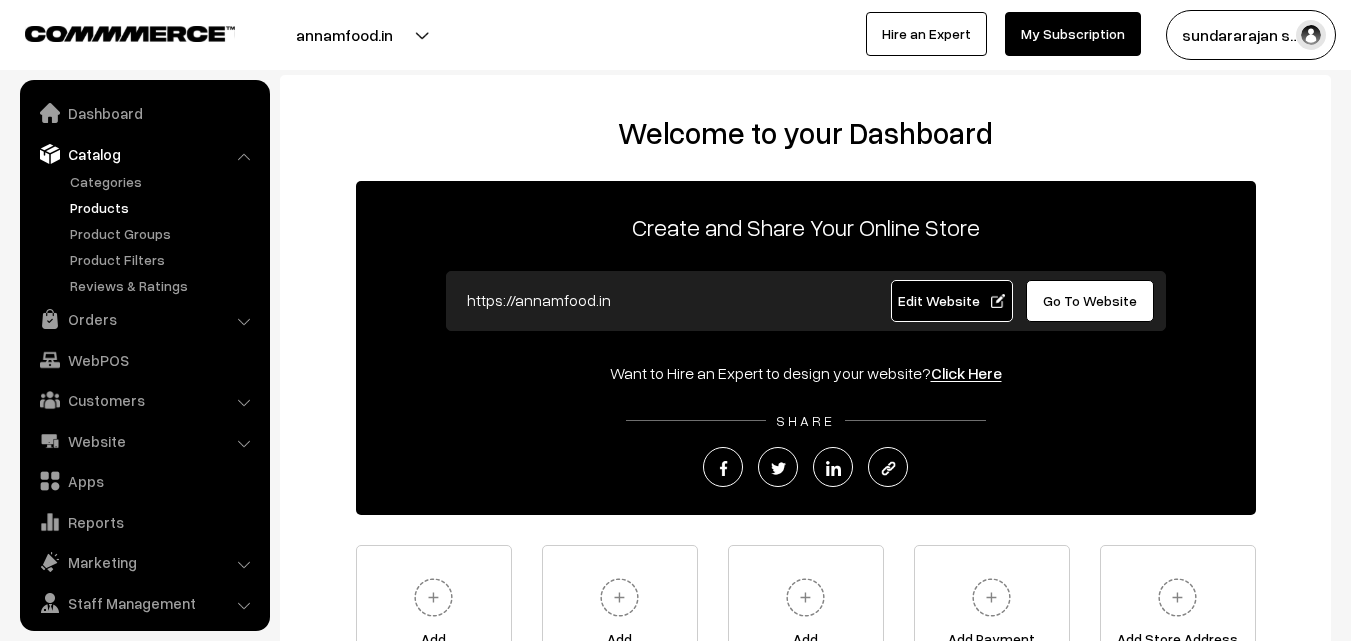 click on "Products" at bounding box center [164, 207] 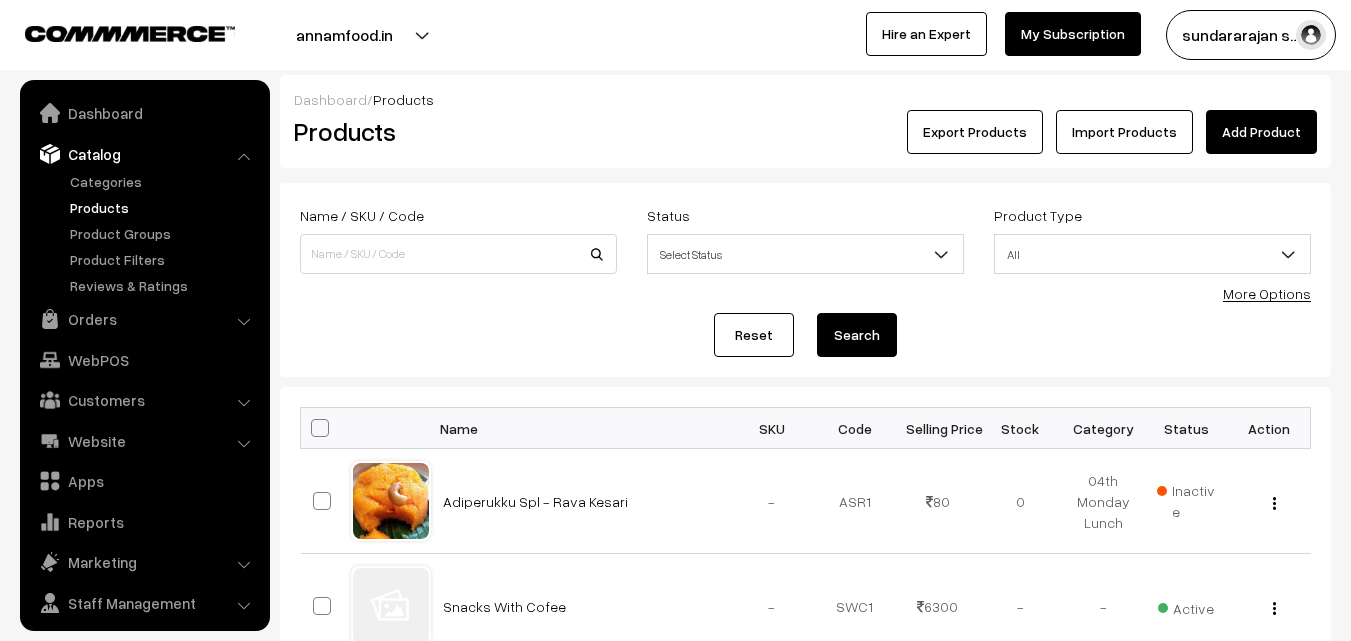 click at bounding box center (458, 254) 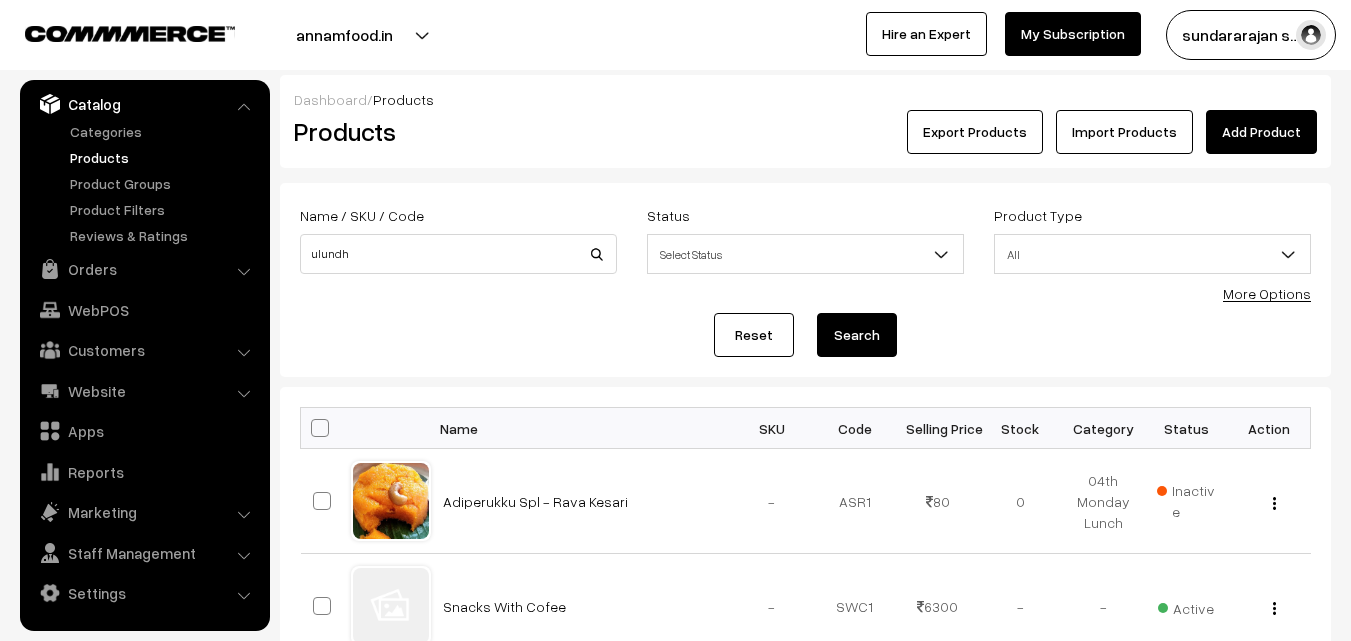 type on "ulundh" 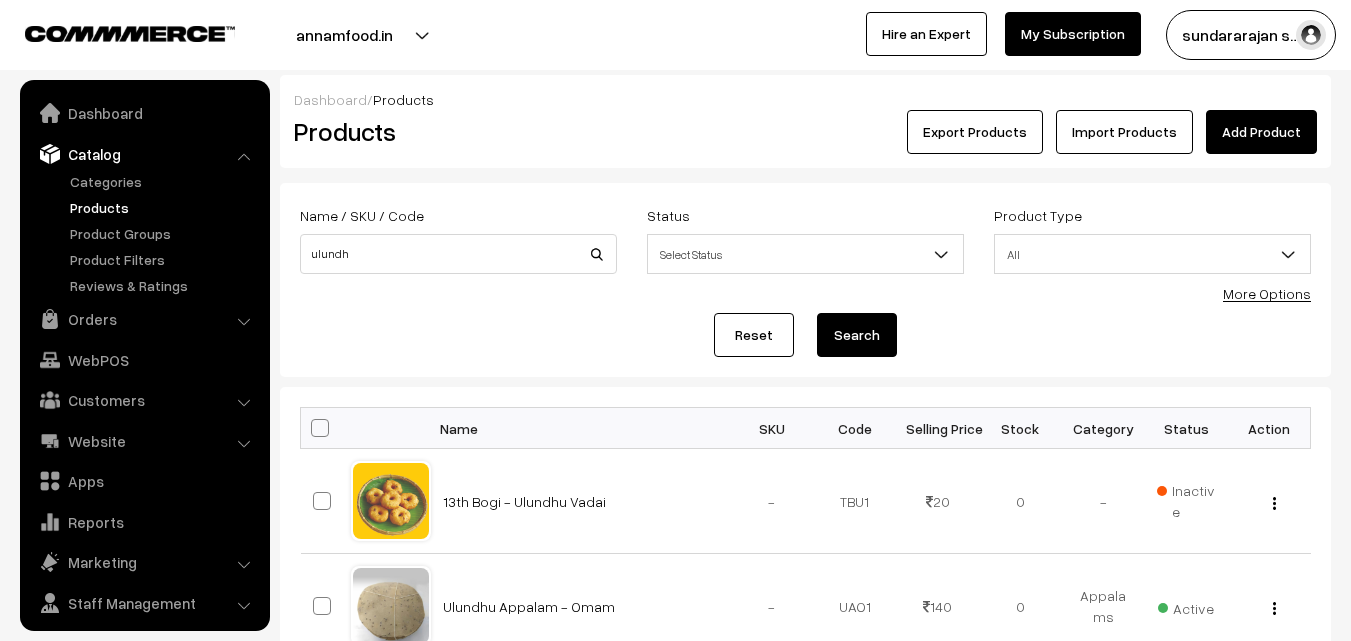 scroll, scrollTop: 0, scrollLeft: 0, axis: both 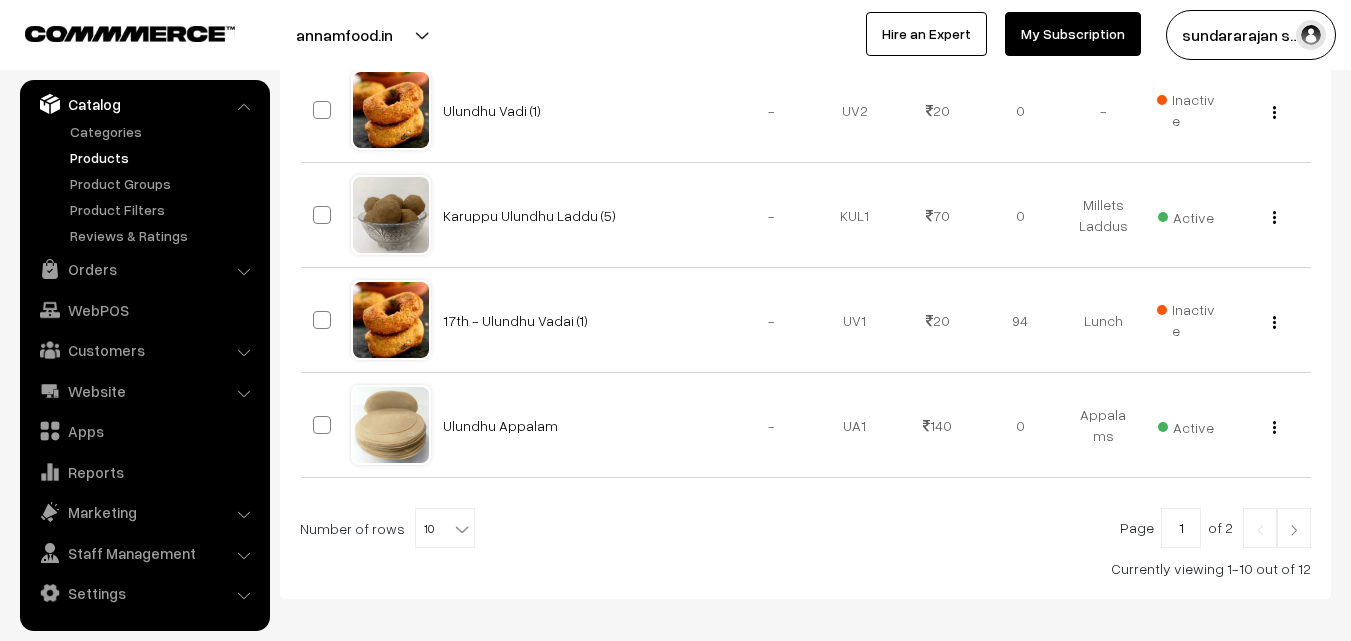 click at bounding box center [462, 529] 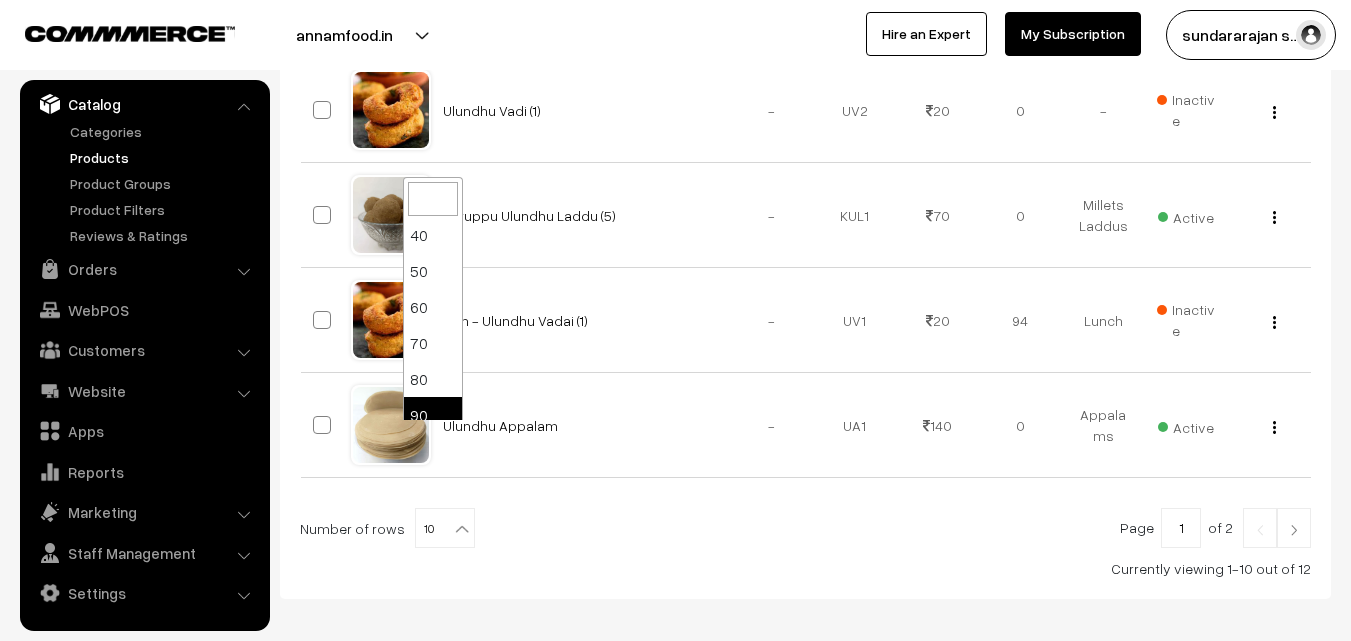 scroll, scrollTop: 160, scrollLeft: 0, axis: vertical 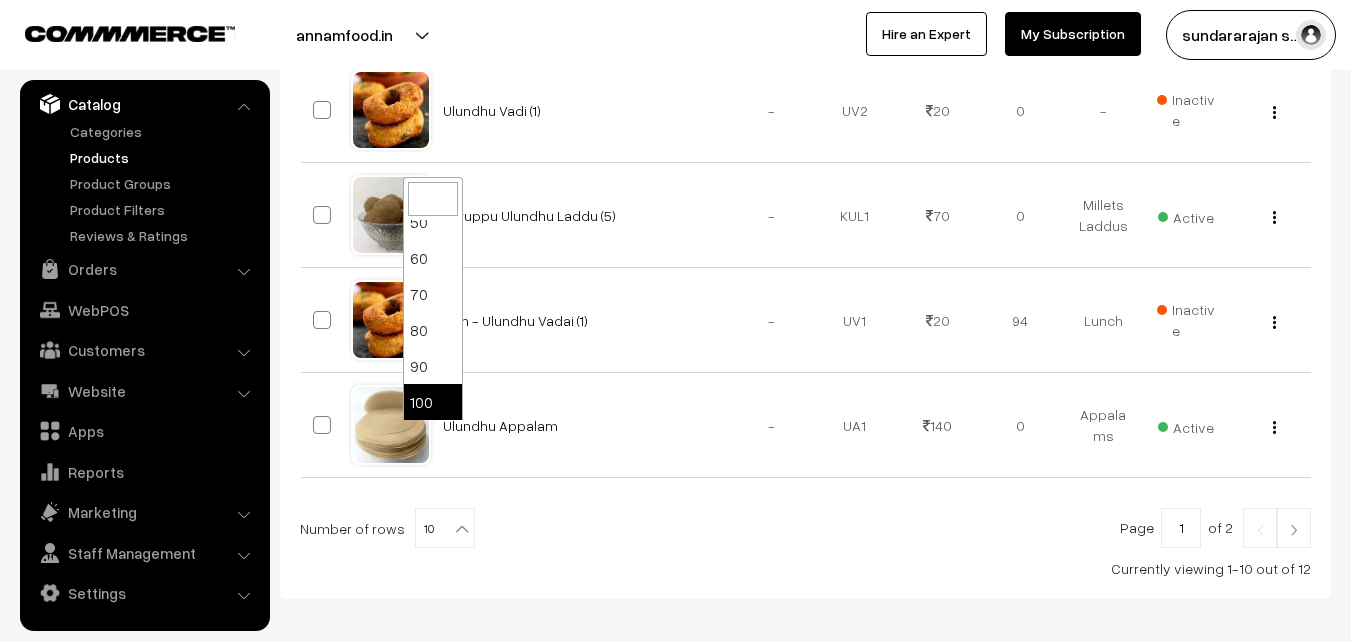 select on "100" 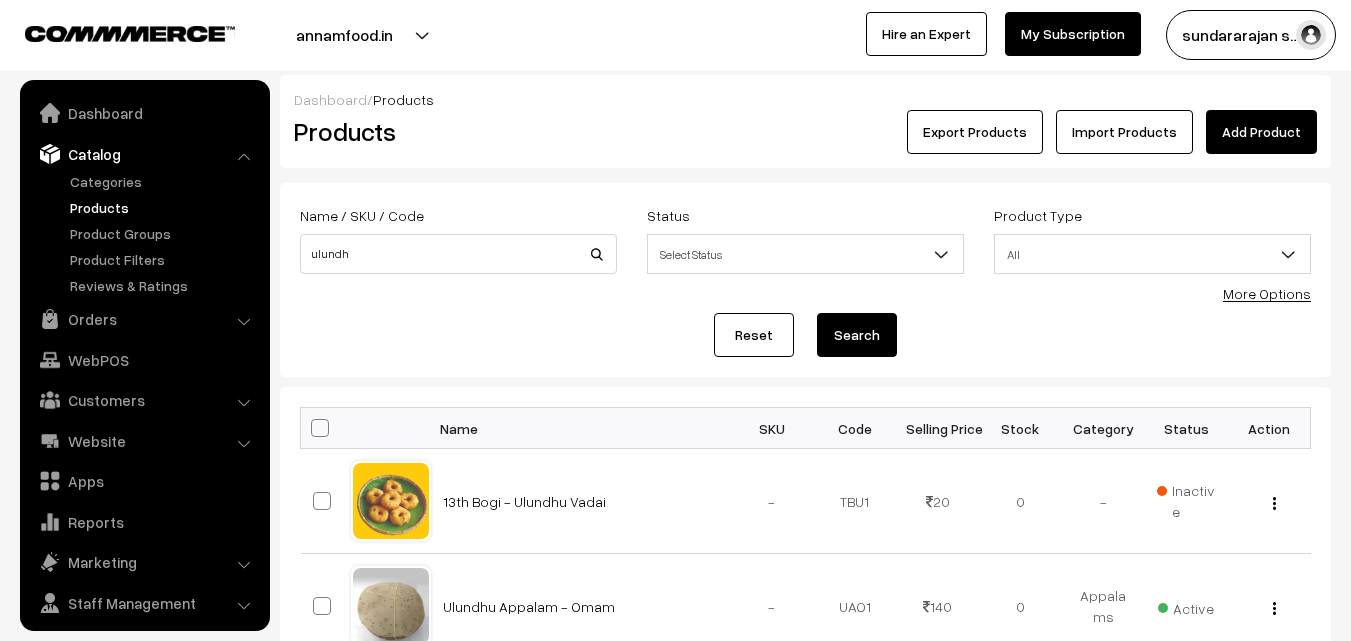 scroll, scrollTop: 0, scrollLeft: 0, axis: both 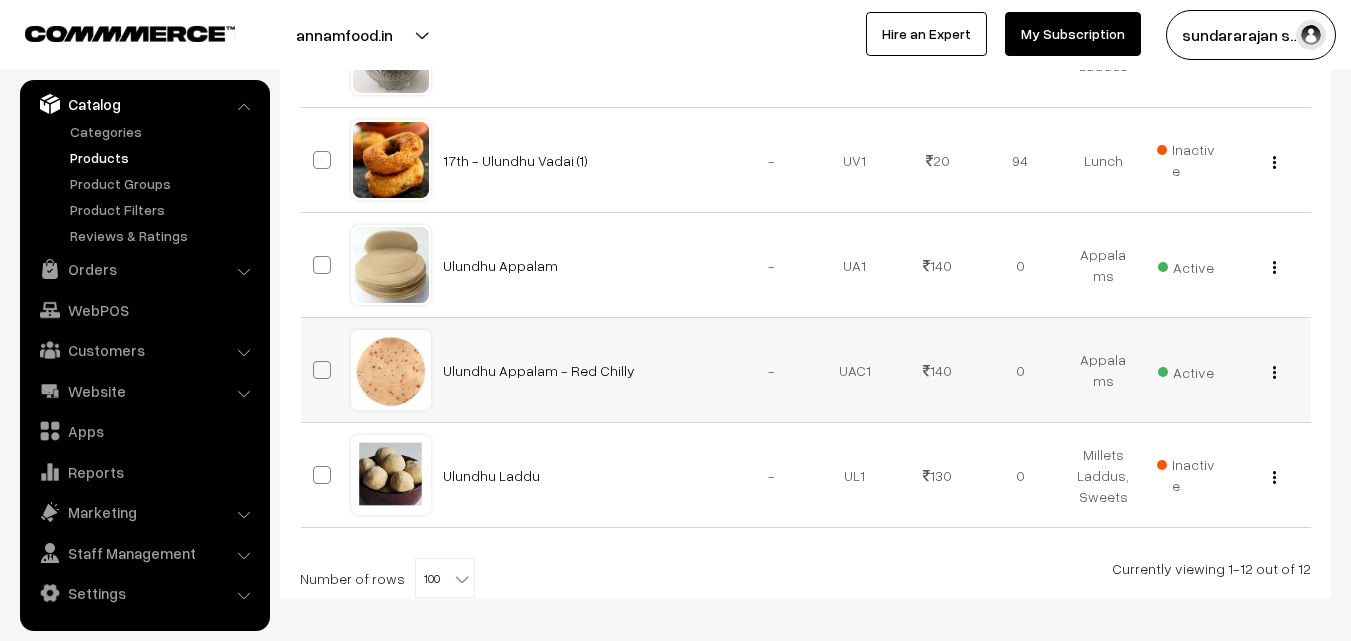 click at bounding box center [1274, 372] 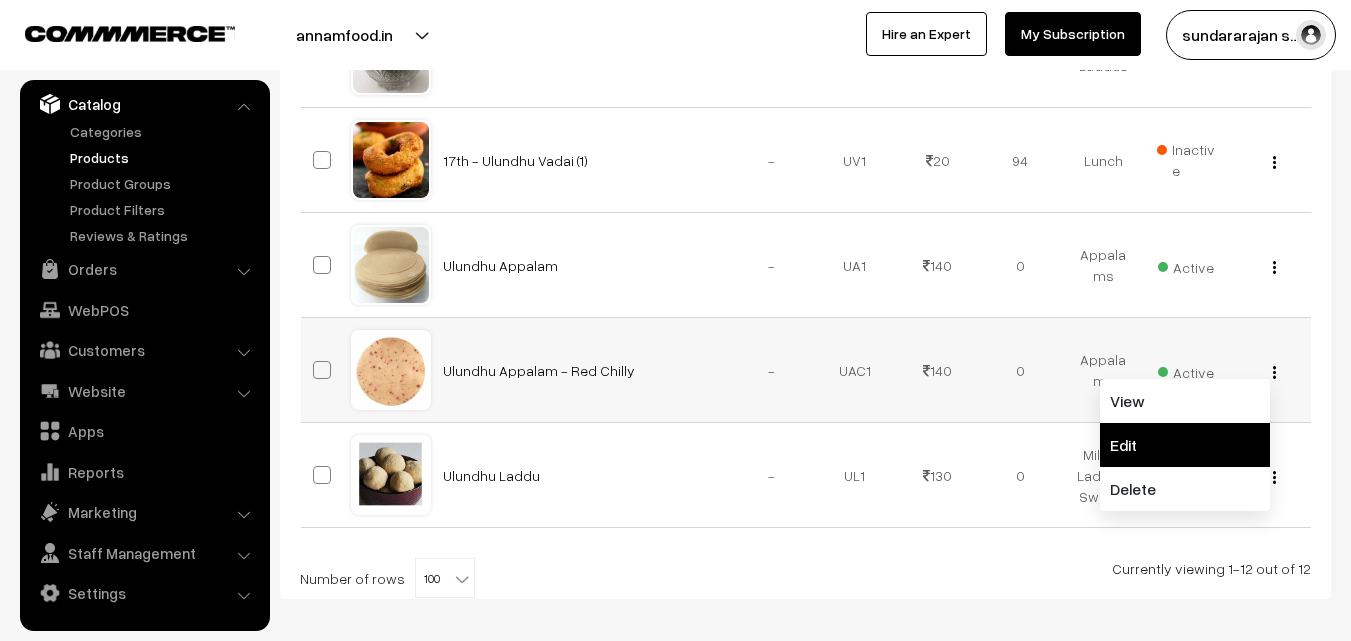 click on "Edit" at bounding box center (1185, 445) 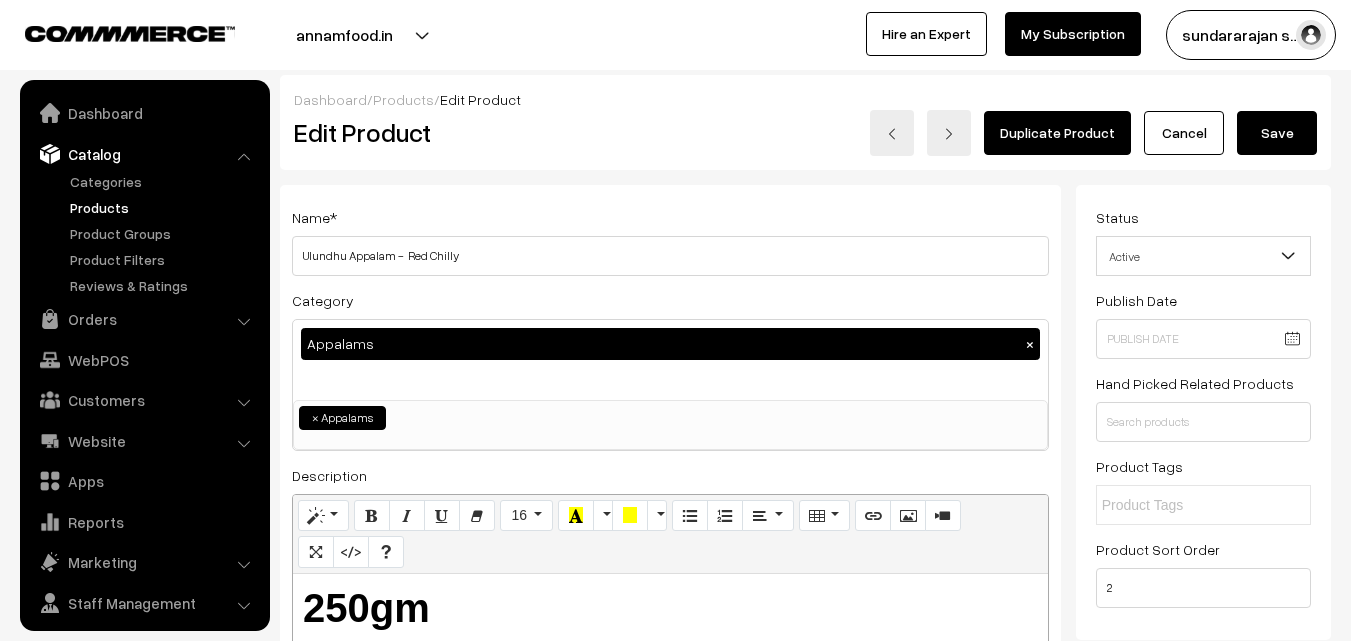scroll, scrollTop: 127, scrollLeft: 0, axis: vertical 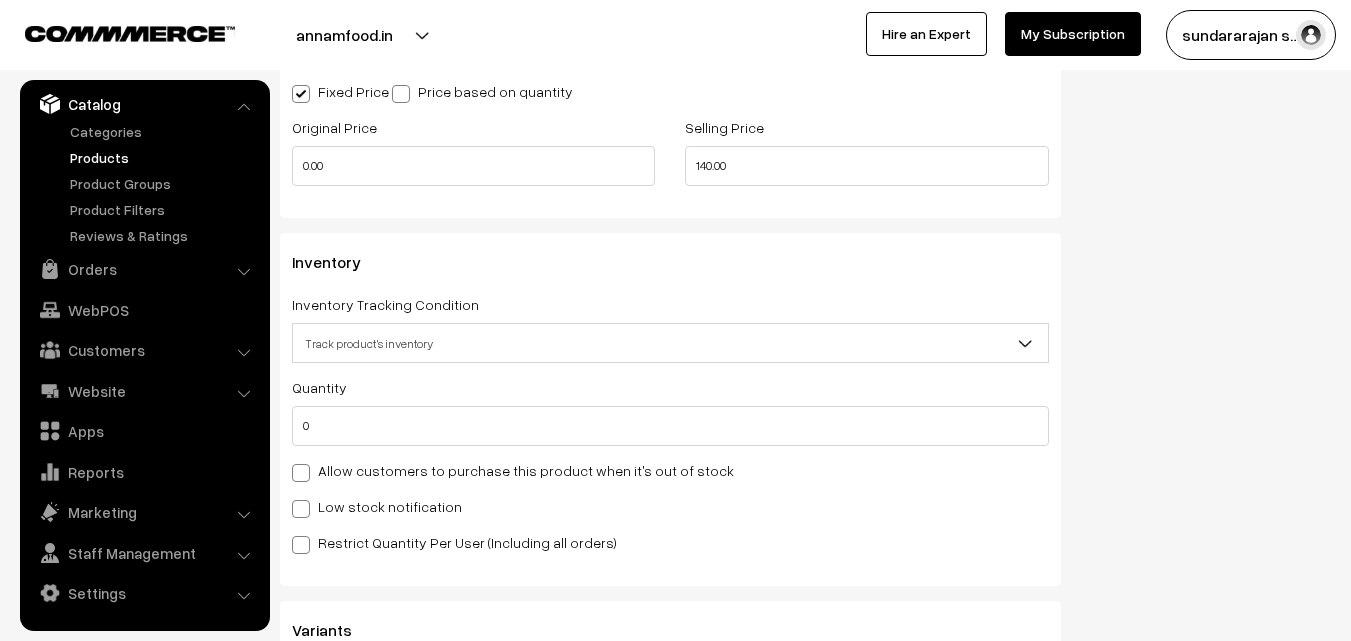 click on "Allow customers to purchase this product when it's out of stock" at bounding box center (513, 470) 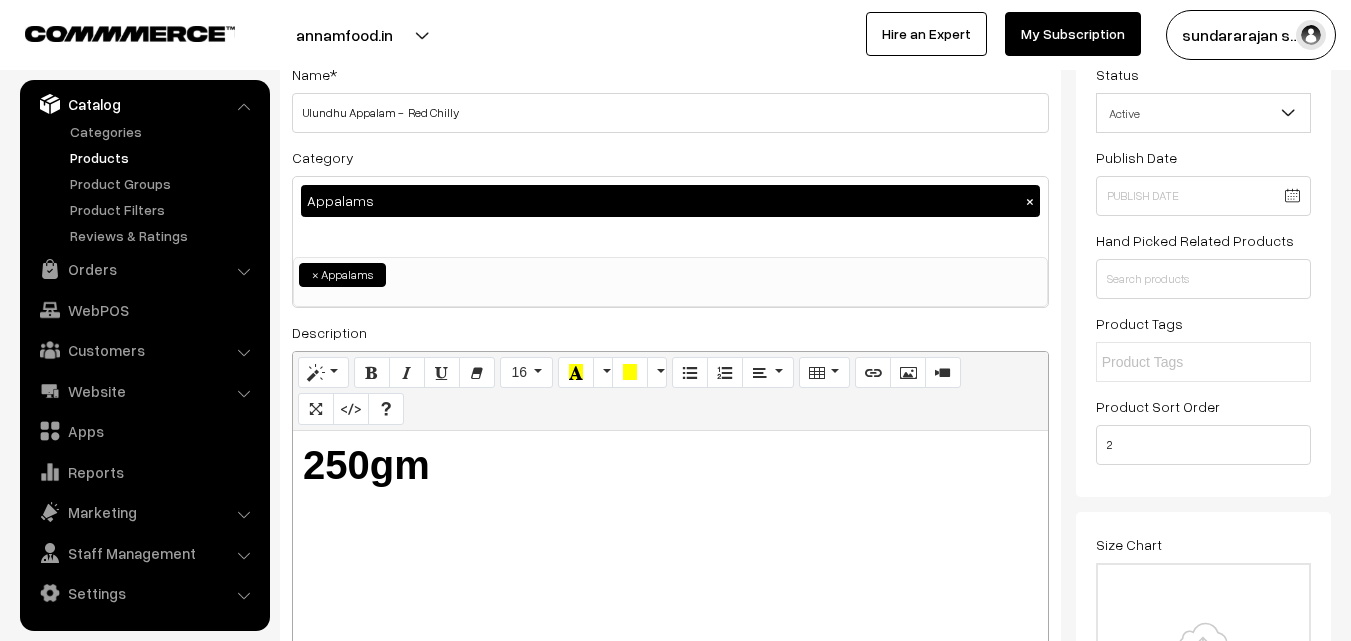 scroll, scrollTop: 0, scrollLeft: 0, axis: both 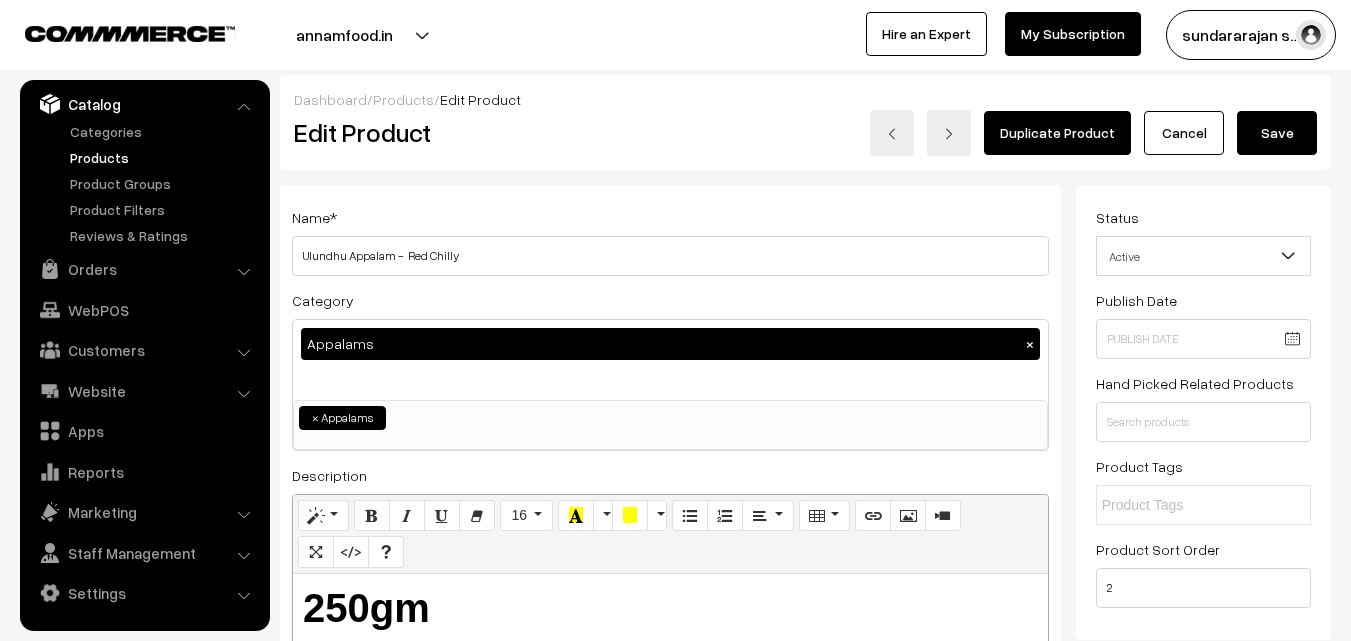 drag, startPoint x: 1289, startPoint y: 137, endPoint x: 1273, endPoint y: 151, distance: 21.260292 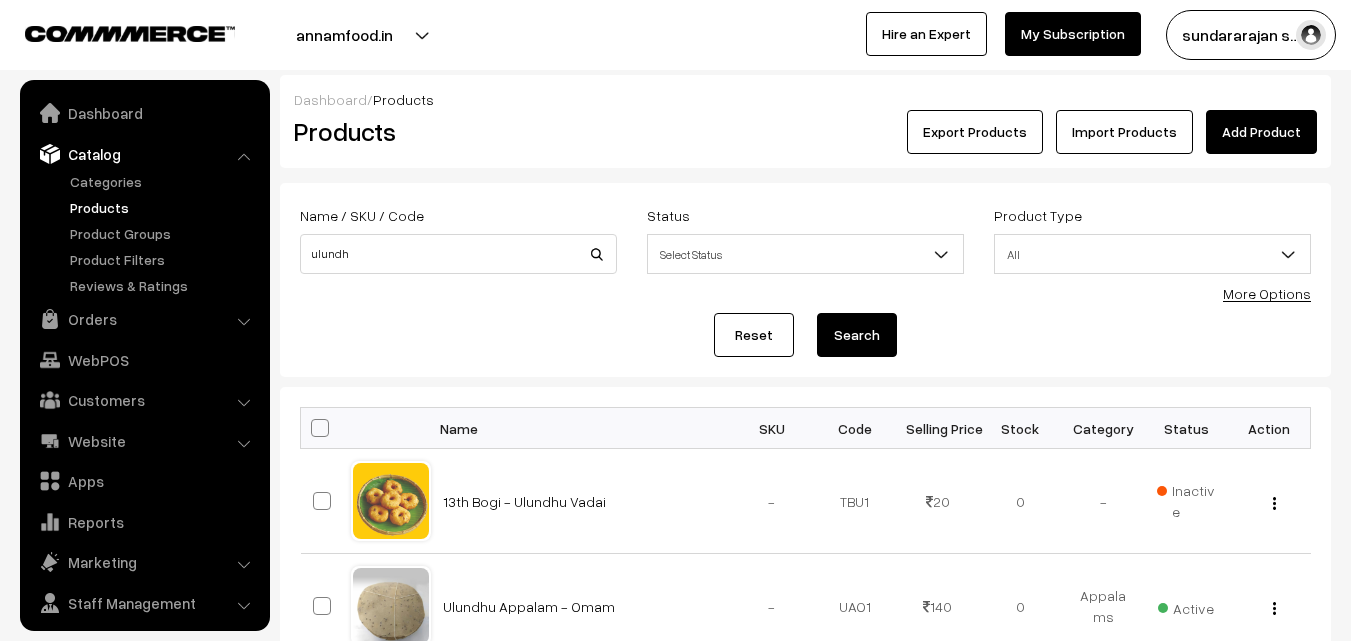 scroll, scrollTop: 0, scrollLeft: 0, axis: both 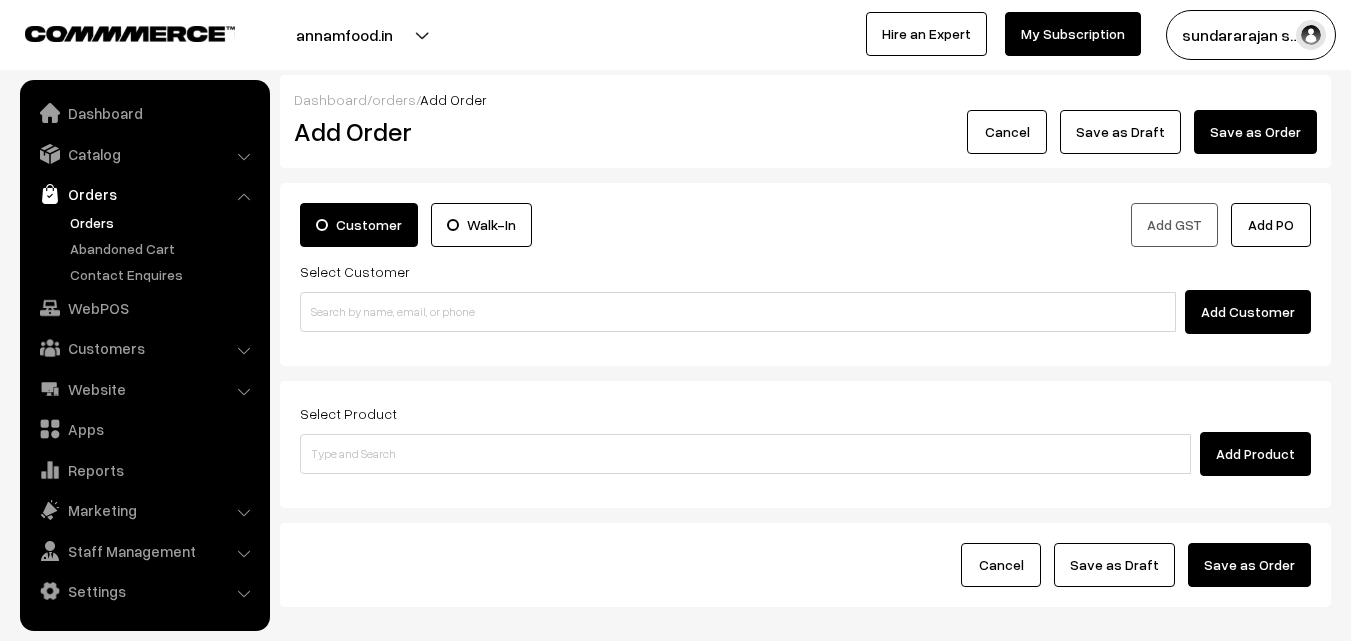 click on "Orders" at bounding box center (164, 222) 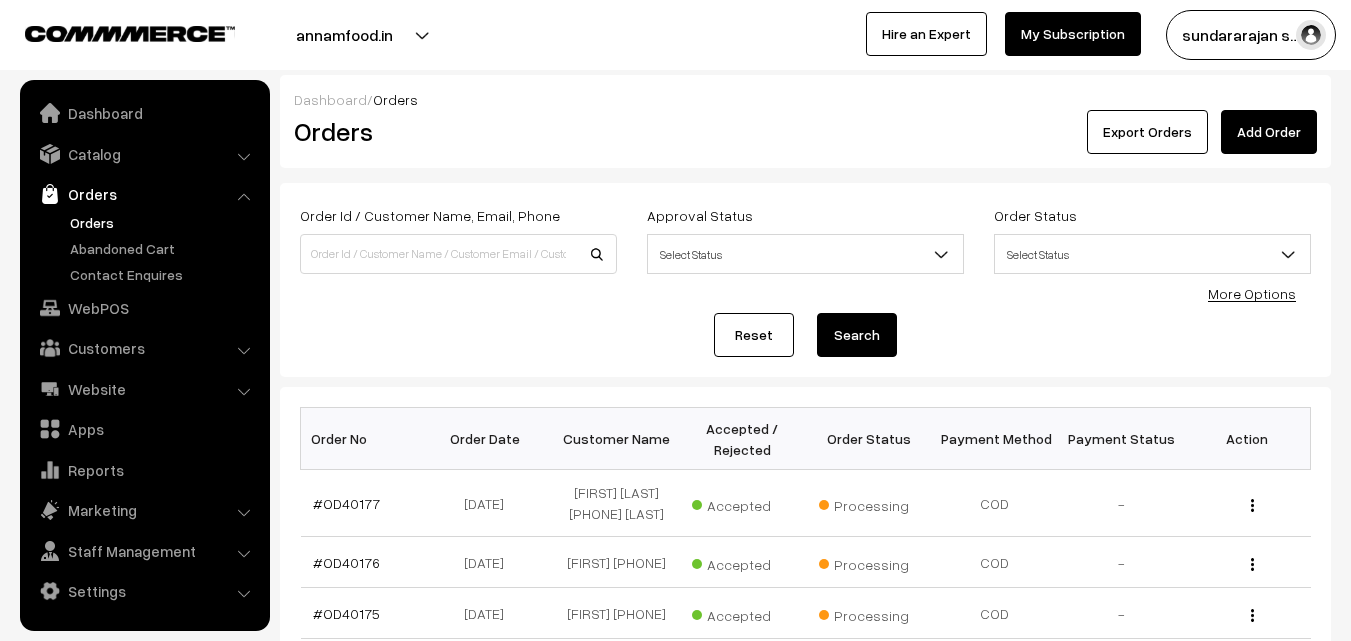 scroll, scrollTop: 0, scrollLeft: 0, axis: both 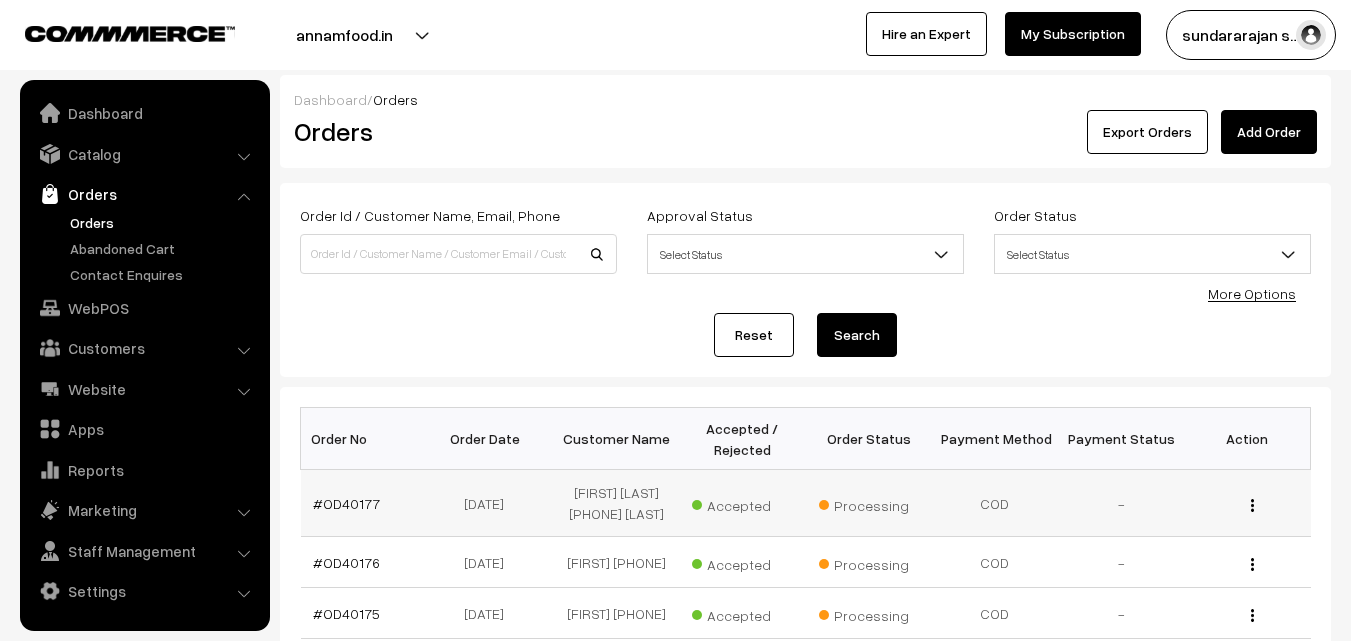 drag, startPoint x: 352, startPoint y: 531, endPoint x: 382, endPoint y: 529, distance: 30.066593 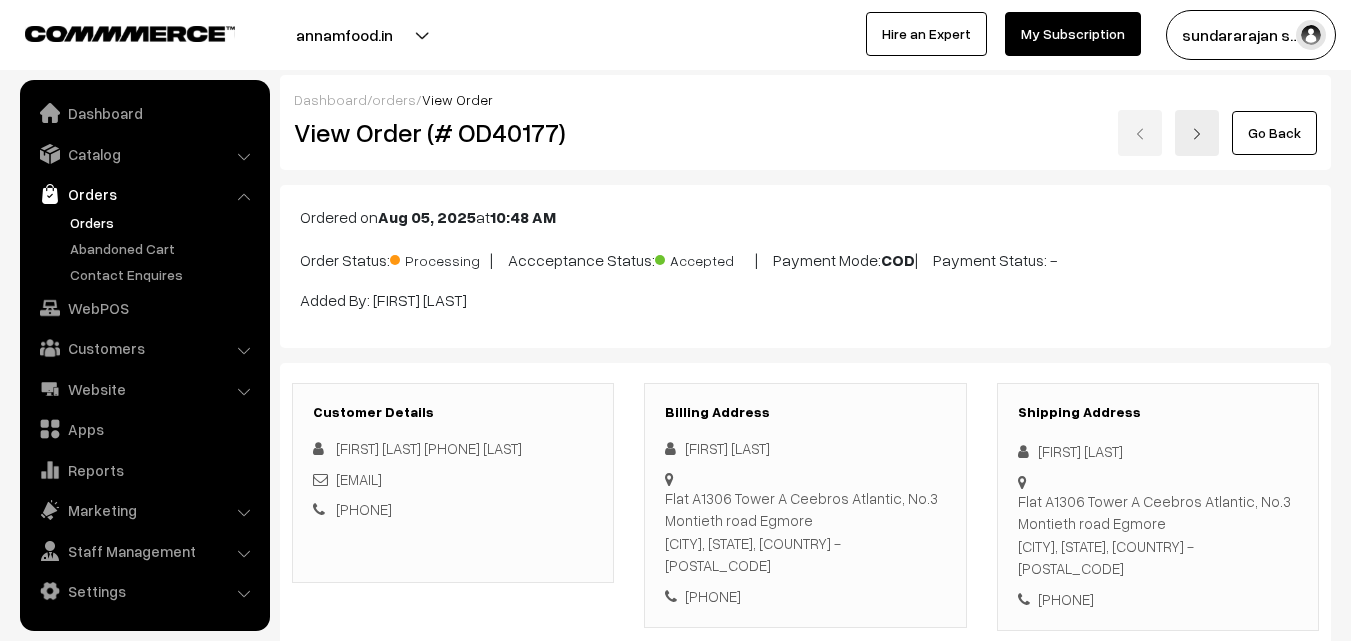 scroll, scrollTop: 0, scrollLeft: 0, axis: both 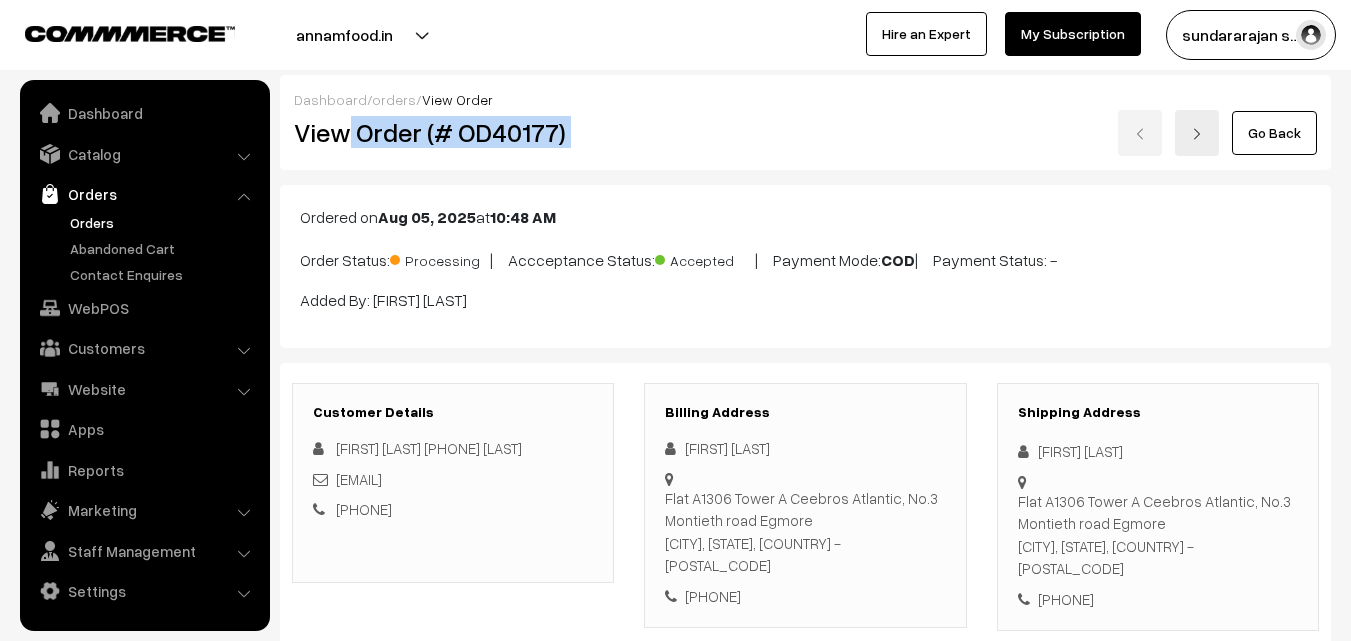 drag, startPoint x: 348, startPoint y: 134, endPoint x: 665, endPoint y: 150, distance: 317.40353 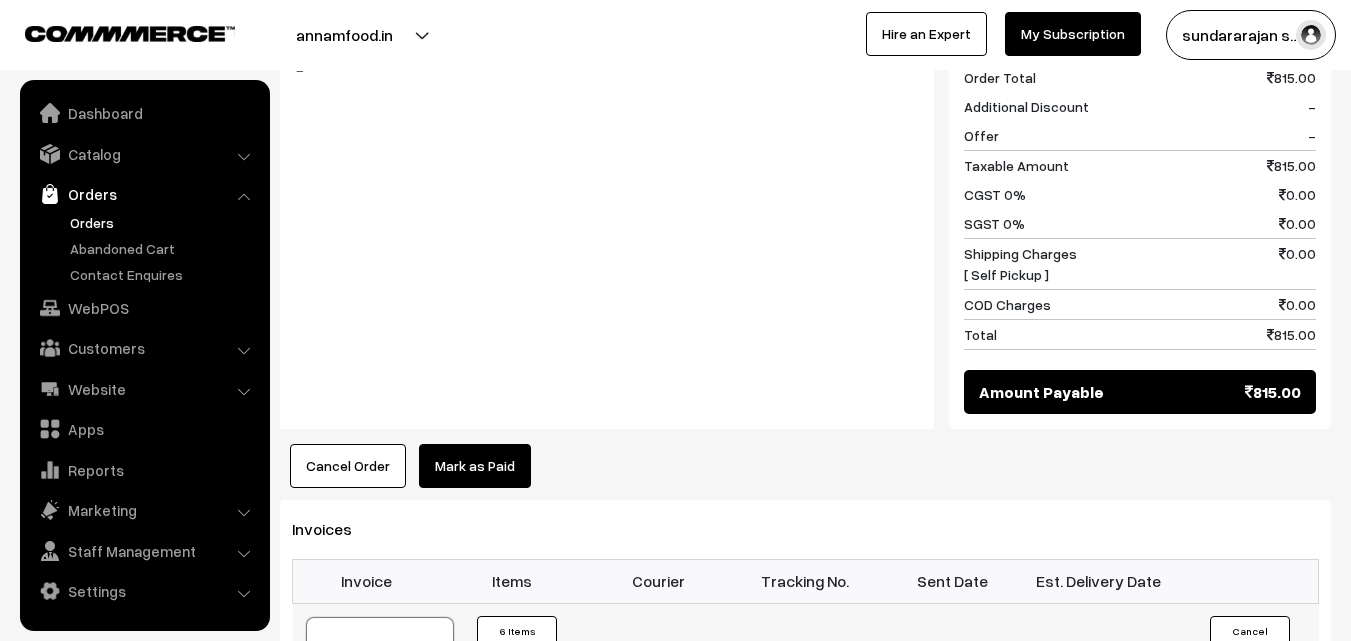 scroll, scrollTop: 1500, scrollLeft: 0, axis: vertical 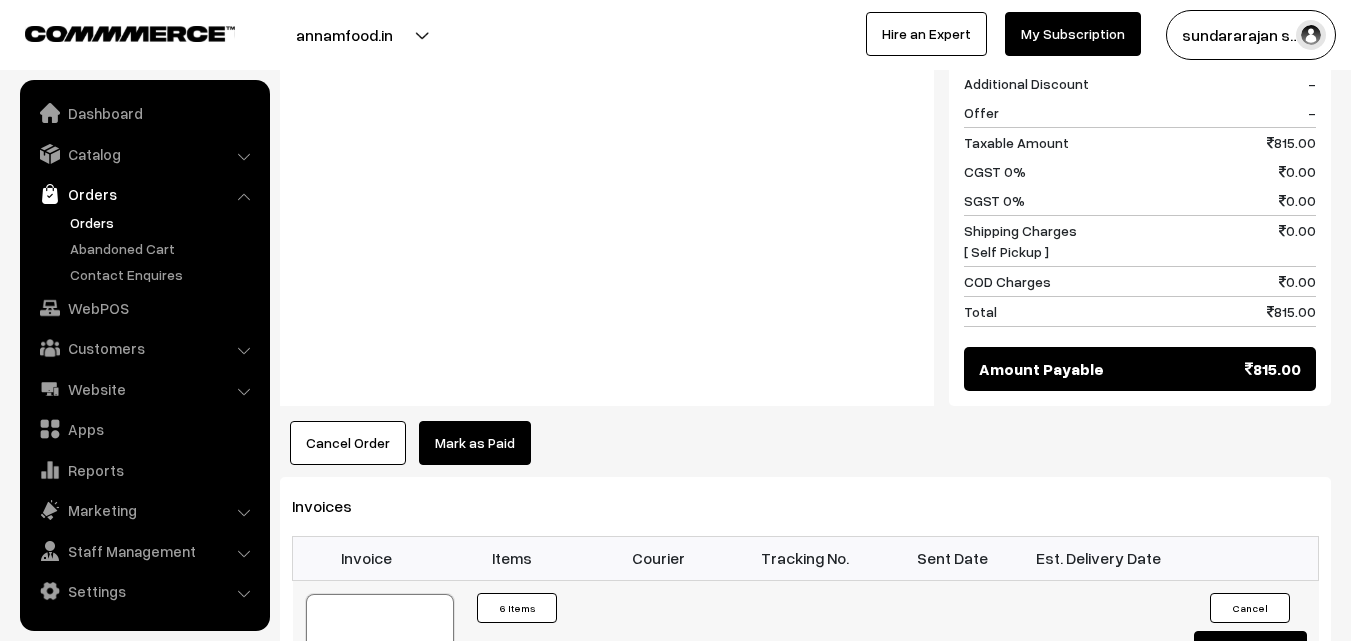 click at bounding box center (380, 644) 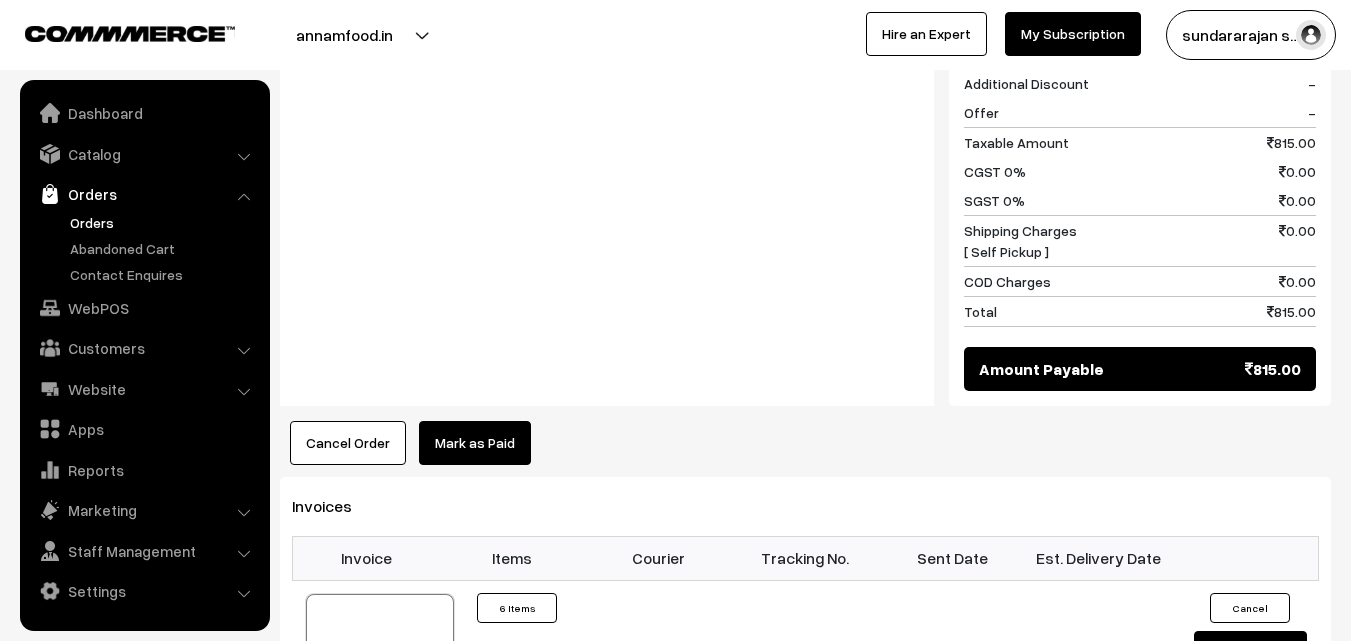 click on "Orders" at bounding box center [164, 222] 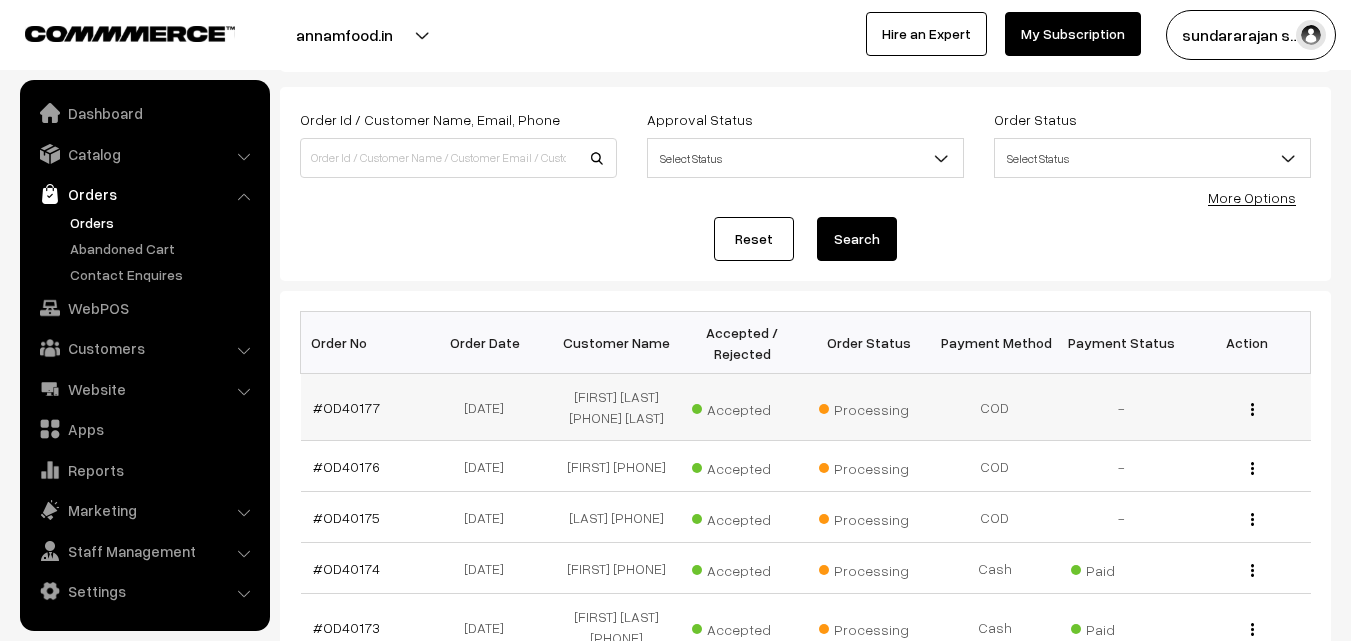 scroll, scrollTop: 200, scrollLeft: 0, axis: vertical 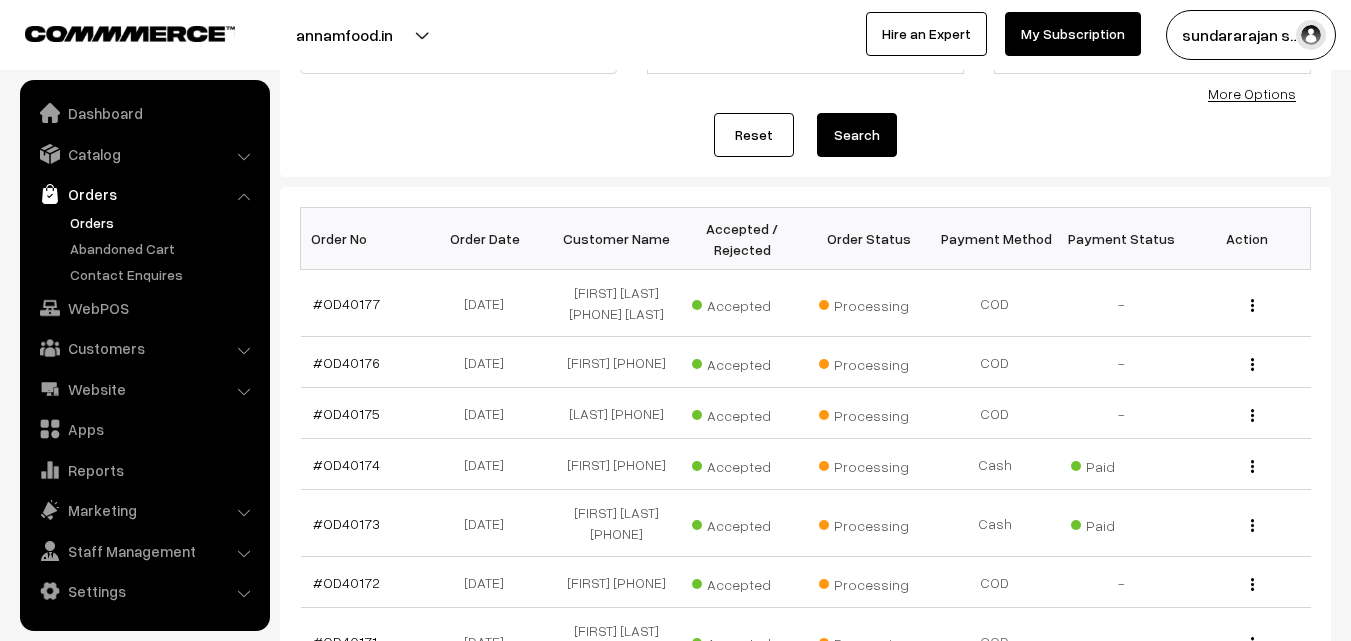 click on "Order Id / Customer Name, Email, Phone
Approval Status
Select Status
Awaiting
Accepted
Rejected
Select Status
Order Status
Select Status
Draft Order
Order Placed Cancelled Processing" at bounding box center (805, 80) 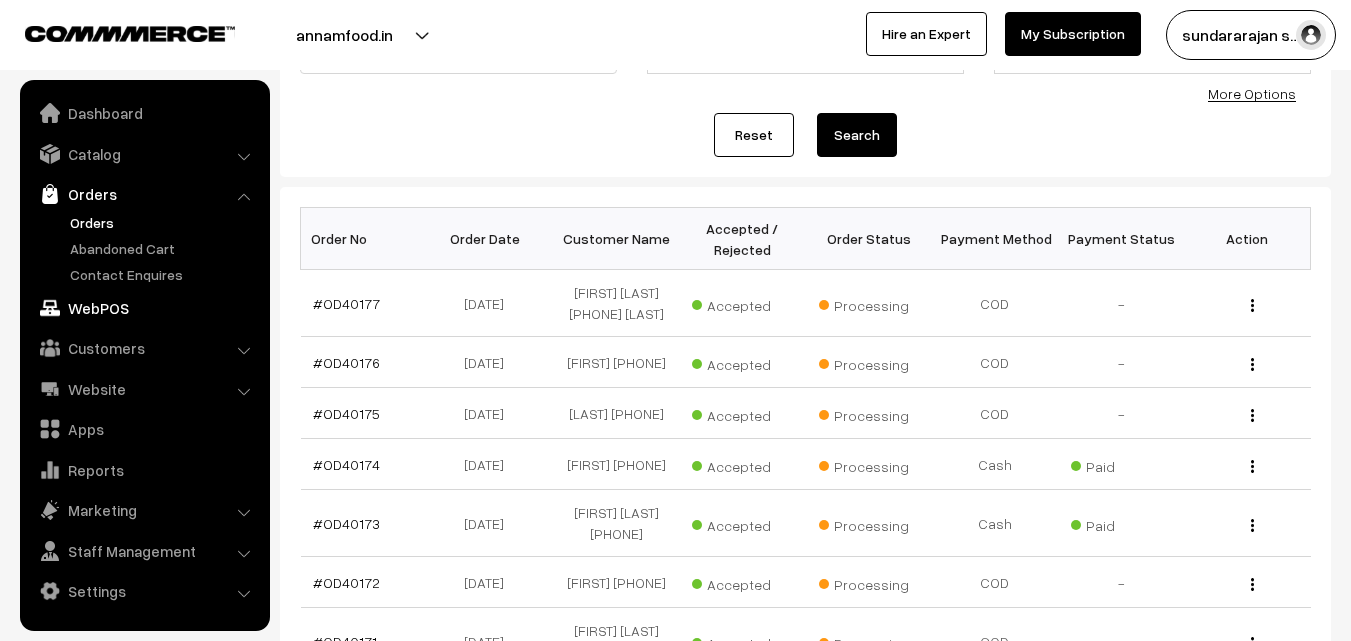click on "WebPOS" at bounding box center [144, 308] 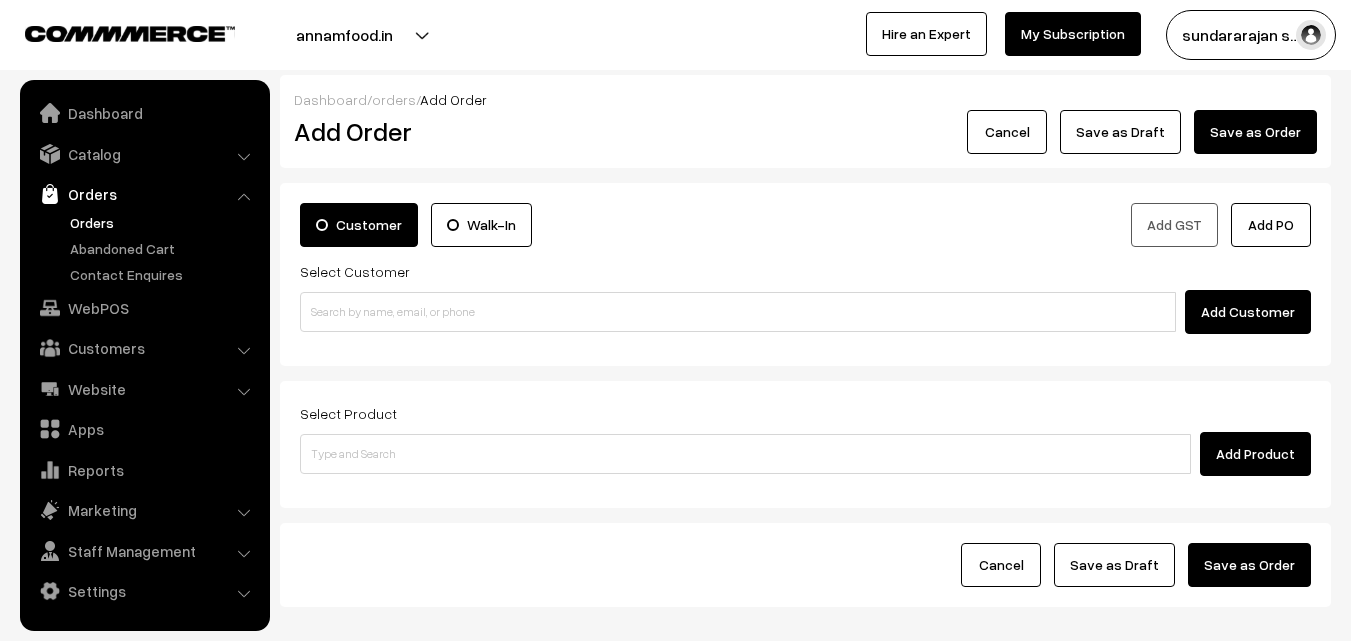 scroll, scrollTop: 0, scrollLeft: 0, axis: both 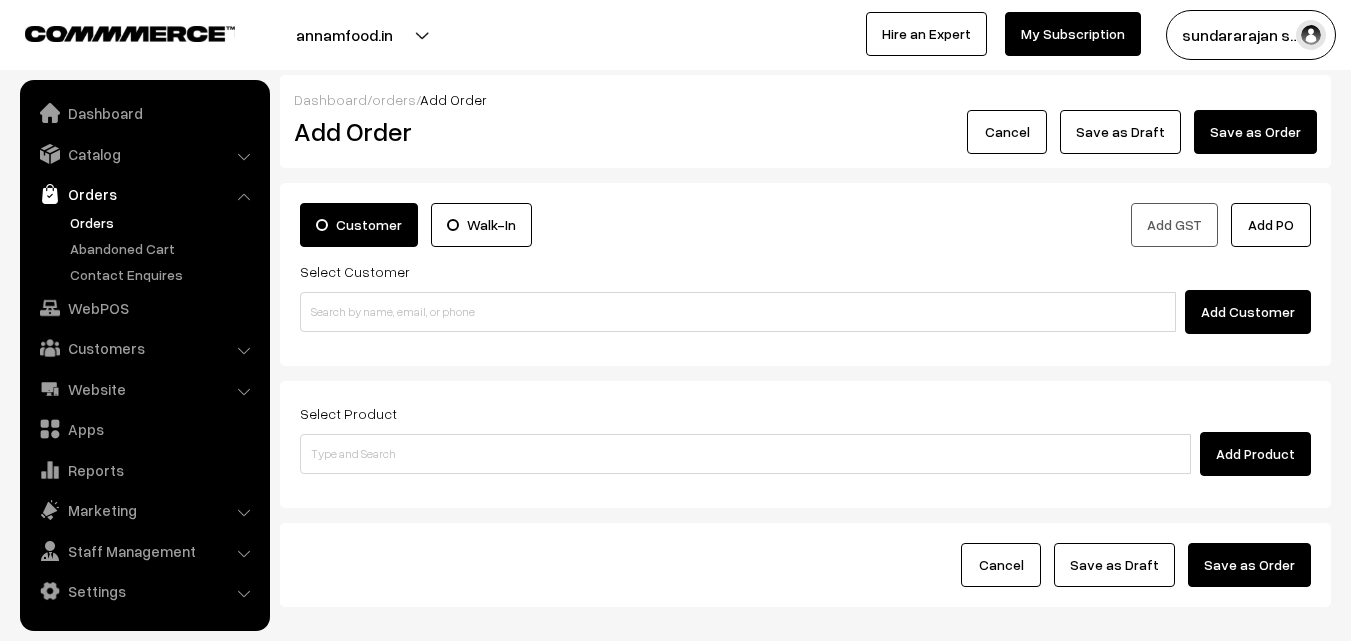 click on "Orders" at bounding box center [164, 222] 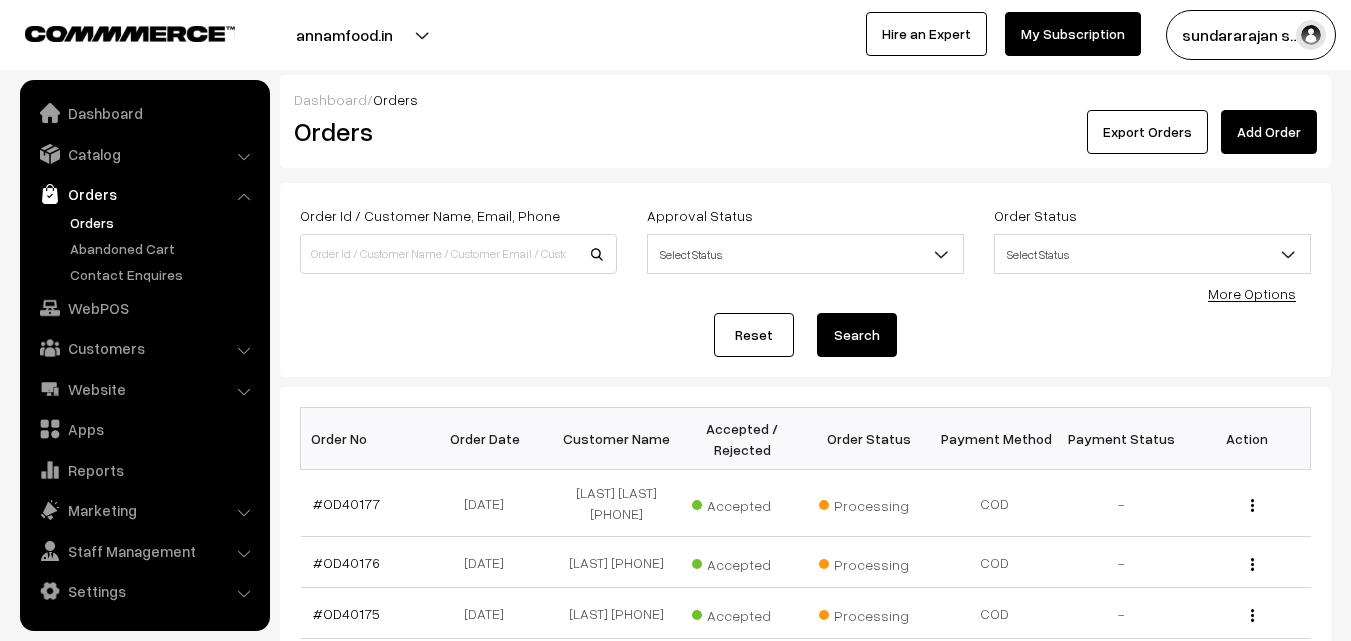scroll, scrollTop: 0, scrollLeft: 0, axis: both 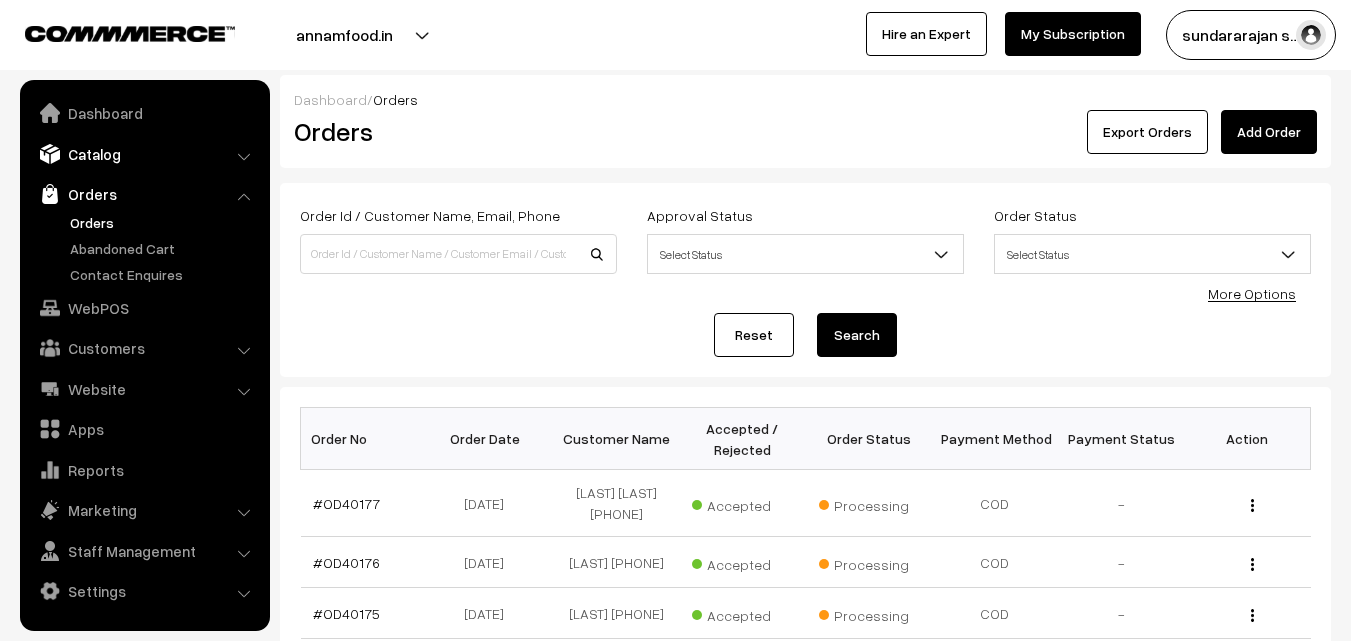 click on "Catalog" at bounding box center [144, 154] 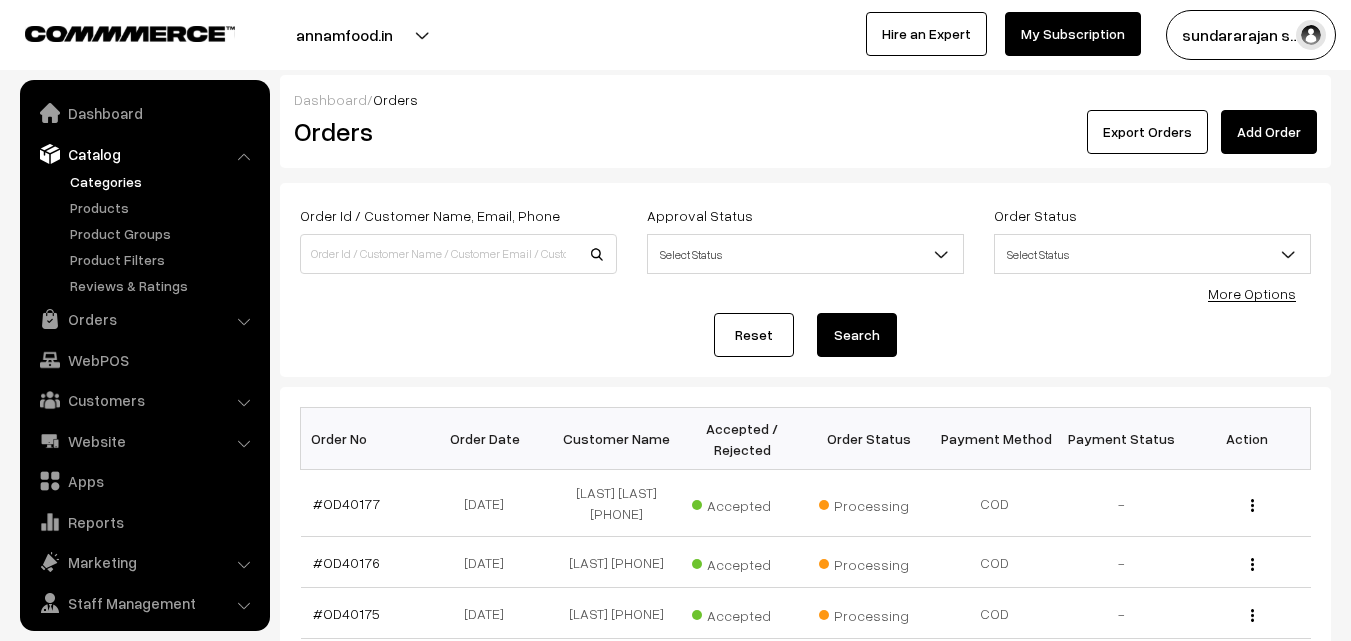 click on "Categories" at bounding box center [164, 181] 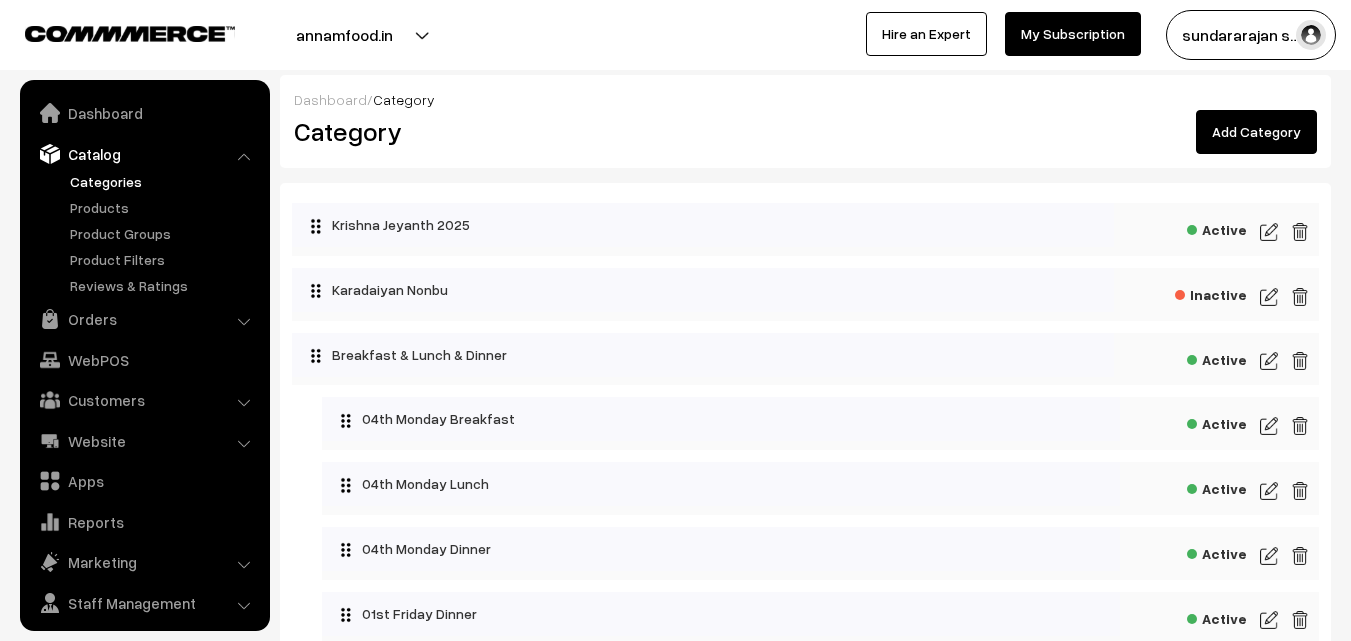 scroll, scrollTop: 0, scrollLeft: 0, axis: both 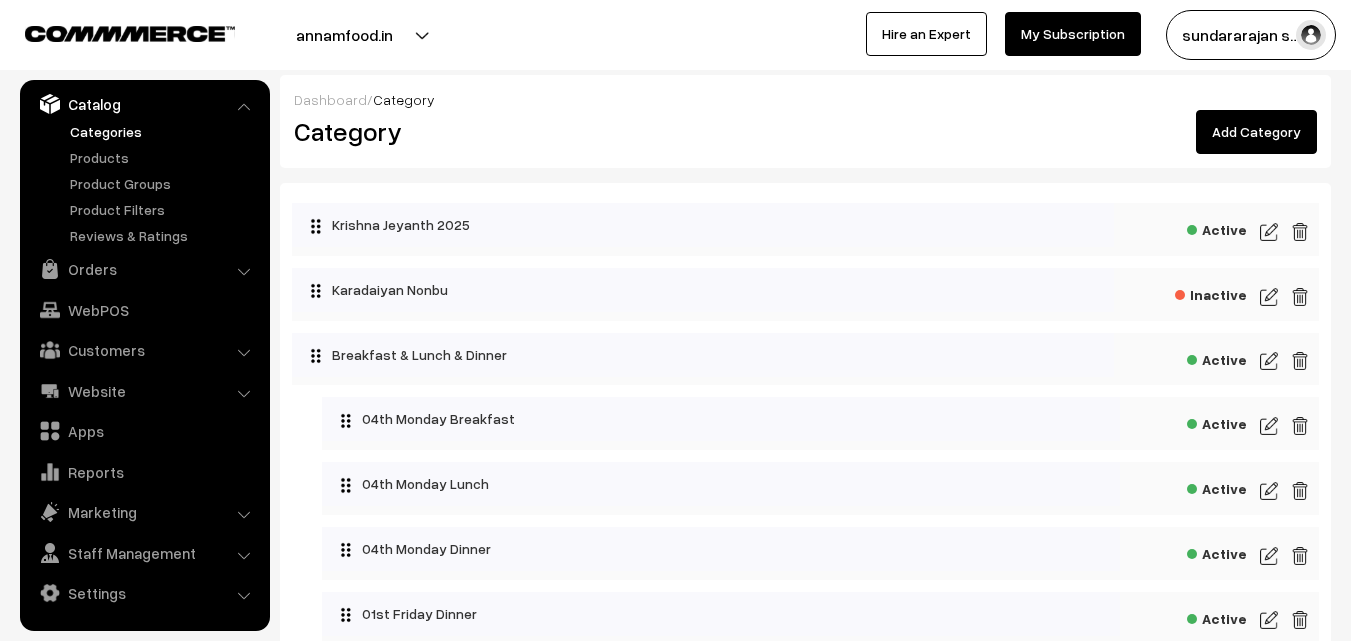 click at bounding box center (1269, 426) 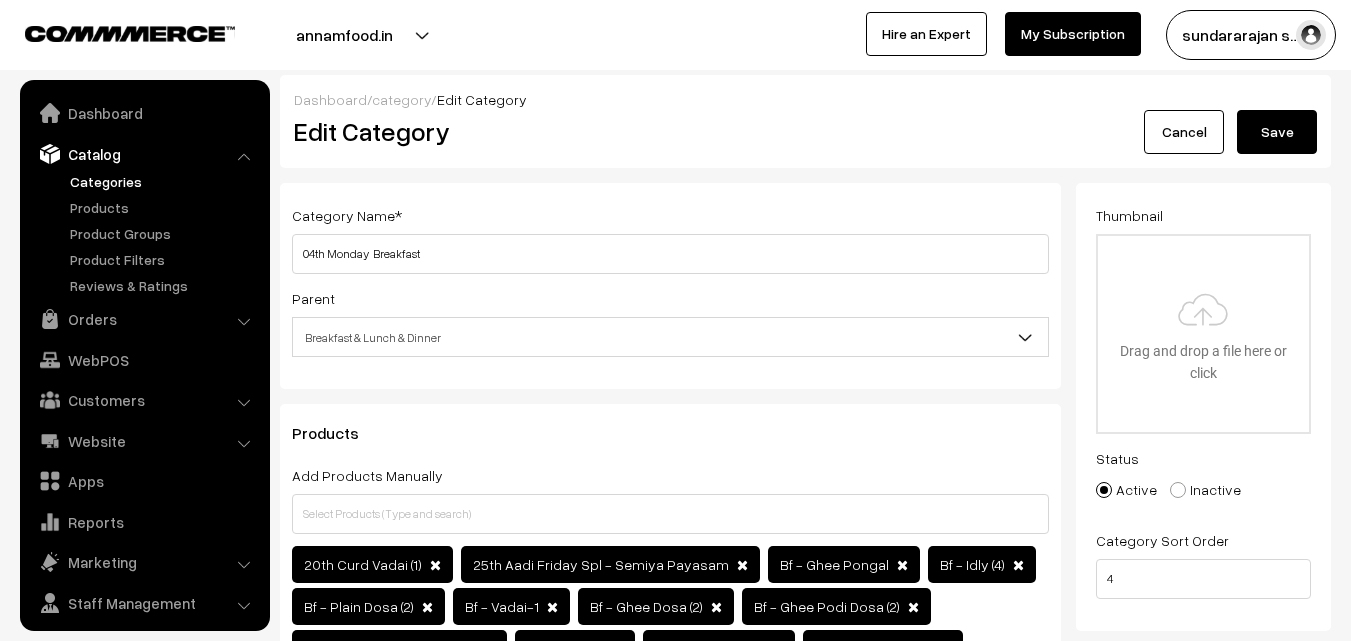 scroll, scrollTop: 0, scrollLeft: 0, axis: both 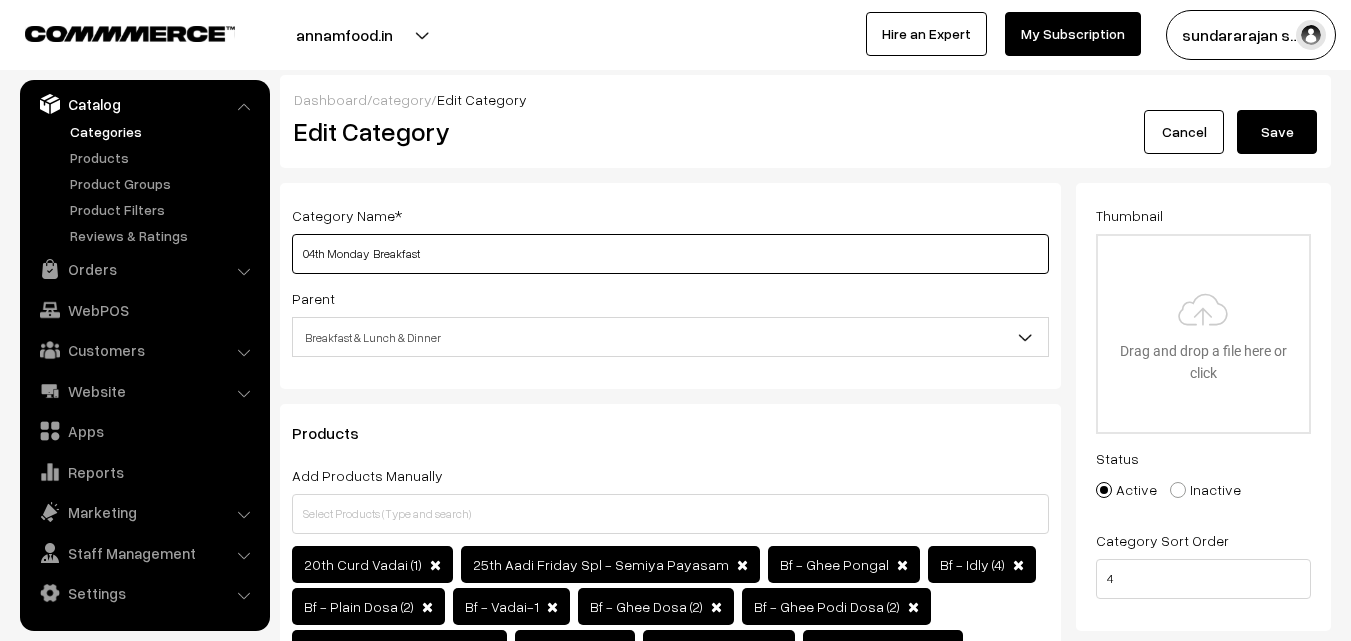 click on "04th Monday  Breakfast" at bounding box center [670, 254] 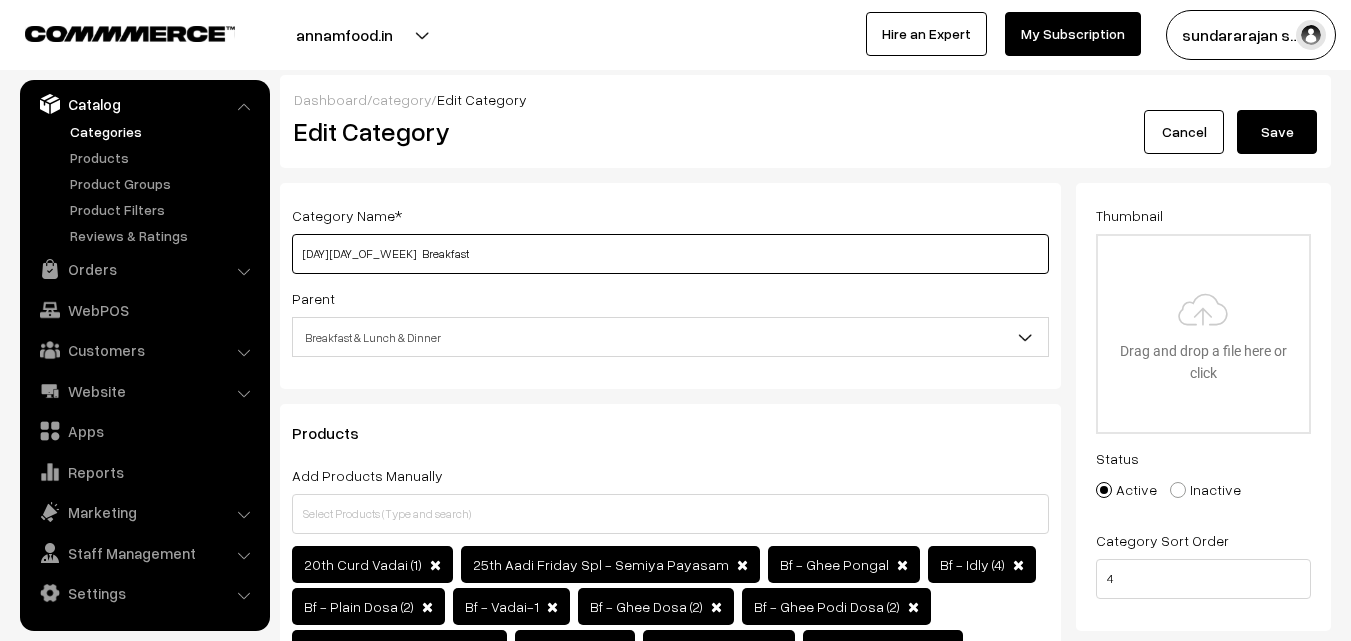 paste on "(No onion... No garlic) Don't use it all day." 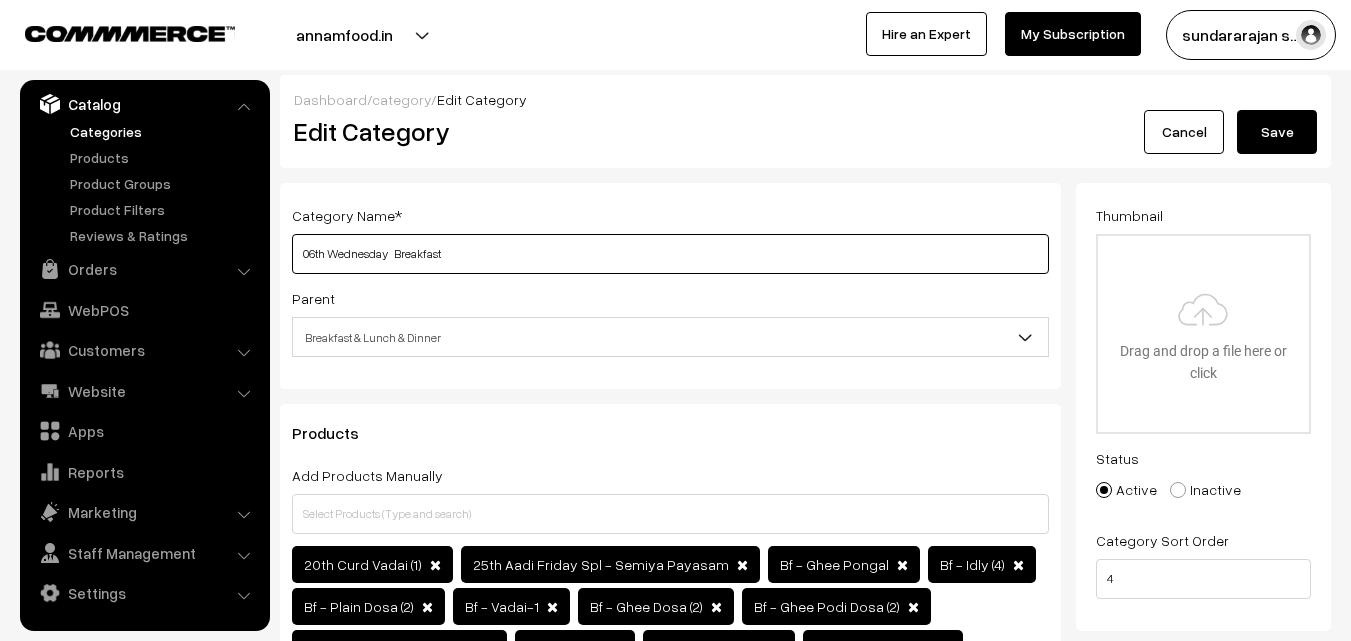 type on "06th Wednesday   Breakfast" 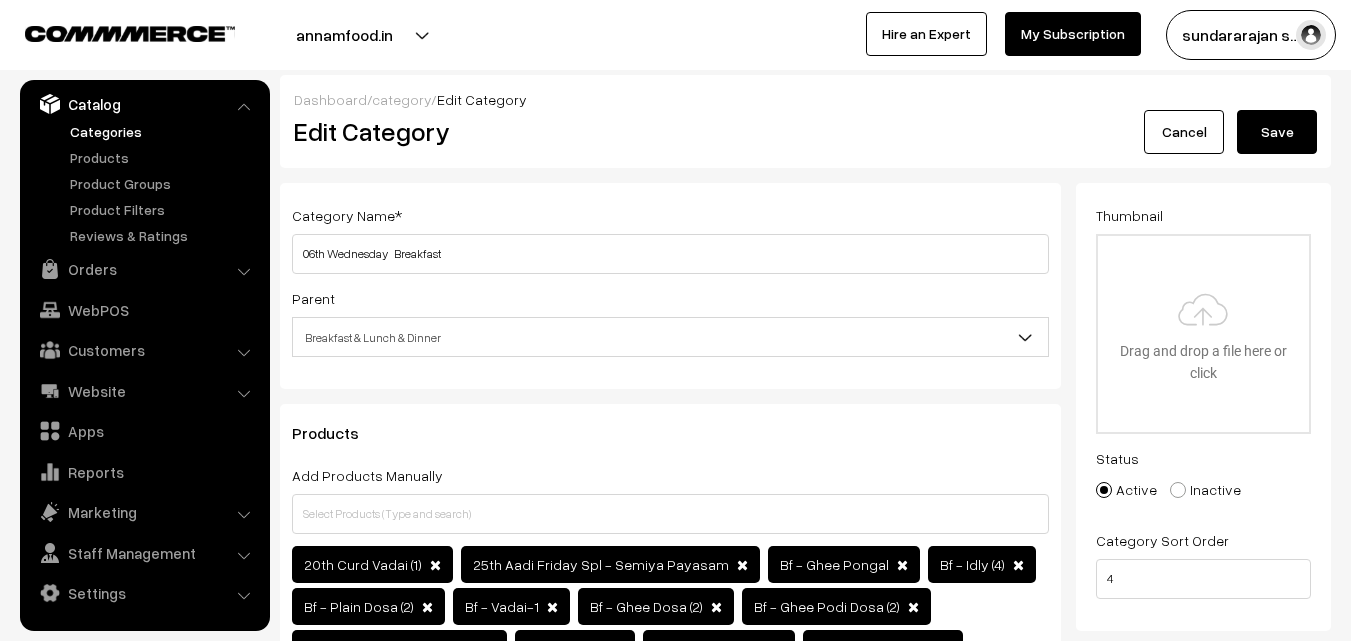 drag, startPoint x: 1294, startPoint y: 130, endPoint x: 1295, endPoint y: 204, distance: 74.00676 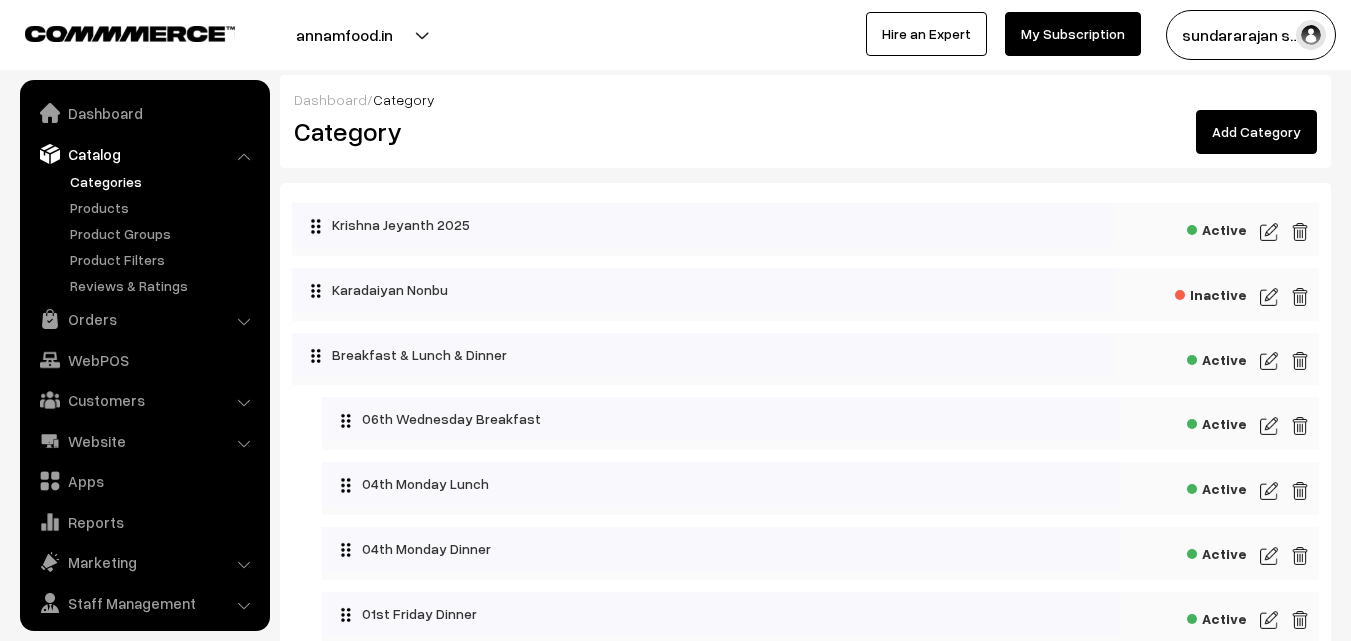 scroll, scrollTop: 0, scrollLeft: 0, axis: both 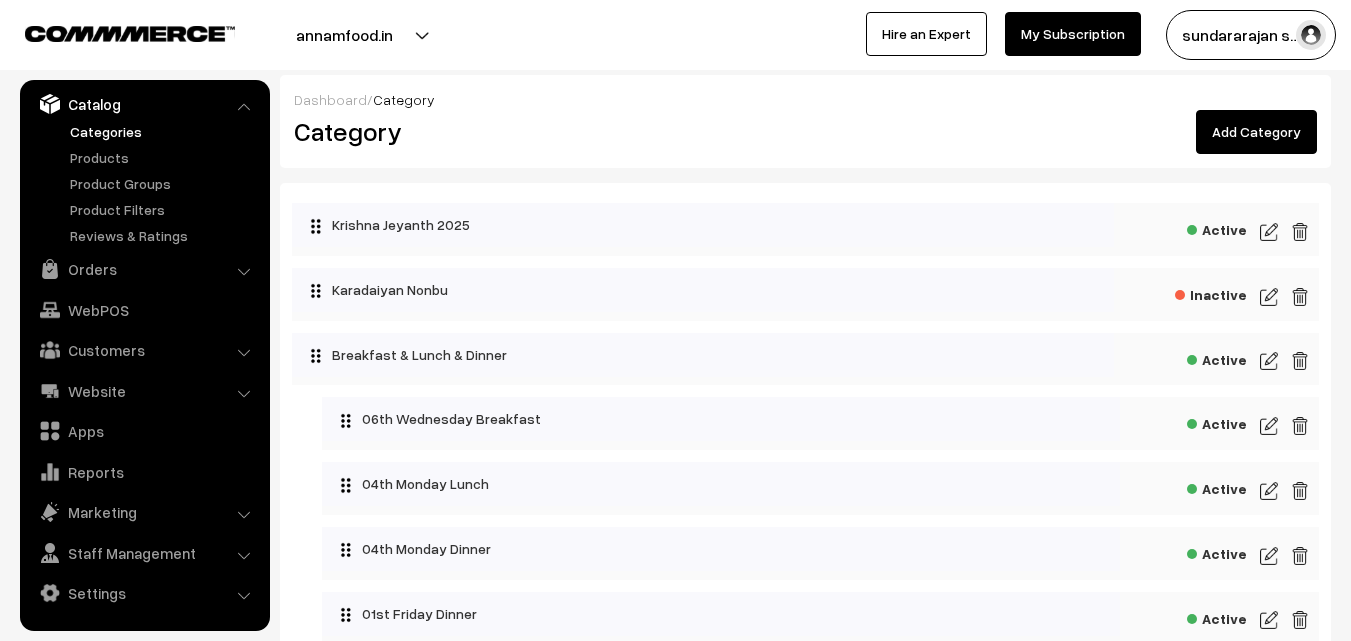 click at bounding box center (1269, 491) 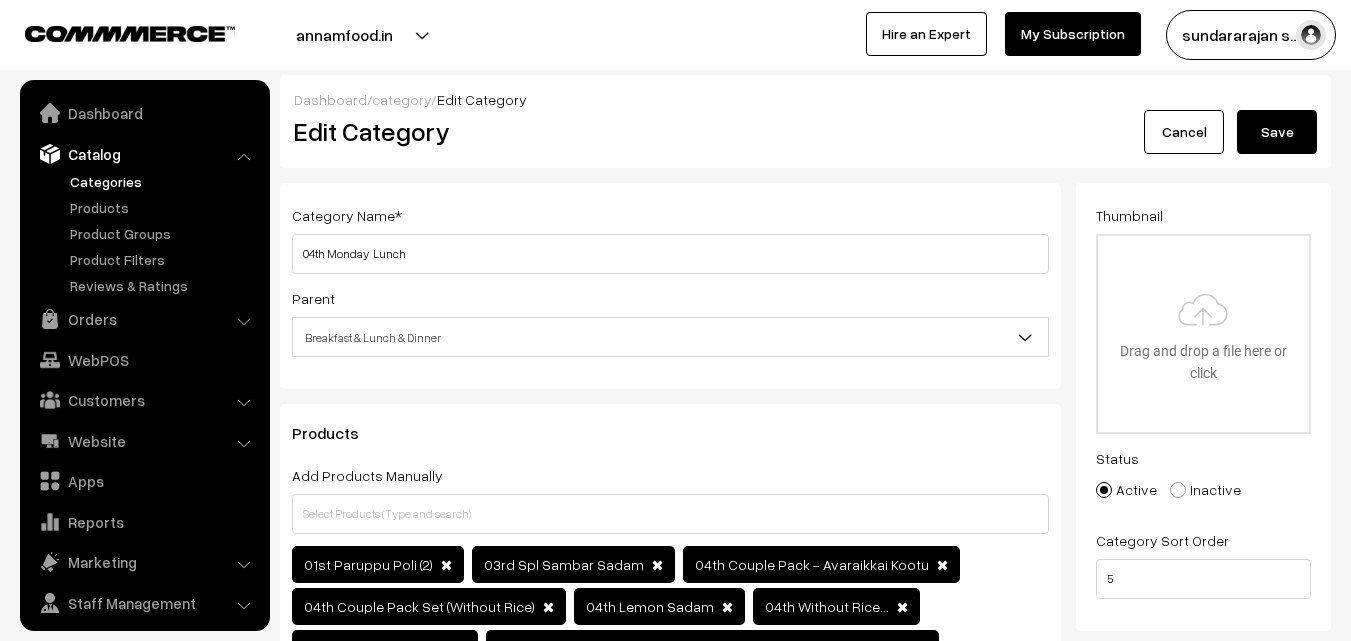 scroll, scrollTop: 0, scrollLeft: 0, axis: both 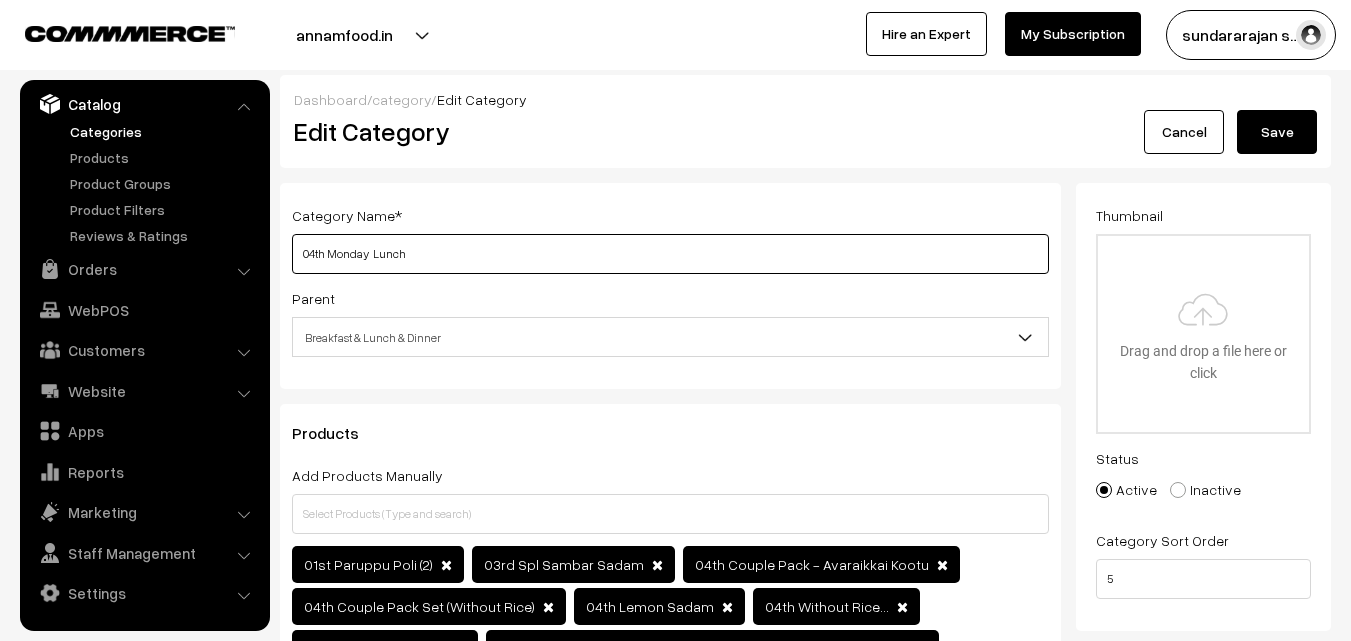 drag, startPoint x: 359, startPoint y: 255, endPoint x: 104, endPoint y: 249, distance: 255.07057 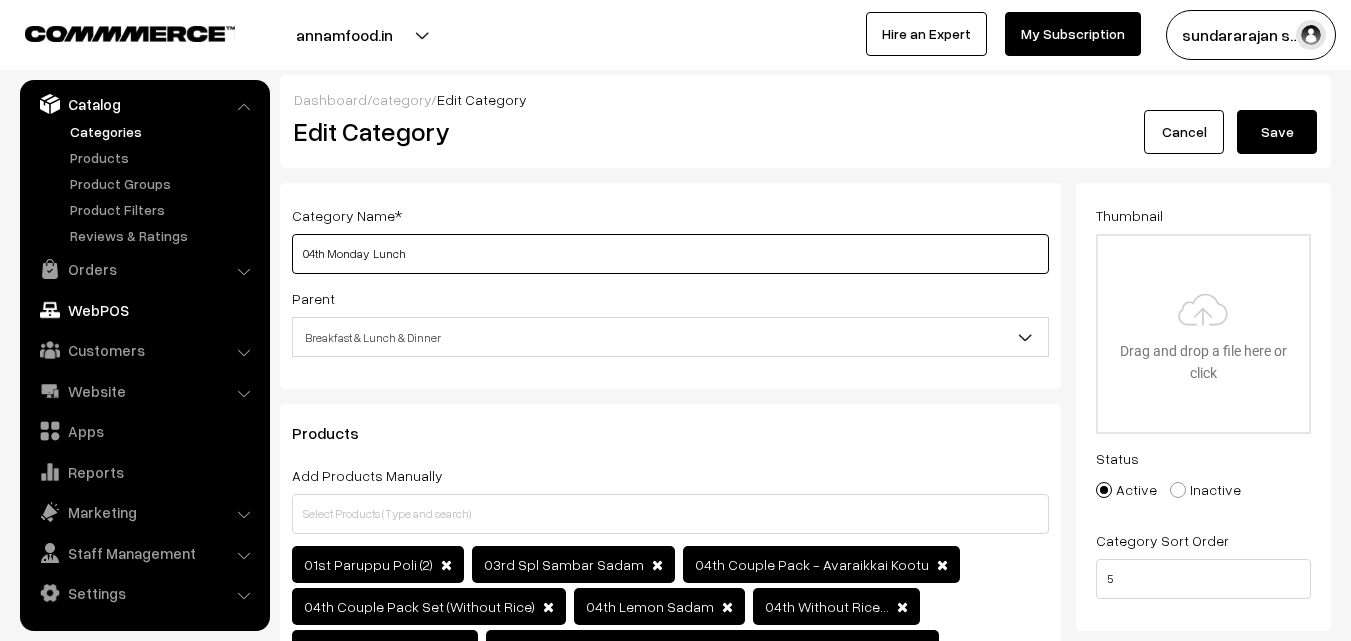 paste on "6th Wednes" 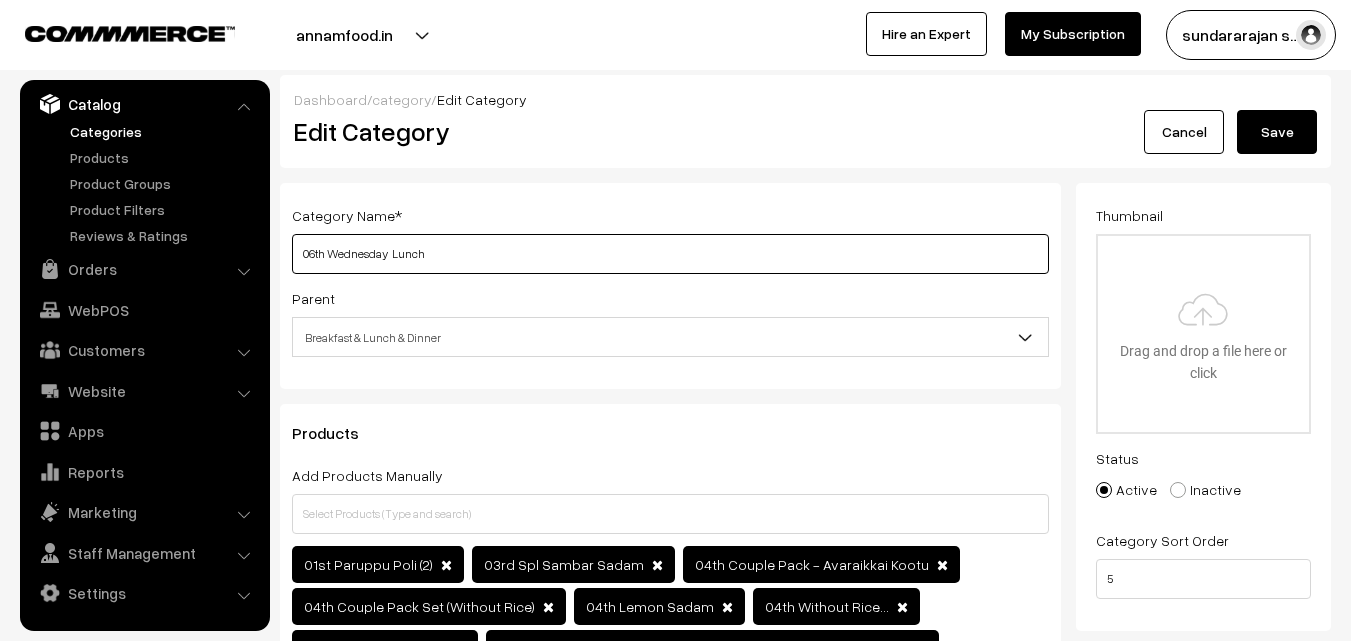 type on "06th Wednesday  Lunch" 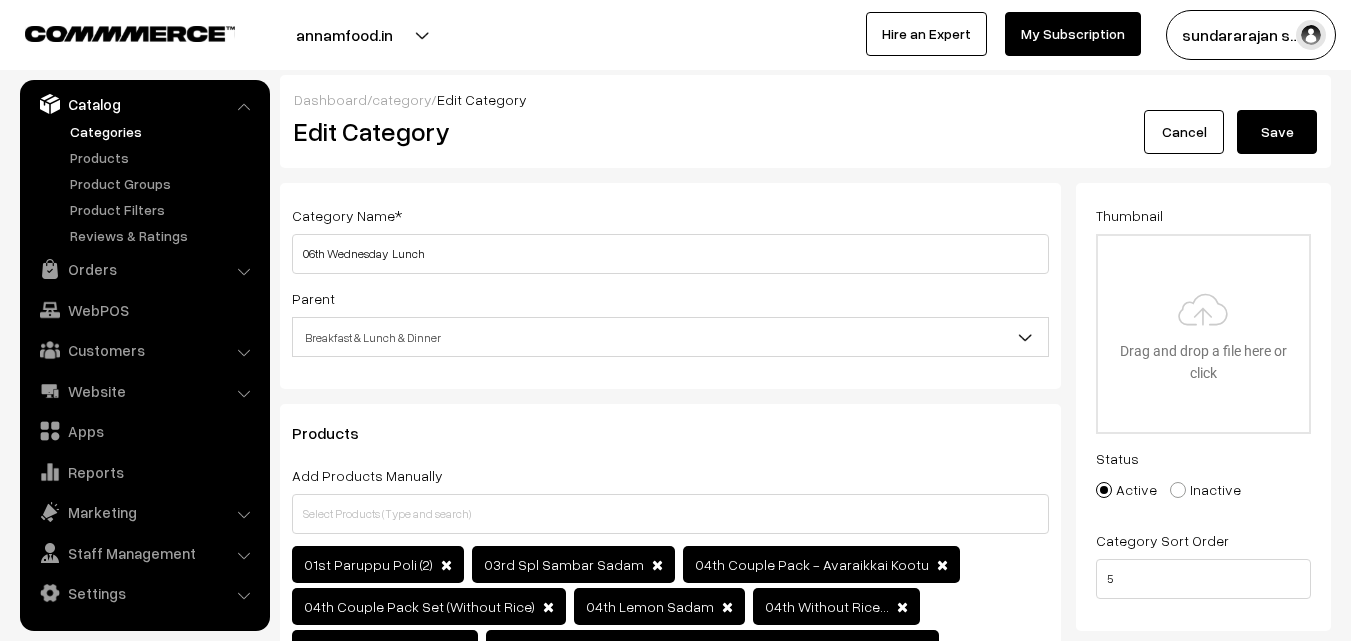 click on "Save" at bounding box center [1277, 132] 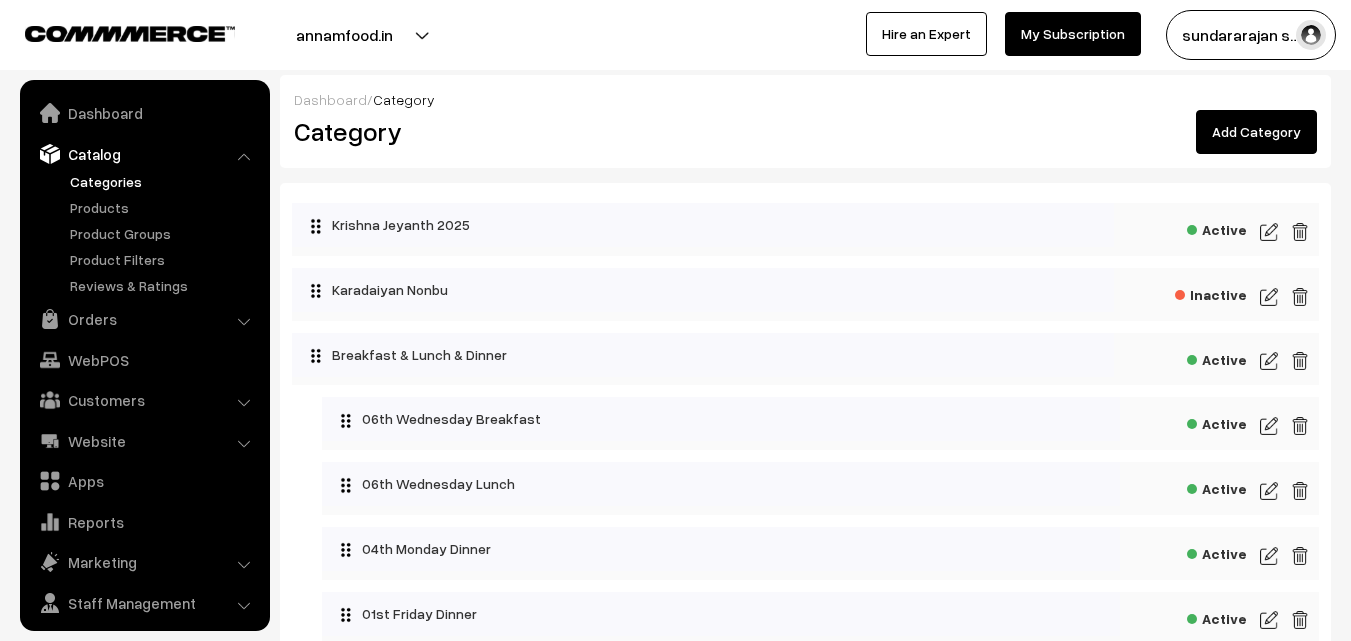 scroll, scrollTop: 0, scrollLeft: 0, axis: both 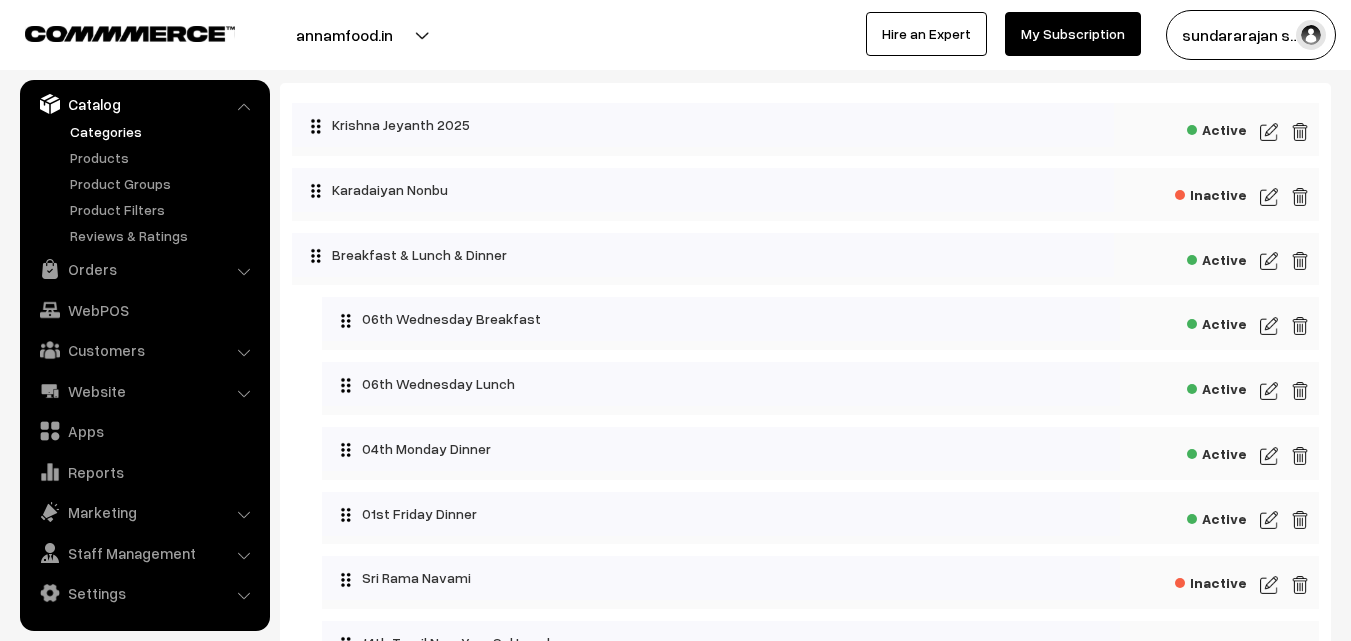 click at bounding box center (1269, 456) 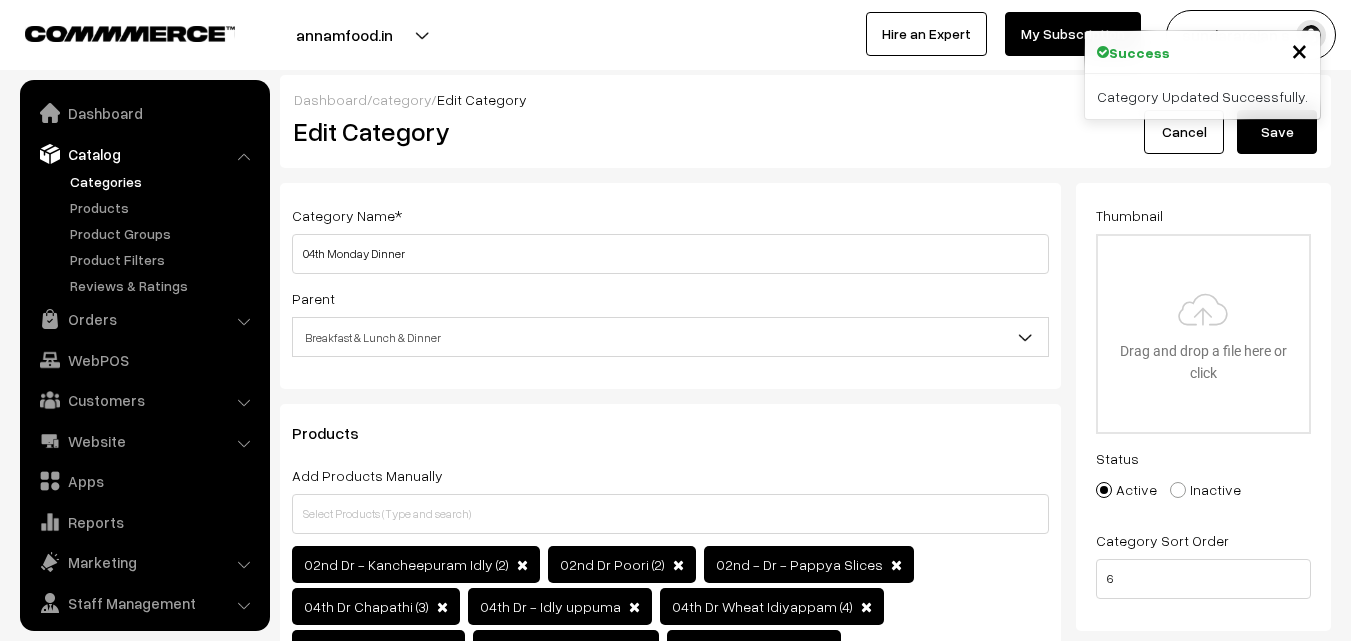 scroll, scrollTop: 0, scrollLeft: 0, axis: both 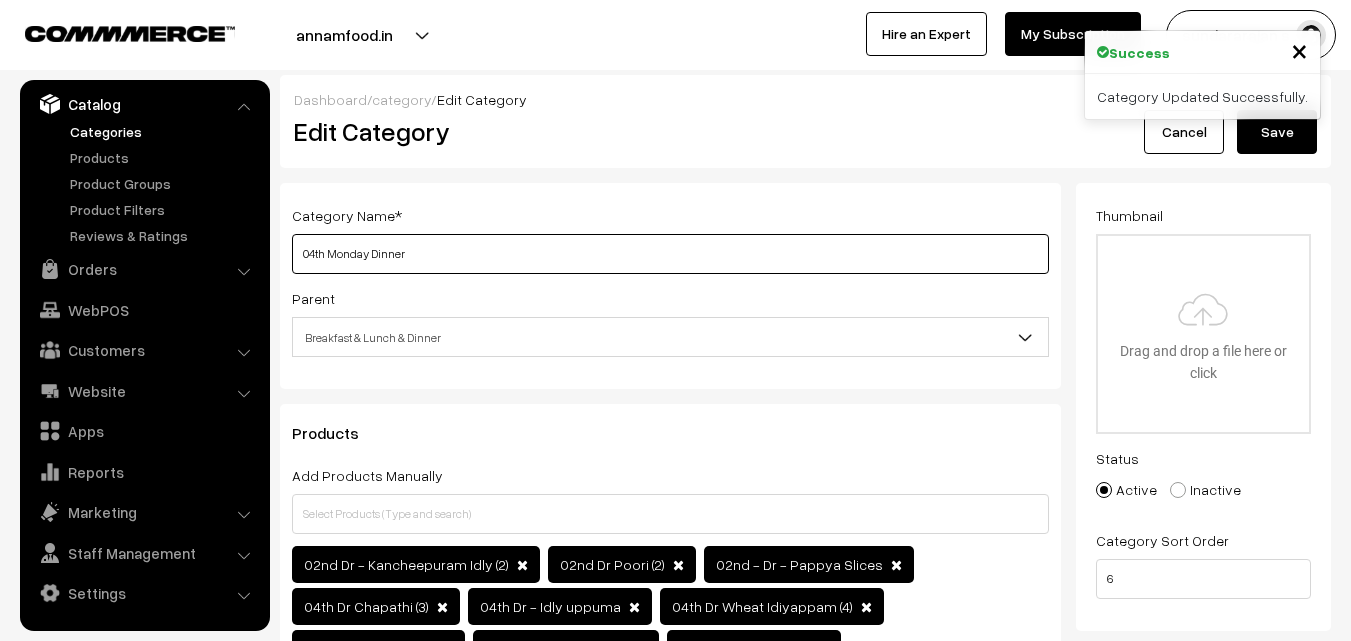 drag, startPoint x: 371, startPoint y: 256, endPoint x: 160, endPoint y: 248, distance: 211.15161 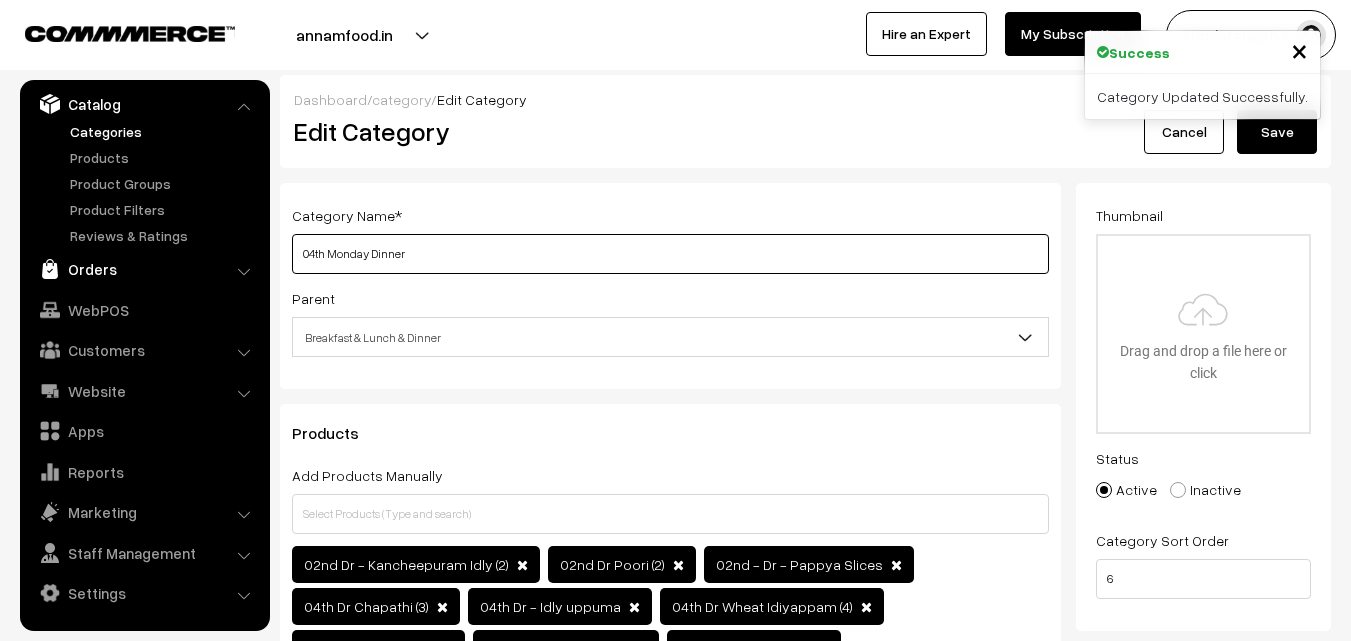 paste on "6th Wednesday" 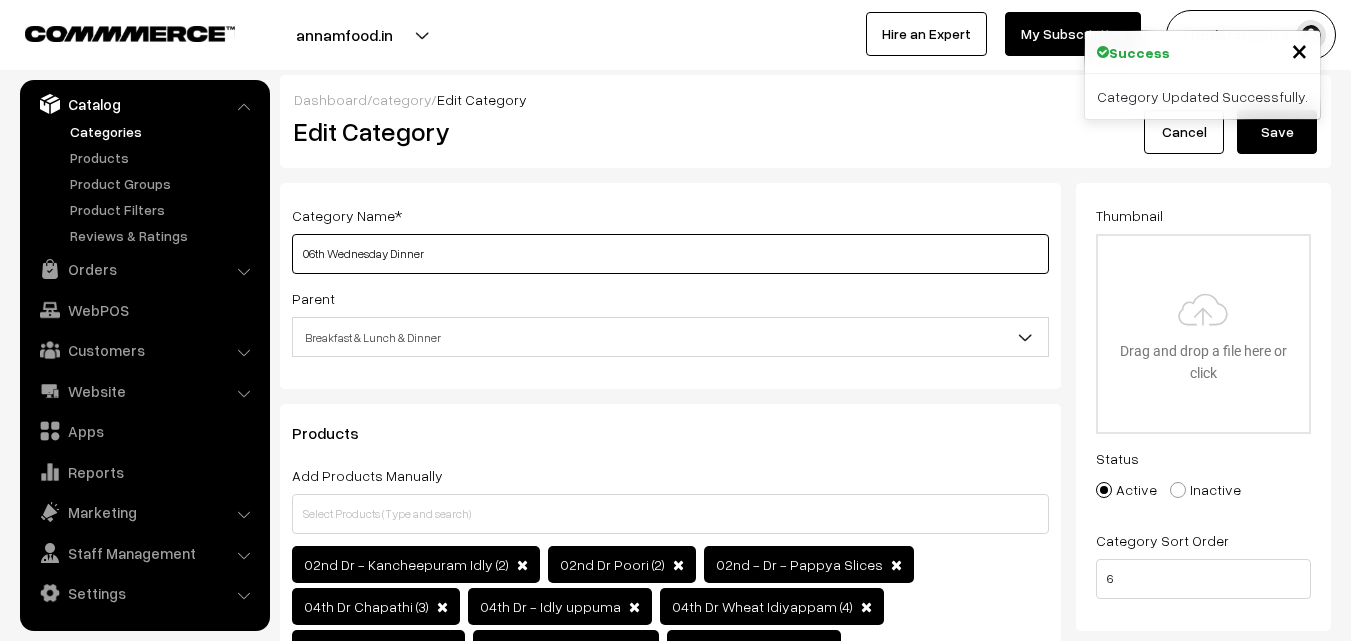type on "06th Wednesday Dinner" 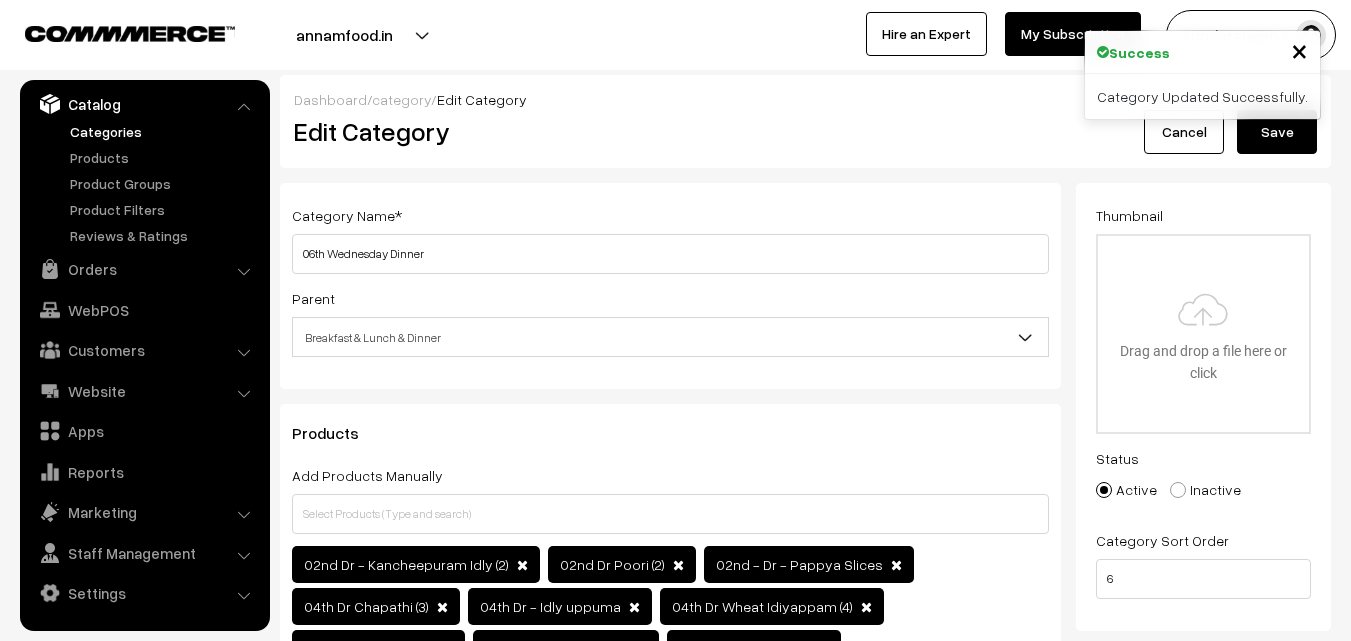 click on "Save" at bounding box center [1277, 132] 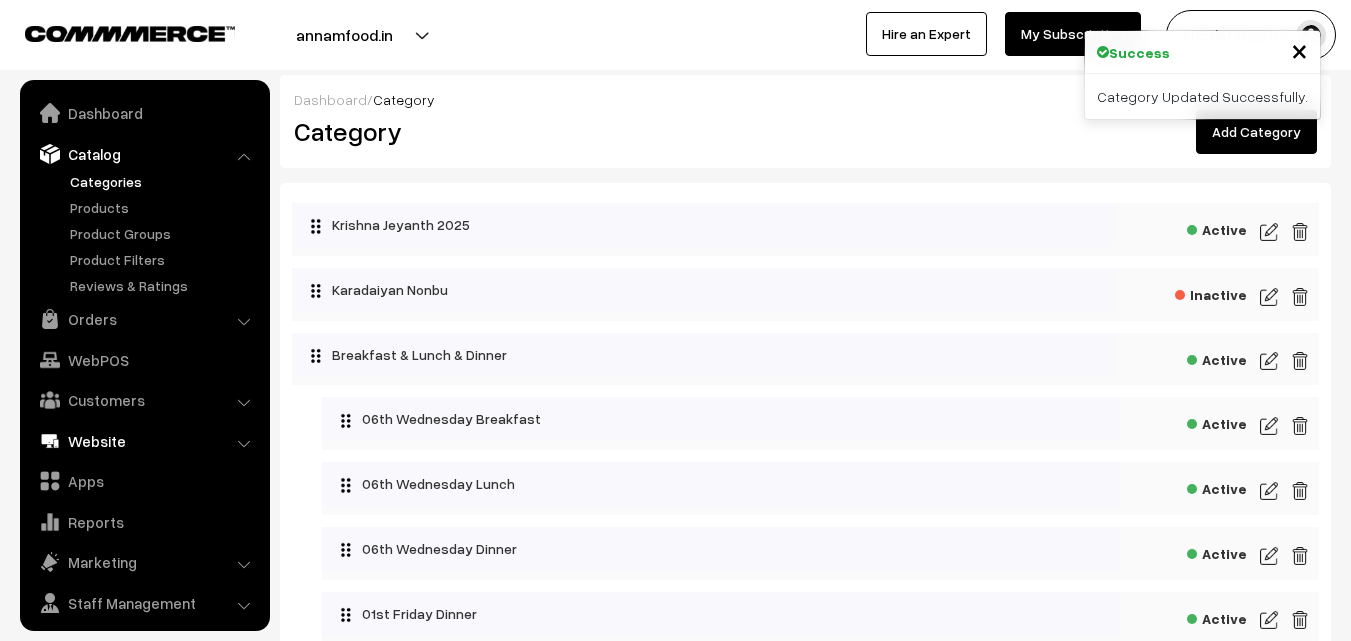 scroll, scrollTop: 0, scrollLeft: 0, axis: both 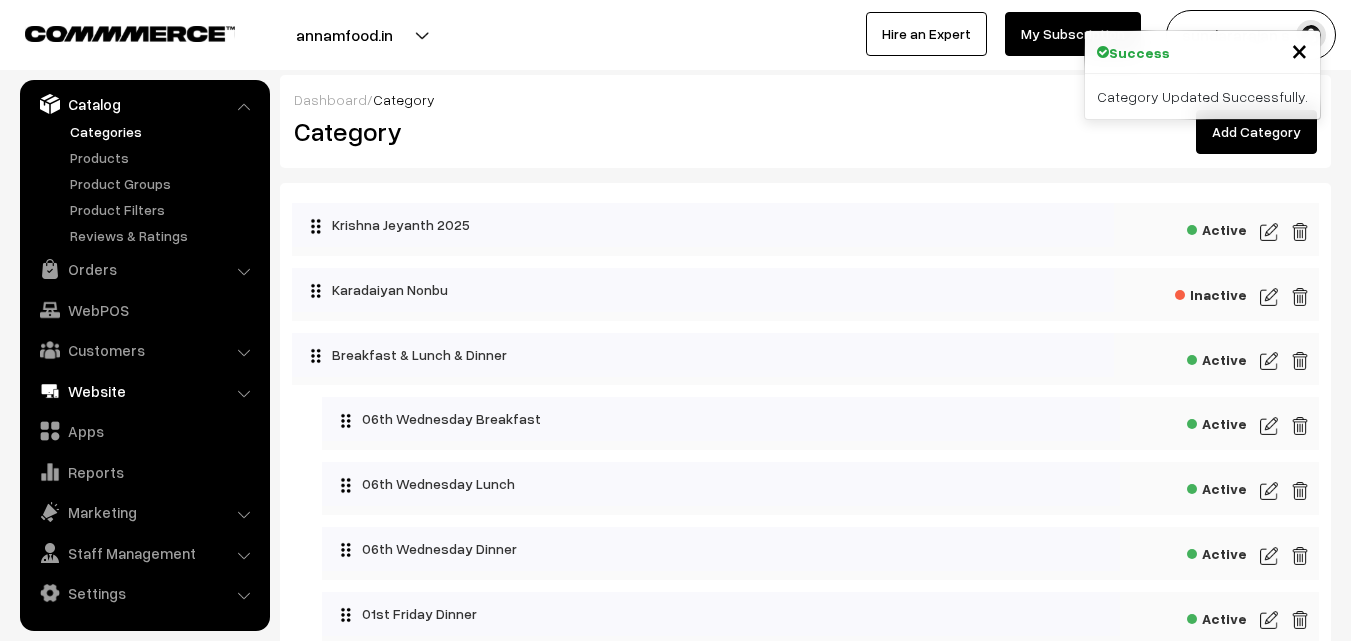 click on "Website" at bounding box center [144, 391] 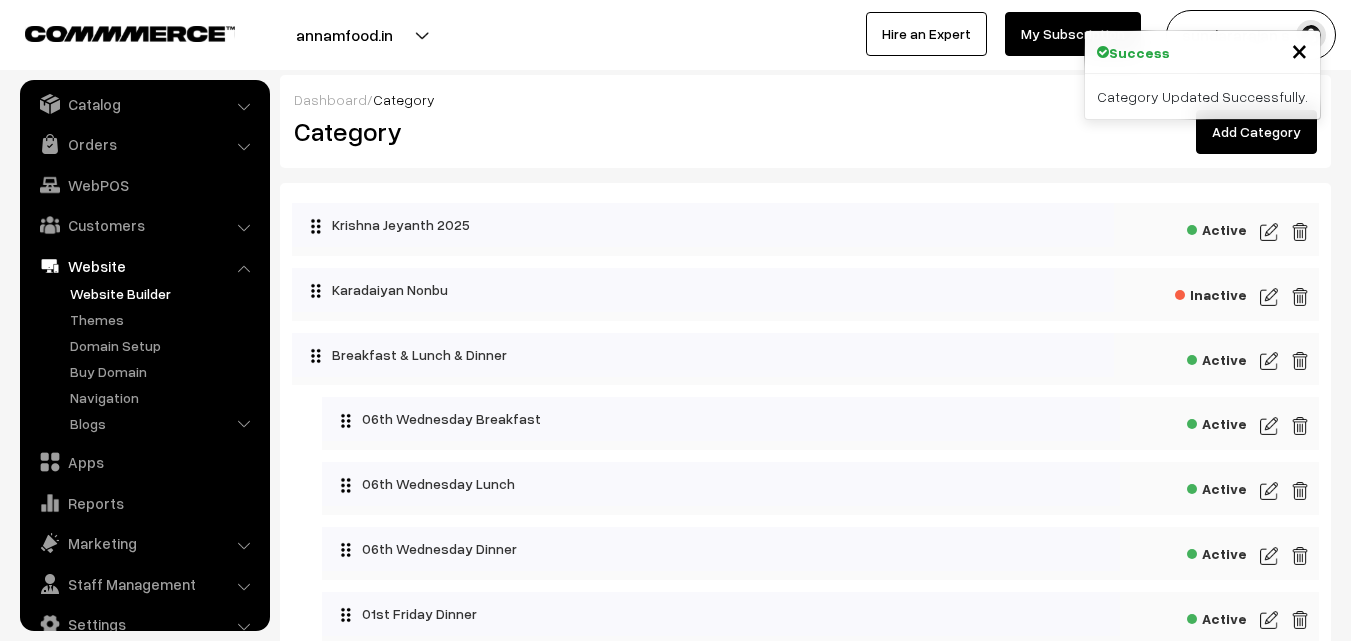 click on "Website Builder" at bounding box center [164, 293] 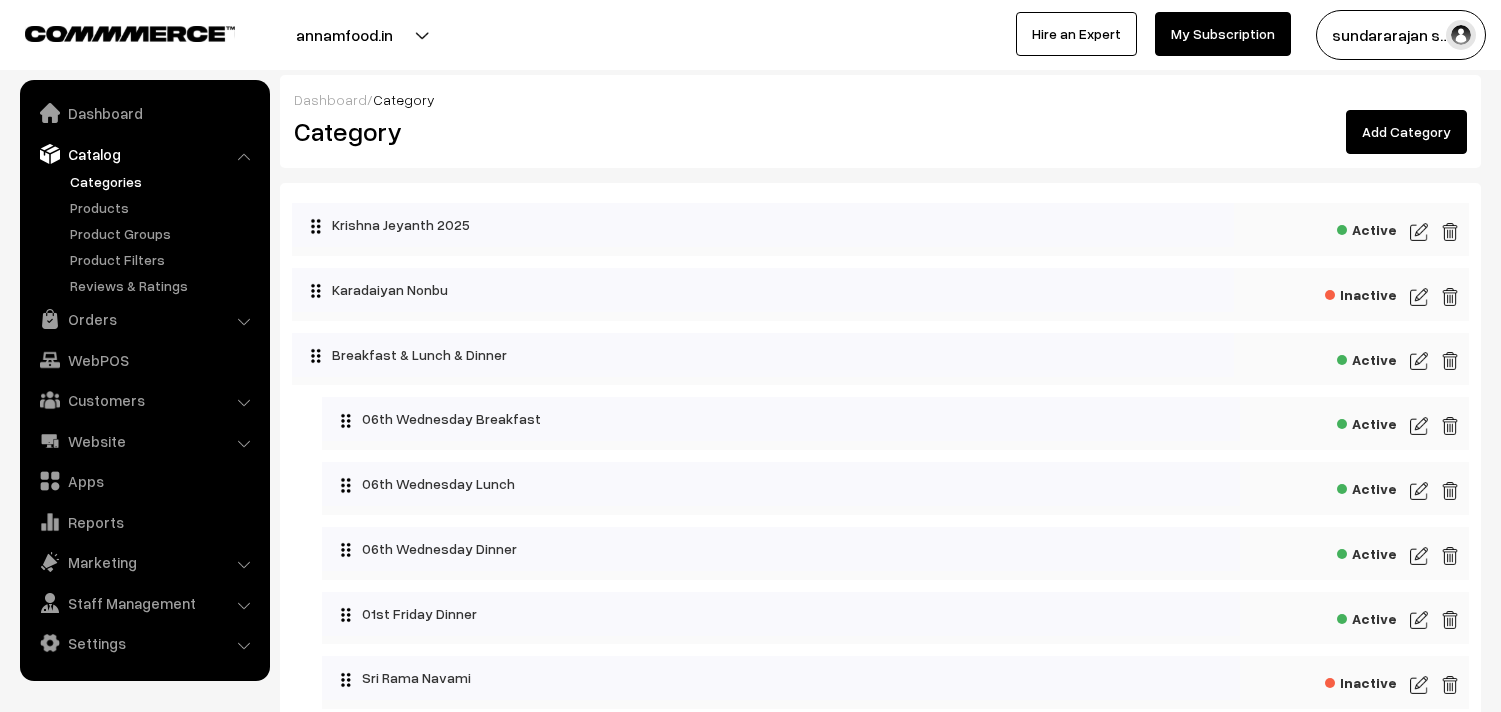 scroll, scrollTop: 0, scrollLeft: 0, axis: both 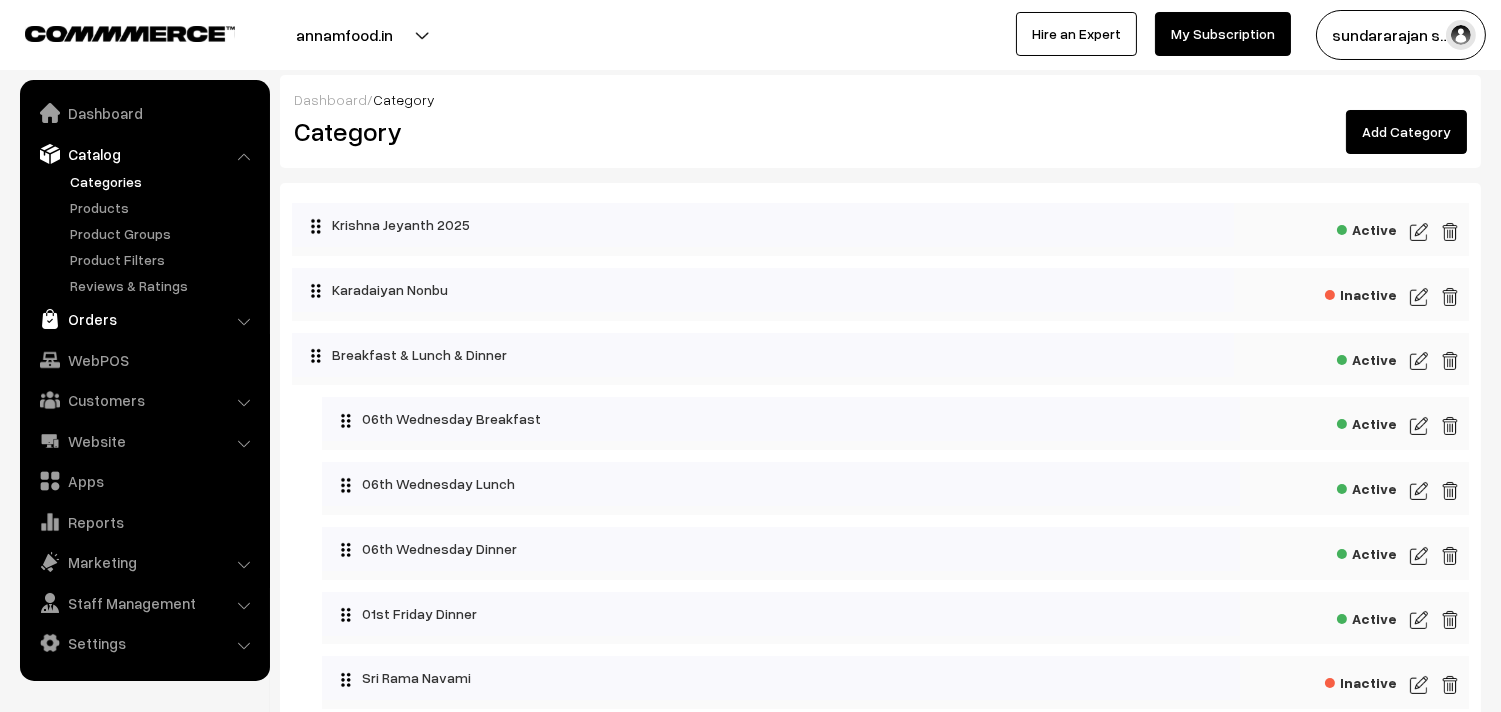 click on "Orders" at bounding box center (144, 319) 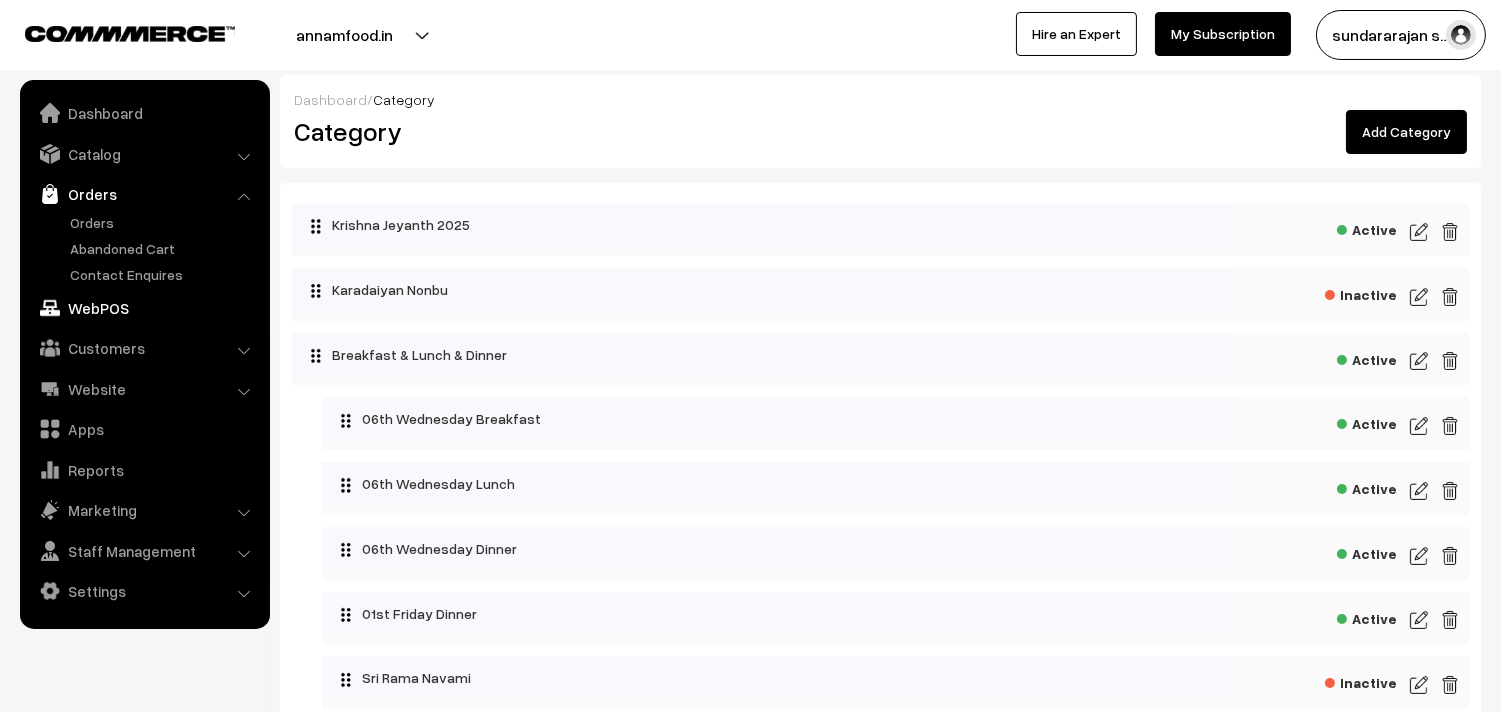 click on "WebPOS" at bounding box center [144, 308] 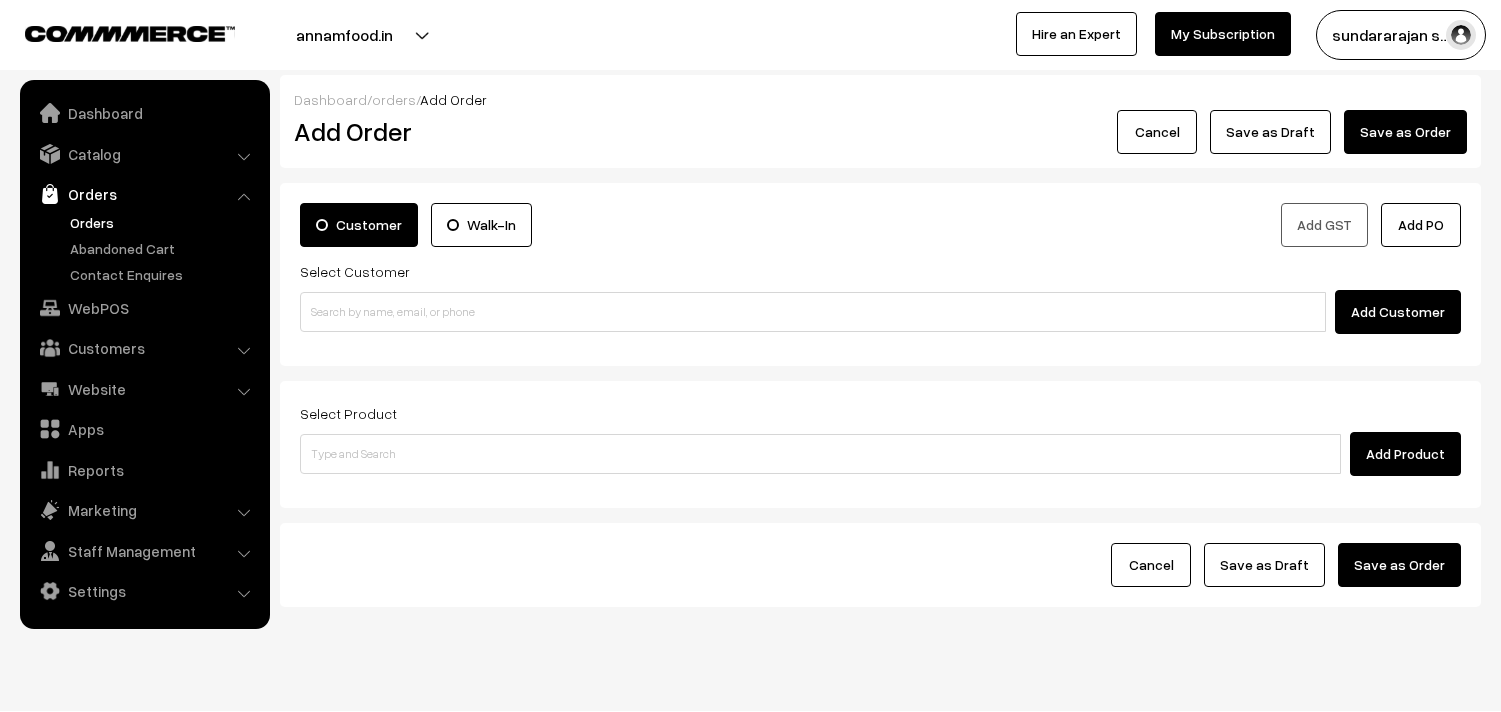 scroll, scrollTop: 0, scrollLeft: 0, axis: both 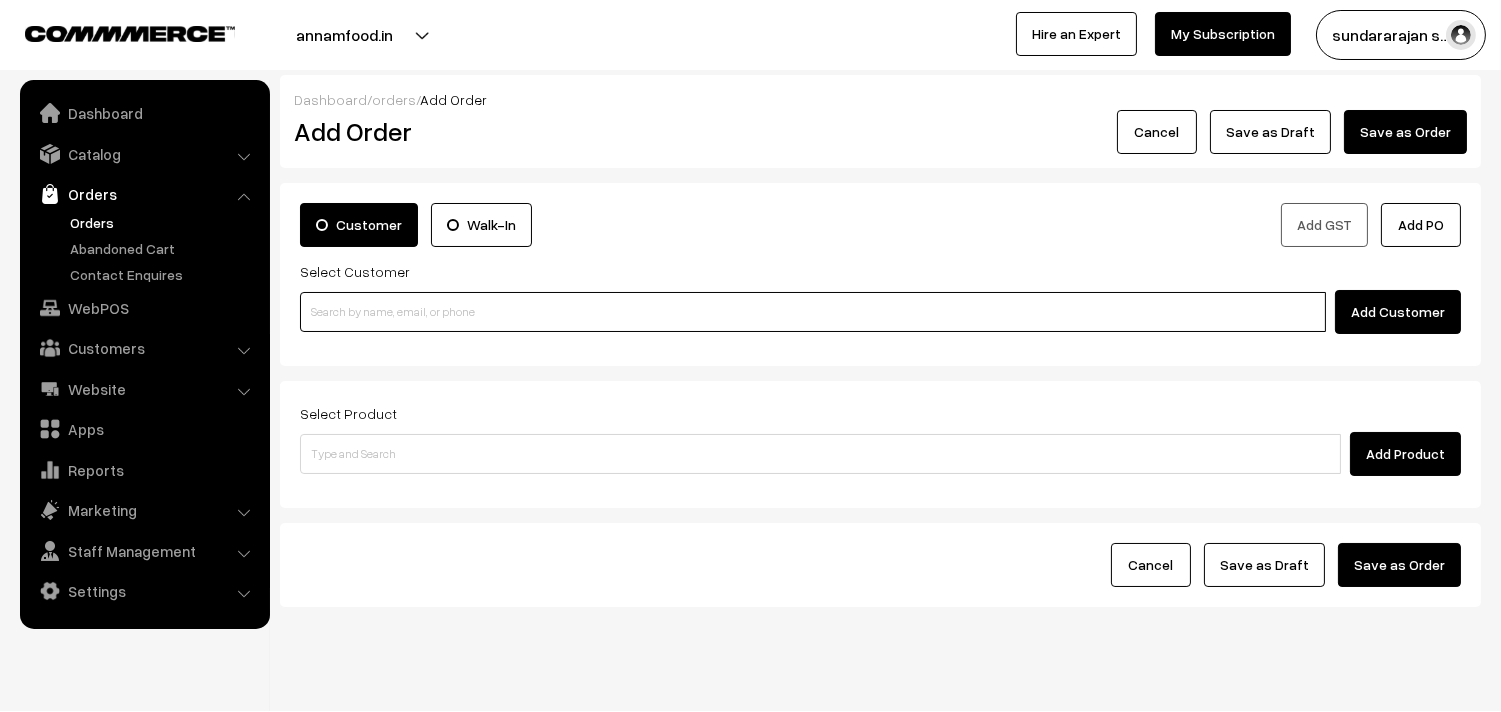 drag, startPoint x: 464, startPoint y: 308, endPoint x: 352, endPoint y: 328, distance: 113.7717 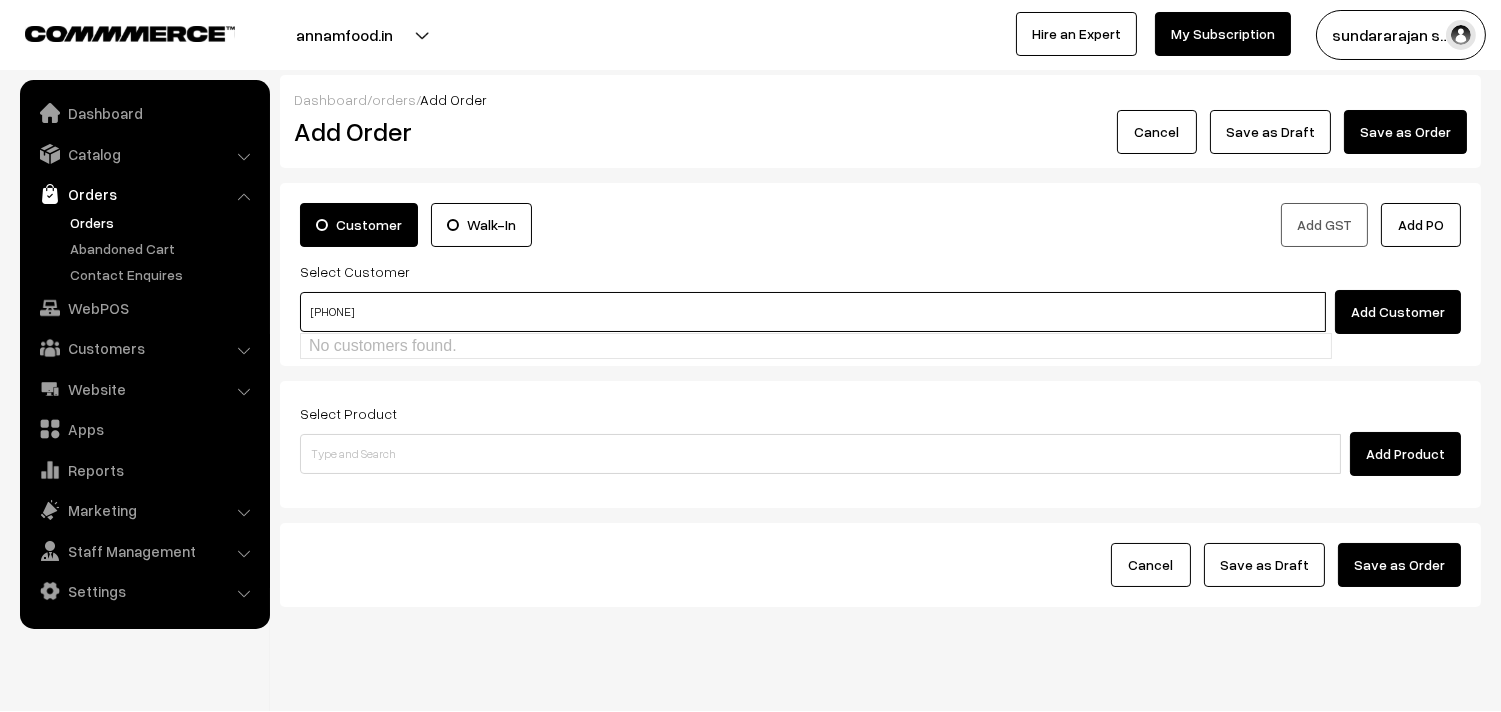 click on "97875 58270" at bounding box center [813, 312] 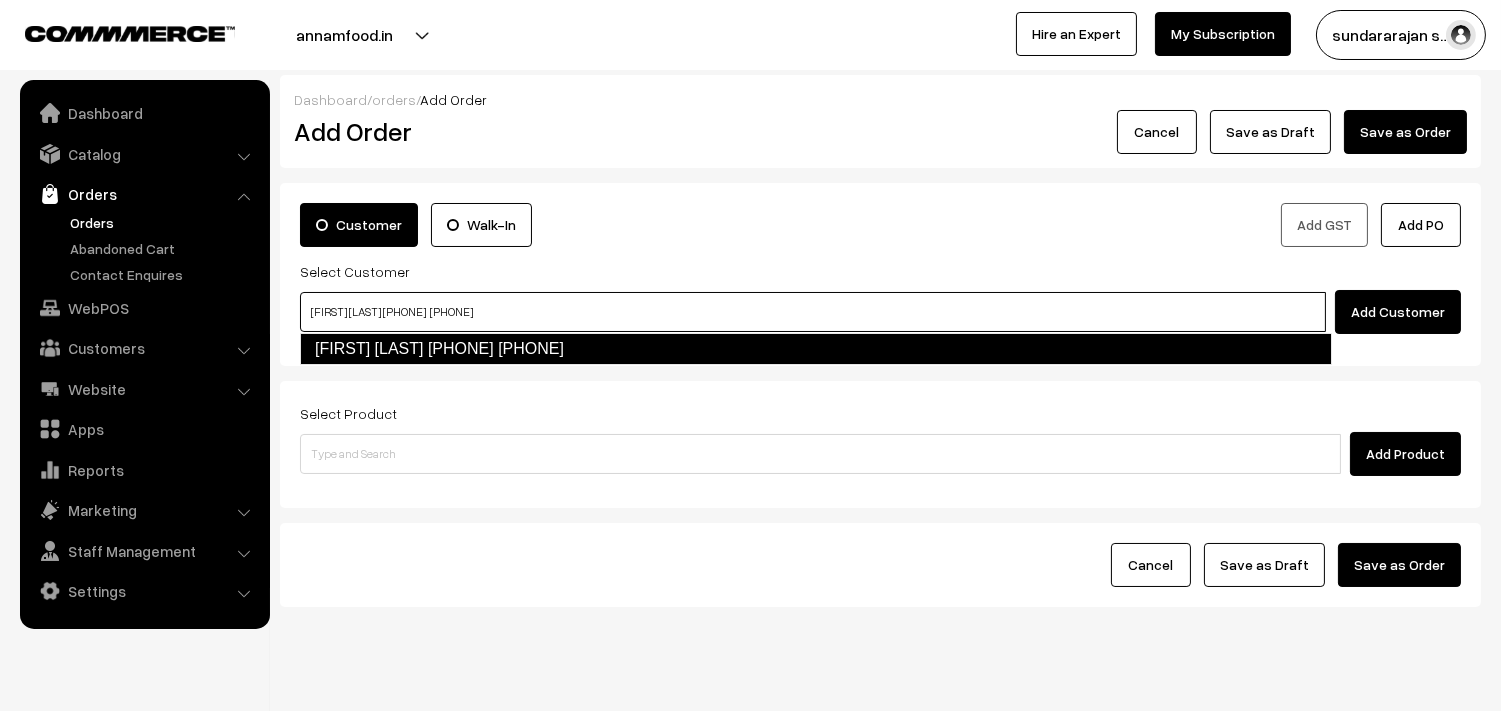 type on "Uma Ramesh 9884316268  [9787558270]" 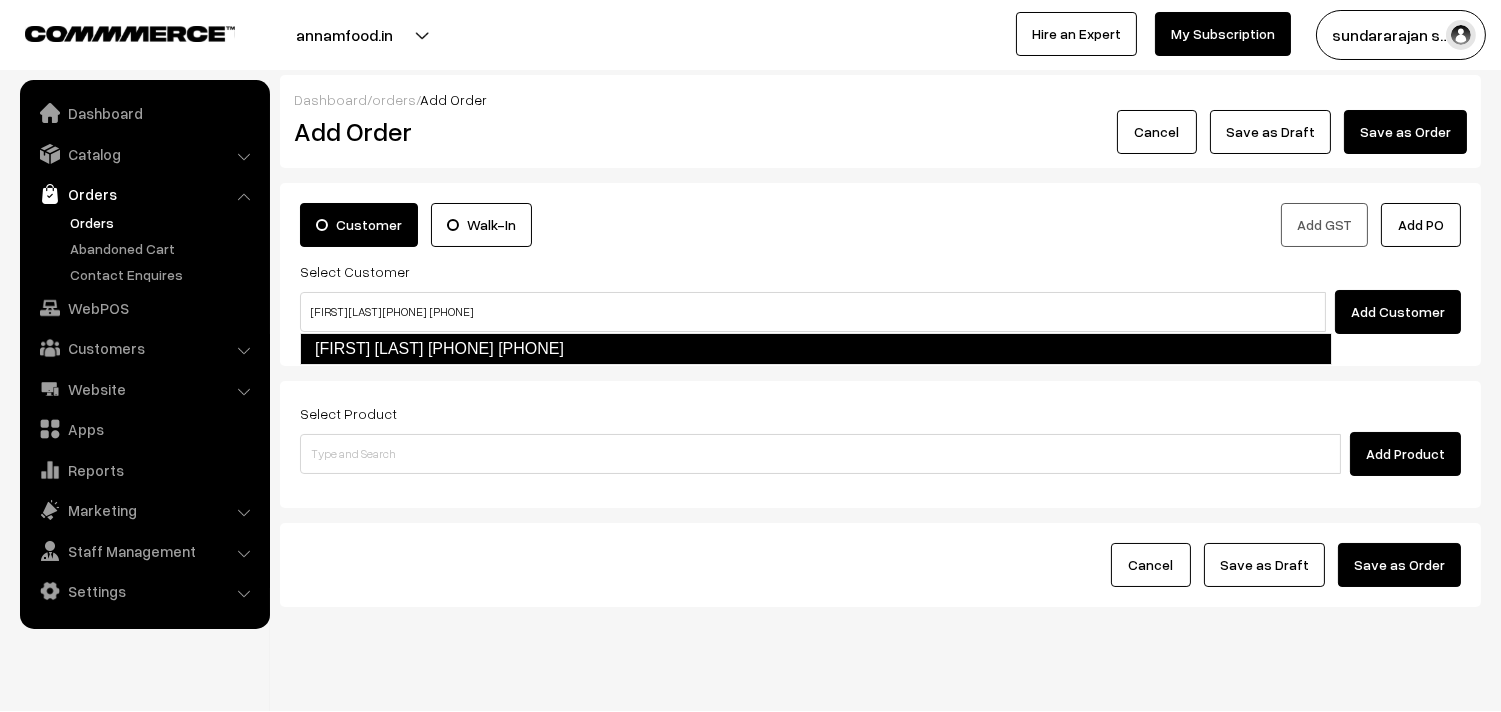 type 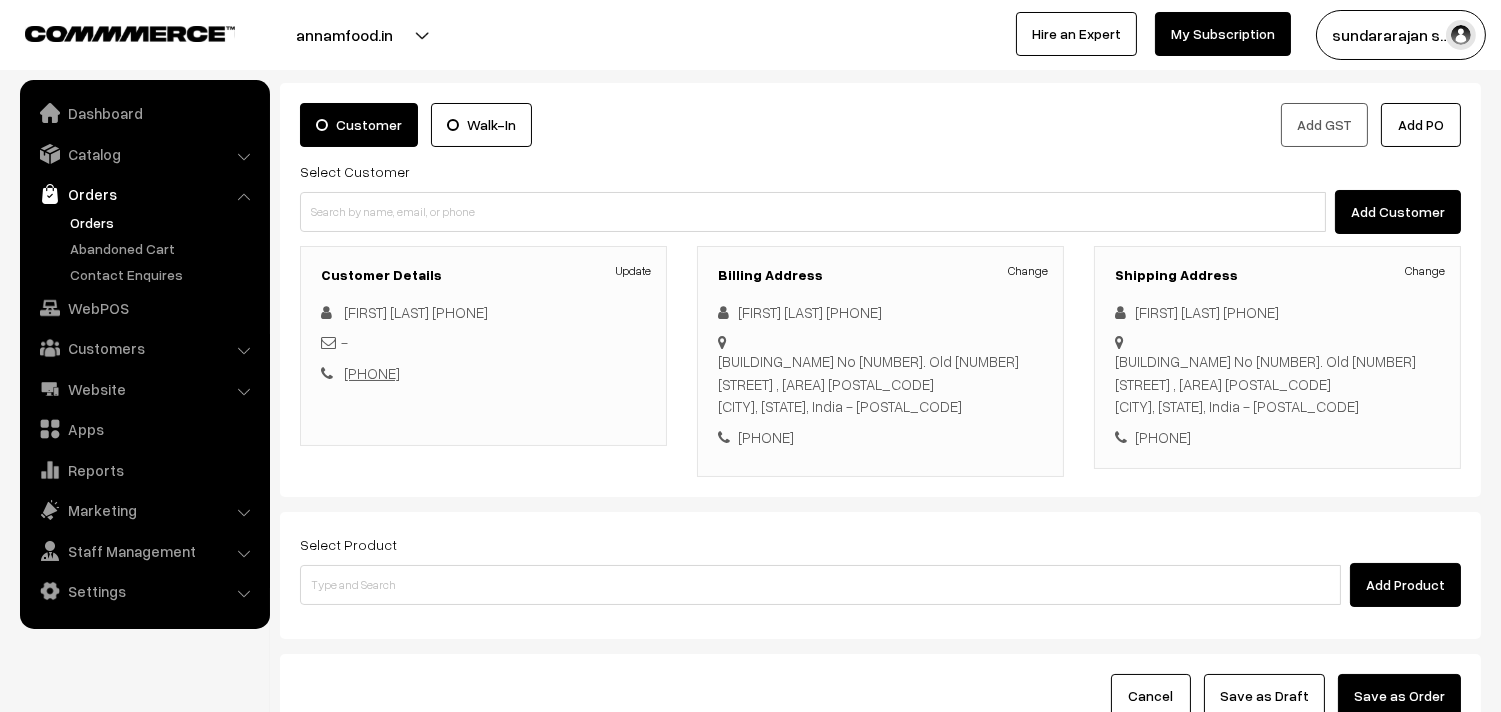 scroll, scrollTop: 272, scrollLeft: 0, axis: vertical 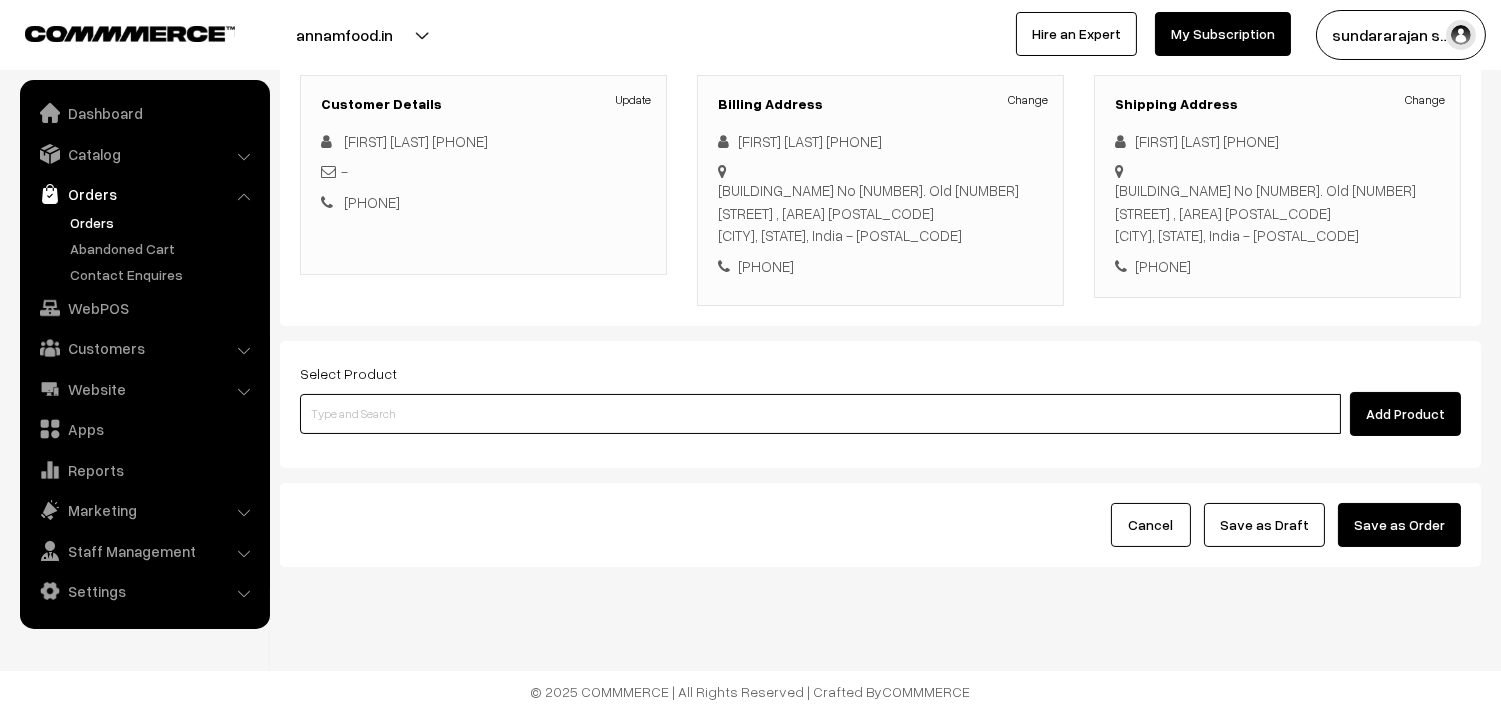 click at bounding box center (820, 414) 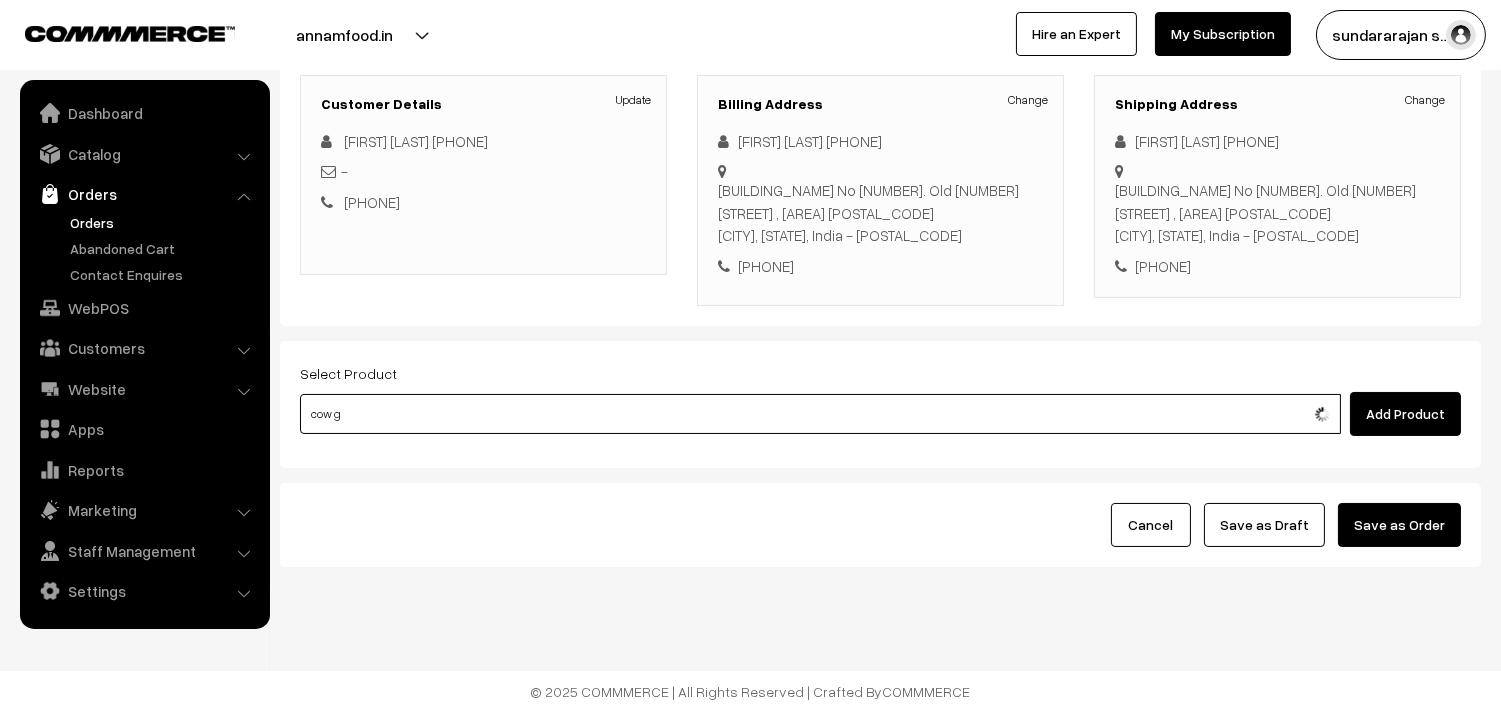 type on "Cow Ghee - 500gm" 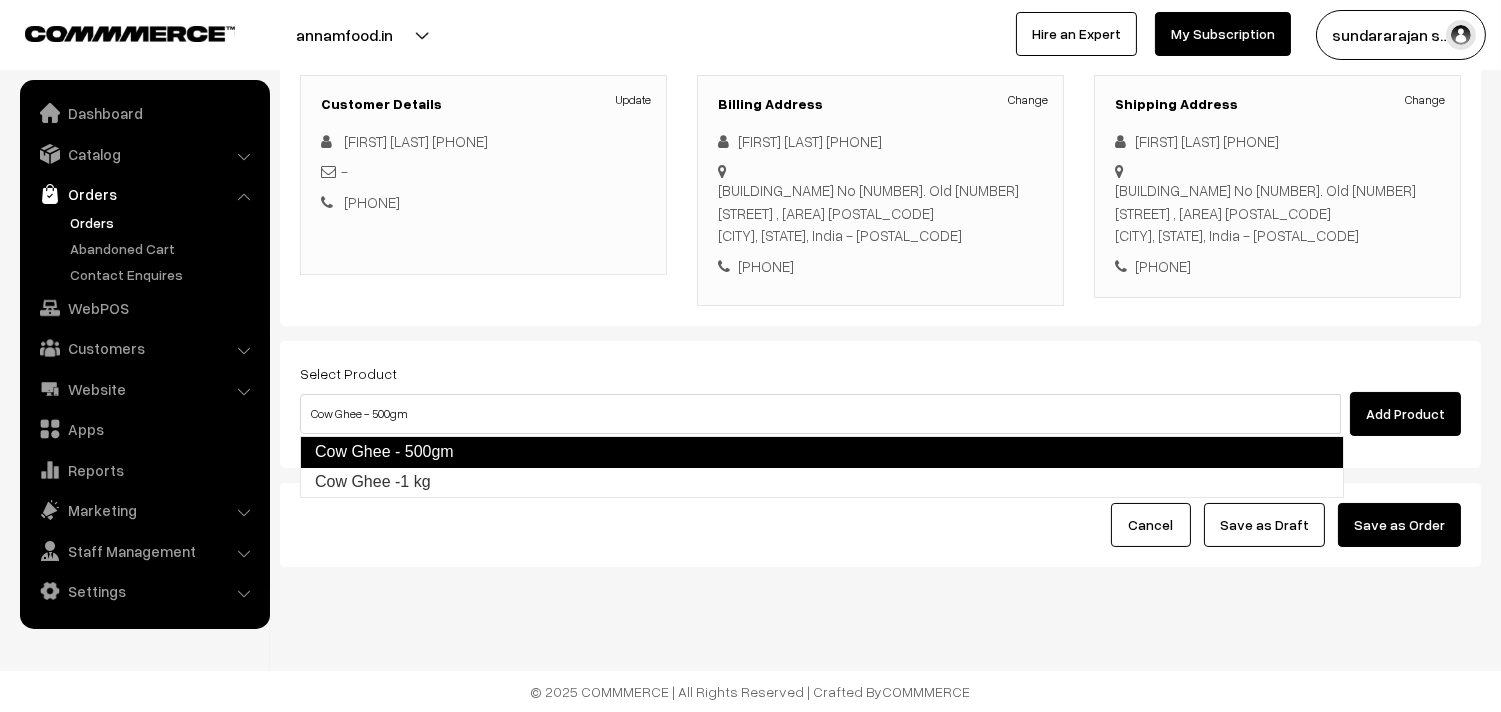 type 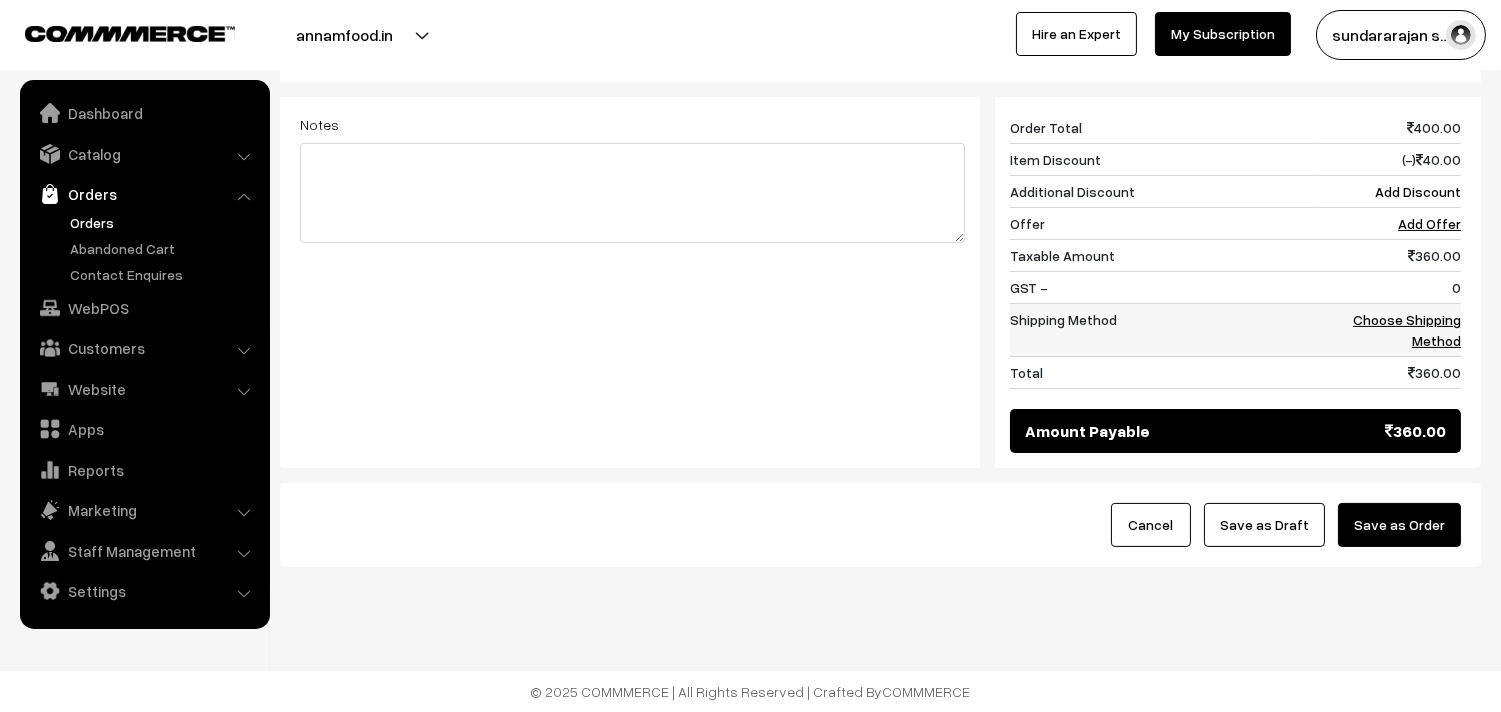 scroll, scrollTop: 792, scrollLeft: 0, axis: vertical 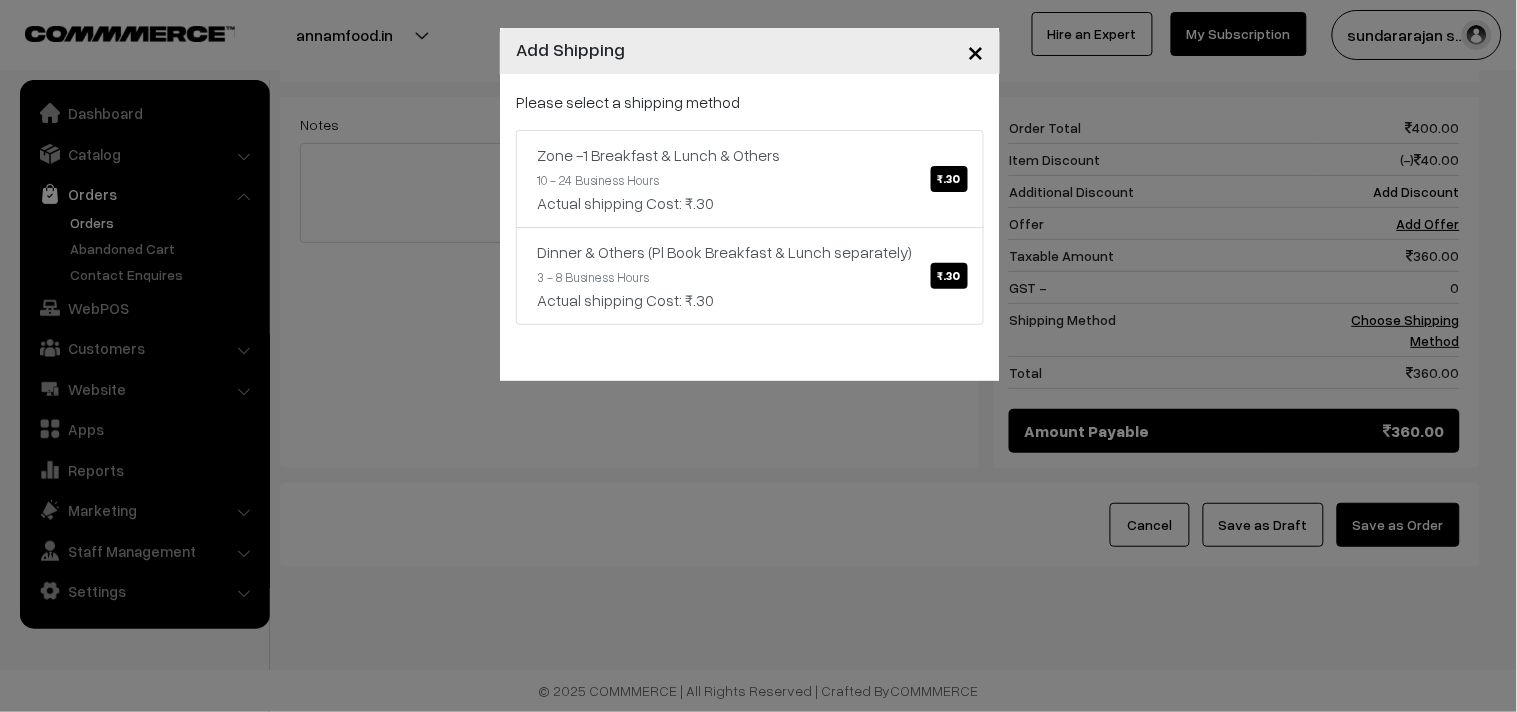 click on "Please select a shipping method" at bounding box center (750, 102) 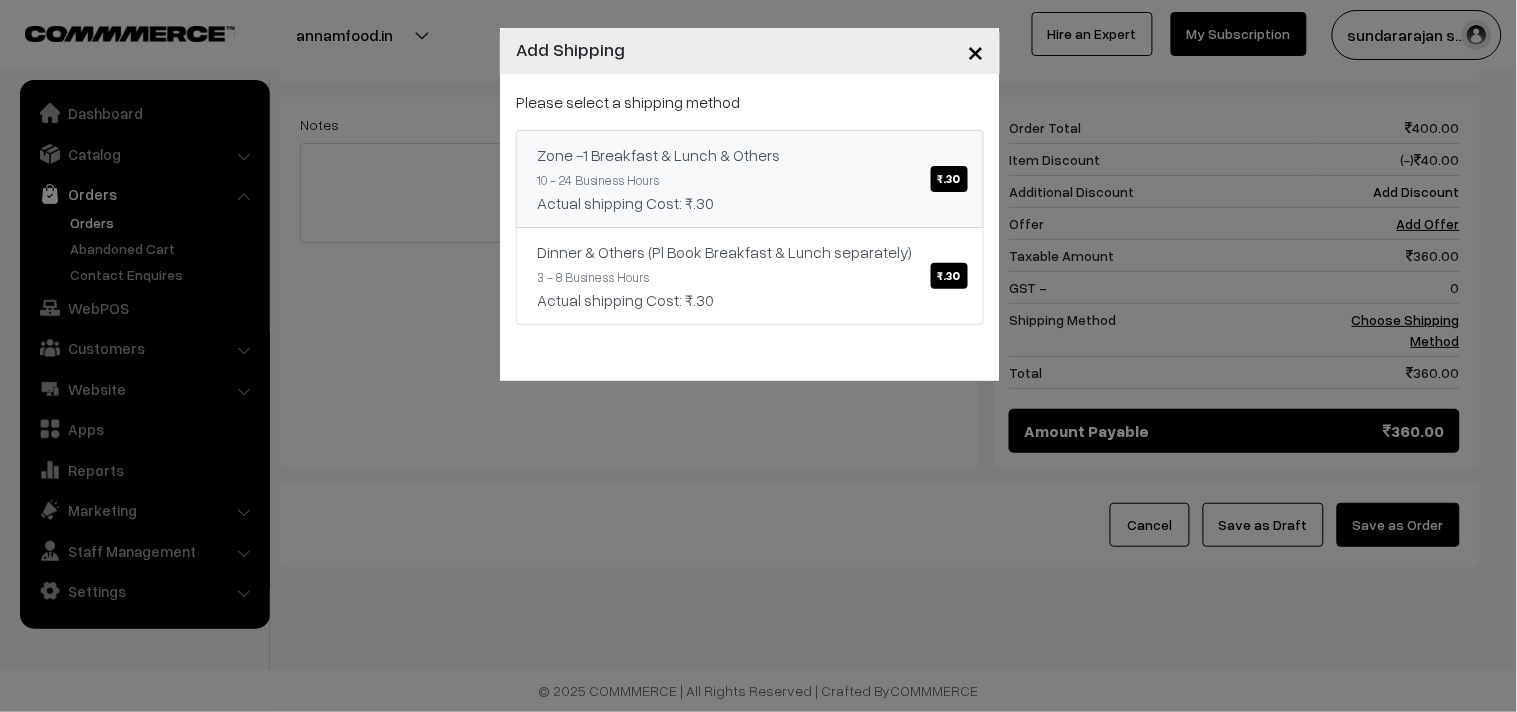click on "Zone -1  Breakfast & Lunch & Others
₹.30
10 - 24 Business Hours Actual shipping Cost: ₹.30" at bounding box center [750, 179] 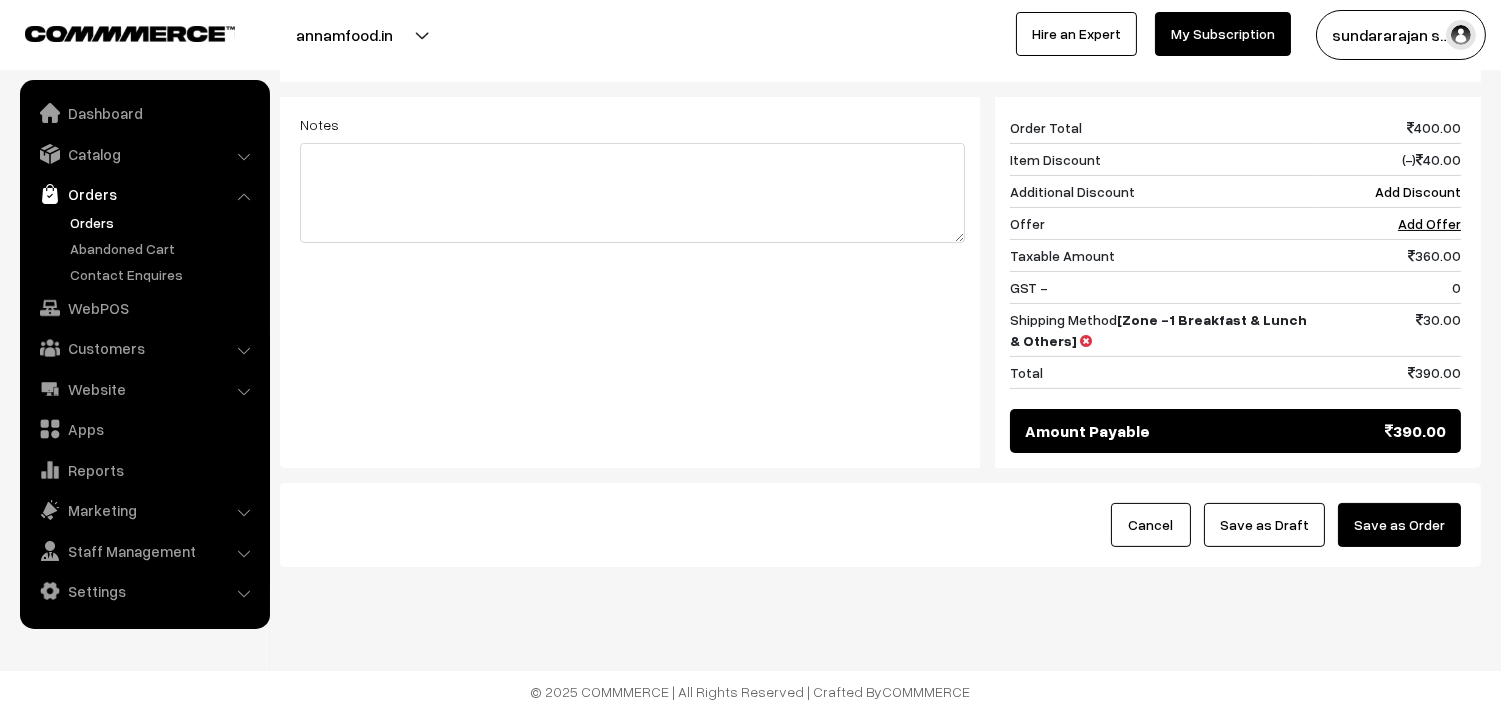 click on "Save as Draft" at bounding box center [1264, 525] 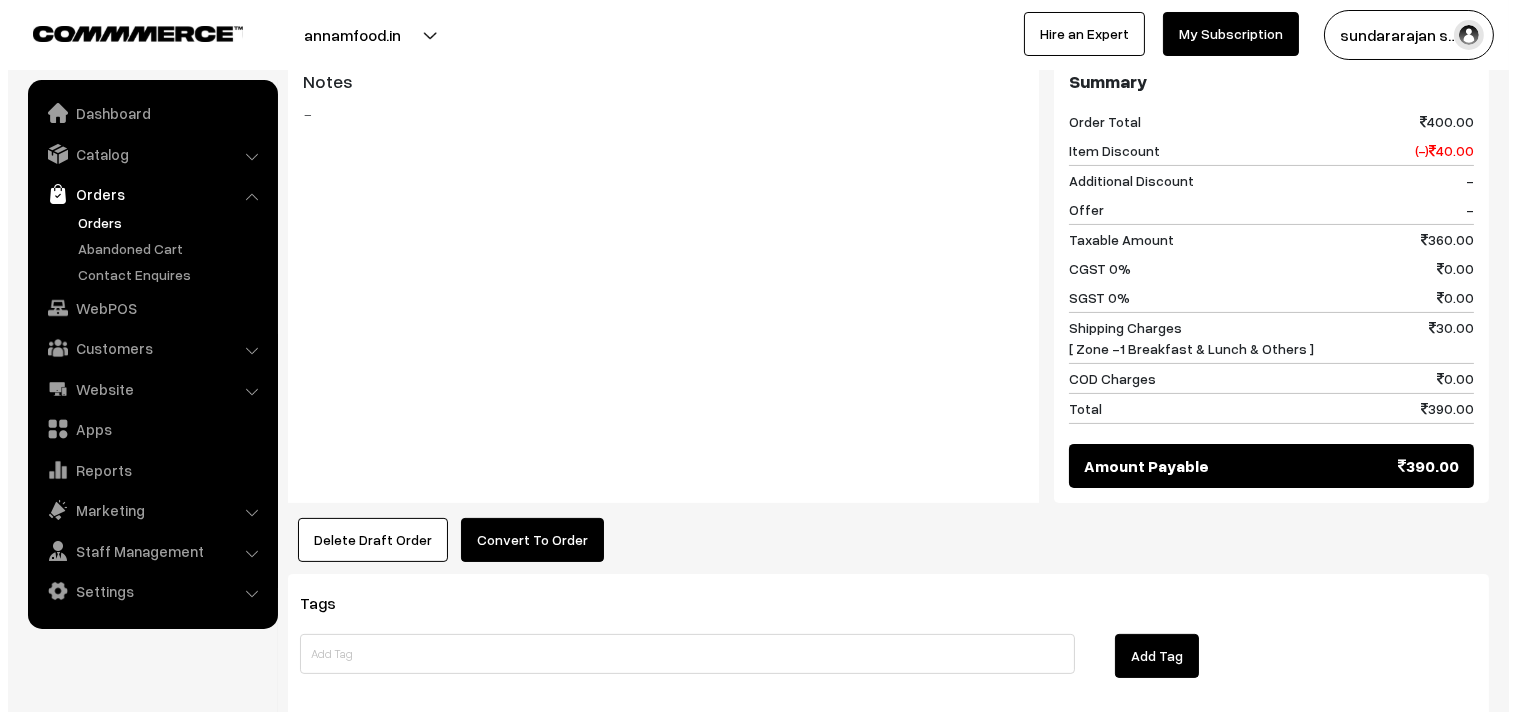 scroll, scrollTop: 888, scrollLeft: 0, axis: vertical 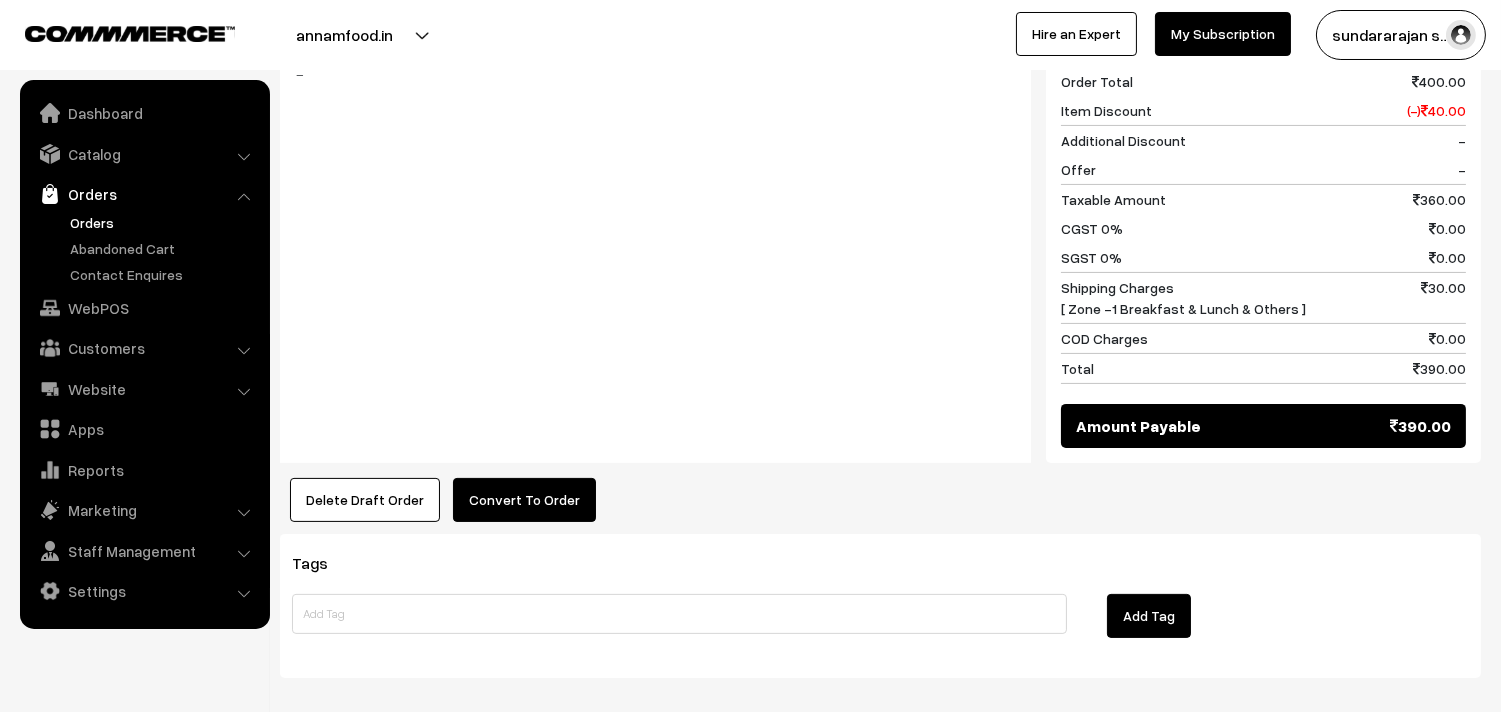 click on "Convert To Order" at bounding box center [524, 500] 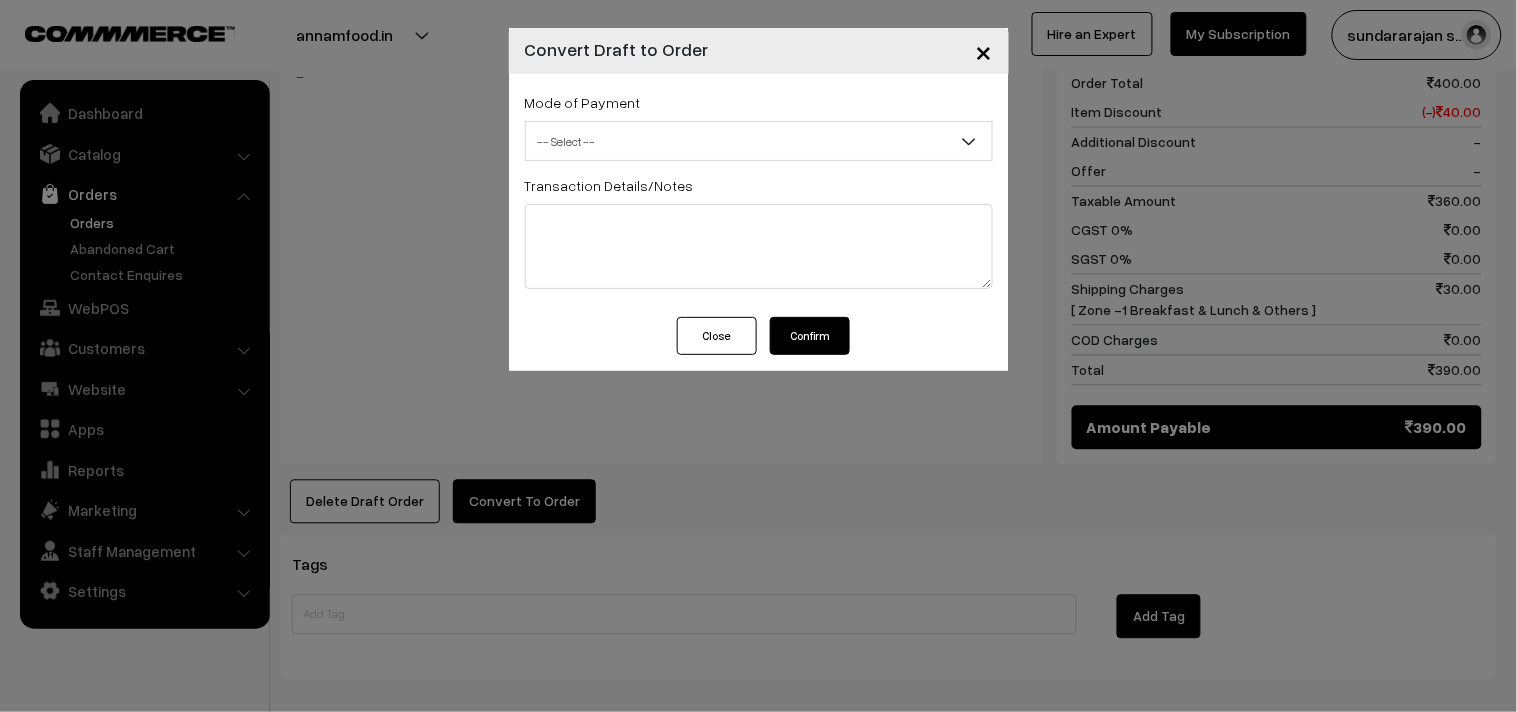 click on "-- Select --" at bounding box center (759, 141) 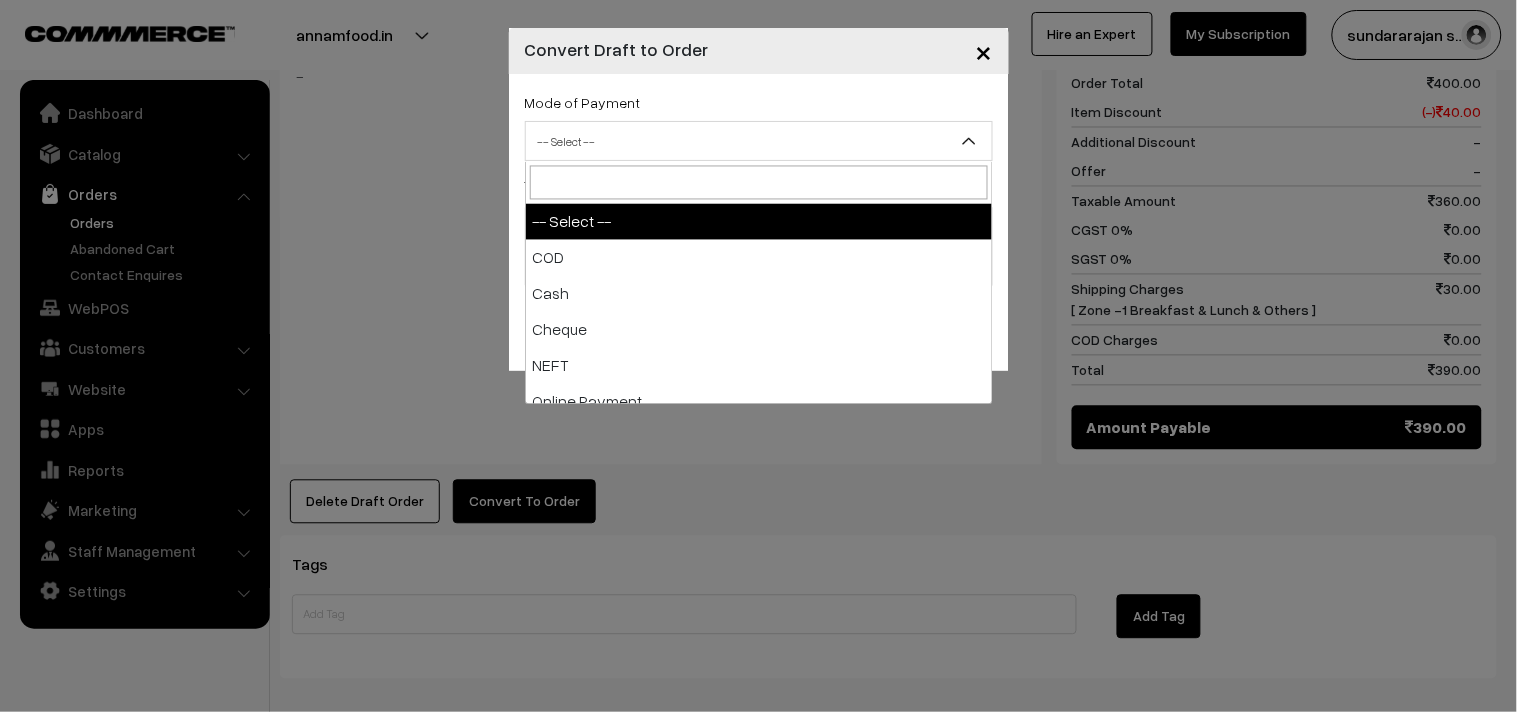 select on "1" 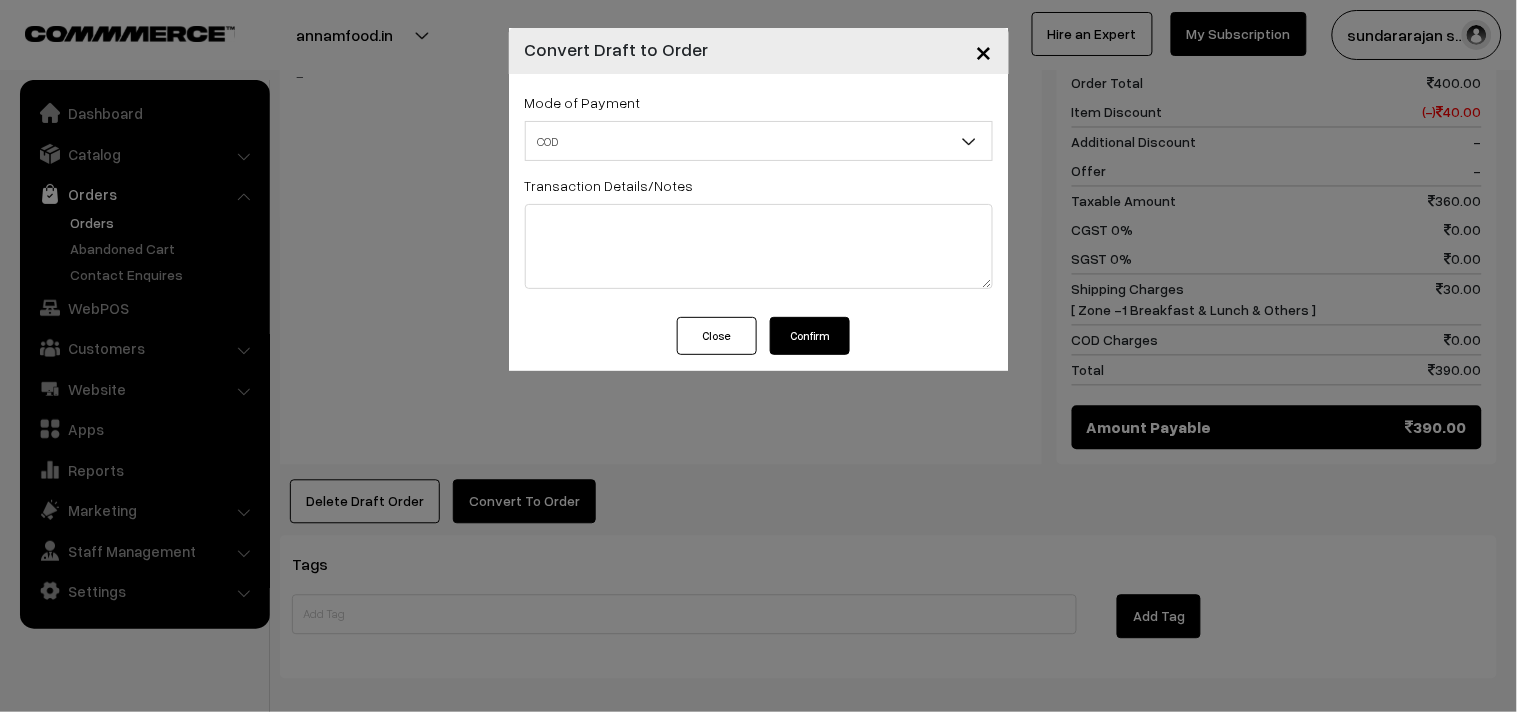 click on "Confirm" at bounding box center (810, 336) 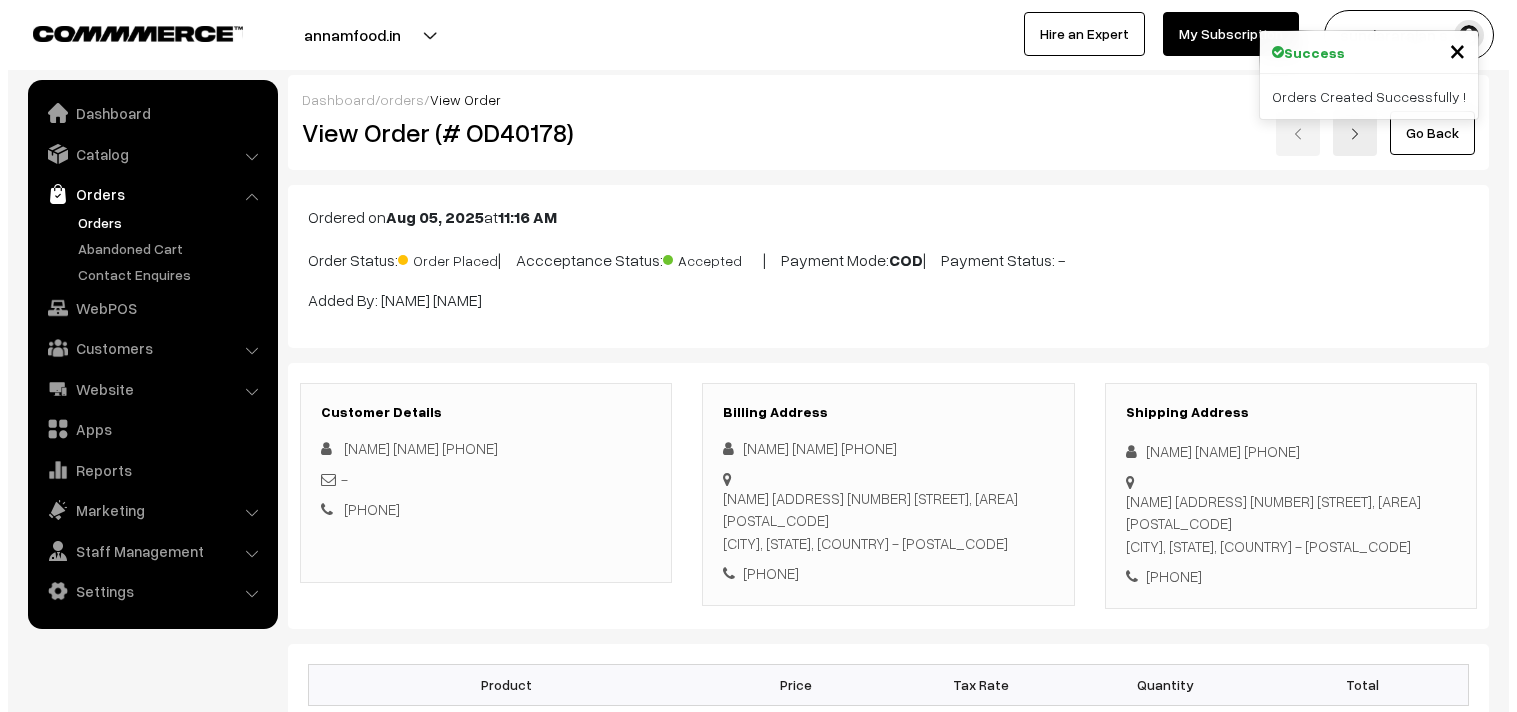scroll, scrollTop: 888, scrollLeft: 0, axis: vertical 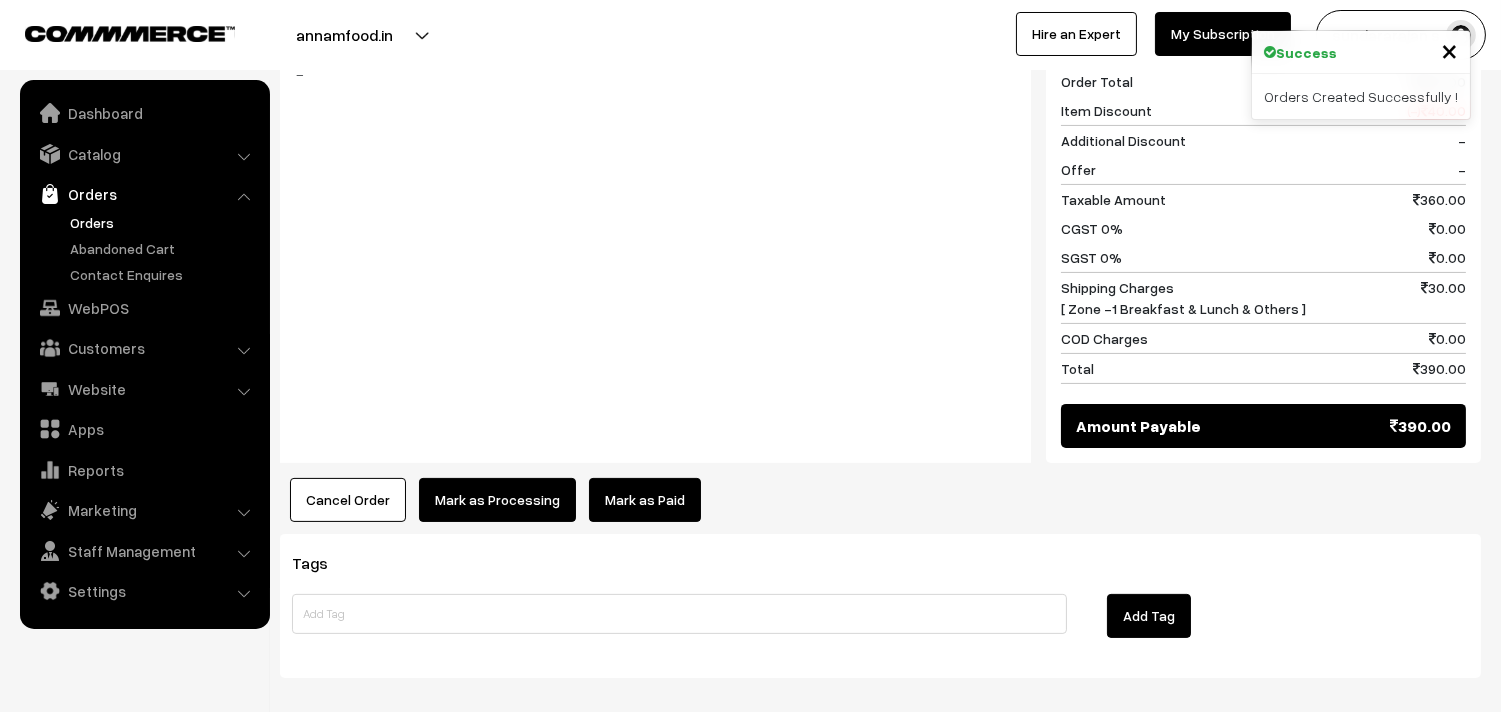 click on "Mark as Processing" at bounding box center [497, 500] 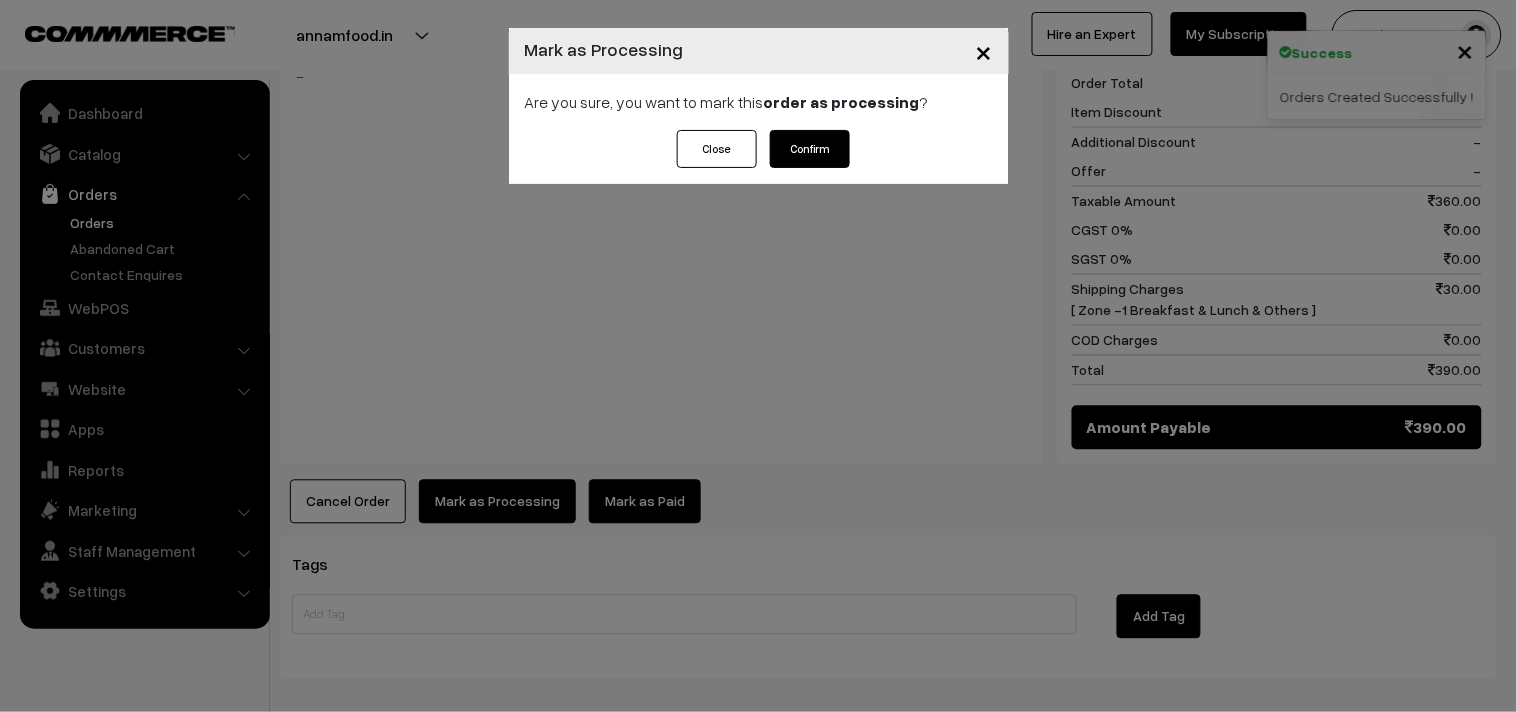 click on "Confirm" at bounding box center [810, 149] 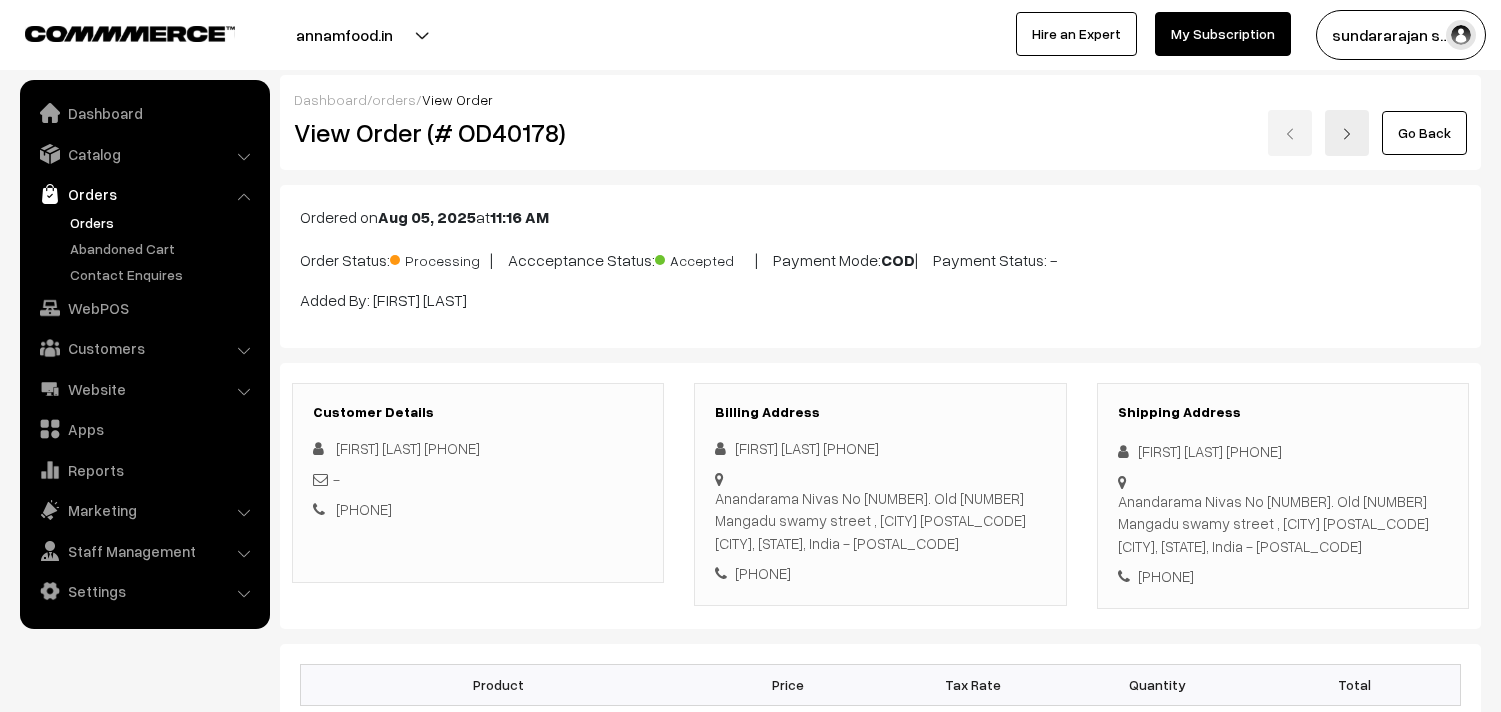 scroll, scrollTop: 0, scrollLeft: 0, axis: both 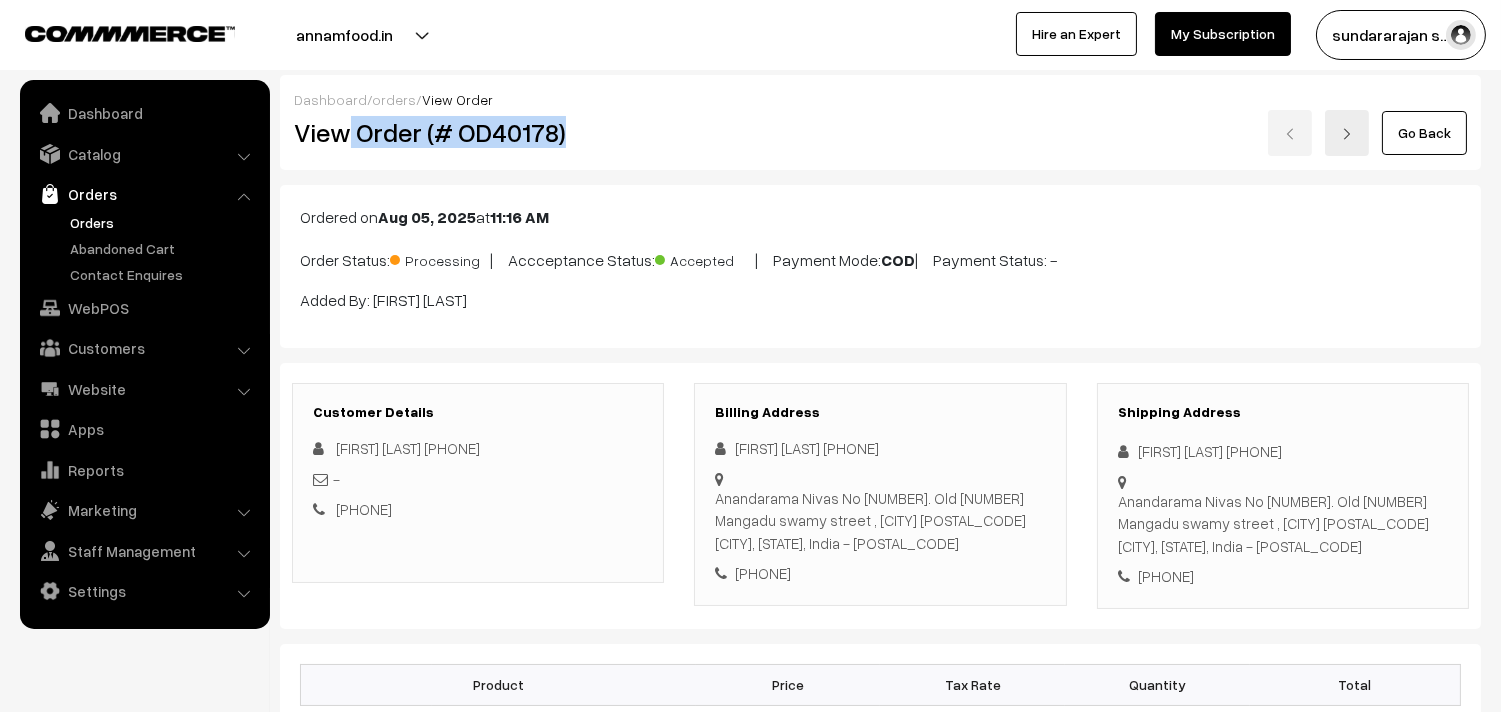 drag, startPoint x: 465, startPoint y: 145, endPoint x: 633, endPoint y: 146, distance: 168.00298 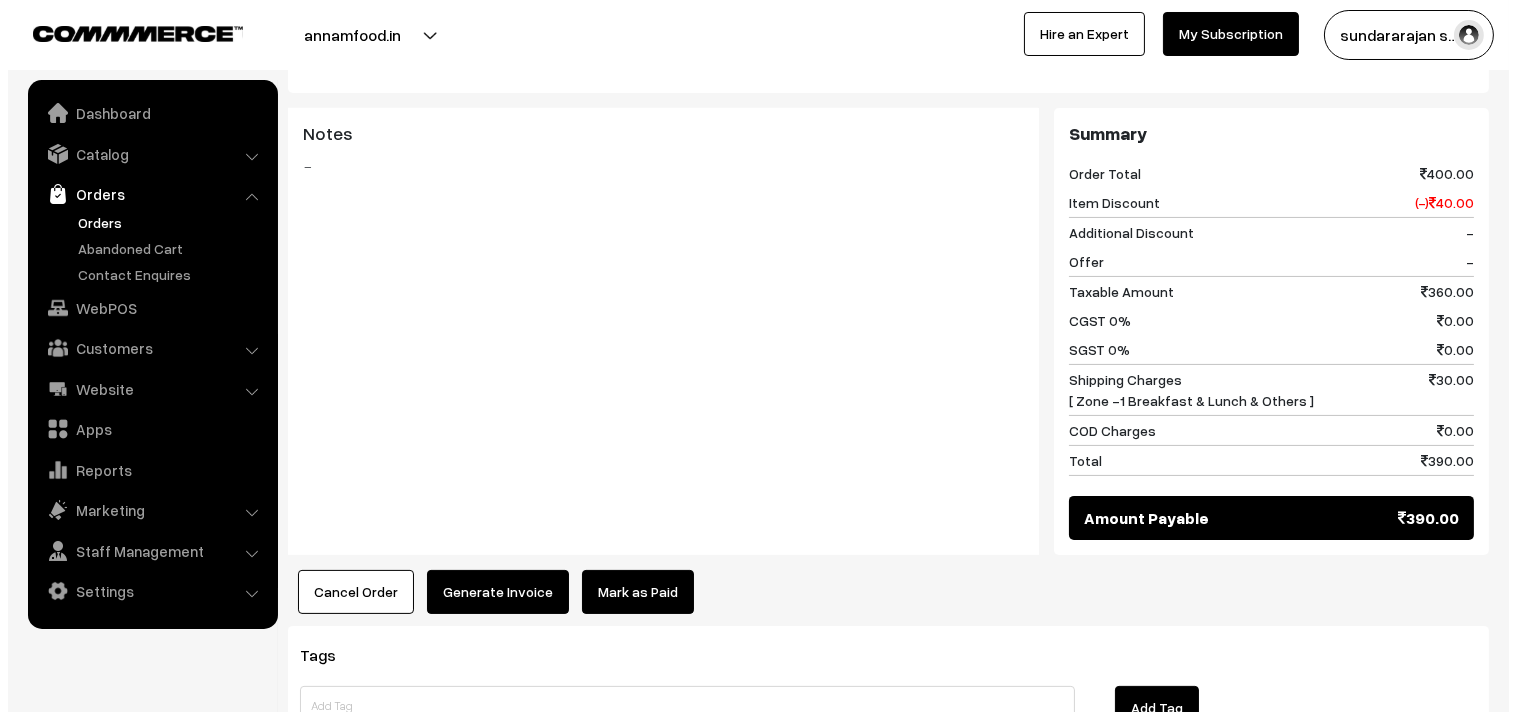 scroll, scrollTop: 888, scrollLeft: 0, axis: vertical 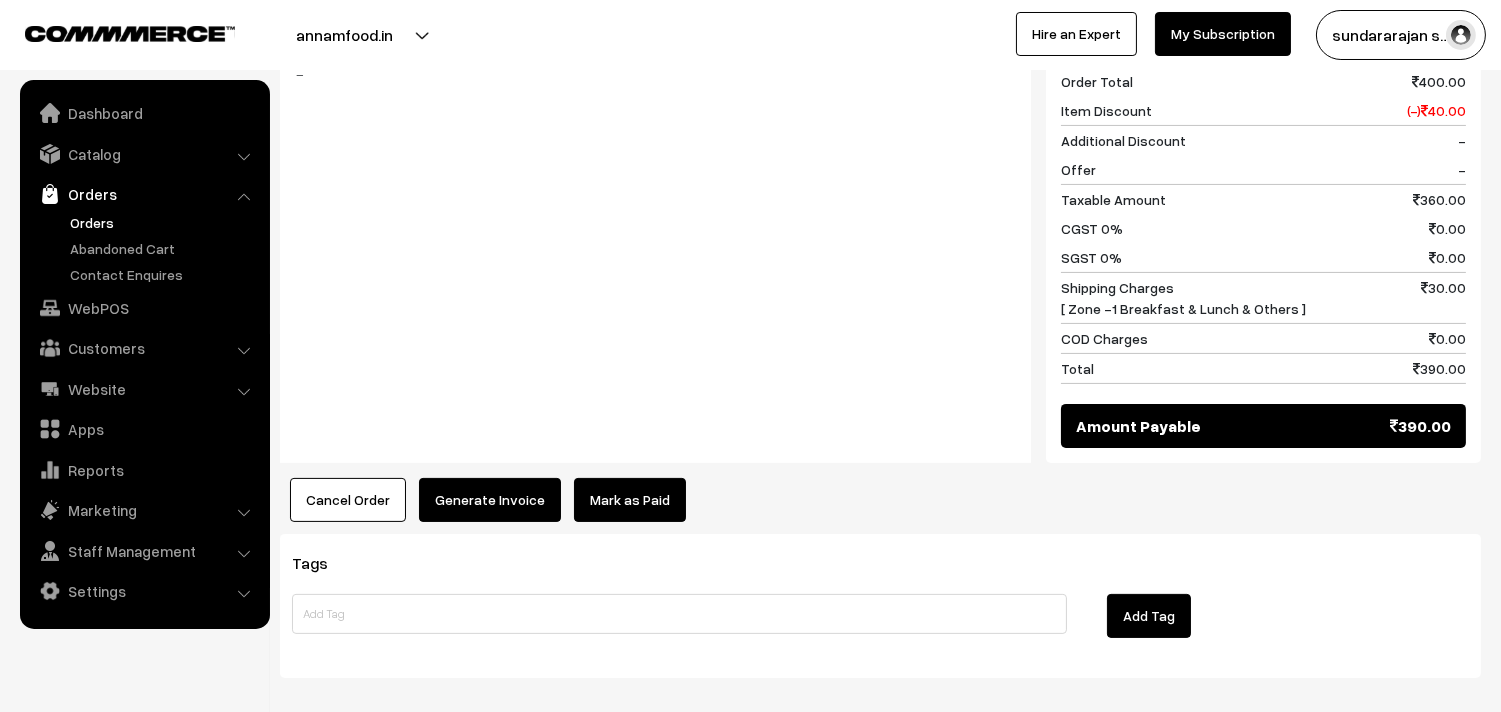 click on "Cancel Order" at bounding box center [348, 500] 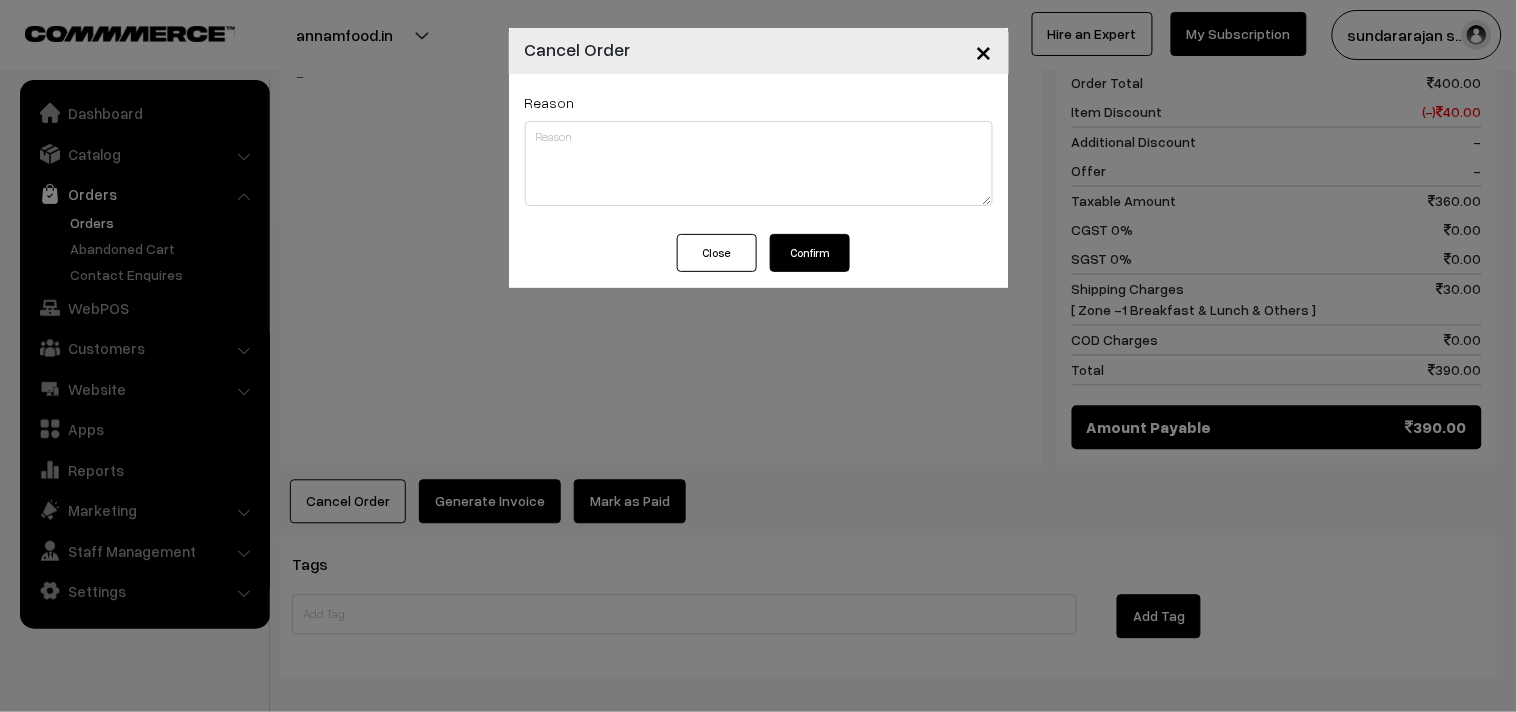 click on "Confirm" at bounding box center (810, 253) 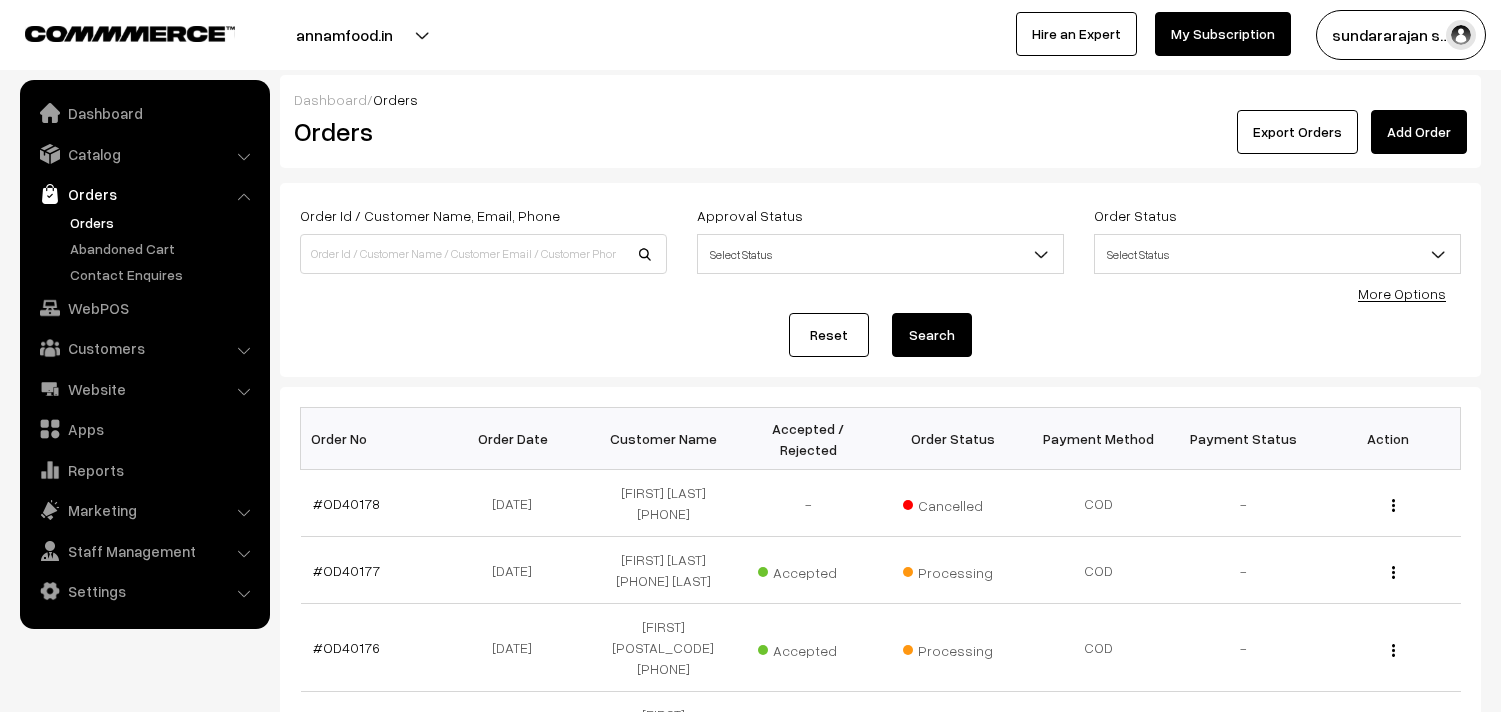 scroll, scrollTop: 0, scrollLeft: 0, axis: both 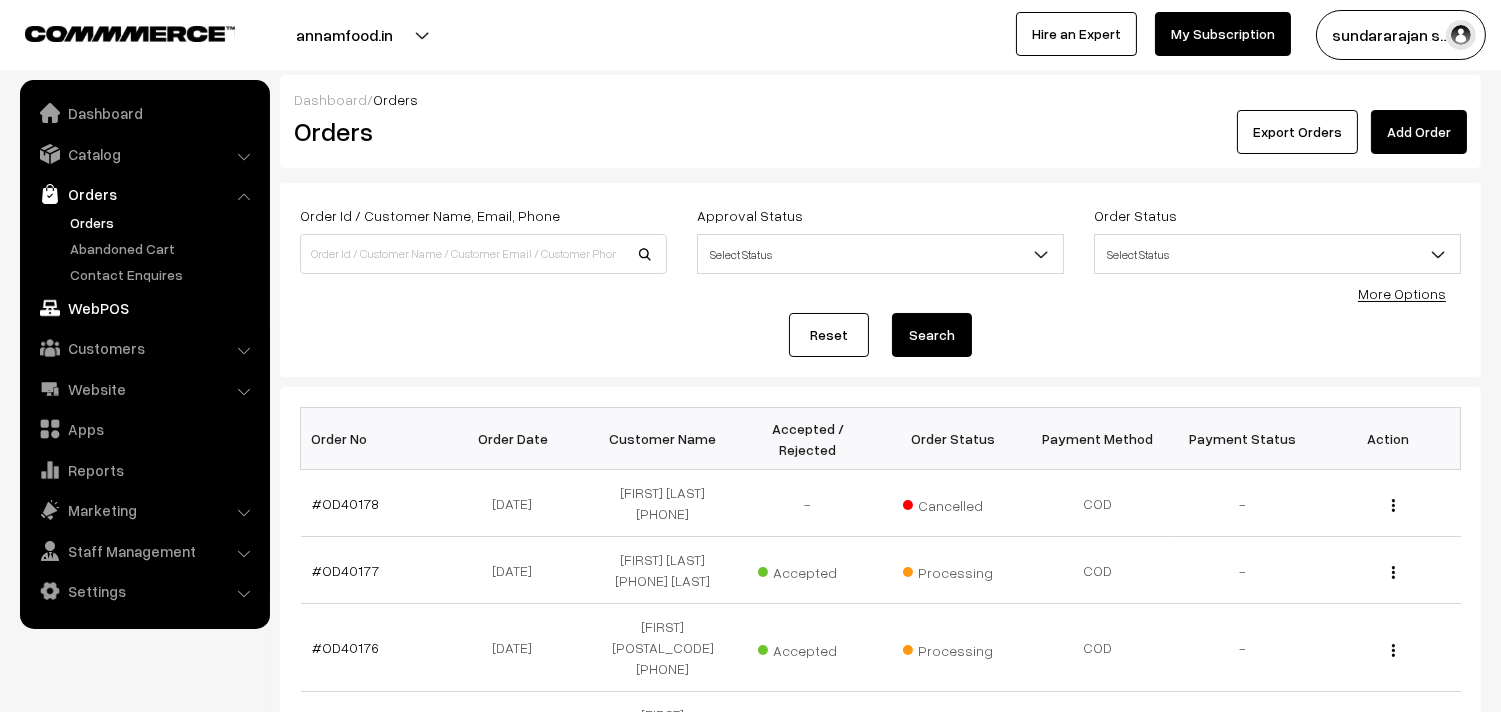 click on "WebPOS" at bounding box center [144, 308] 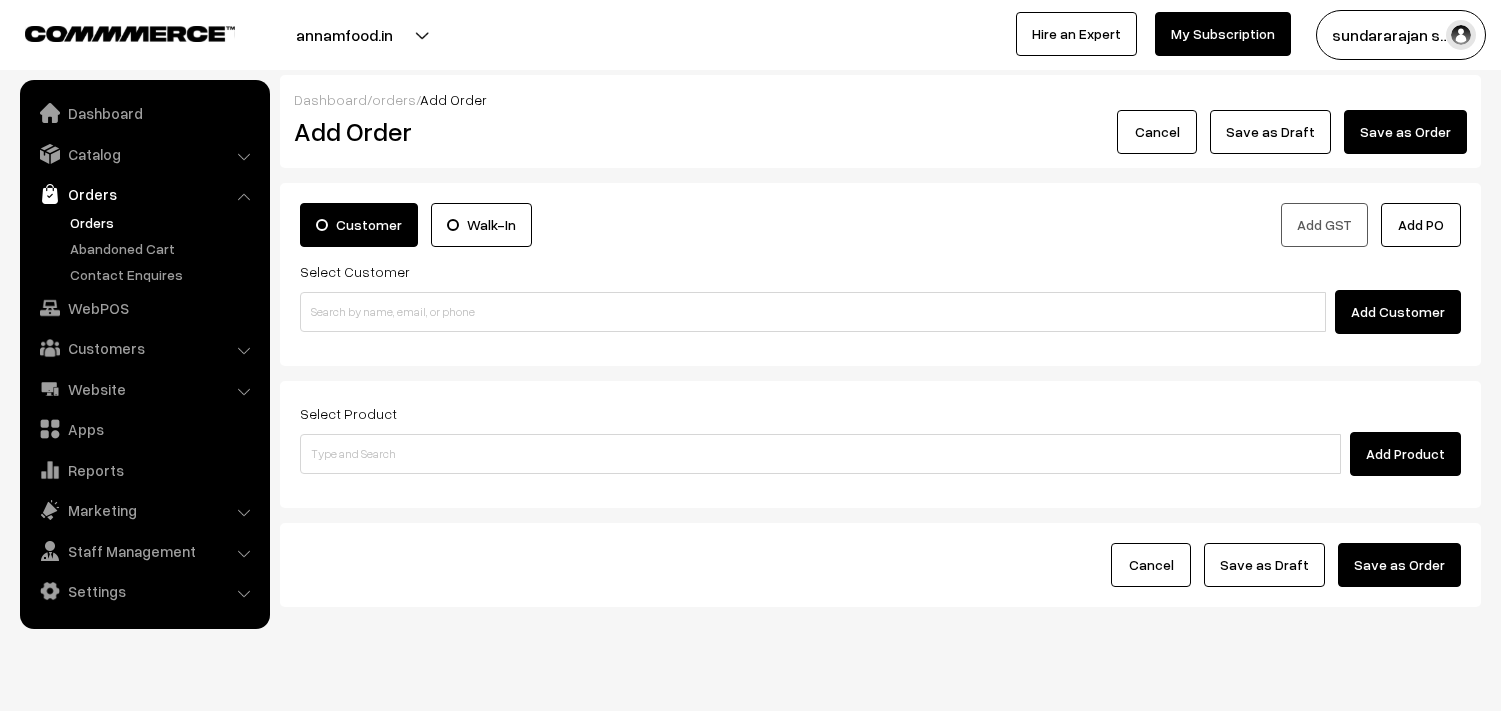 scroll, scrollTop: 0, scrollLeft: 0, axis: both 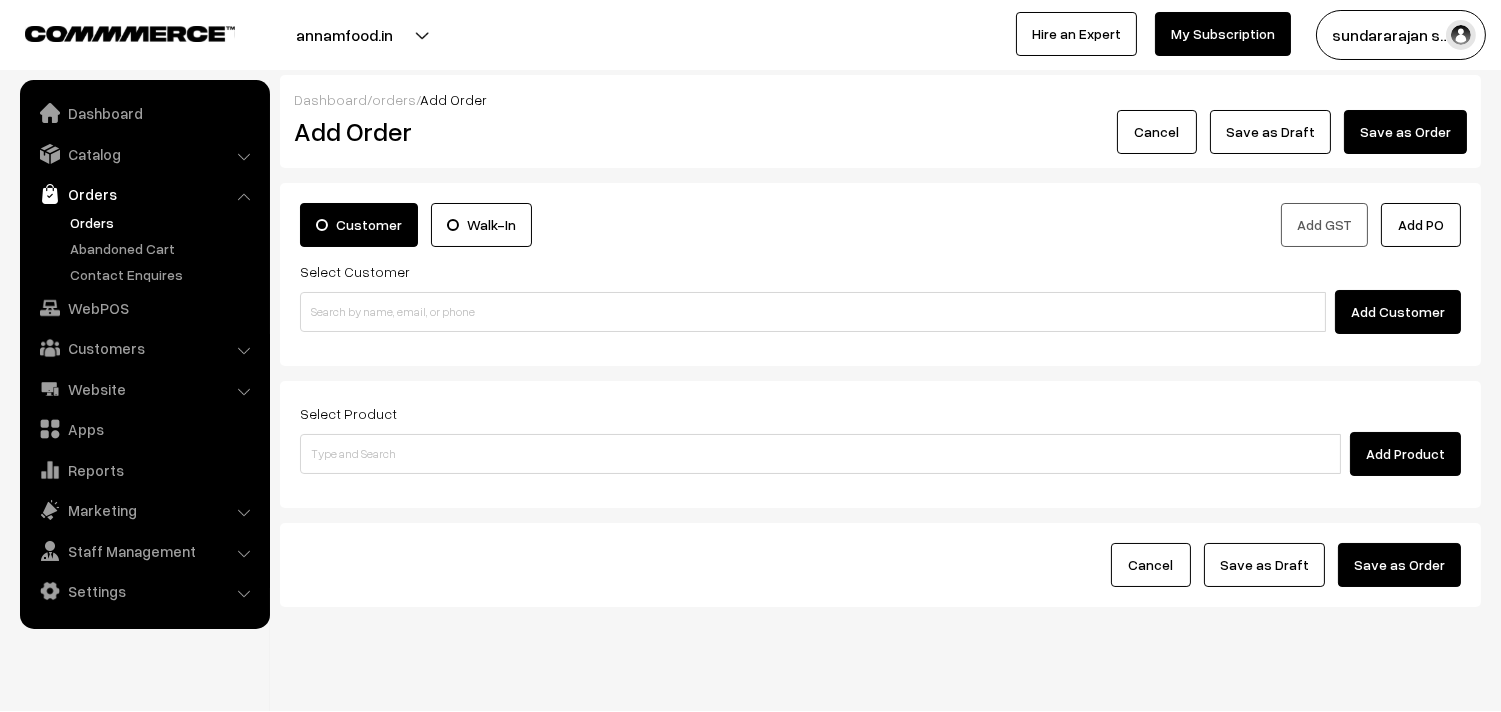 drag, startPoint x: 410, startPoint y: 341, endPoint x: 411, endPoint y: 318, distance: 23.021729 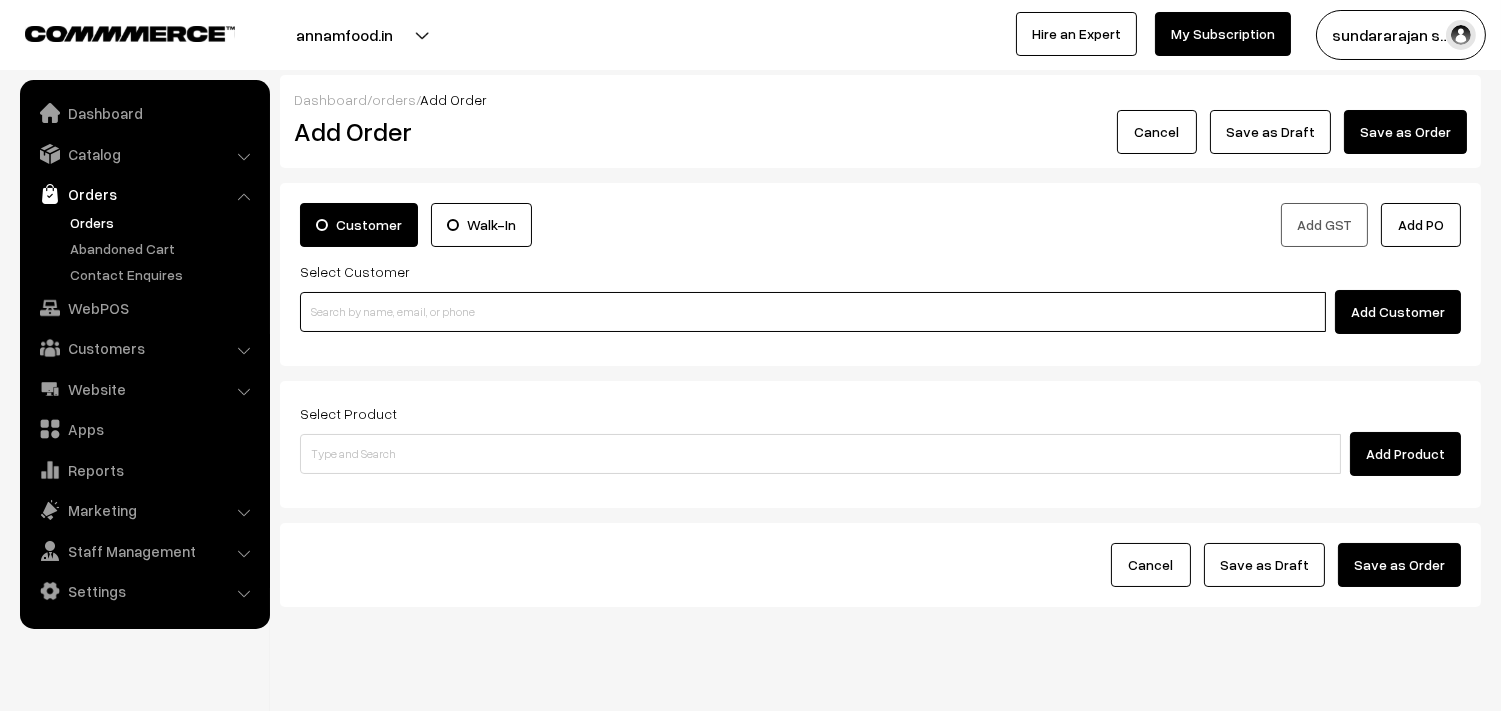 paste on "[PHONE]" 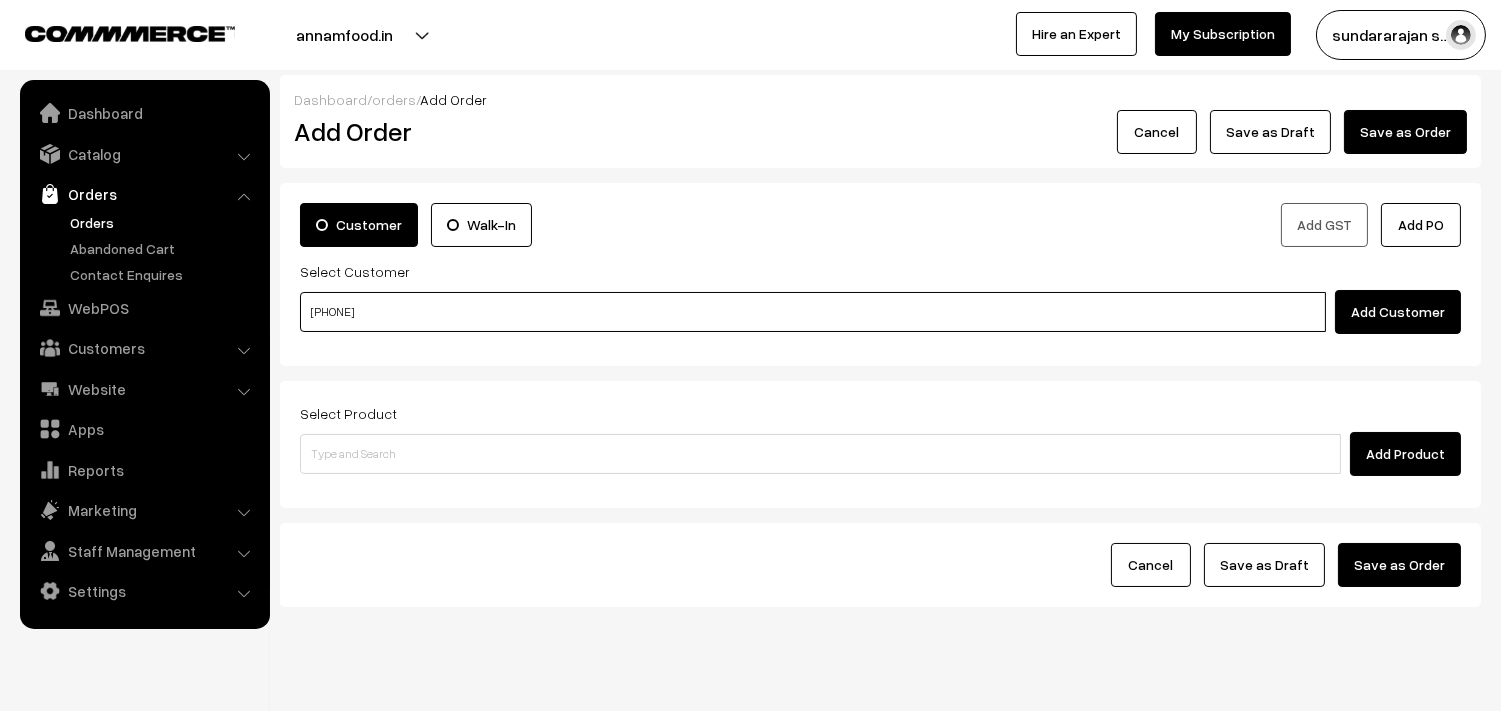 click on "[PHONE]" at bounding box center (813, 312) 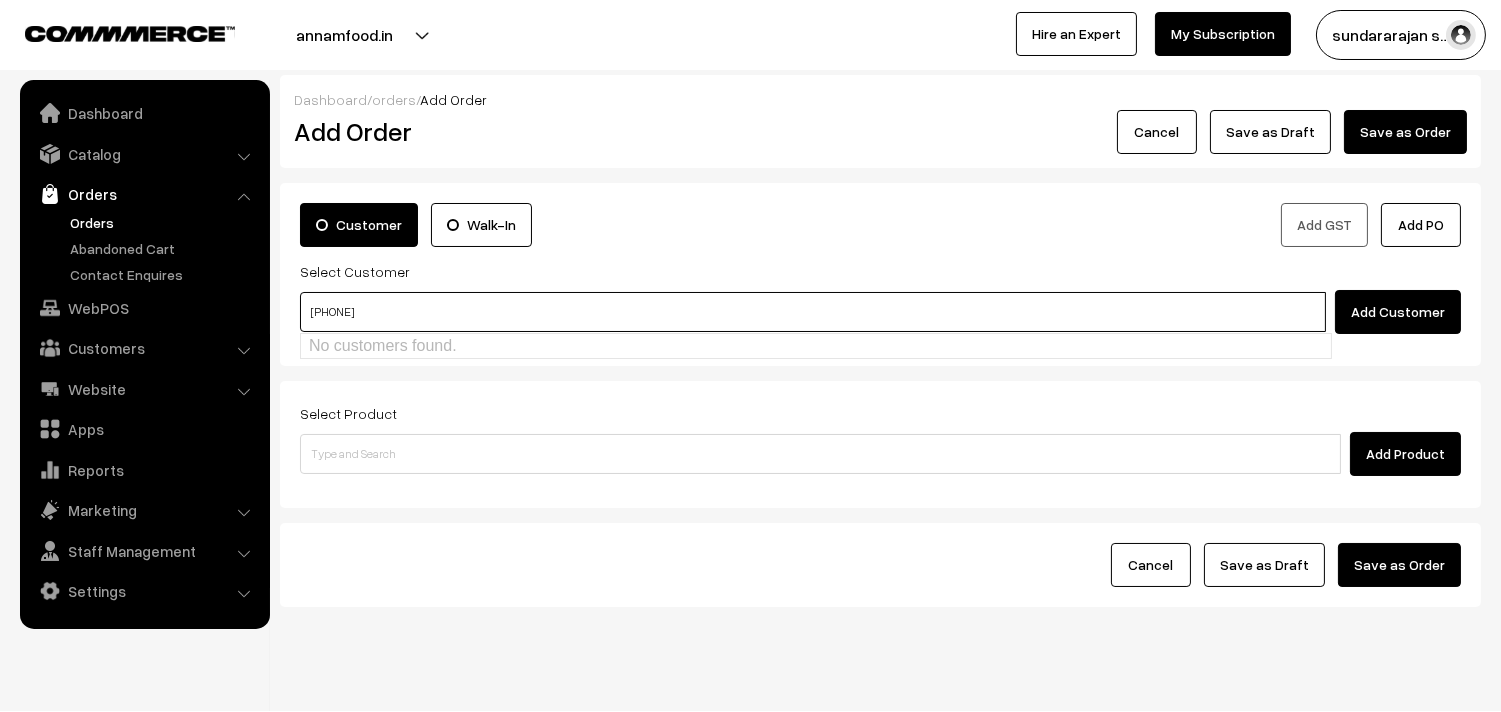 click on "No customers found." at bounding box center (816, 346) 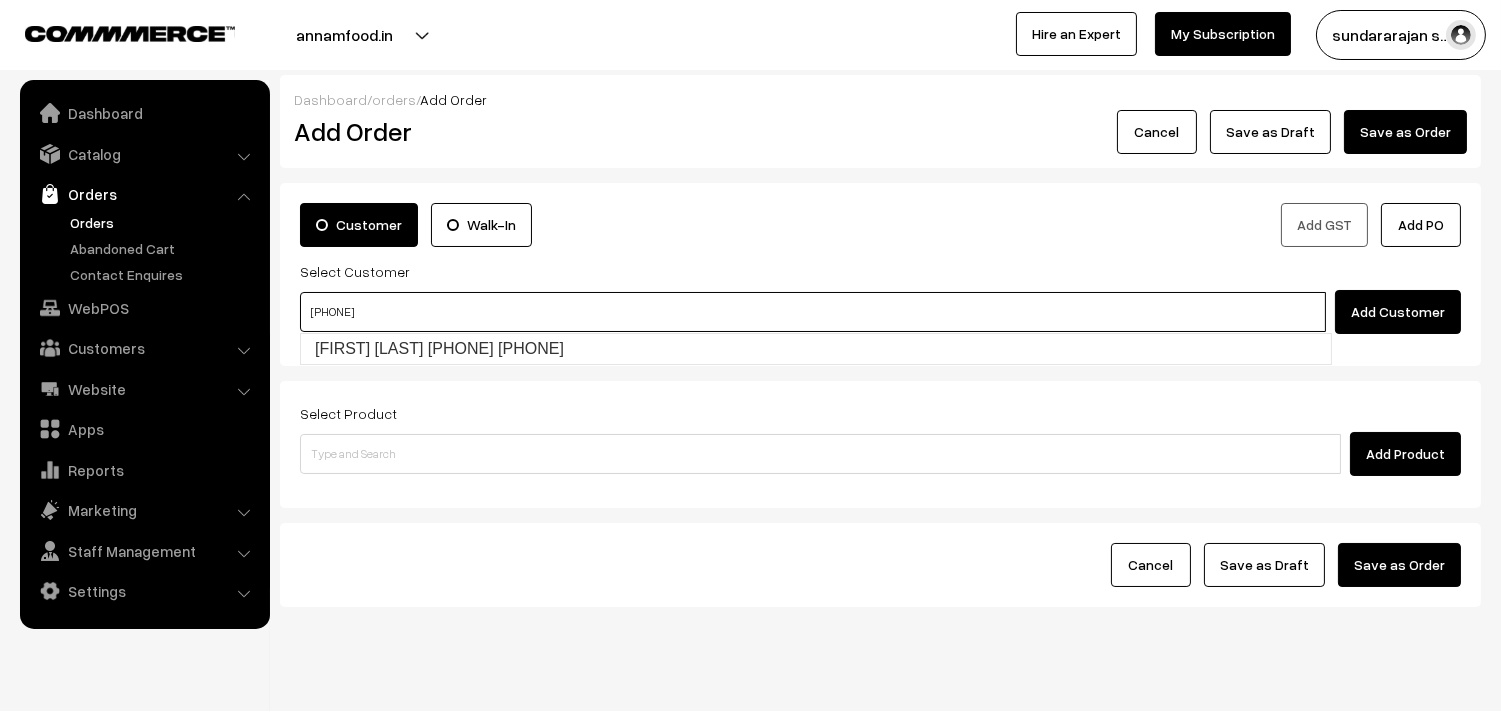 click on "[FIRST] [LAST] [PHONE] [PHONE]" at bounding box center (816, 349) 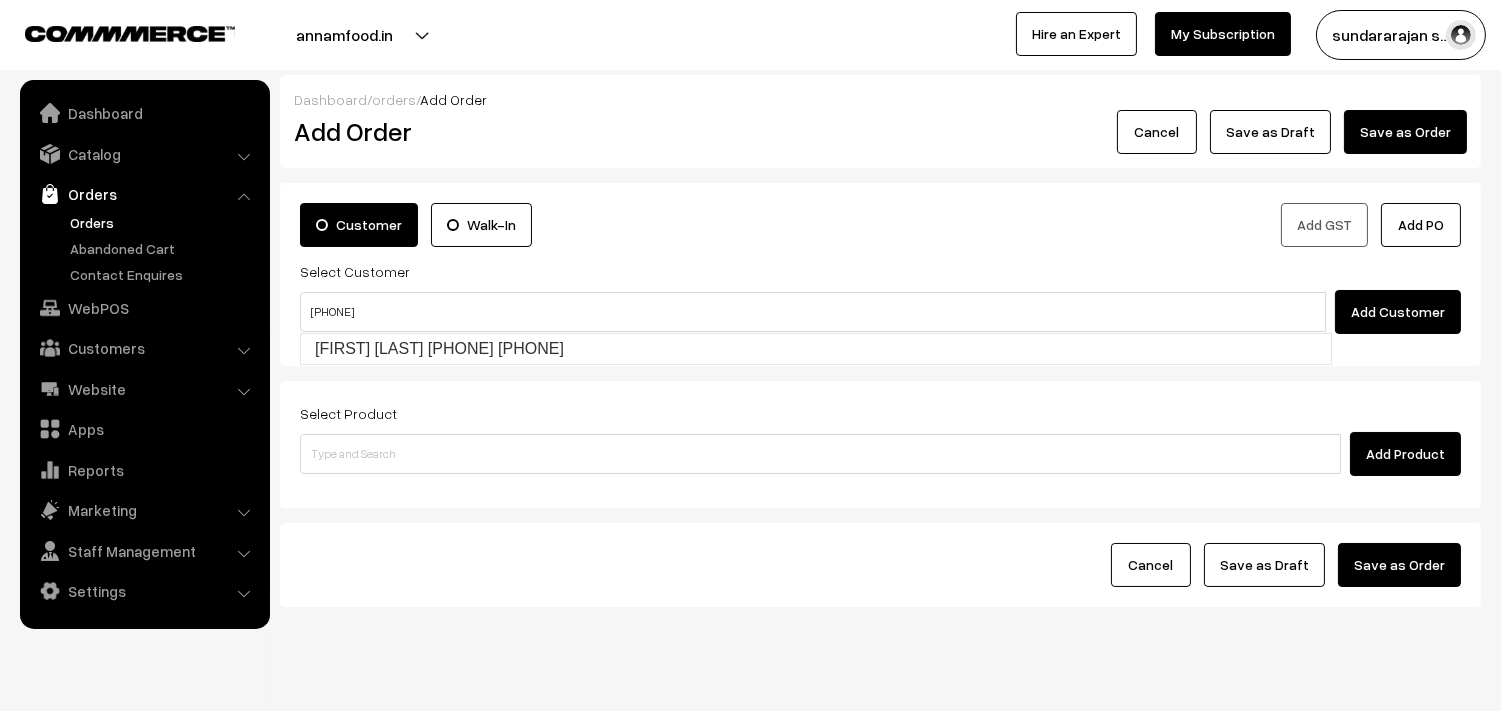 type 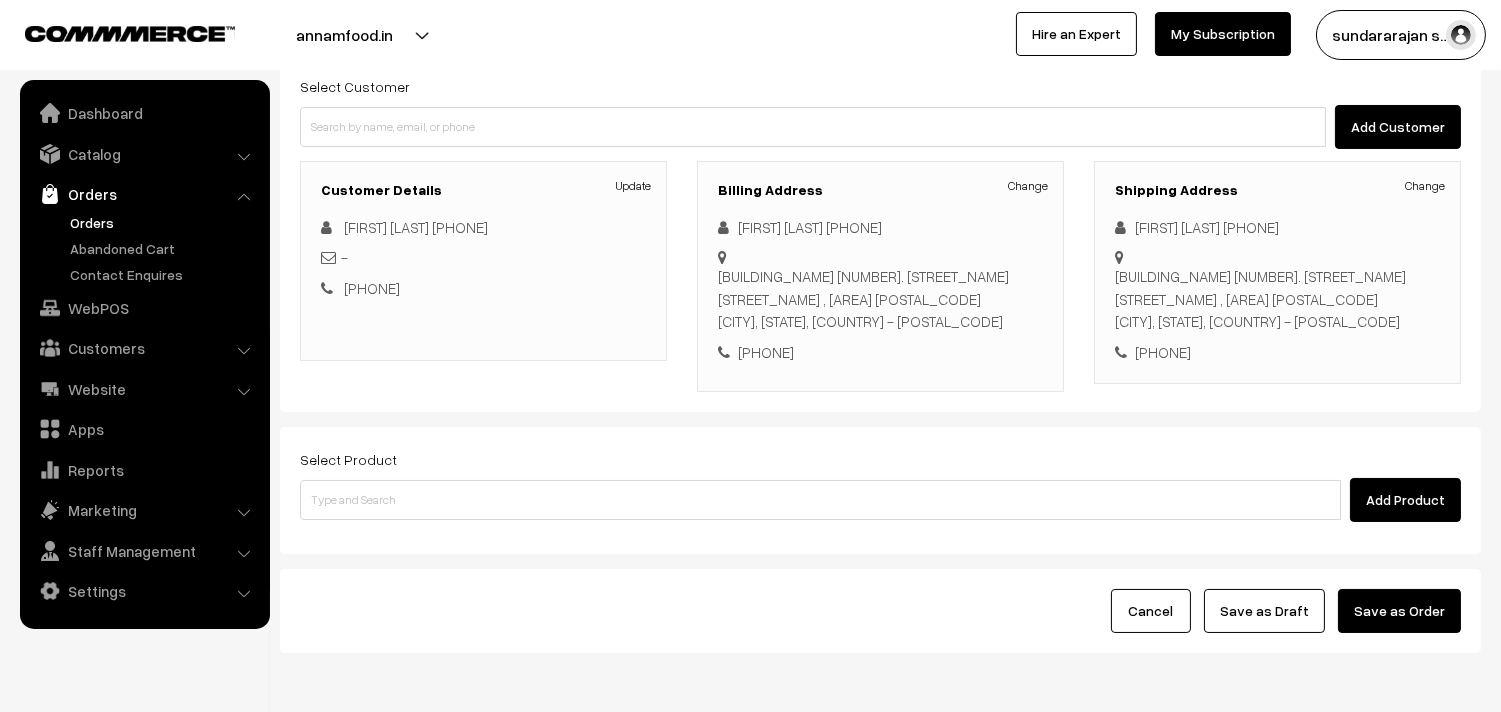 scroll, scrollTop: 222, scrollLeft: 0, axis: vertical 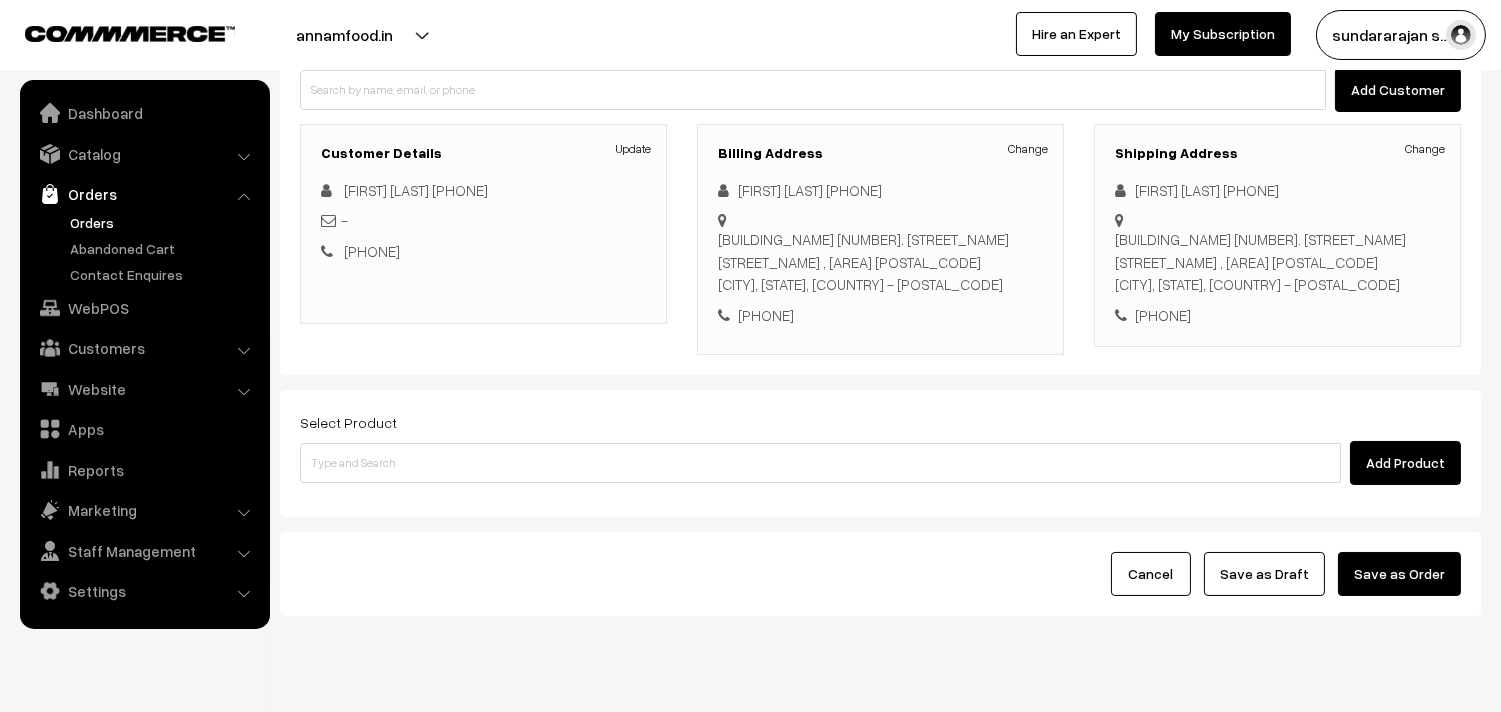 click on "Select Product
Add Product" at bounding box center [880, 447] 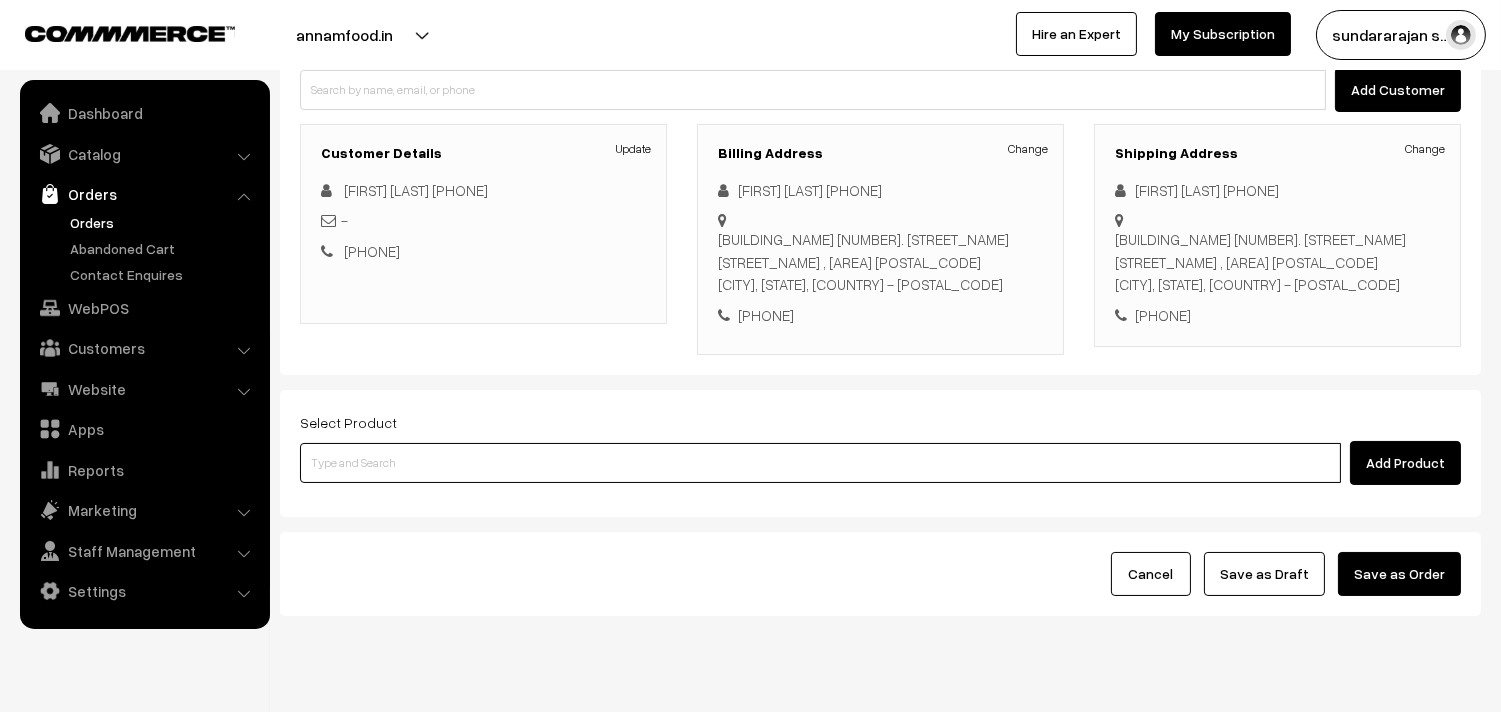 drag, startPoint x: 597, startPoint y: 456, endPoint x: 566, endPoint y: 443, distance: 33.61547 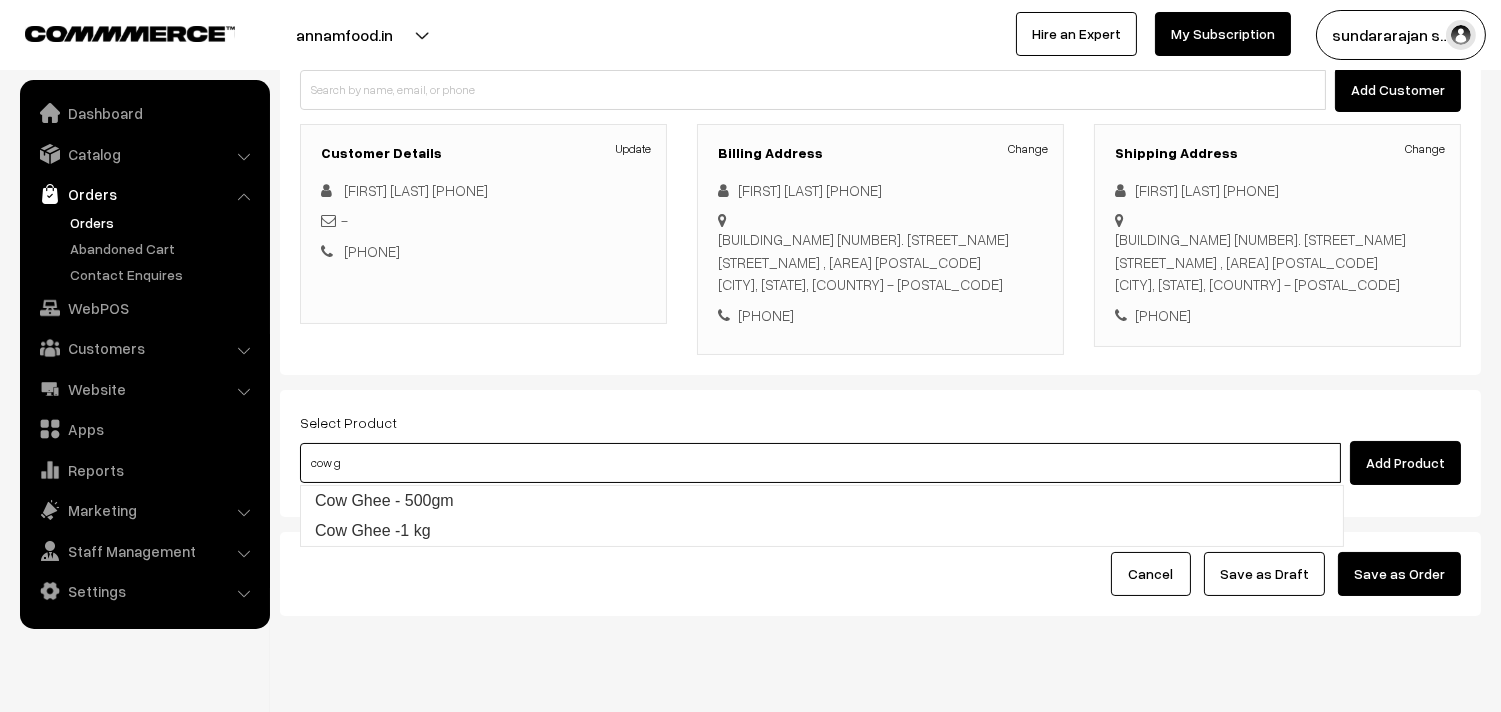 type on "Cow Ghee - 500gm" 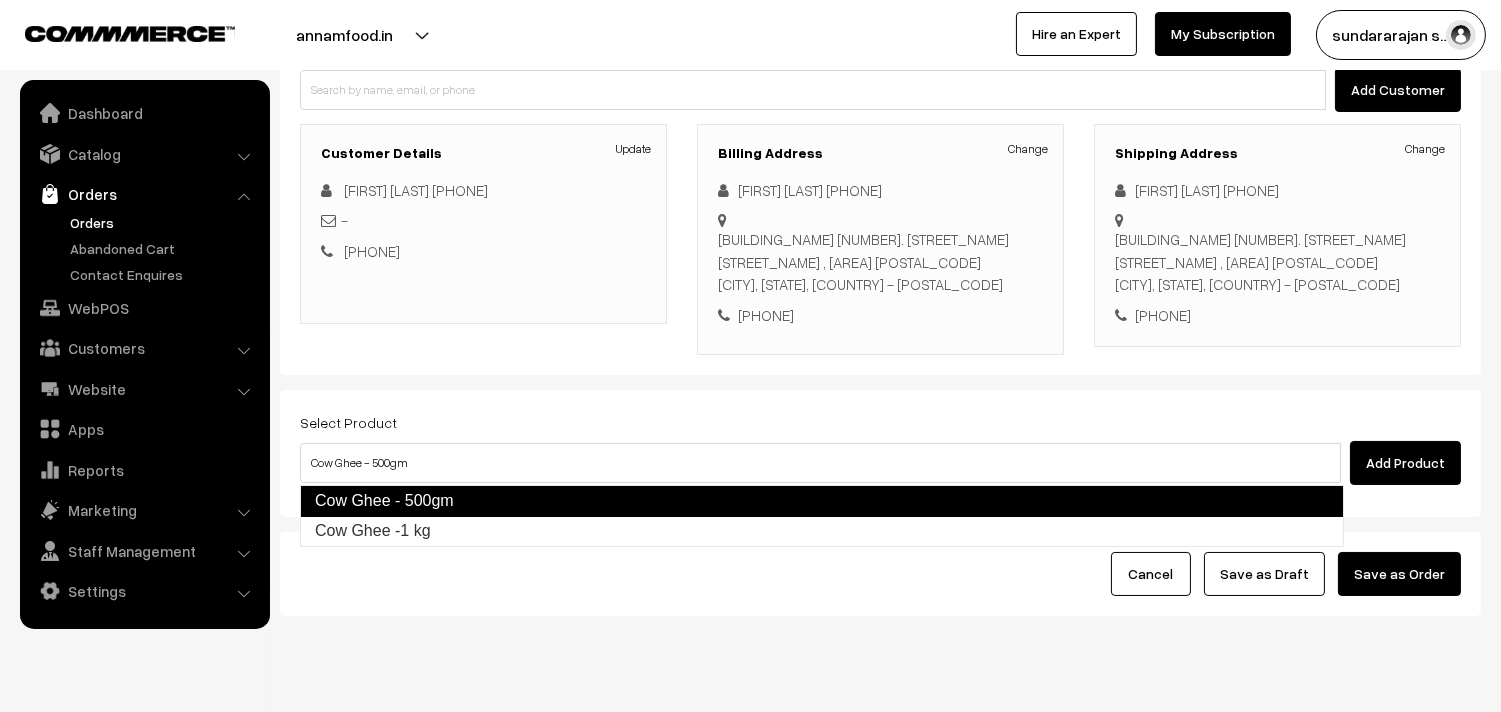 type 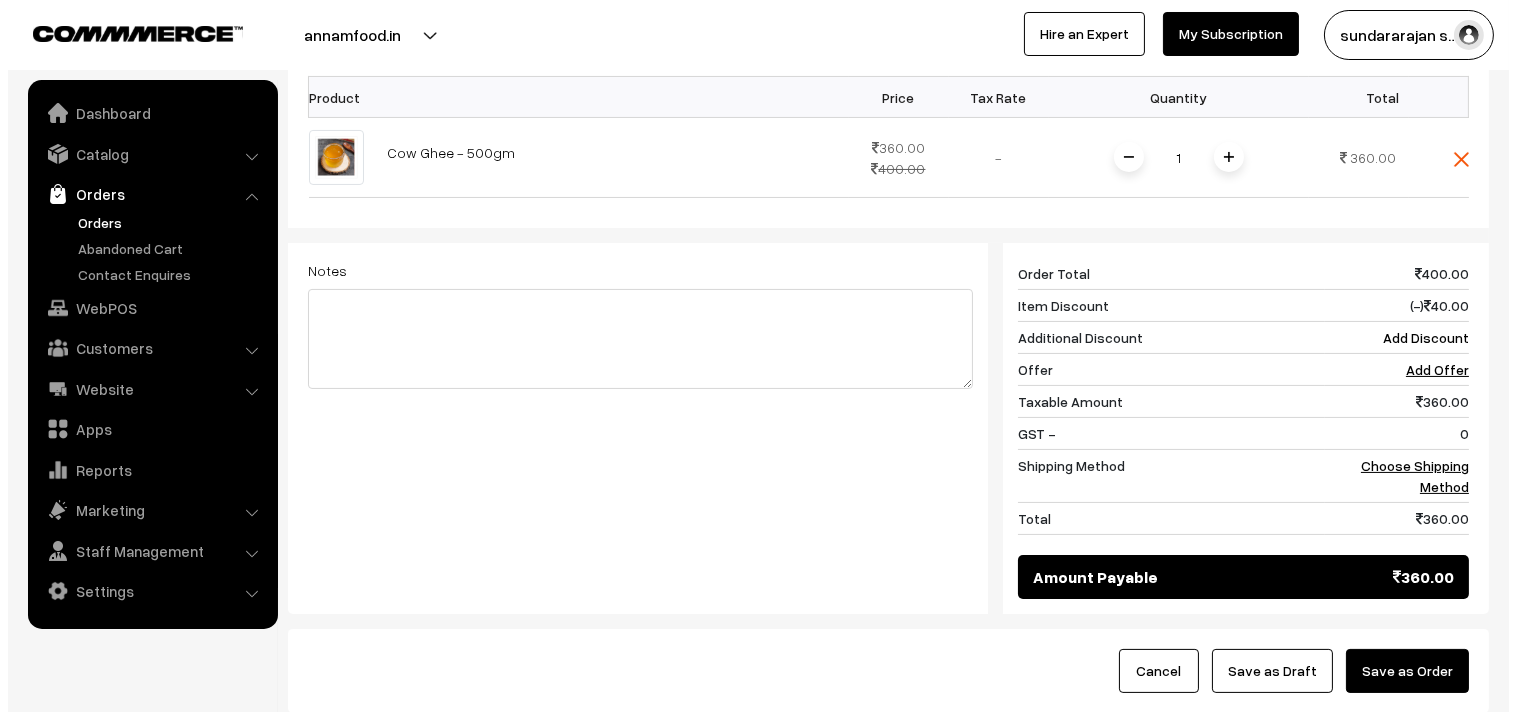 scroll, scrollTop: 666, scrollLeft: 0, axis: vertical 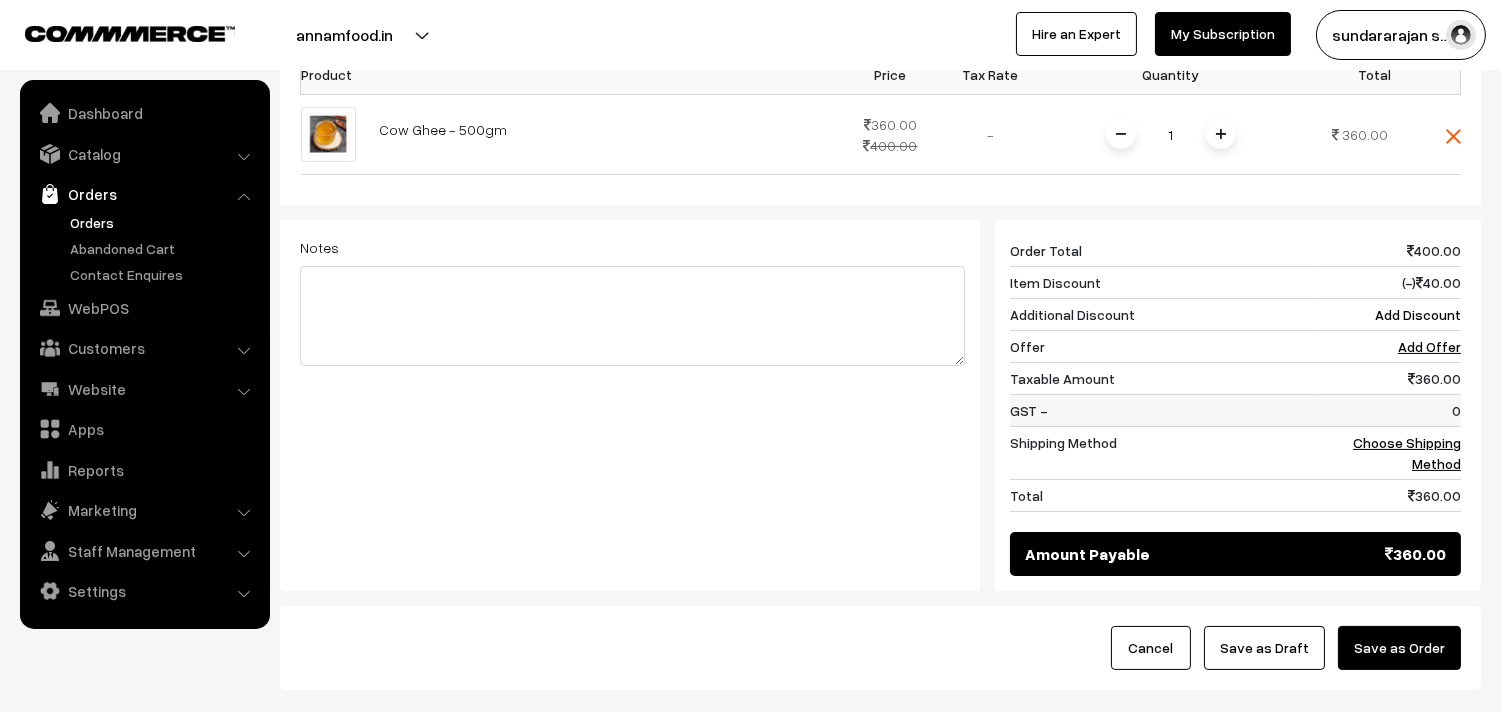 drag, startPoint x: 1408, startPoint y: 645, endPoint x: 1156, endPoint y: 415, distance: 341.1803 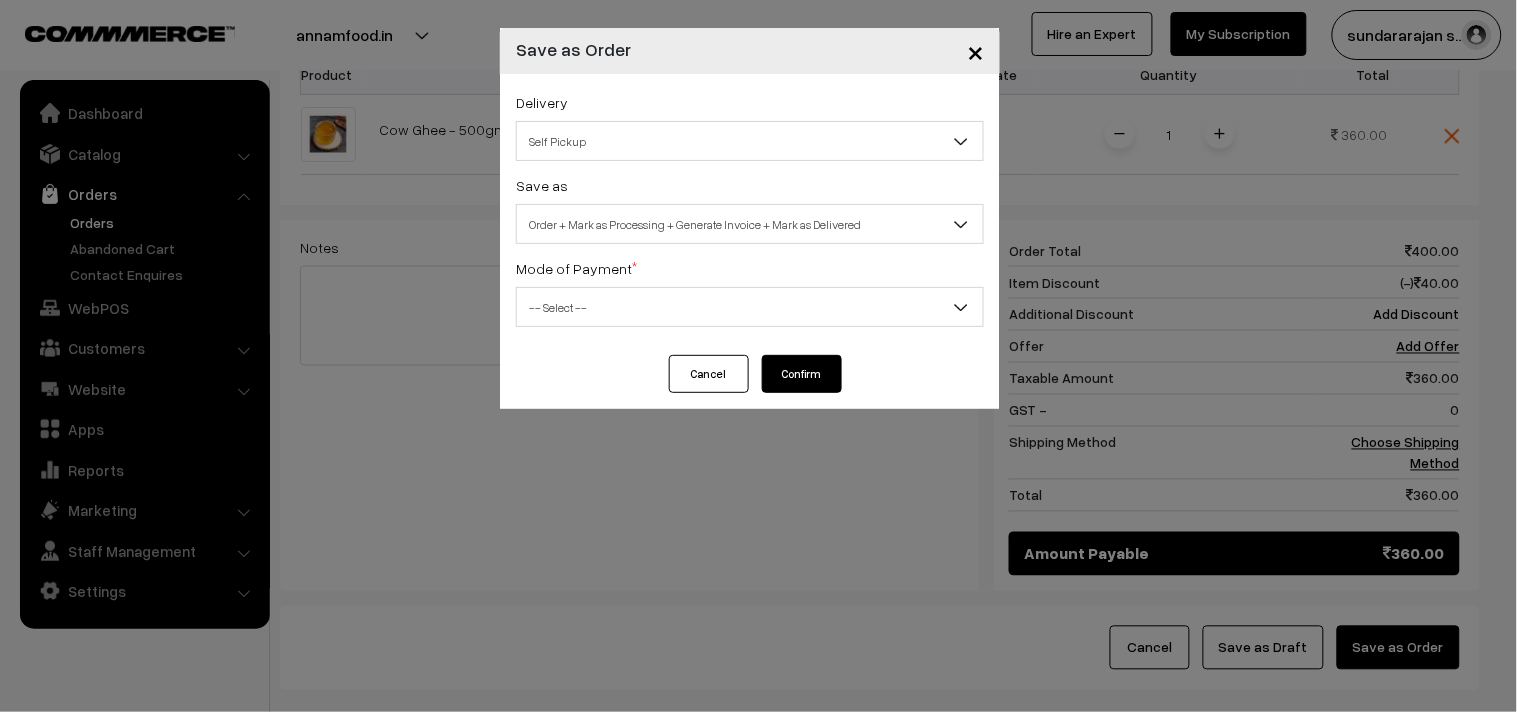 click on "Order + Mark as Processing + Generate Invoice + Mark as Delivered" at bounding box center (750, 224) 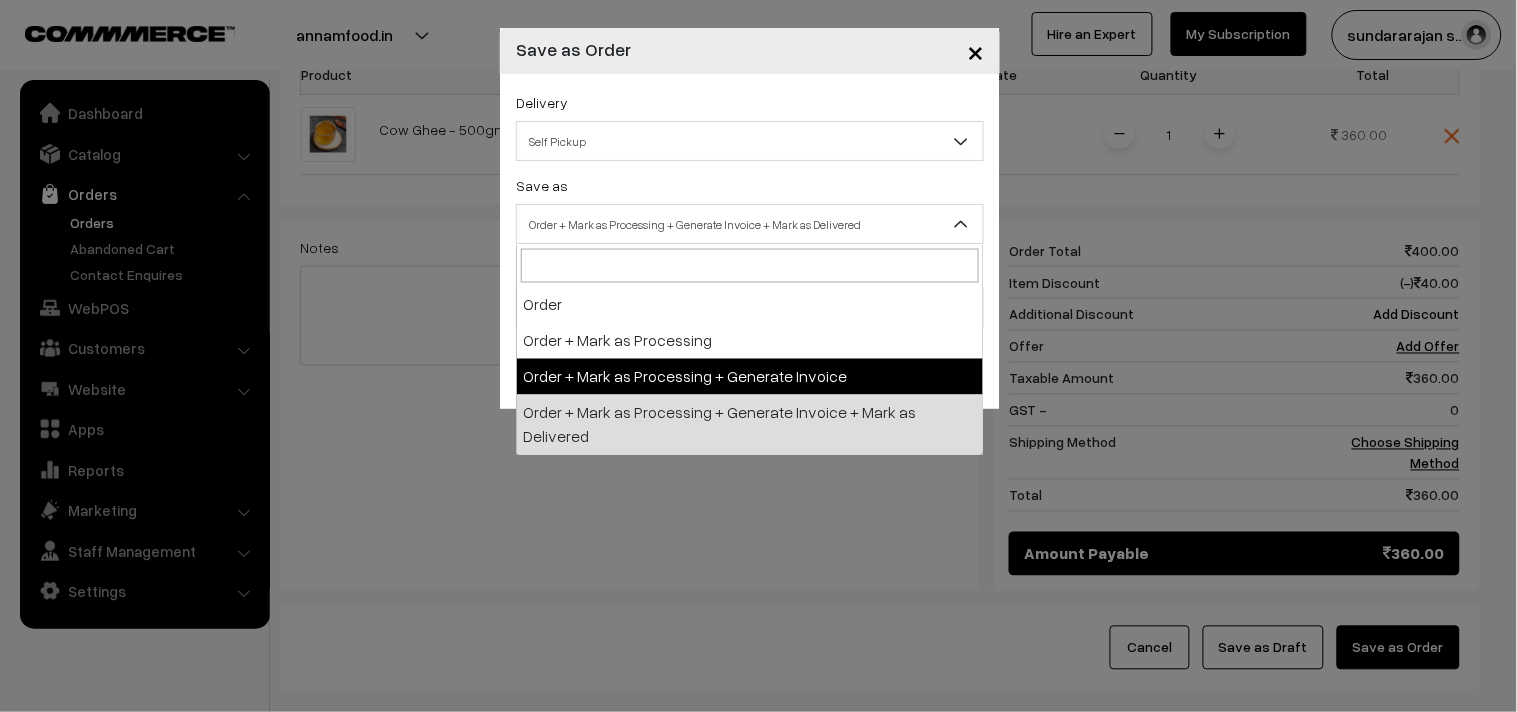 select on "3" 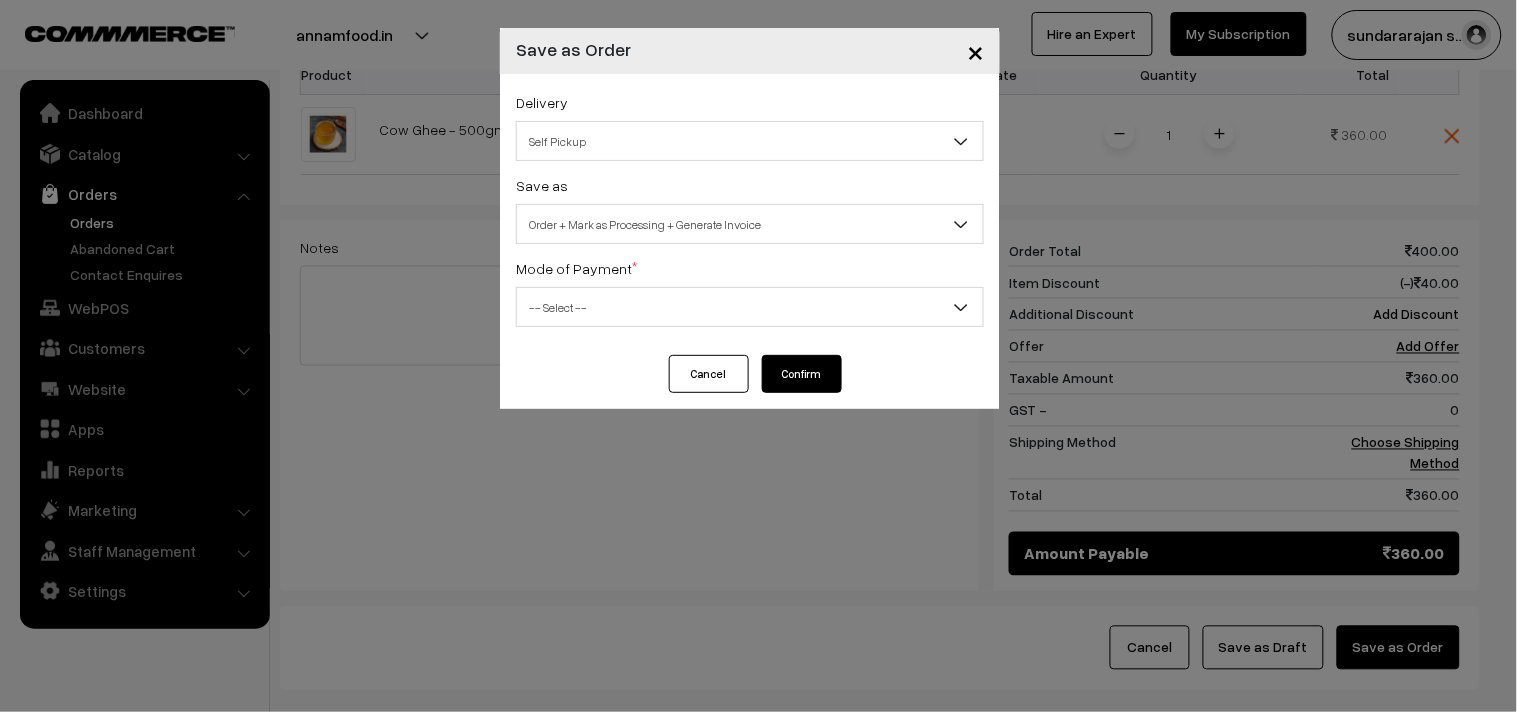 click on "Delivery
Self Pickup
Zone -1  Breakfast & Lunch & Others
(₹30) (10 - 24 Business Hours)
Dinner & Others  (Pl Book Breakfast & Lunch separately)
(₹30) (3 - 8 Business Hours)
Self Pickup
Save as
Order
Order + Mark as Processing
Order + Mark as Processing + Generate Invoice
Order + Mark as Processing + Generate Invoice + Mark as Delivered
Order + Mark as Processing + Generate Invoice
Mode of Payment *
-- Select -- -- Select --" at bounding box center (750, 214) 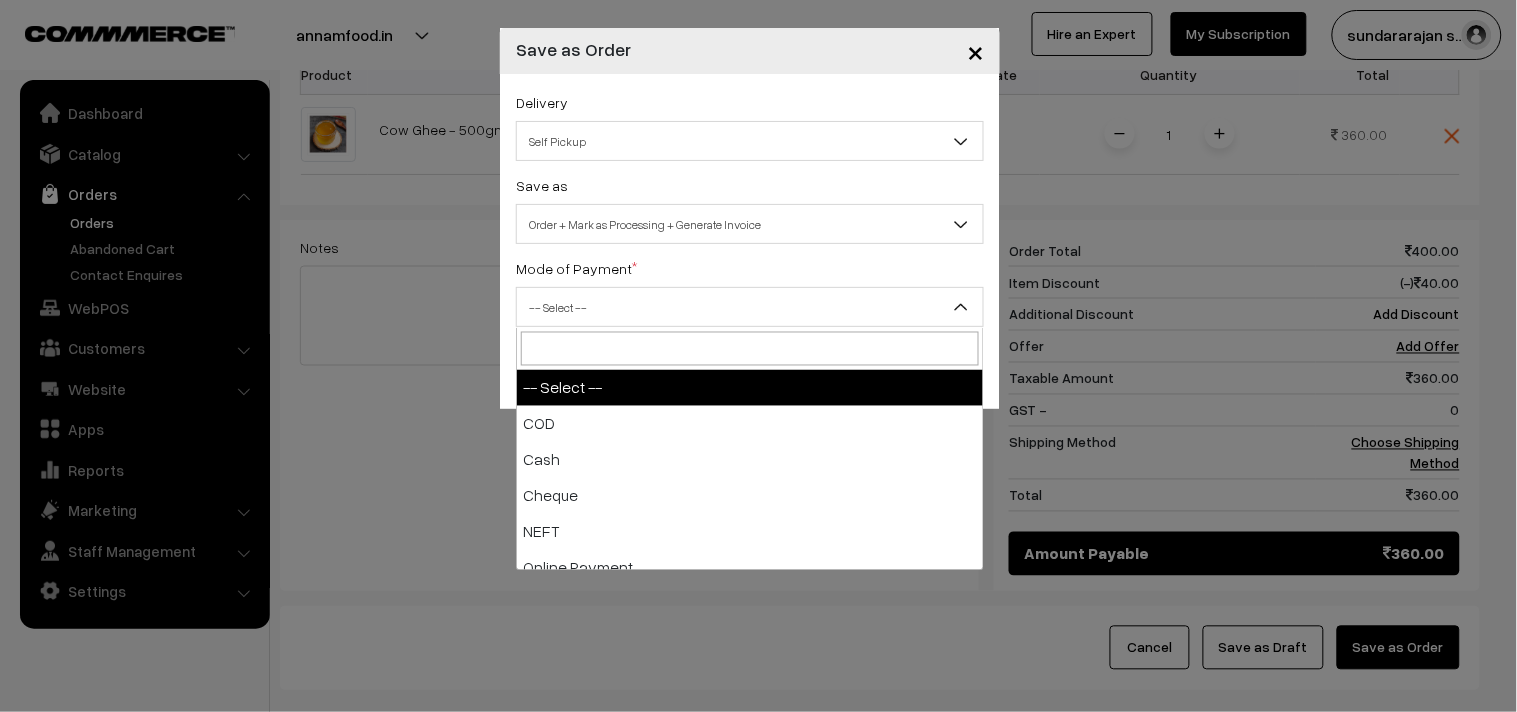 click on "-- Select --" at bounding box center (750, 307) 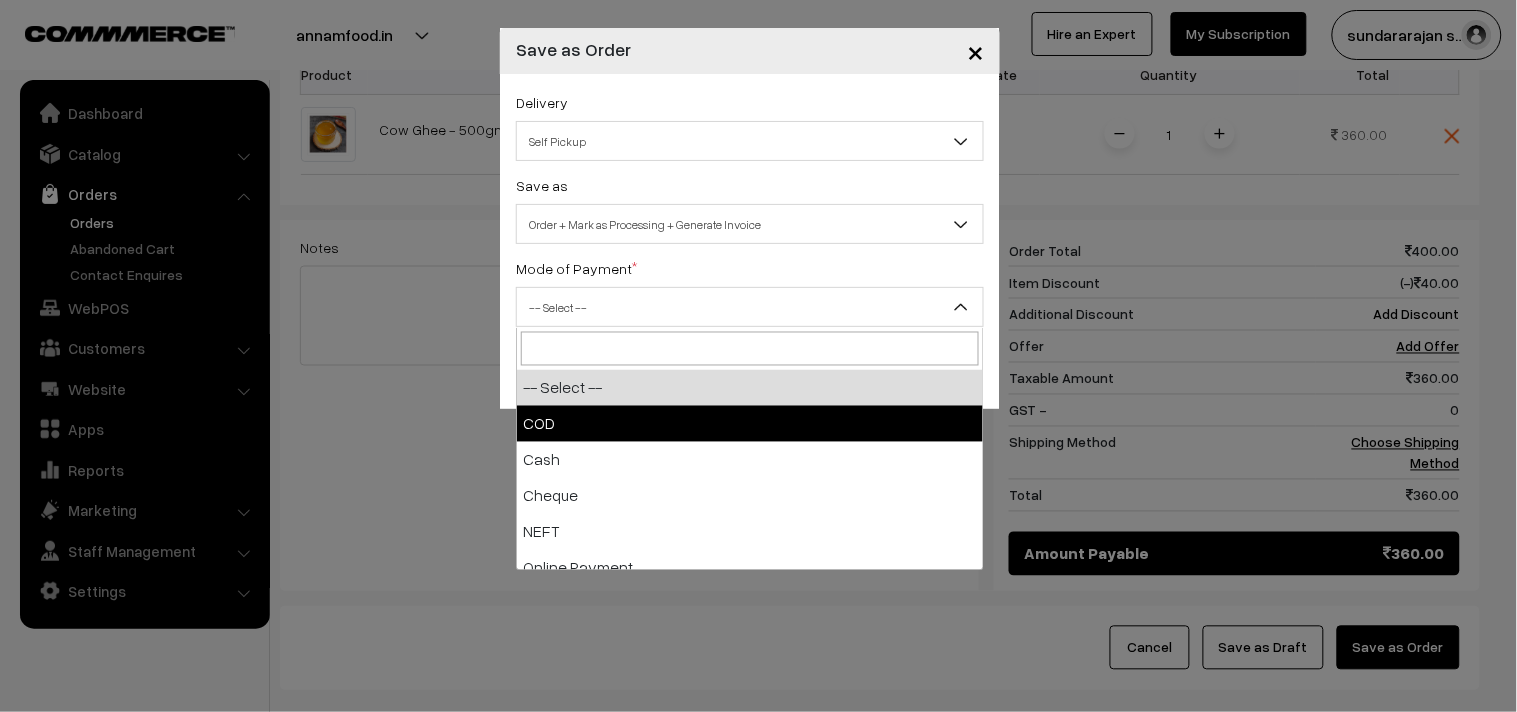select on "1" 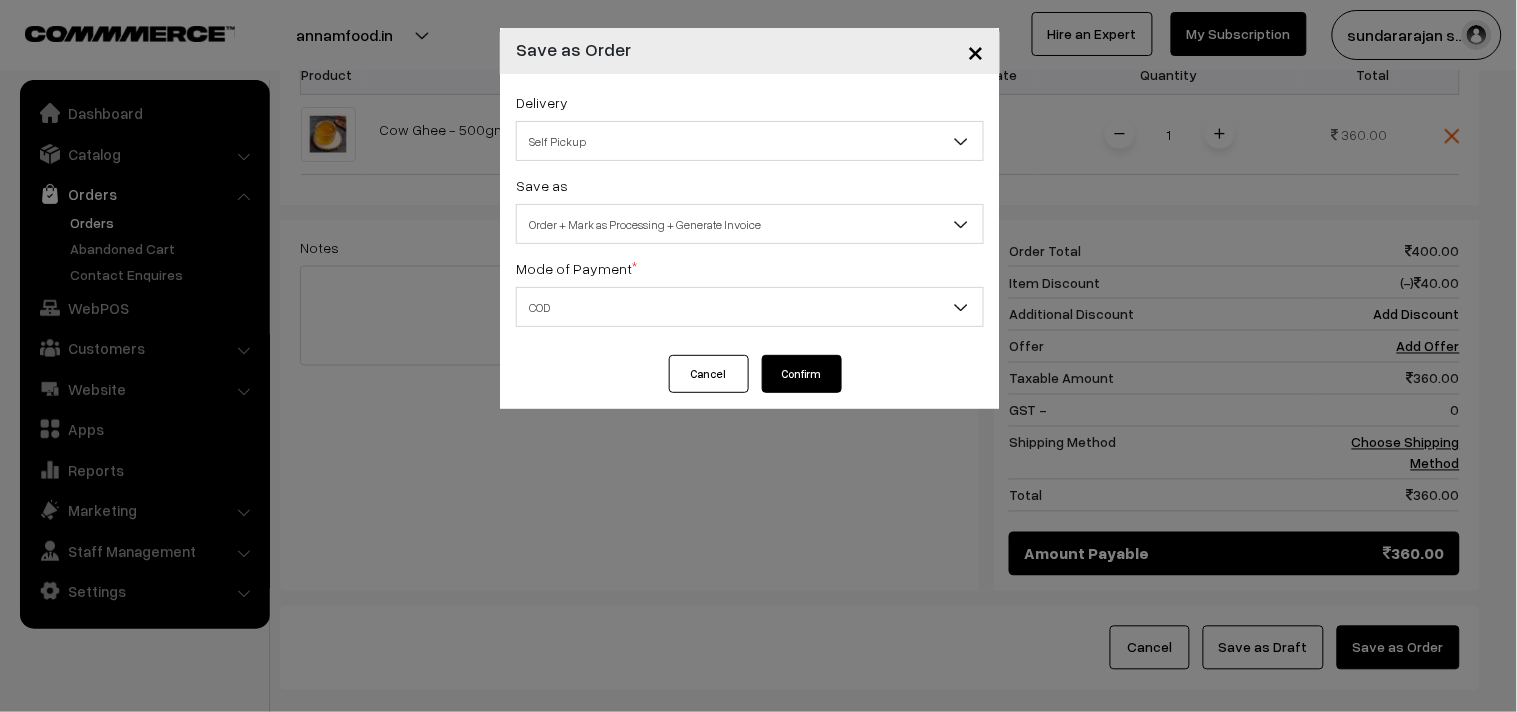 click on "Confirm" at bounding box center [802, 374] 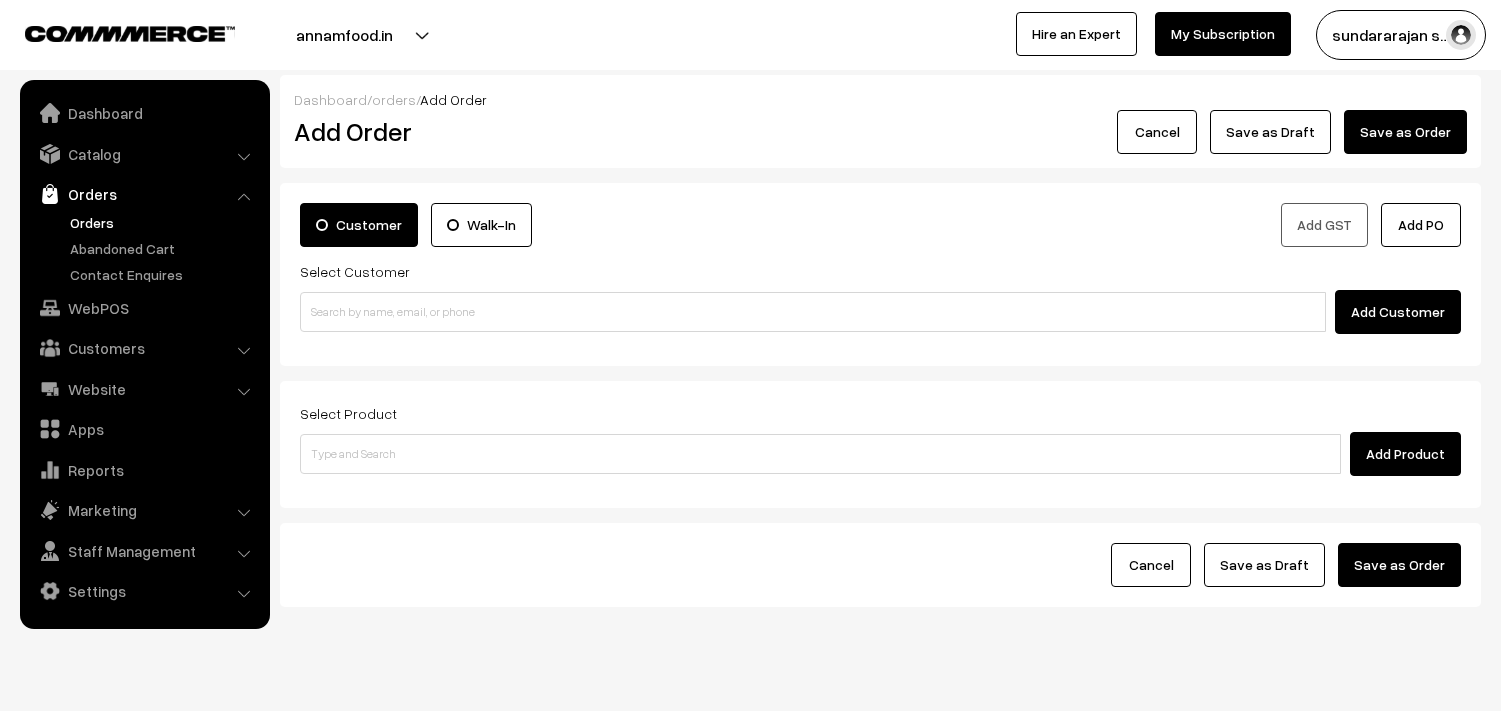 scroll, scrollTop: 0, scrollLeft: 0, axis: both 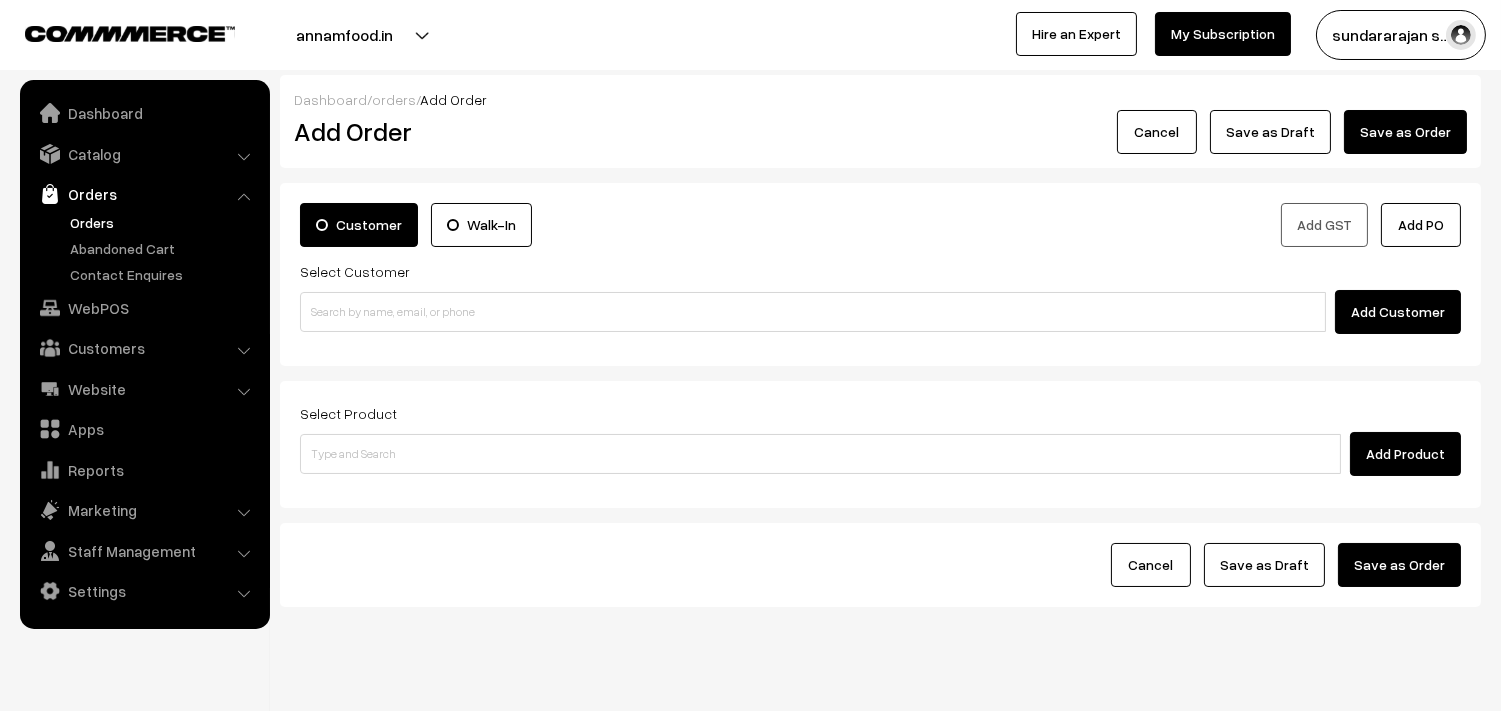 click on "Orders" at bounding box center (144, 194) 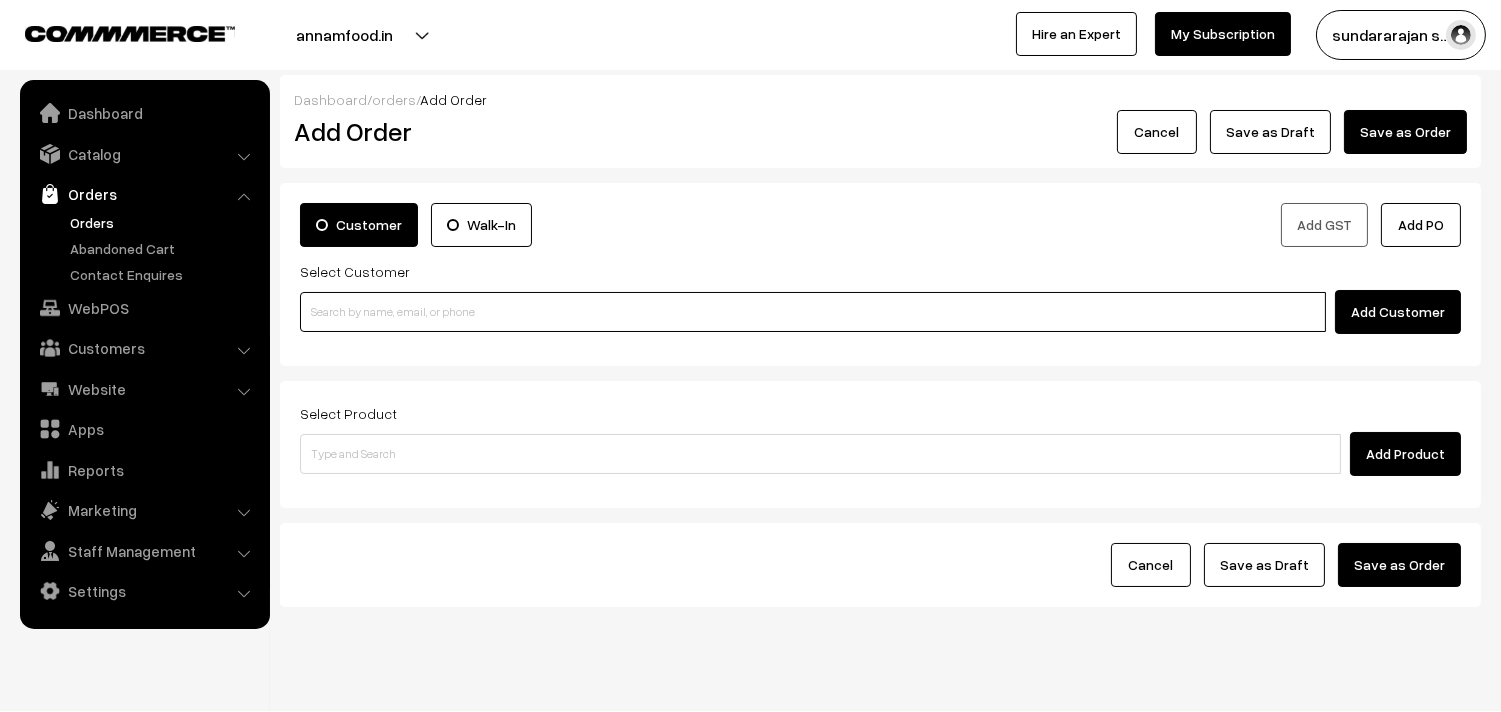 click at bounding box center (813, 312) 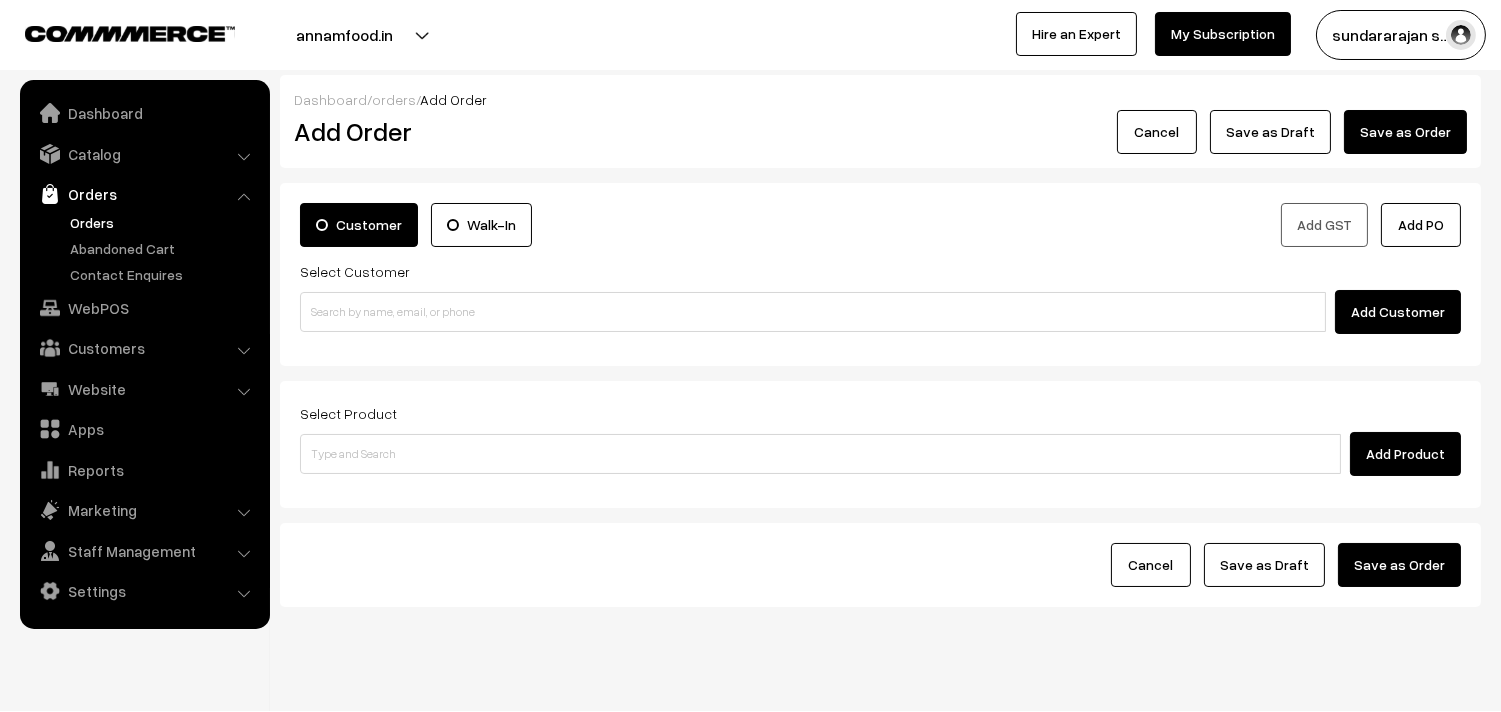 click on "Orders" at bounding box center [164, 222] 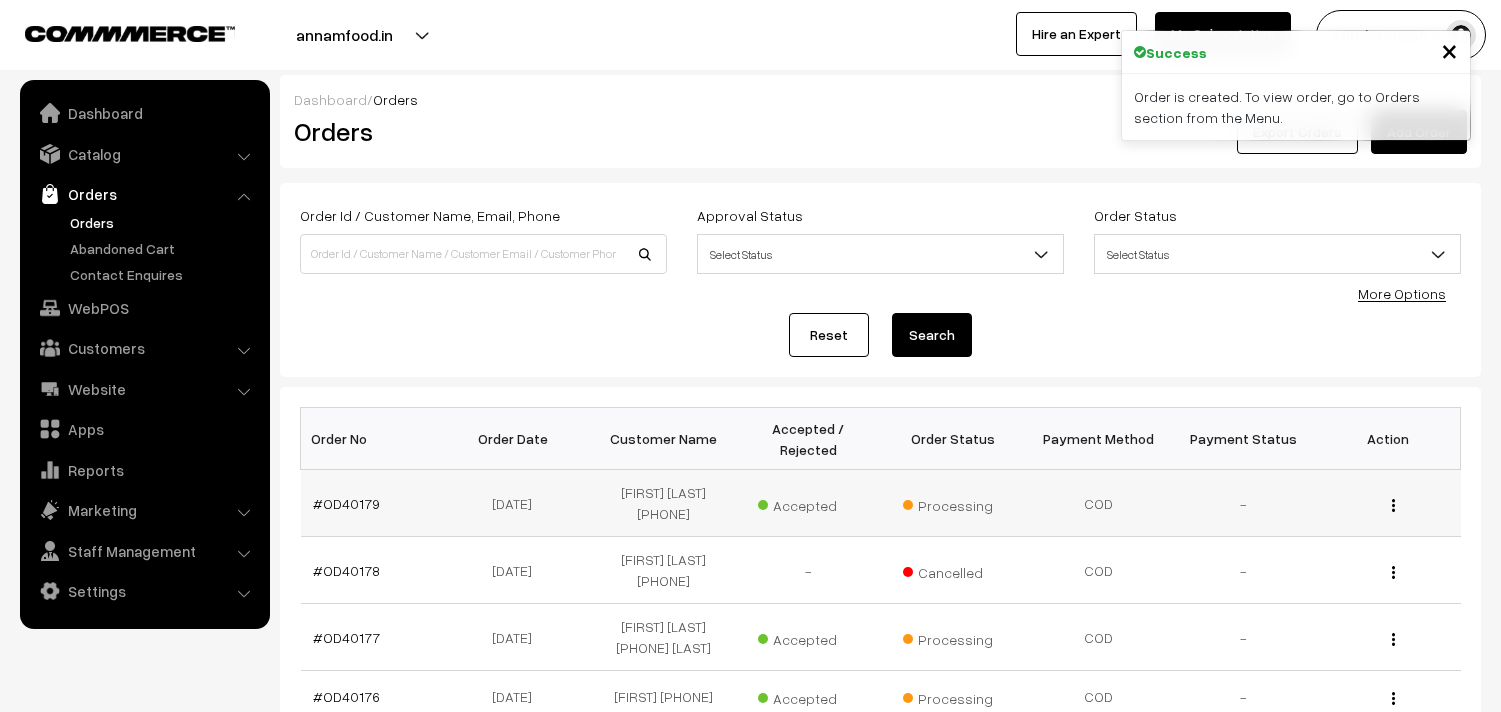 scroll, scrollTop: 0, scrollLeft: 0, axis: both 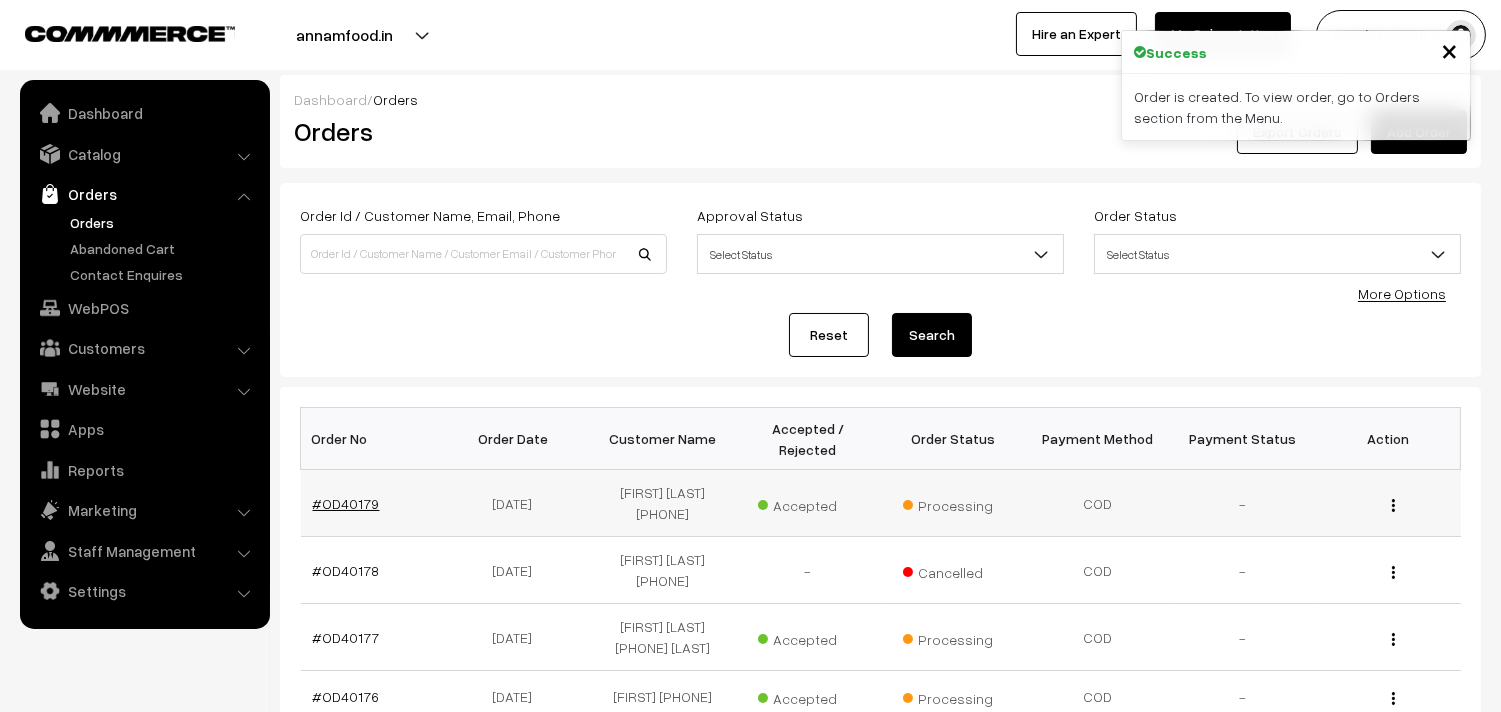 click on "#OD40179" at bounding box center (346, 503) 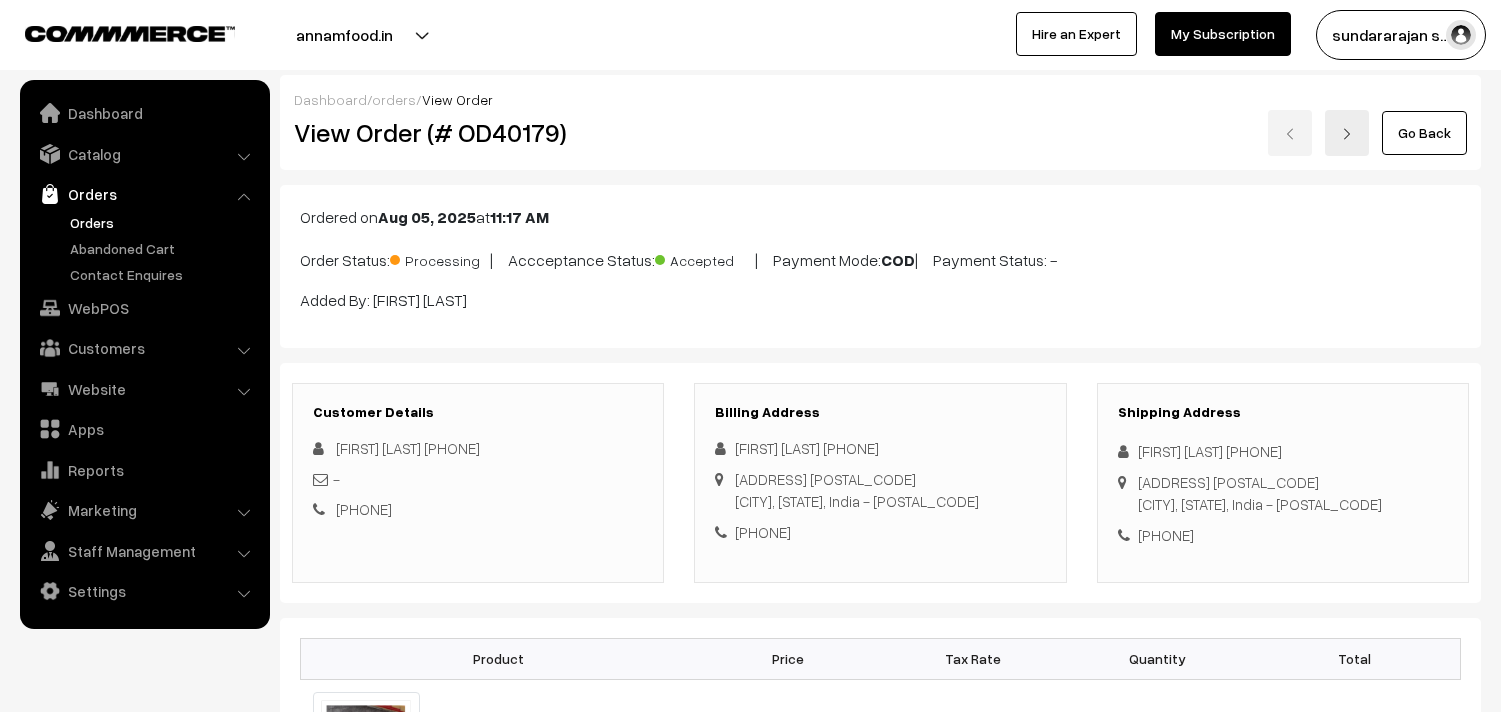scroll, scrollTop: 0, scrollLeft: 0, axis: both 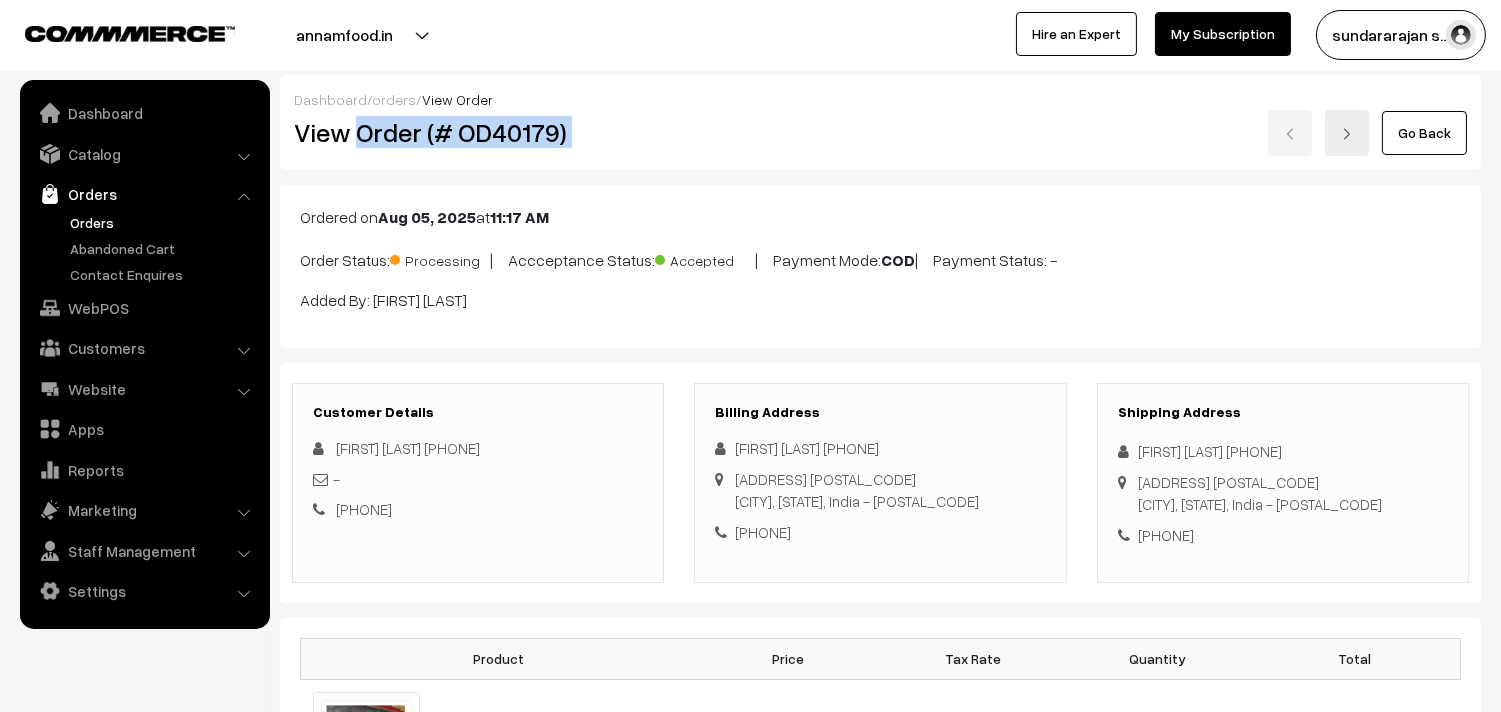 copy on "Order (# OD40179)" 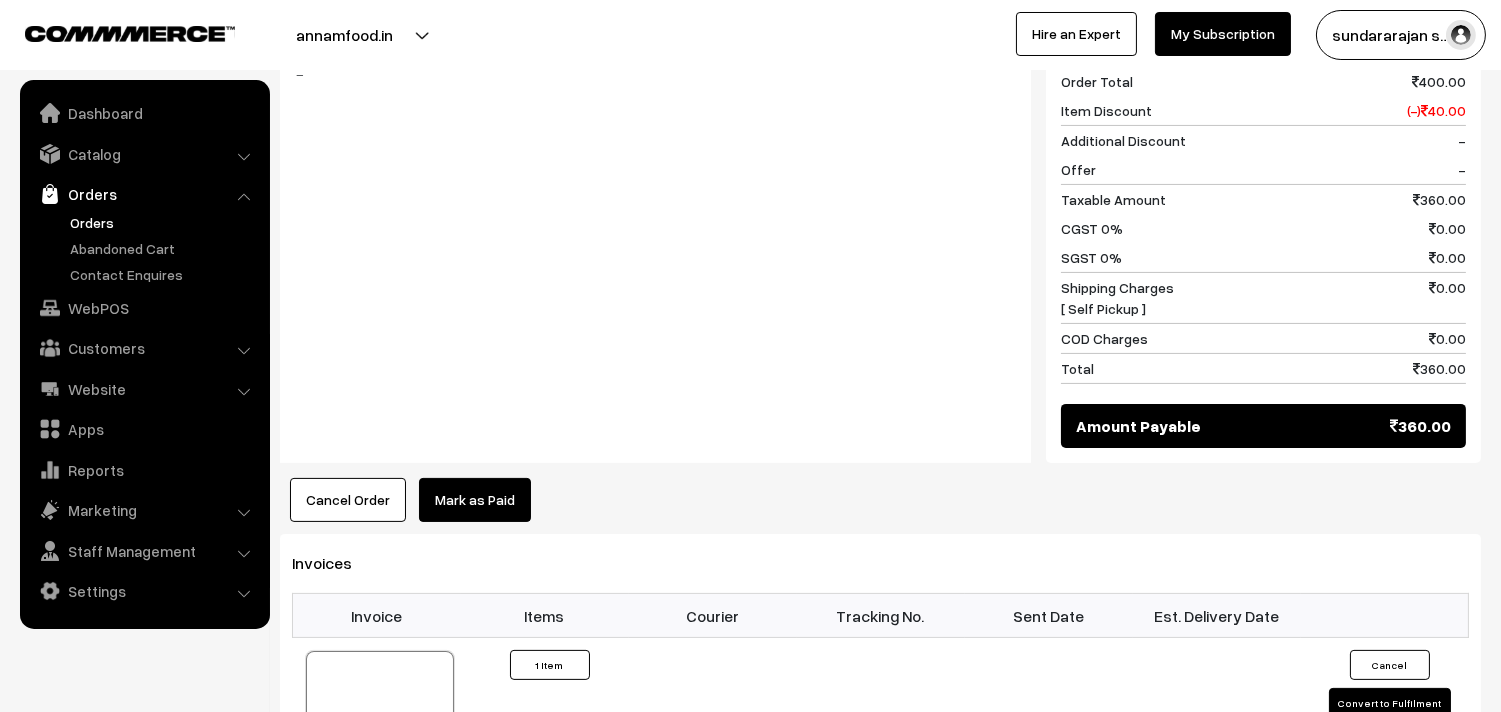 scroll, scrollTop: 888, scrollLeft: 0, axis: vertical 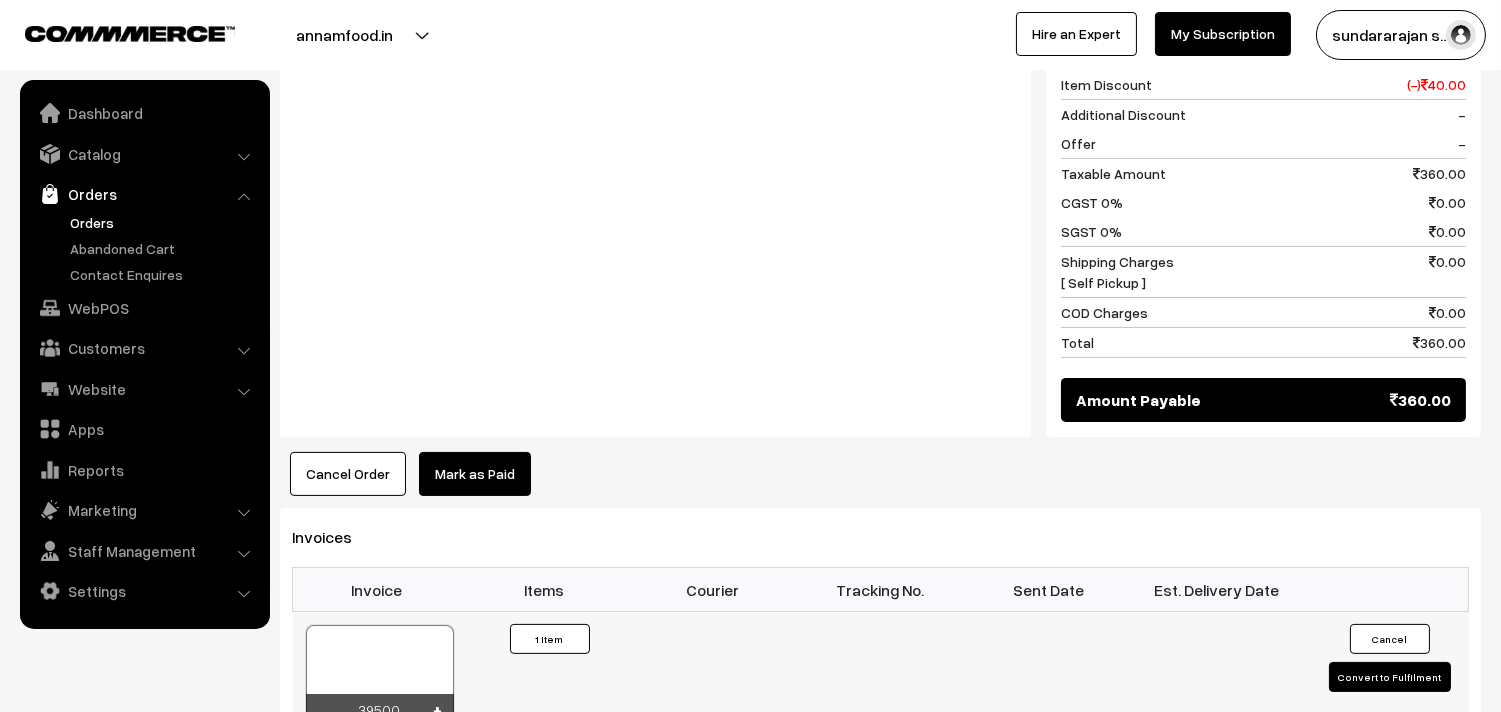 click at bounding box center [380, 675] 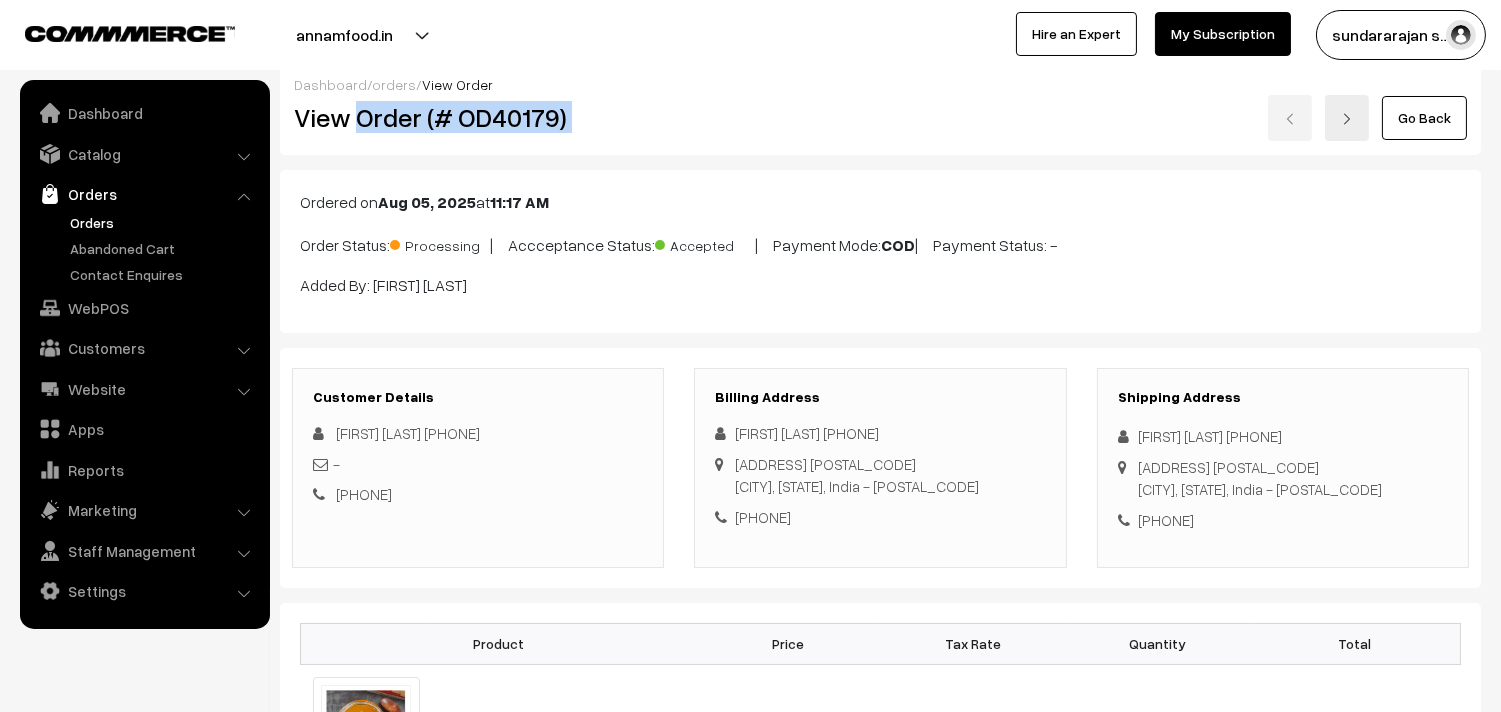 scroll, scrollTop: 0, scrollLeft: 0, axis: both 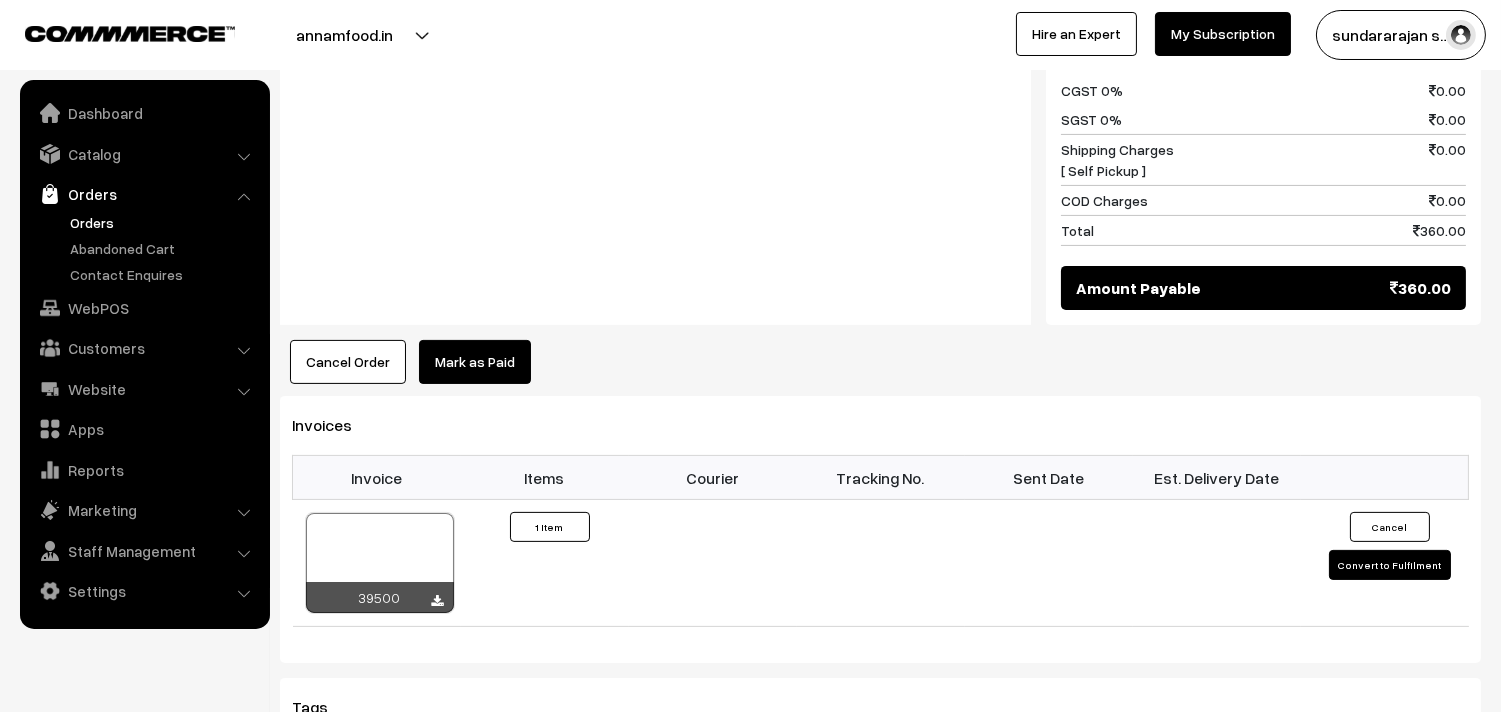 click on "Cancel Order" at bounding box center (348, 362) 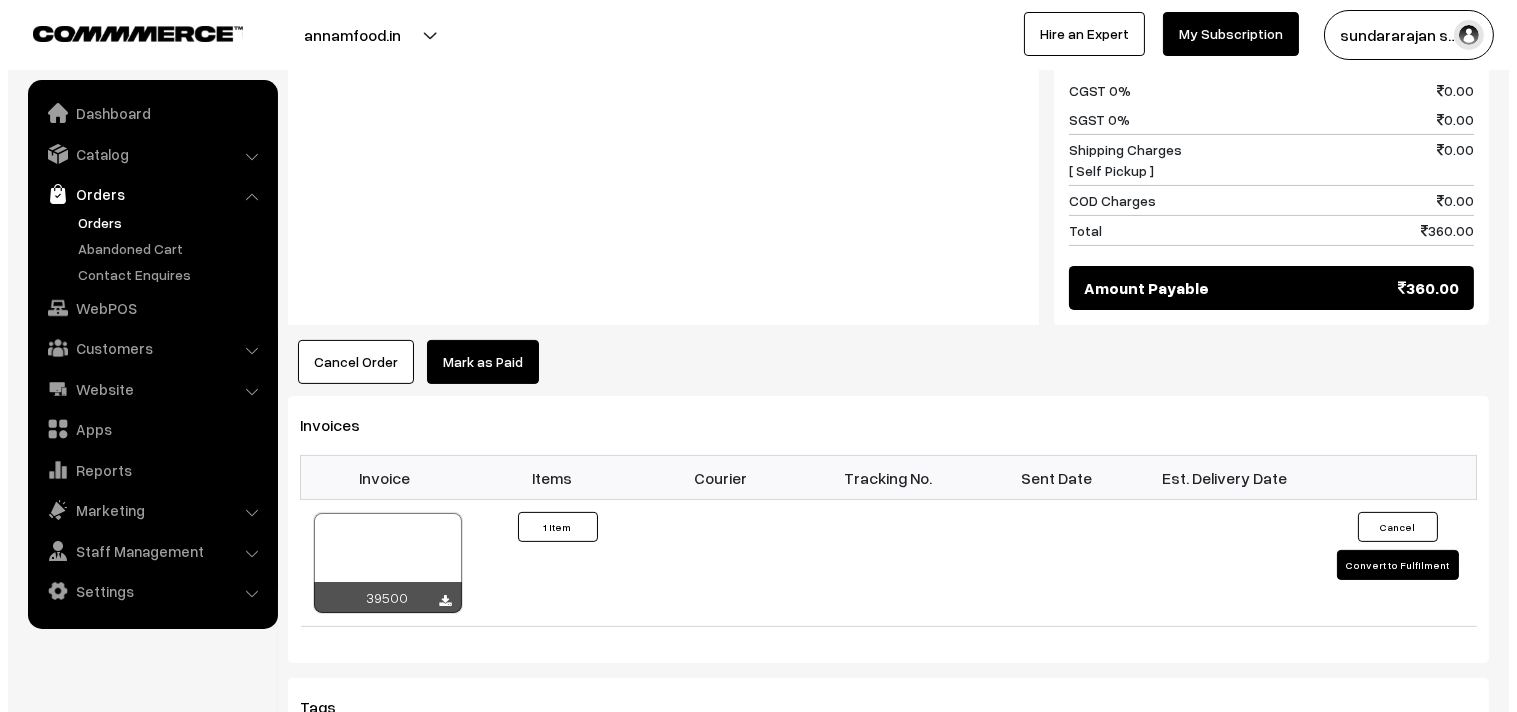 scroll, scrollTop: 1002, scrollLeft: 0, axis: vertical 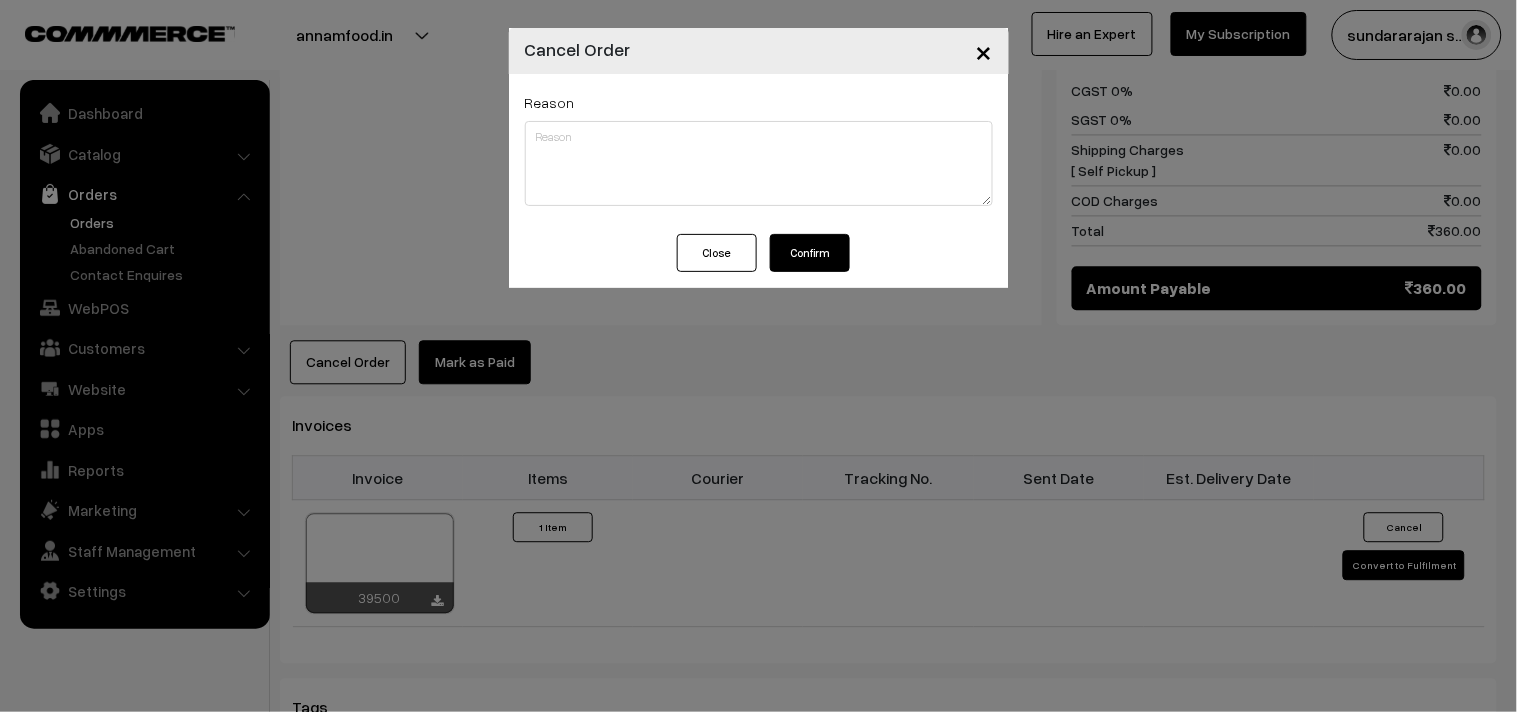 click on "Confirm" at bounding box center [810, 253] 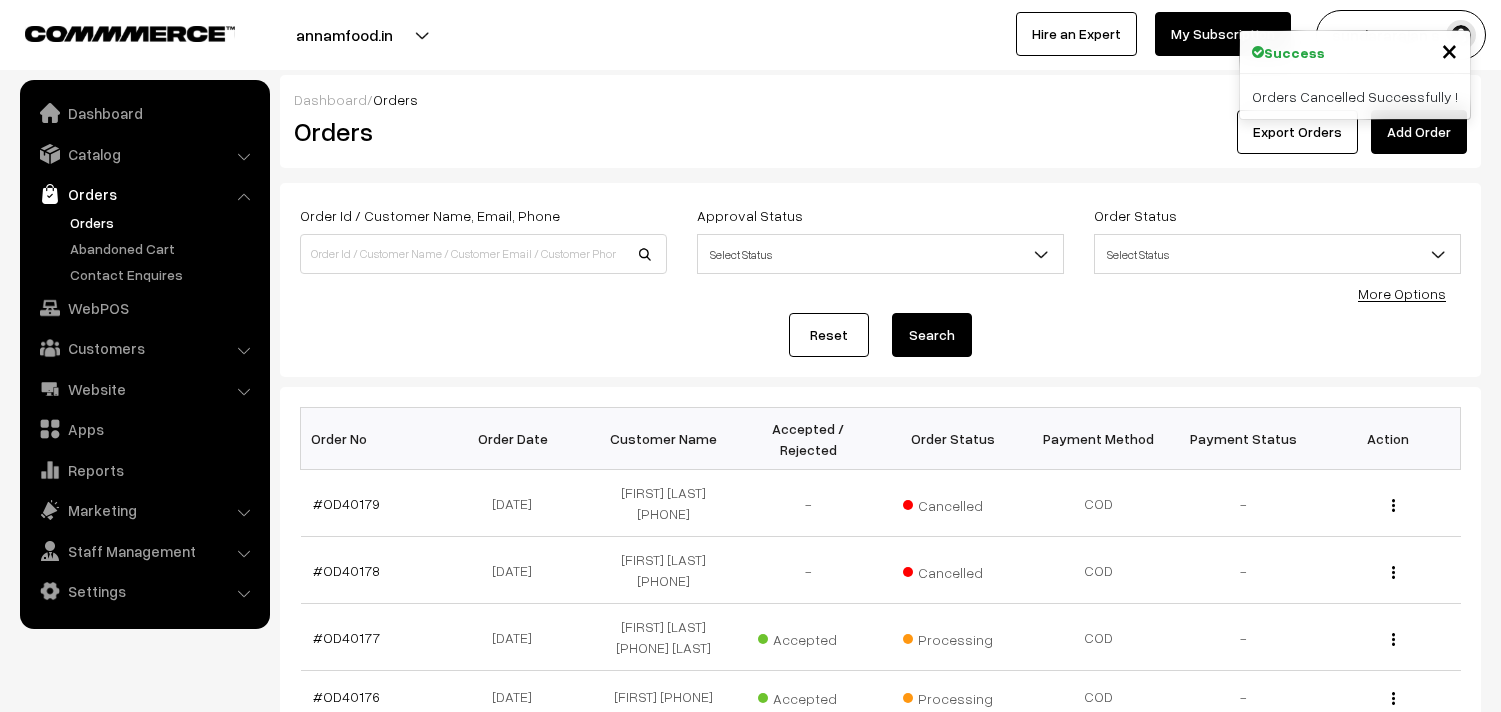 scroll, scrollTop: 0, scrollLeft: 0, axis: both 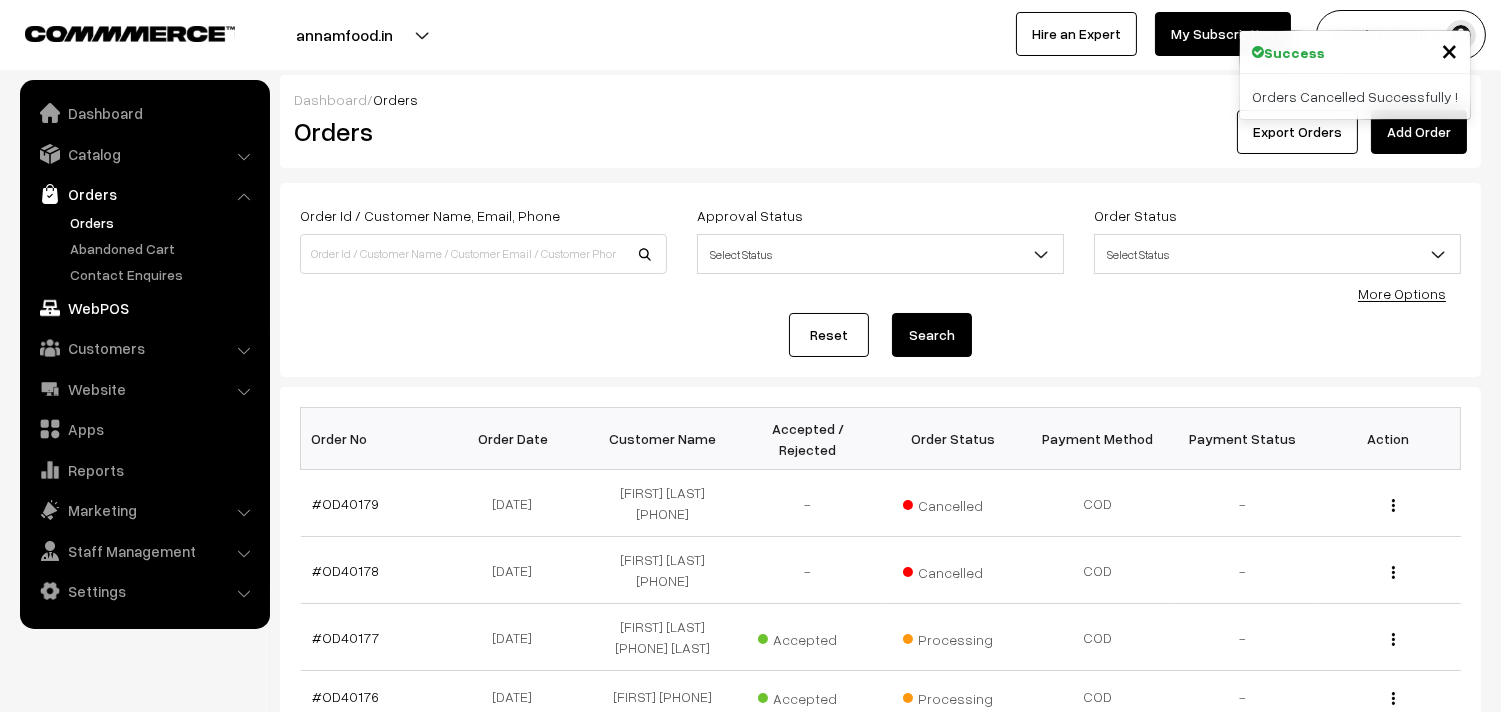 click on "WebPOS" at bounding box center (144, 308) 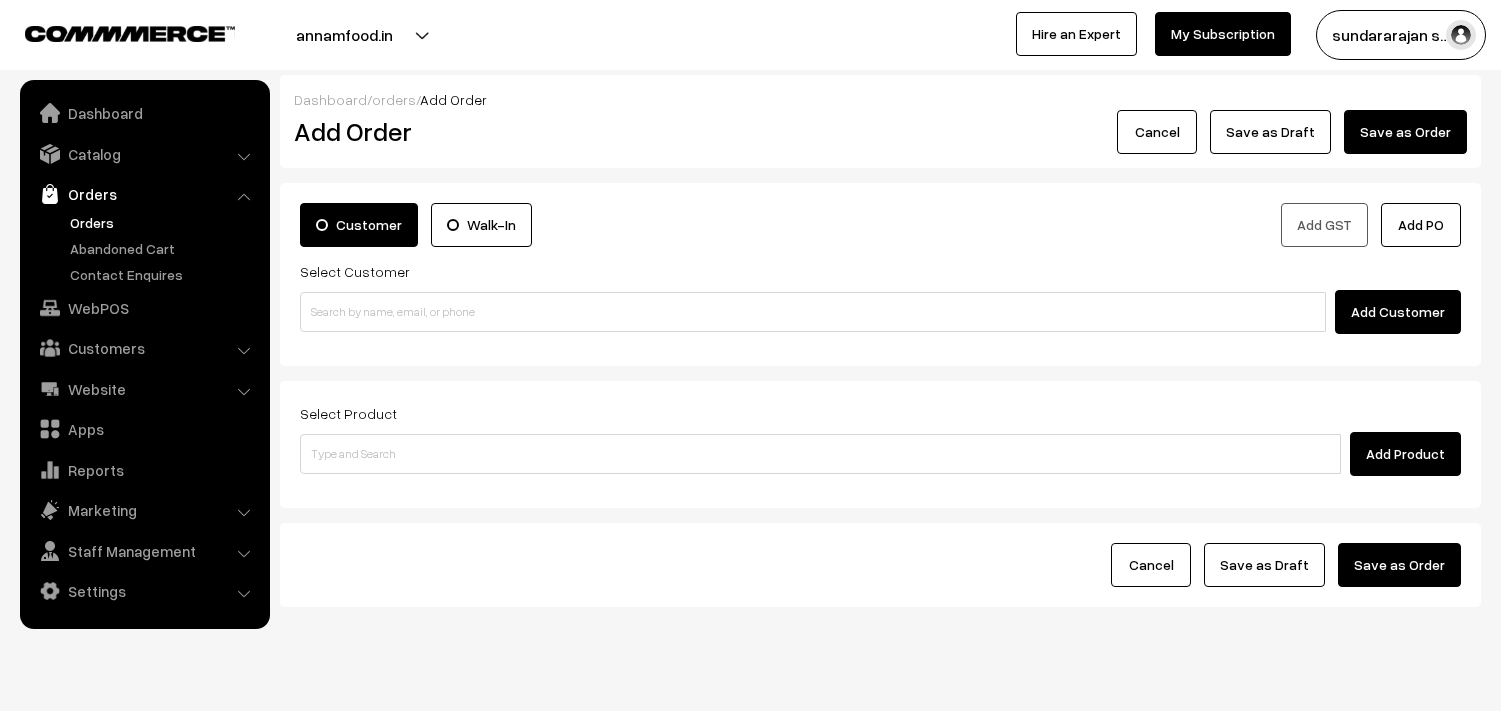 scroll, scrollTop: 0, scrollLeft: 0, axis: both 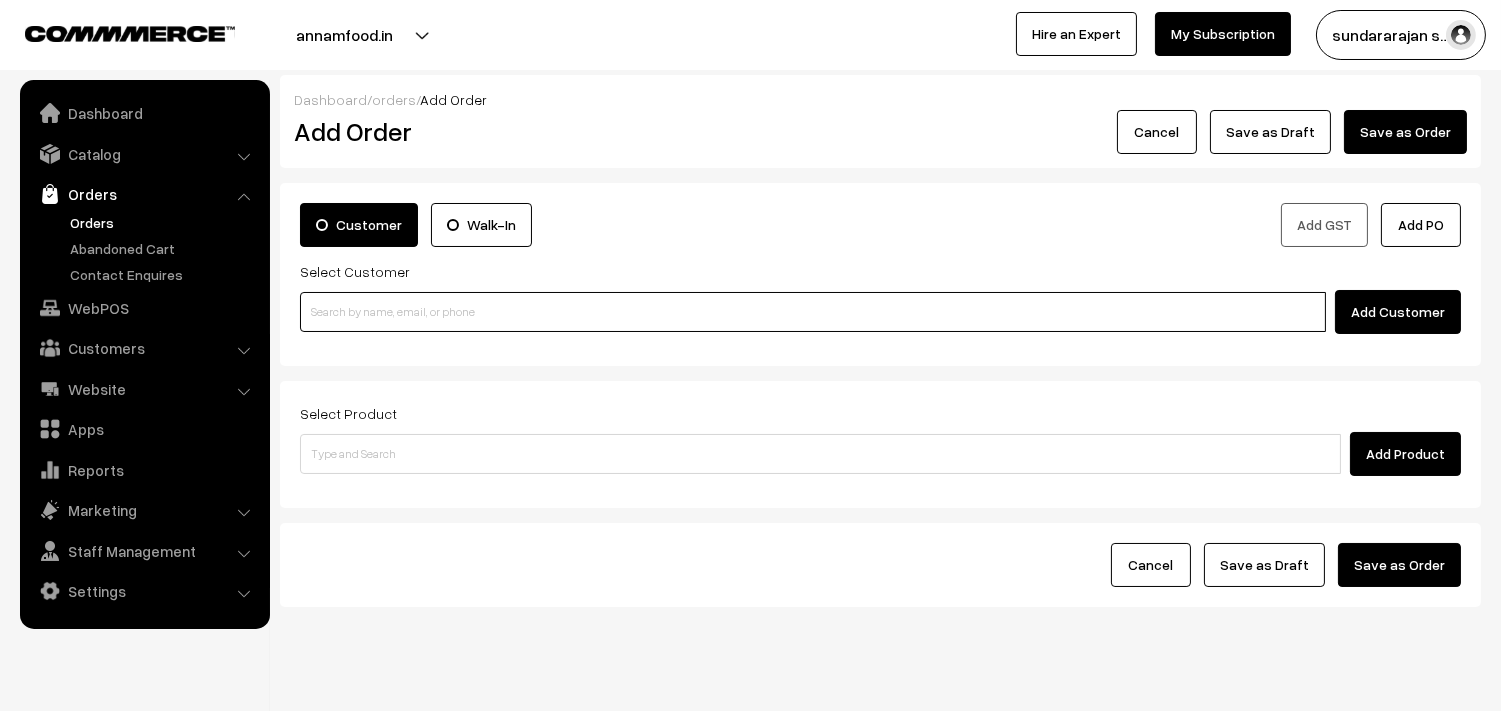 click at bounding box center (813, 312) 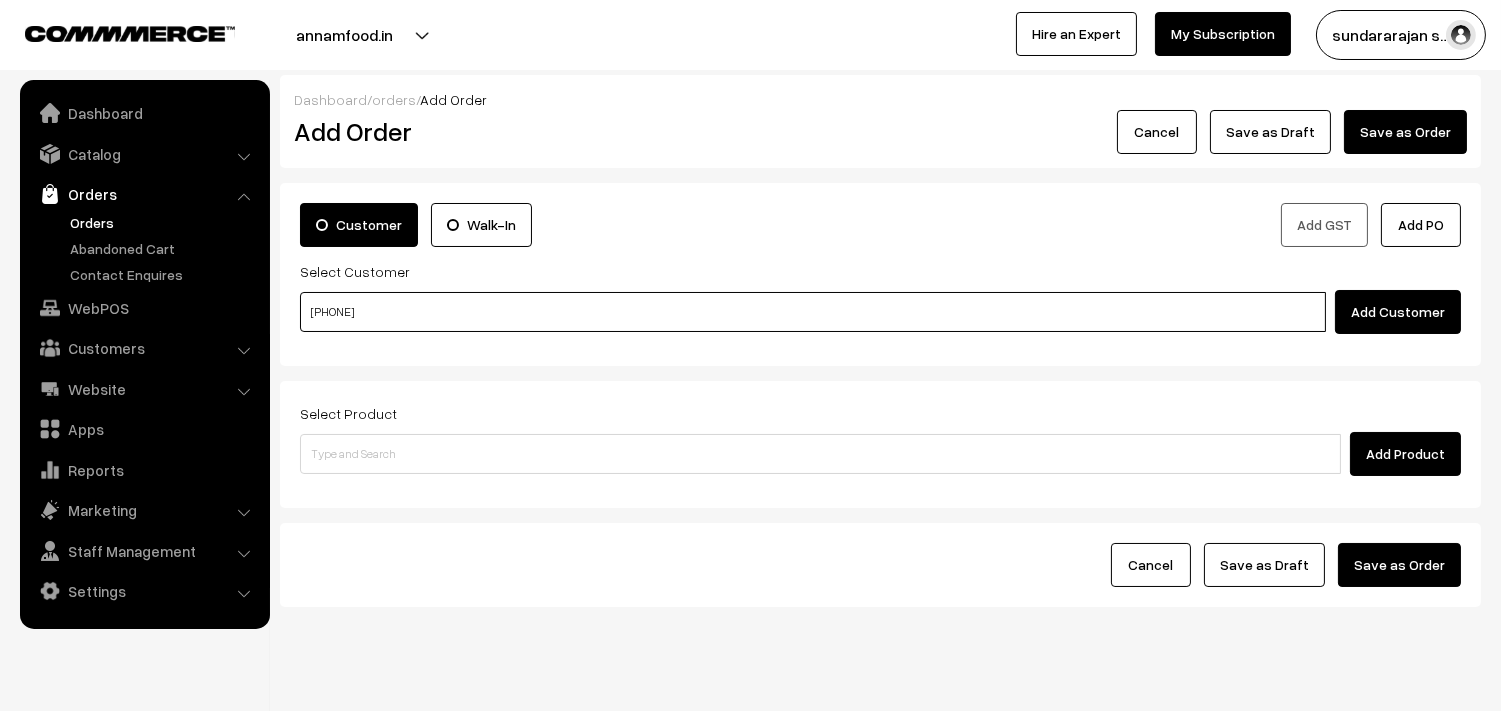 click on "97875 58270" at bounding box center (813, 312) 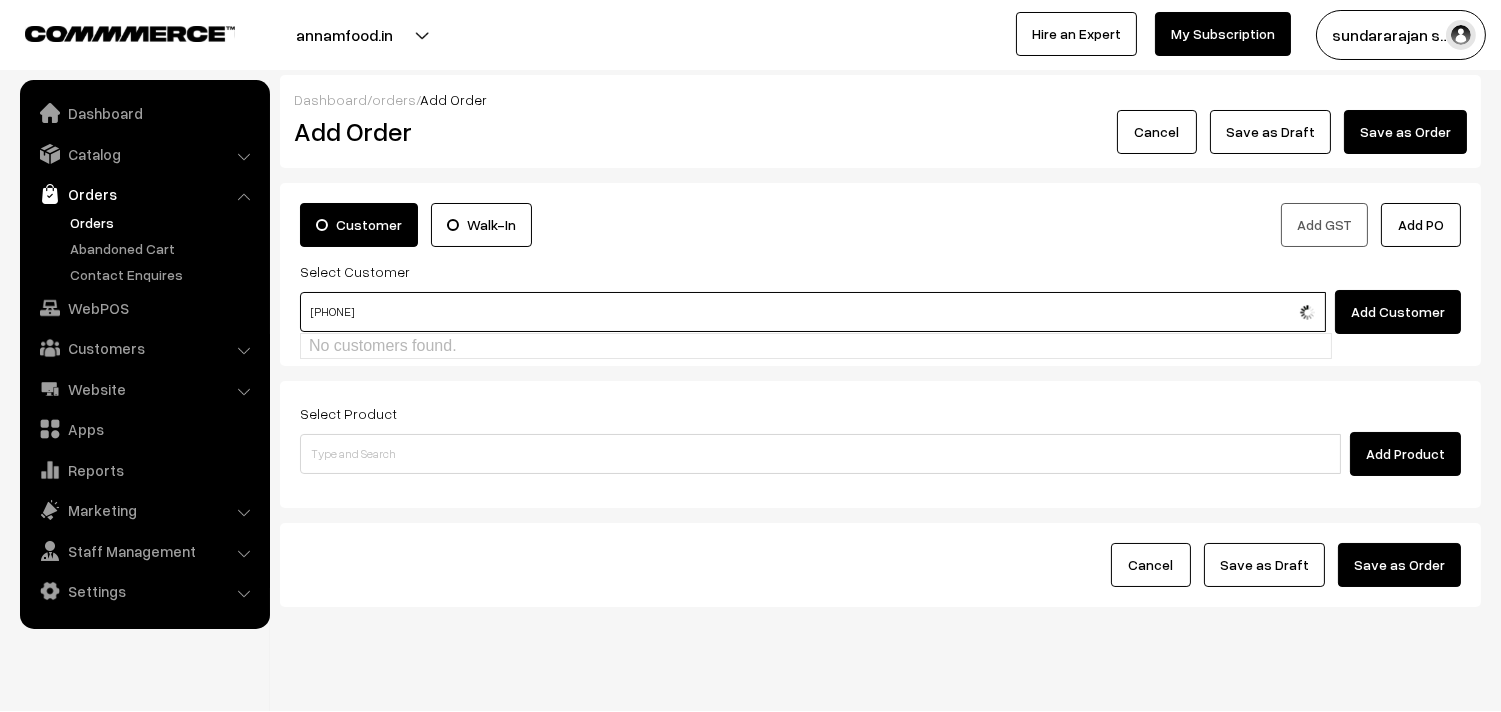 type on "9787558270" 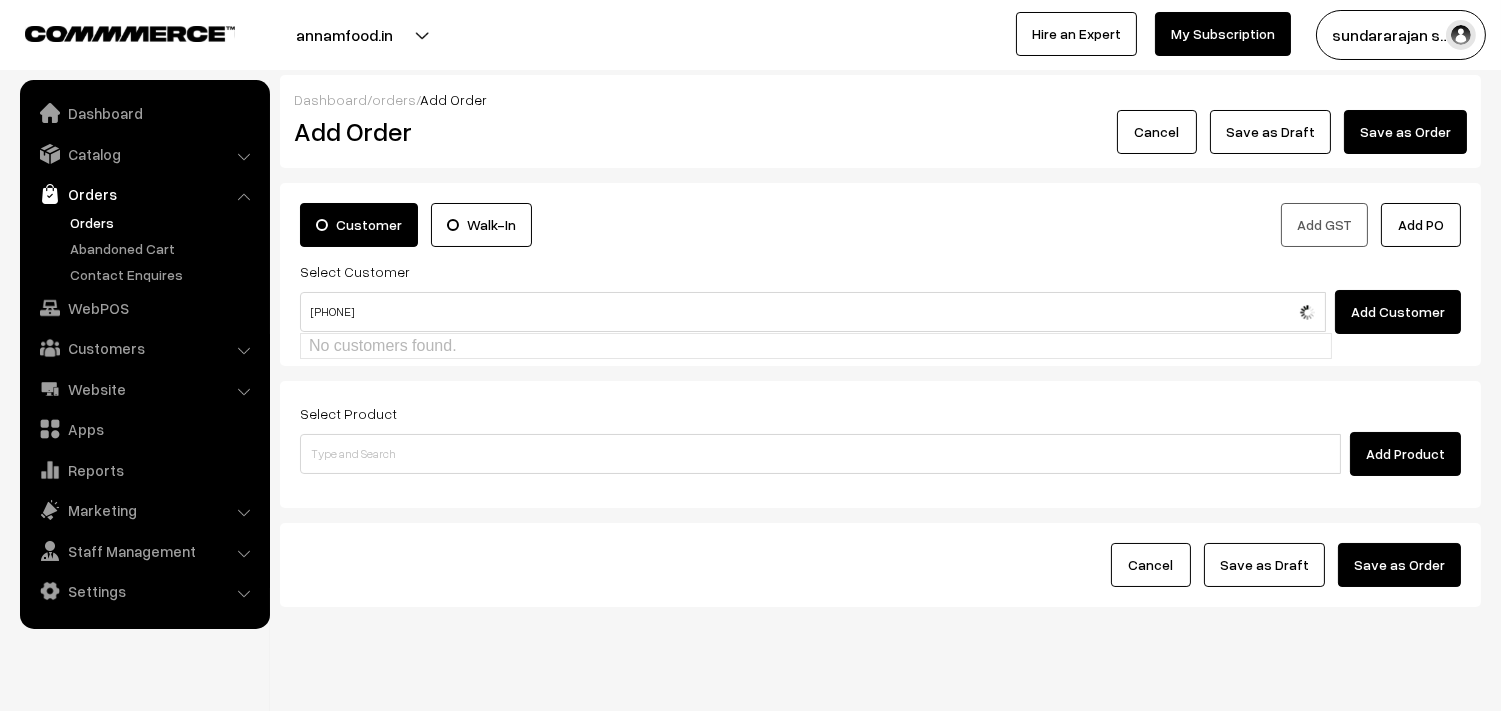 type 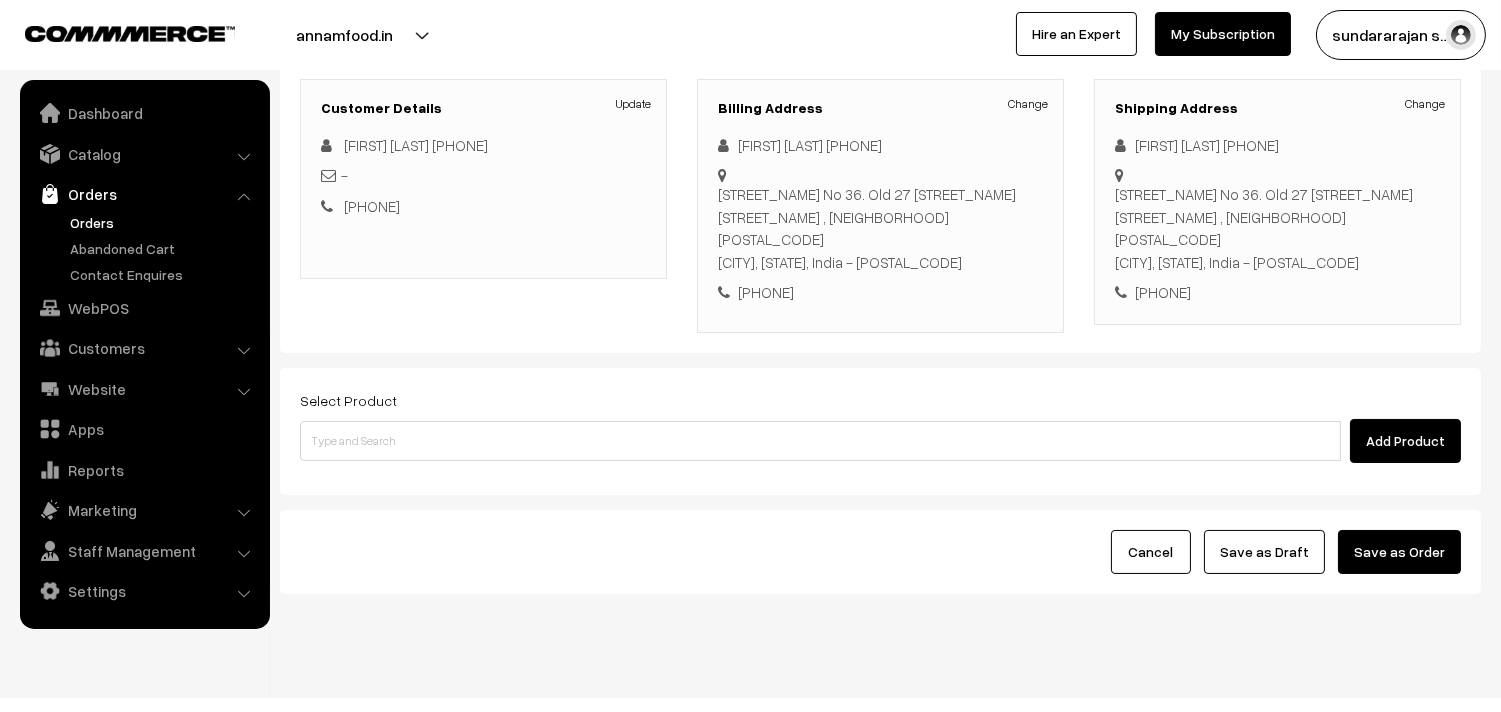 scroll, scrollTop: 272, scrollLeft: 0, axis: vertical 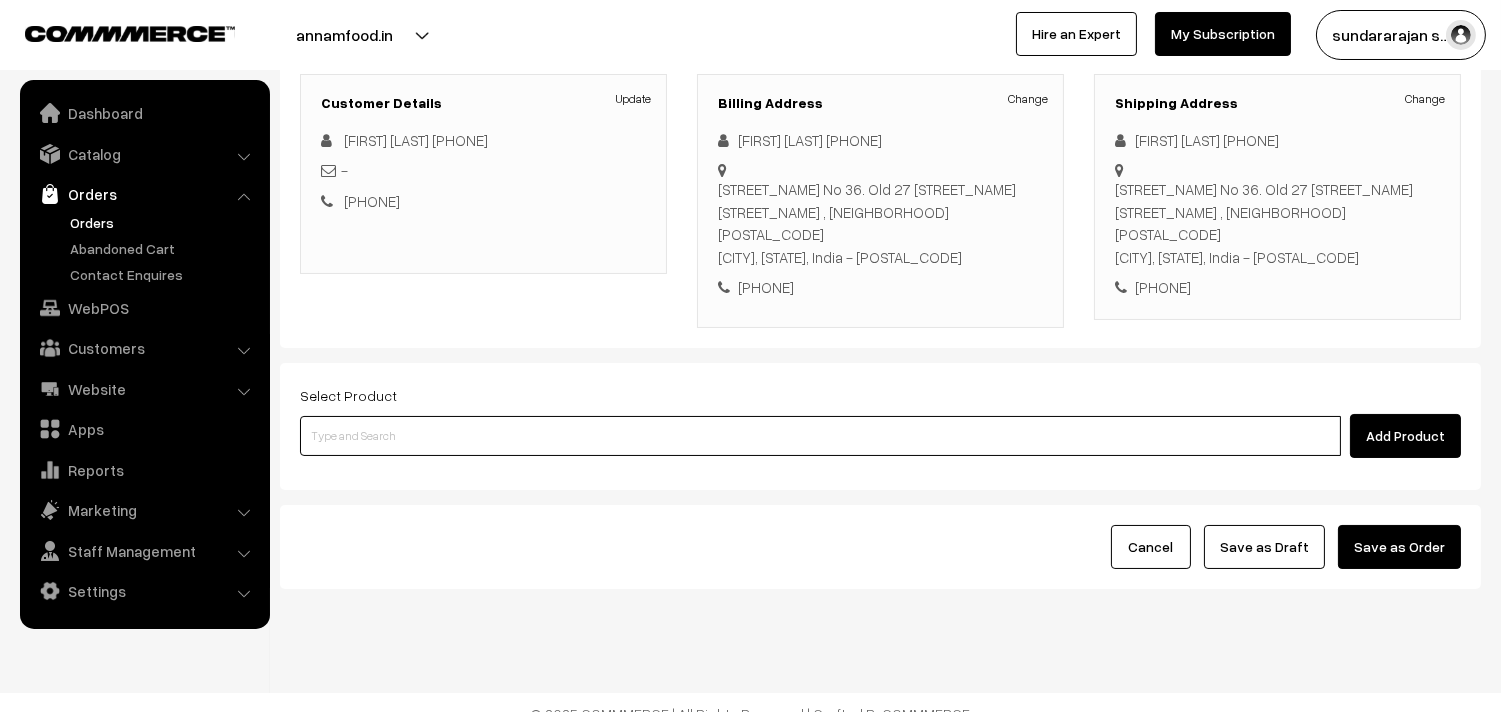 click at bounding box center [820, 436] 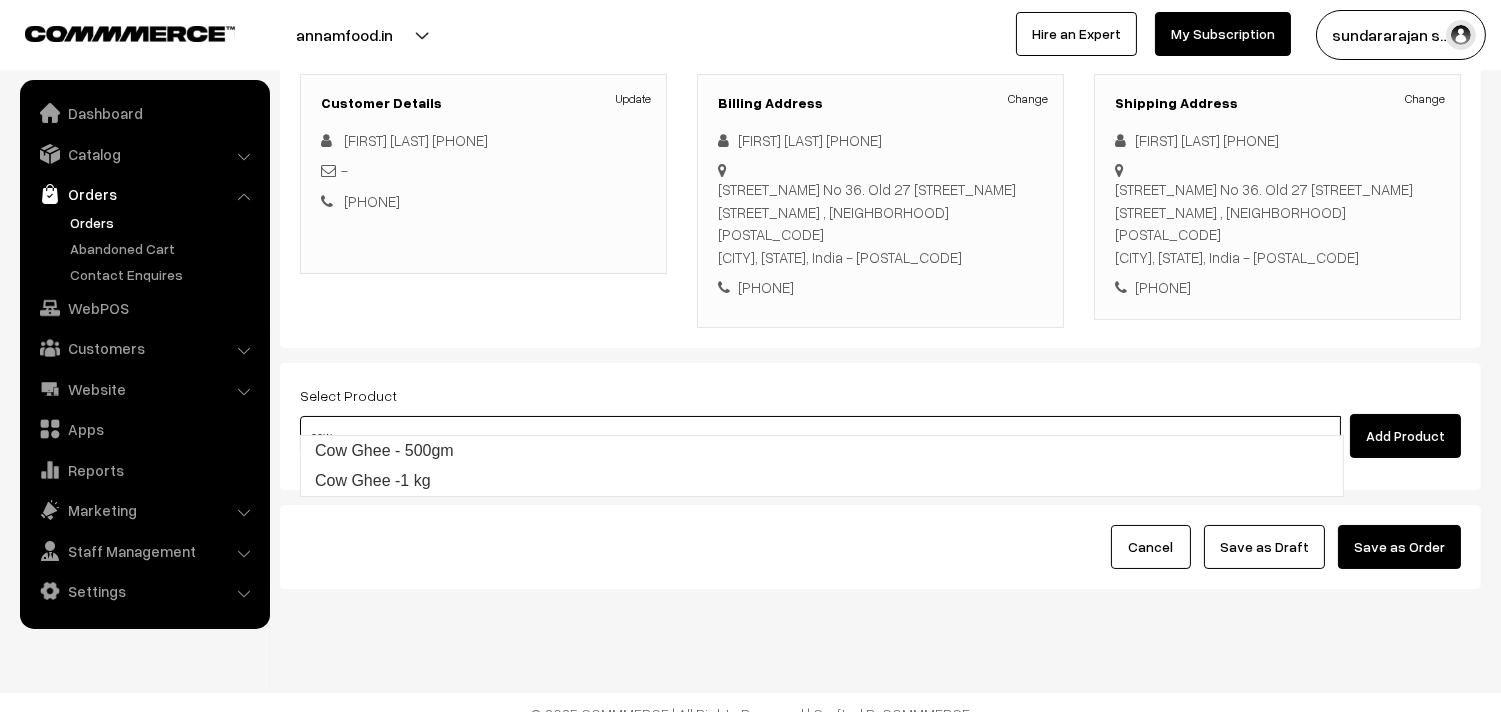 type on "Cow Ghee - 500gm" 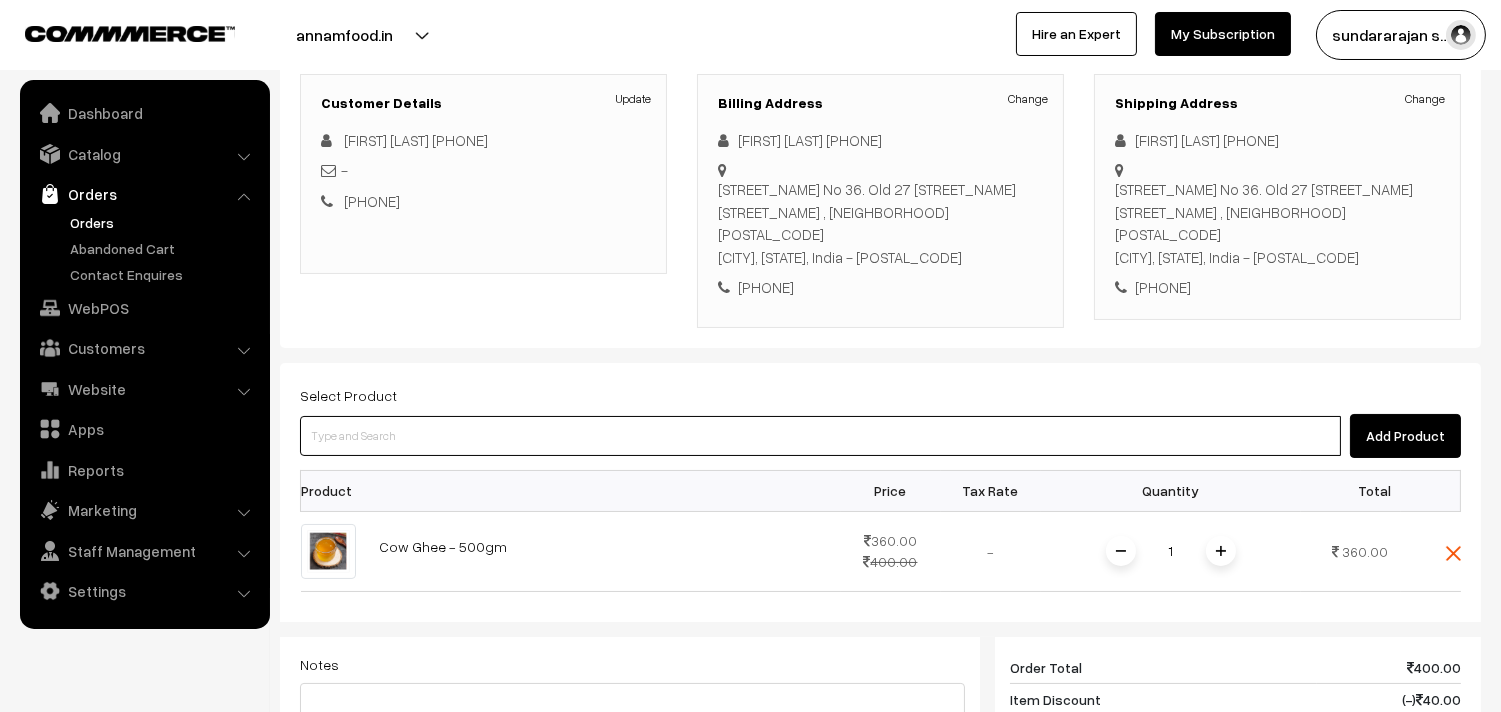 click at bounding box center [820, 436] 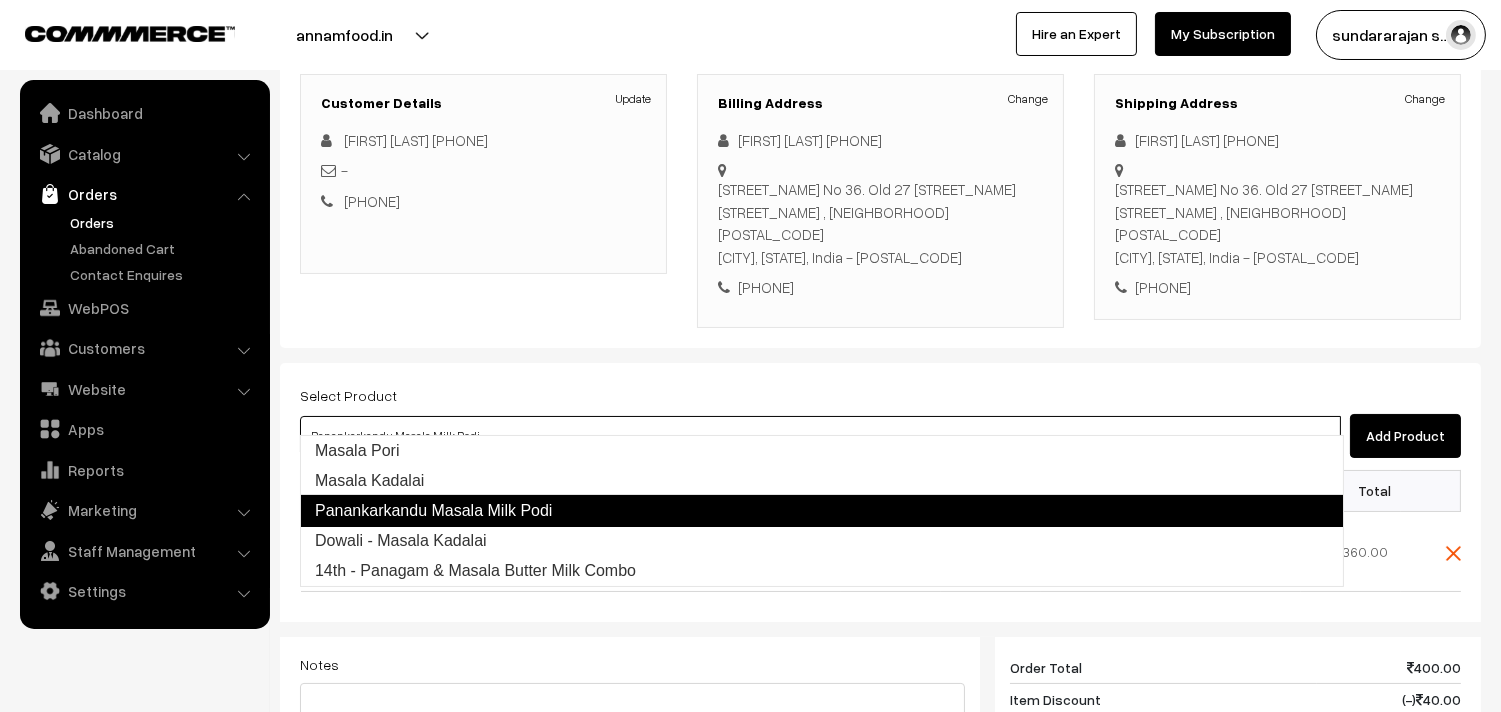 type on "Masala Kadalai" 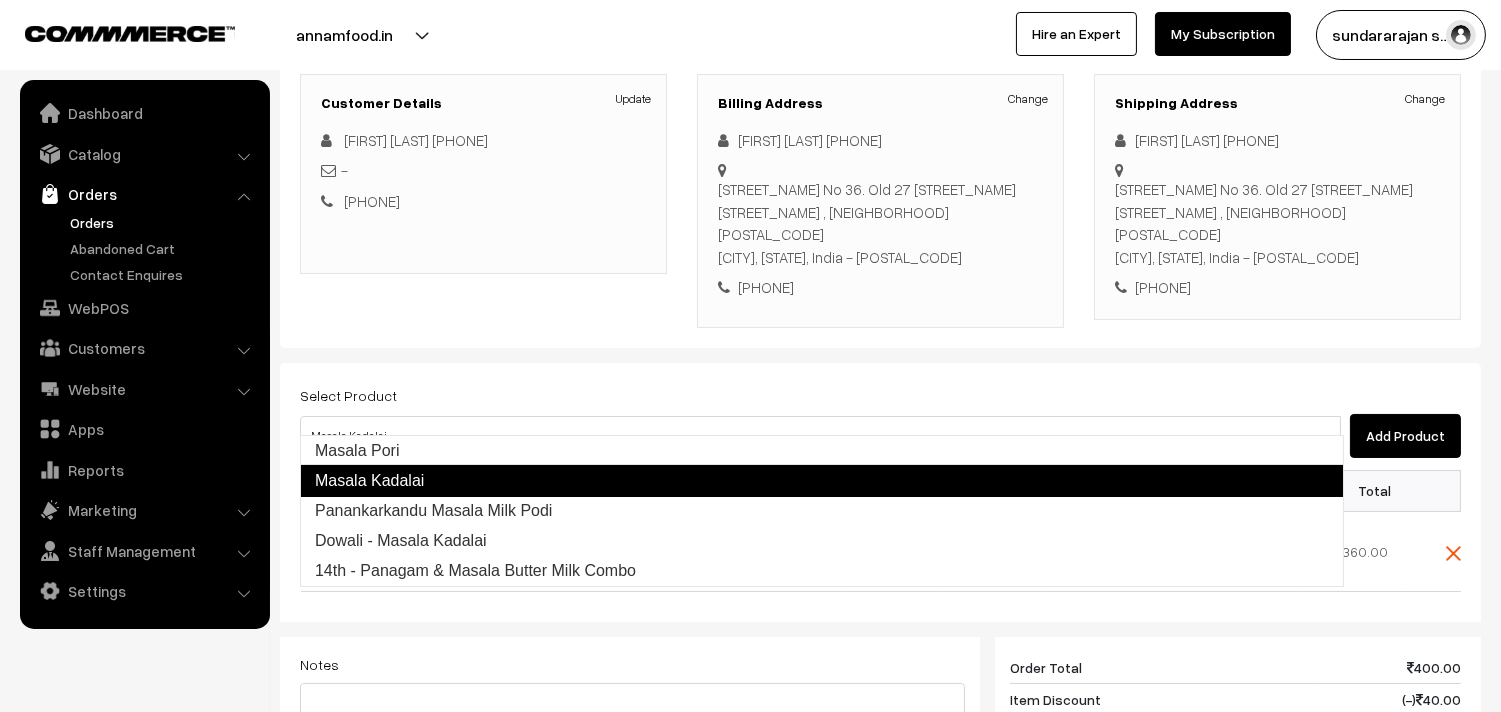 type 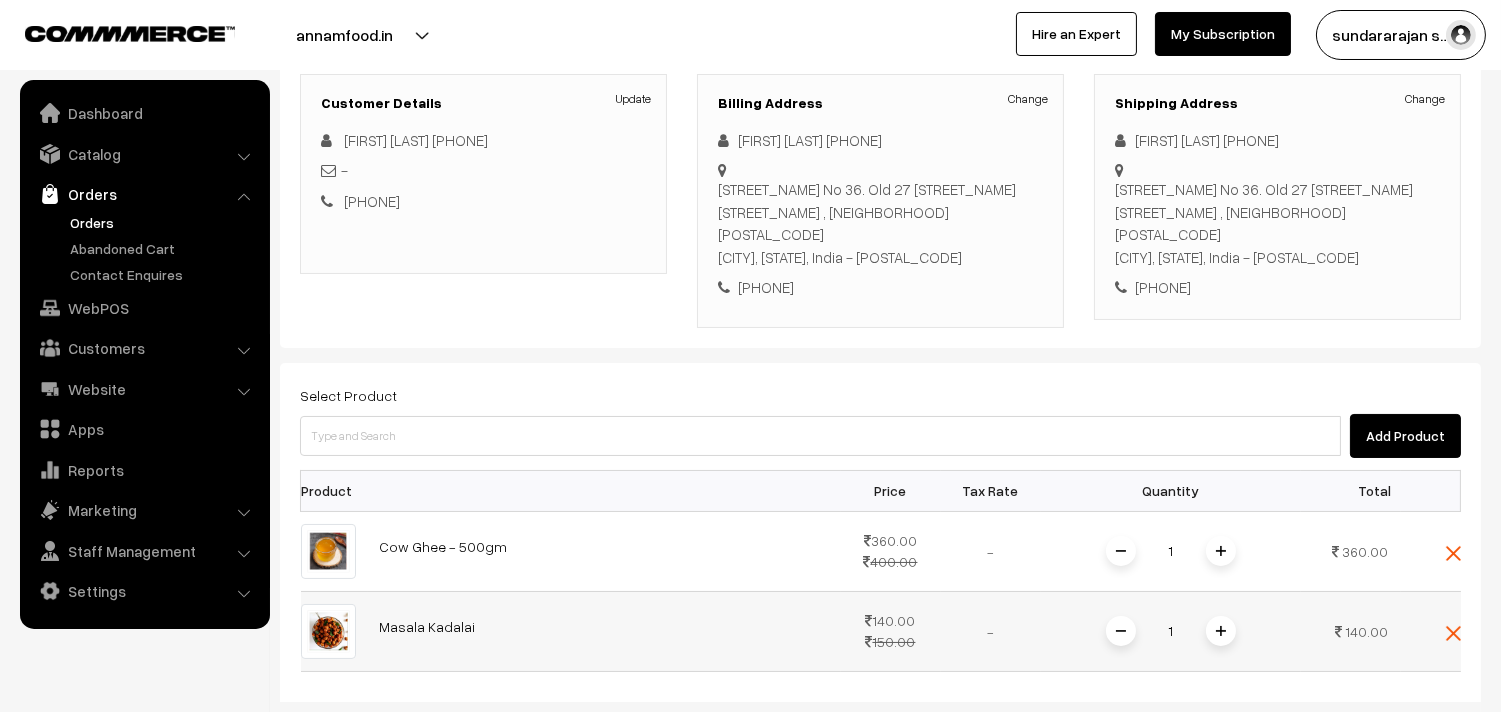 click on "1" at bounding box center (1171, 631) 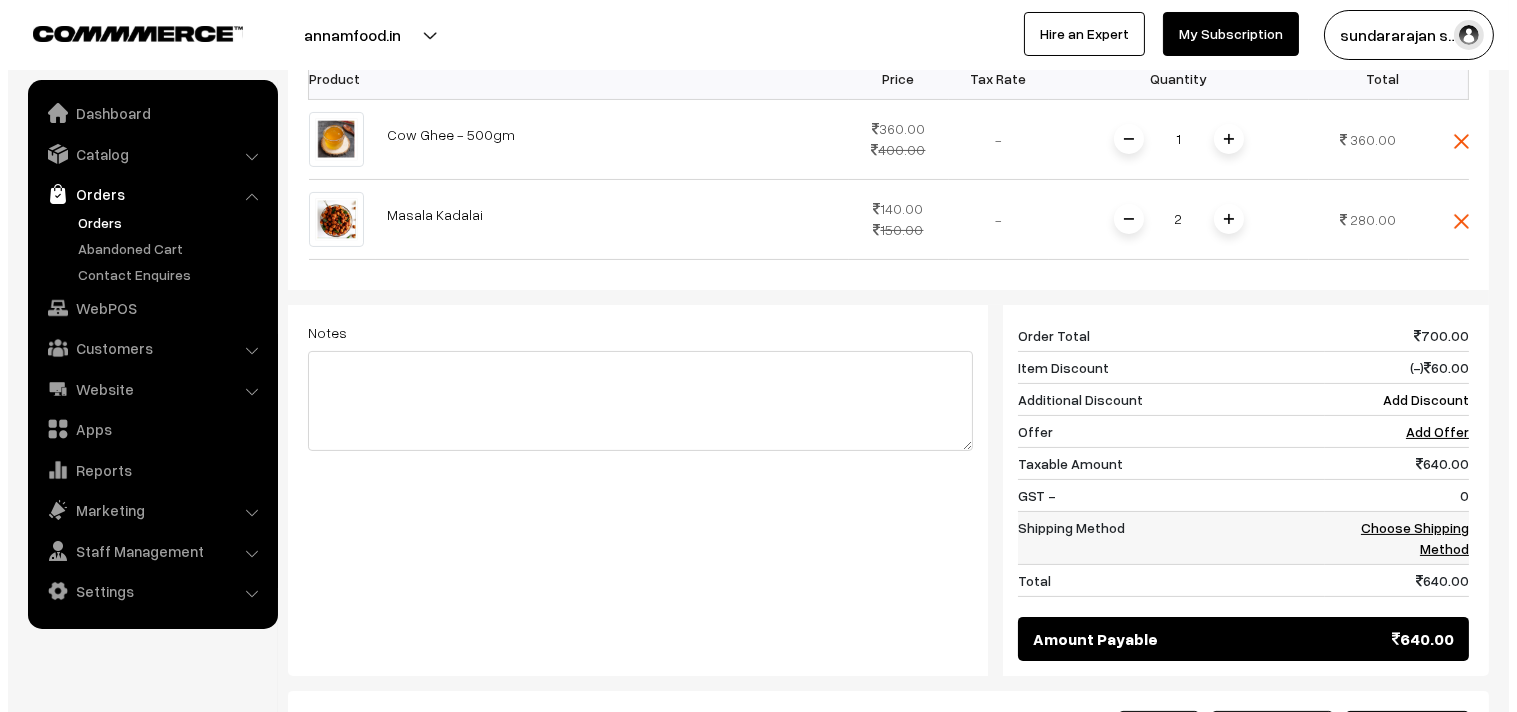 scroll, scrollTop: 716, scrollLeft: 0, axis: vertical 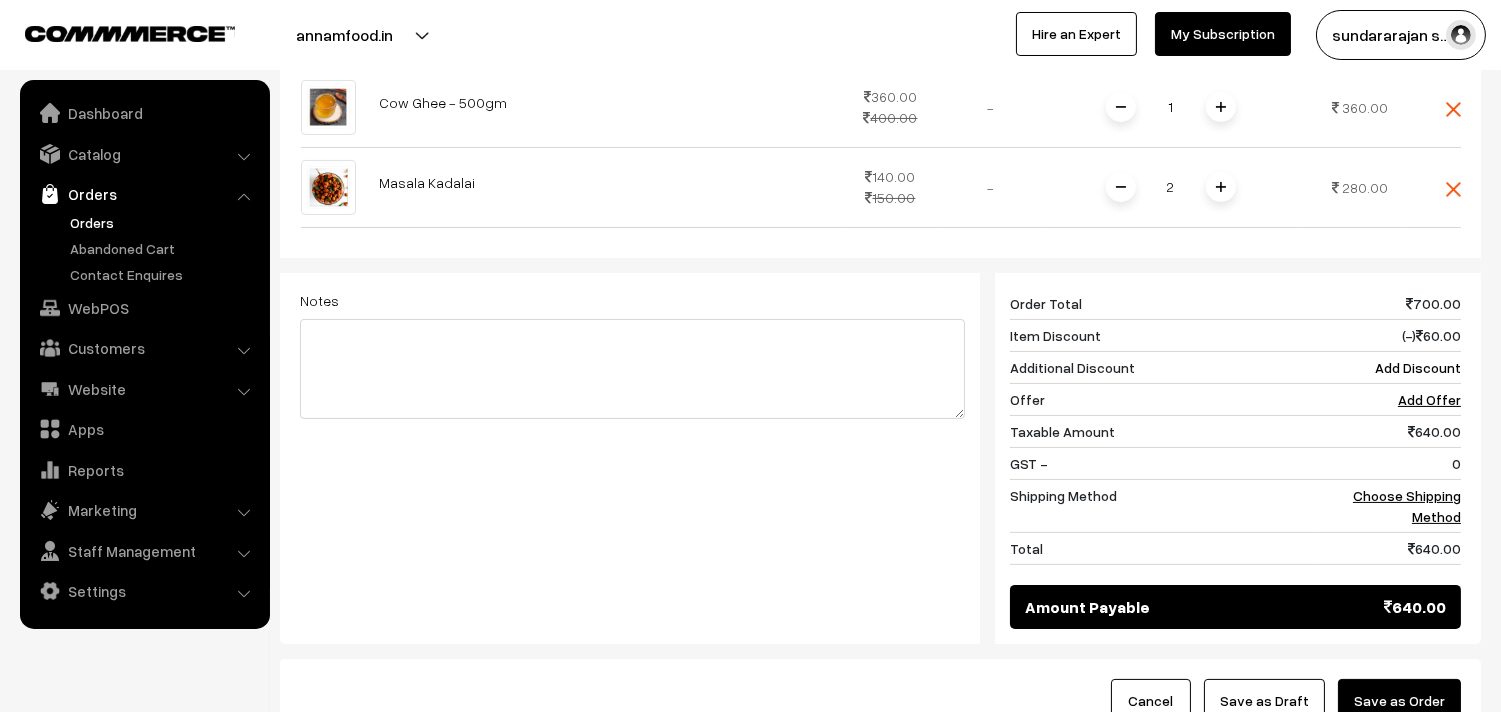 click on "Save as Order" at bounding box center (1399, 701) 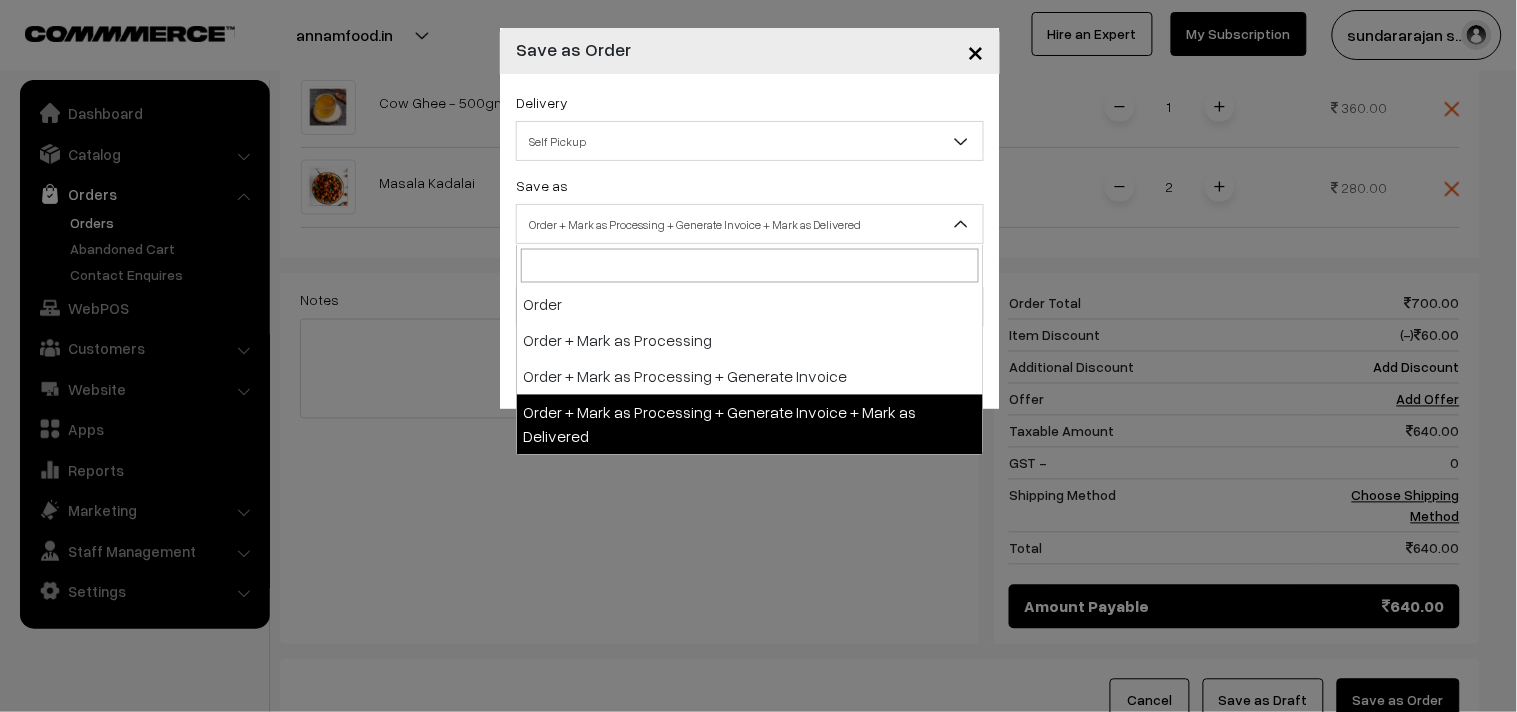 click on "Order + Mark as Processing + Generate Invoice + Mark as Delivered" at bounding box center (750, 224) 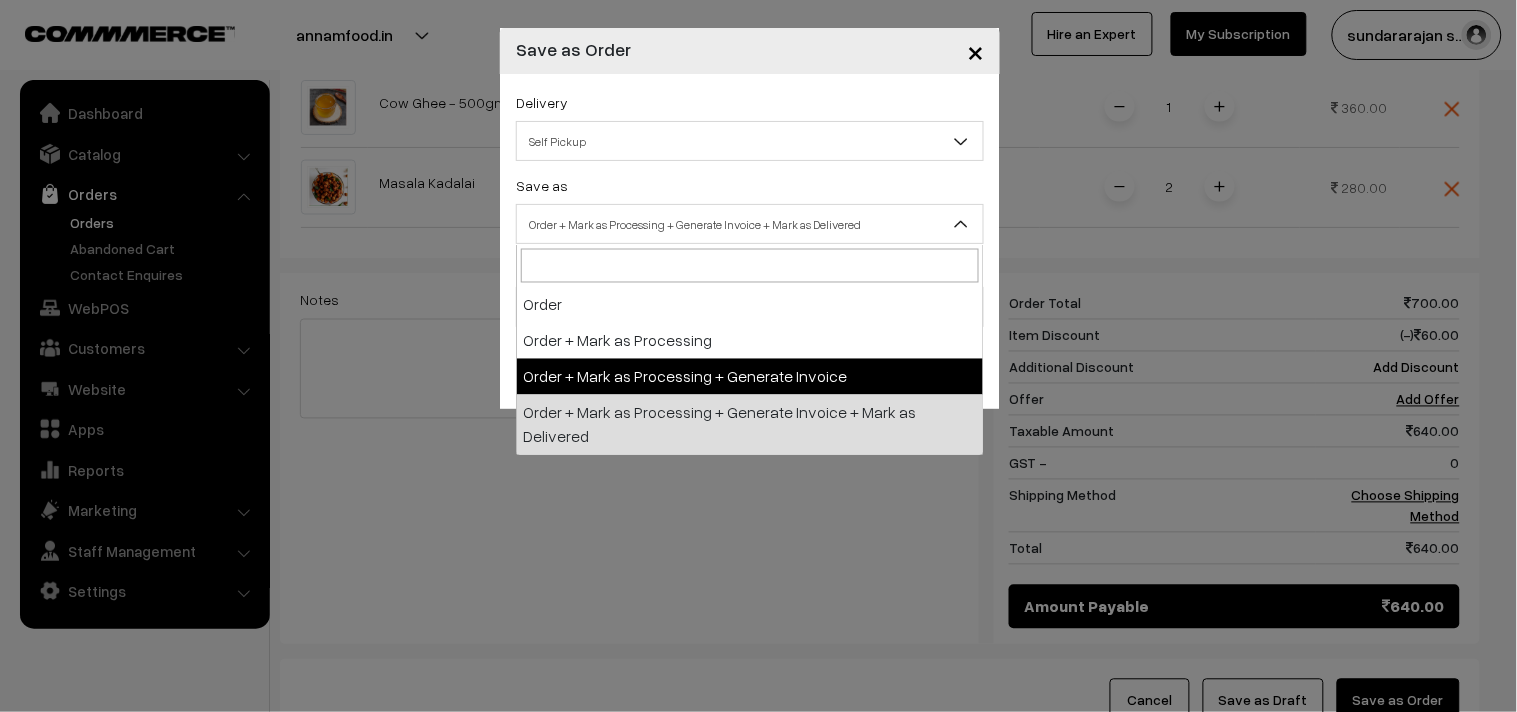 select on "3" 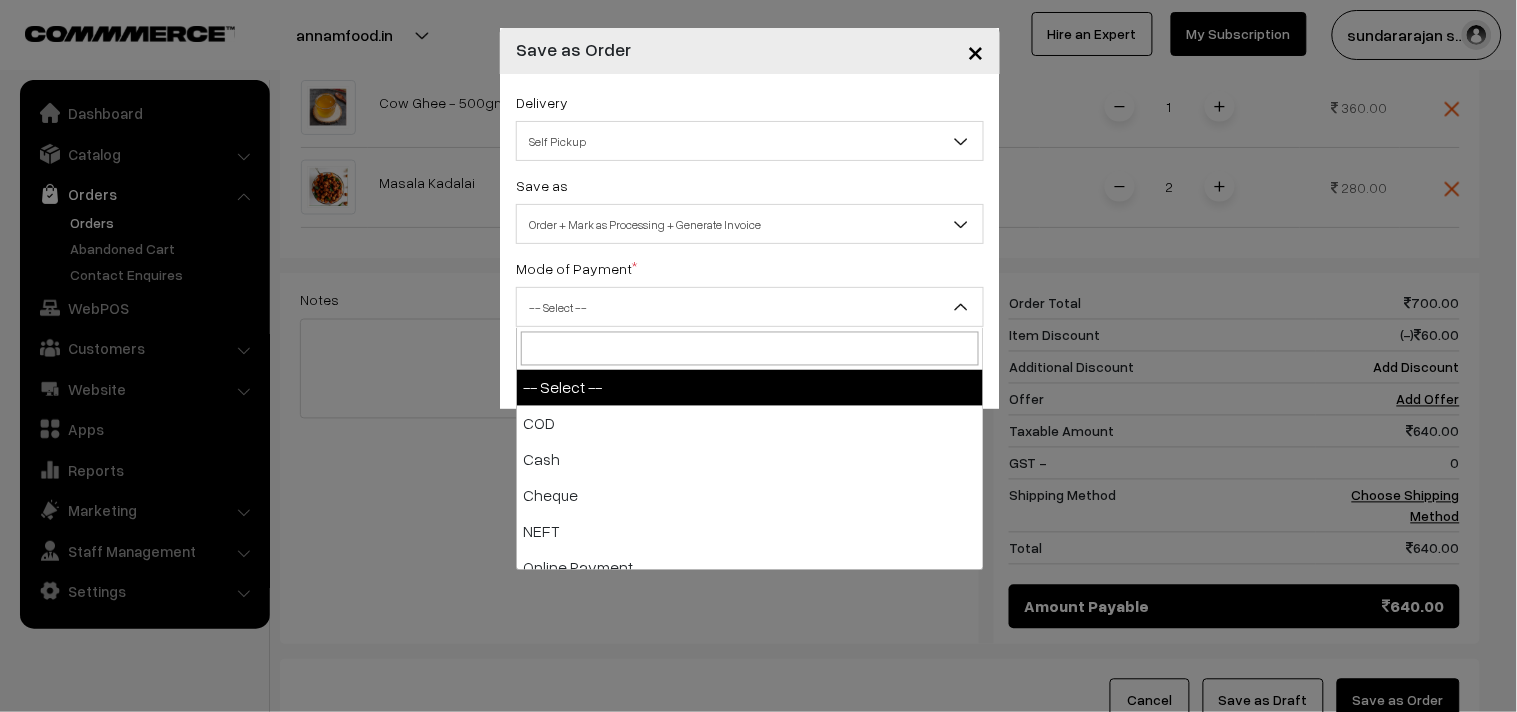 click on "-- Select --" at bounding box center (750, 307) 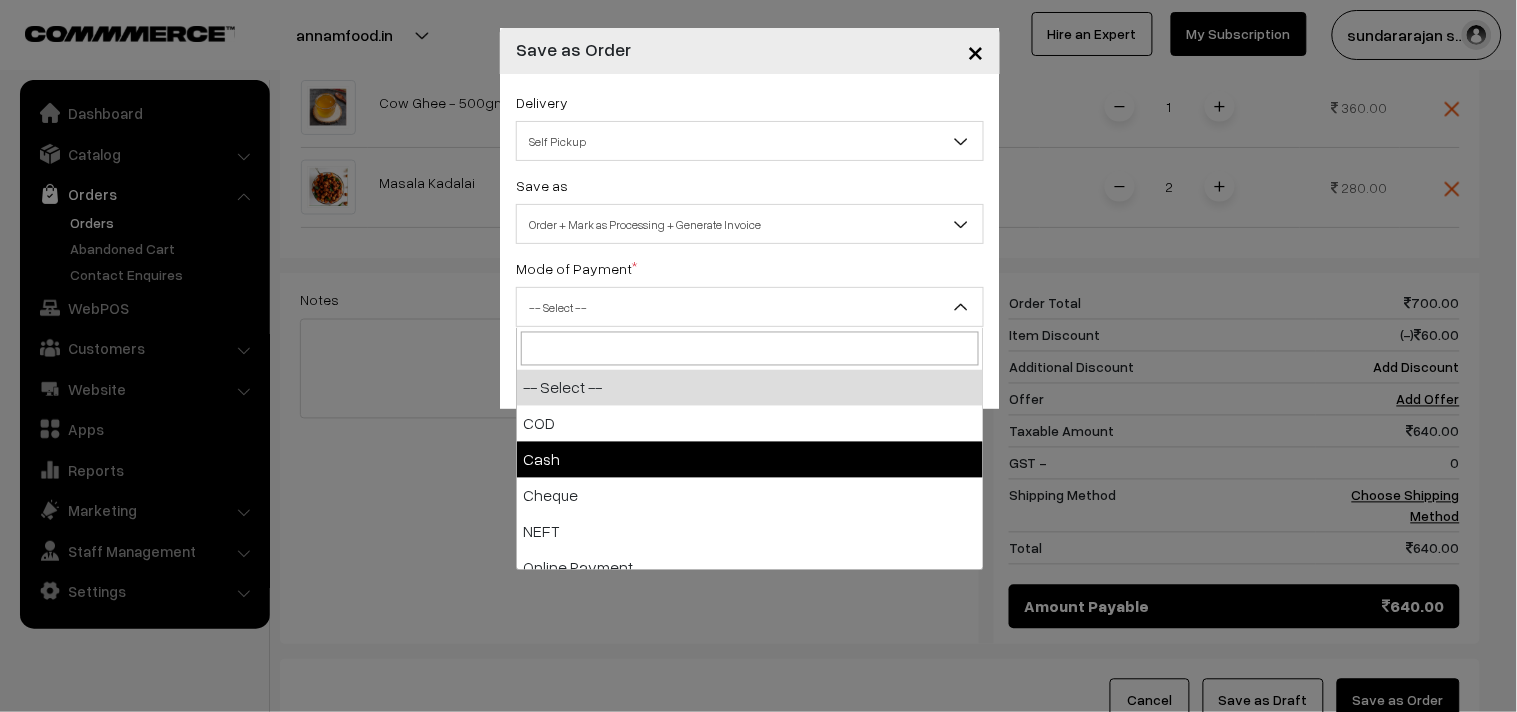 select on "2" 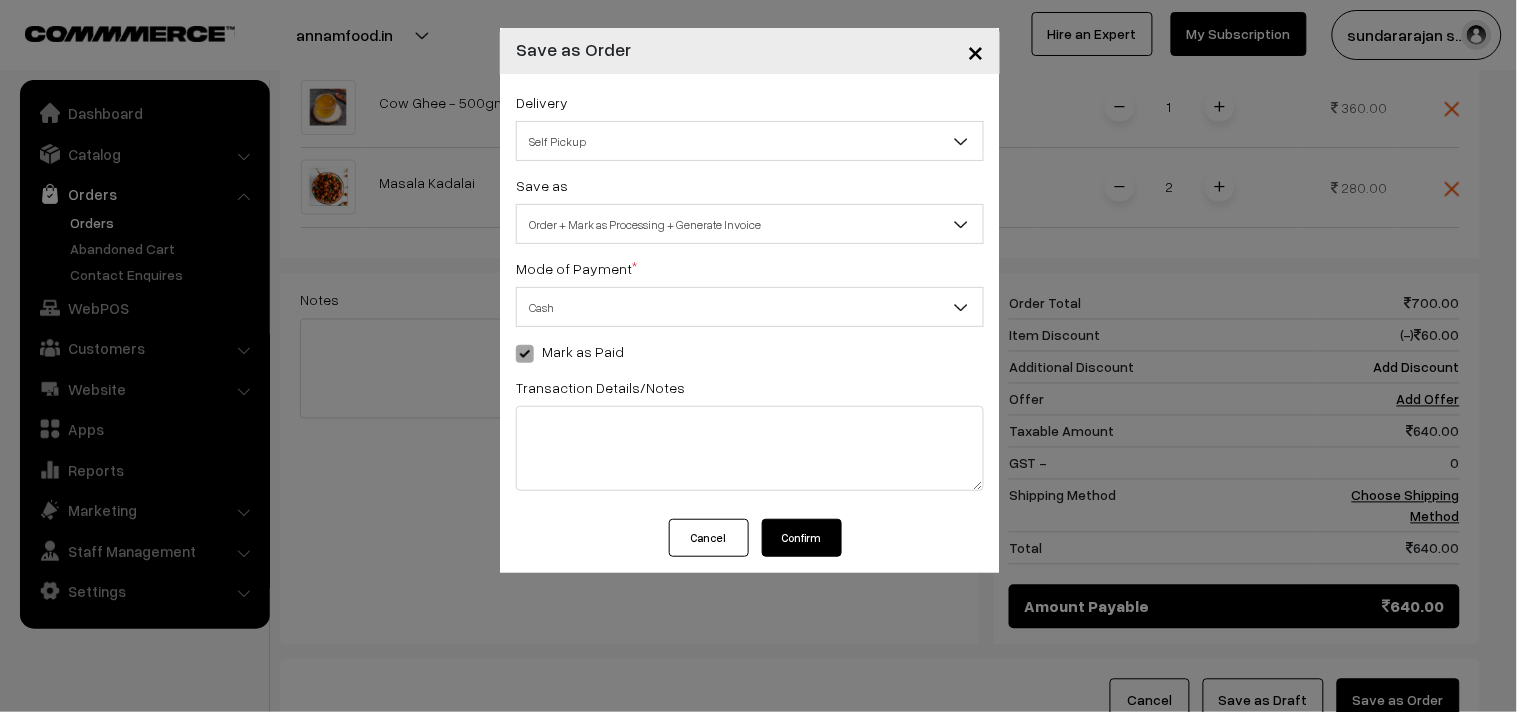click on "Confirm" at bounding box center (802, 538) 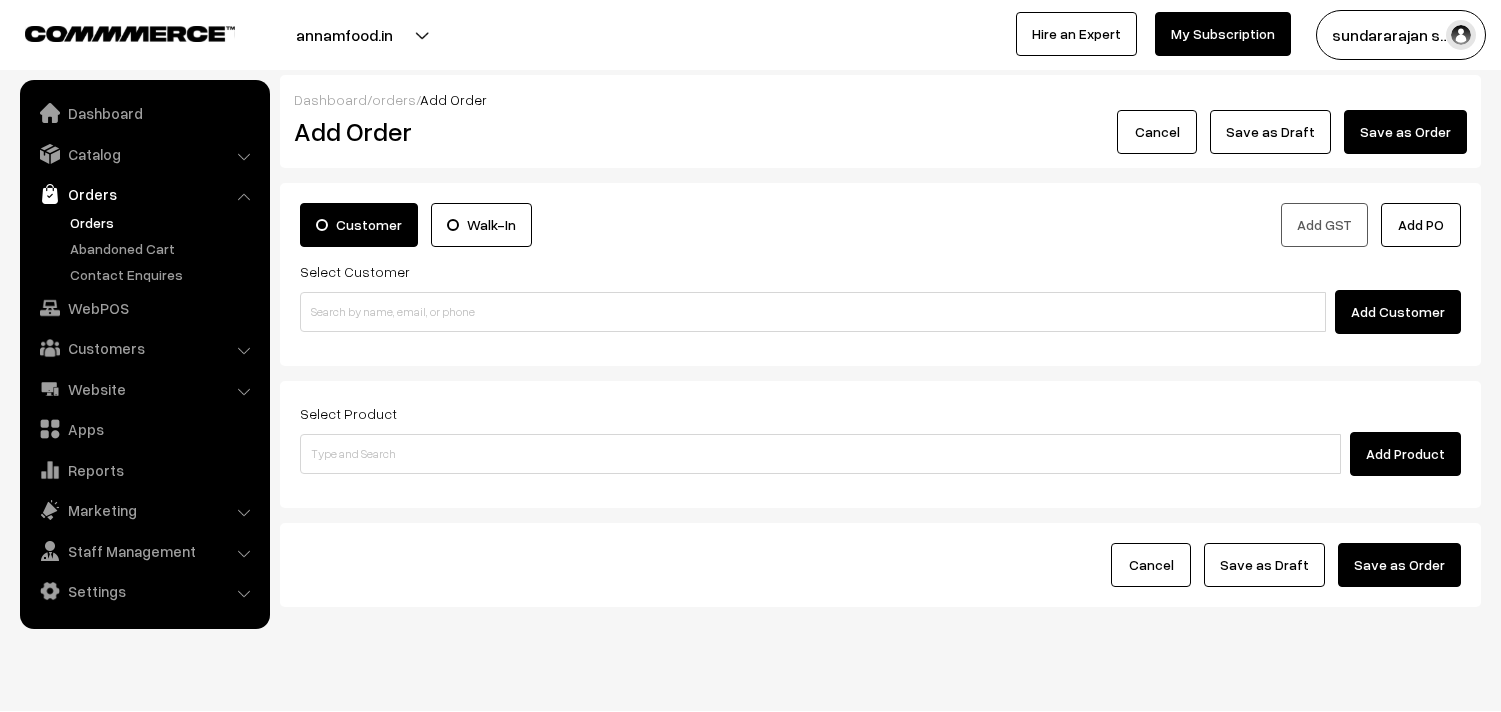 scroll, scrollTop: 0, scrollLeft: 0, axis: both 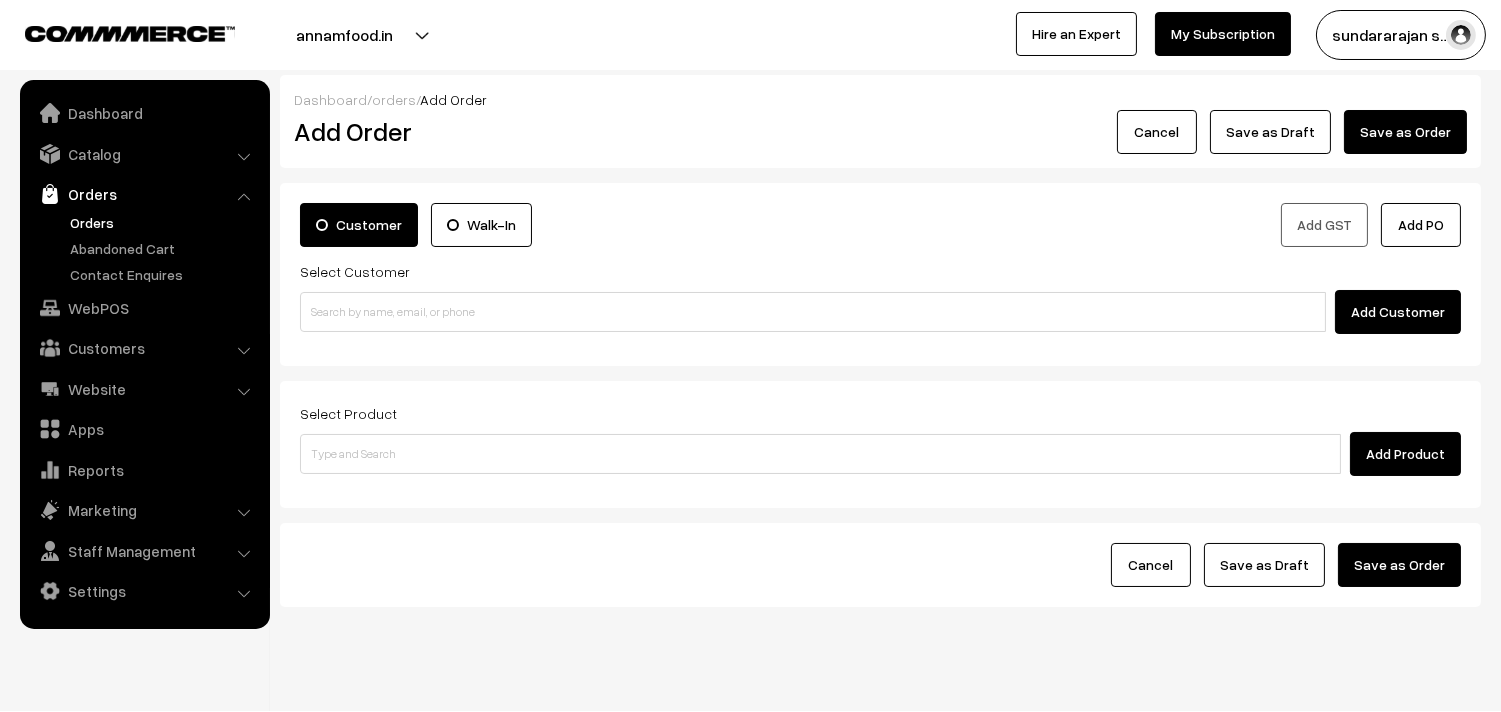 click on "Orders" at bounding box center (144, 194) 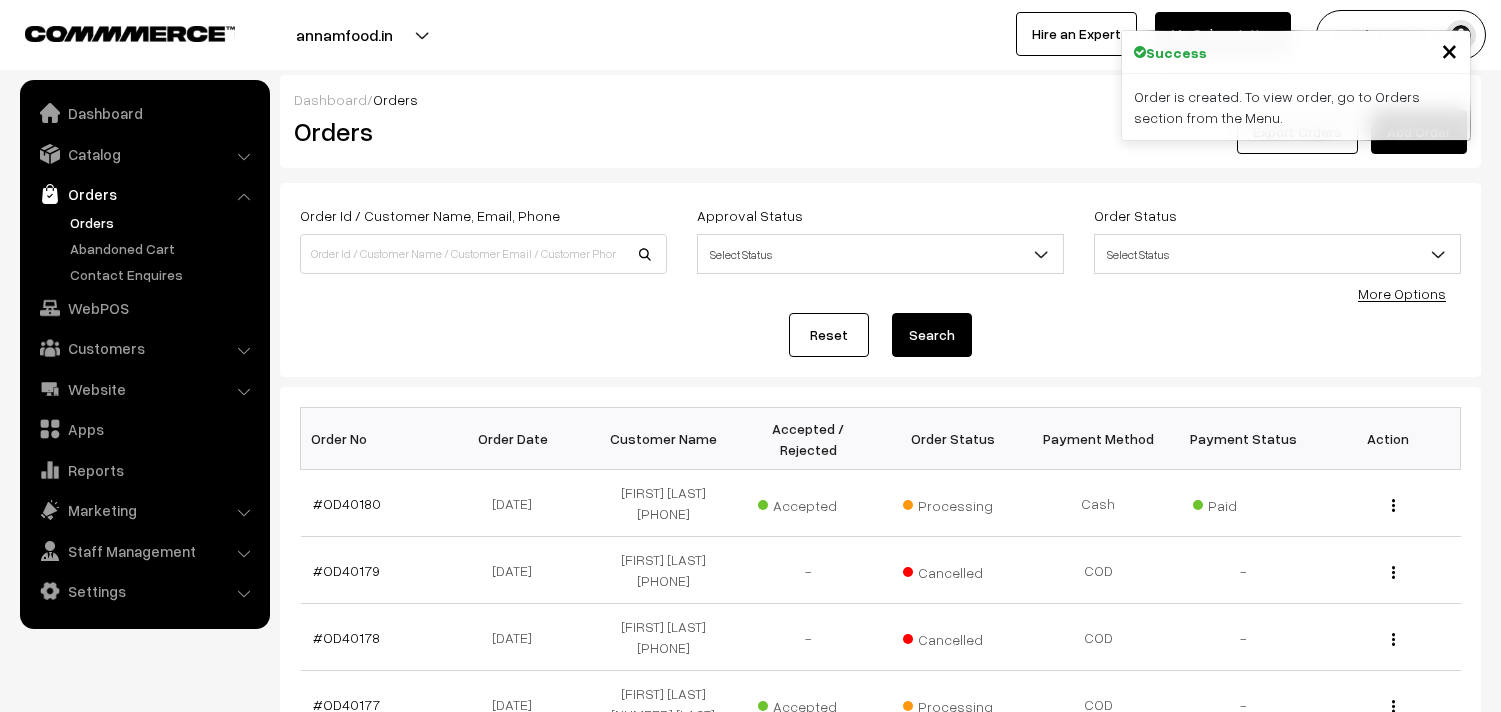 scroll, scrollTop: 0, scrollLeft: 0, axis: both 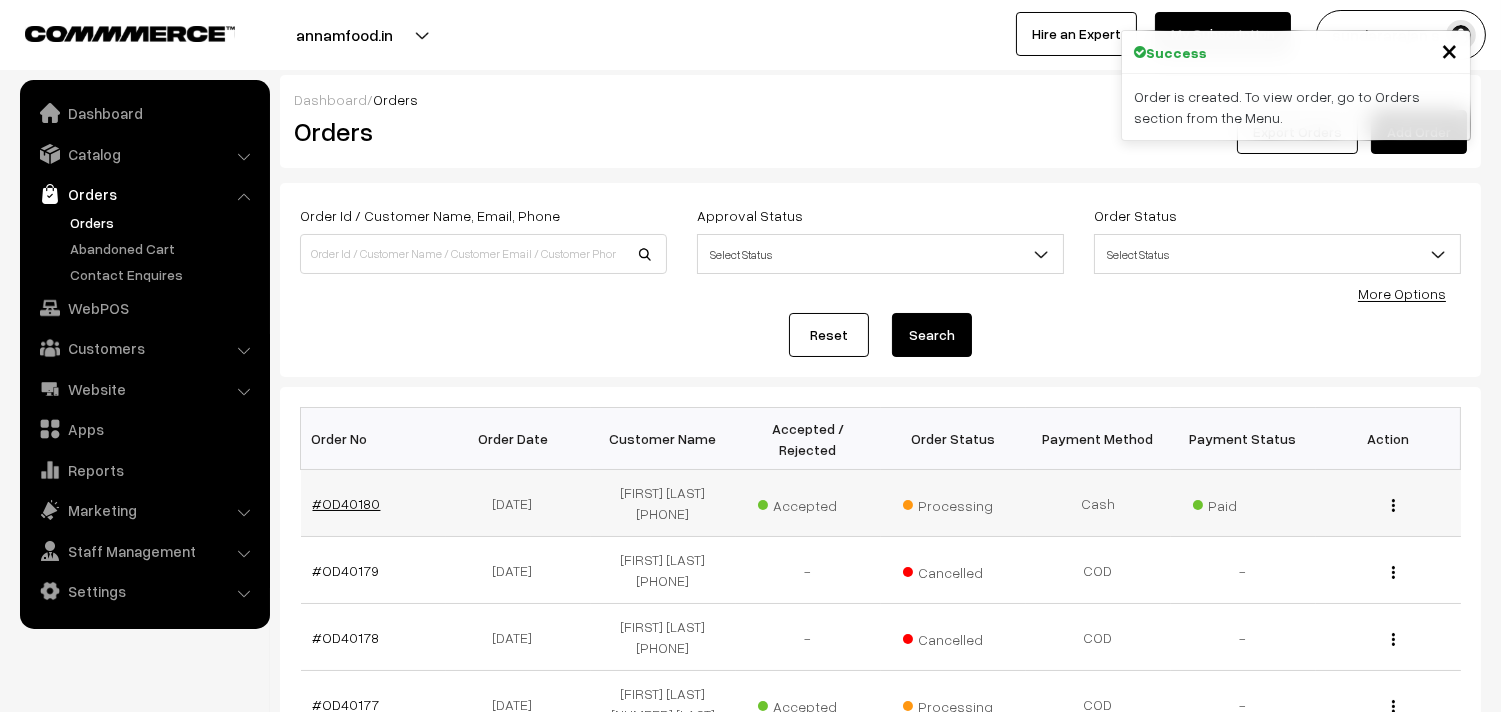 click on "#OD40180" at bounding box center (347, 503) 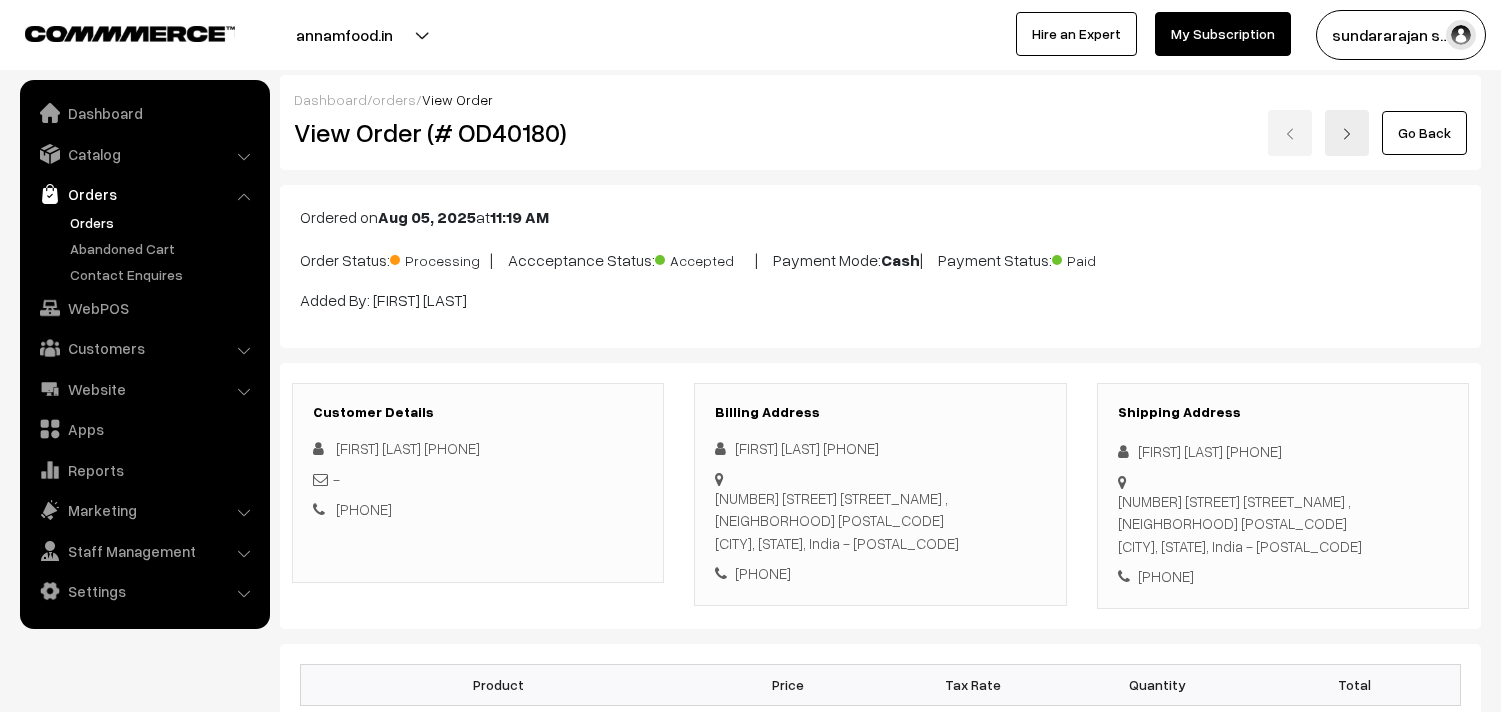 scroll, scrollTop: 0, scrollLeft: 0, axis: both 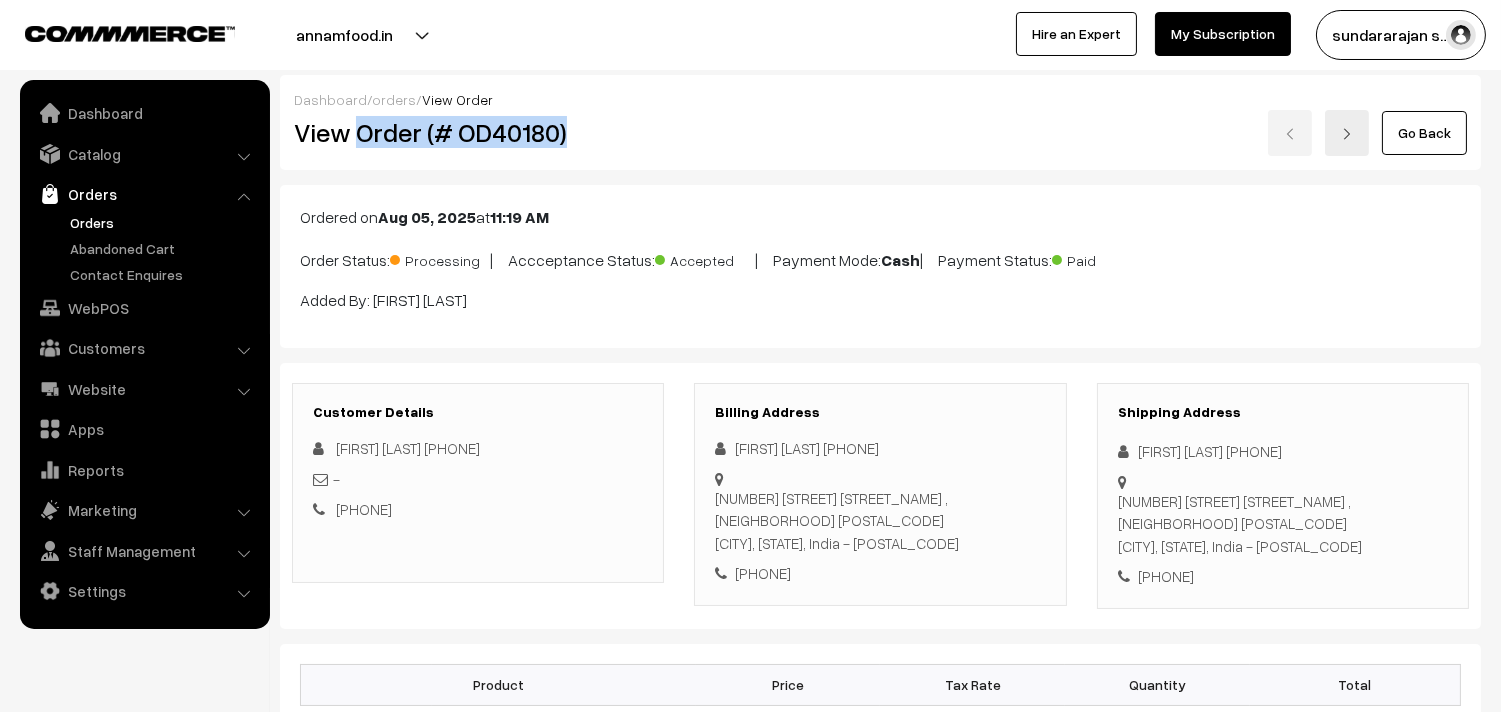 drag, startPoint x: 354, startPoint y: 128, endPoint x: 602, endPoint y: 187, distance: 254.92155 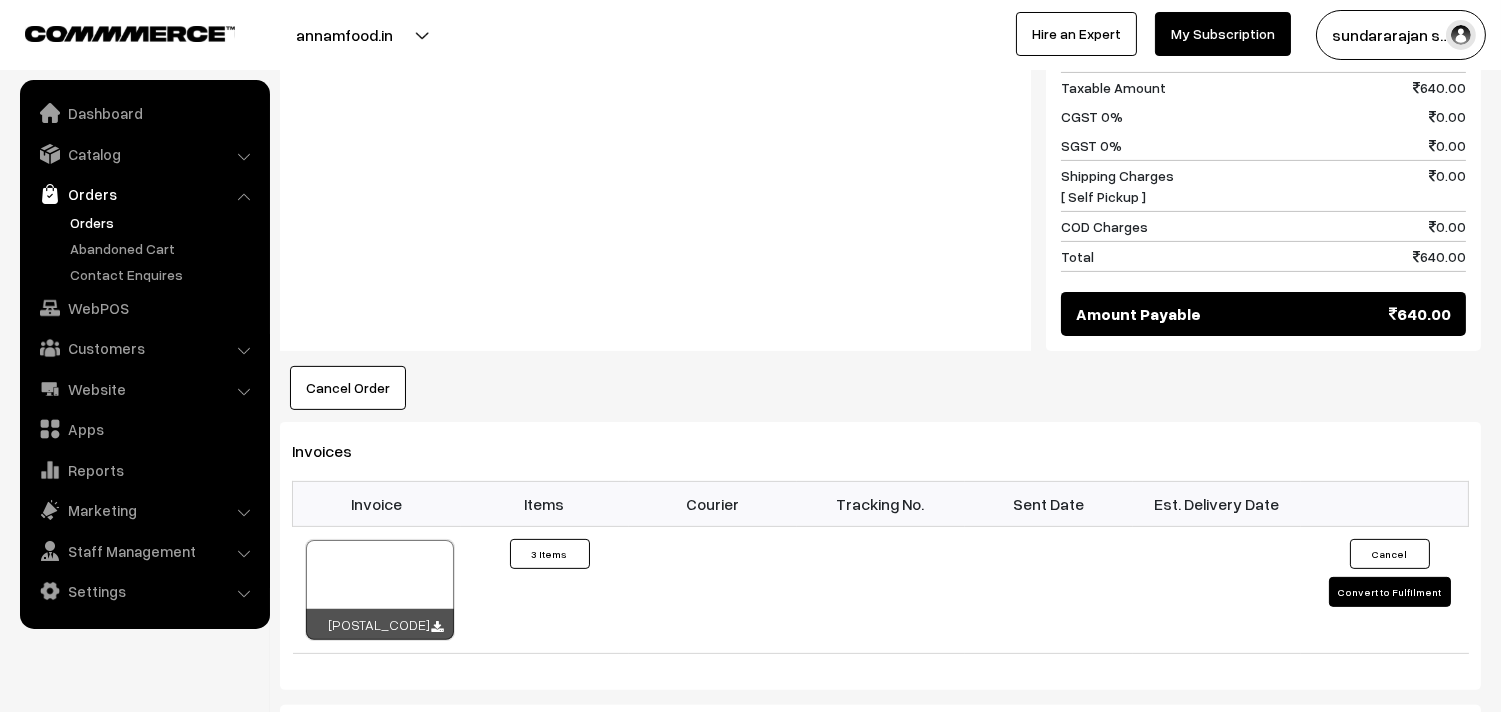 scroll, scrollTop: 1222, scrollLeft: 0, axis: vertical 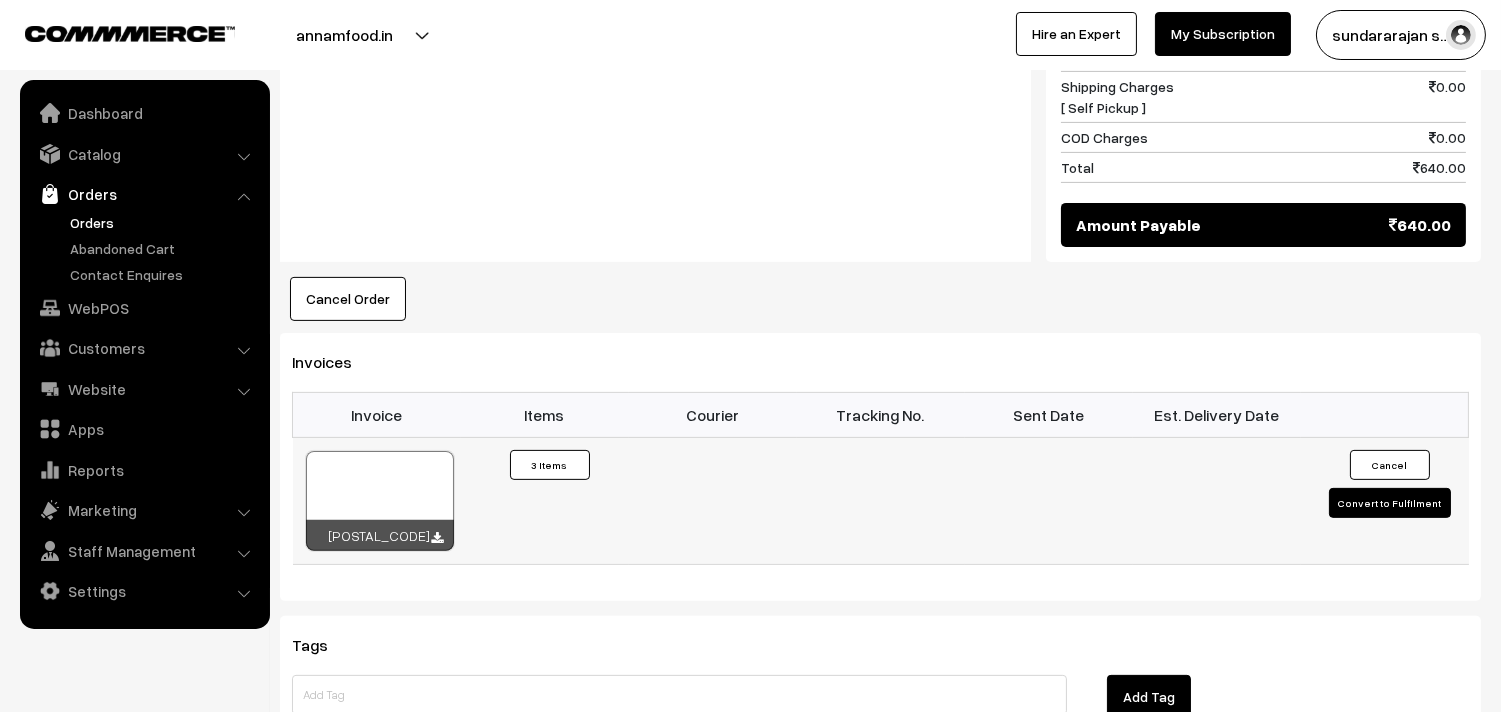 click at bounding box center [380, 501] 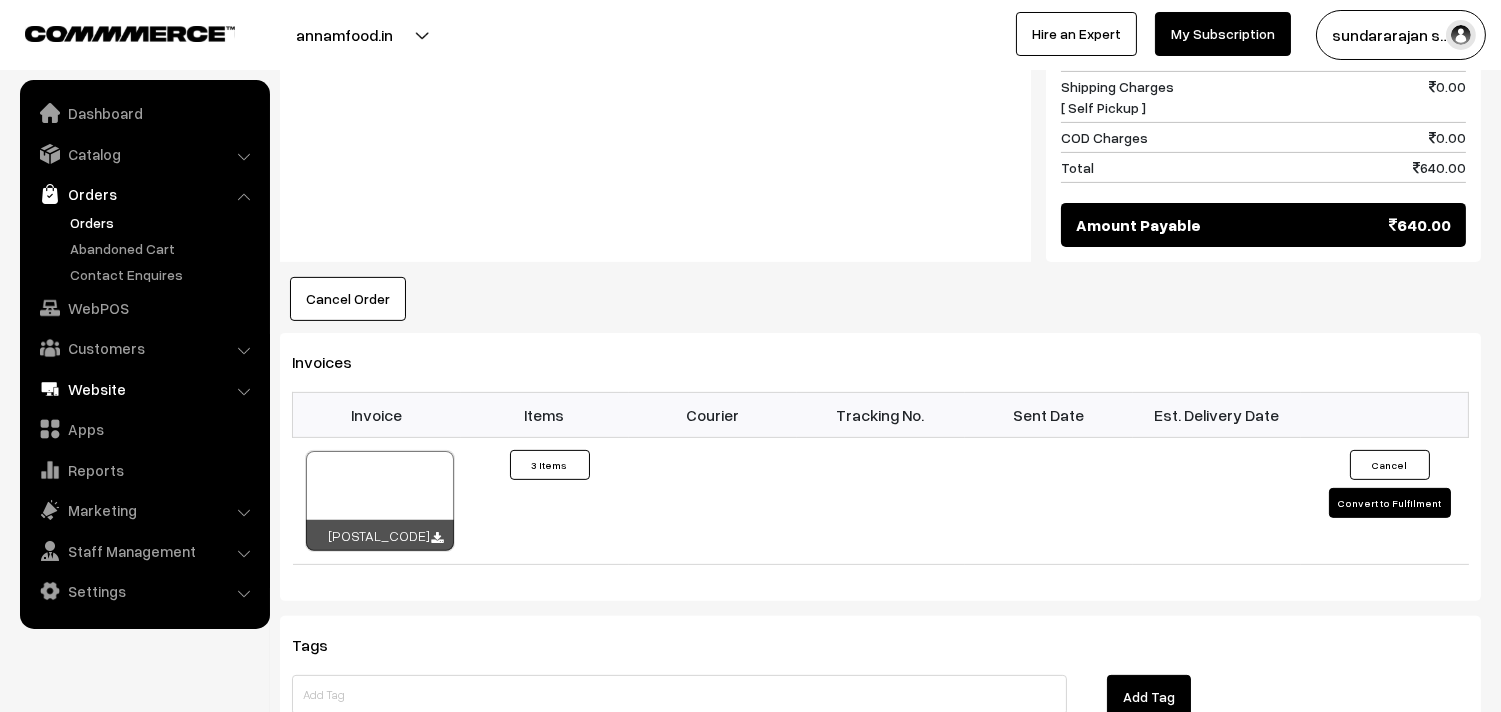 click on "WebPOS" at bounding box center [144, 308] 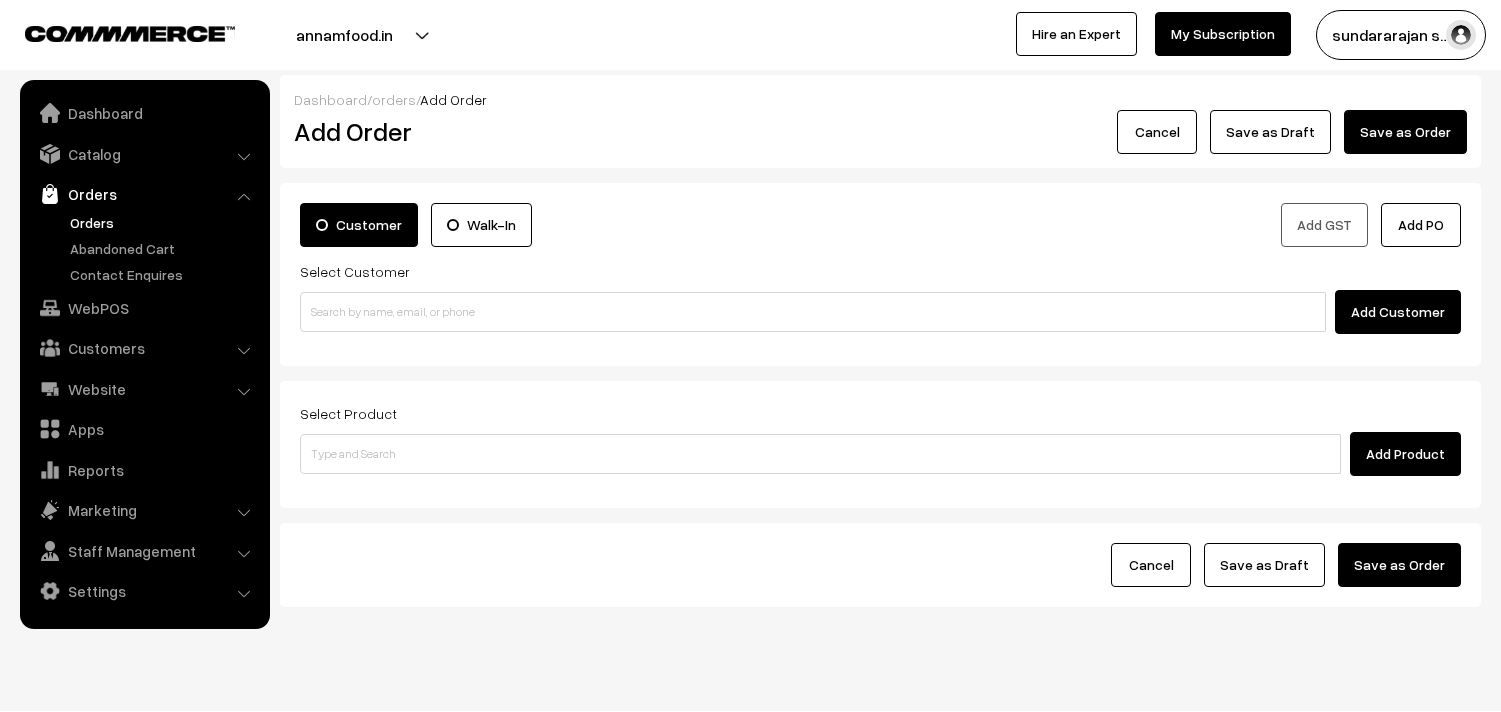 scroll, scrollTop: 0, scrollLeft: 0, axis: both 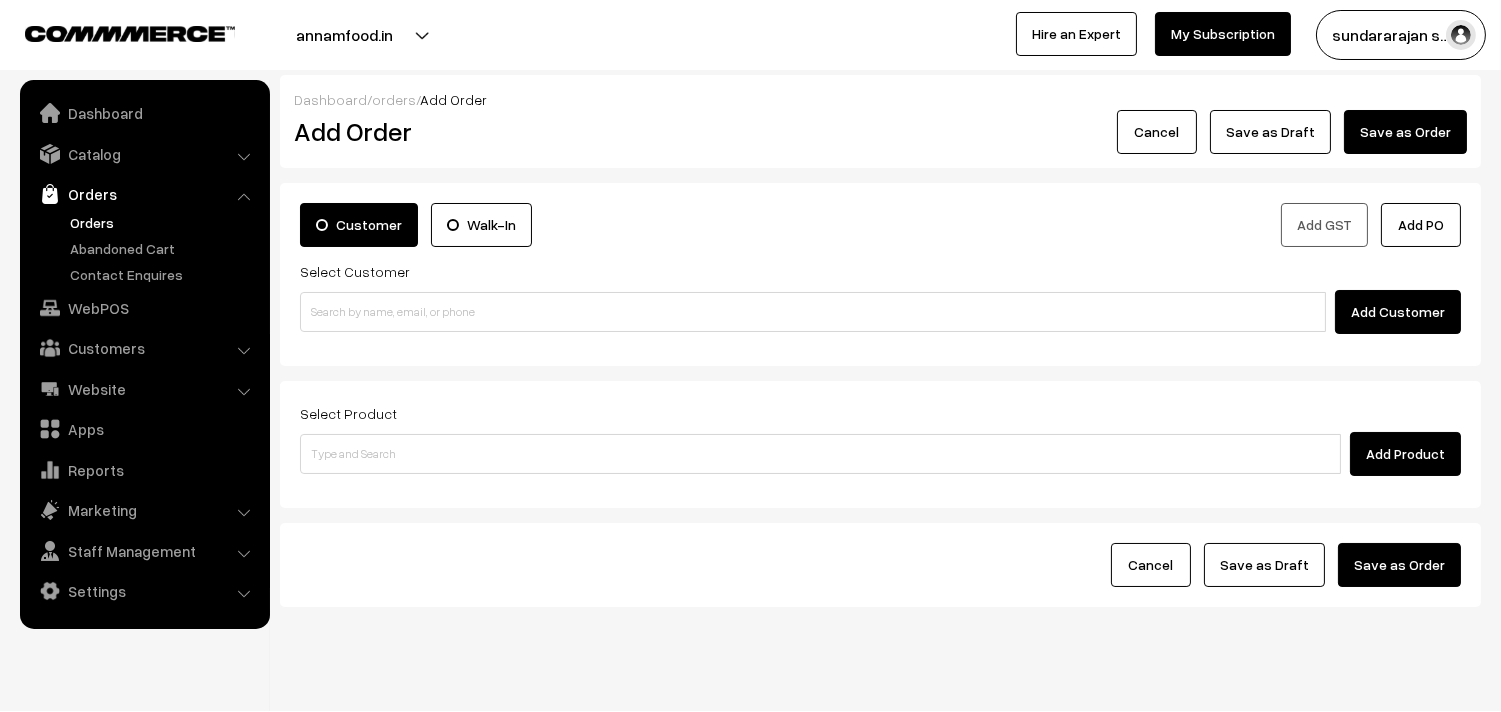 click at bounding box center [813, 312] 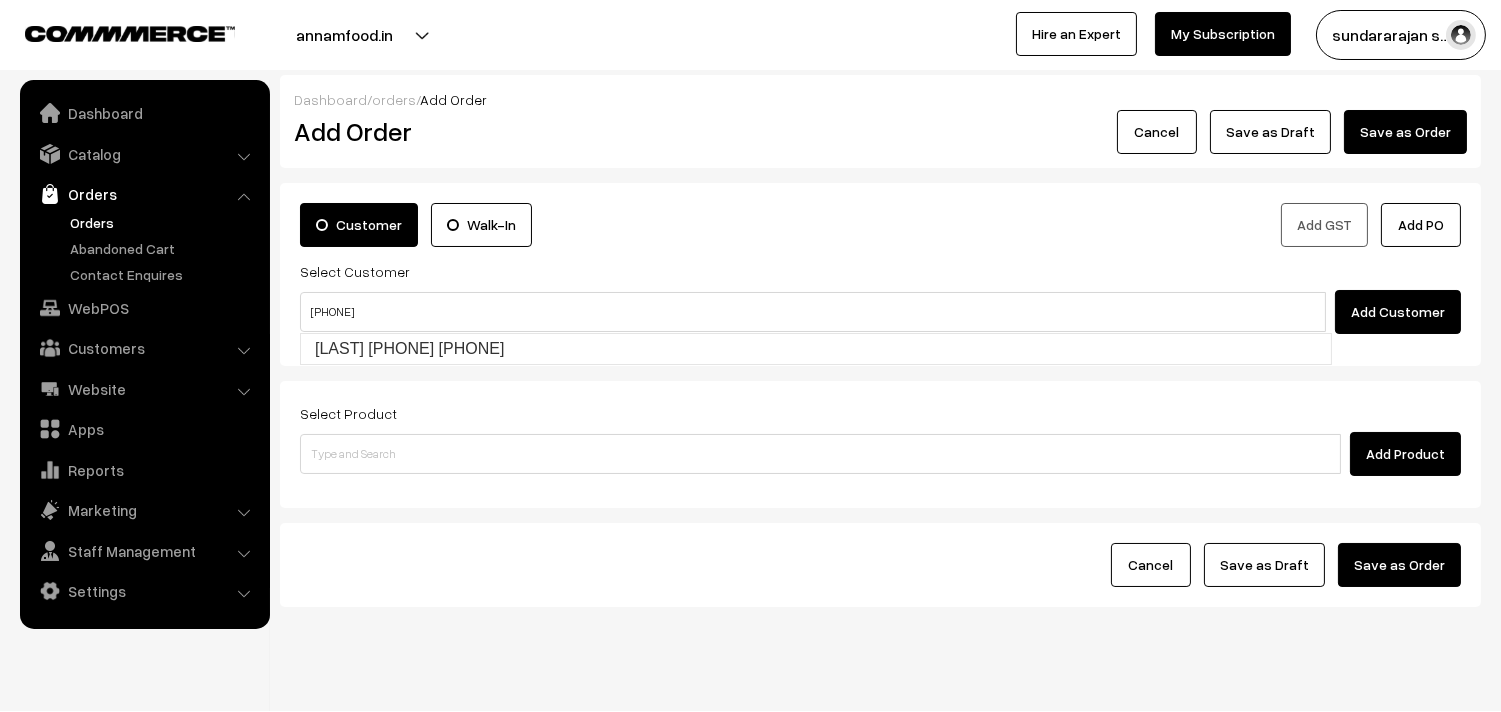 click on "[PHONE]" at bounding box center [813, 312] 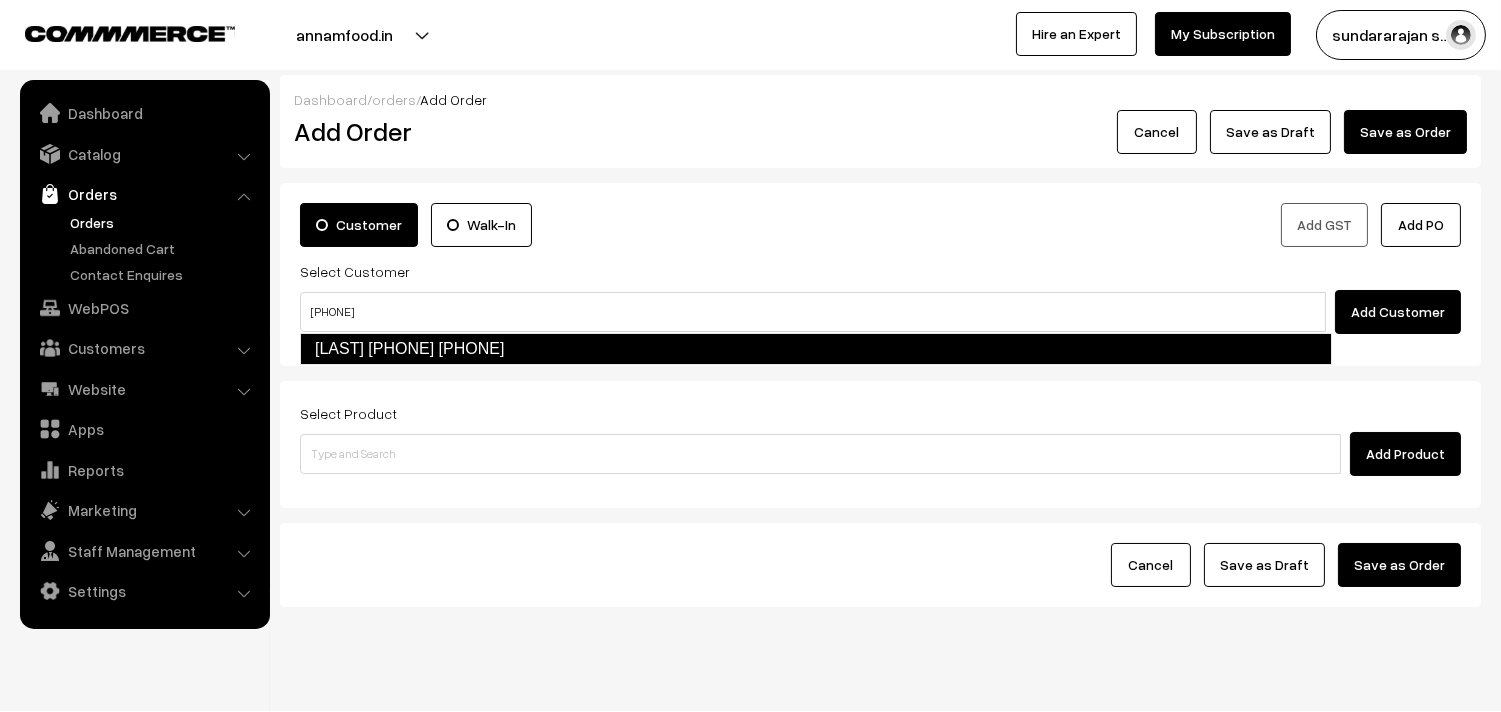 click on "[LAST] [PHONE]  [PHONE]" at bounding box center [816, 349] 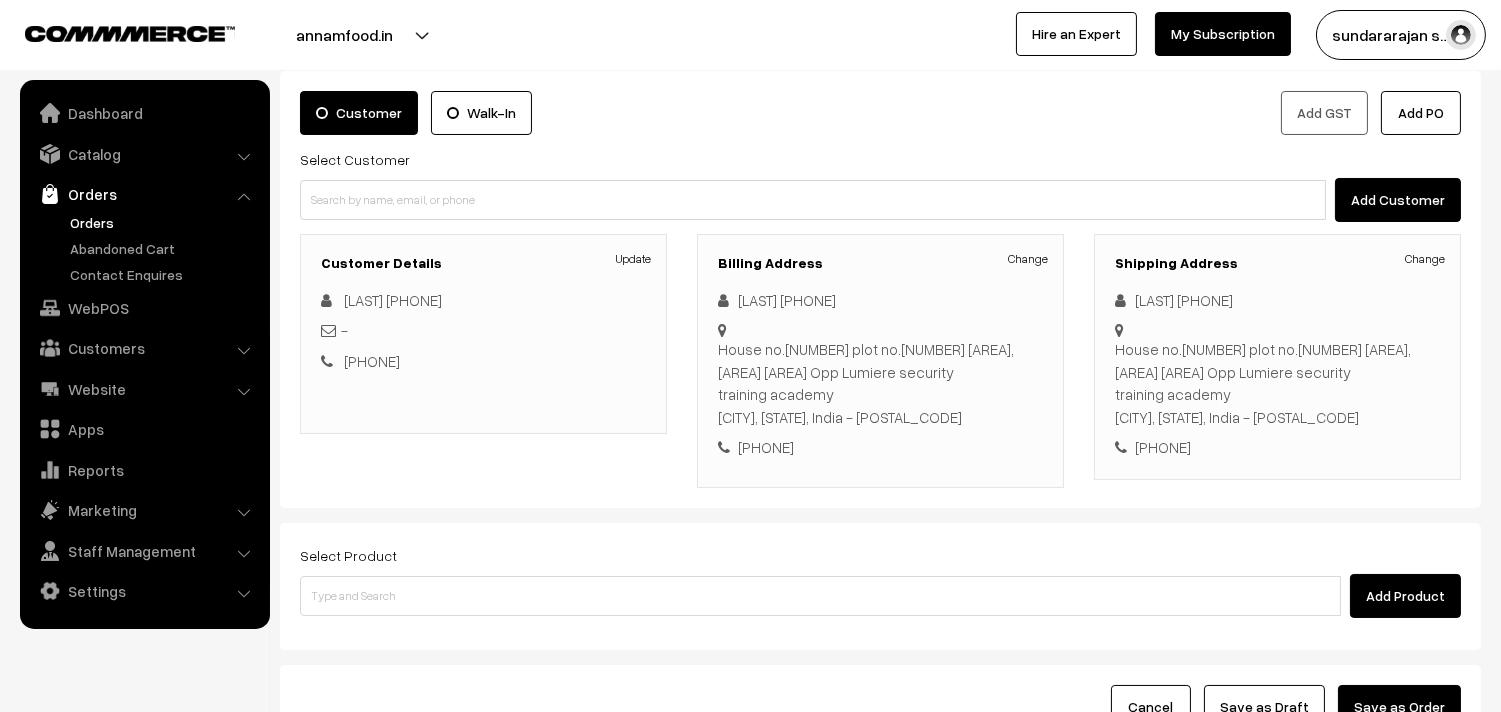 scroll, scrollTop: 222, scrollLeft: 0, axis: vertical 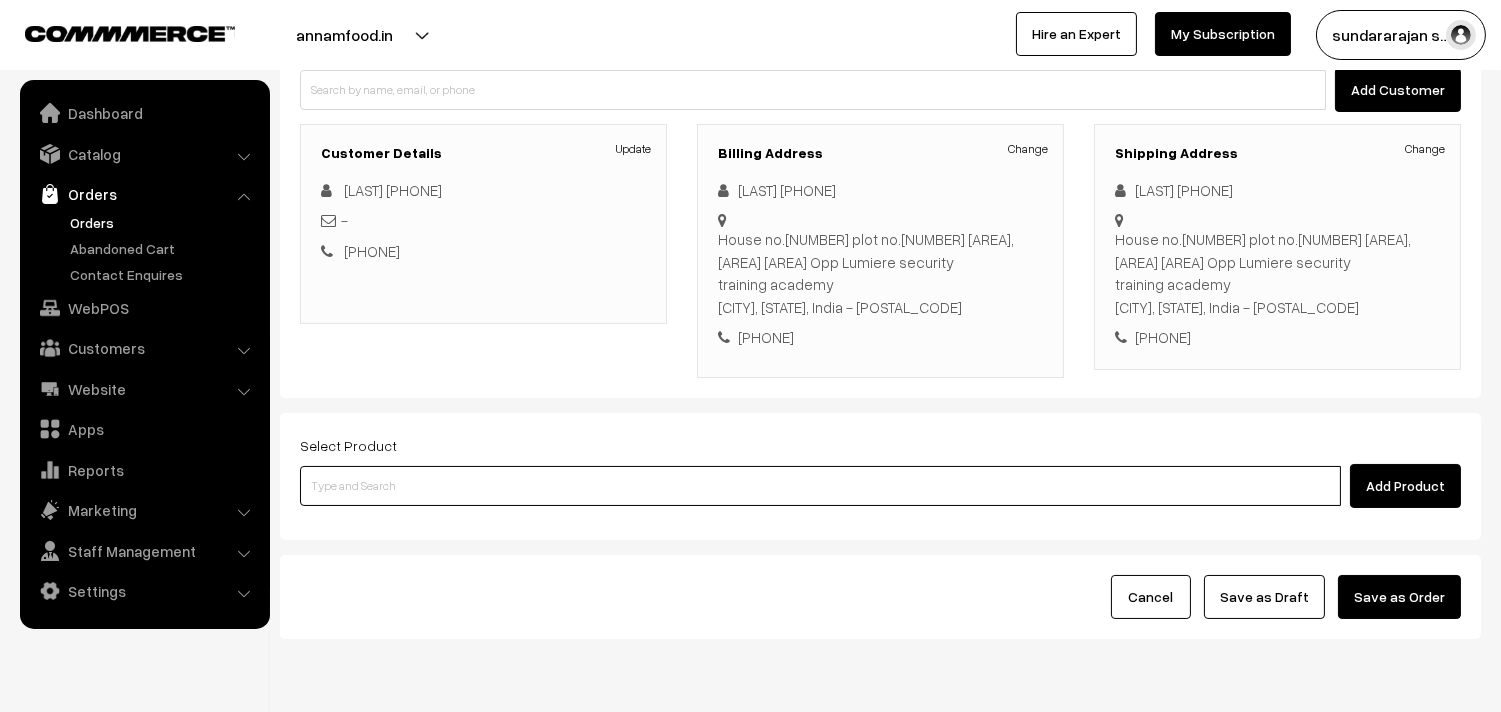 click at bounding box center (820, 486) 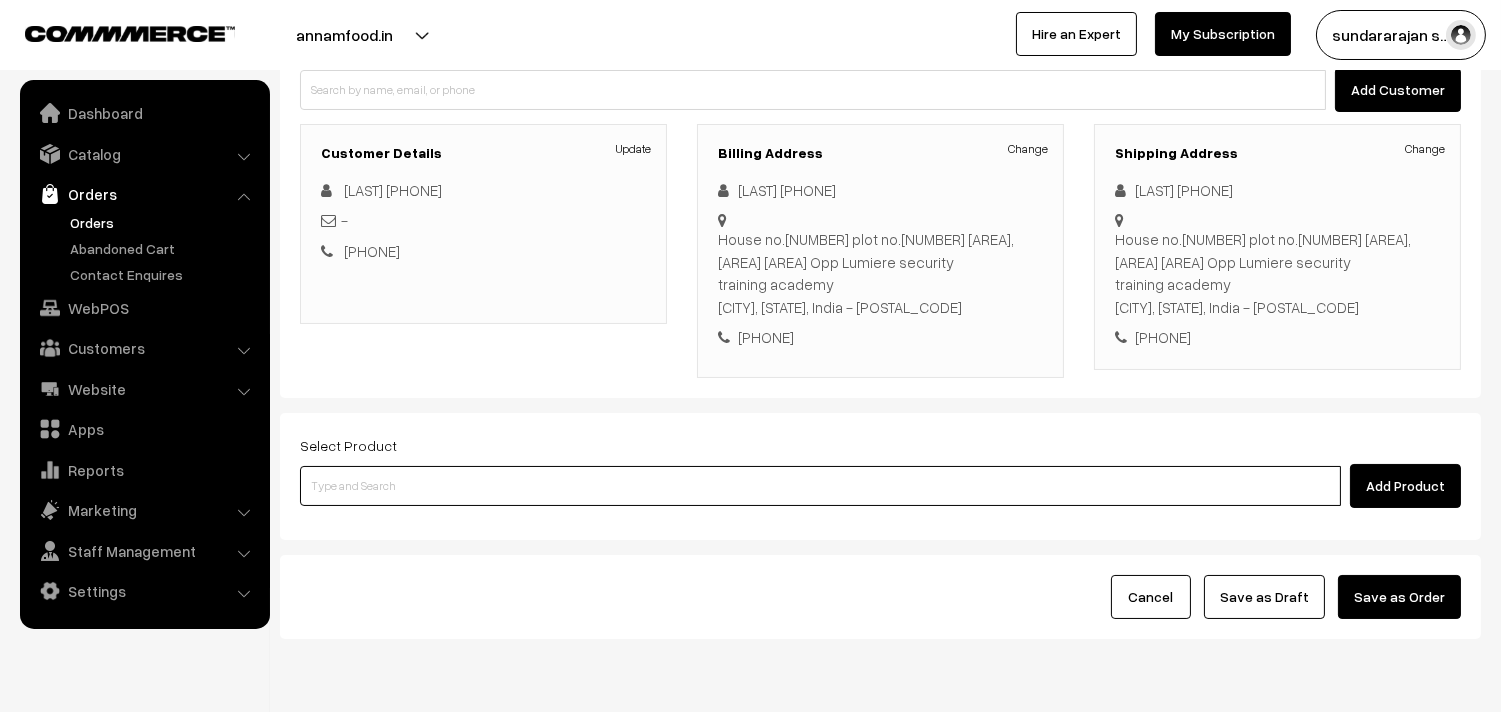 drag, startPoint x: 522, startPoint y: 486, endPoint x: 476, endPoint y: 478, distance: 46.69047 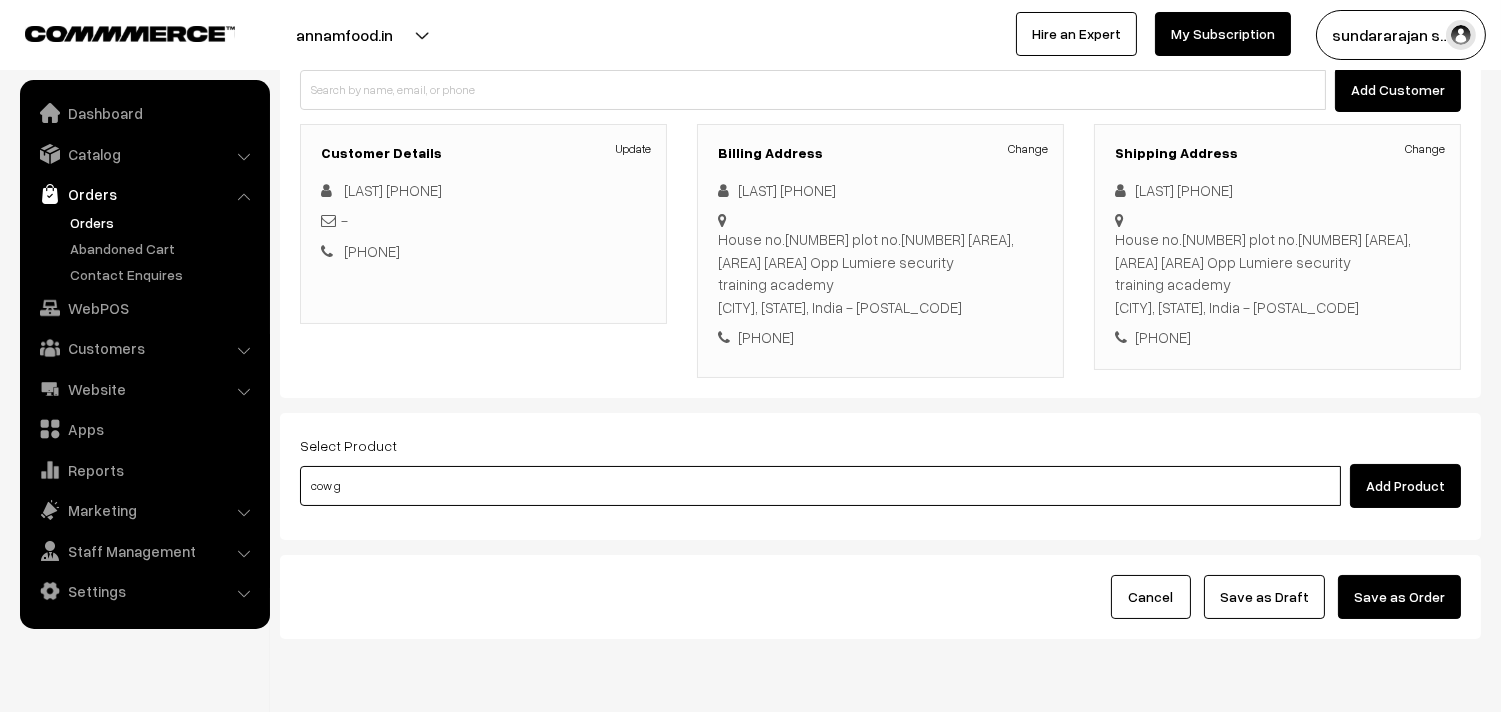 type on "Cow Ghee - 500gm" 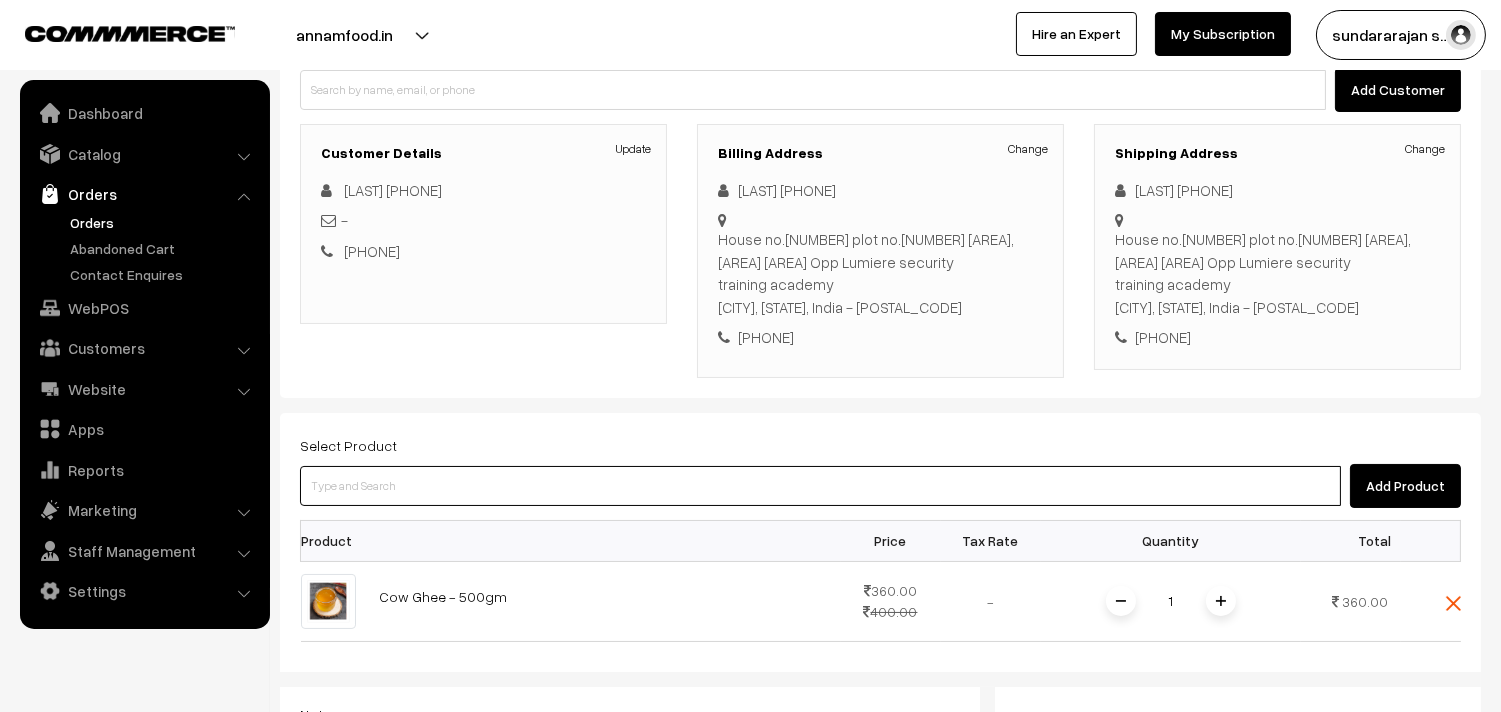 click at bounding box center [820, 486] 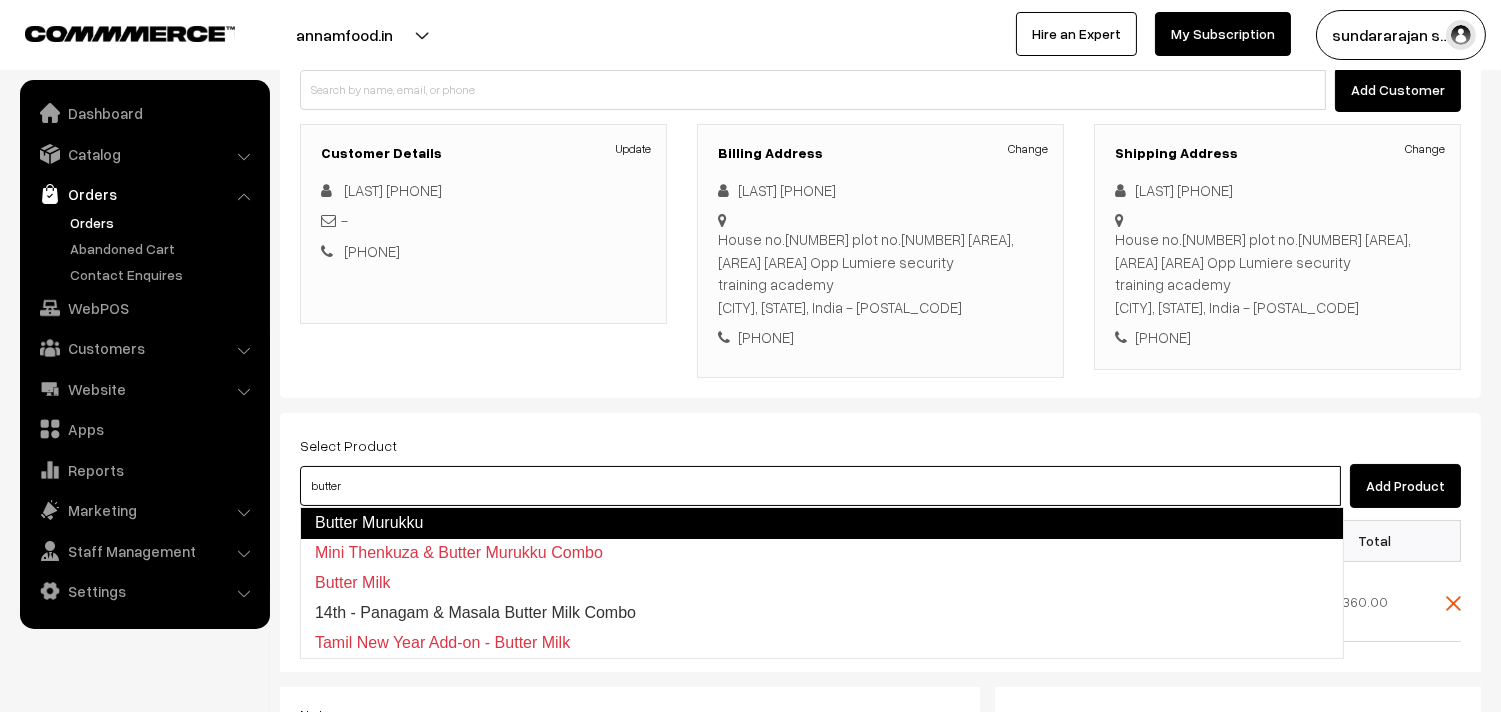 type on "Butter Murukku" 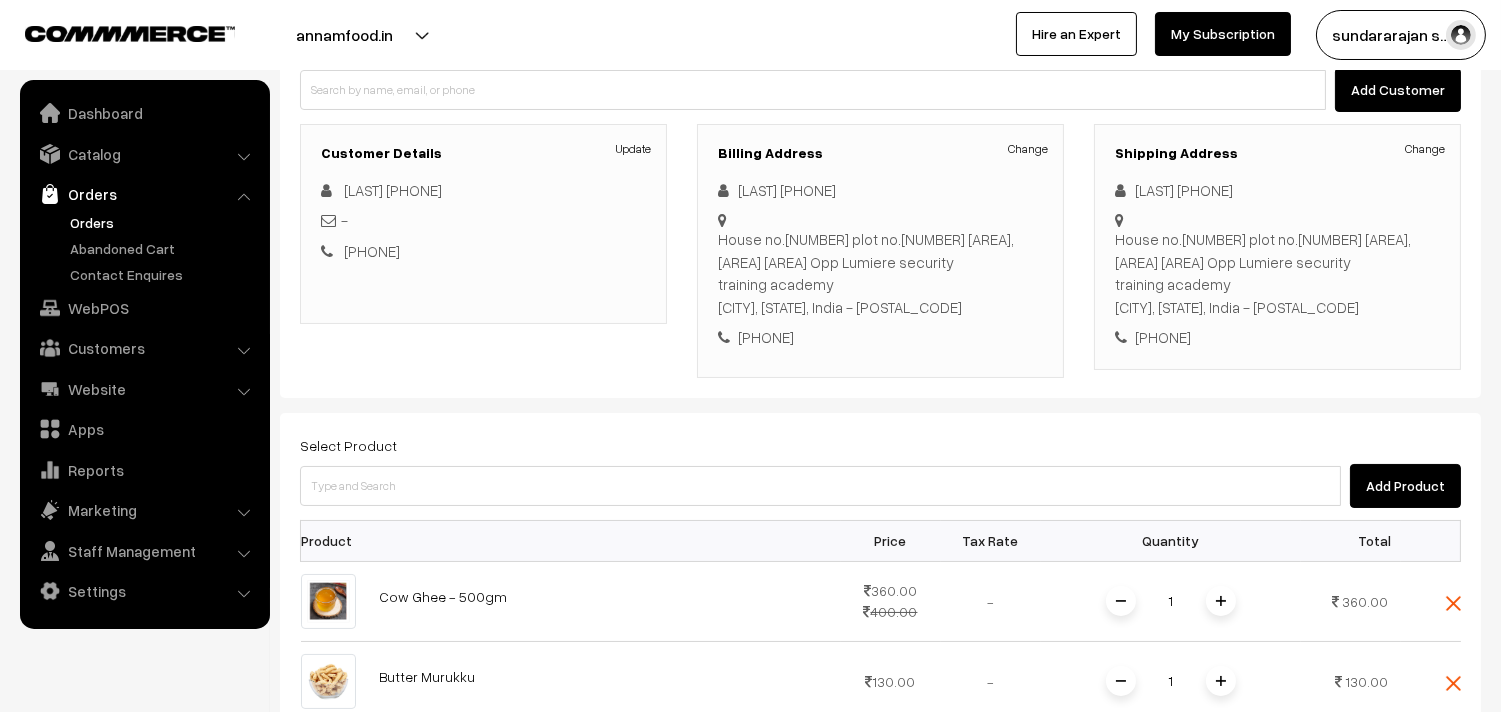 drag, startPoint x: 482, startPoint y: 446, endPoint x: 493, endPoint y: 491, distance: 46.32494 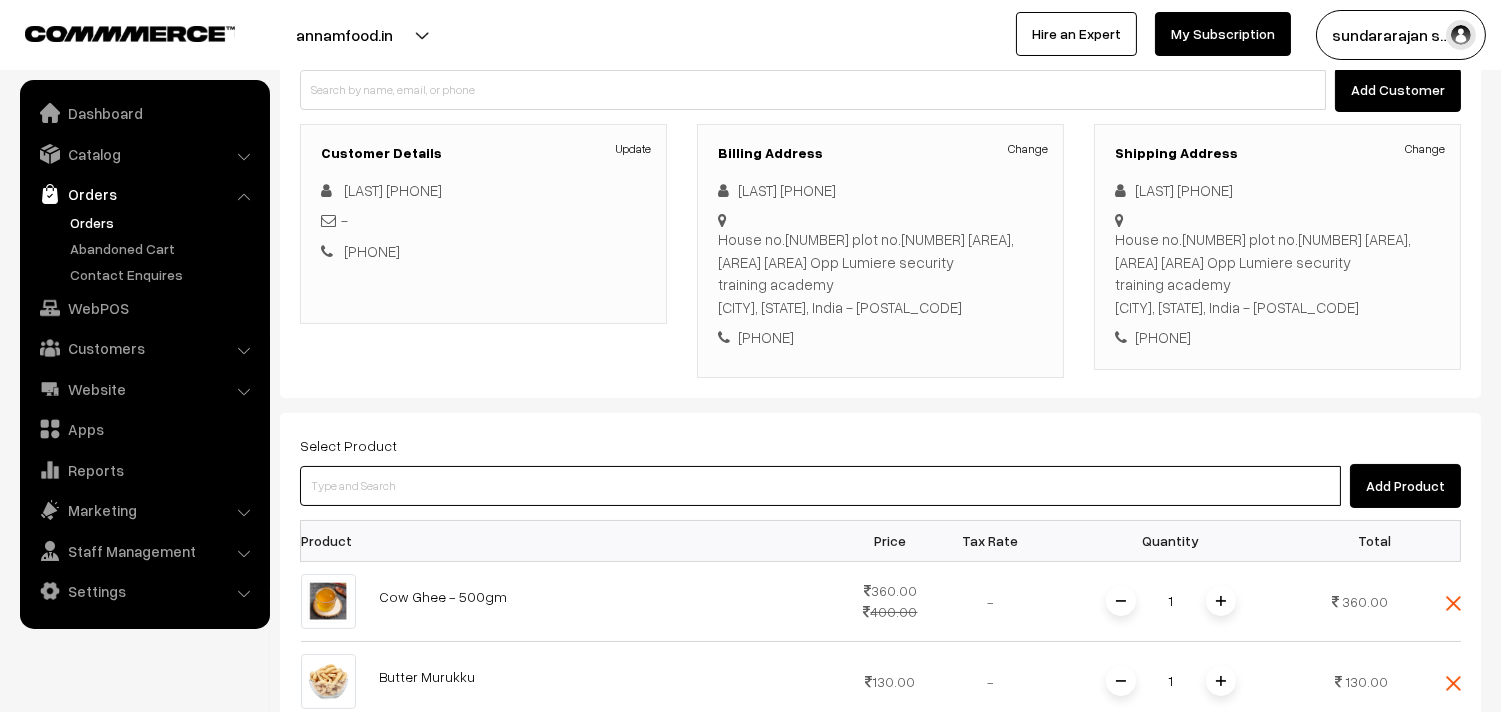 click at bounding box center [820, 486] 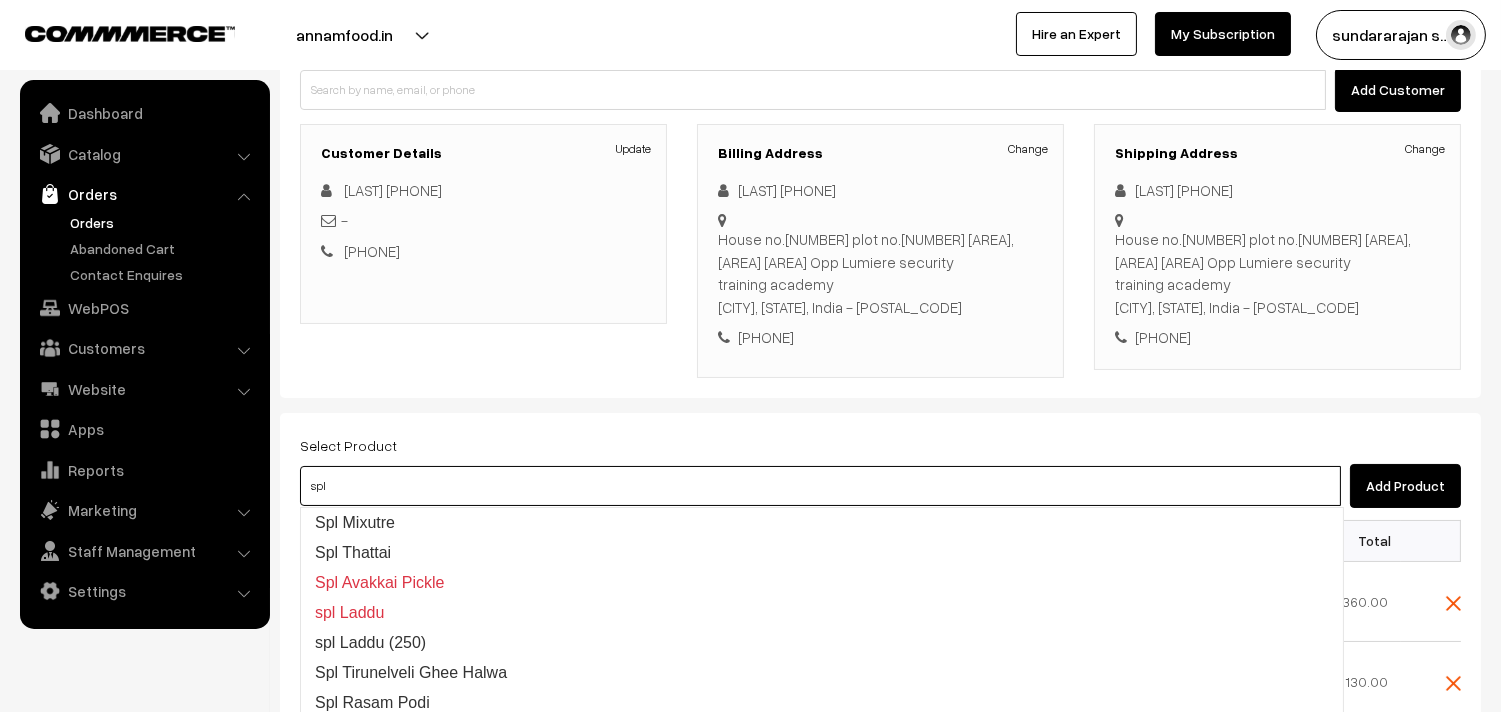 type on "Spl Mixutre" 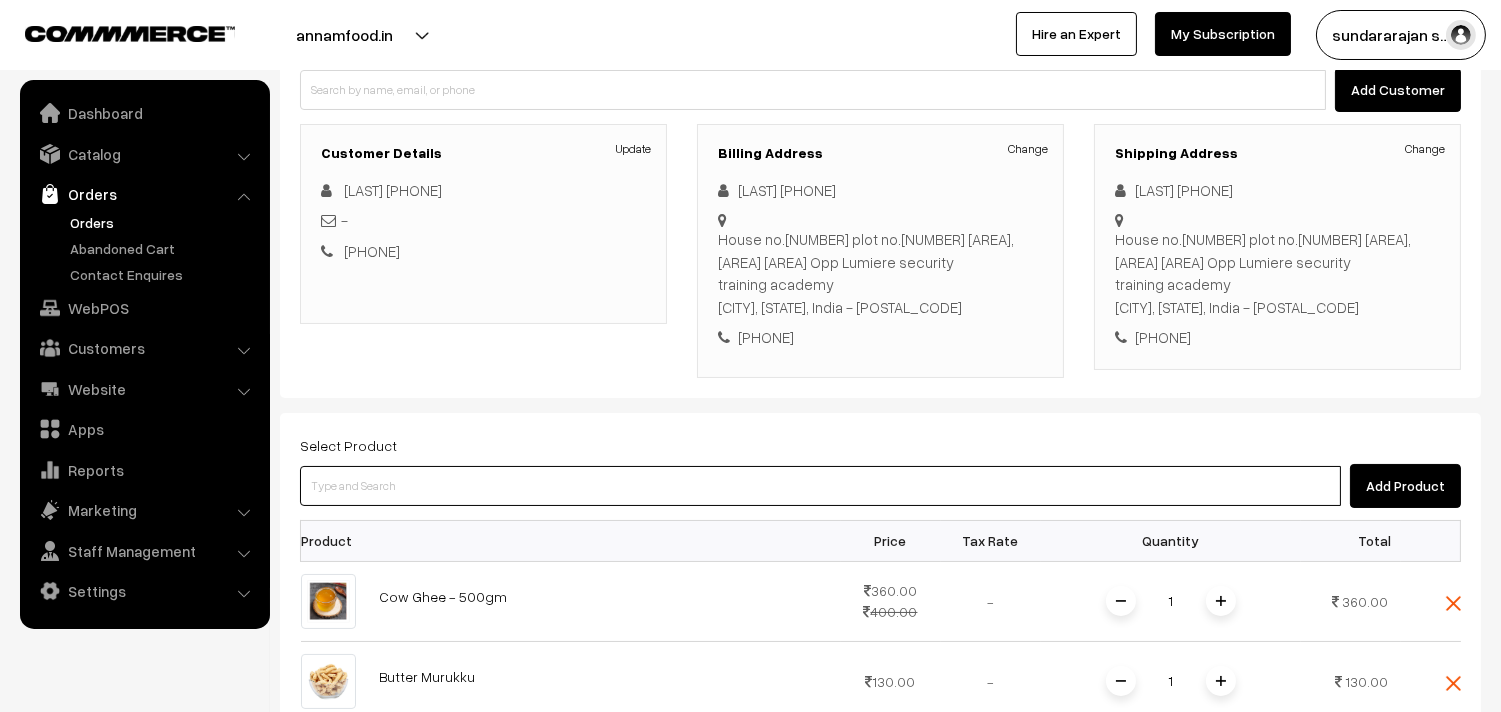 click at bounding box center [820, 486] 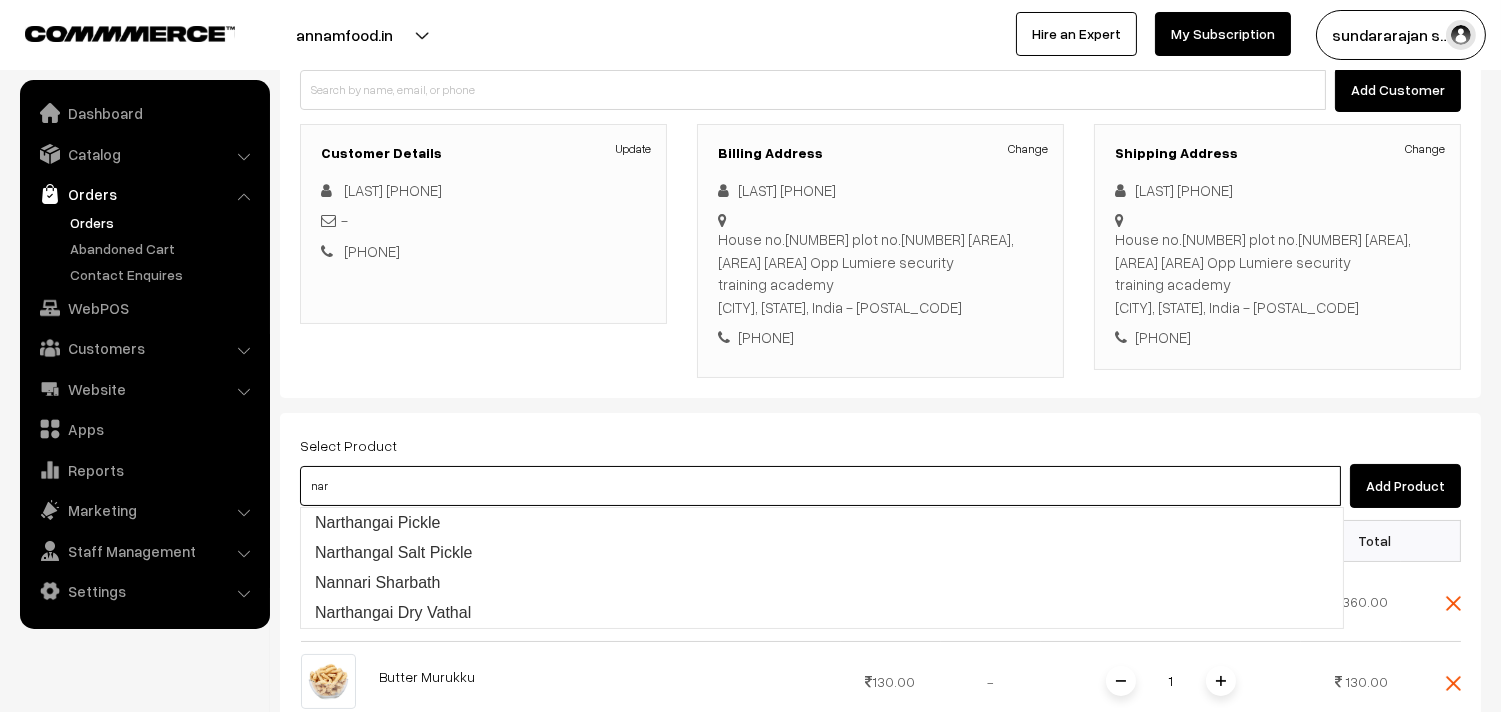 type on "Narthangai Pickle" 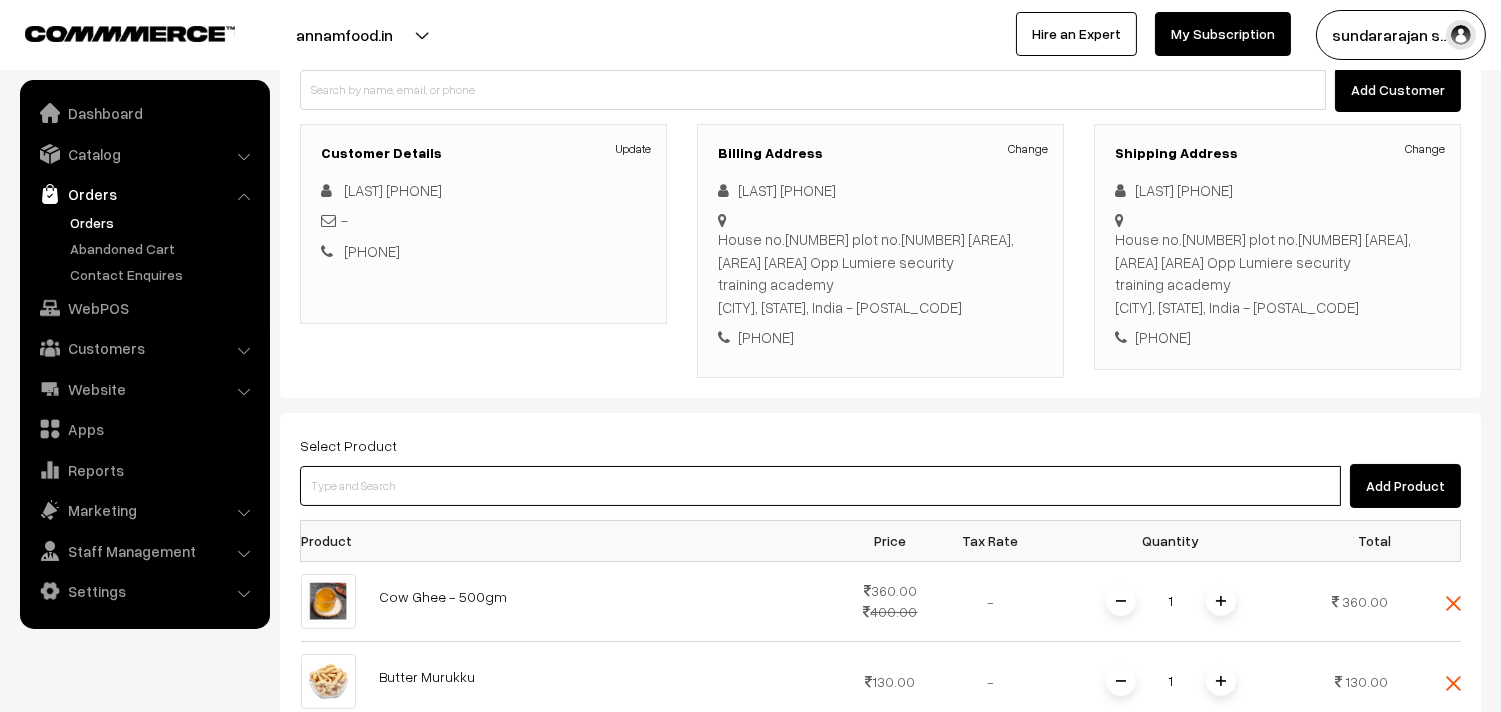 click at bounding box center [820, 486] 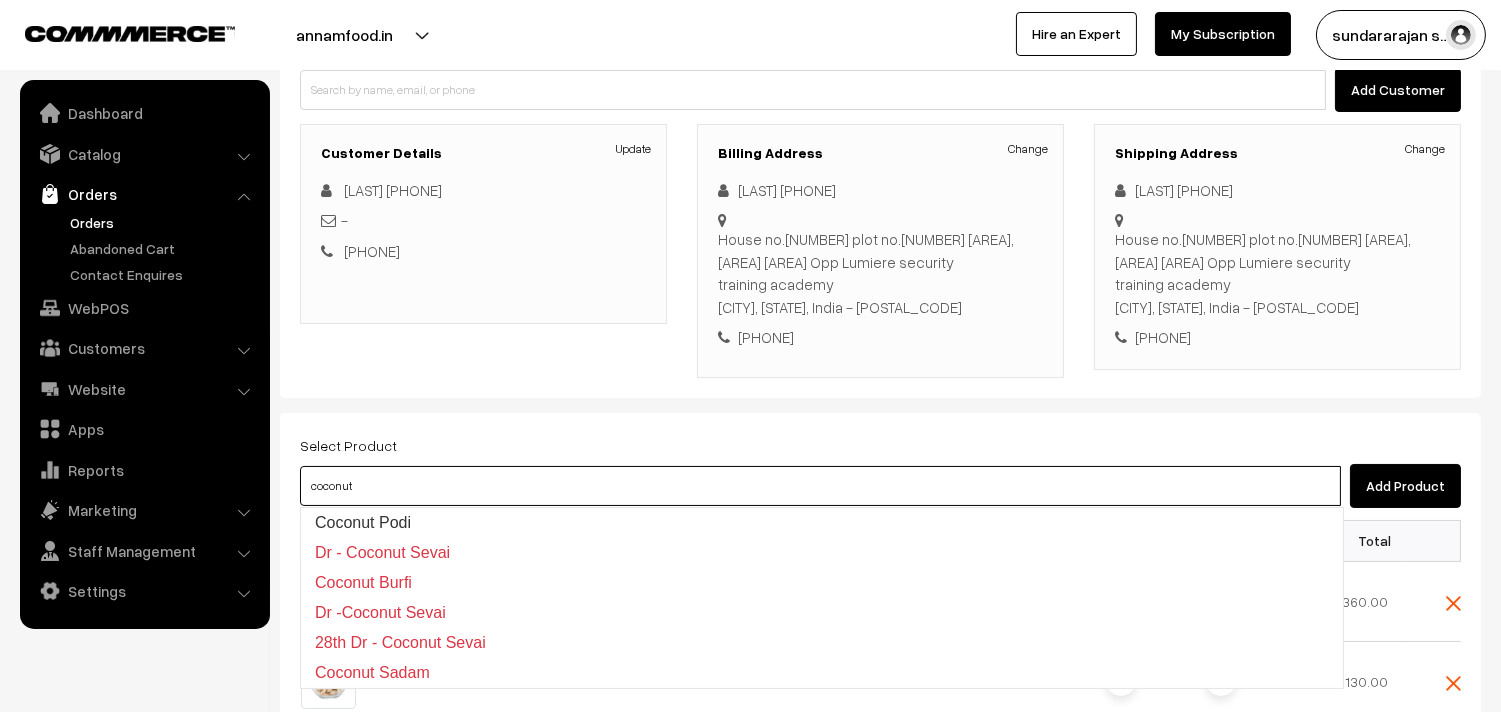type on "Coconut Podi" 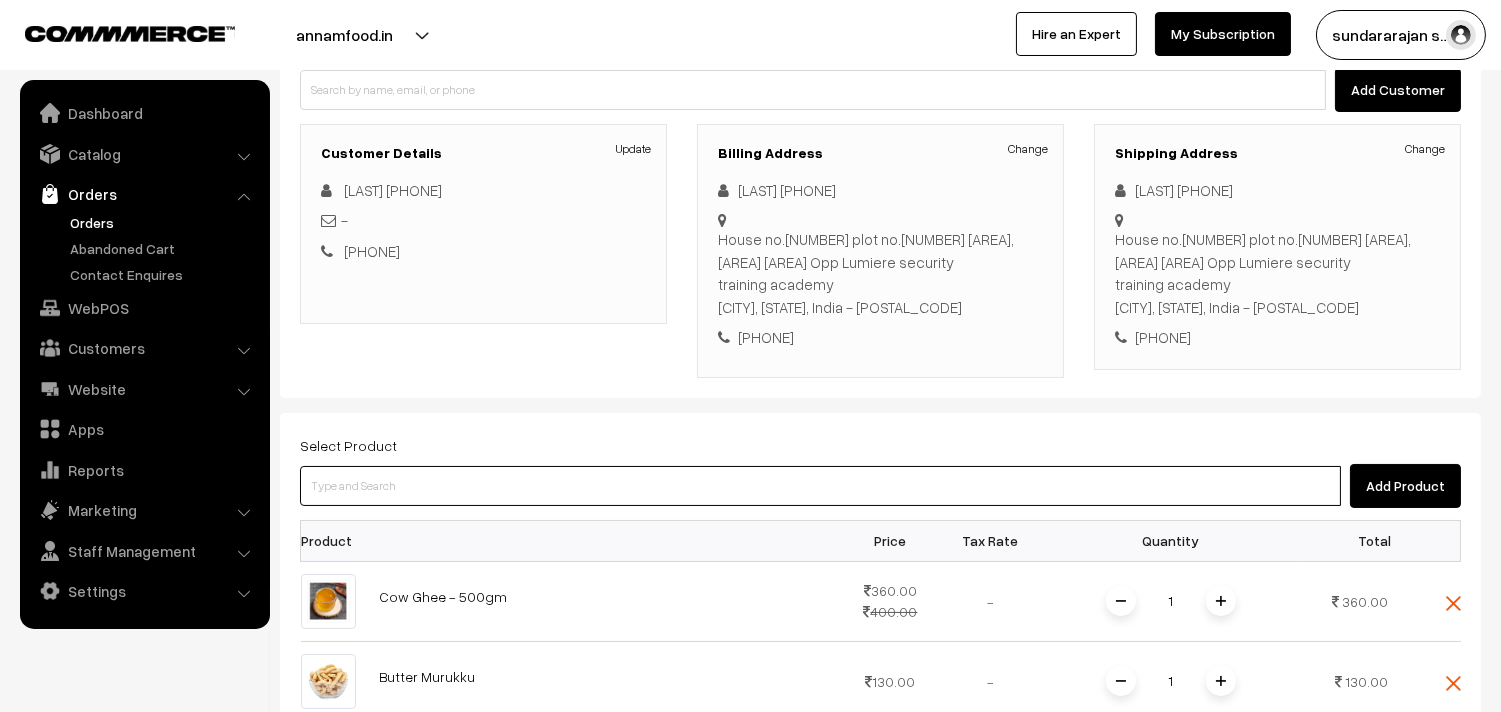 click at bounding box center (820, 486) 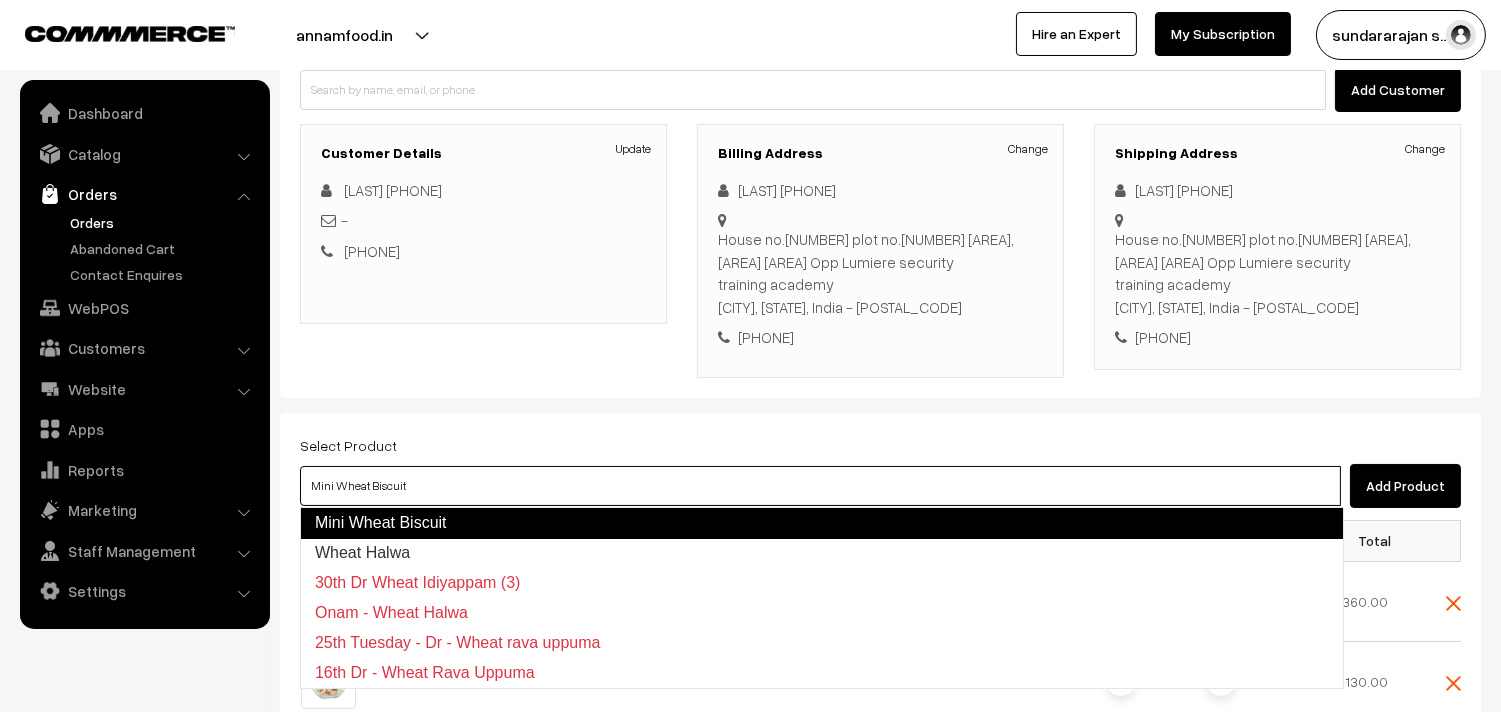 type on "Wheat Halwa" 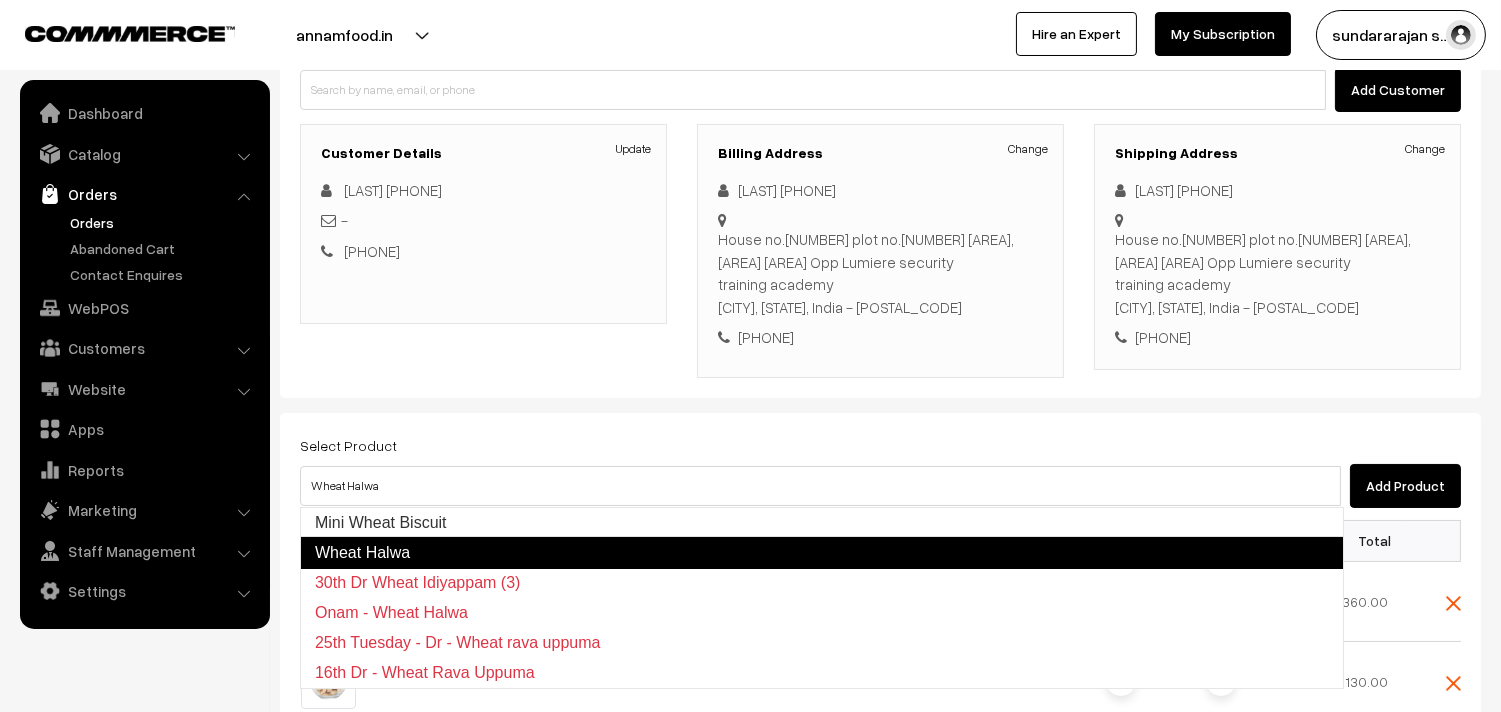 type 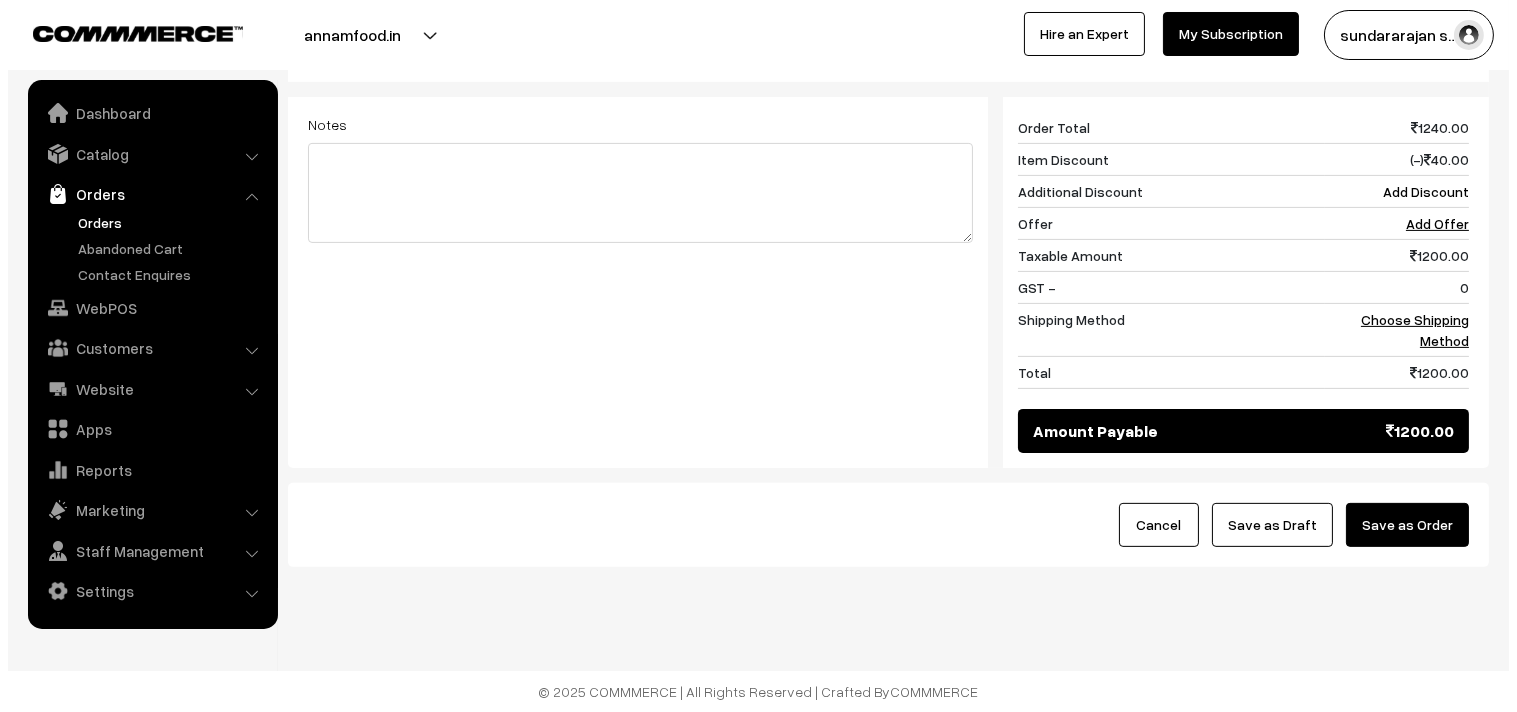 scroll, scrollTop: 1215, scrollLeft: 0, axis: vertical 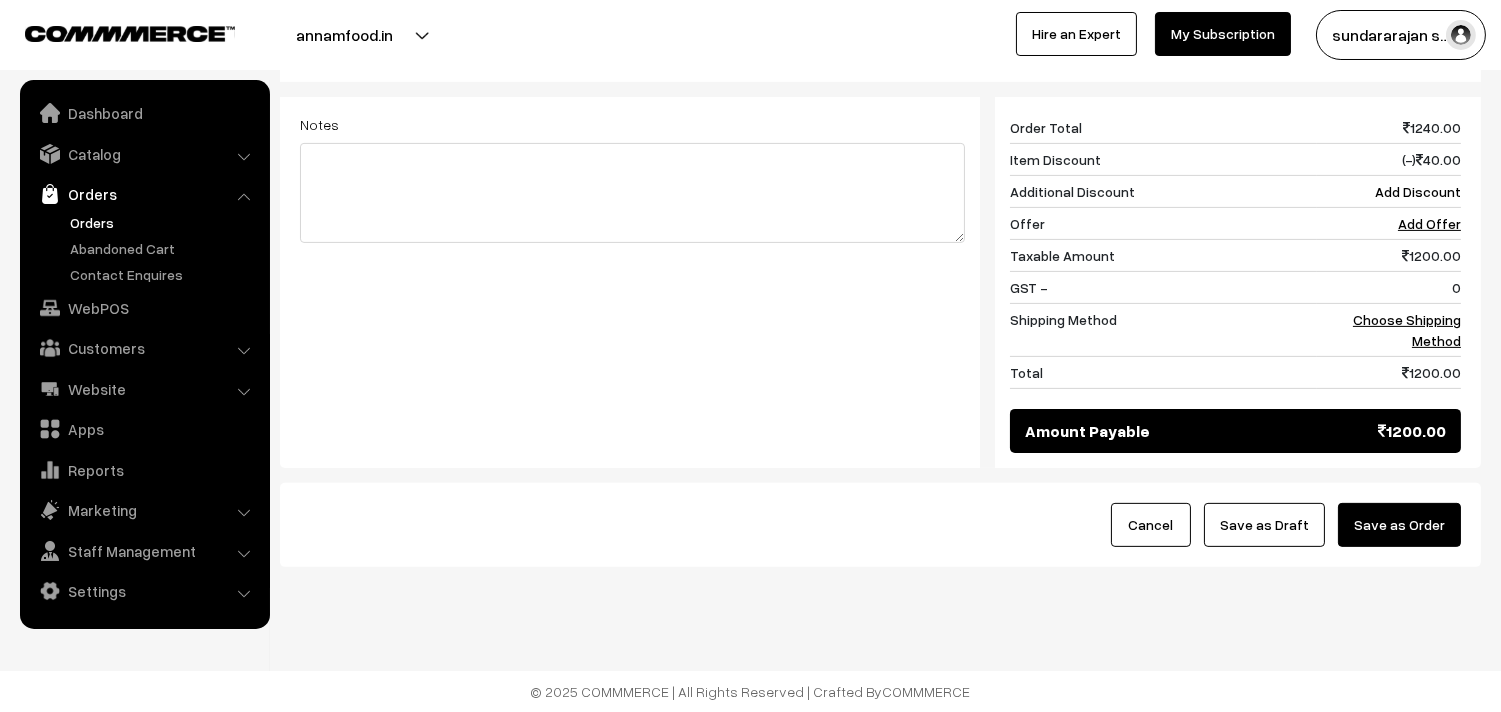 click on "Save as Order" at bounding box center (1399, 525) 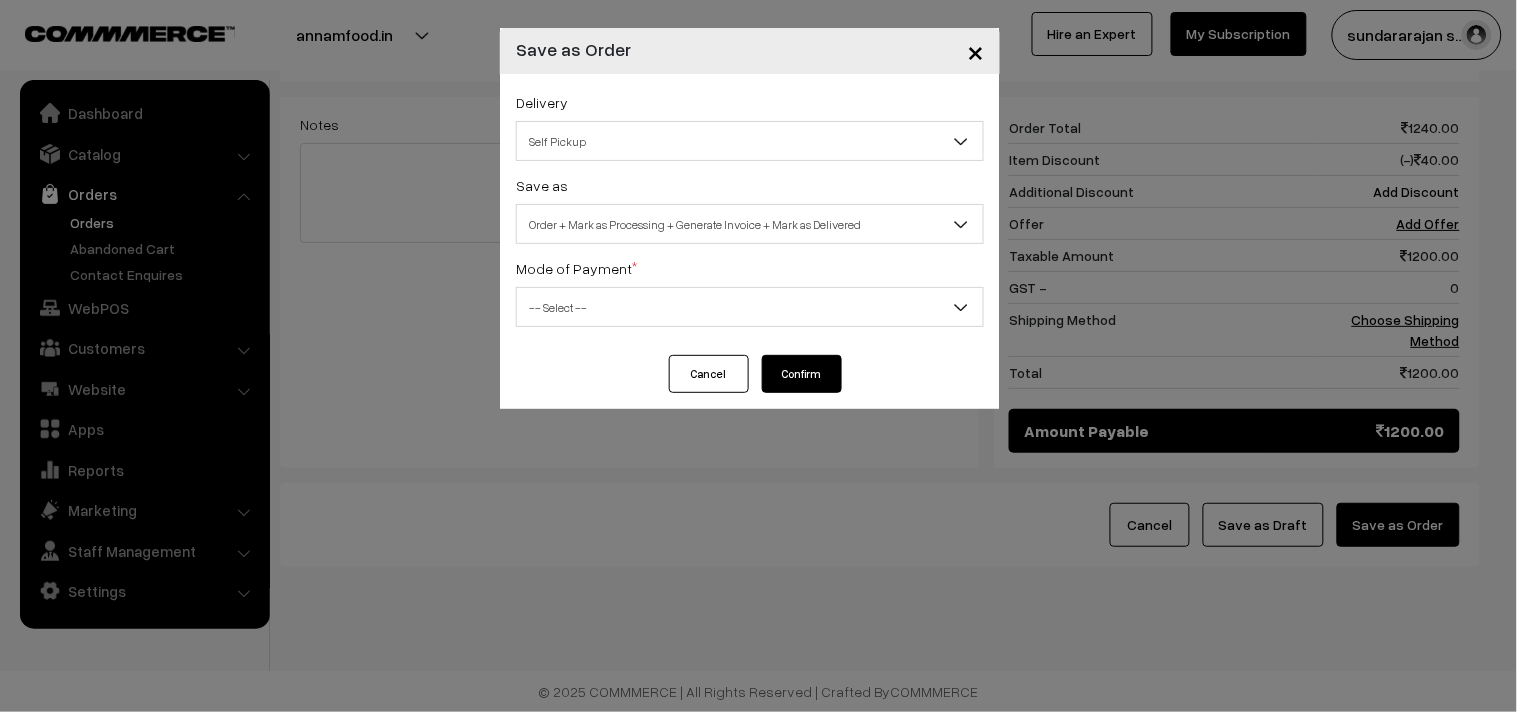 click on "Delivery
Self Pickup
Medavakkam, Perunpakkam, Sholinganallur,  seliyur, Kirattur, Perambur
(₹100) (2 - 8 Business Hours)
Self Pickup
Save as
Order
Order + Mark as Processing
Order + Mark as Processing + Generate Invoice
Order + Mark as Processing + Generate Invoice + Mark as Delivered
Order + Mark as Processing + Generate Invoice + Mark as Delivered
Mode of Payment *
-- Select --
COD" at bounding box center (750, 214) 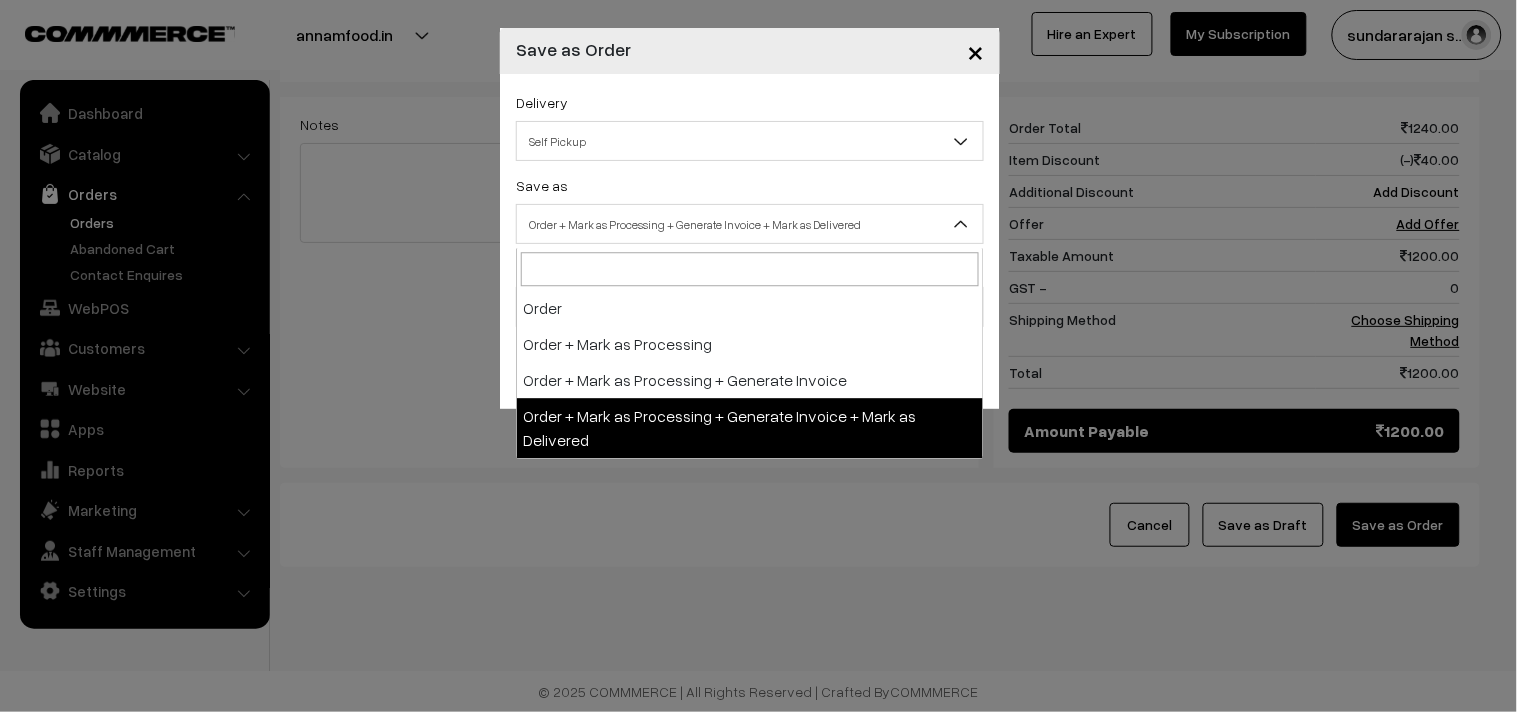 click on "Order + Mark as Processing + Generate Invoice + Mark as Delivered" at bounding box center (750, 224) 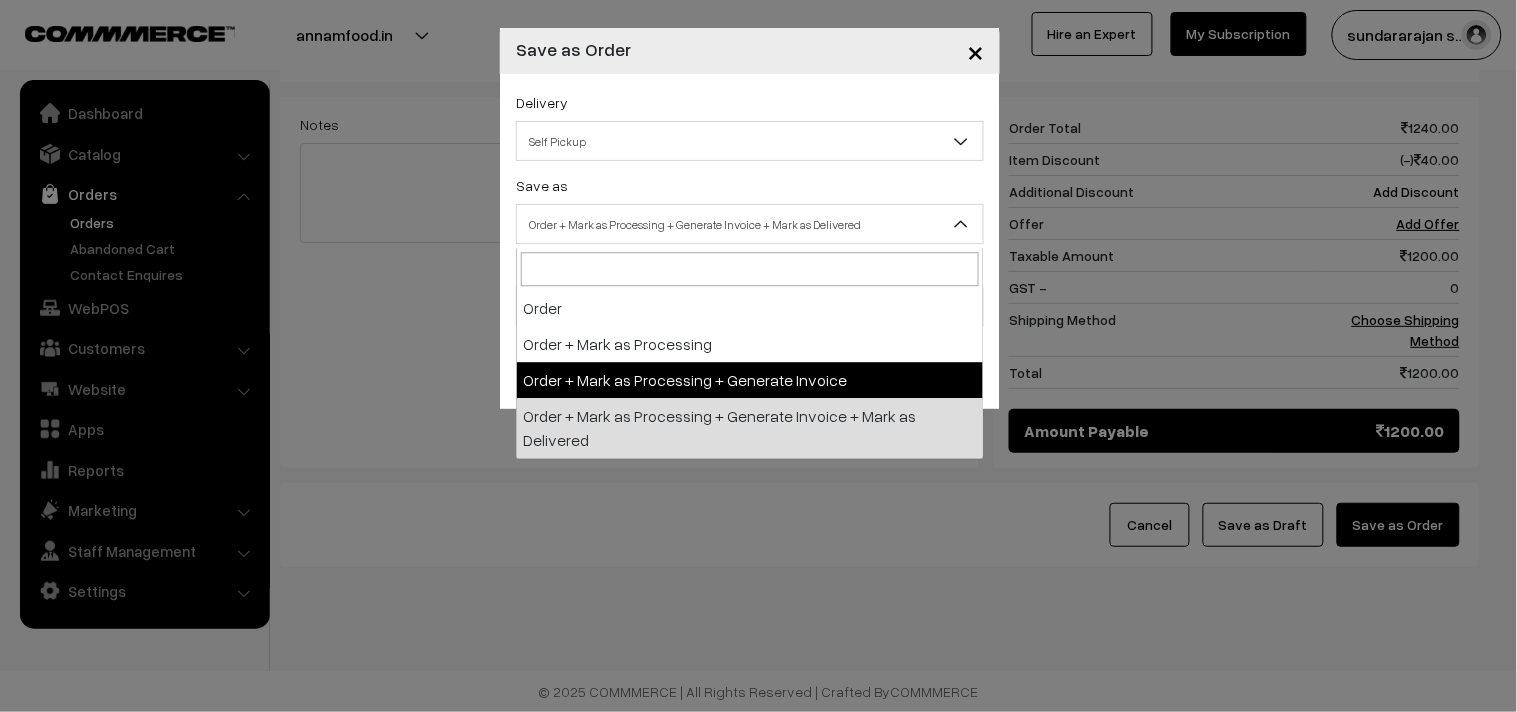select on "3" 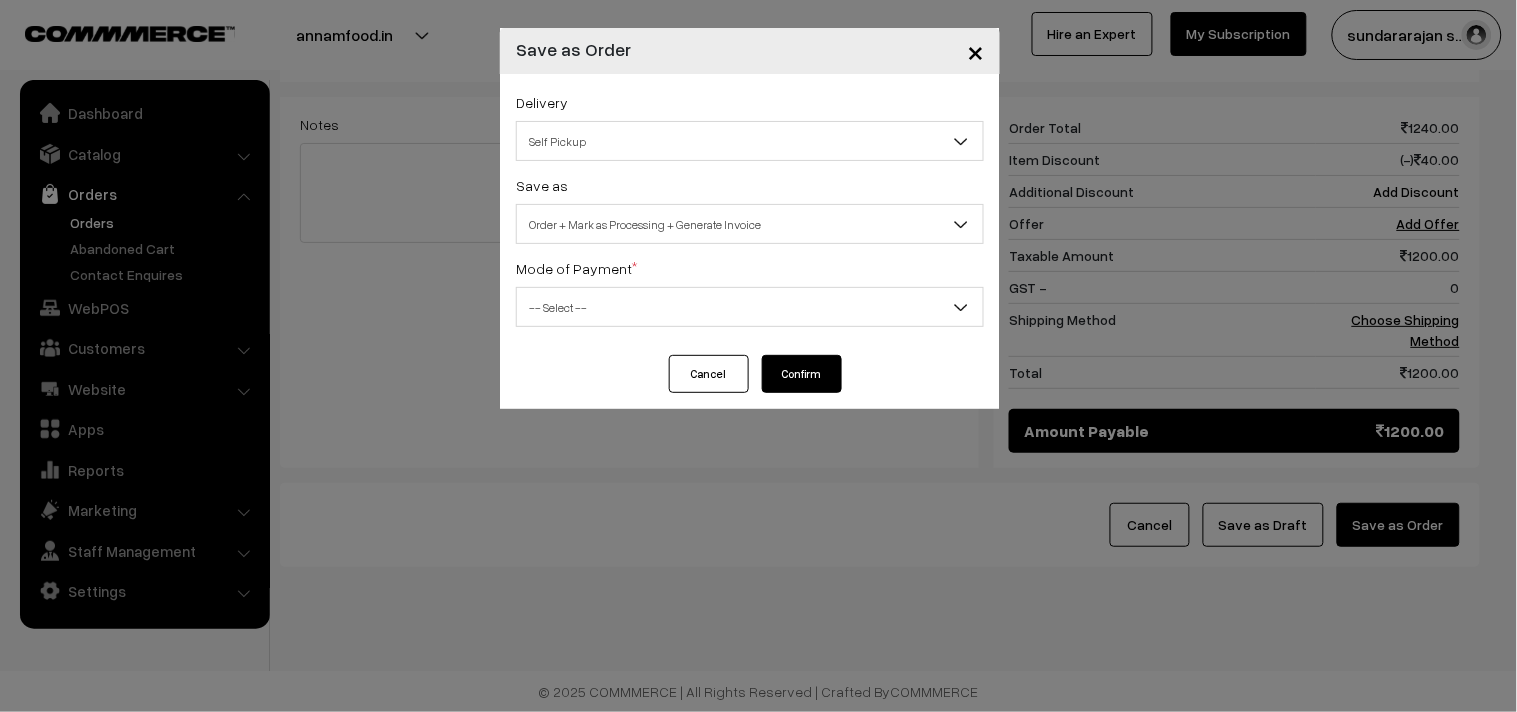 click on "Delivery
Self Pickup
Medavakkam, Perunpakkam, Sholinganallur,  seliyur, Kirattur, Perambur
(₹100) (2 - 8 Business Hours)
Self Pickup
Save as
Order
Order + Mark as Processing
Order + Mark as Processing + Generate Invoice
Order + Mark as Processing + Generate Invoice + Mark as Delivered
Order + Mark as Processing + Generate Invoice
Mode of Payment *
-- Select --
COD
-- Select --" at bounding box center (750, 214) 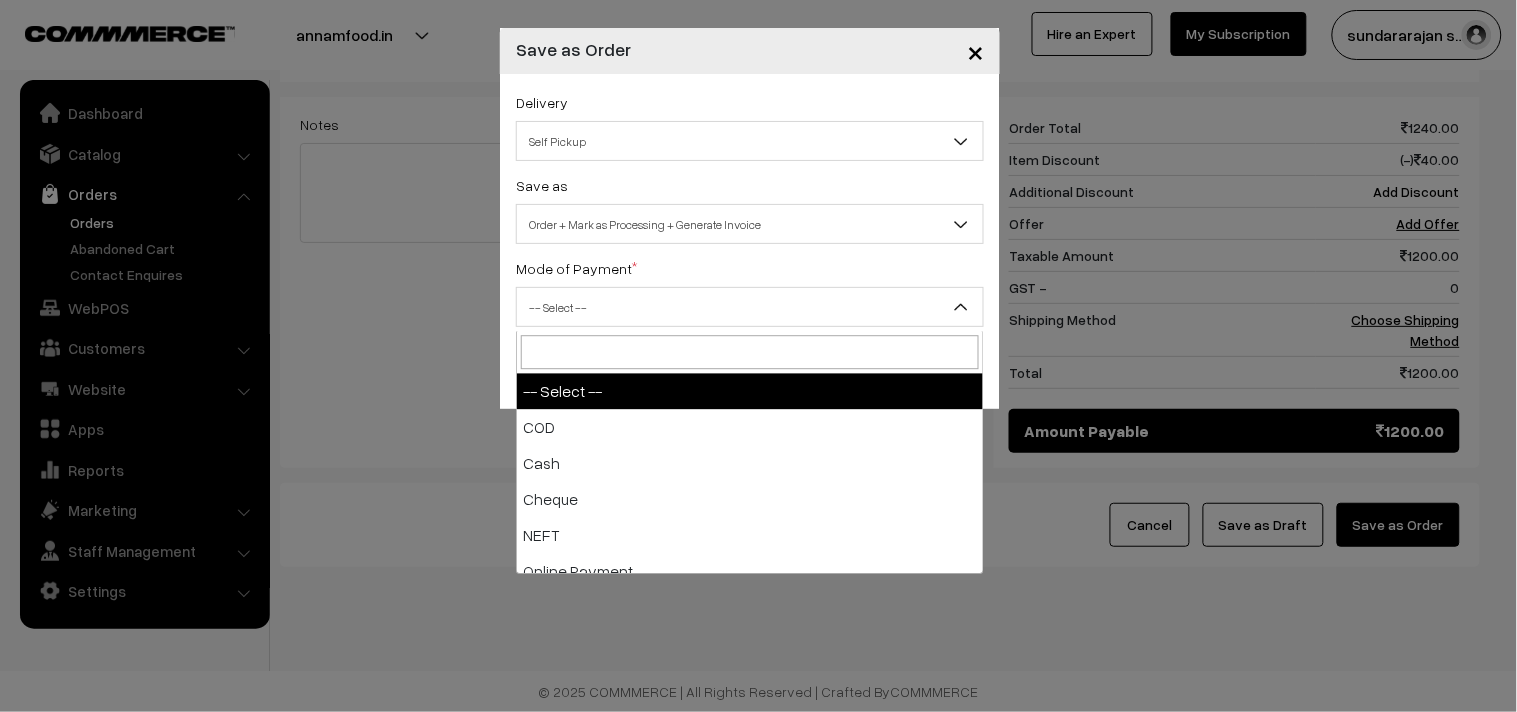 click on "-- Select --" at bounding box center (750, 307) 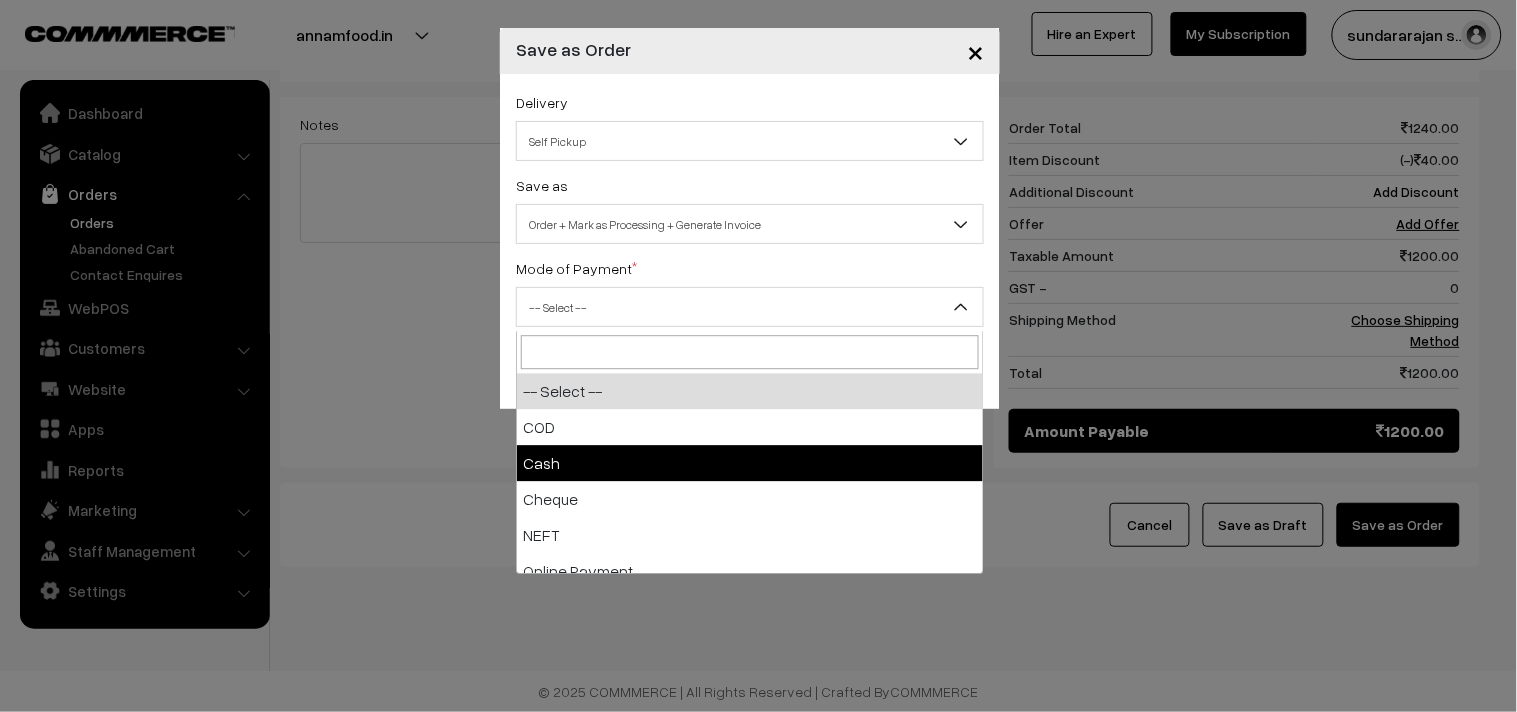 select on "2" 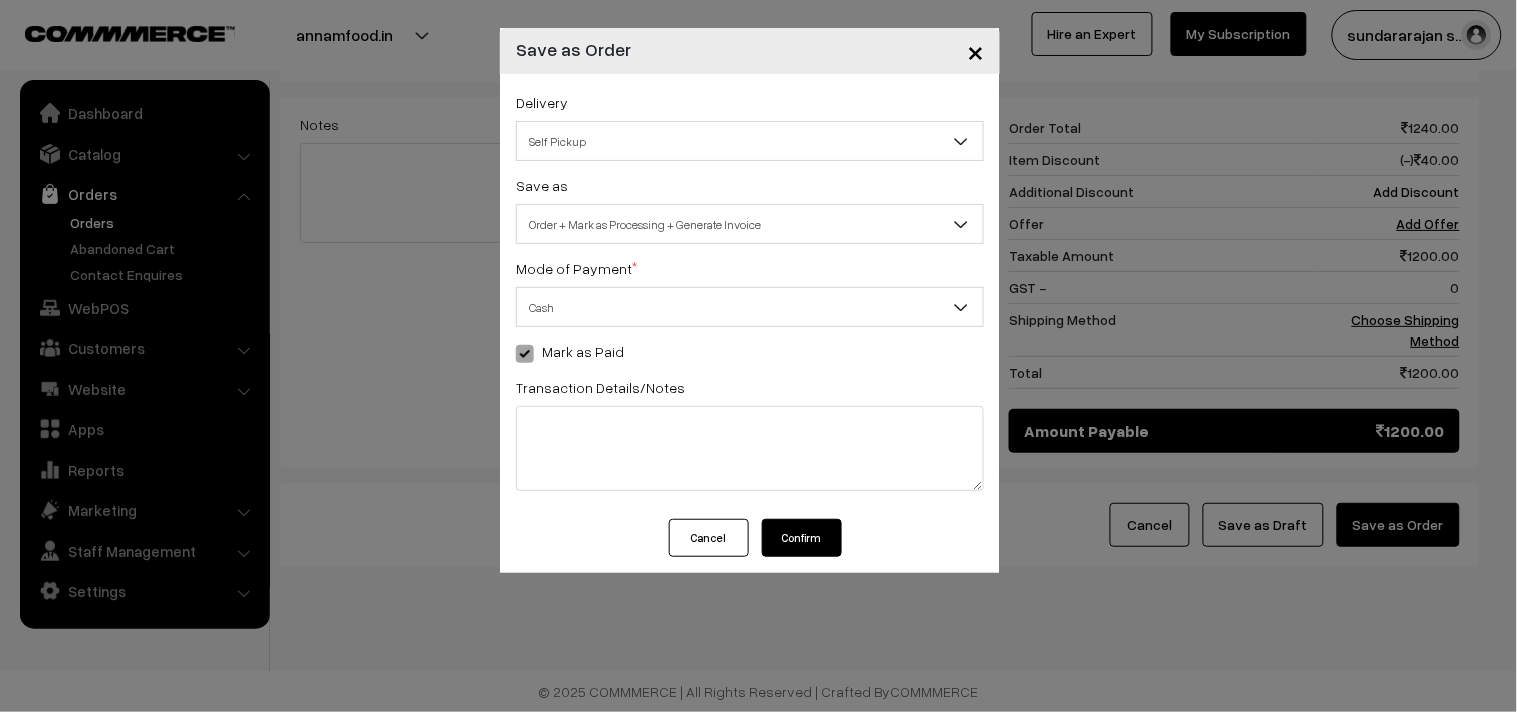 drag, startPoint x: 807, startPoint y: 561, endPoint x: 815, endPoint y: 536, distance: 26.24881 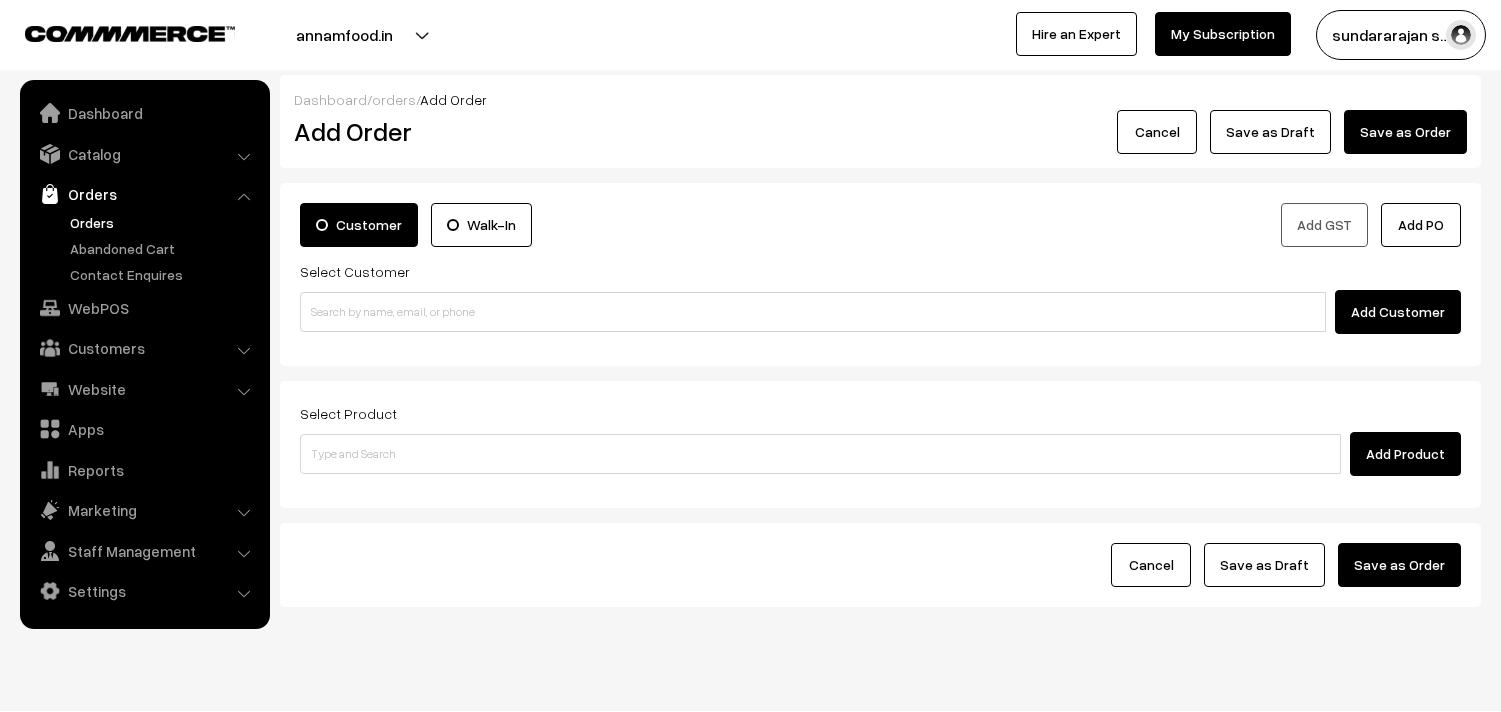 scroll, scrollTop: 0, scrollLeft: 0, axis: both 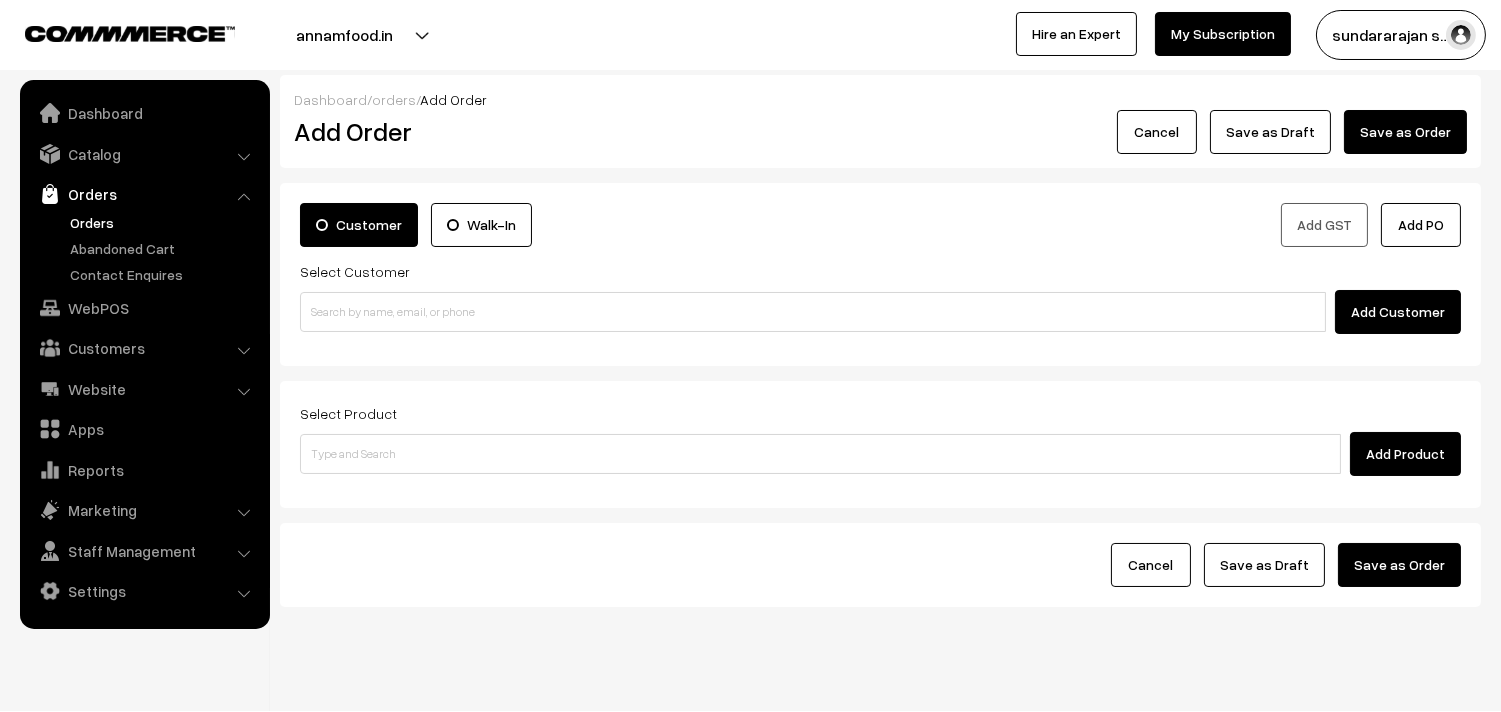 click on "Orders" at bounding box center [164, 222] 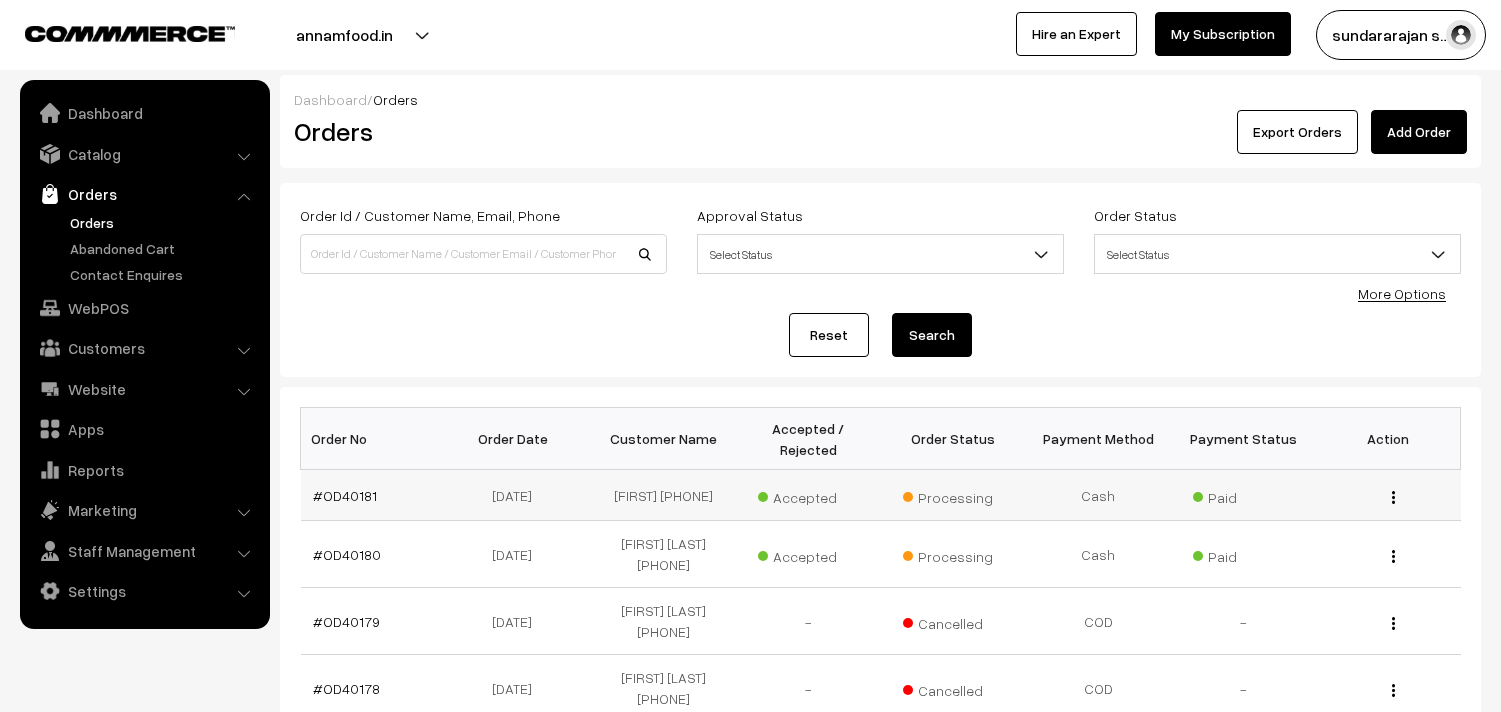 scroll, scrollTop: 0, scrollLeft: 0, axis: both 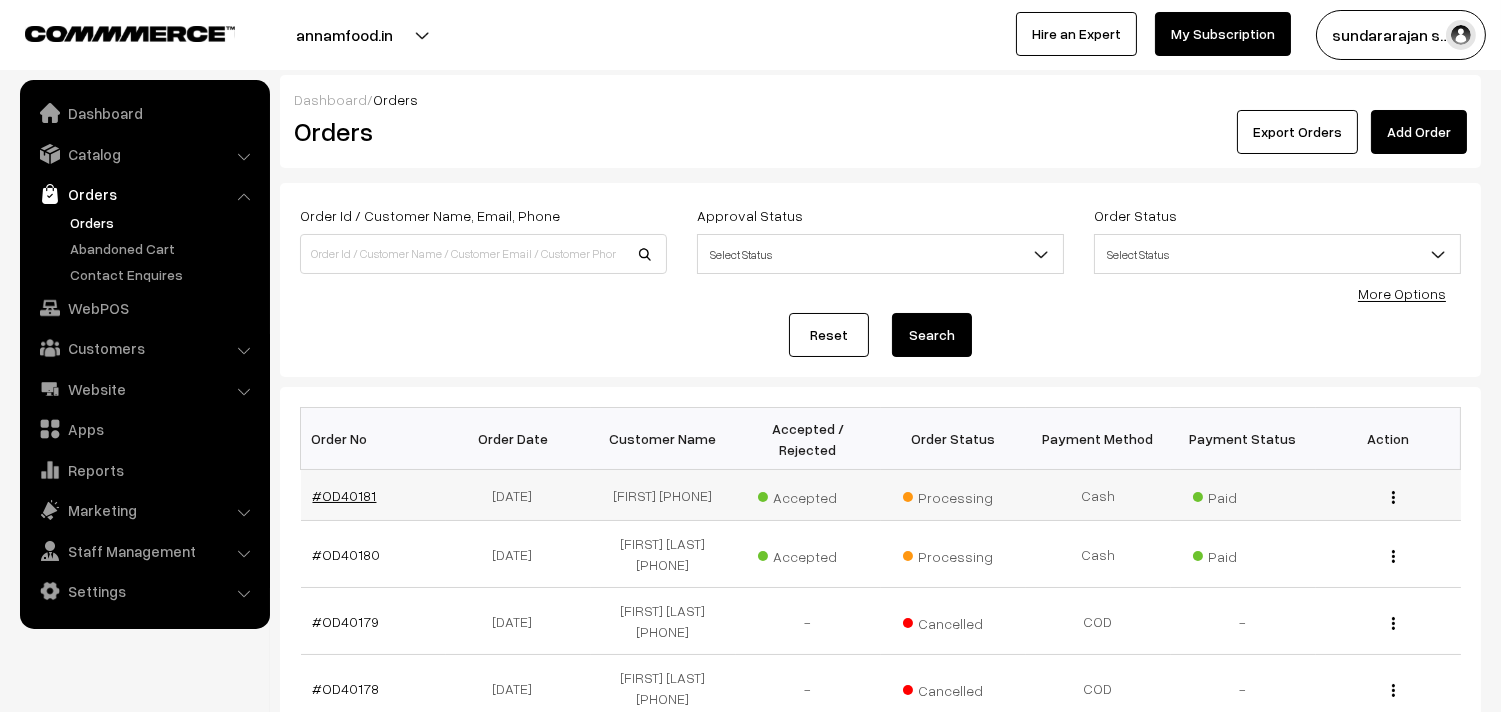 click on "#OD40181" at bounding box center [345, 495] 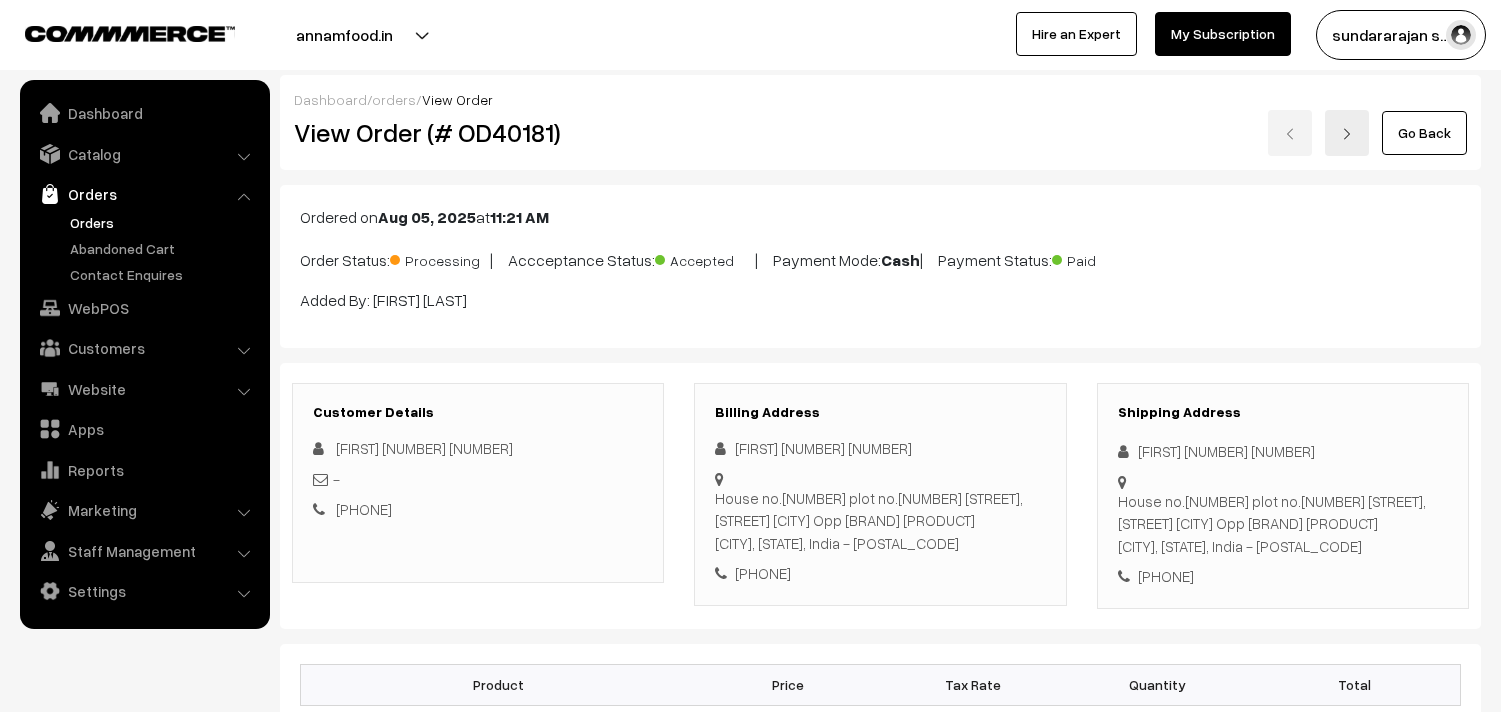 scroll, scrollTop: 0, scrollLeft: 0, axis: both 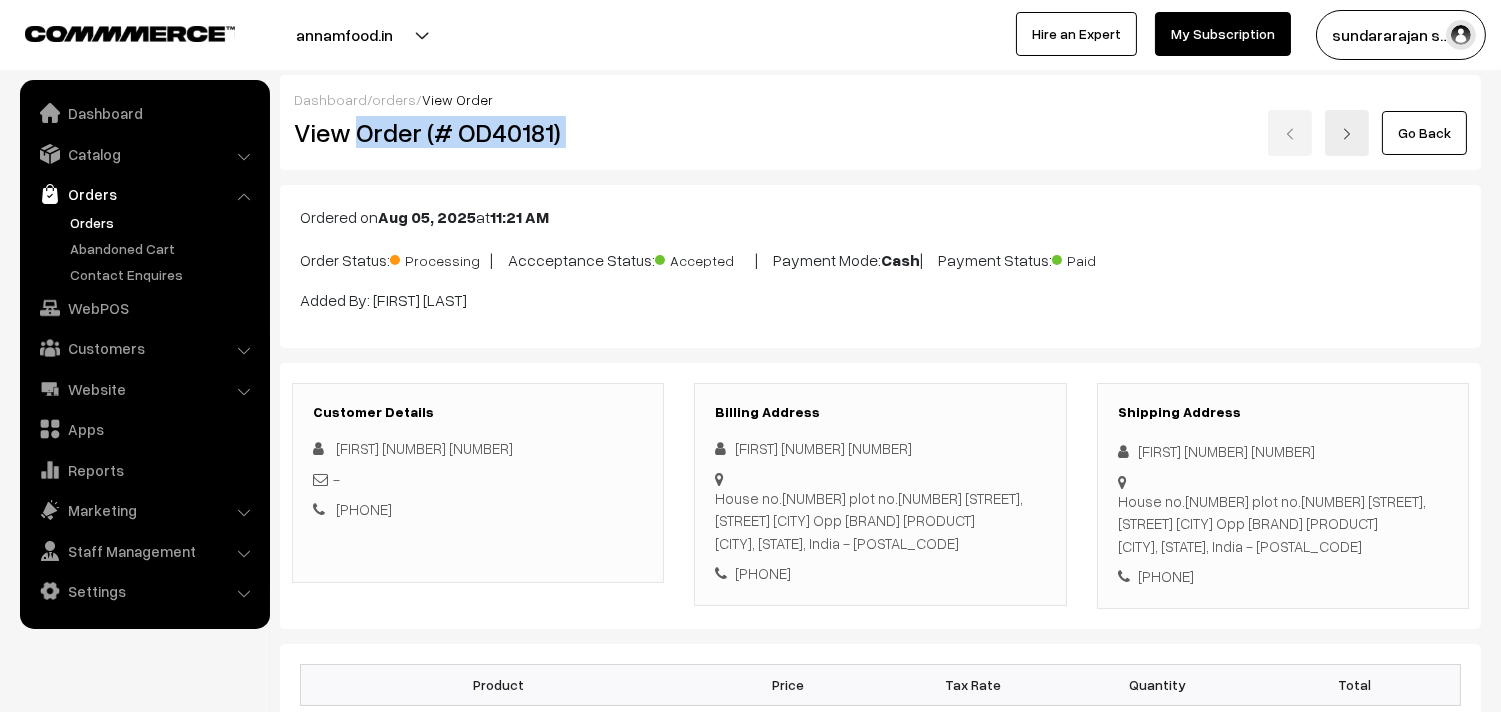 drag, startPoint x: 358, startPoint y: 116, endPoint x: 682, endPoint y: 127, distance: 324.18668 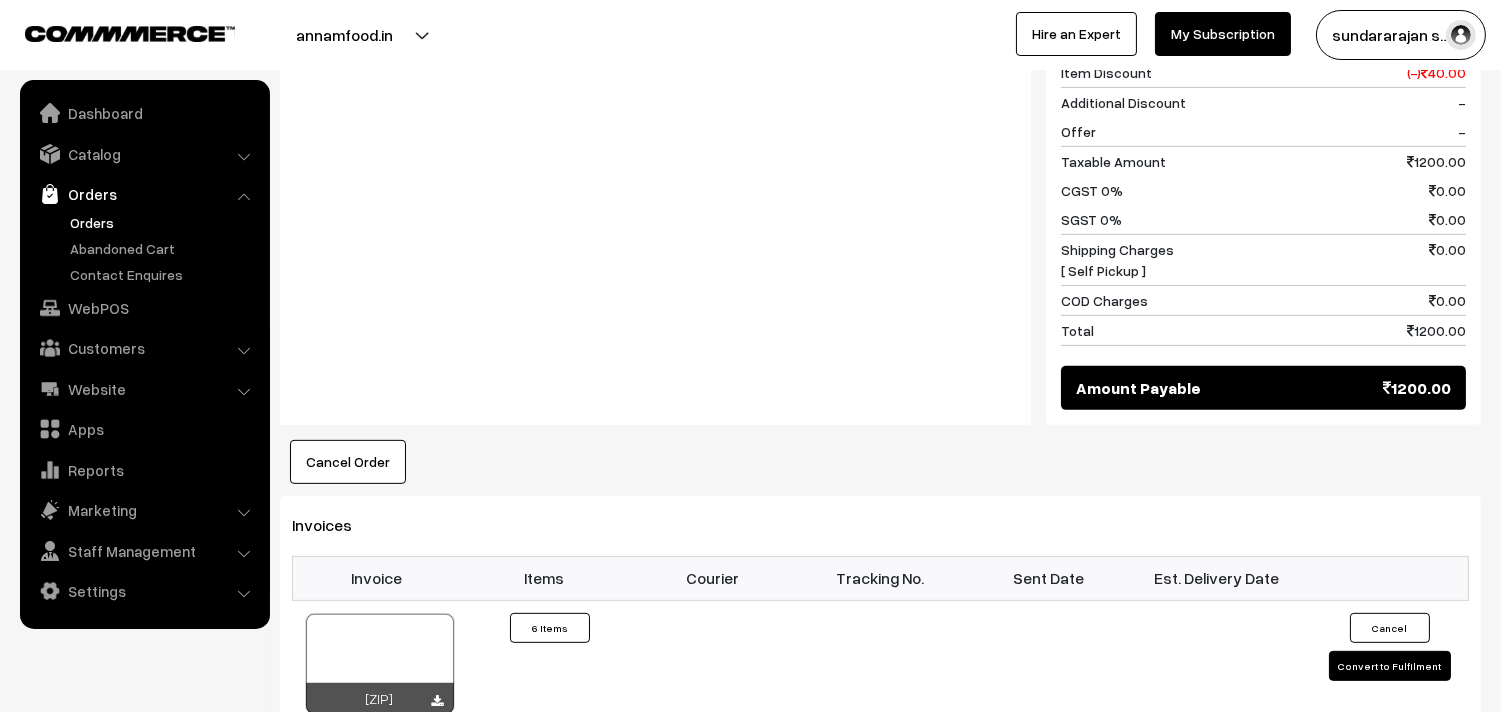 scroll, scrollTop: 1666, scrollLeft: 0, axis: vertical 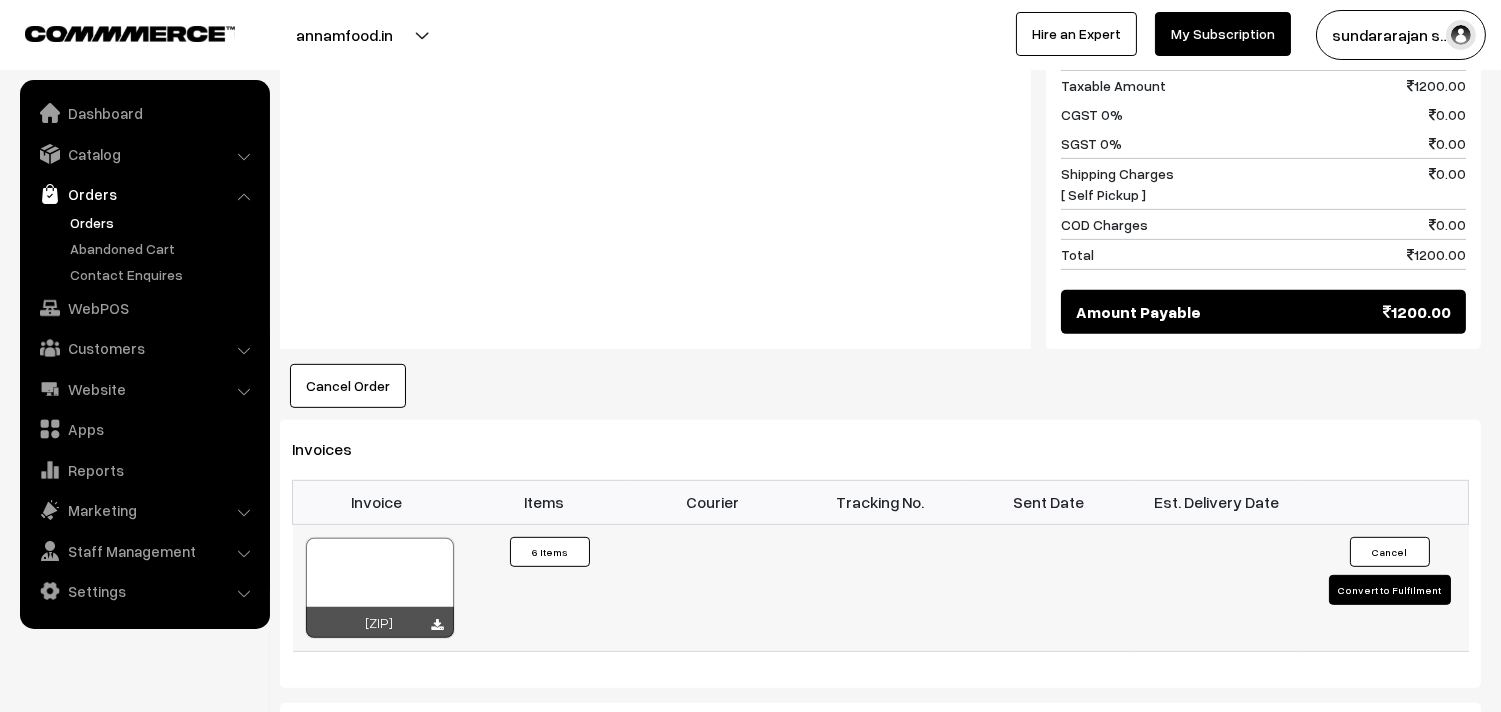 click at bounding box center [380, 588] 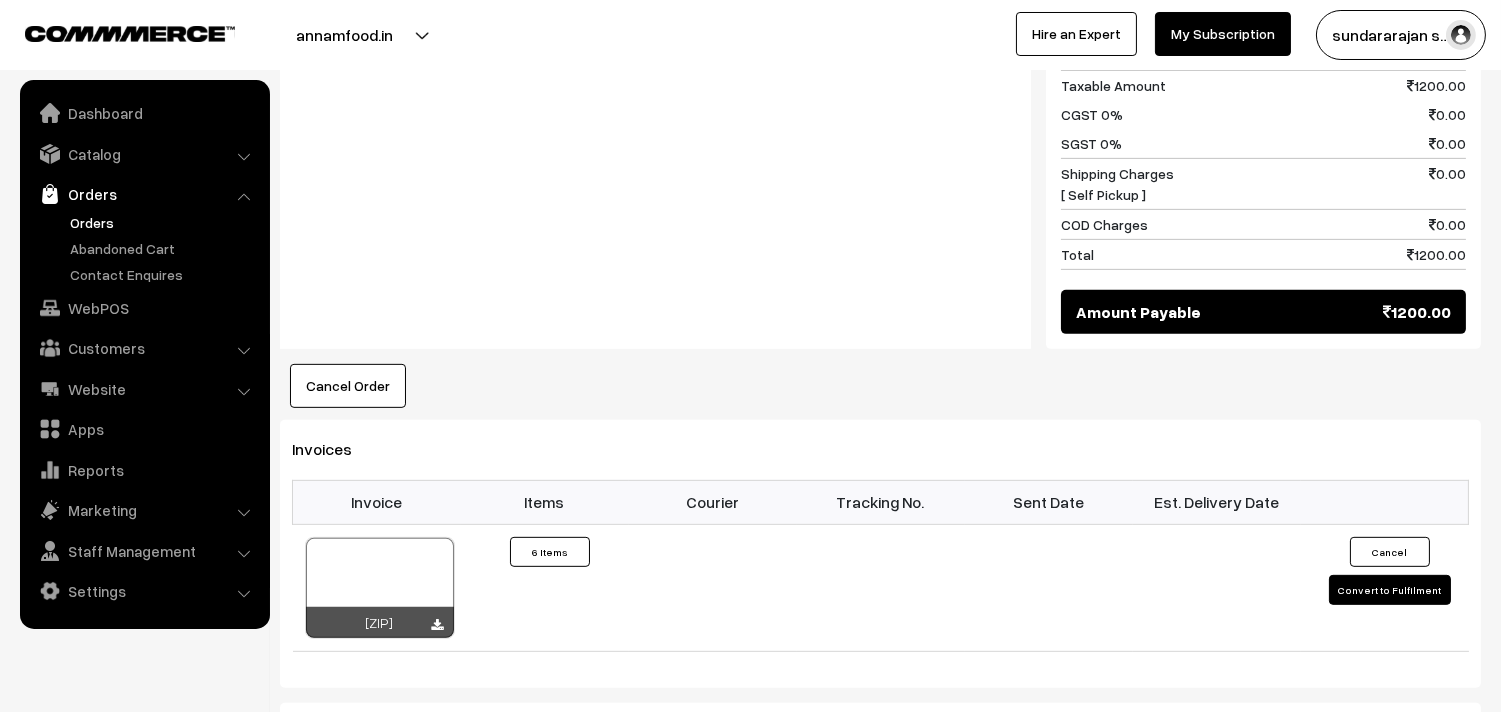 click on "Orders" at bounding box center (144, 194) 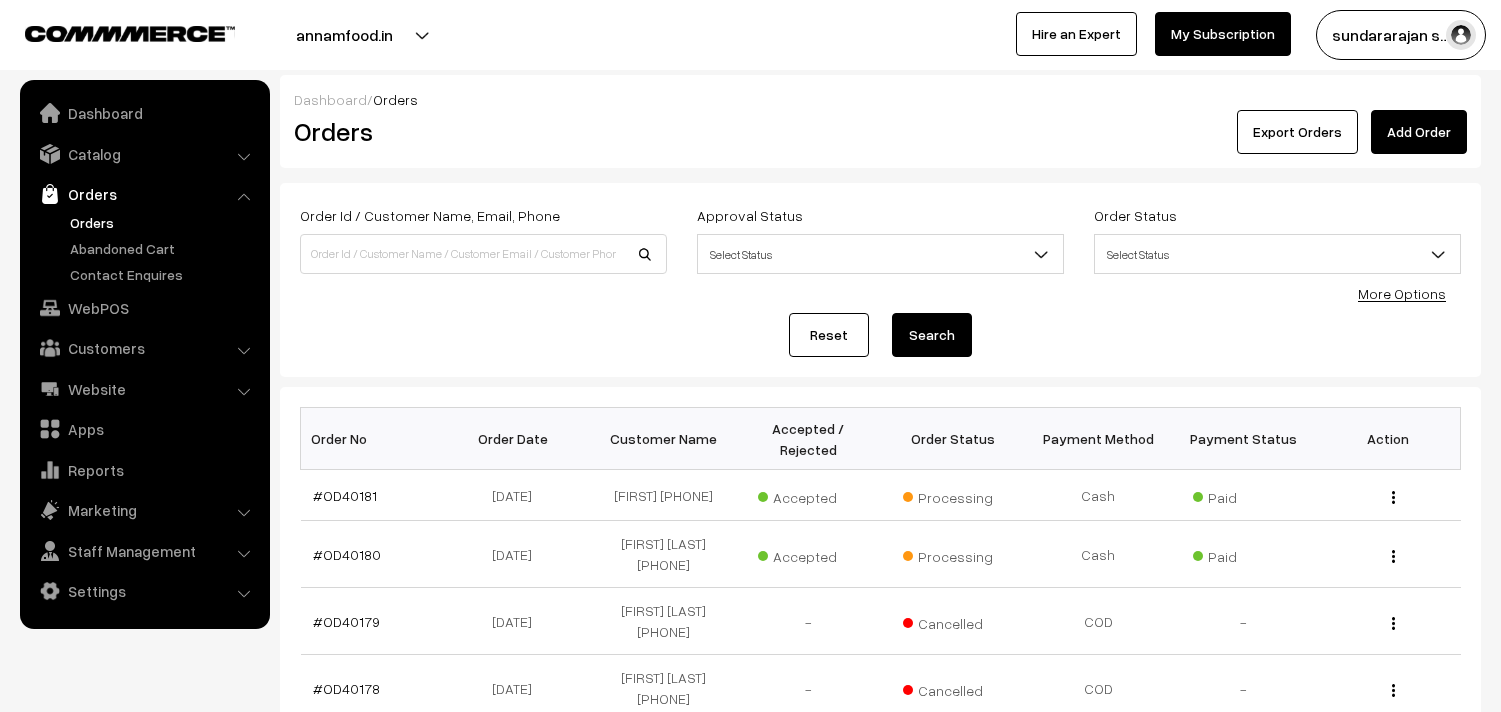 scroll, scrollTop: 0, scrollLeft: 0, axis: both 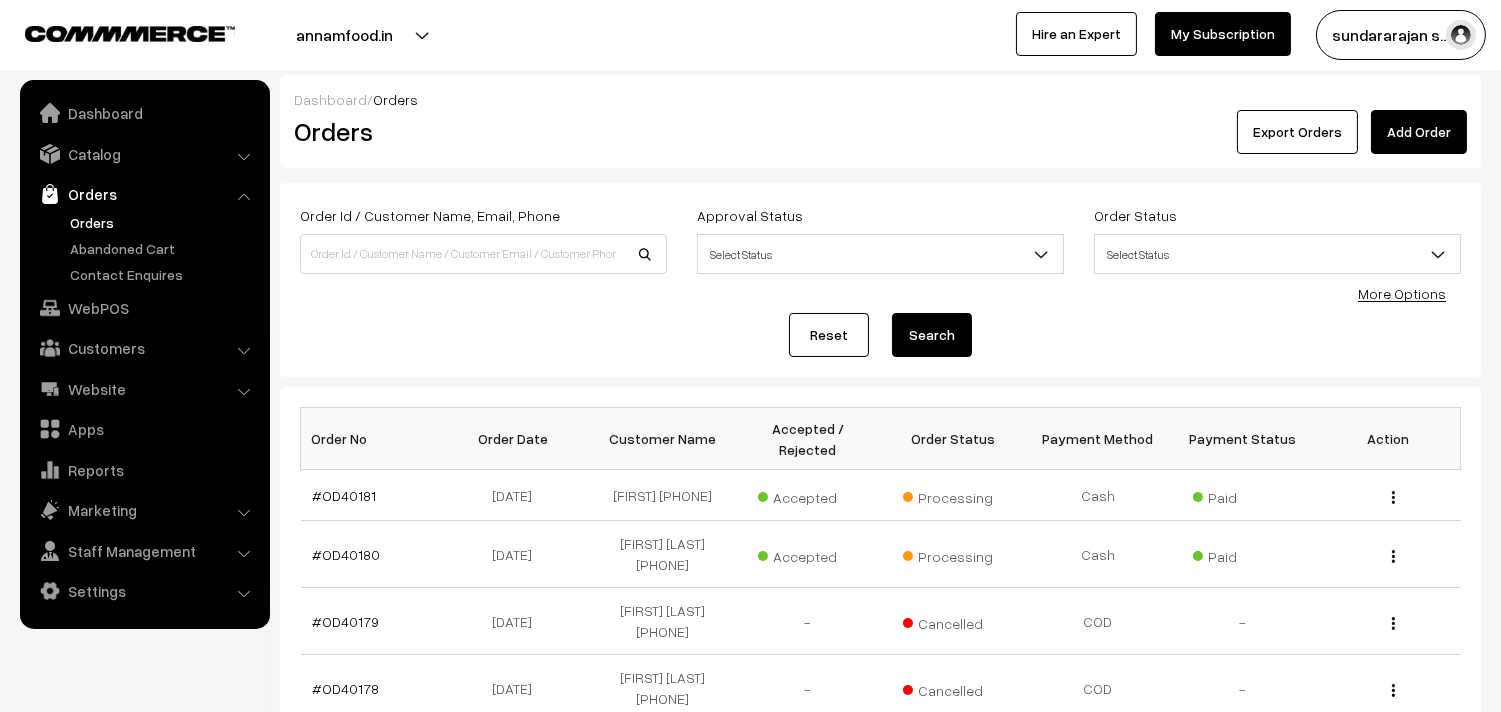 click on "Orders" at bounding box center [164, 222] 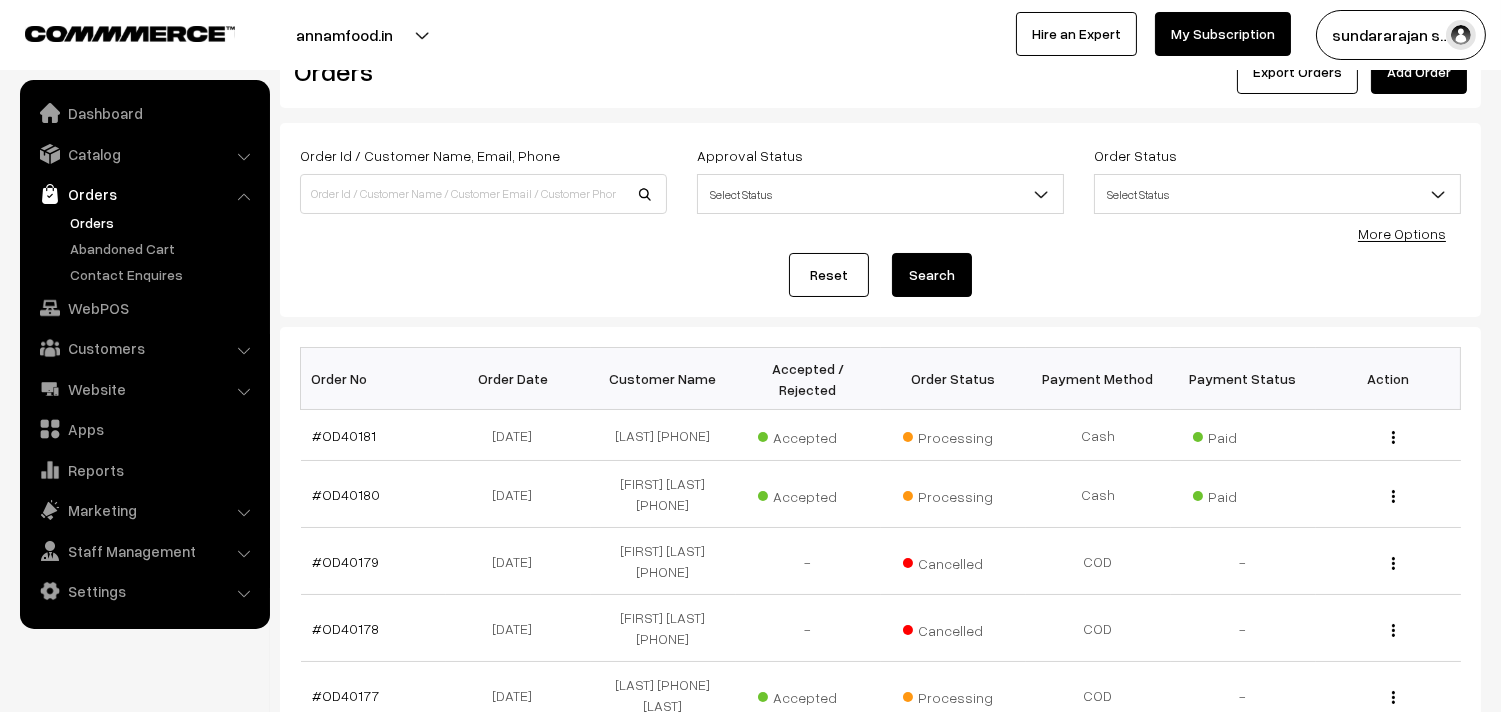 scroll, scrollTop: 111, scrollLeft: 0, axis: vertical 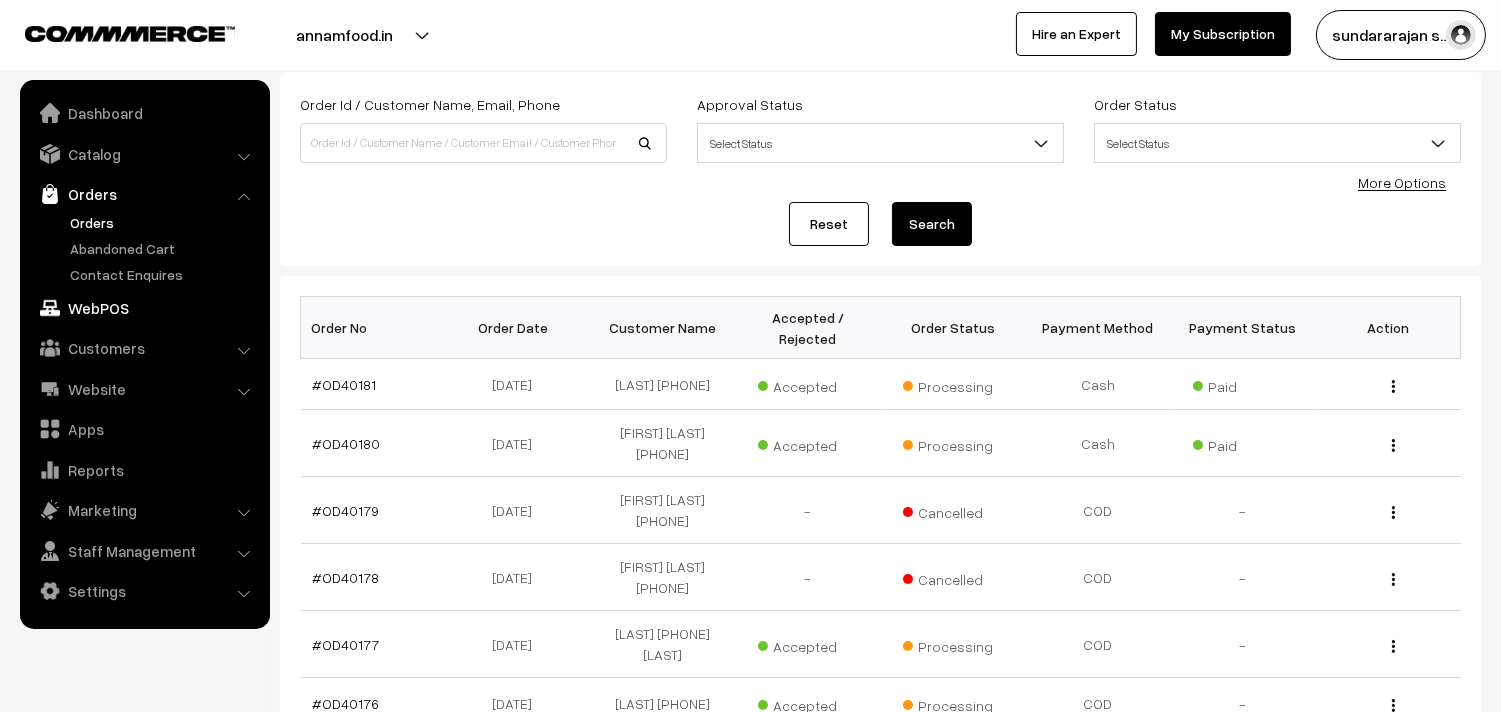 click on "WebPOS" at bounding box center [144, 308] 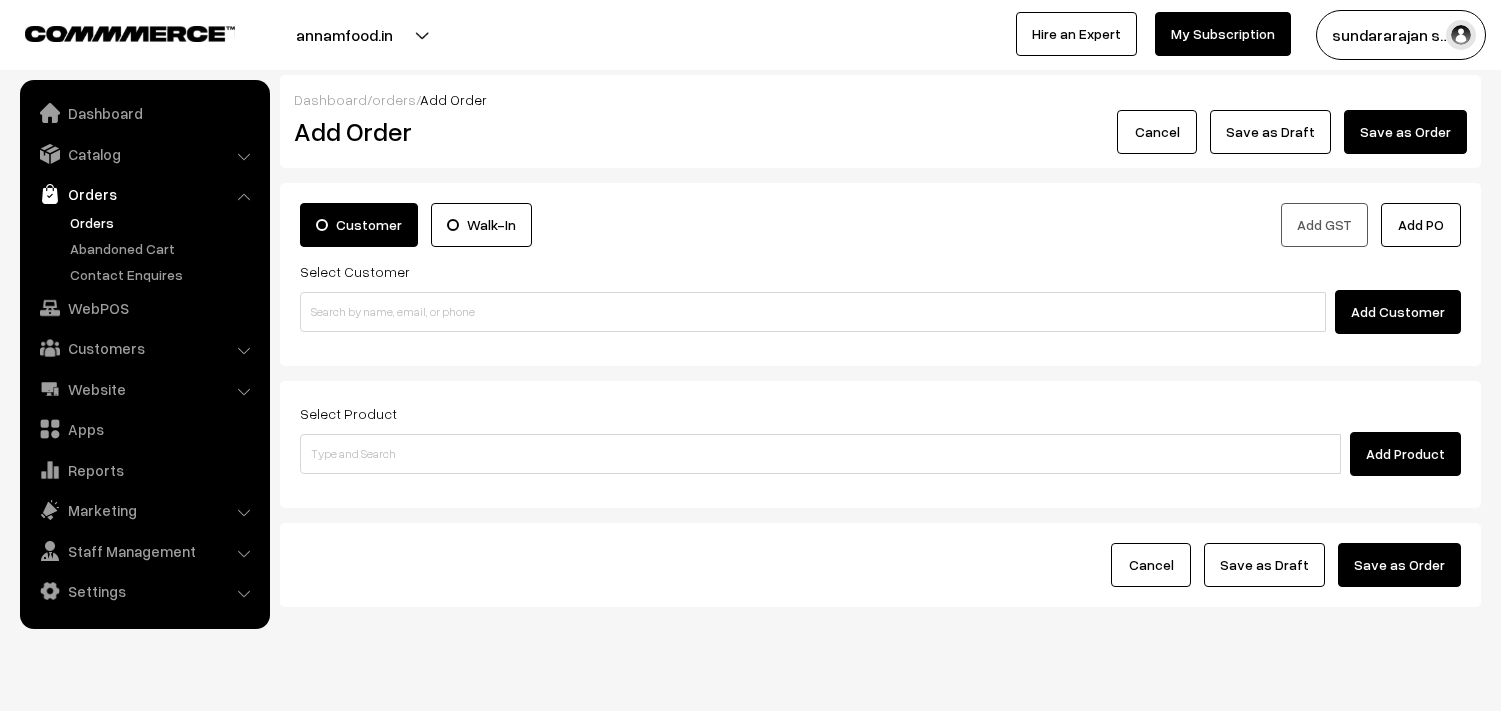 scroll, scrollTop: 0, scrollLeft: 0, axis: both 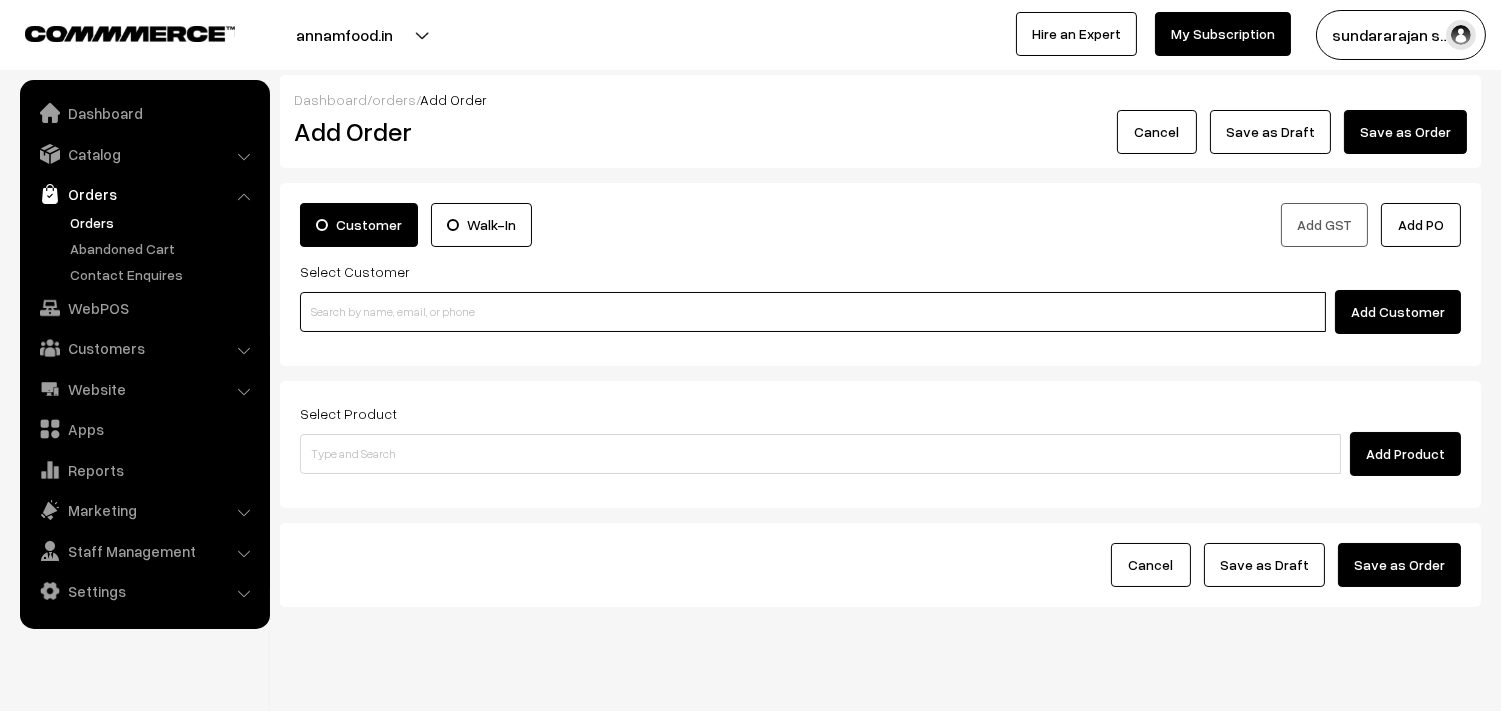 click at bounding box center (813, 312) 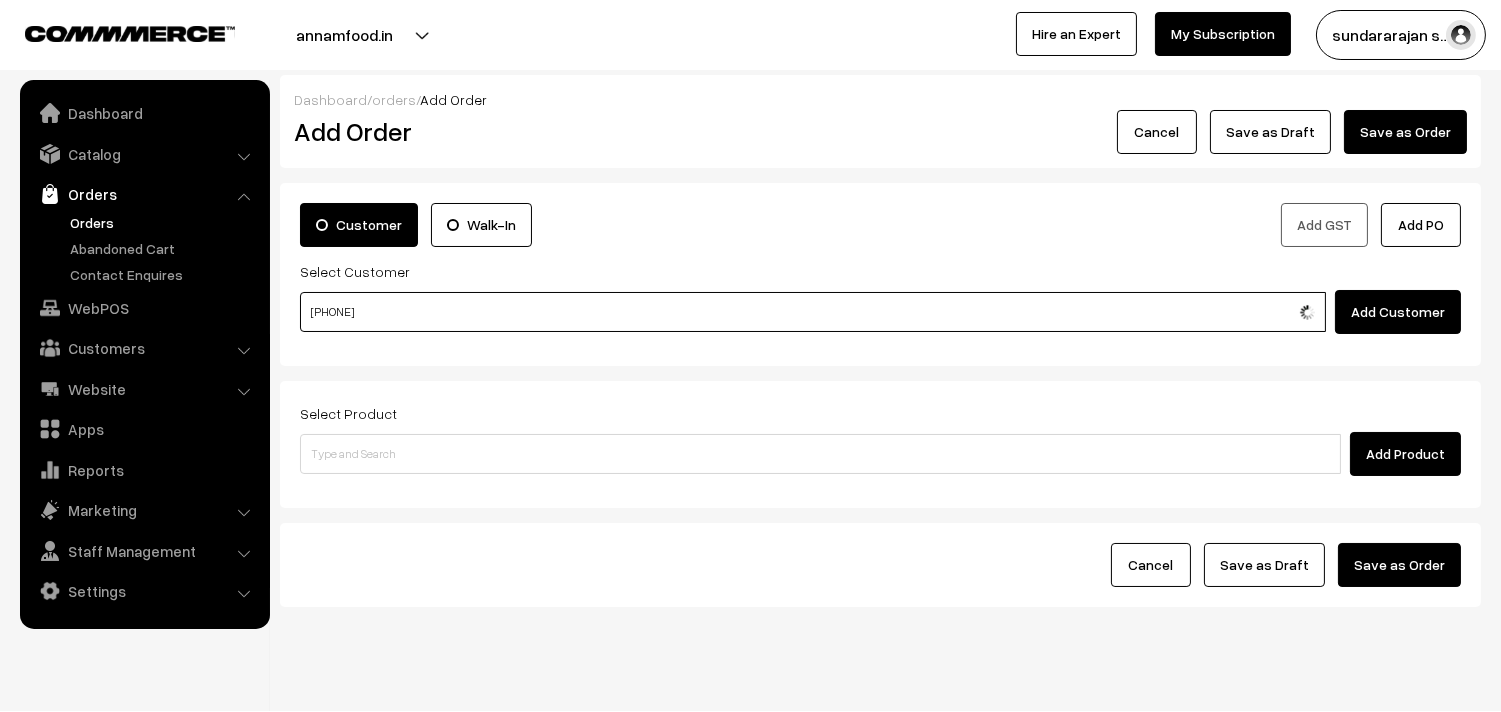 click on "93810 51205" at bounding box center (813, 312) 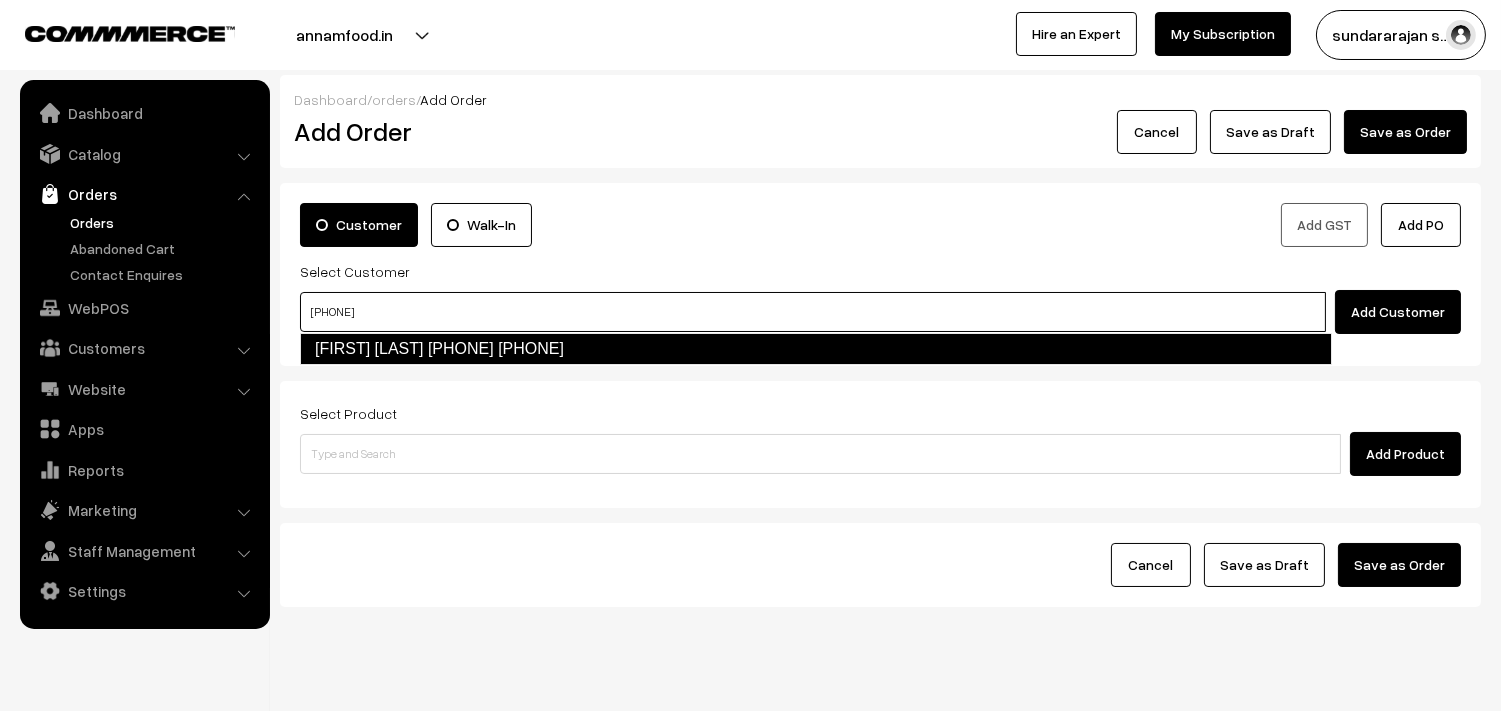 drag, startPoint x: 358, startPoint y: 348, endPoint x: 374, endPoint y: 342, distance: 17.088007 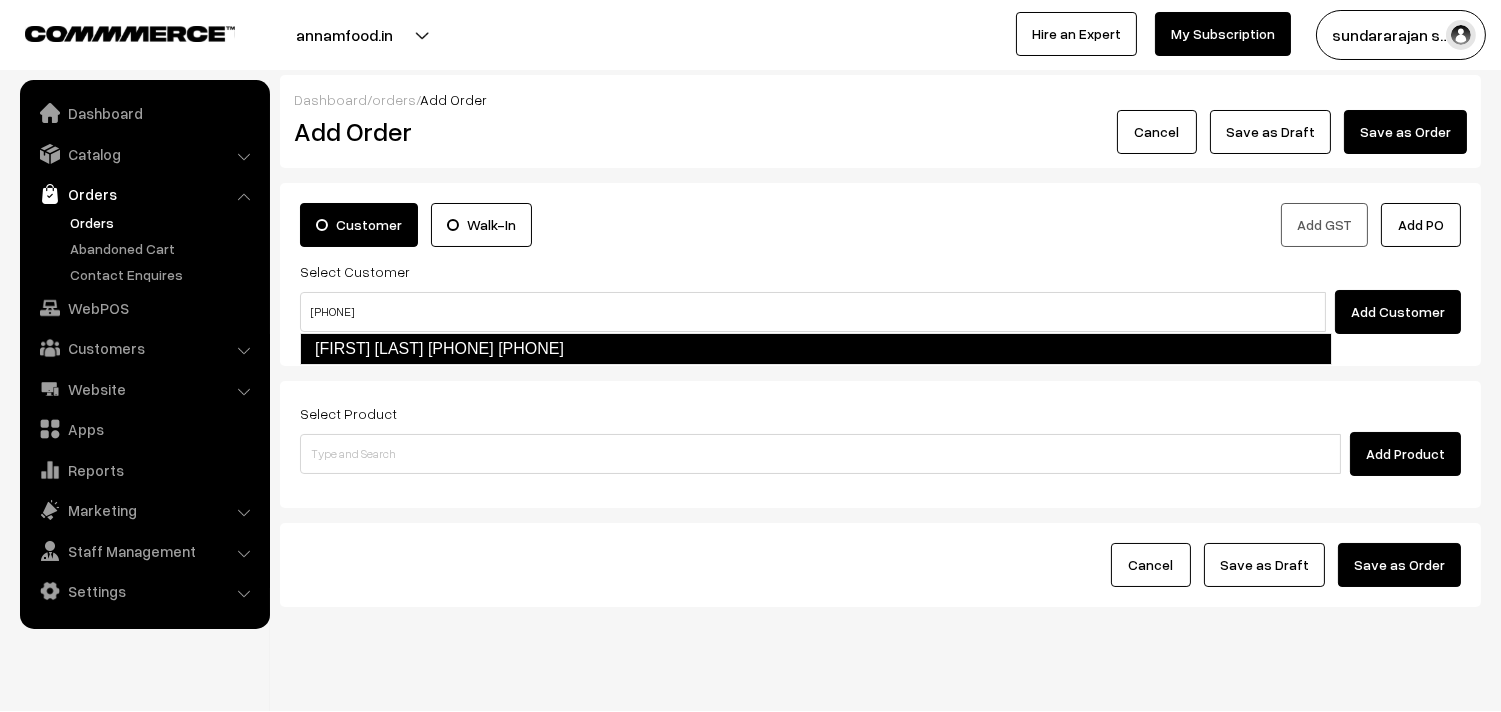 type 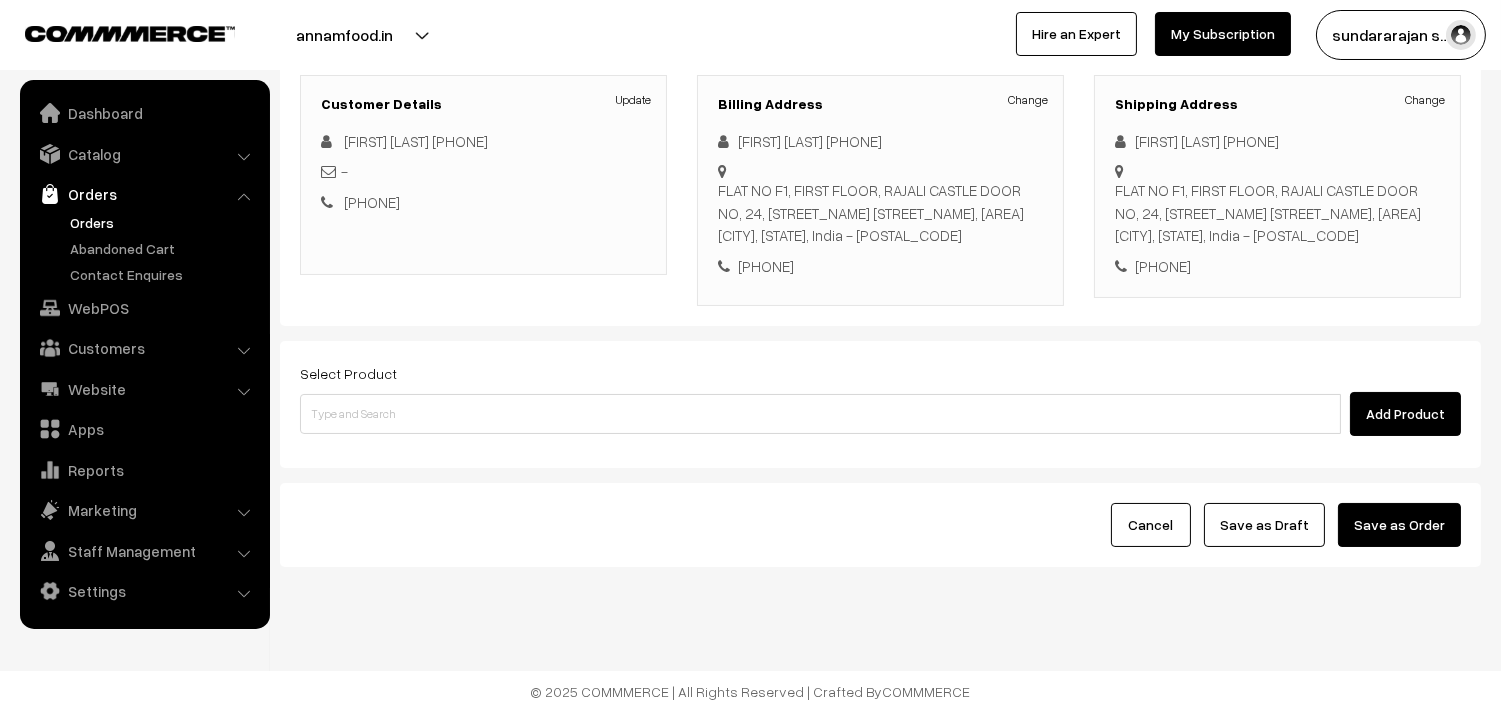 scroll, scrollTop: 272, scrollLeft: 0, axis: vertical 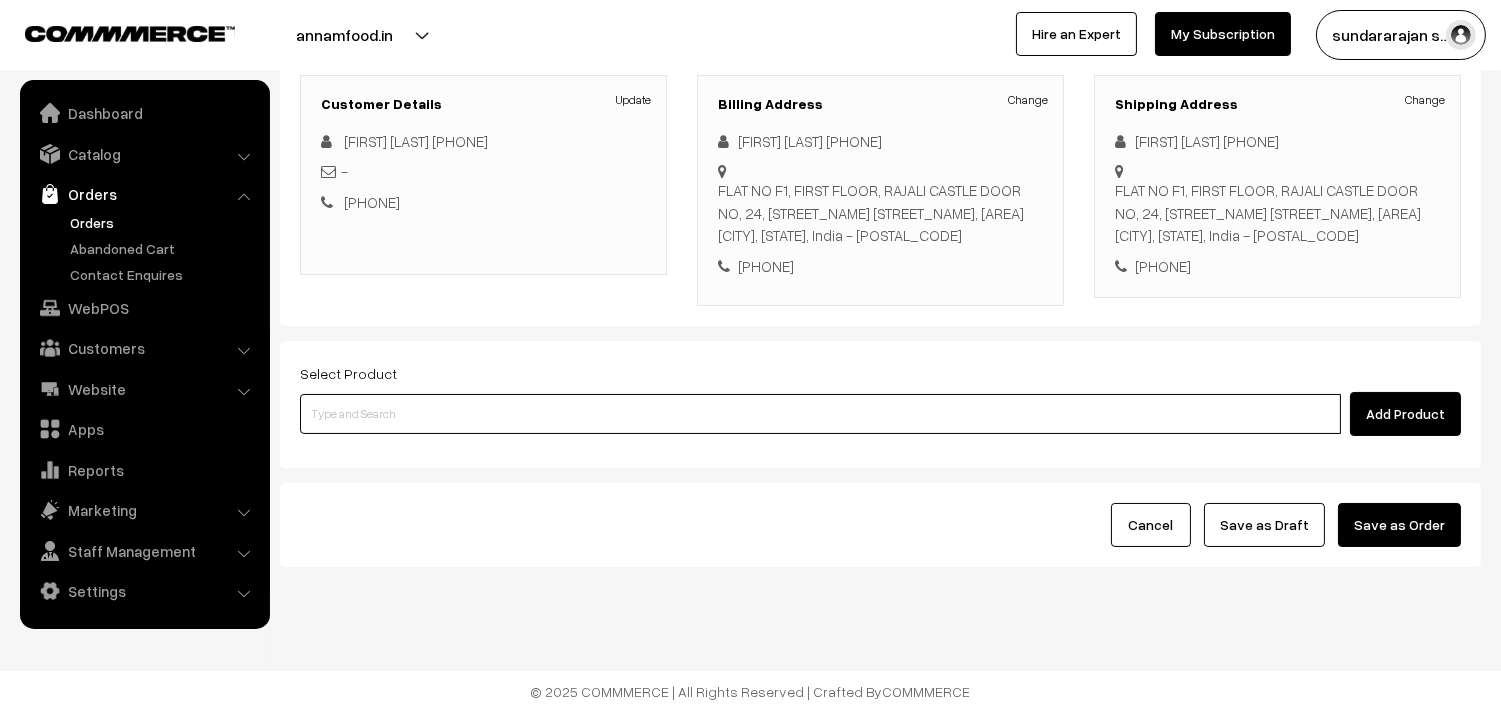 click at bounding box center (820, 414) 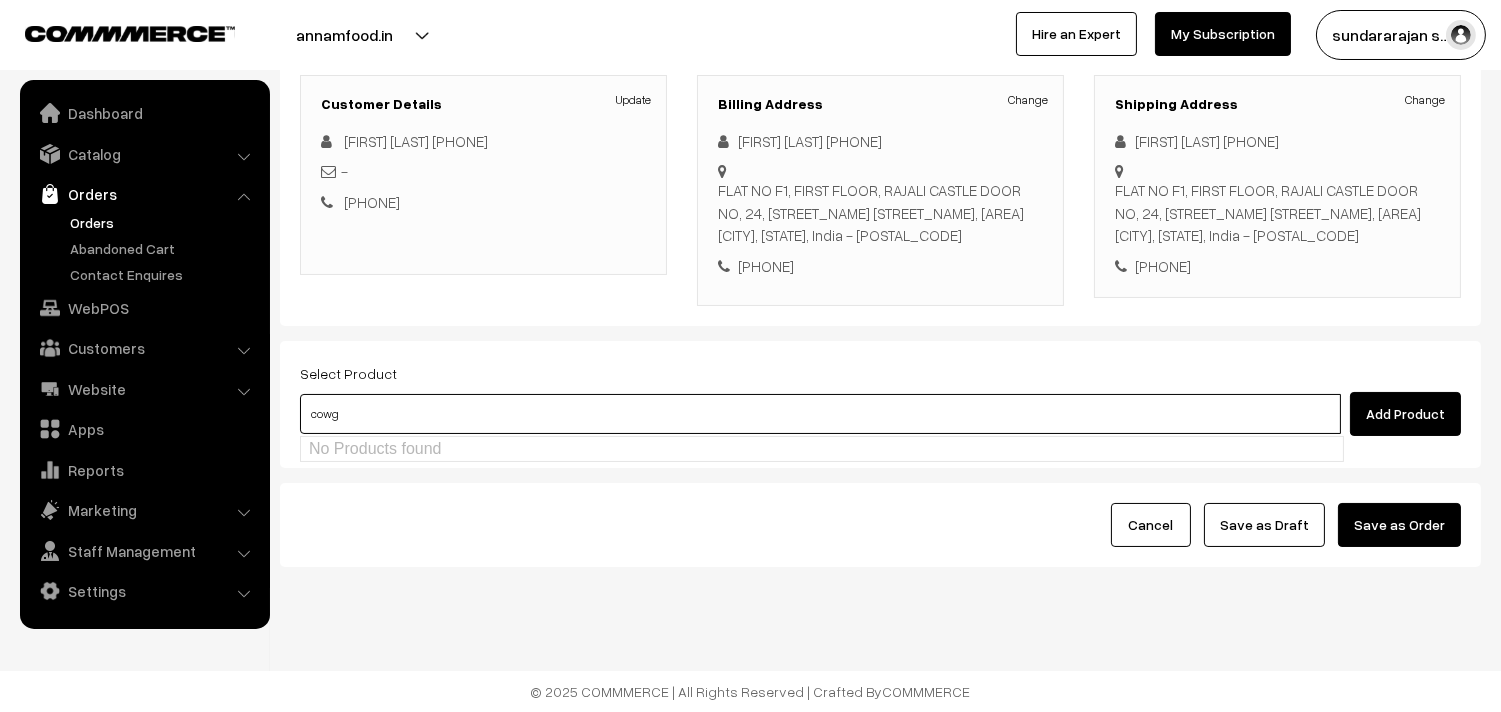 type on "No Products found" 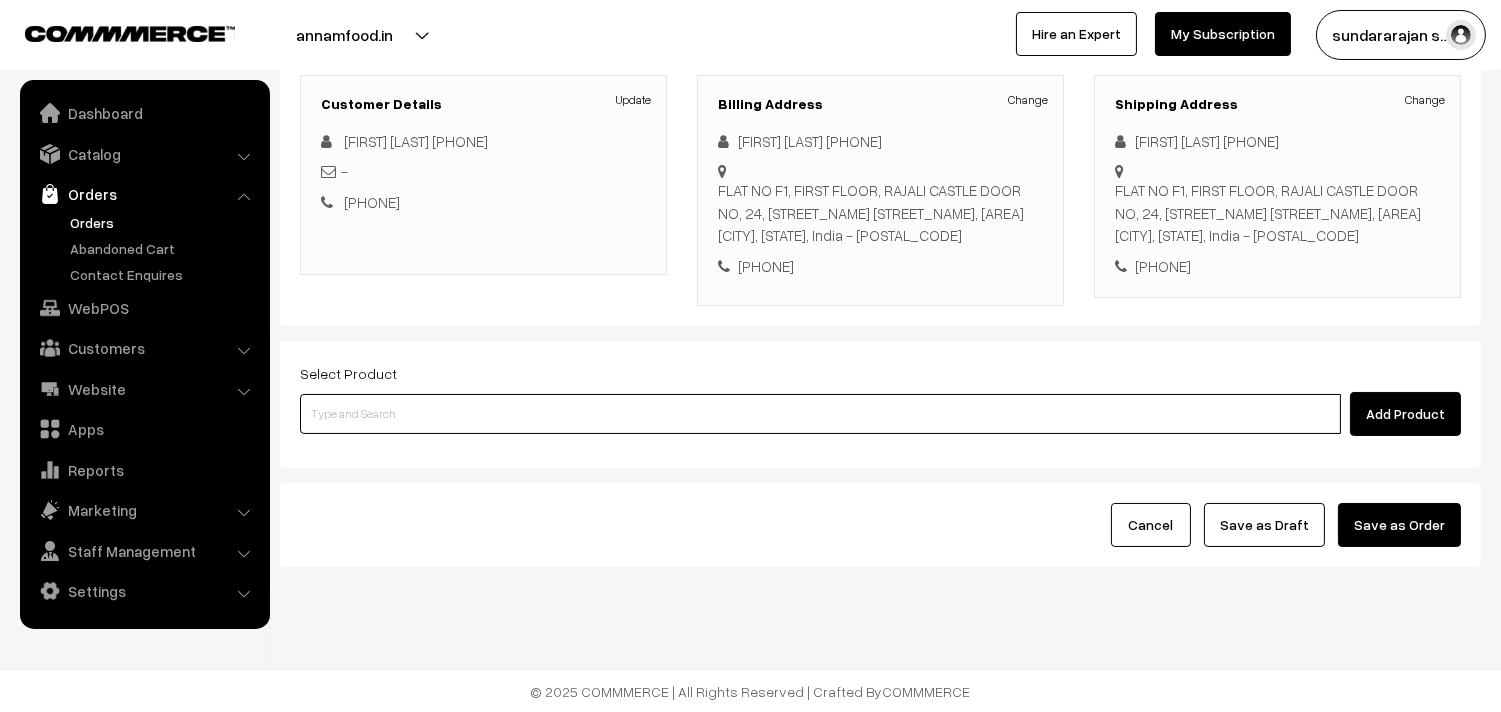 click at bounding box center [820, 414] 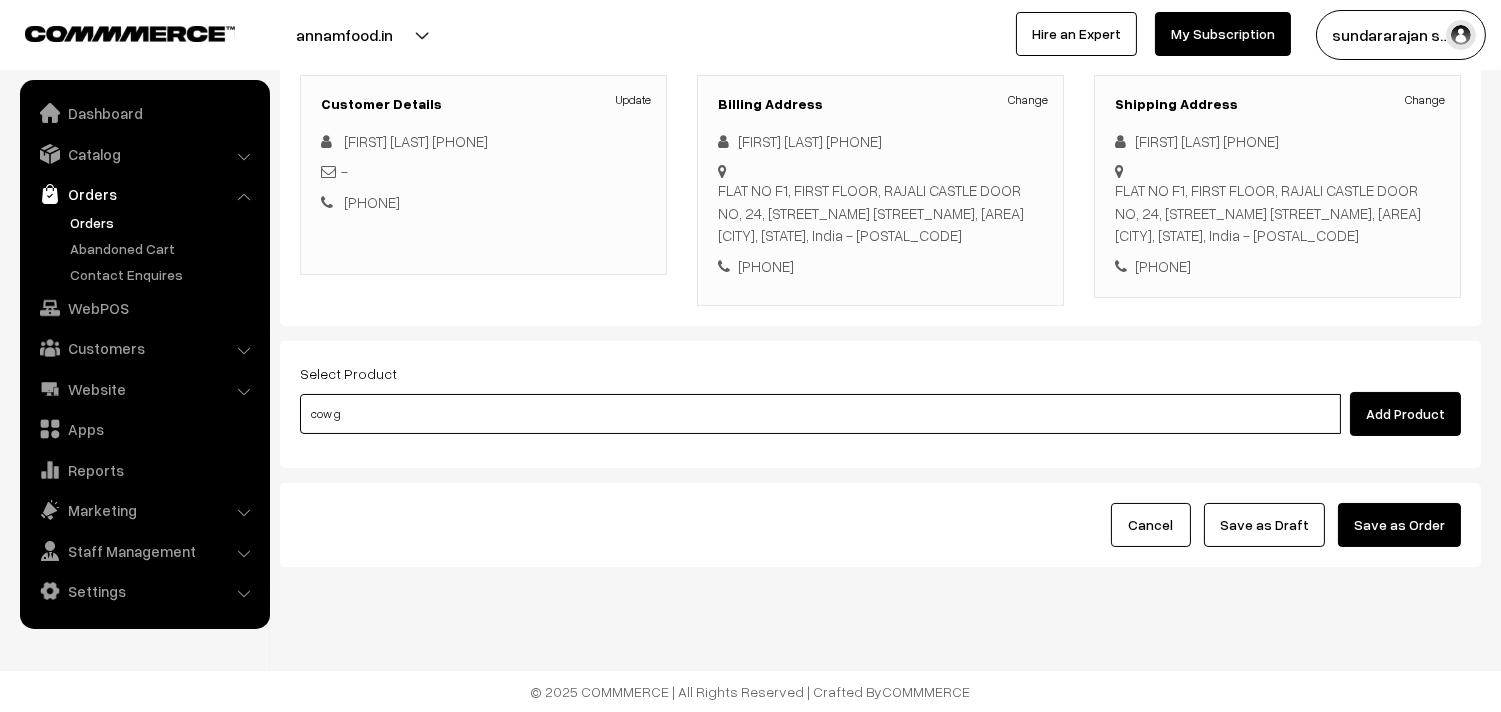 type on "Cow Ghee -1 kg" 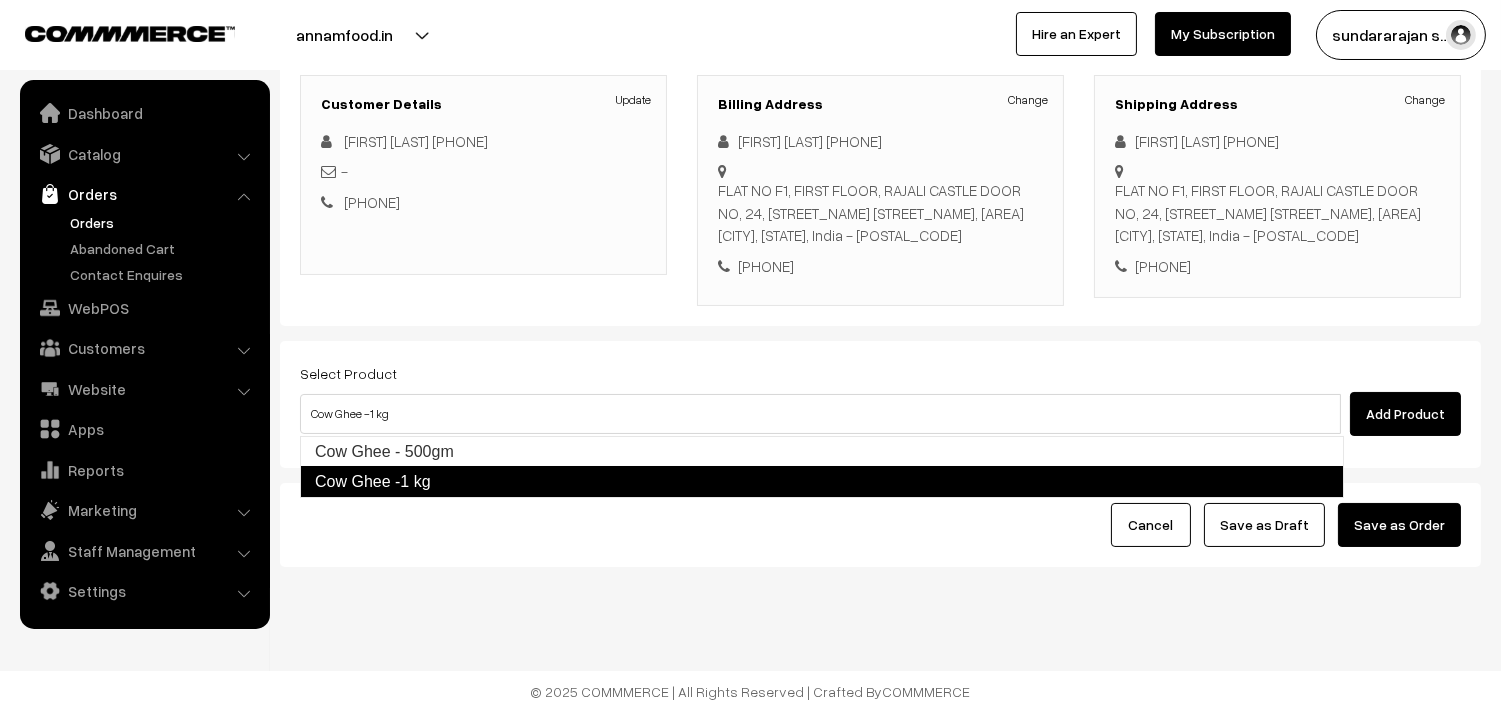 type 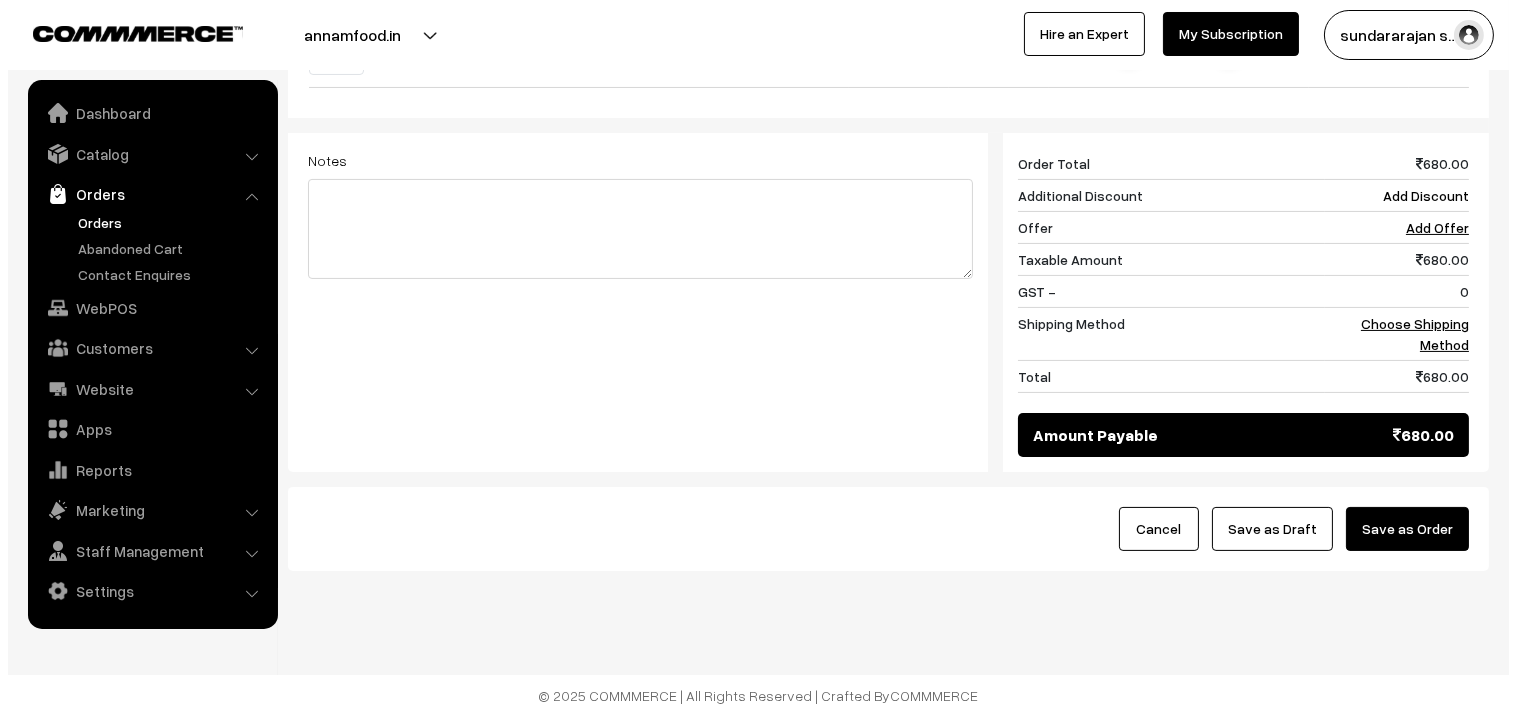 scroll, scrollTop: 760, scrollLeft: 0, axis: vertical 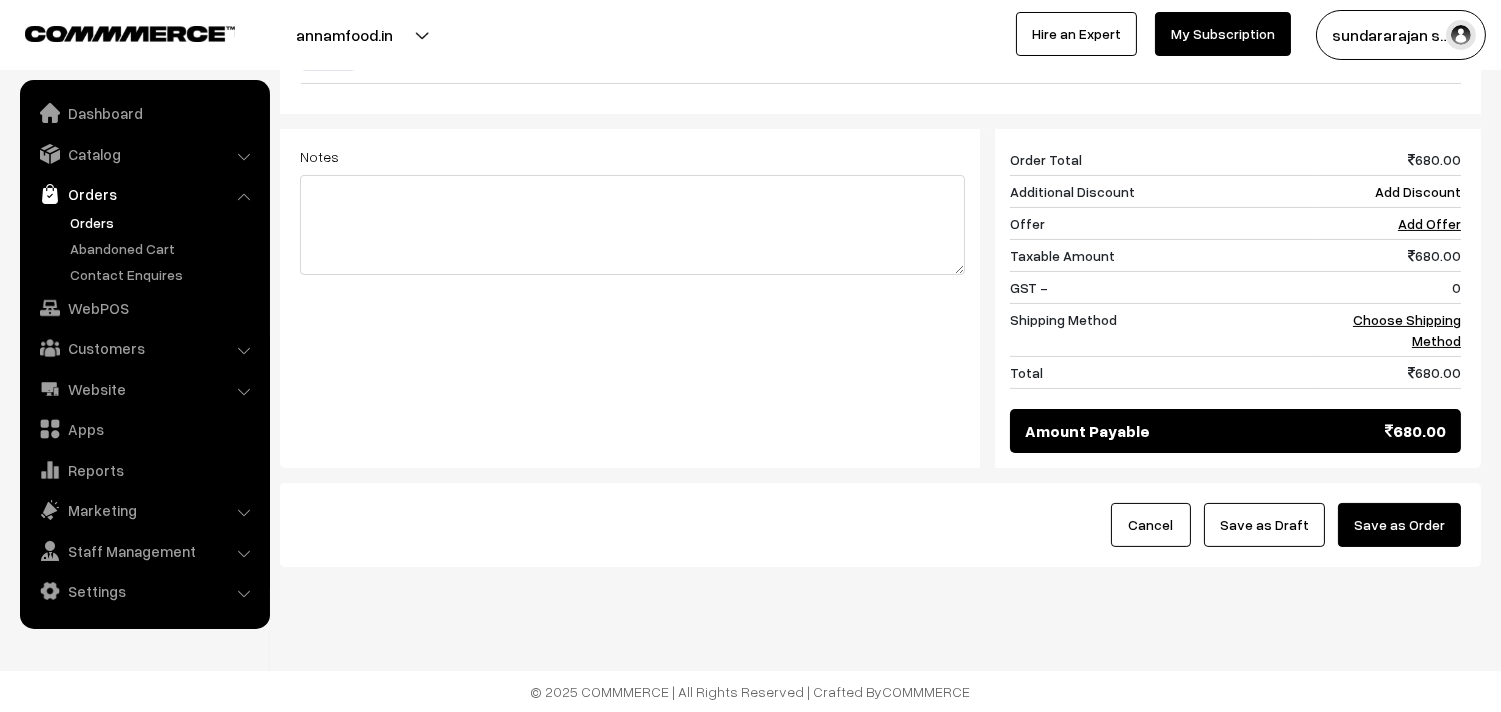 click on "Save as Order" at bounding box center (1399, 525) 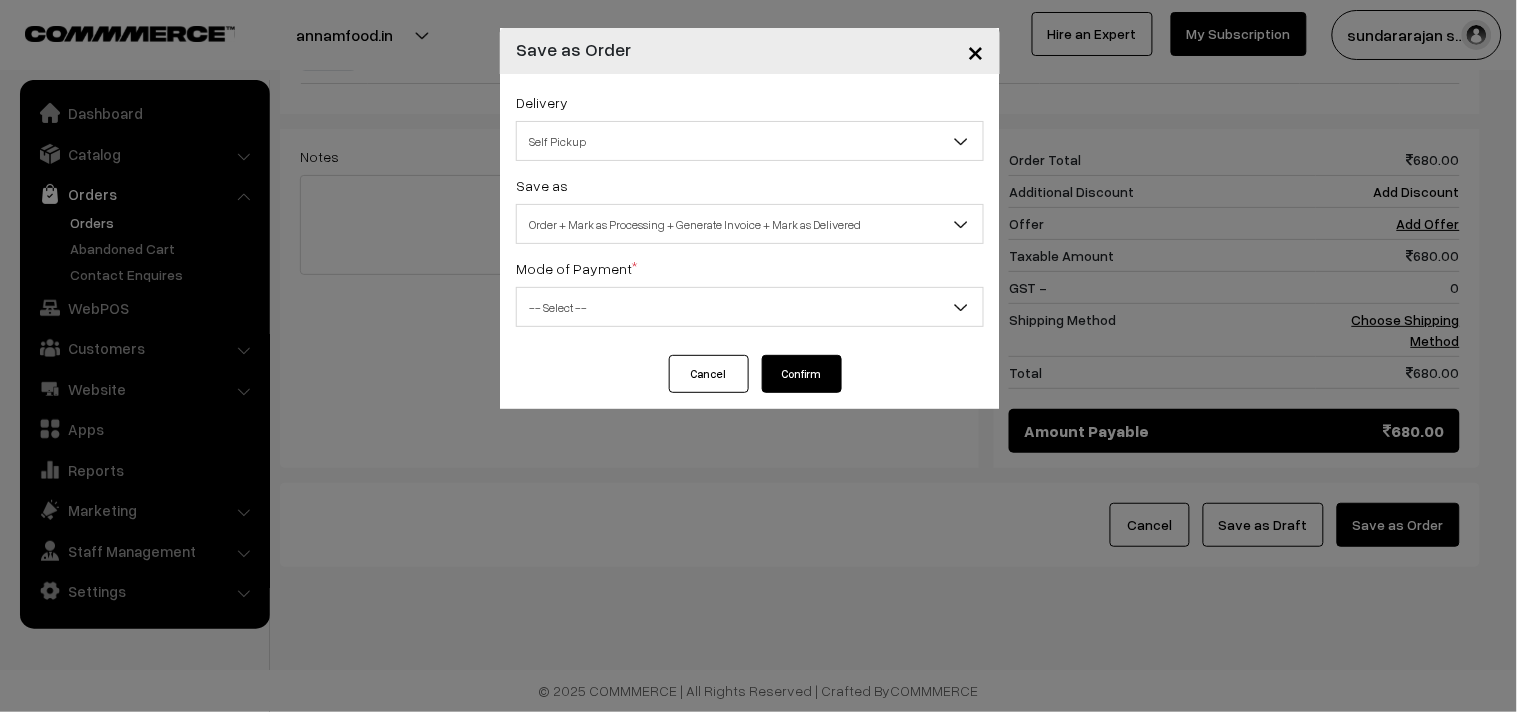 click on "-- Select --" at bounding box center (750, 307) 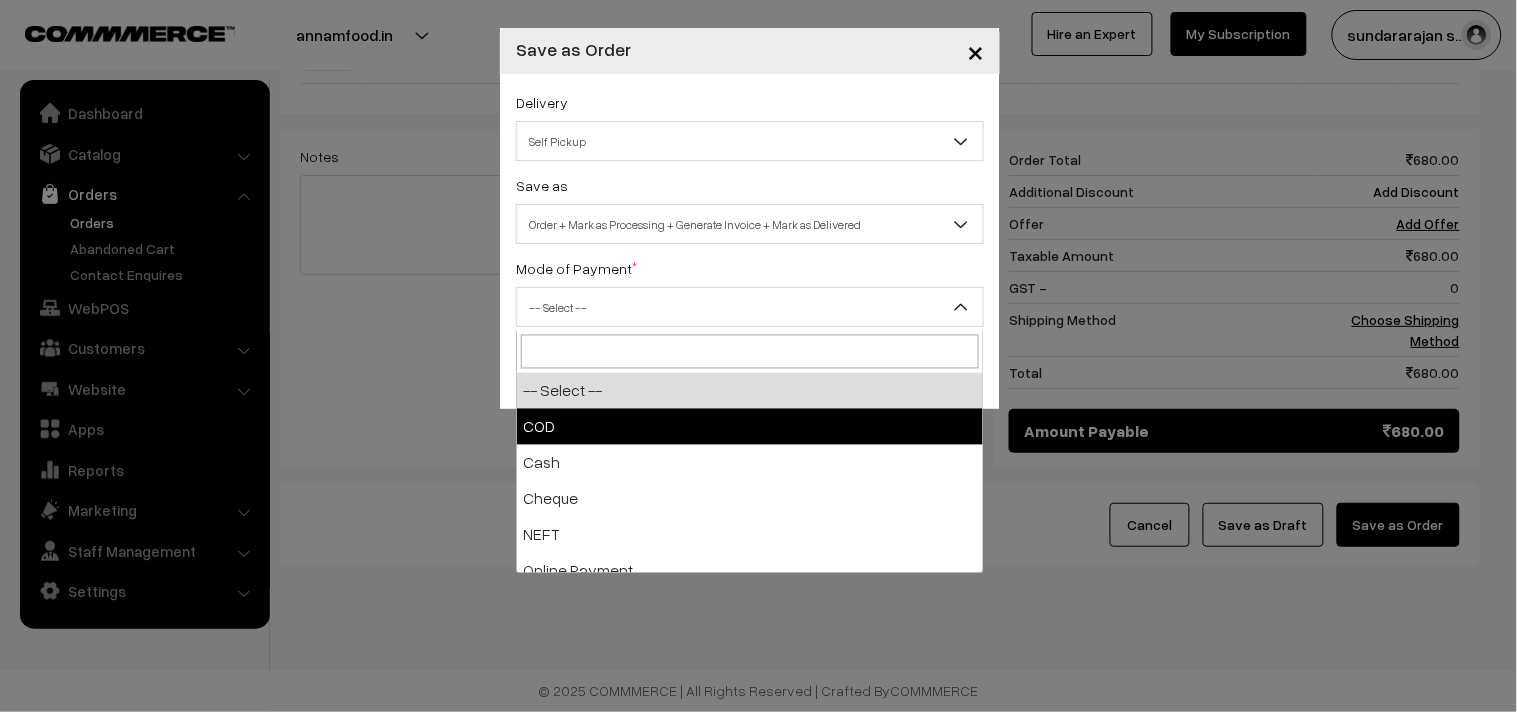 select on "1" 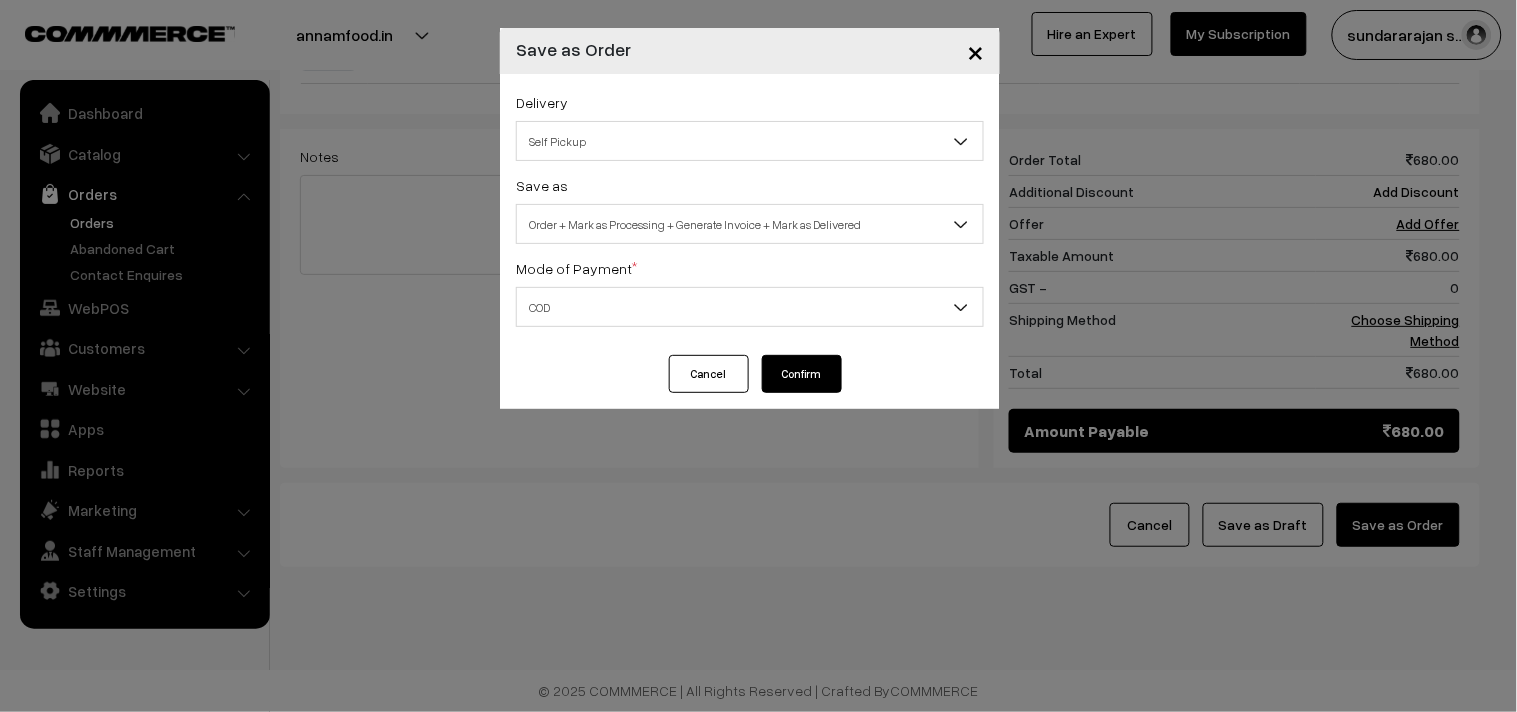 click on "Confirm" at bounding box center [802, 374] 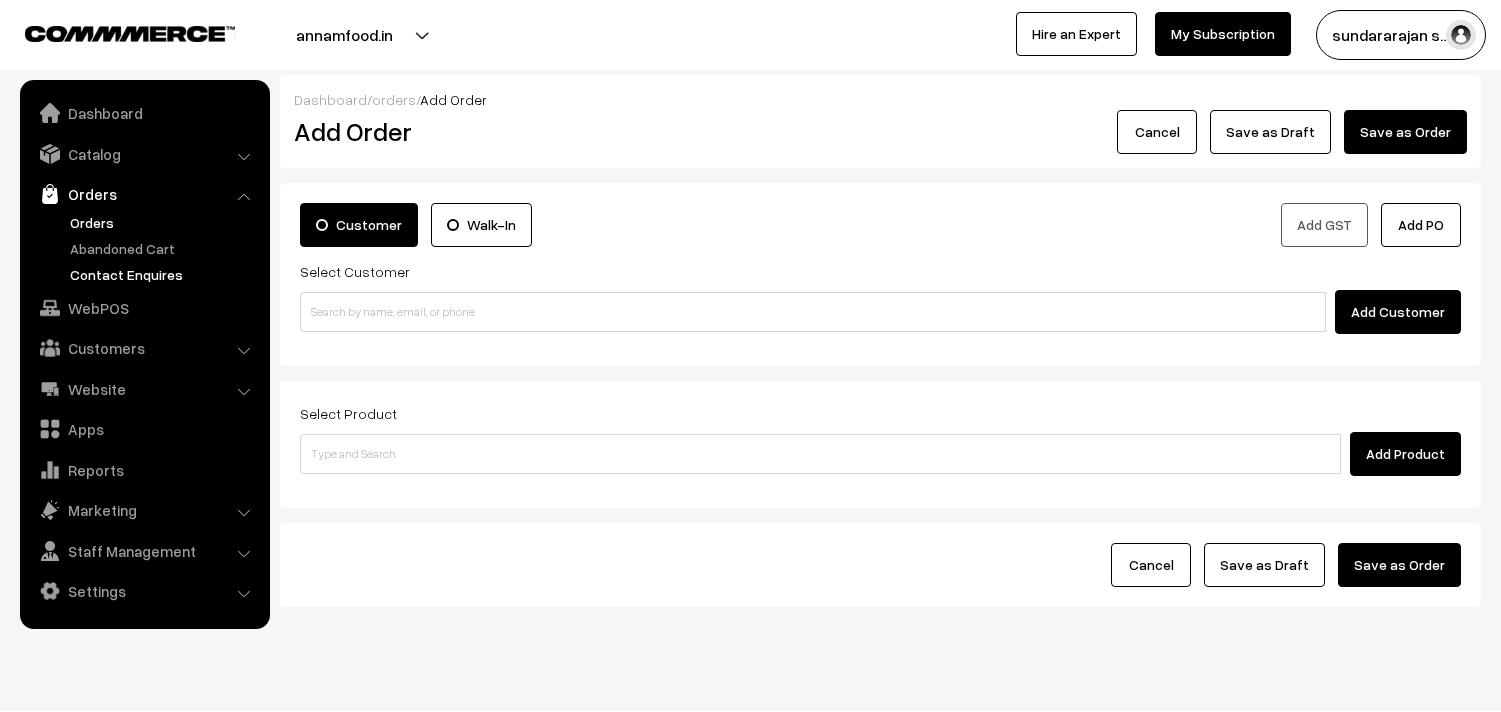 scroll, scrollTop: 0, scrollLeft: 0, axis: both 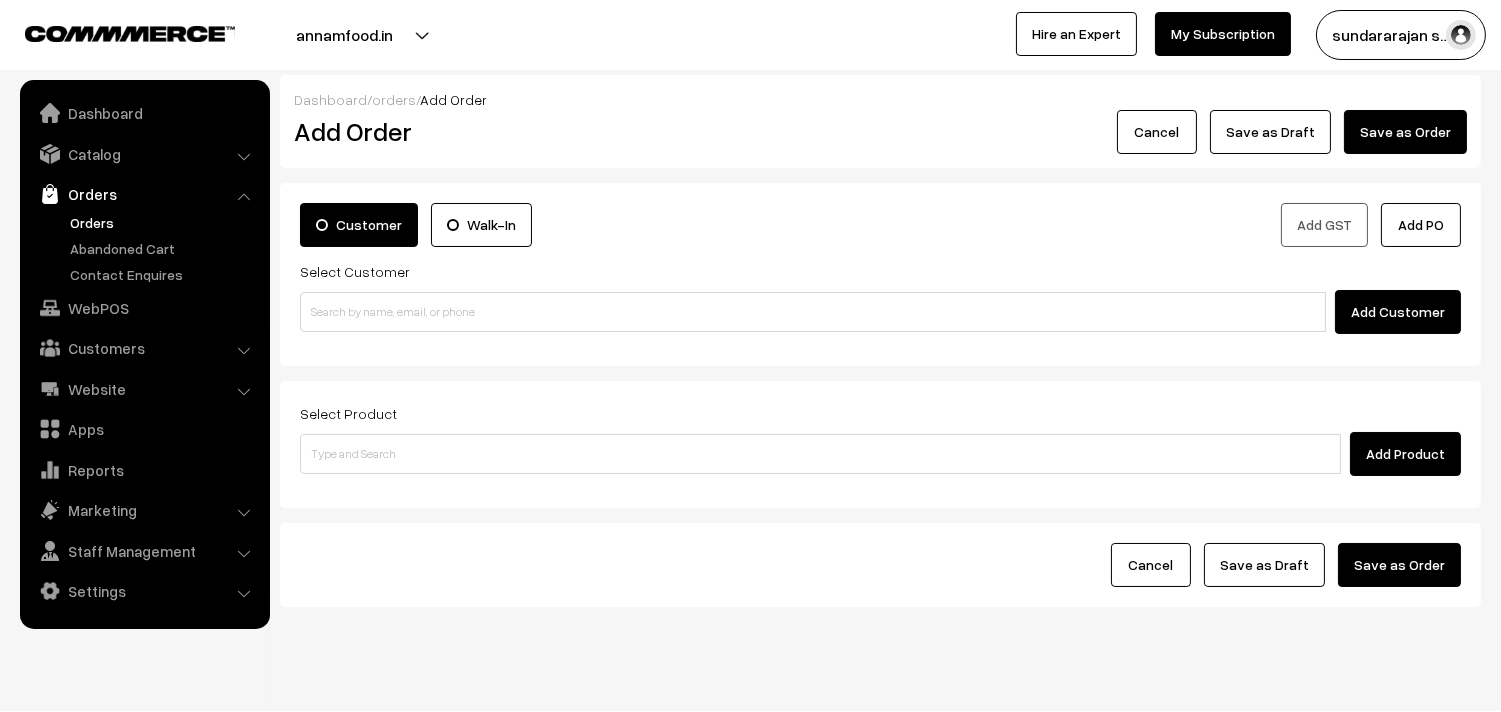 click on "Orders" at bounding box center (164, 222) 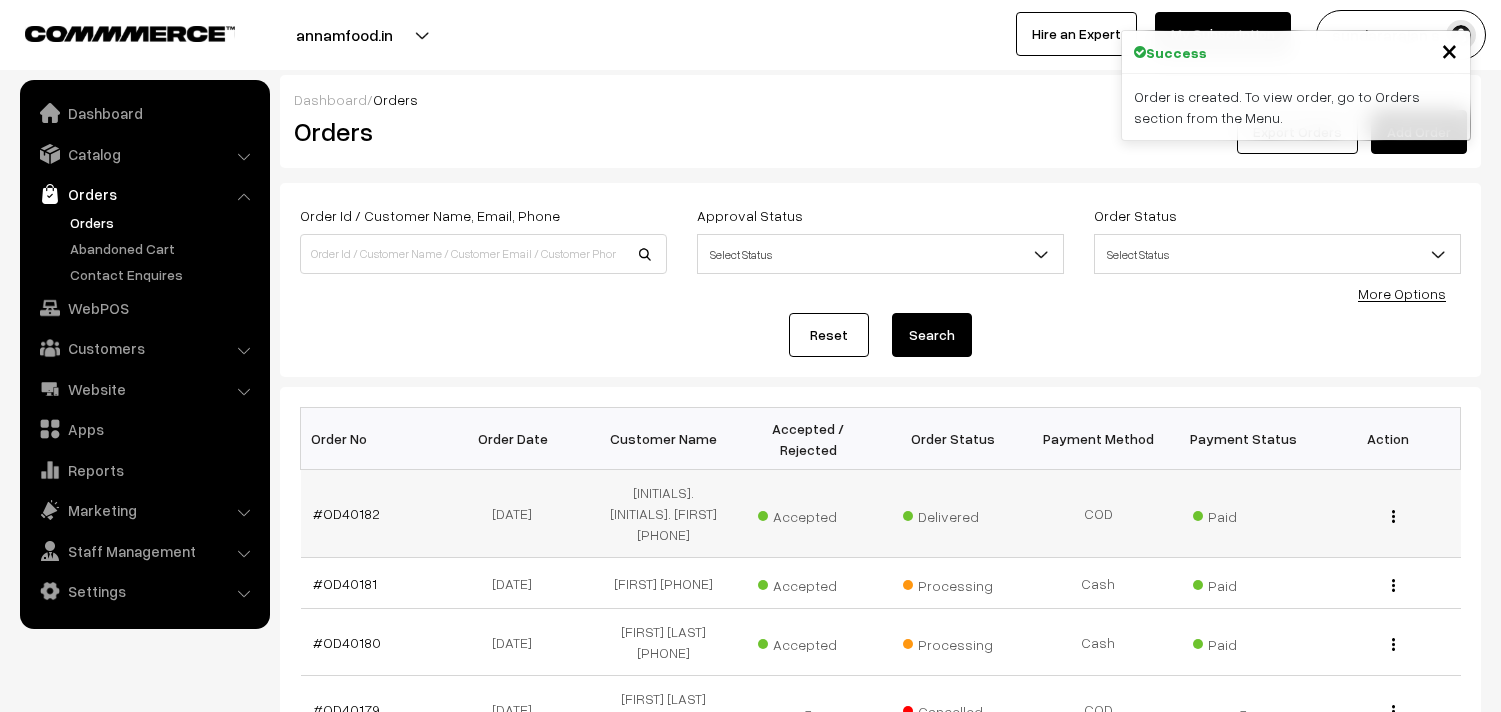 scroll, scrollTop: 0, scrollLeft: 0, axis: both 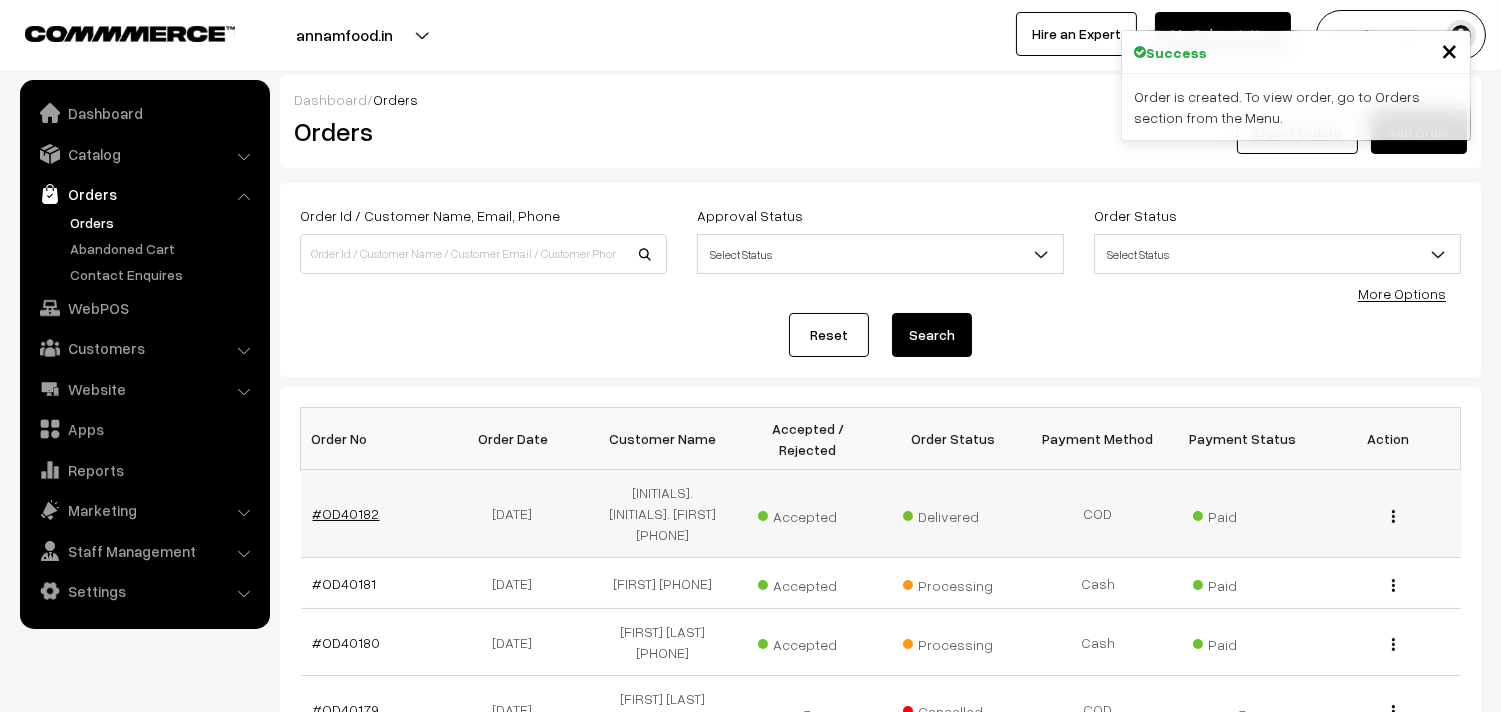 click on "#OD40182" at bounding box center (346, 513) 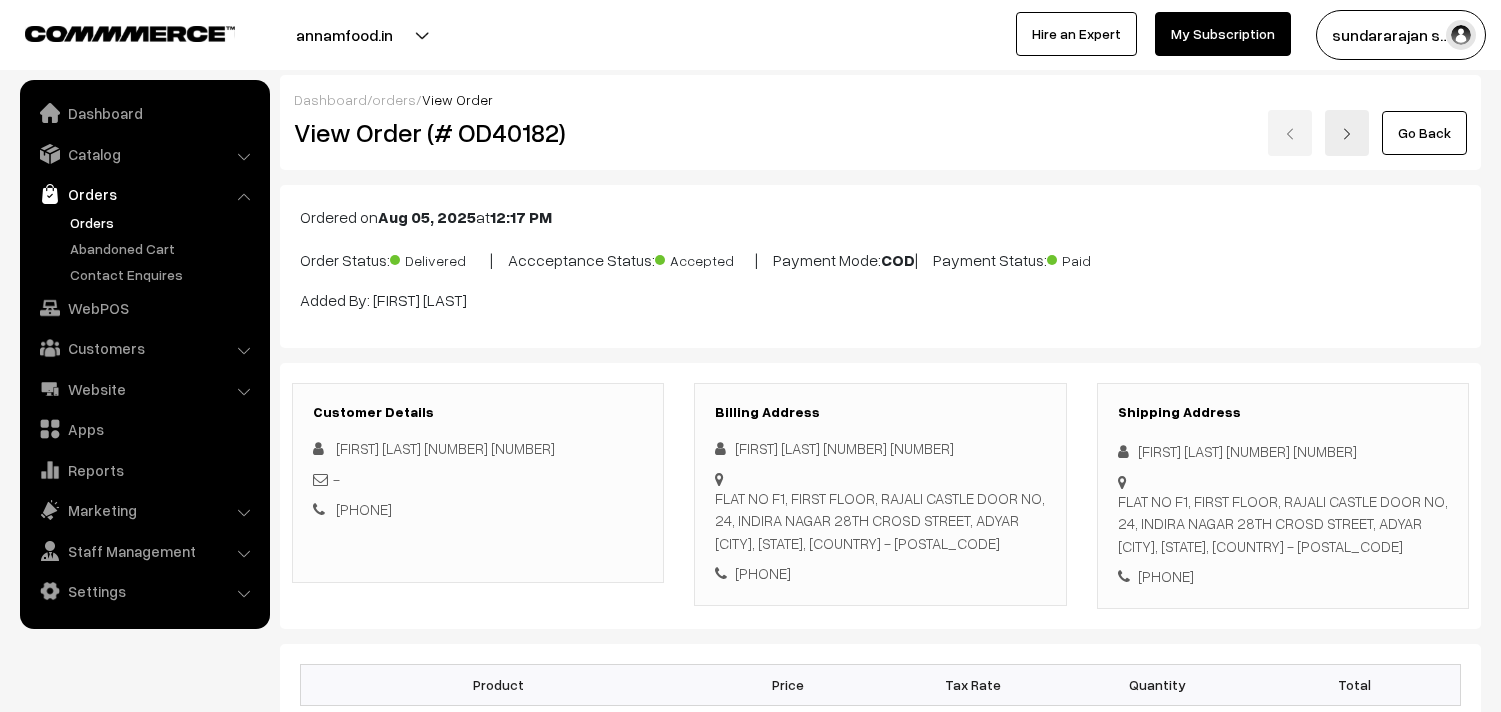 scroll, scrollTop: 0, scrollLeft: 0, axis: both 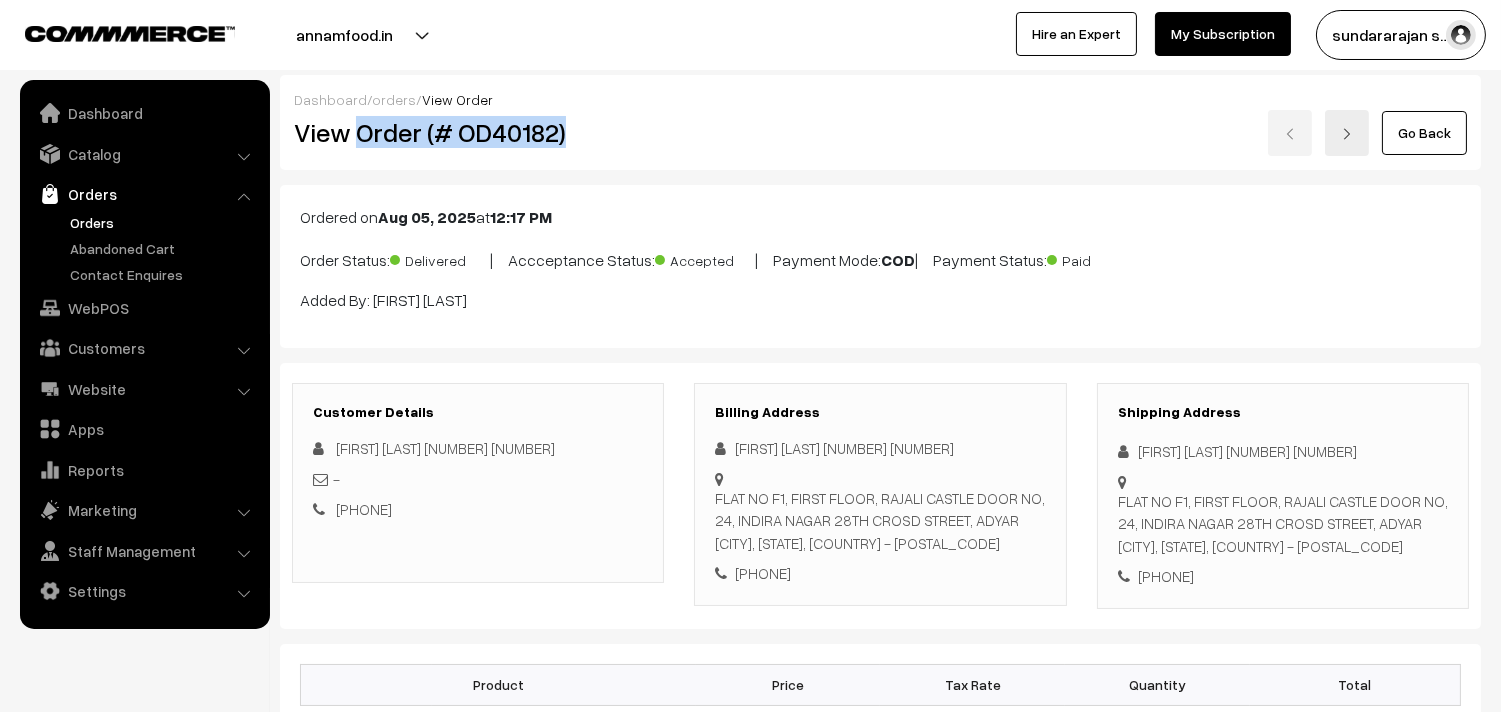 drag, startPoint x: 355, startPoint y: 138, endPoint x: 652, endPoint y: 146, distance: 297.10773 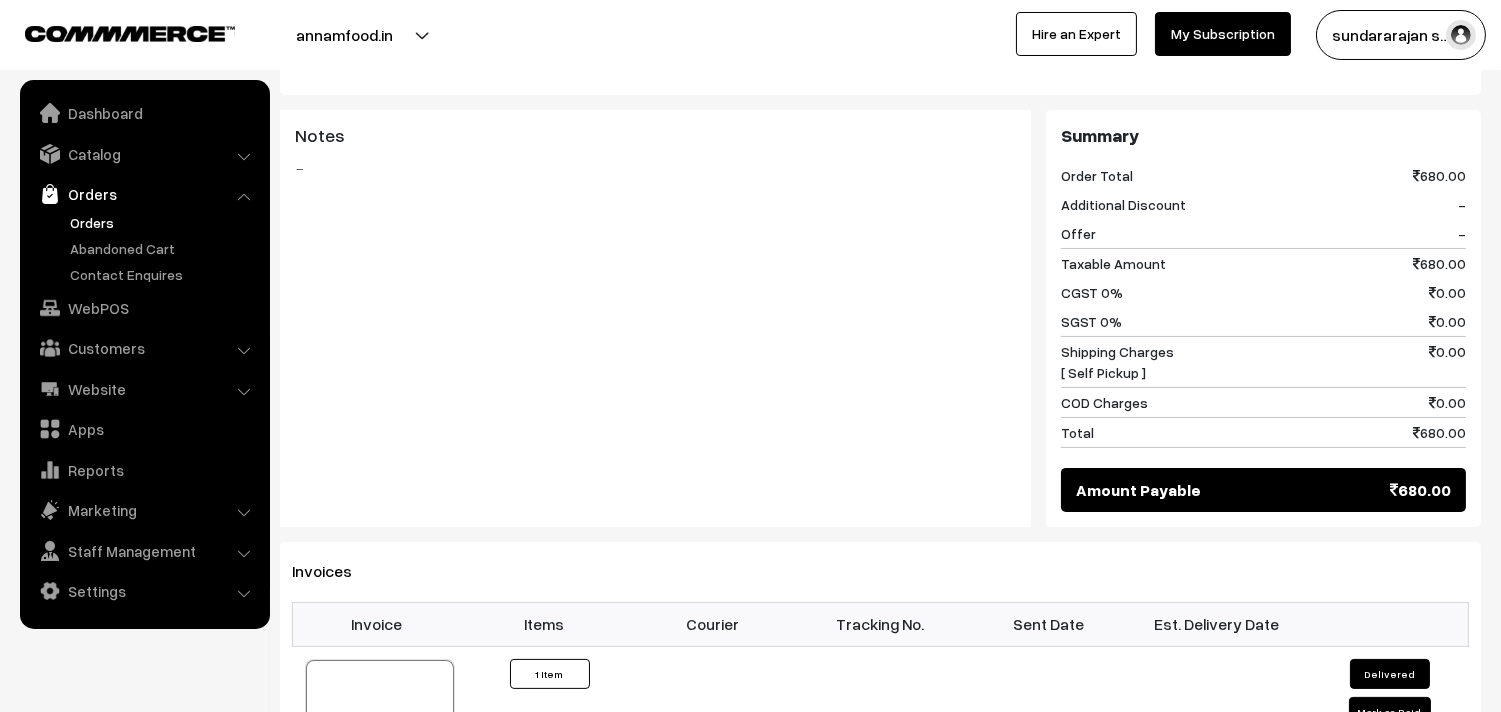 scroll, scrollTop: 1000, scrollLeft: 0, axis: vertical 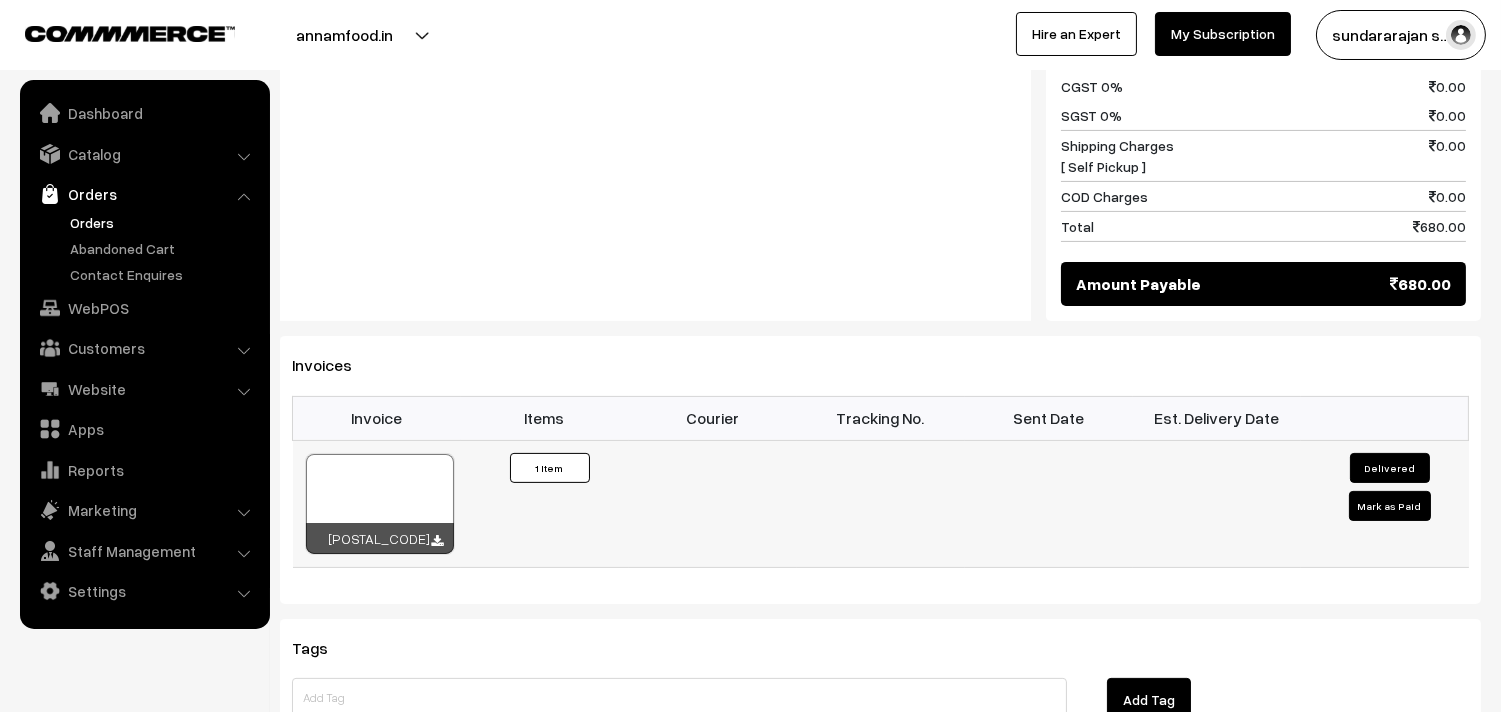 click at bounding box center [380, 504] 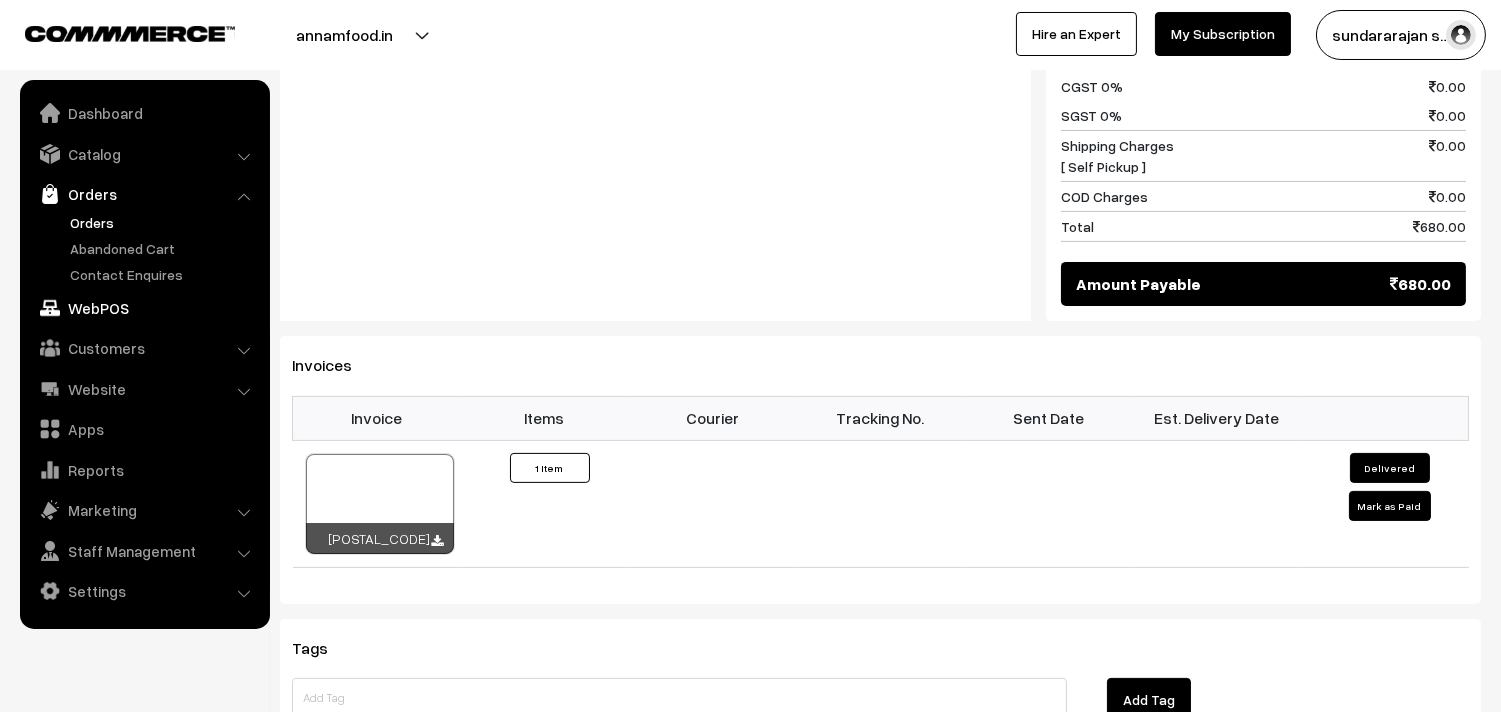 click on "WebPOS" at bounding box center (144, 308) 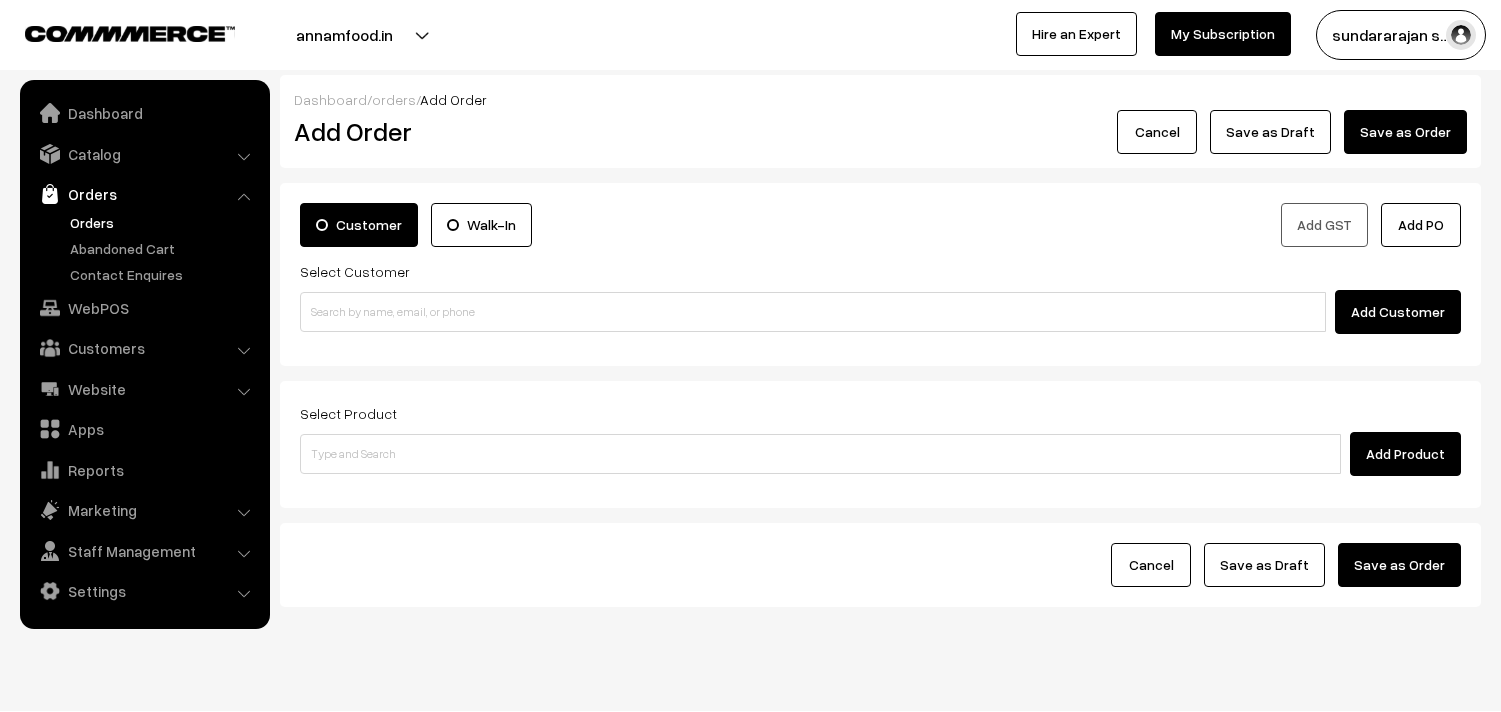 scroll, scrollTop: 0, scrollLeft: 0, axis: both 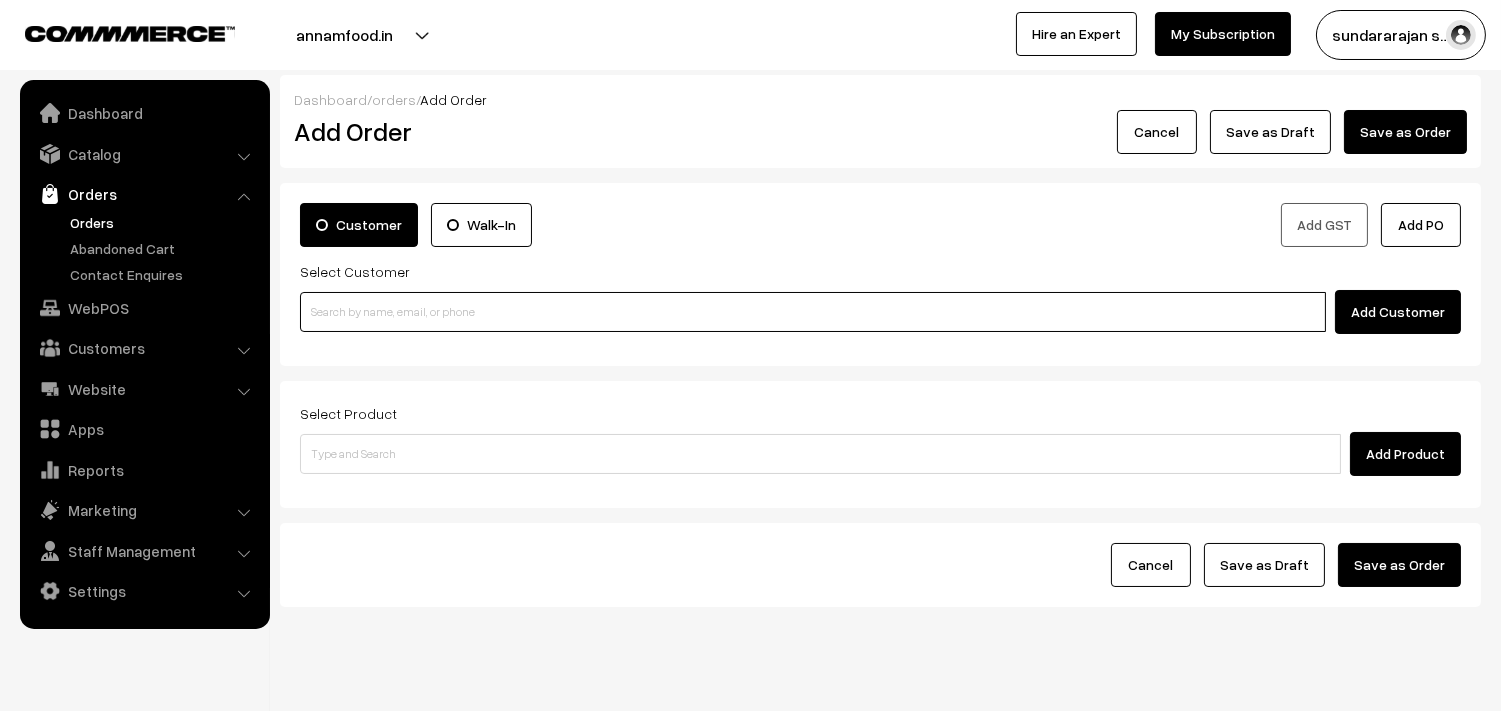 click at bounding box center (813, 312) 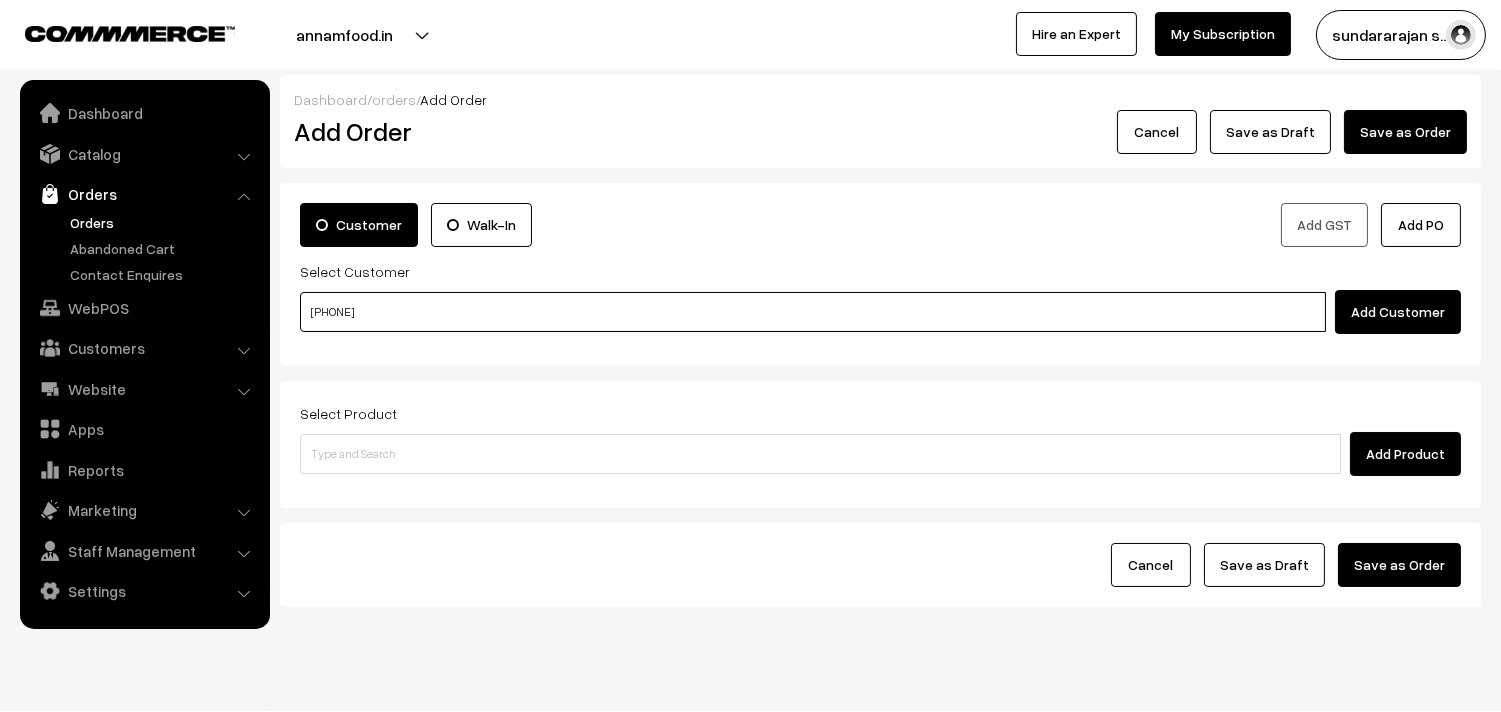 click on "99623 86246" at bounding box center [813, 312] 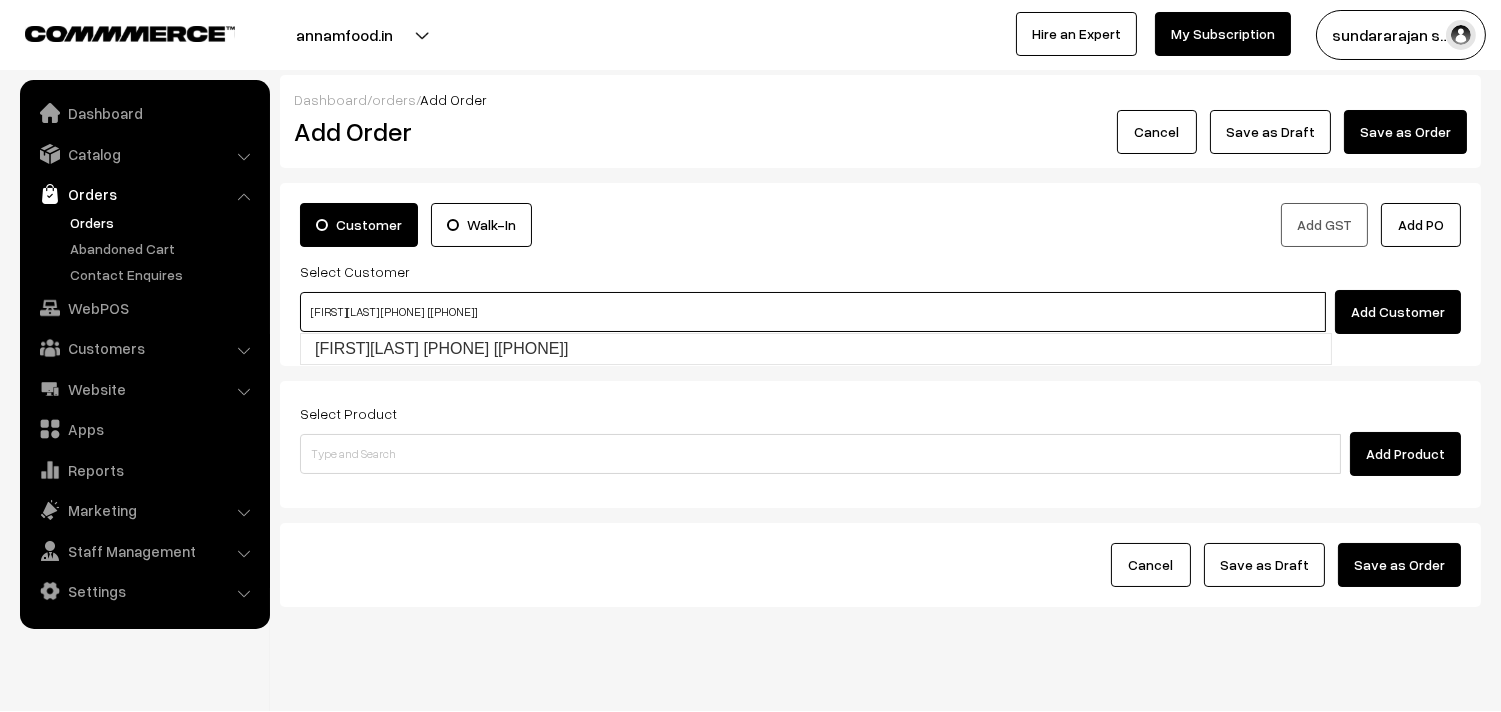 type on "RajaramDavey 99623 86246  [9962386246]" 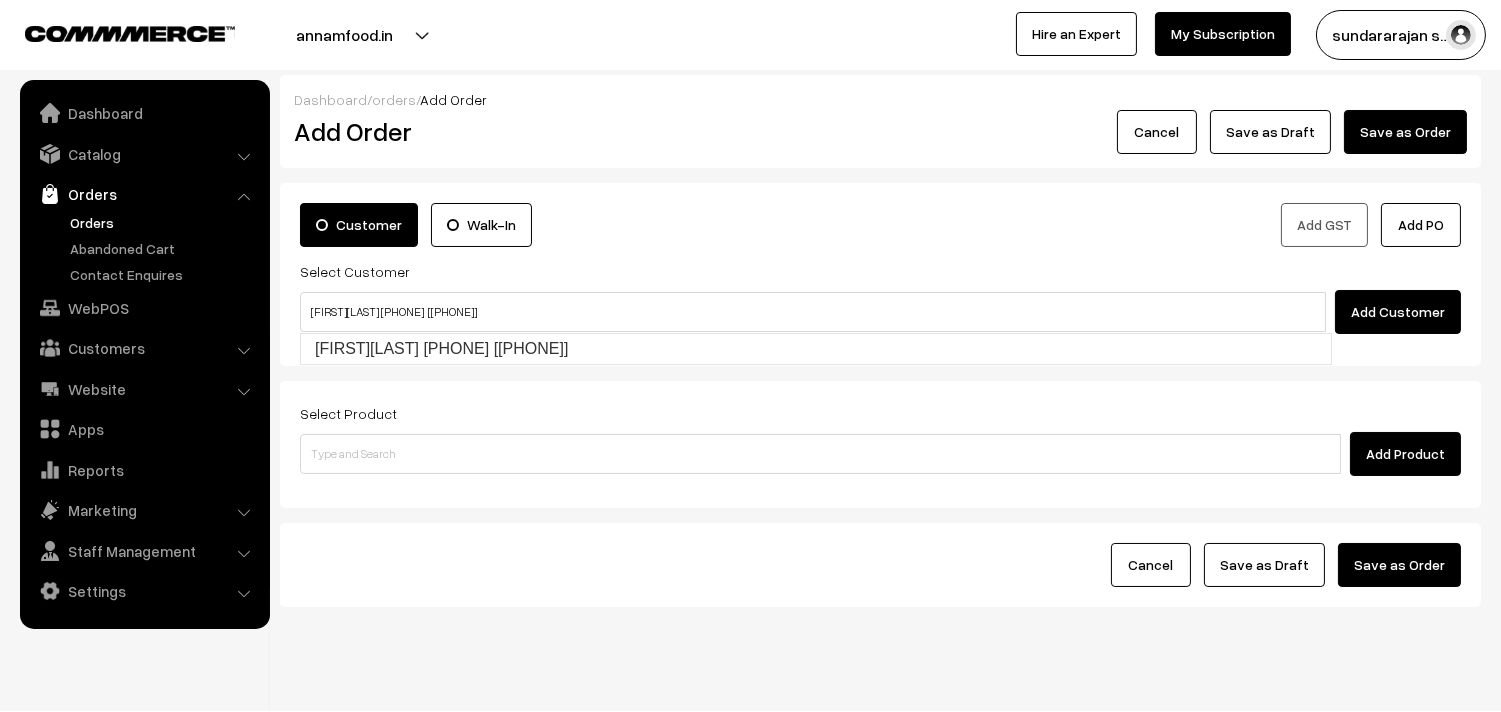 type 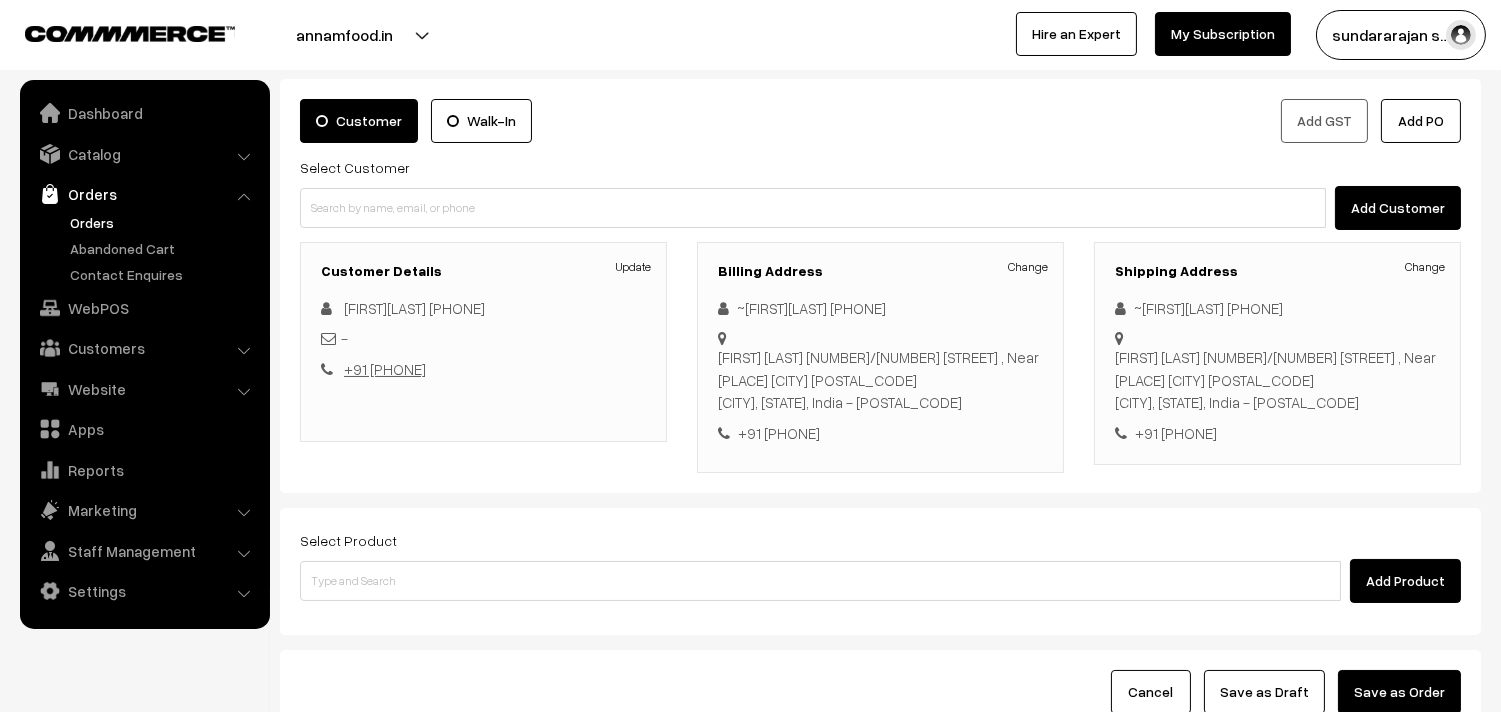 scroll, scrollTop: 111, scrollLeft: 0, axis: vertical 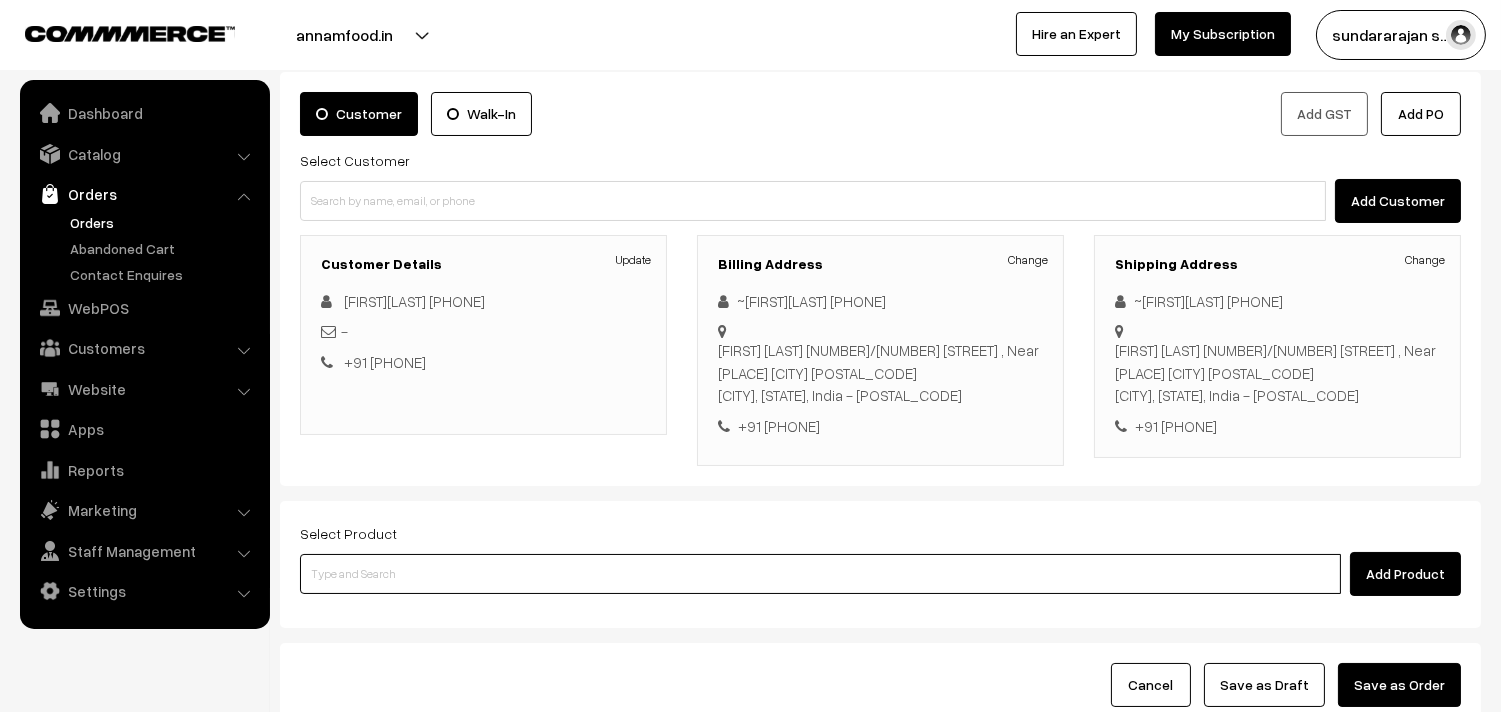 click at bounding box center [820, 574] 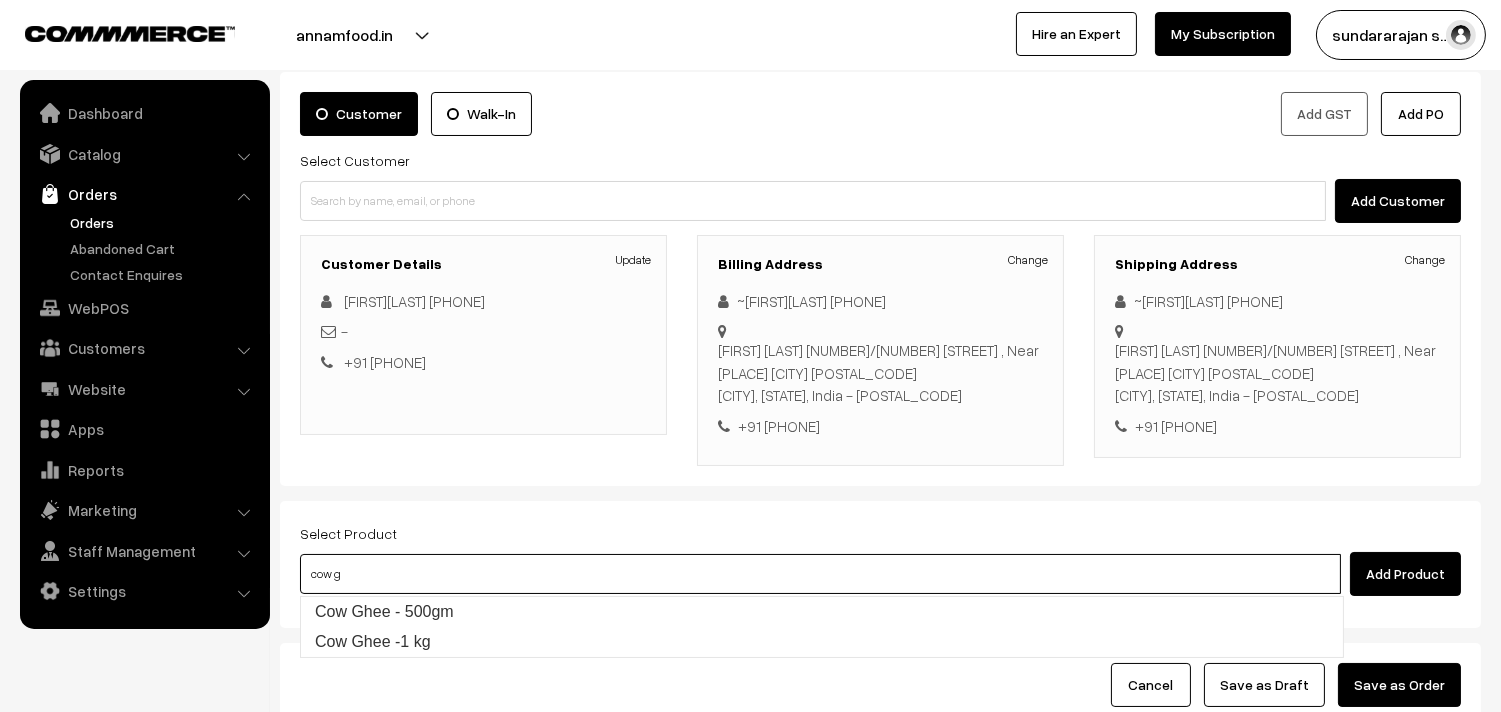 type on "Cow Ghee -1 kg" 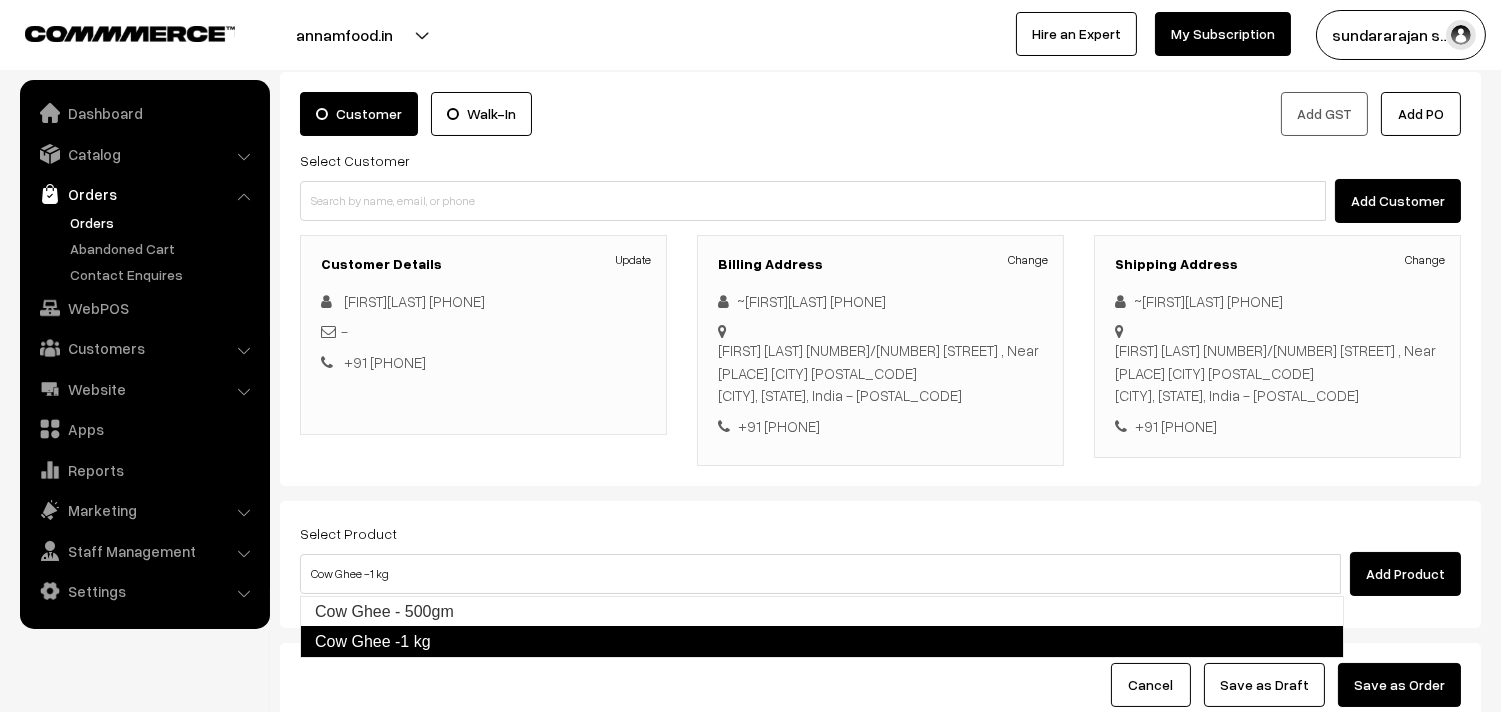 type 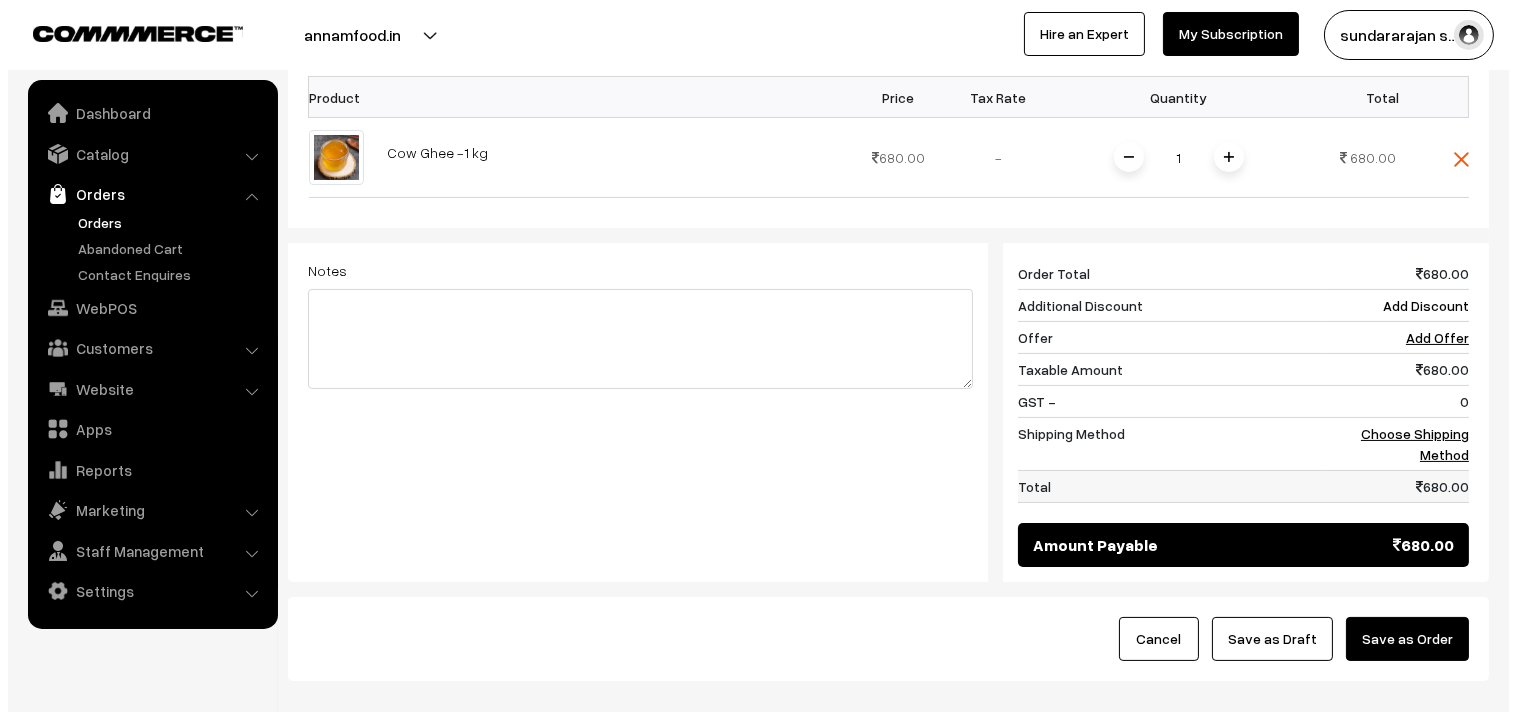 scroll, scrollTop: 648, scrollLeft: 0, axis: vertical 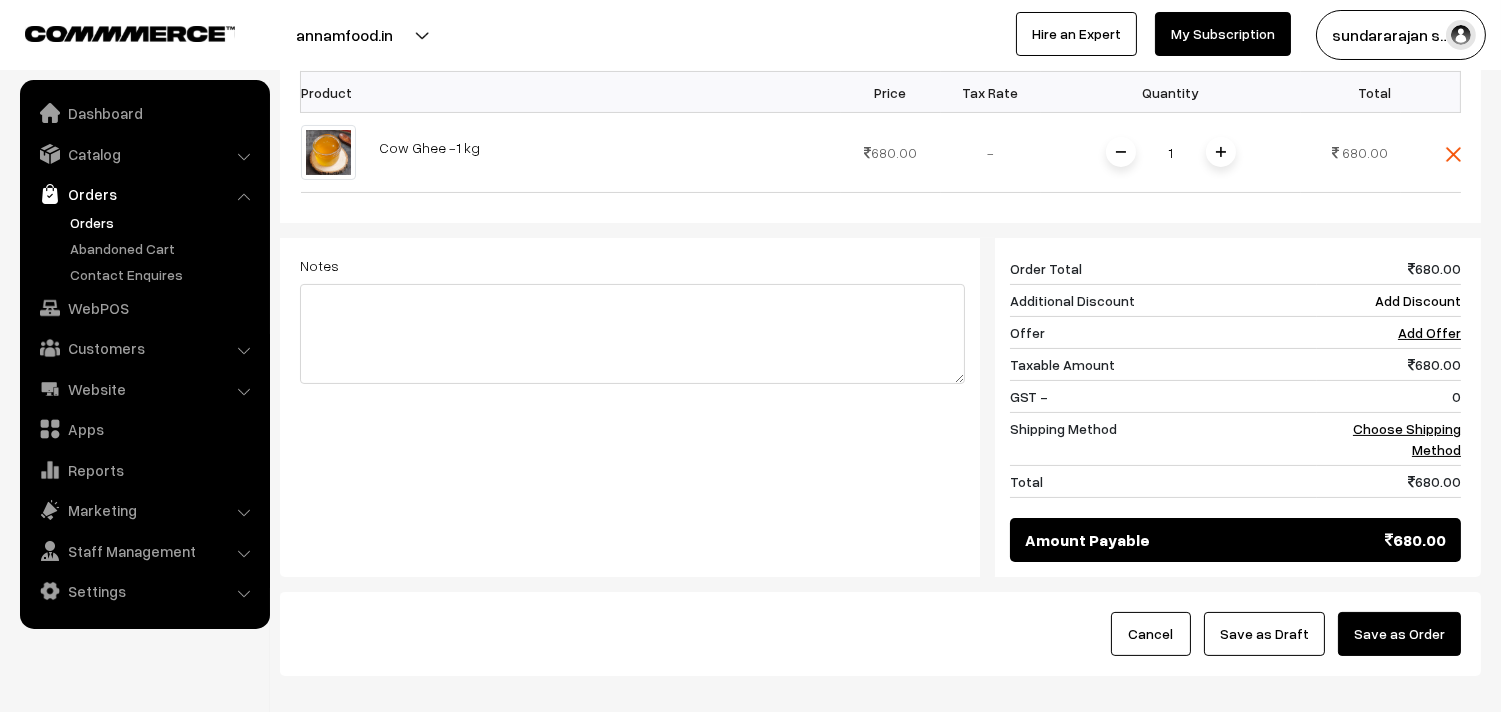 click on "Save as Order" at bounding box center (1399, 634) 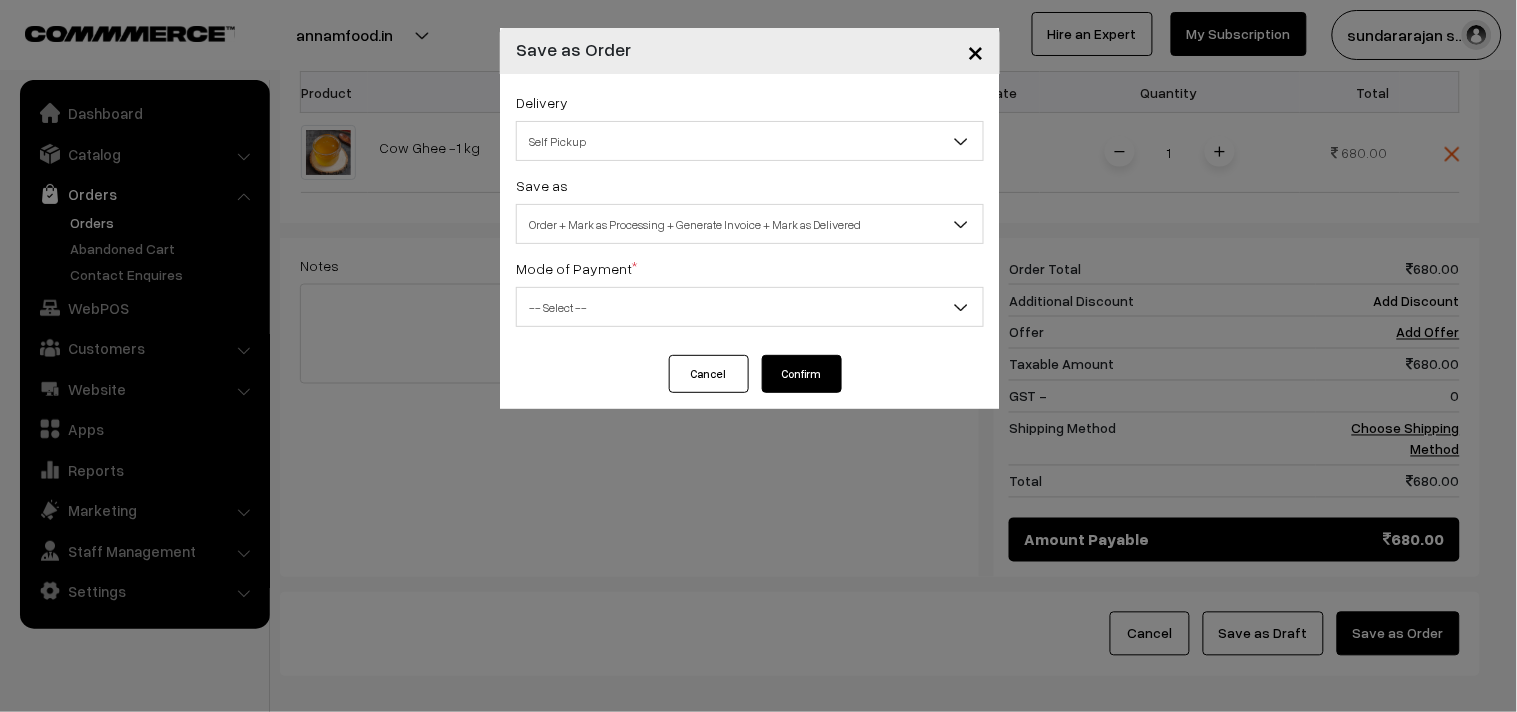 click on "Order + Mark as Processing + Generate Invoice + Mark as Delivered" at bounding box center [750, 224] 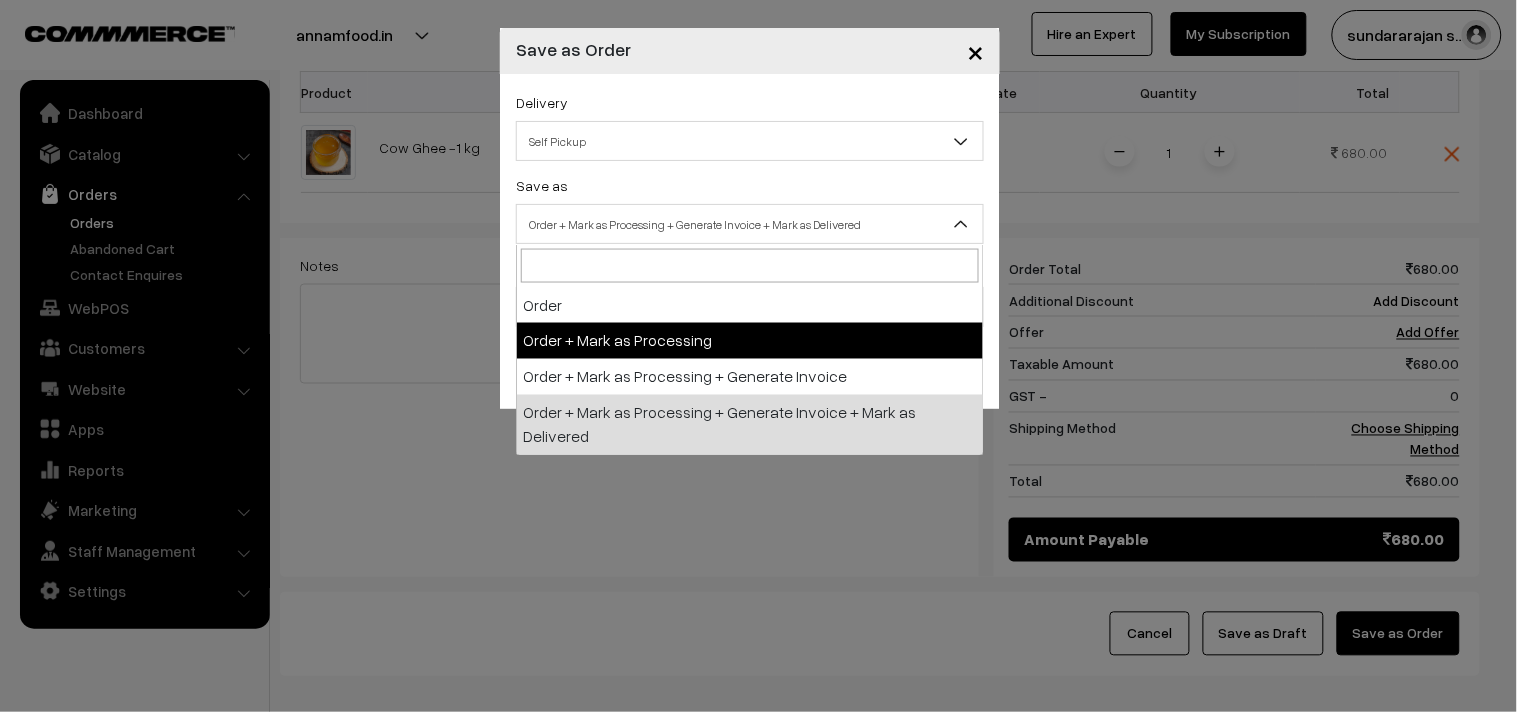 select on "2" 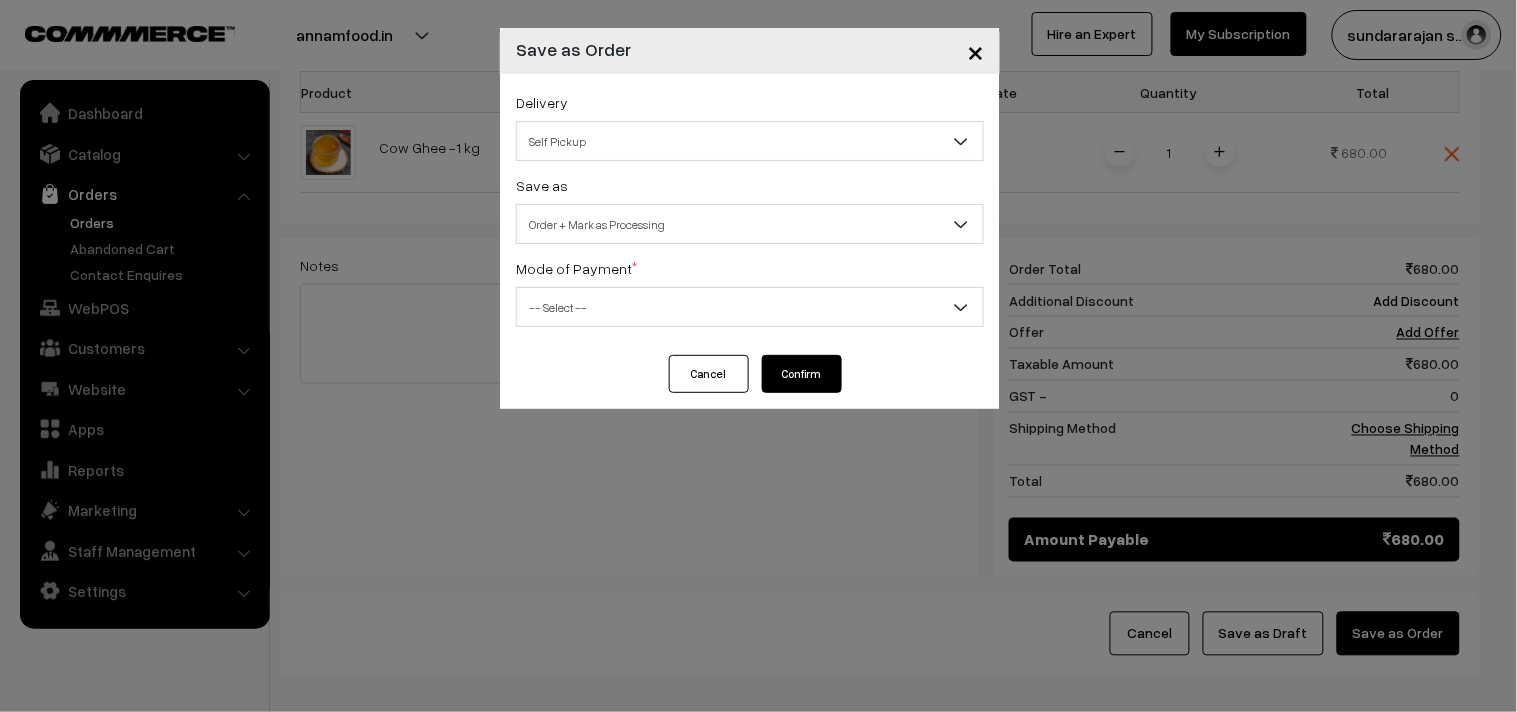 drag, startPoint x: 682, startPoint y: 374, endPoint x: 673, endPoint y: 203, distance: 171.23668 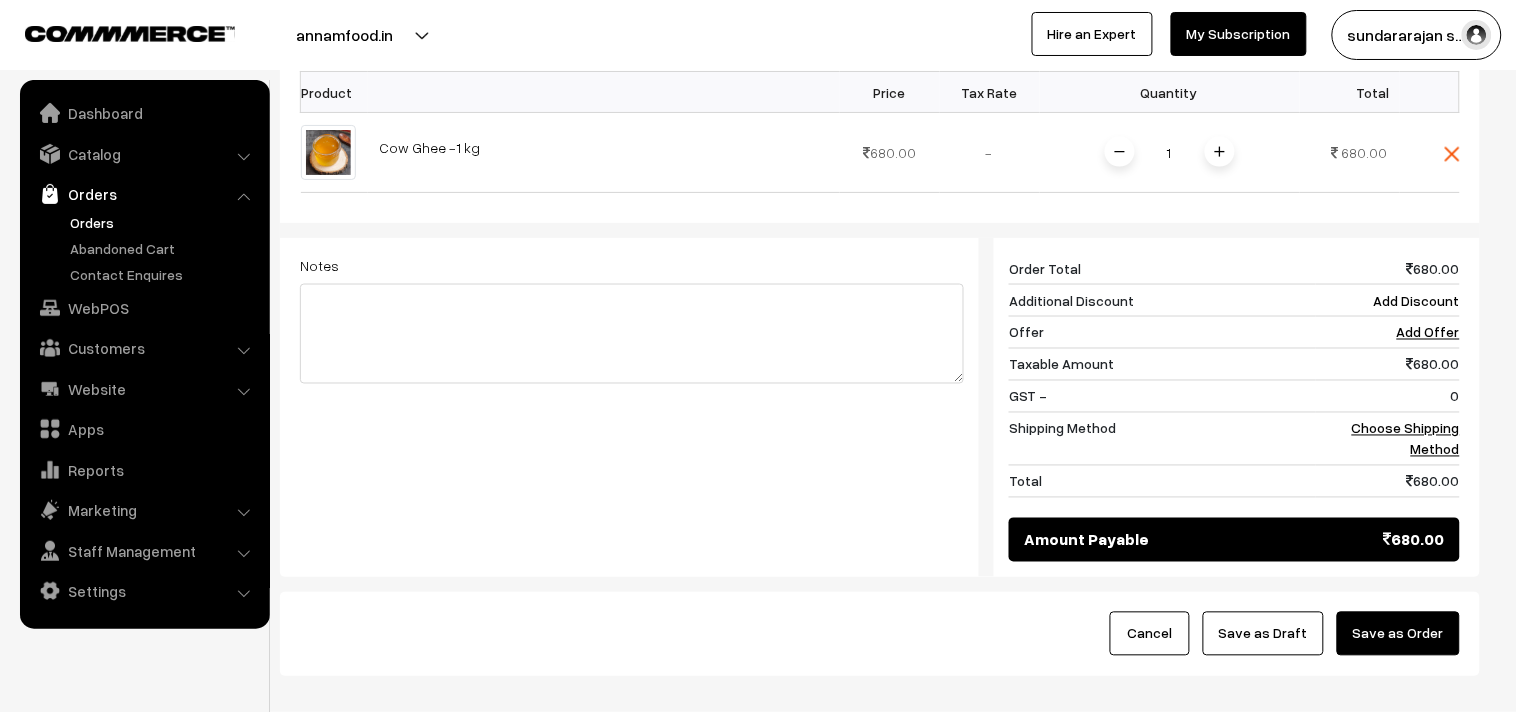 click at bounding box center (758, 356) 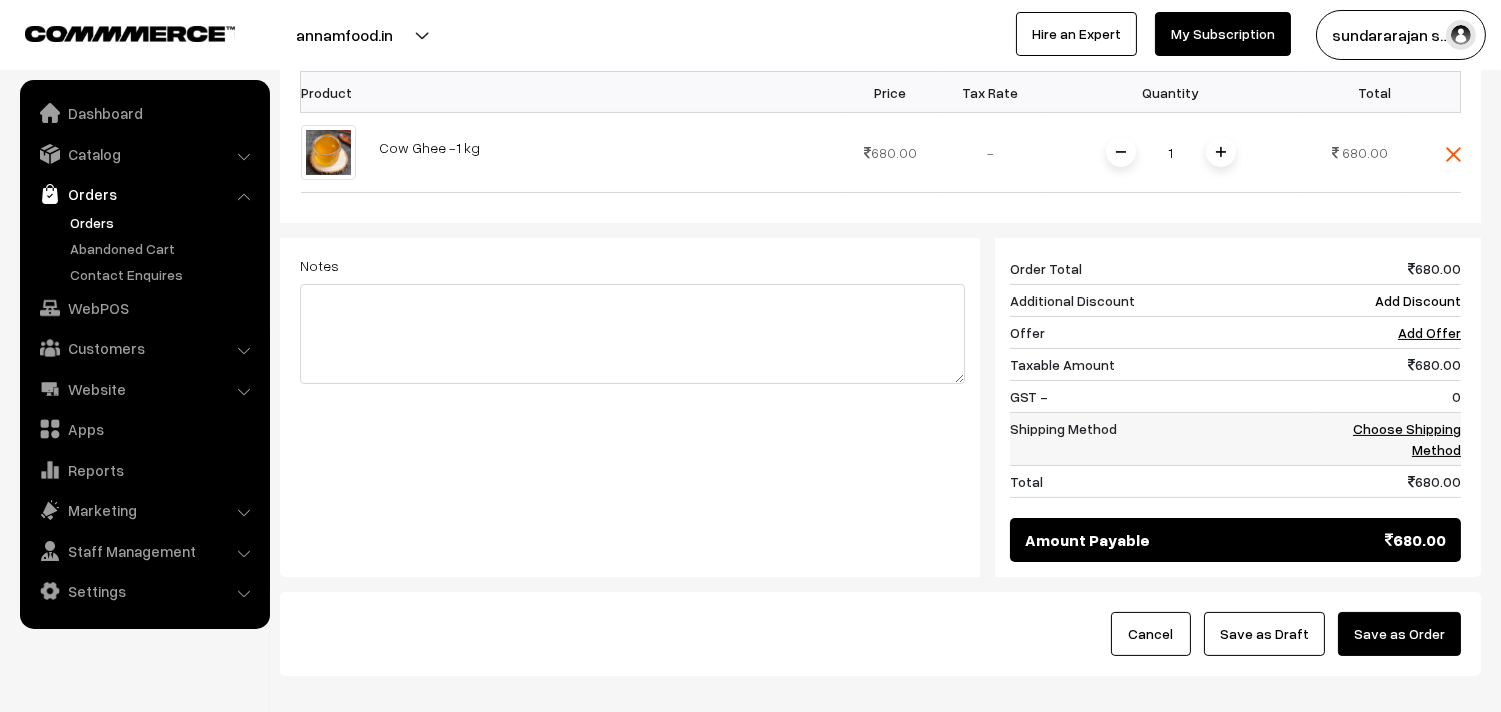 click on "Choose Shipping Method" at bounding box center (1407, 439) 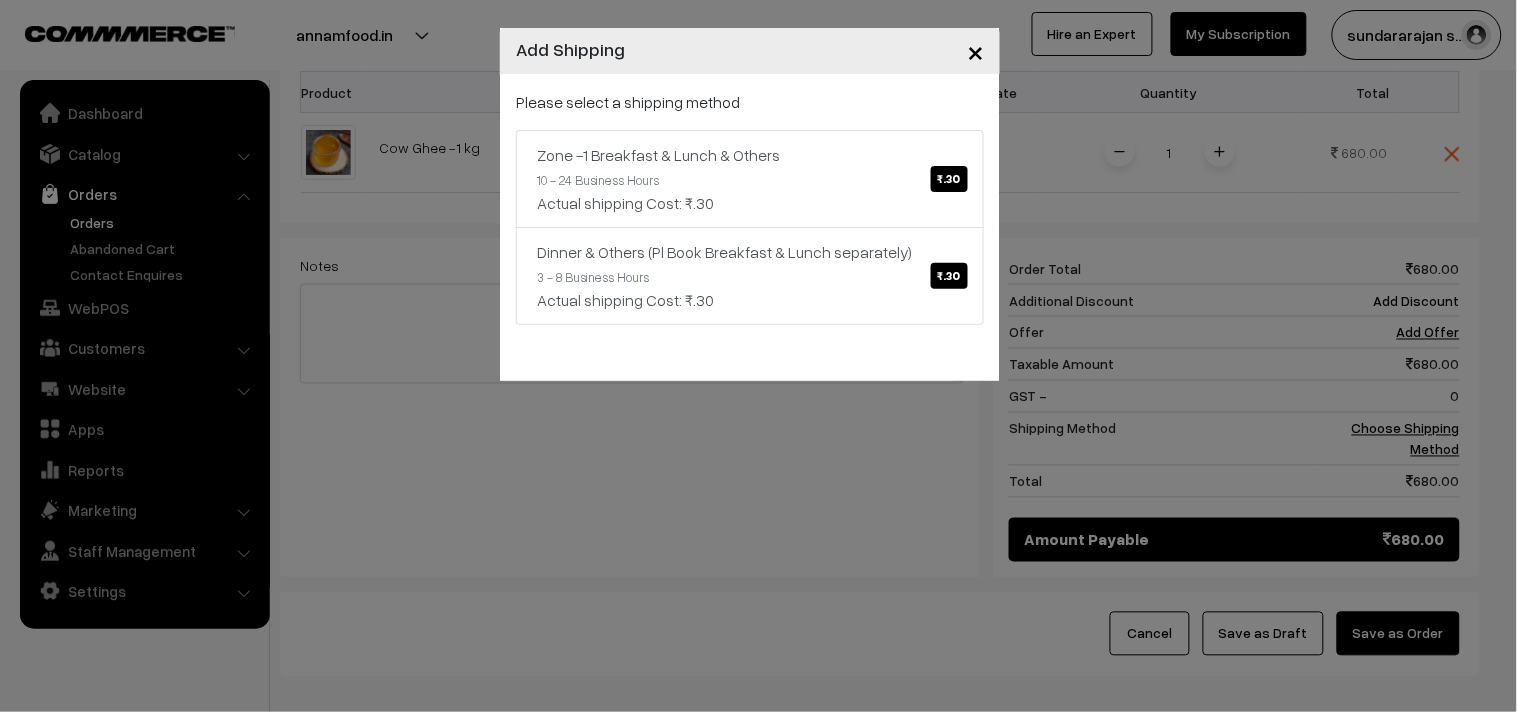 click on "×
Add Shipping
Please select a shipping method
Zone -1  Breakfast & Lunch & Others
₹.30
10 - 24 Business Hours Actual shipping Cost: ₹.30
Dinner & Others  (Pl Book Breakfast & Lunch separately)
₹.30
3 - 8 Business Hours Actual shipping Cost: ₹.30" at bounding box center [758, 356] 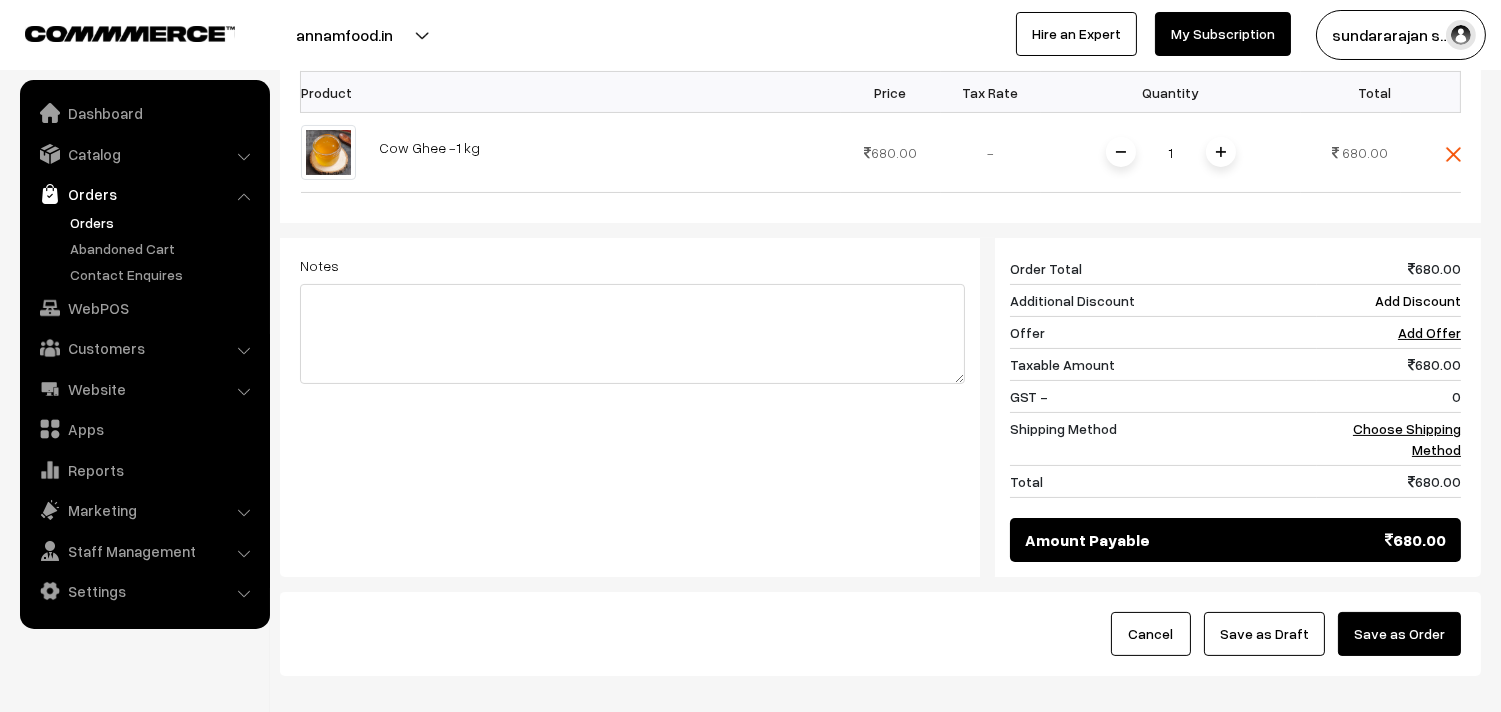 click on "Save as Order" at bounding box center [1399, 634] 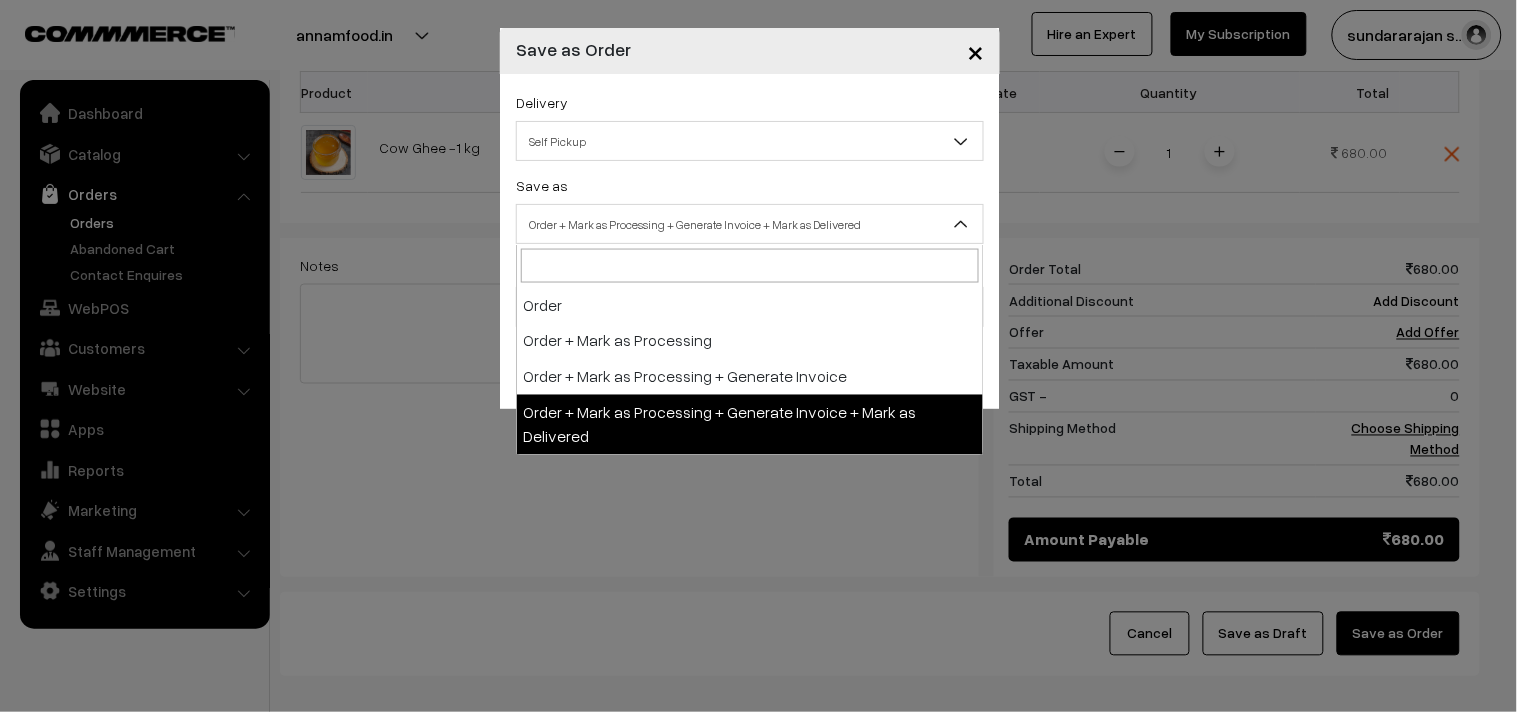 click on "Order + Mark as Processing + Generate Invoice + Mark as Delivered" at bounding box center (750, 224) 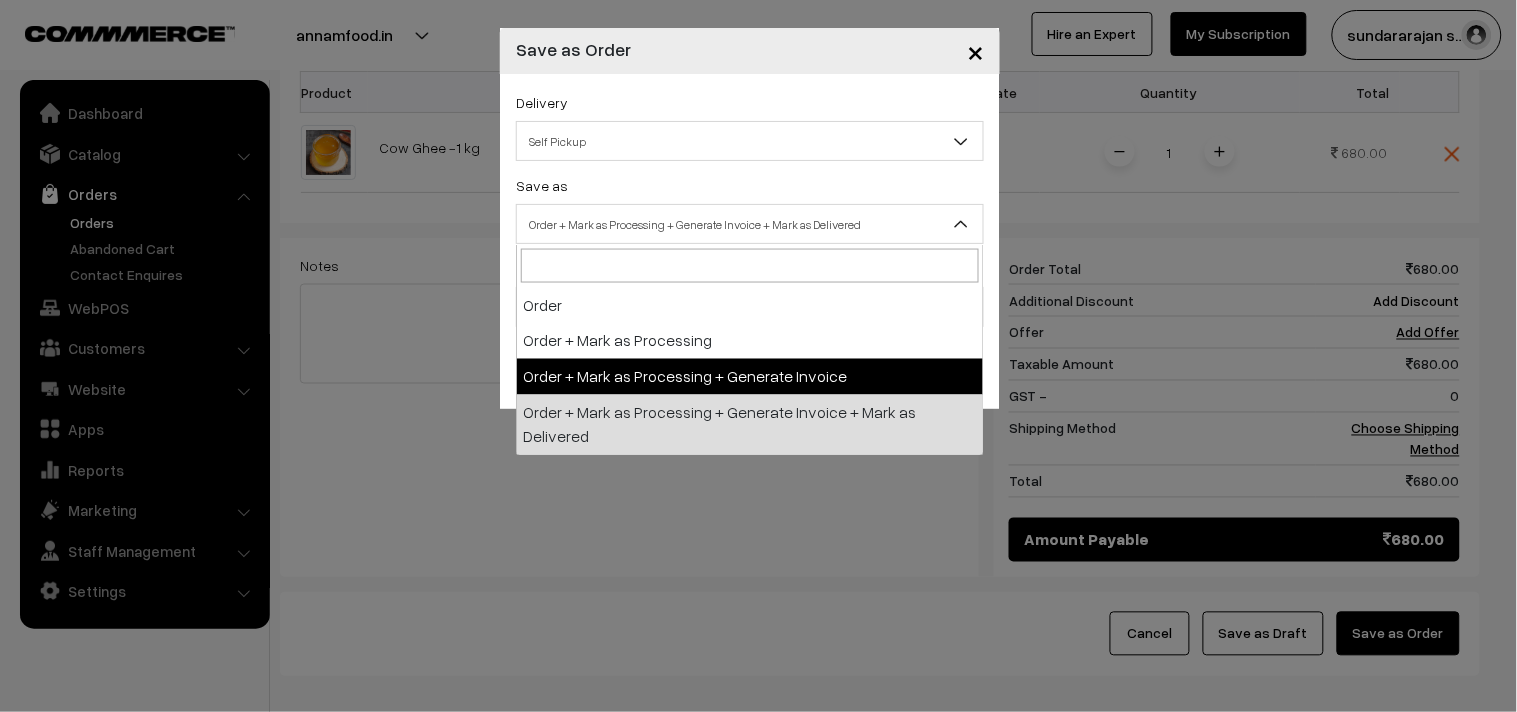 select on "3" 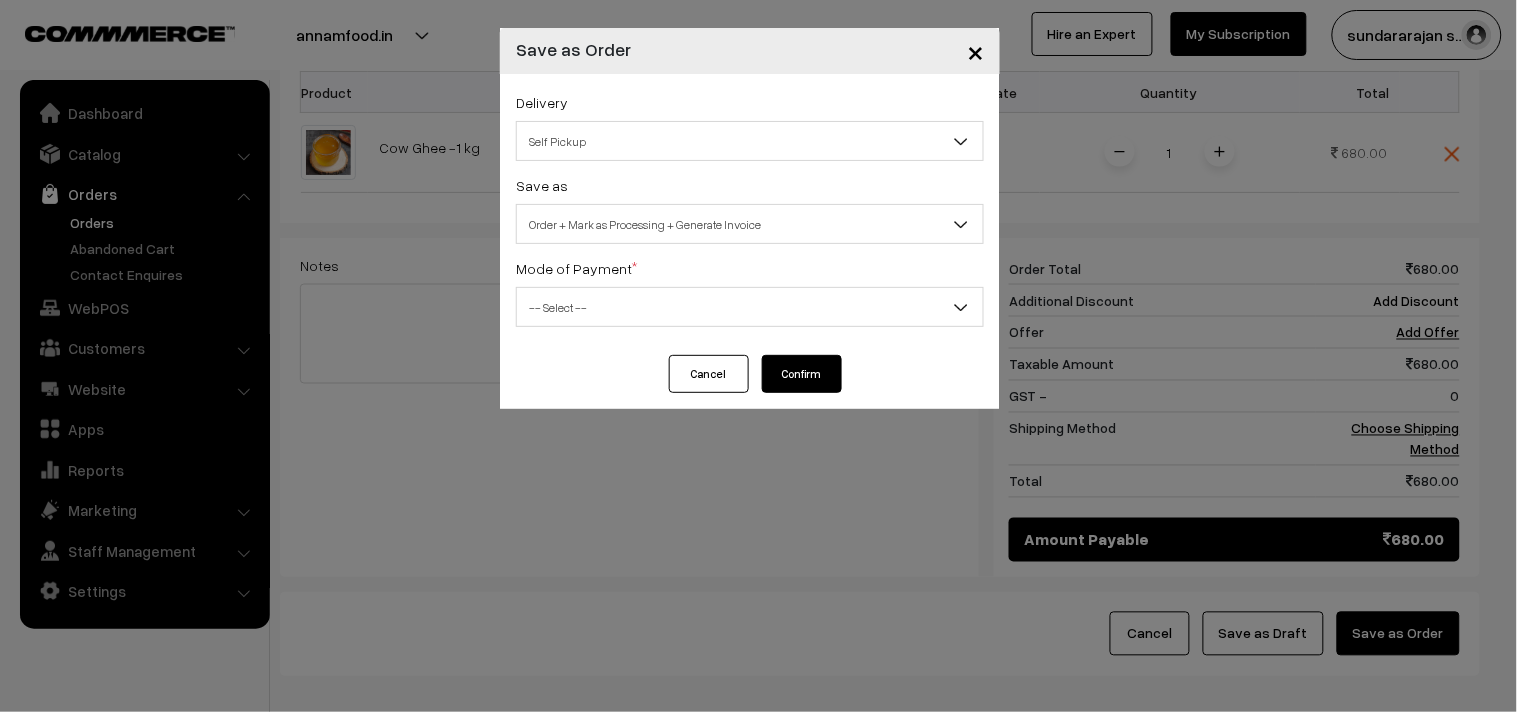 click on "Delivery
Self Pickup
Zone -1  Breakfast & Lunch & Others
(₹30) (10 - 24 Business Hours)
Dinner & Others  (Pl Book Breakfast & Lunch separately)
(₹30) (3 - 8 Business Hours)
Self Pickup
Save as
Order
Order + Mark as Processing
Order + Mark as Processing + Generate Invoice
Order + Mark as Processing + Generate Invoice + Mark as Delivered
Order + Mark as Processing + Generate Invoice
Mode of Payment *
-- Select -- -- Select --" at bounding box center [750, 214] 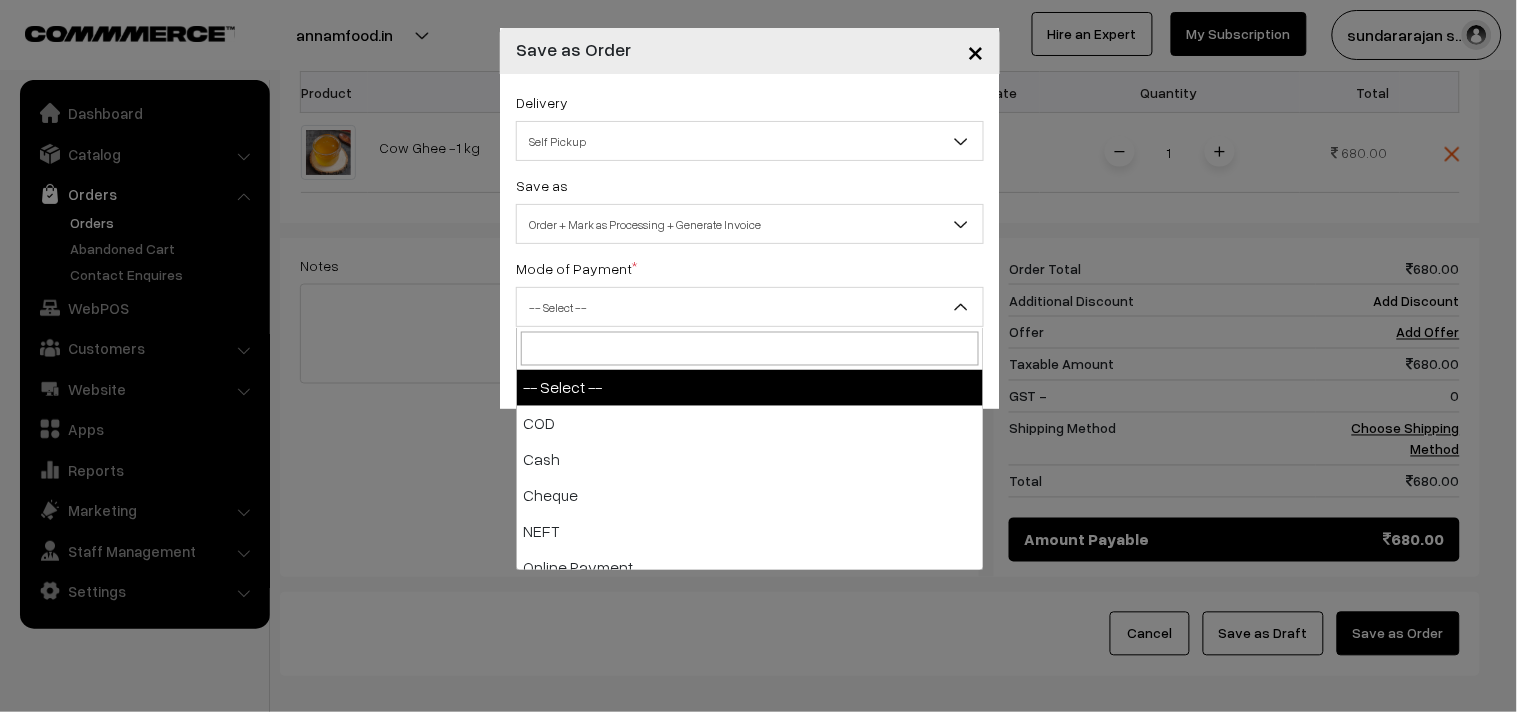 click on "-- Select --" at bounding box center (750, 307) 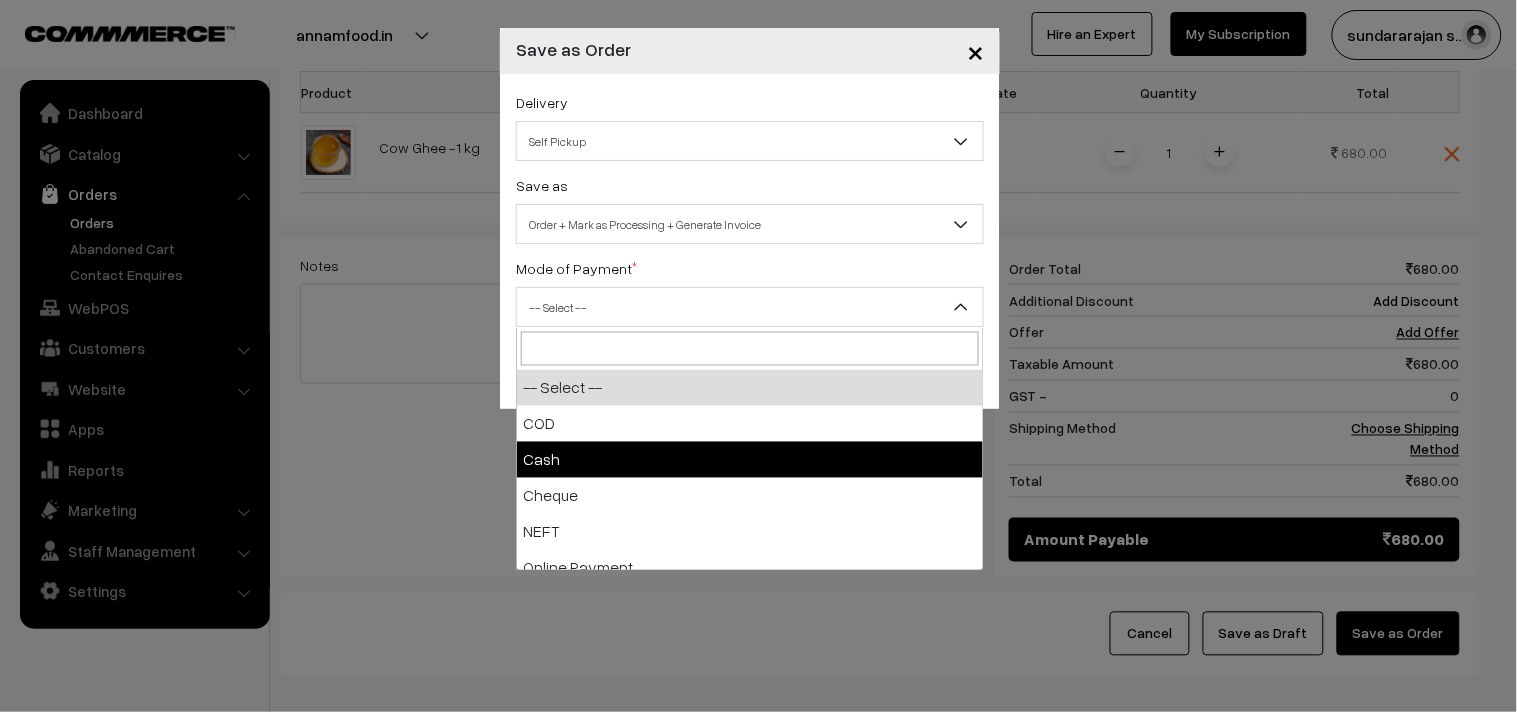 select on "2" 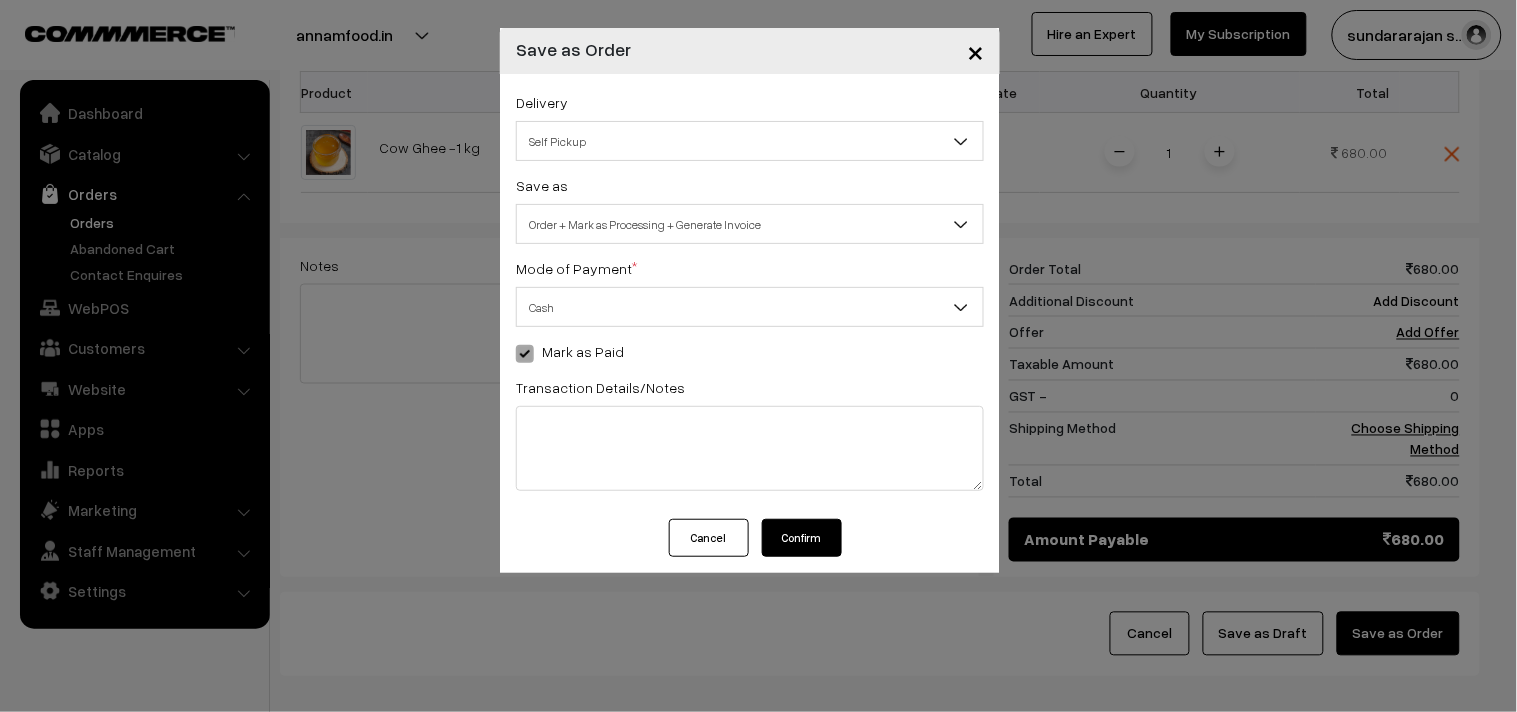 click on "Confirm" at bounding box center [802, 538] 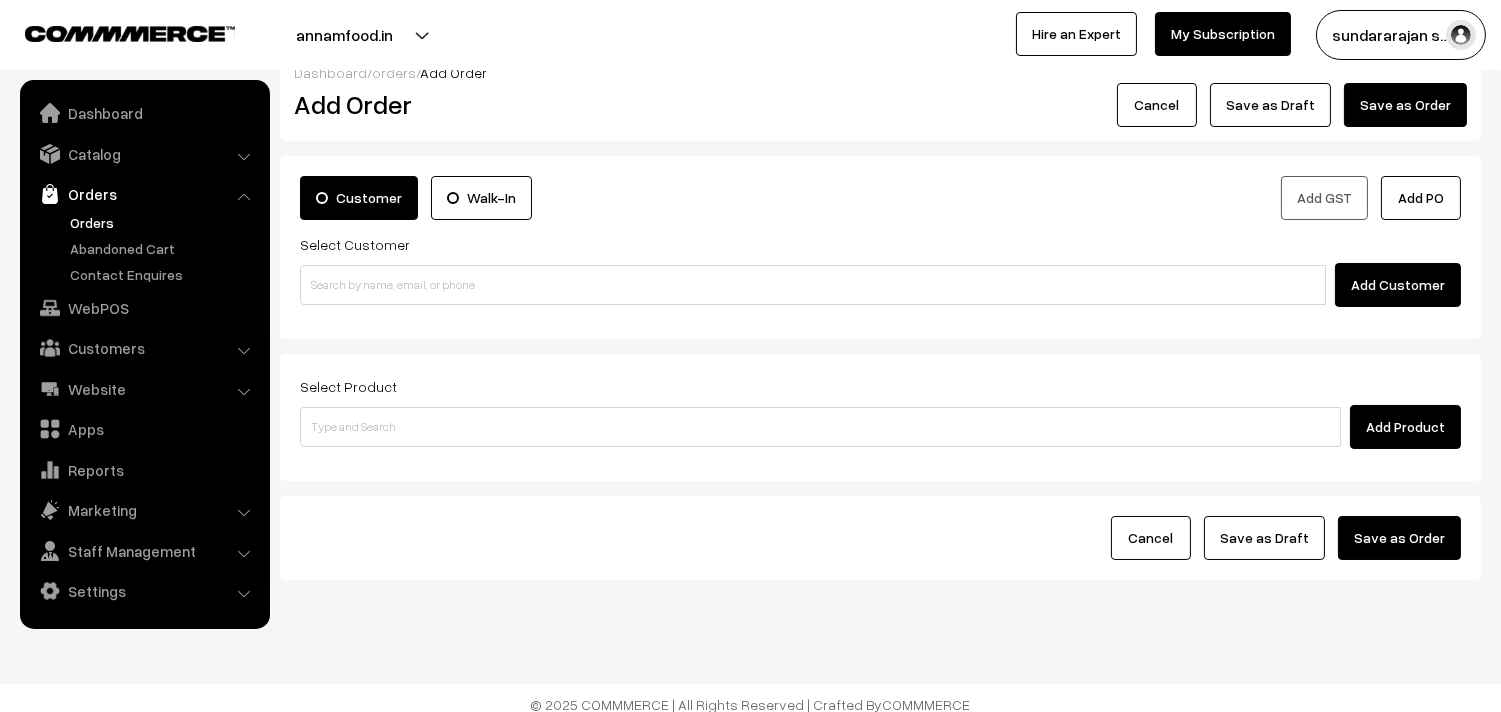 scroll, scrollTop: 41, scrollLeft: 0, axis: vertical 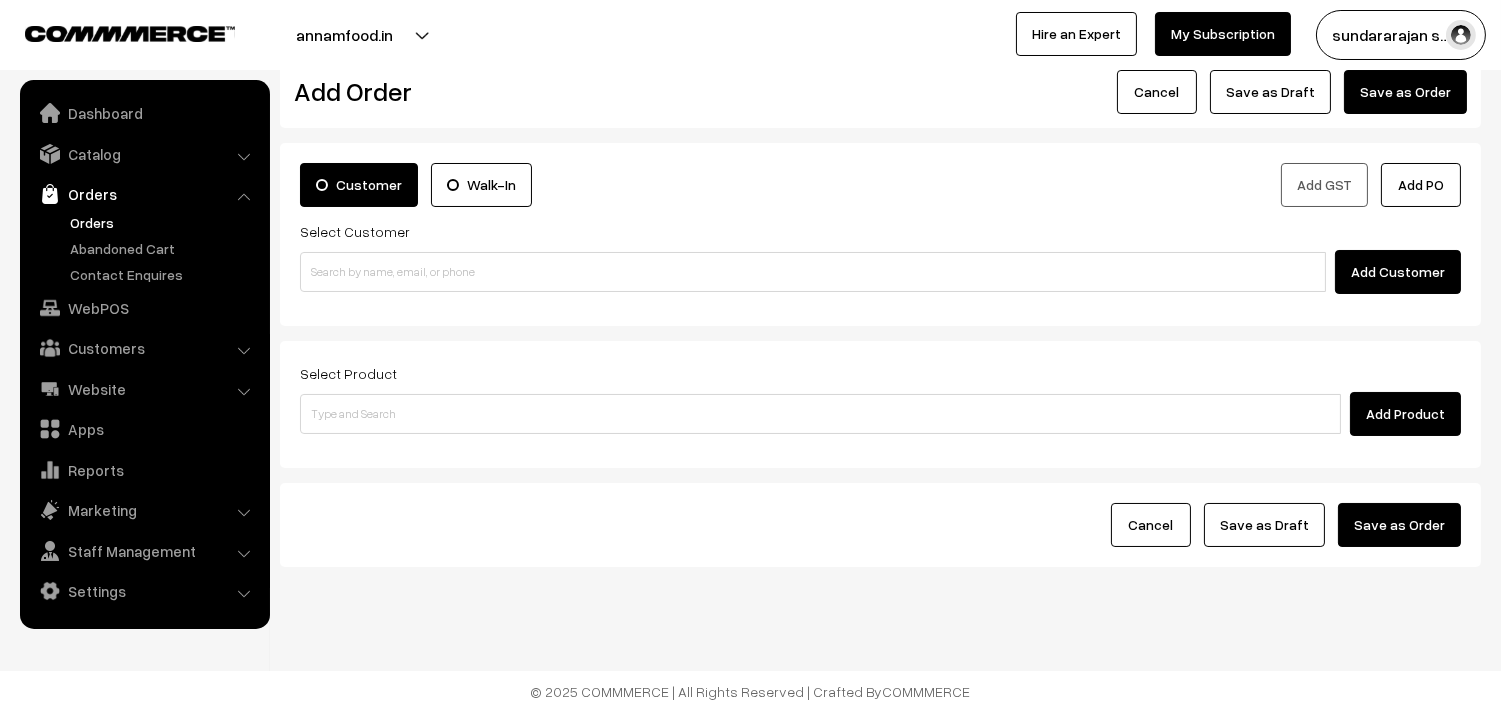 click on "Orders" at bounding box center [164, 222] 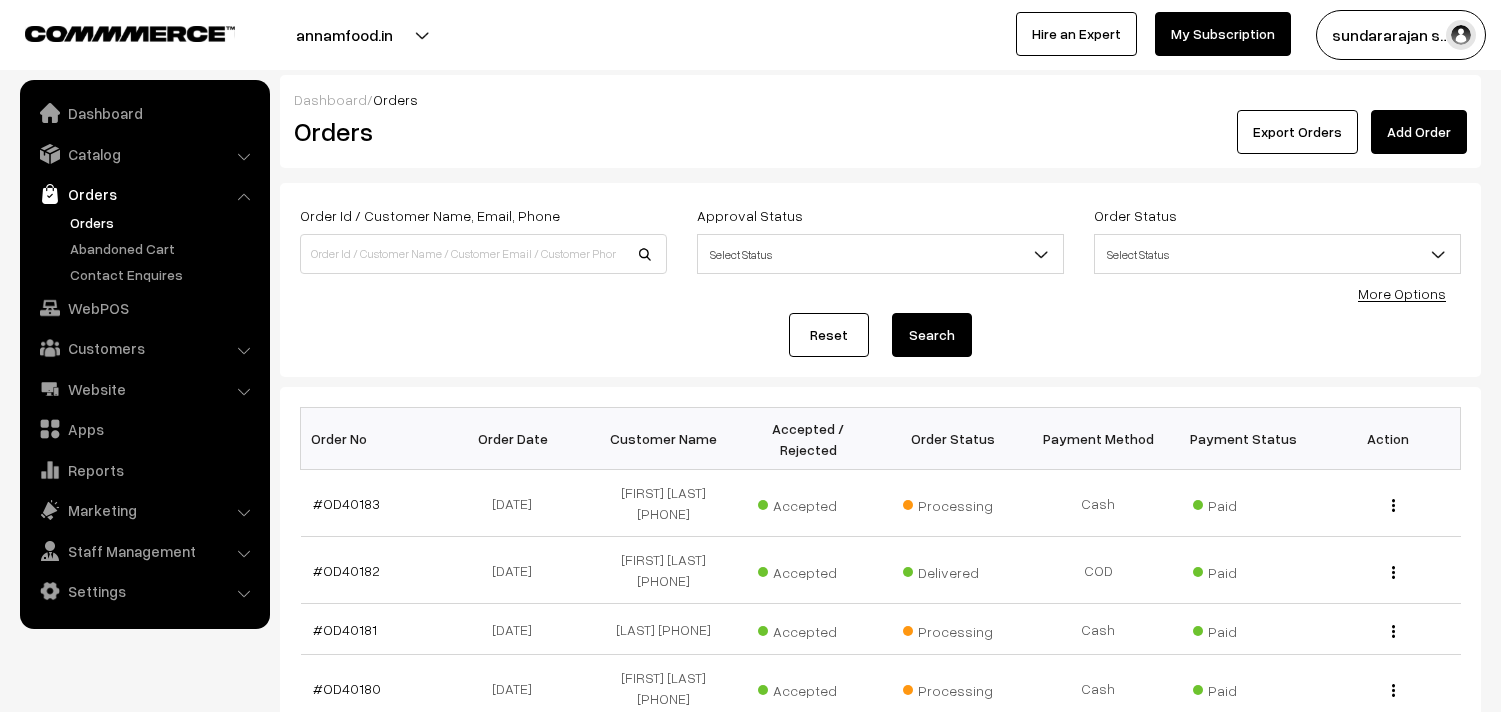 scroll, scrollTop: 0, scrollLeft: 0, axis: both 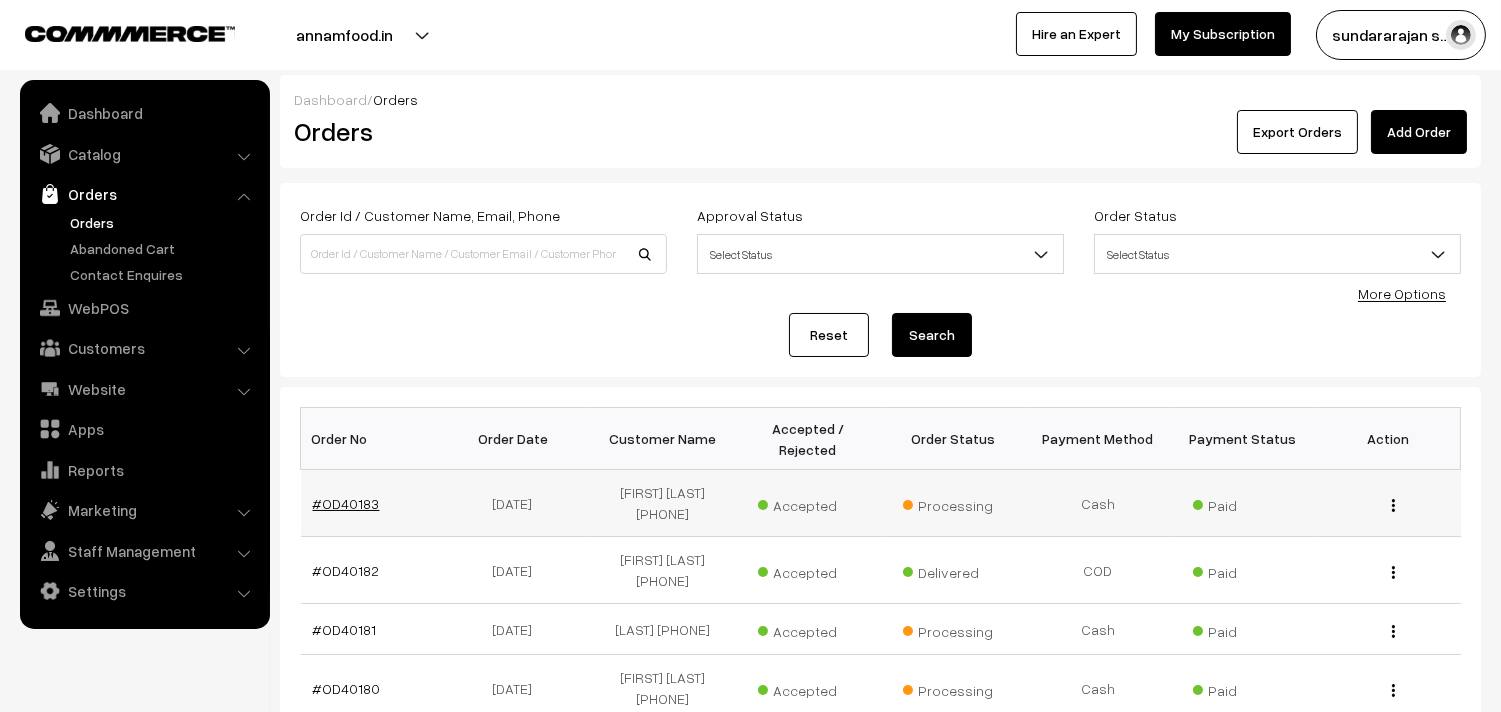 click on "#OD40183" at bounding box center [346, 503] 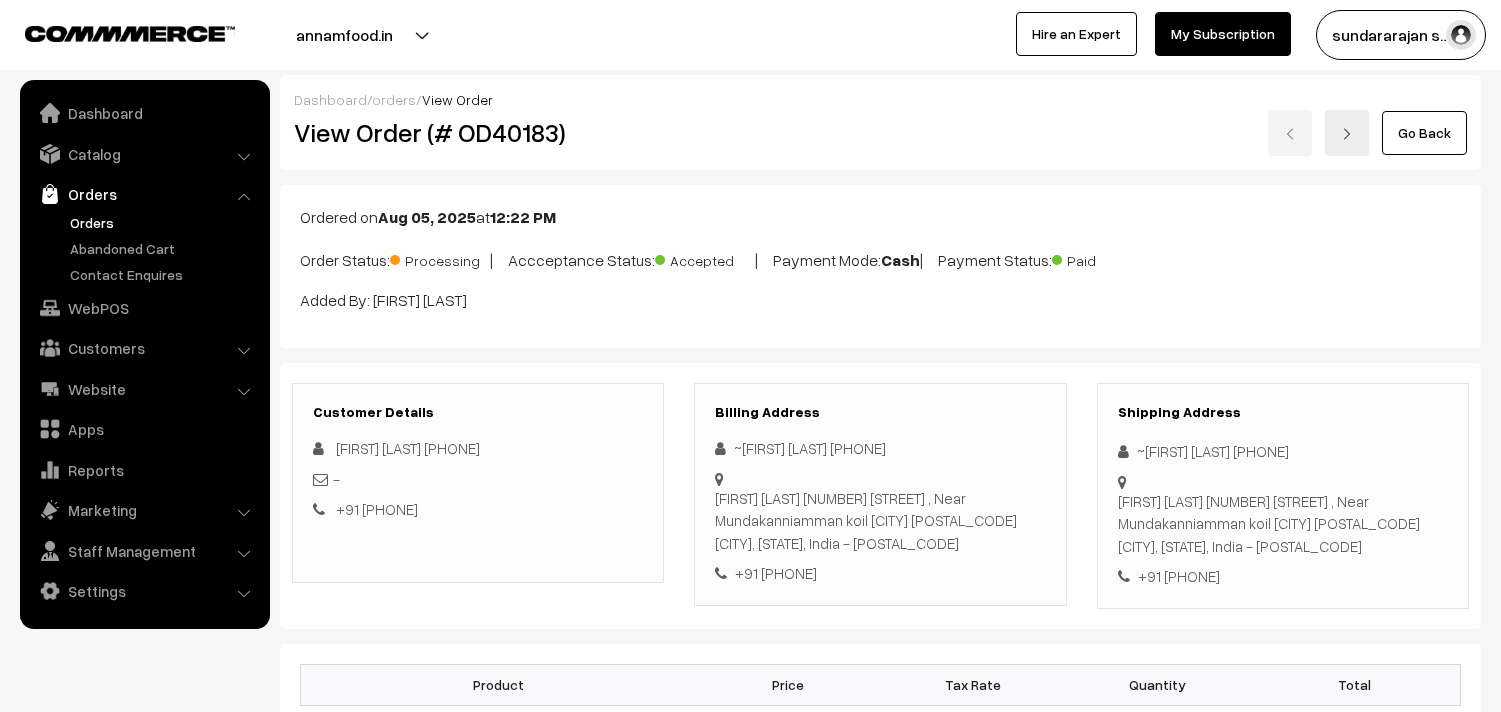 scroll, scrollTop: 0, scrollLeft: 0, axis: both 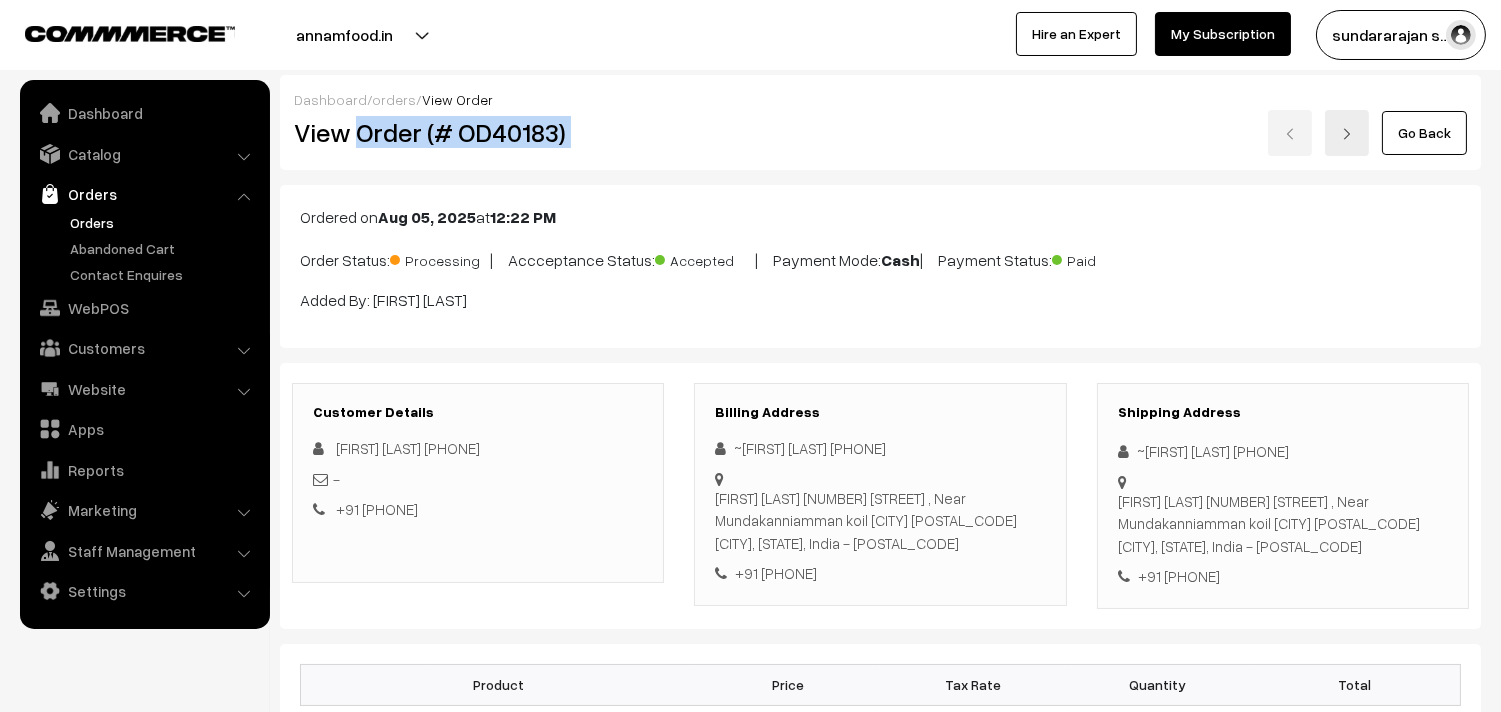 copy on "Order (# OD40183)" 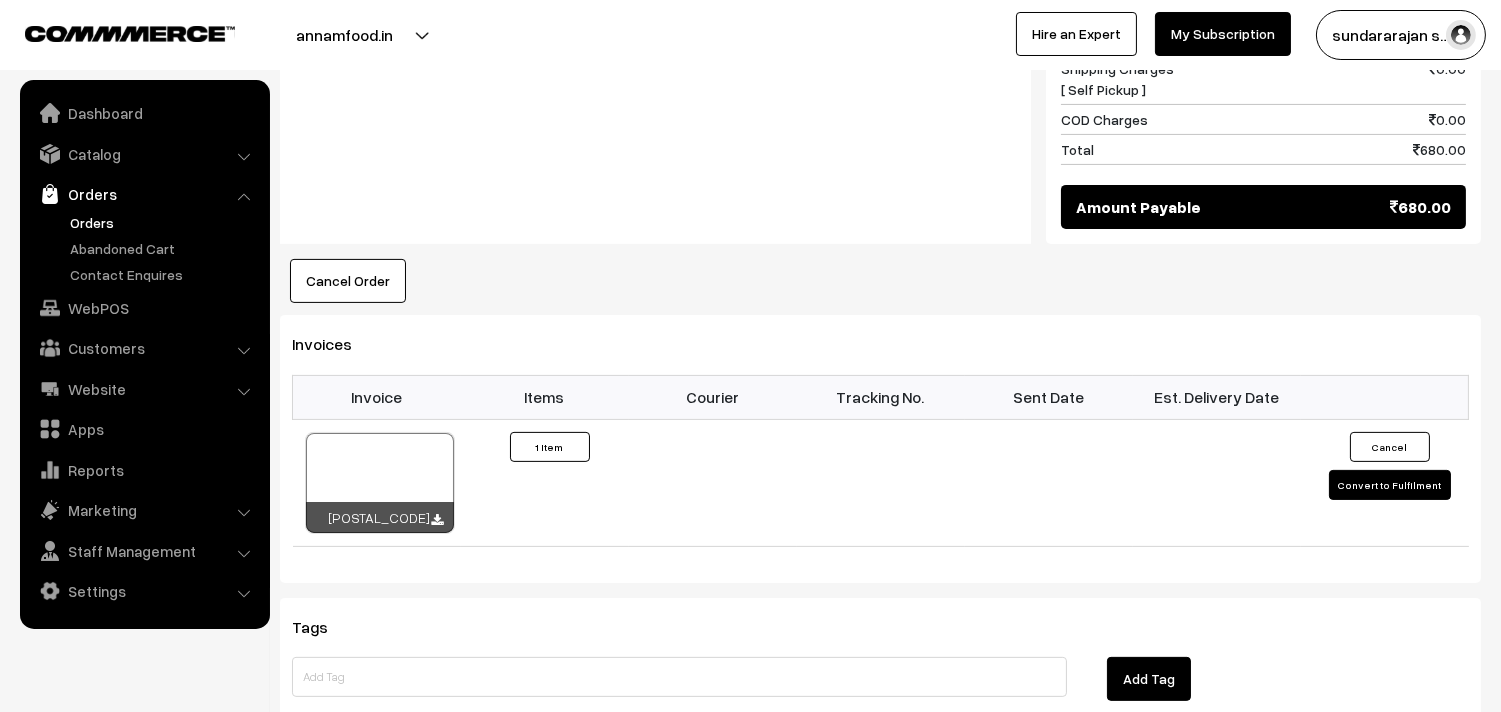 scroll, scrollTop: 1111, scrollLeft: 0, axis: vertical 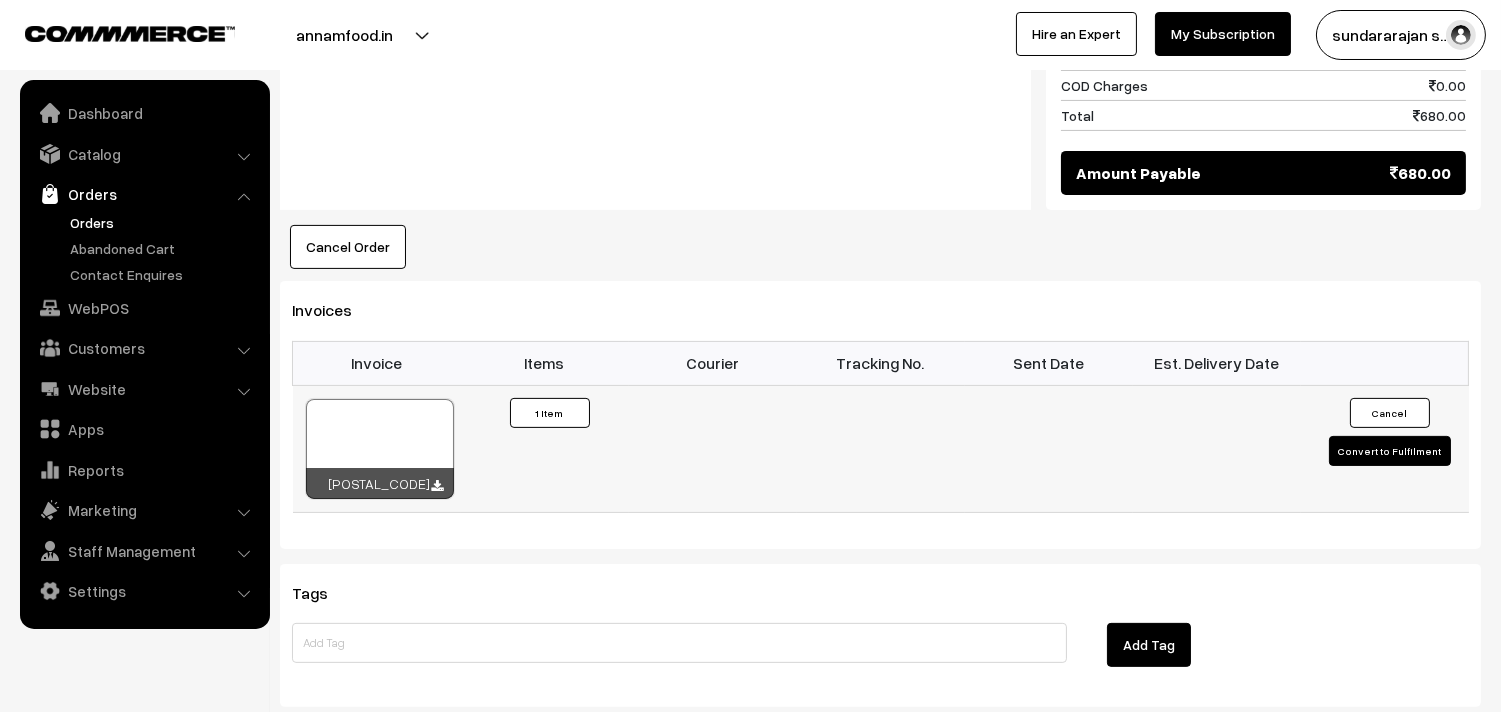 click at bounding box center [380, 449] 